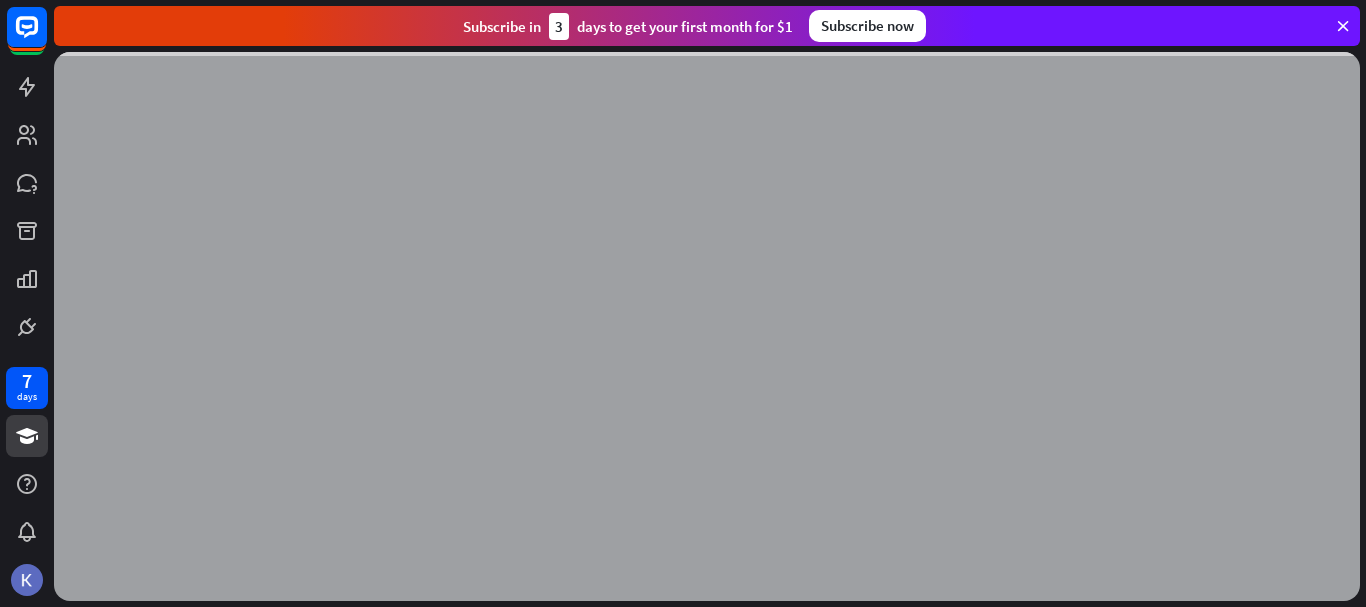 scroll, scrollTop: 0, scrollLeft: 0, axis: both 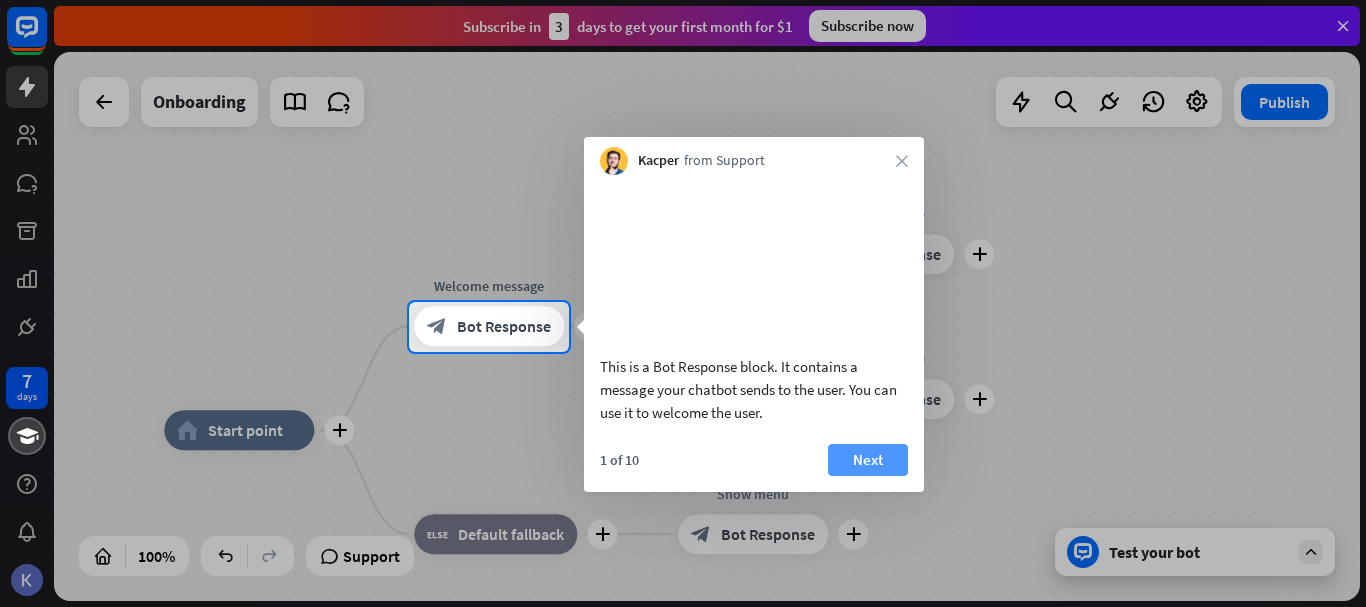 click on "Next" at bounding box center [868, 460] 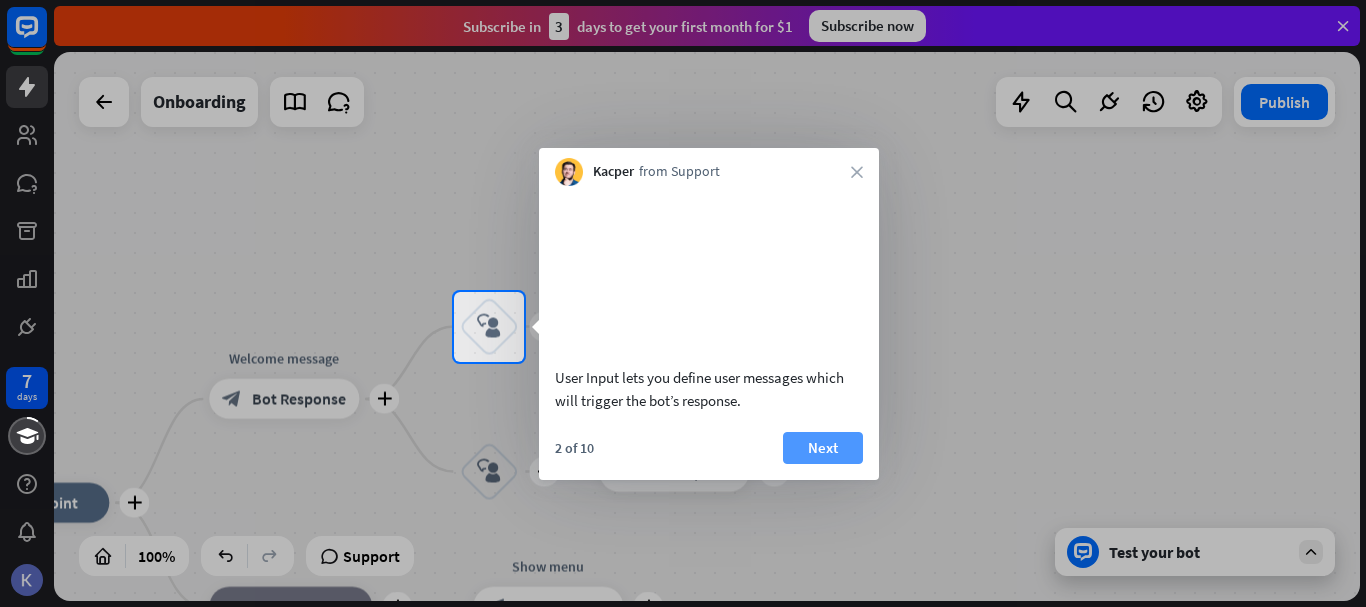 click on "Next" at bounding box center (823, 448) 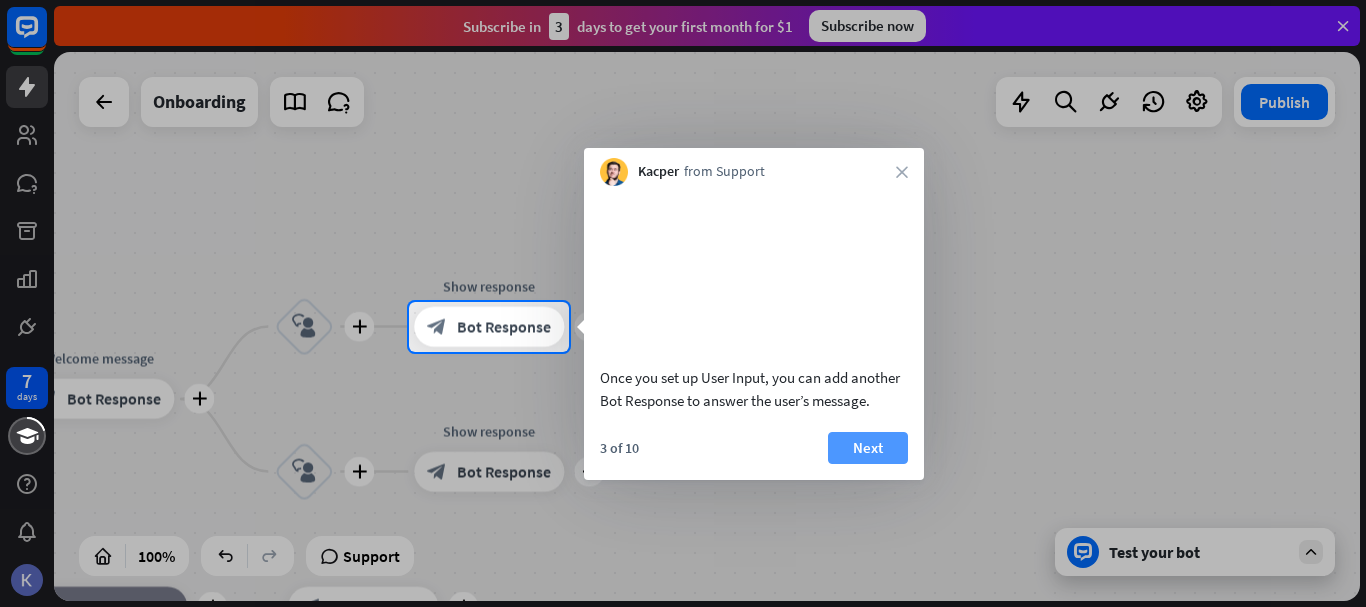 click on "Next" at bounding box center [868, 448] 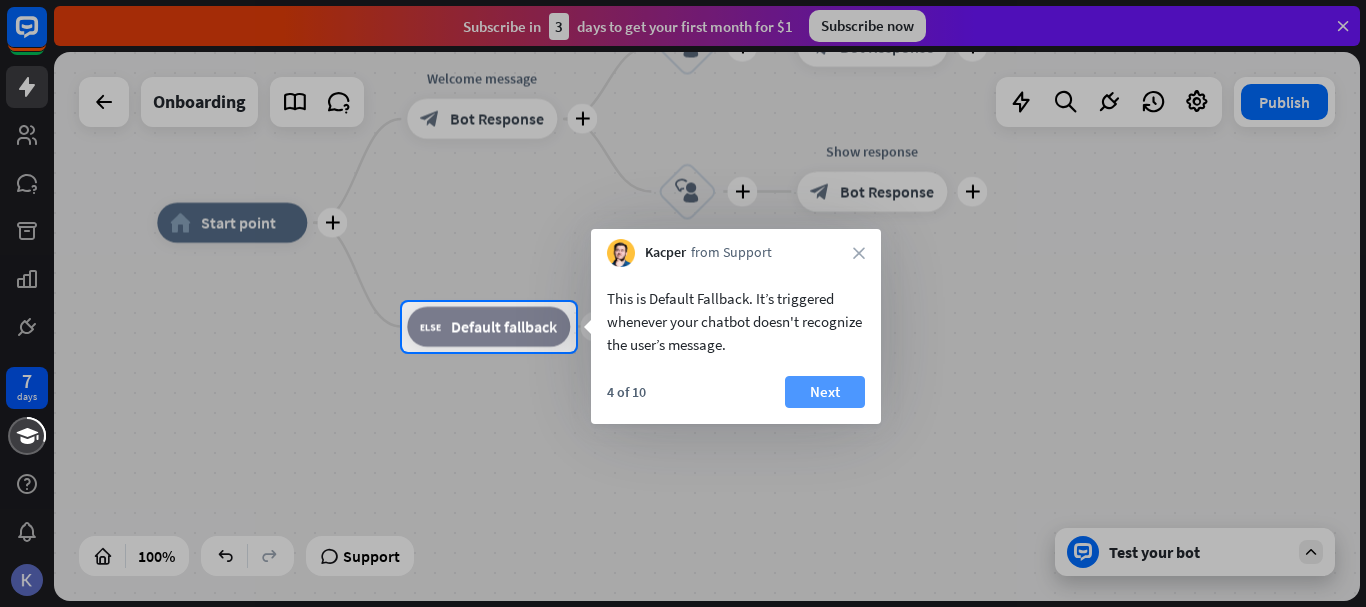 click on "Next" at bounding box center (825, 392) 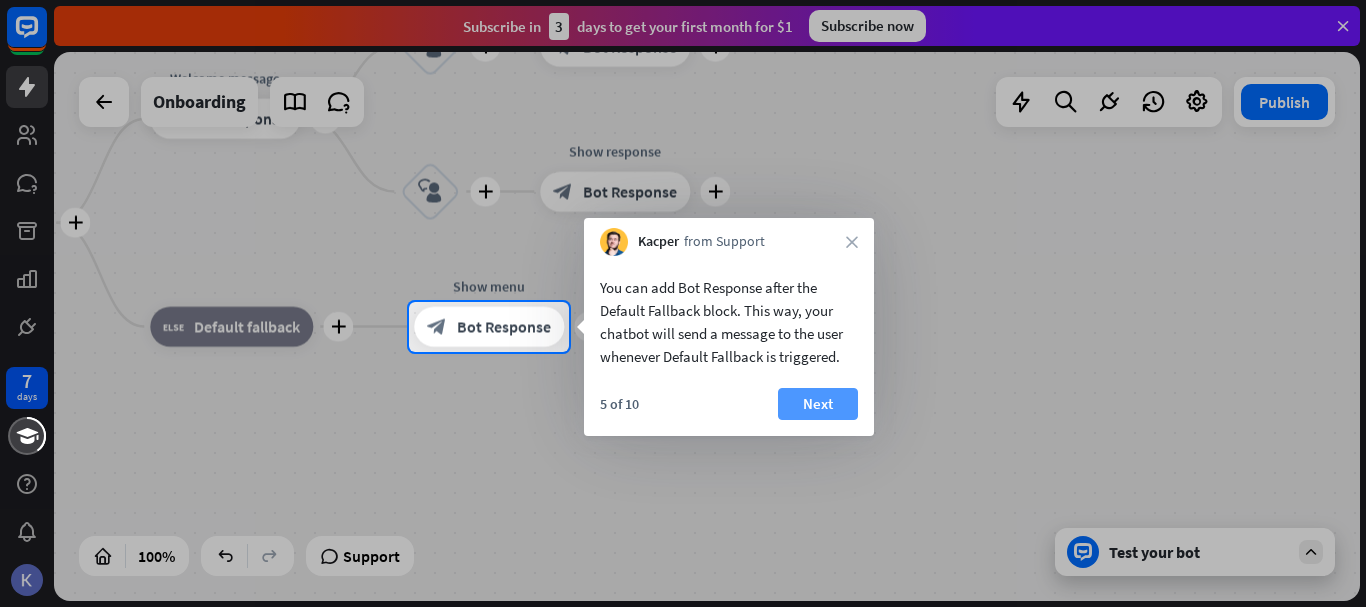 click on "Next" at bounding box center (818, 404) 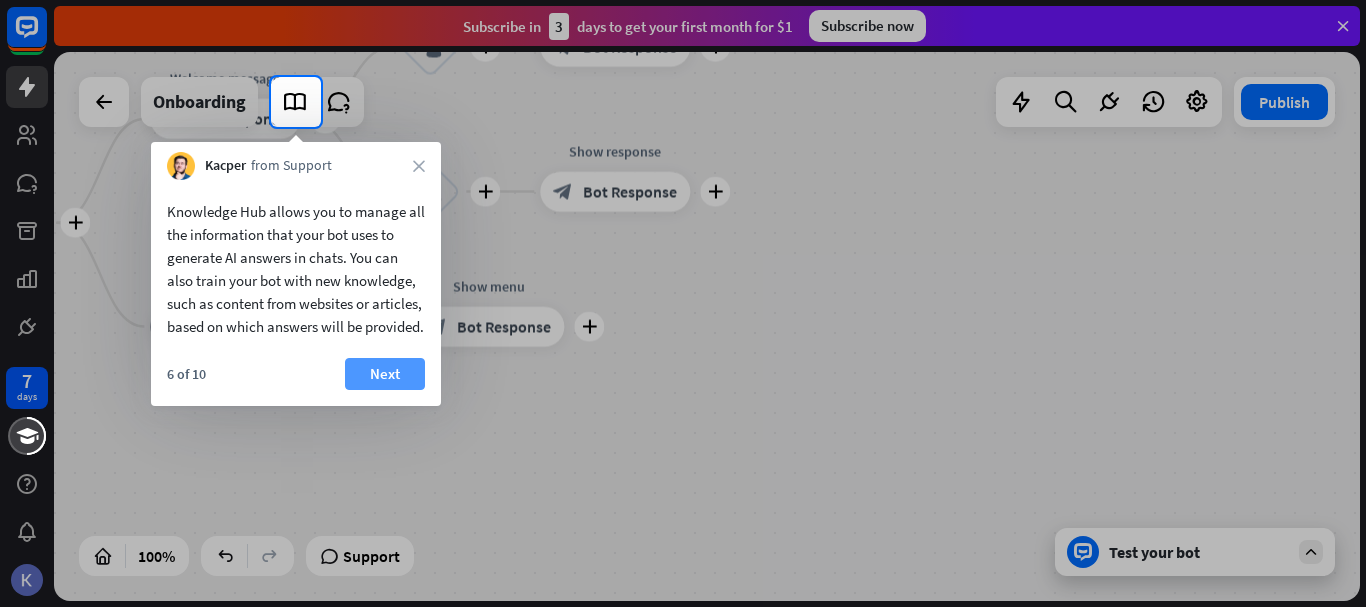 click on "Next" at bounding box center [385, 374] 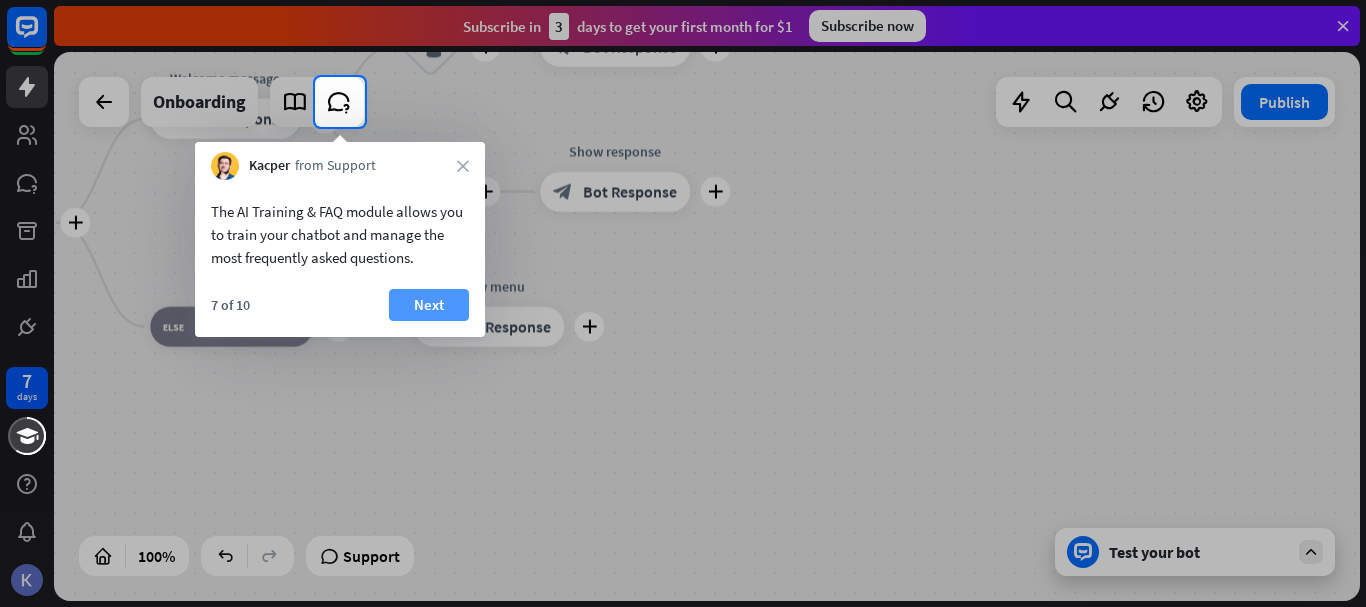 click on "Next" at bounding box center [429, 305] 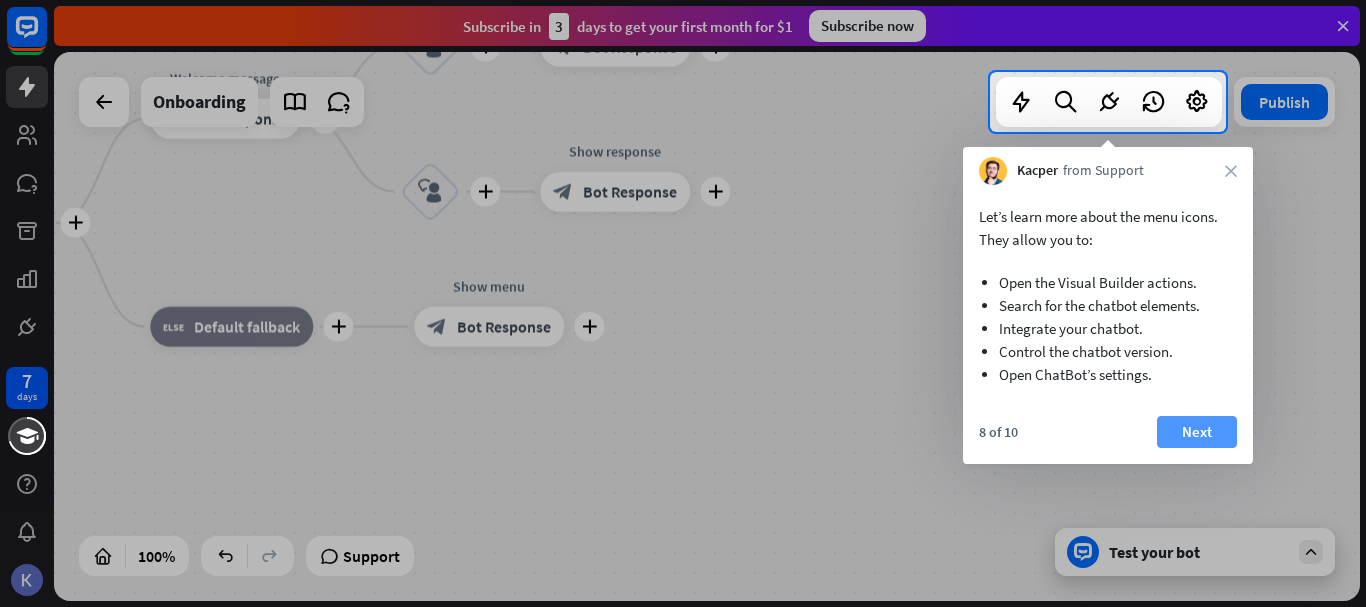 click on "Next" at bounding box center [1197, 432] 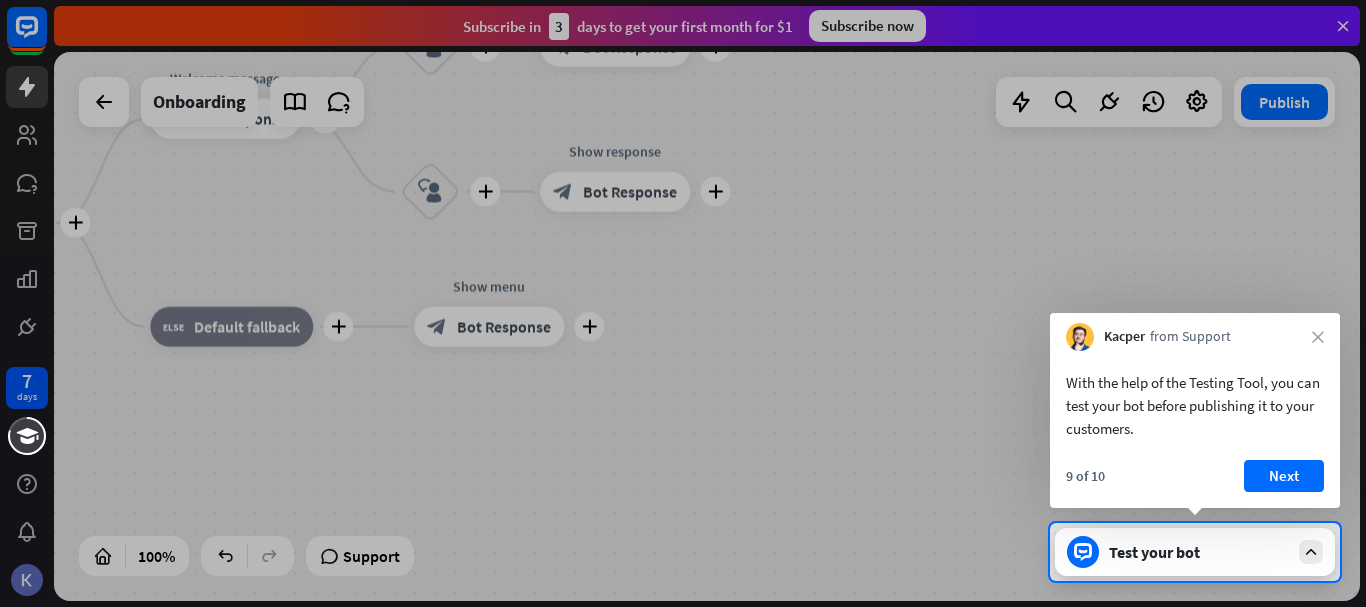 click on "With the help of the Testing Tool, you can test your bot before publishing it to your customers.
9 of 10
Next" at bounding box center (1195, 429) 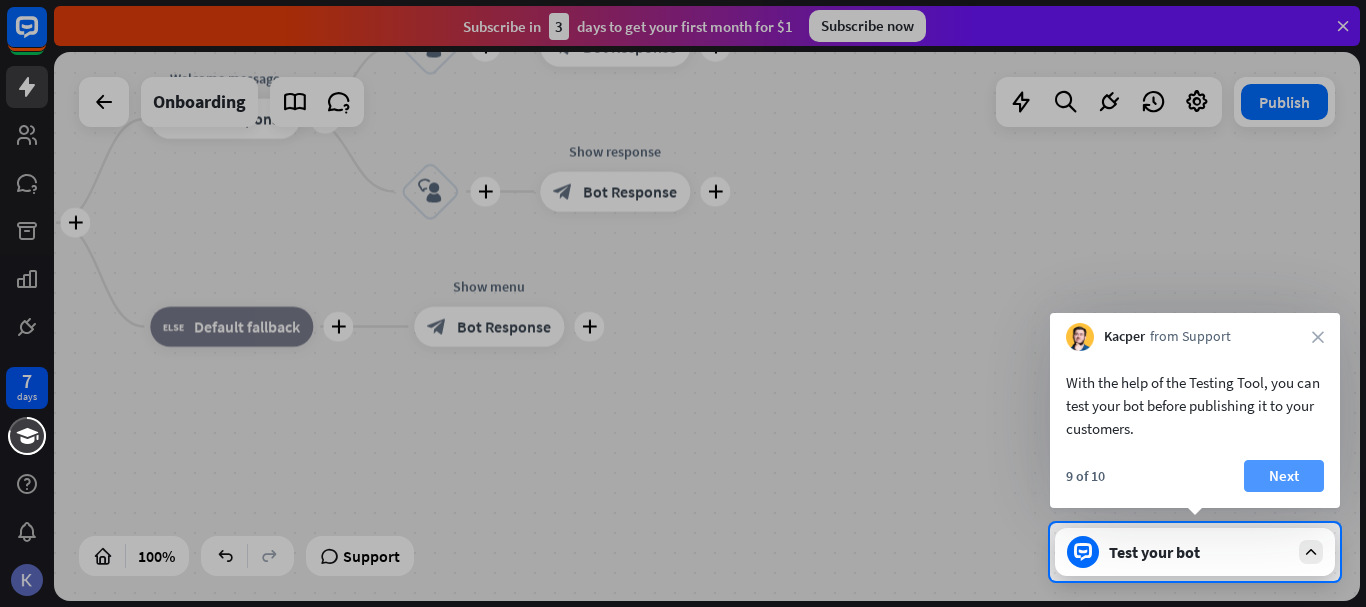 click on "Next" at bounding box center (1284, 476) 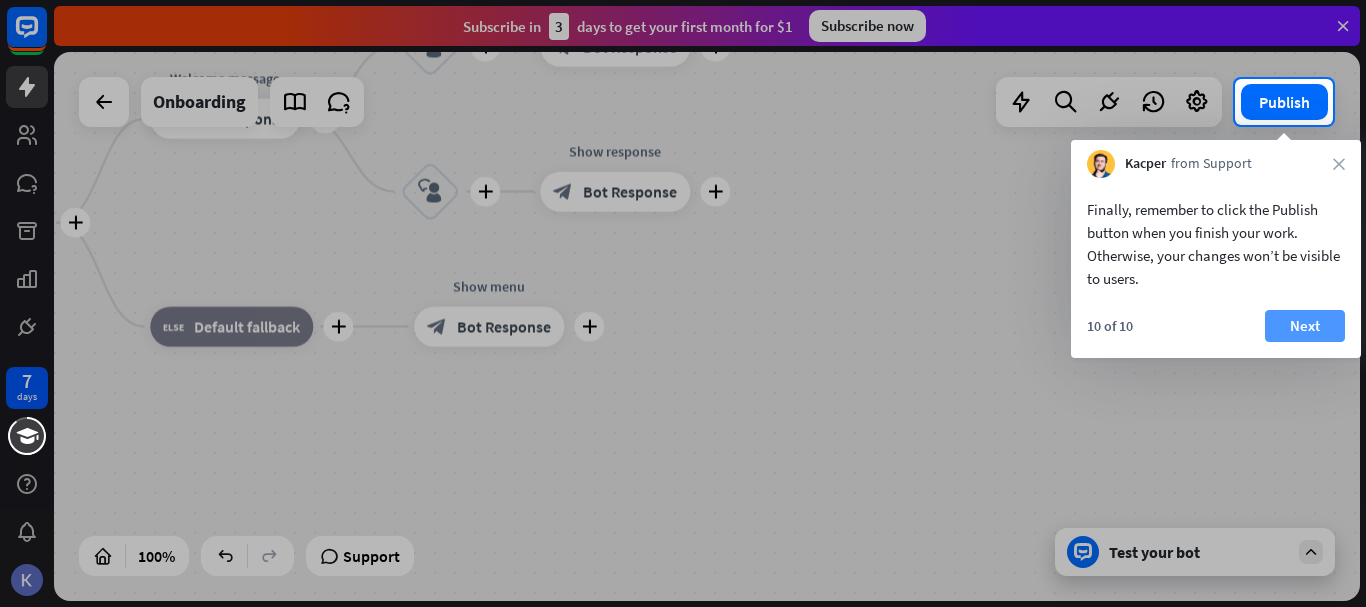 click on "Next" at bounding box center [1305, 326] 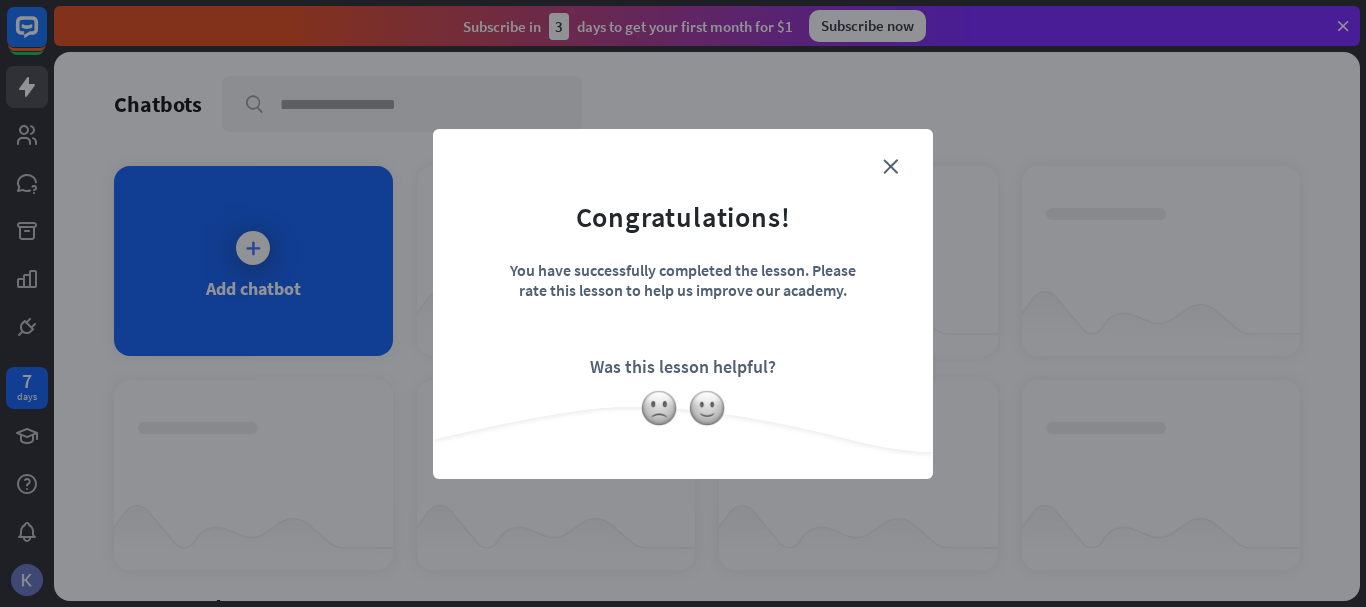 click on "Congratulations!
You have successfully completed the lesson.
Please rate this lesson to help us improve our
academy.
Was this lesson helpful?" at bounding box center [683, 273] 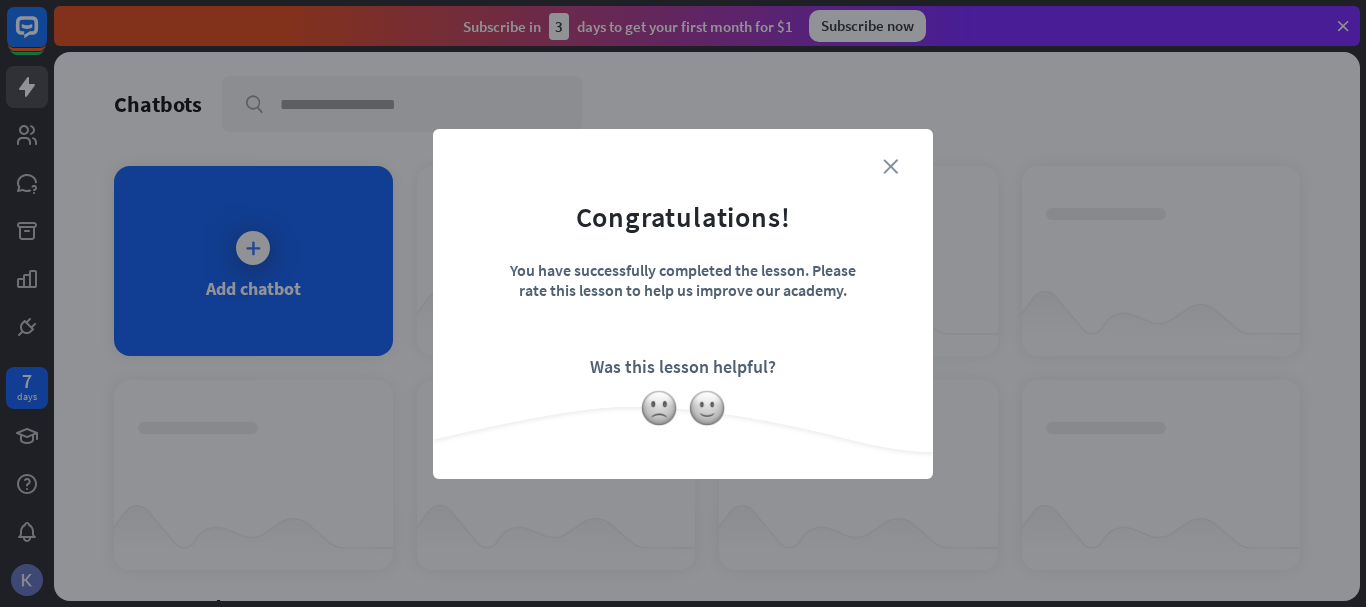 click on "close" at bounding box center (890, 166) 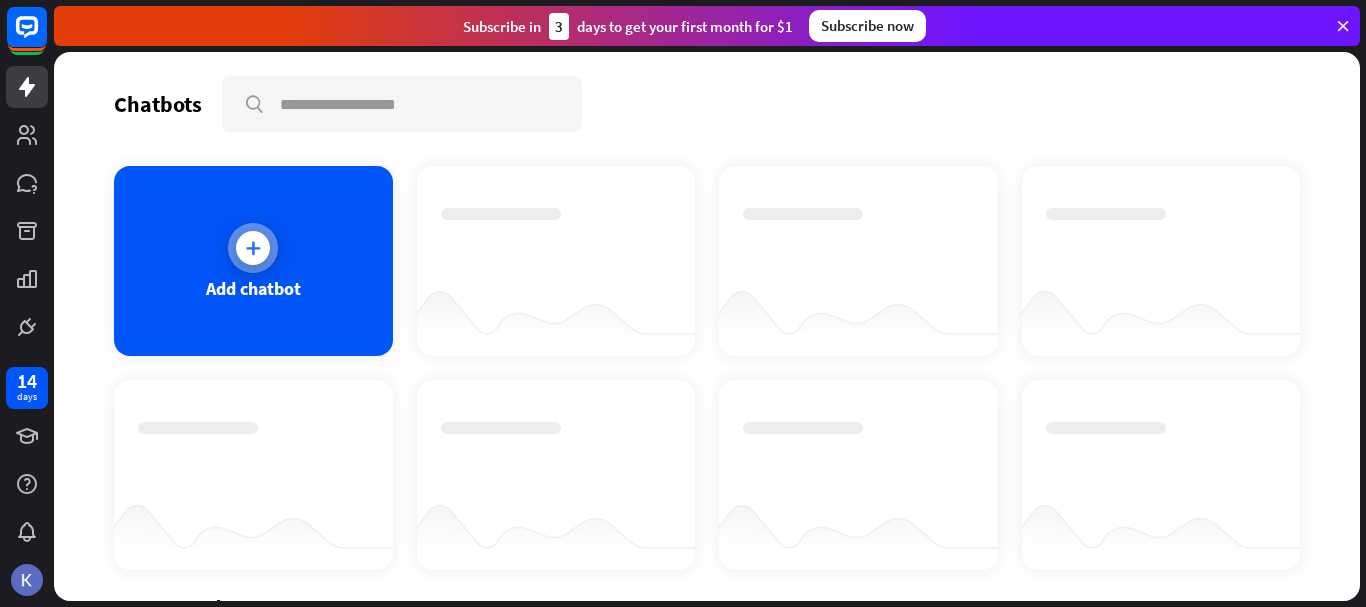 click at bounding box center [253, 248] 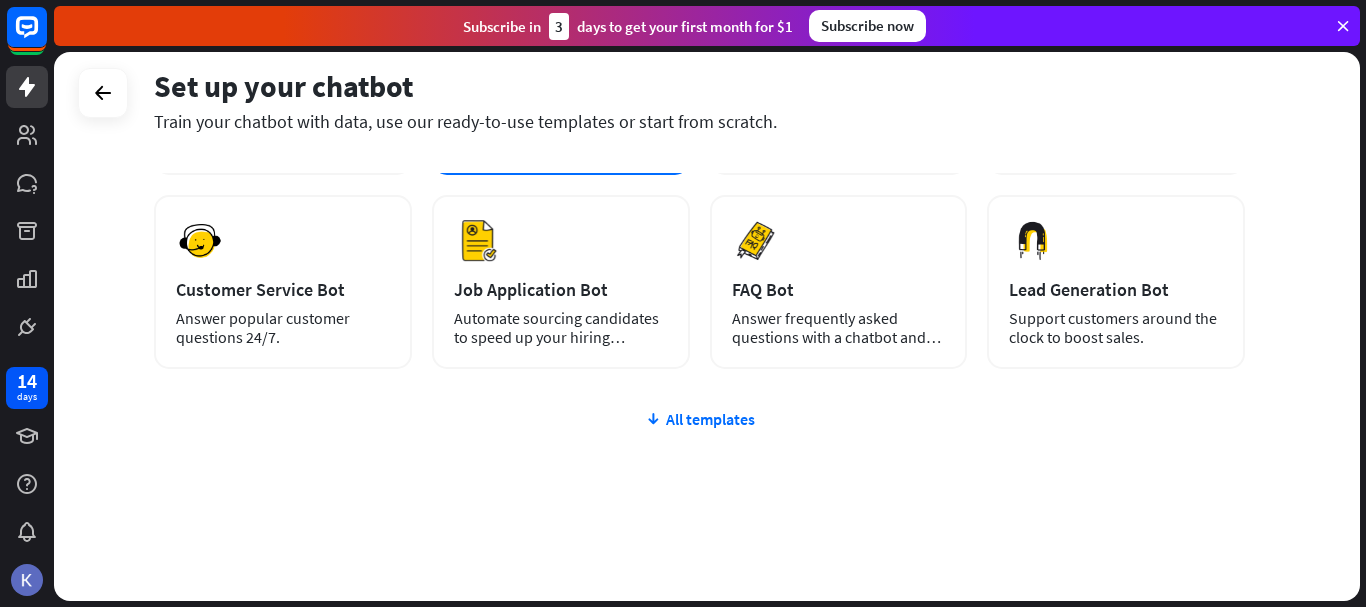 scroll, scrollTop: 271, scrollLeft: 0, axis: vertical 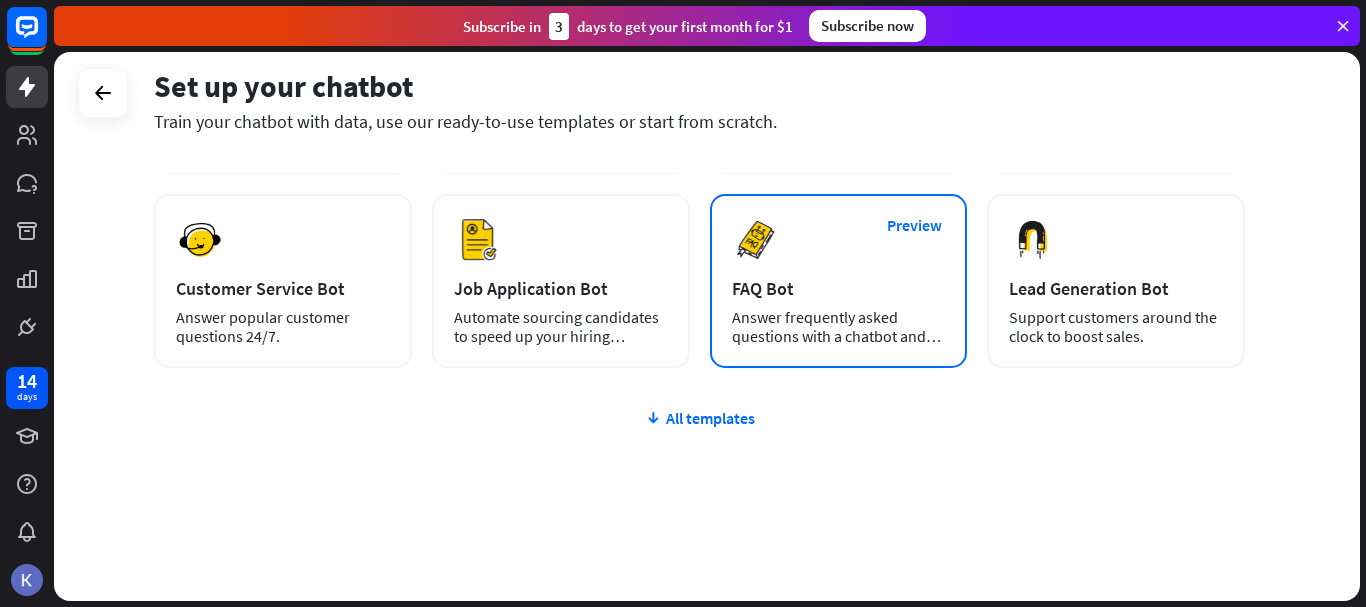 click on "Answer frequently asked questions with a chatbot and save your time." at bounding box center [839, 327] 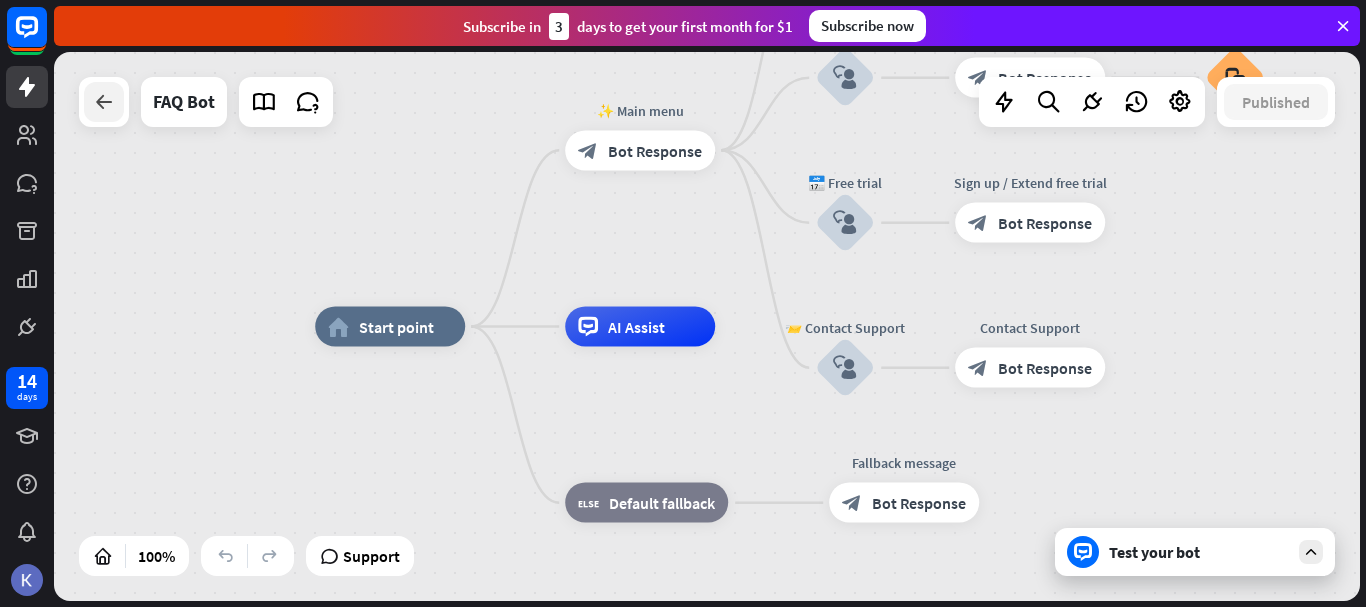 click at bounding box center [104, 102] 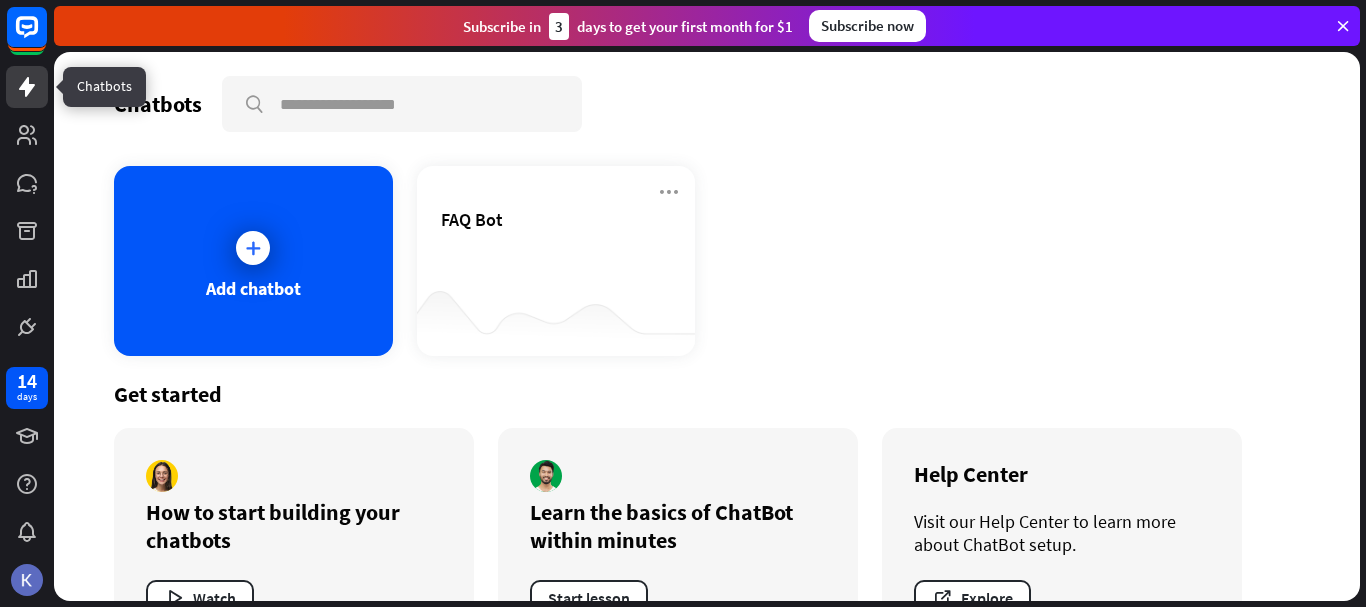 click 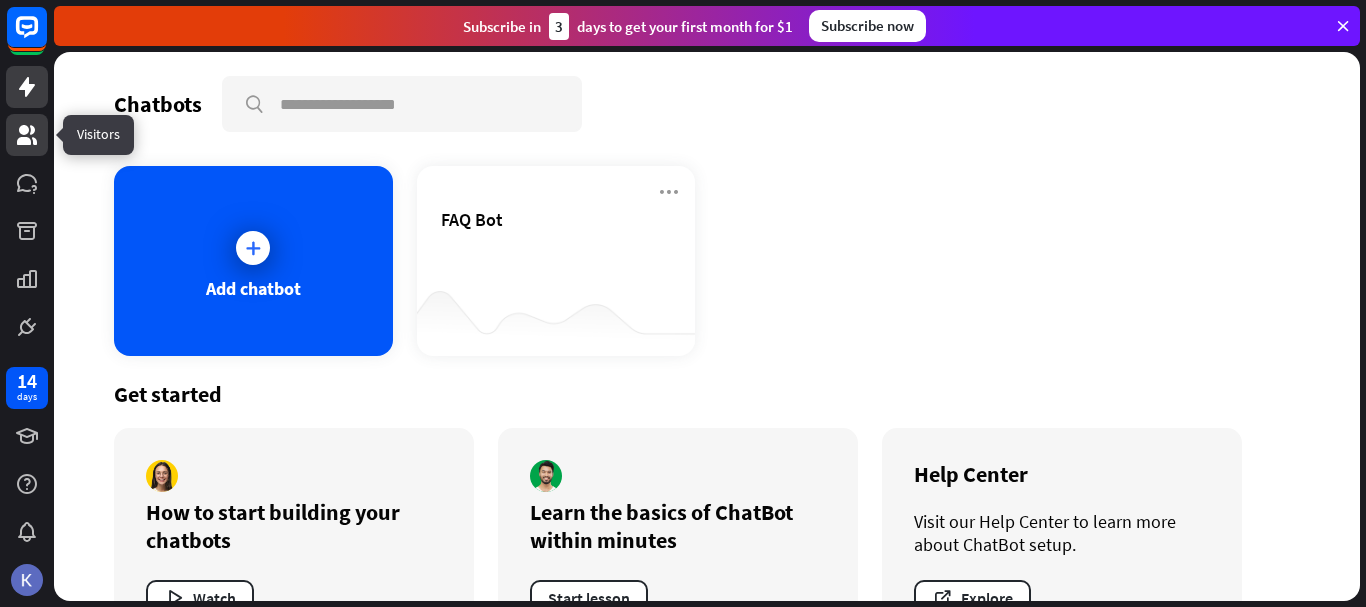 click 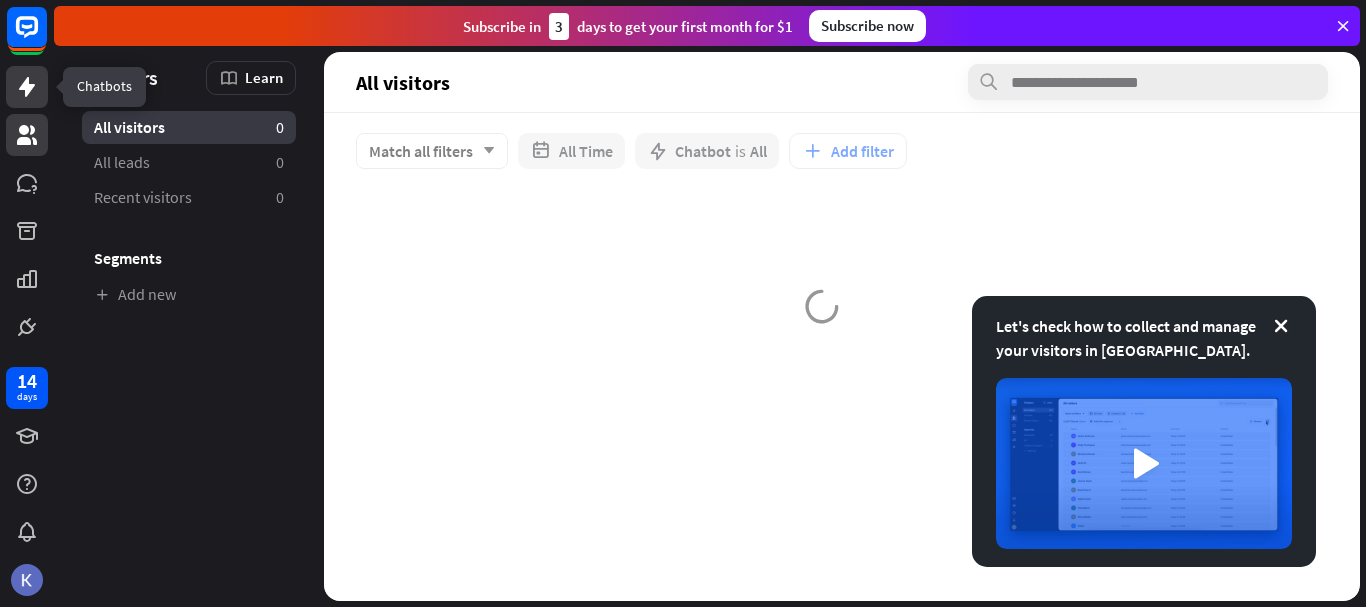 click 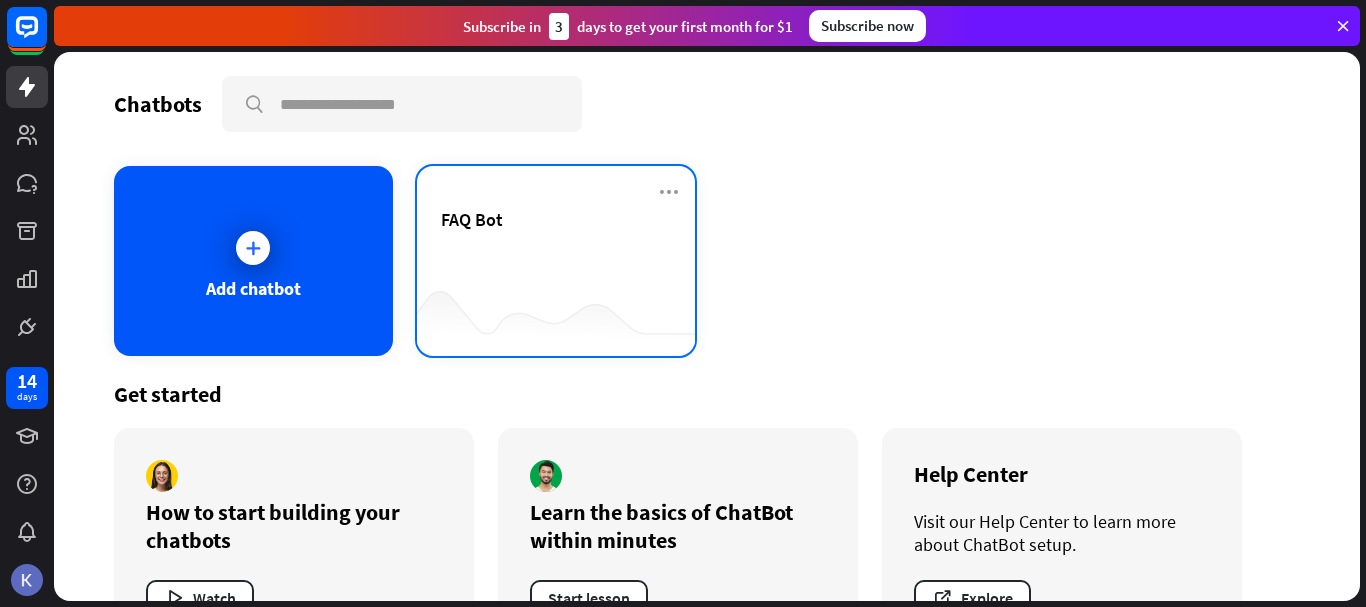 click on "FAQ Bot" at bounding box center (556, 243) 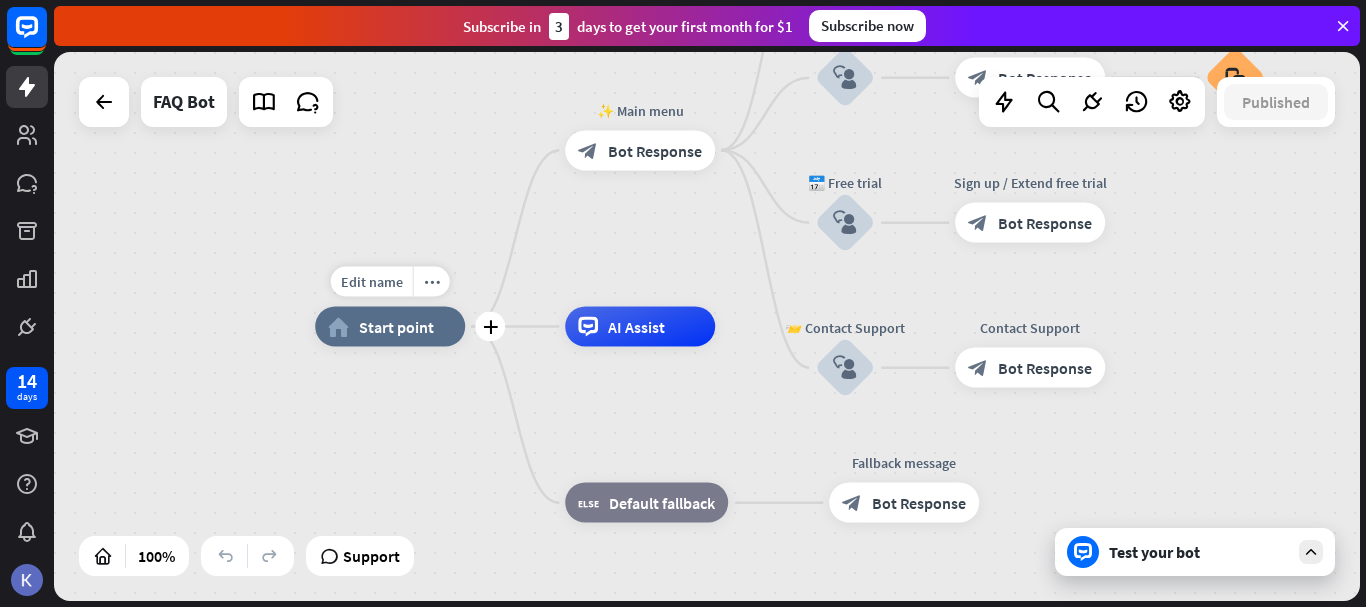 click on "home_2   Start point" at bounding box center (390, 327) 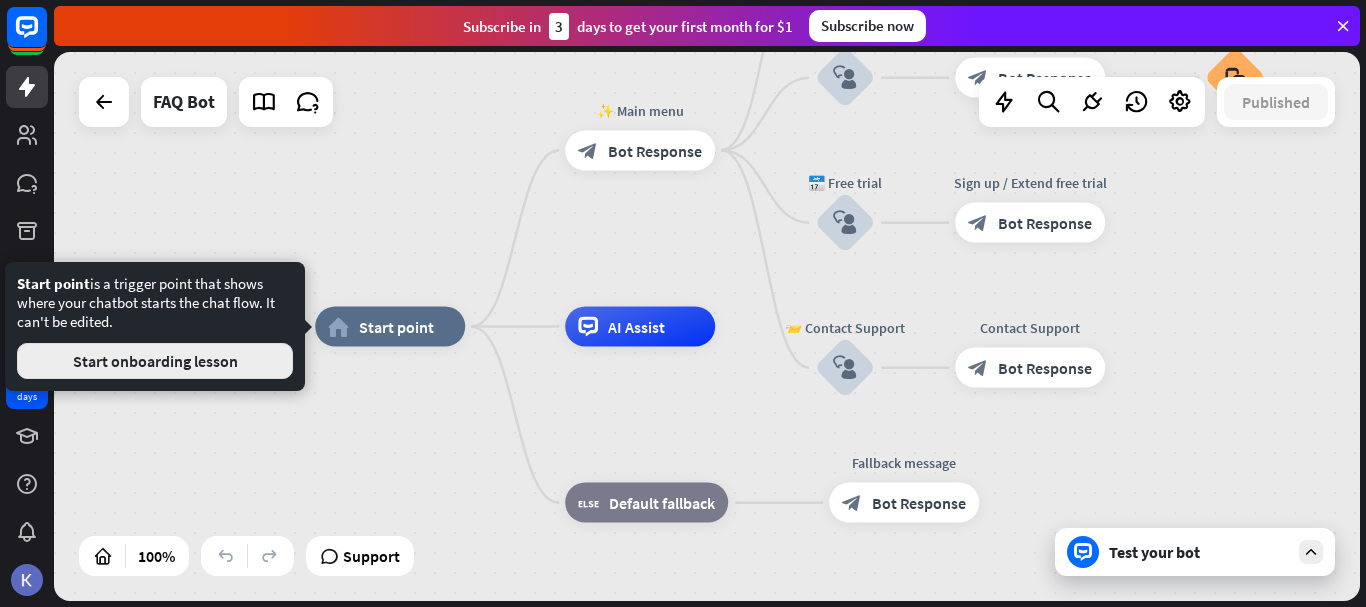 click on "Start onboarding lesson" at bounding box center (155, 361) 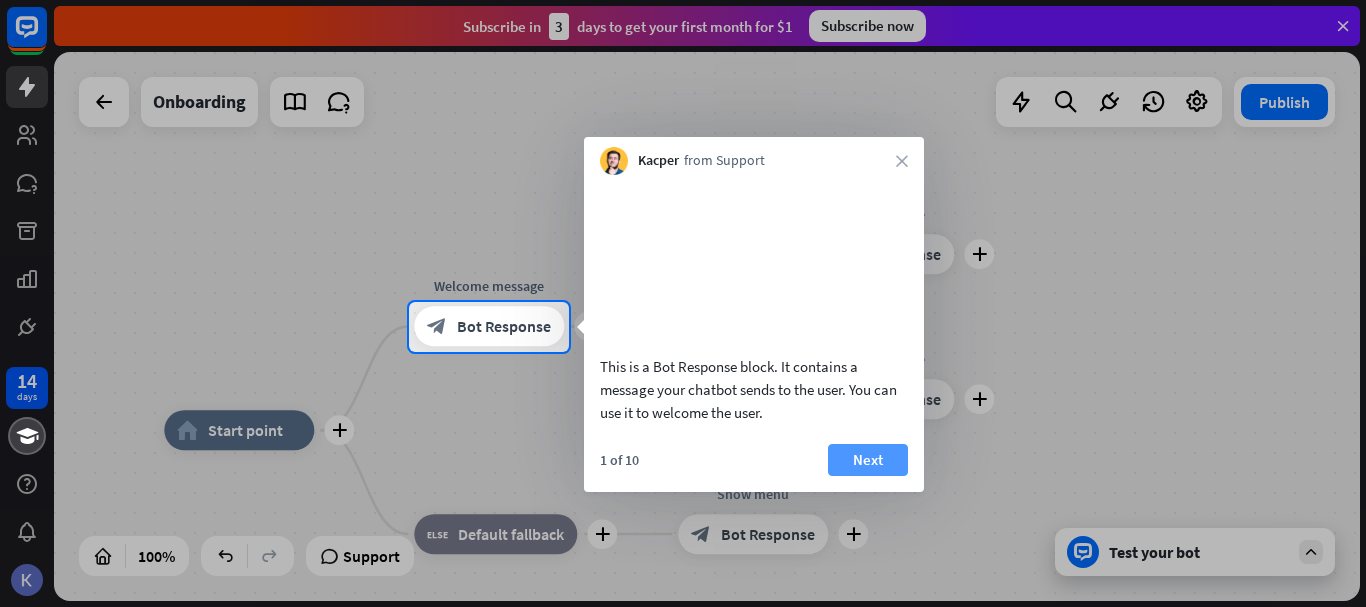 click on "Next" at bounding box center (868, 460) 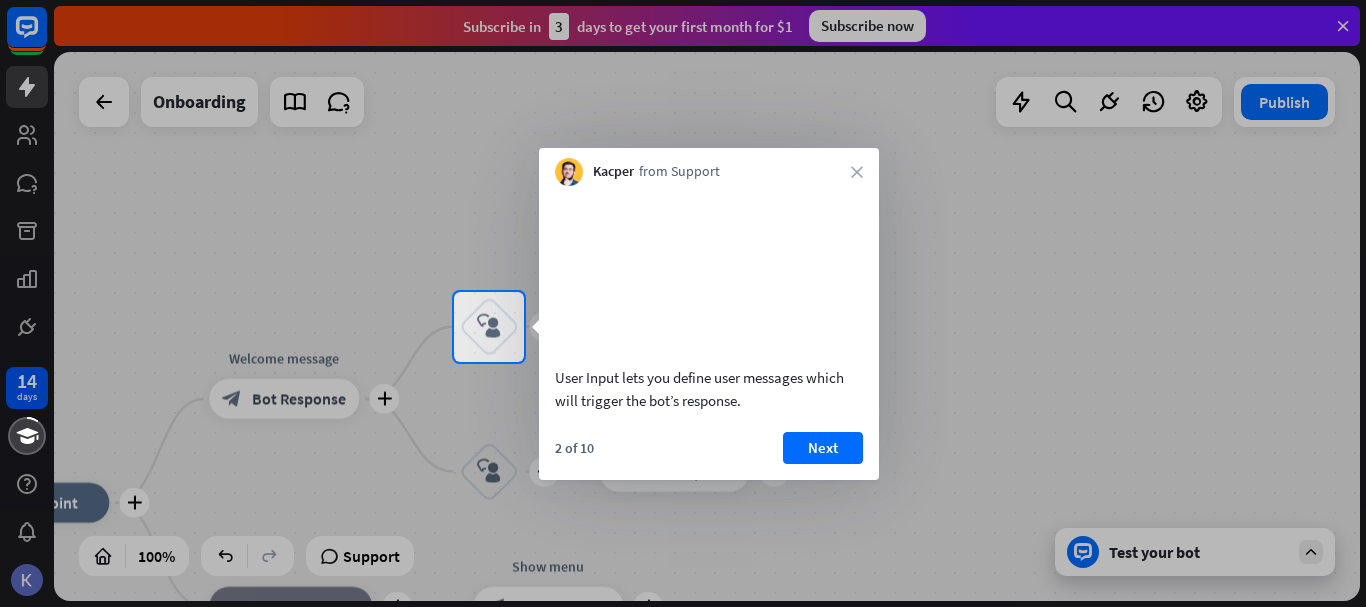 click on "Kacper
from Support
close" at bounding box center (709, 167) 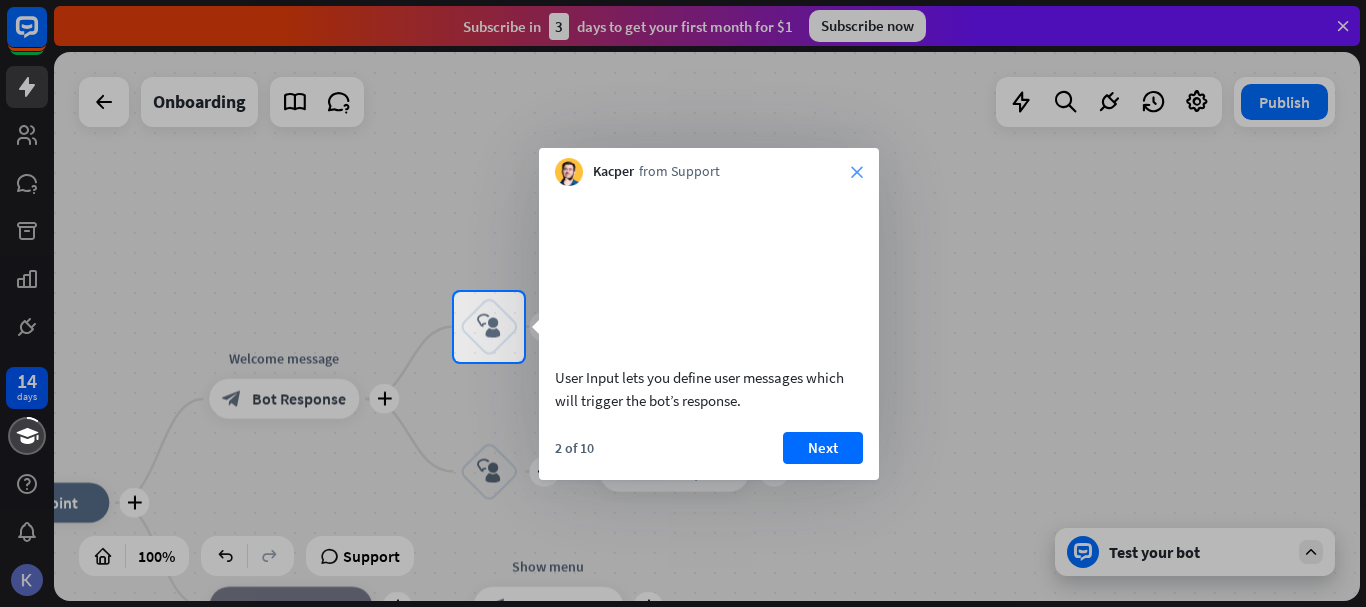 click on "close" at bounding box center [857, 172] 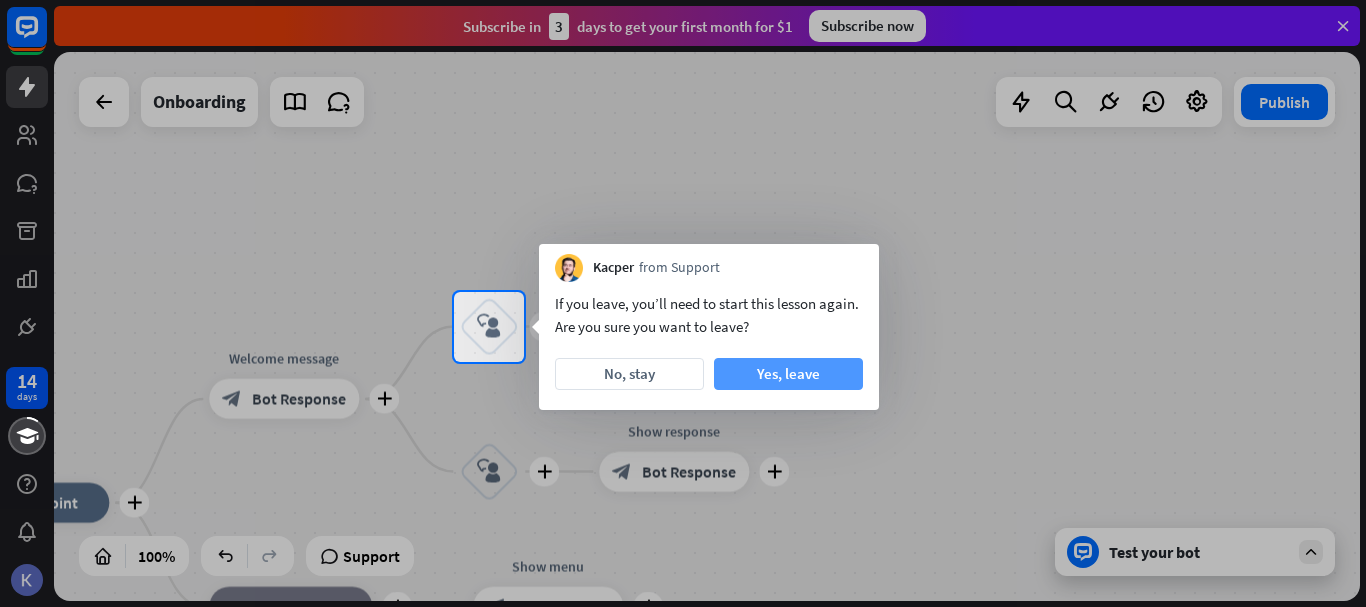 click on "Yes, leave" at bounding box center [788, 374] 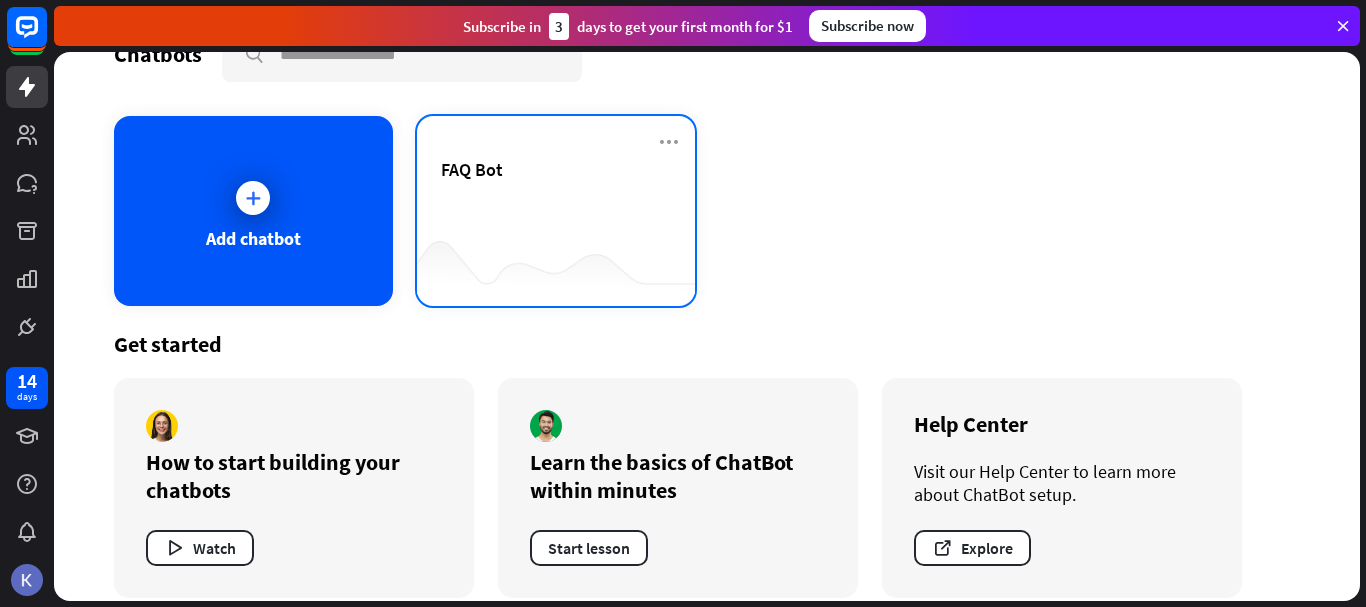 scroll, scrollTop: 46, scrollLeft: 0, axis: vertical 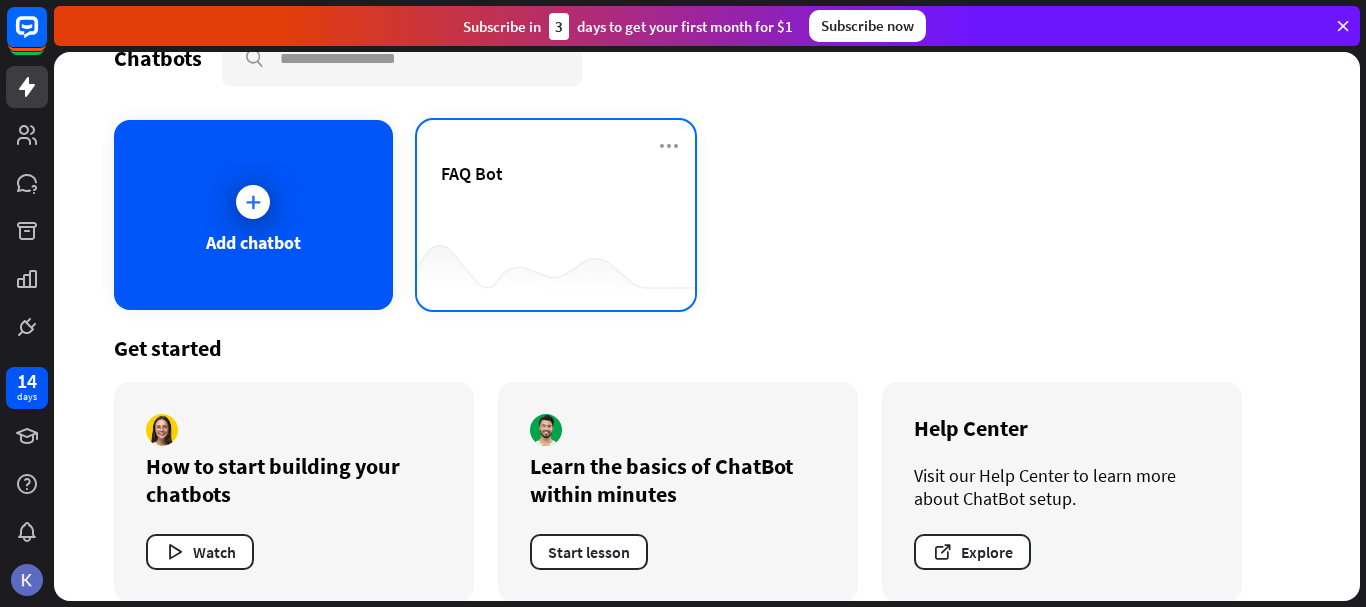 click at bounding box center (556, 270) 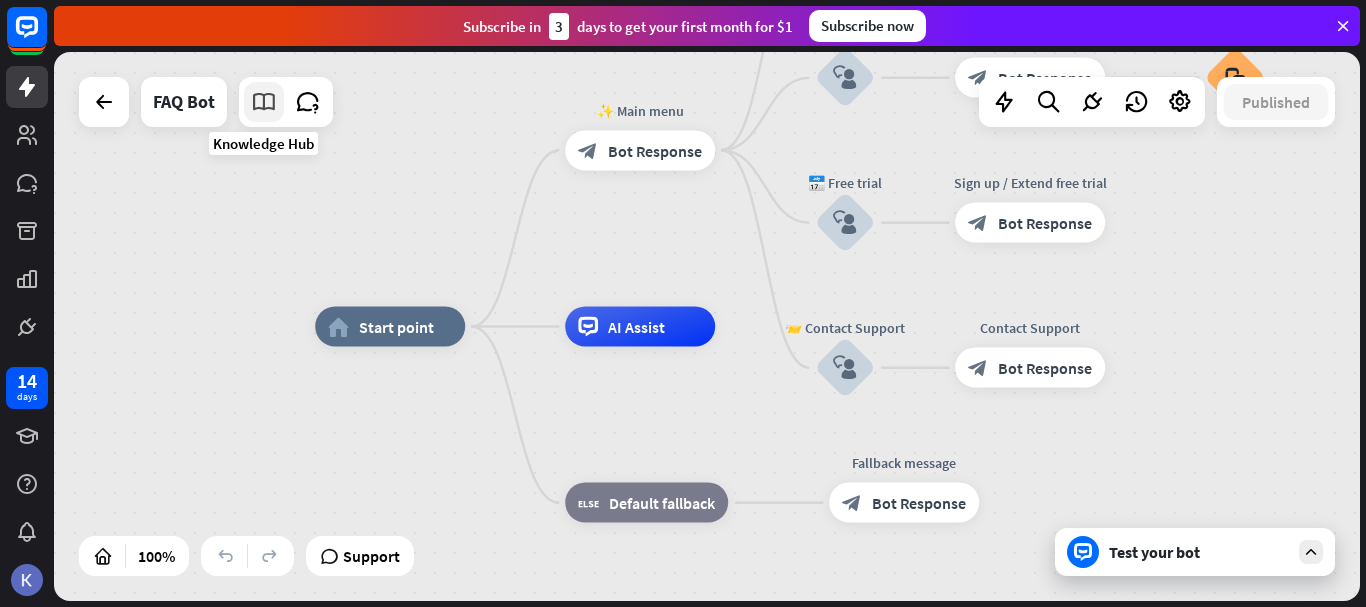 click at bounding box center [264, 102] 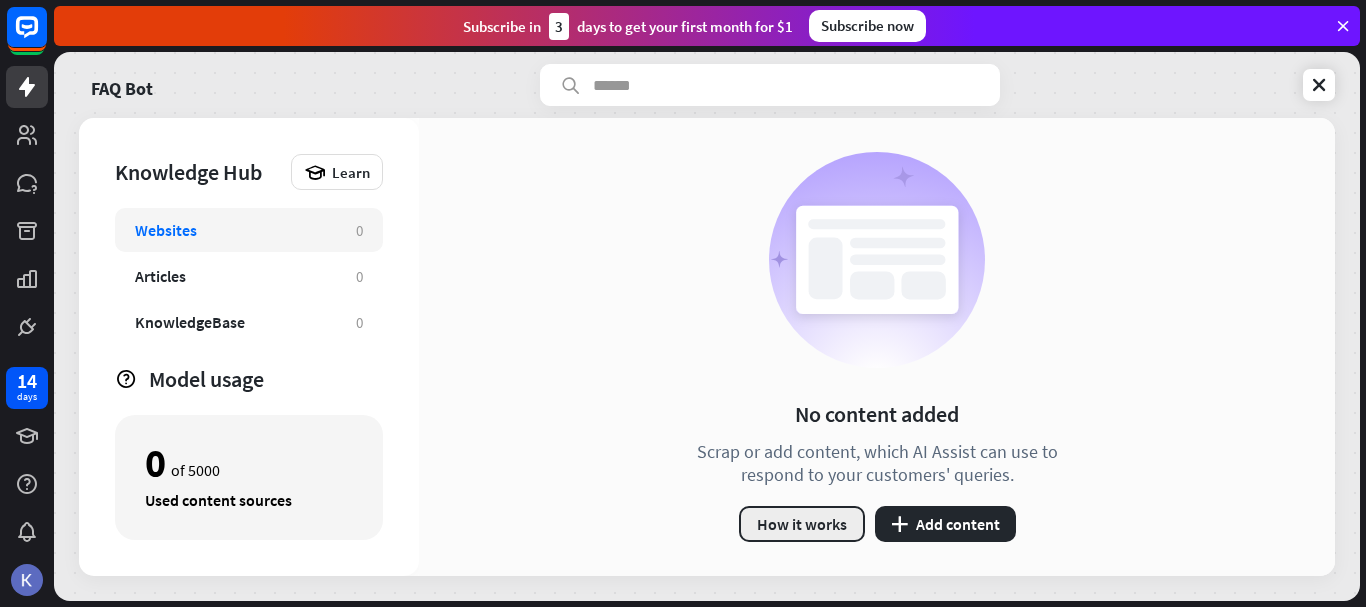 click on "How it works" at bounding box center (802, 524) 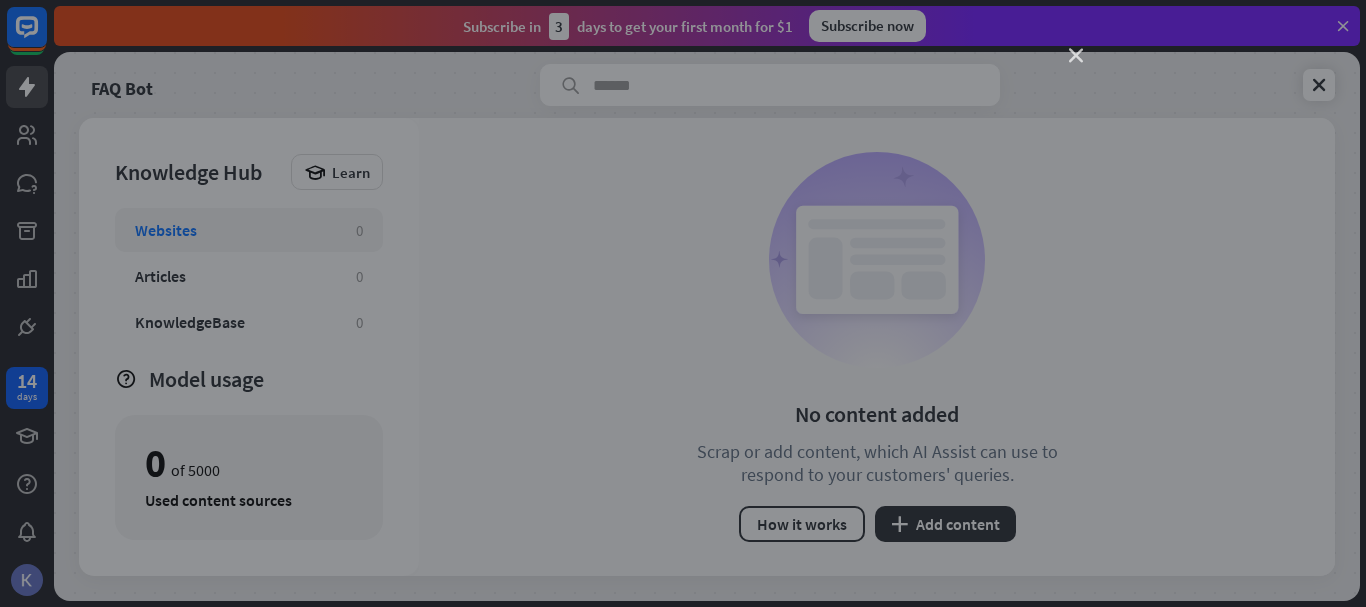 click on "close" at bounding box center (1076, 56) 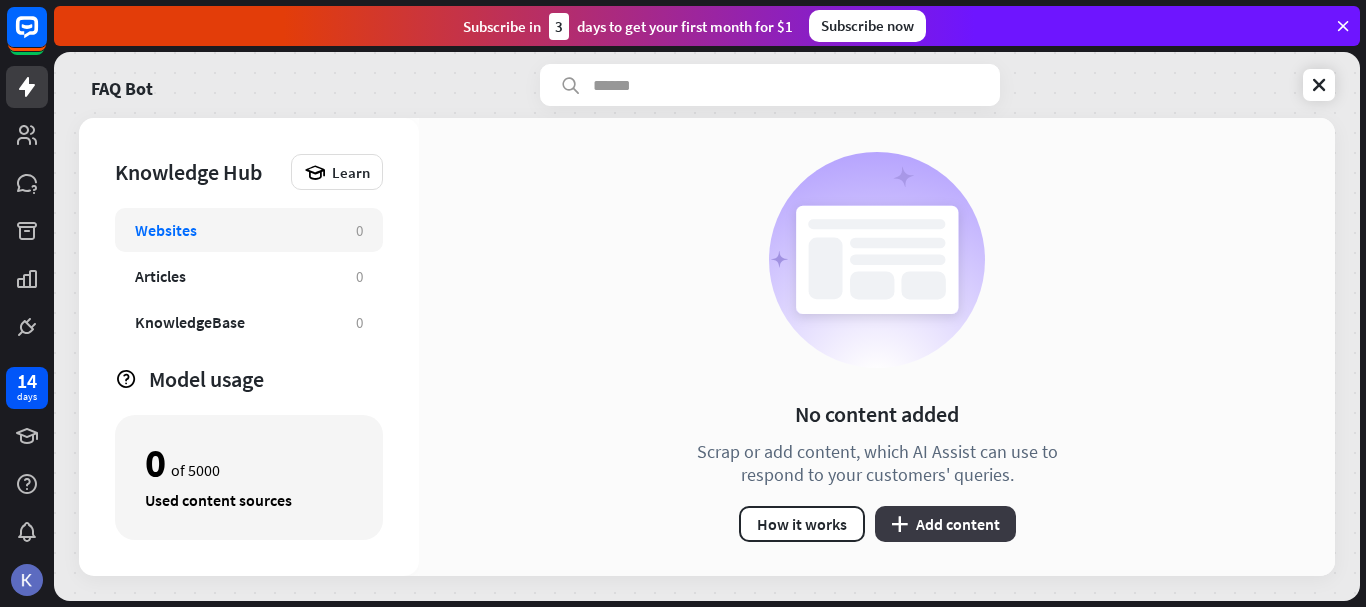 click on "plus
Add content" at bounding box center [945, 524] 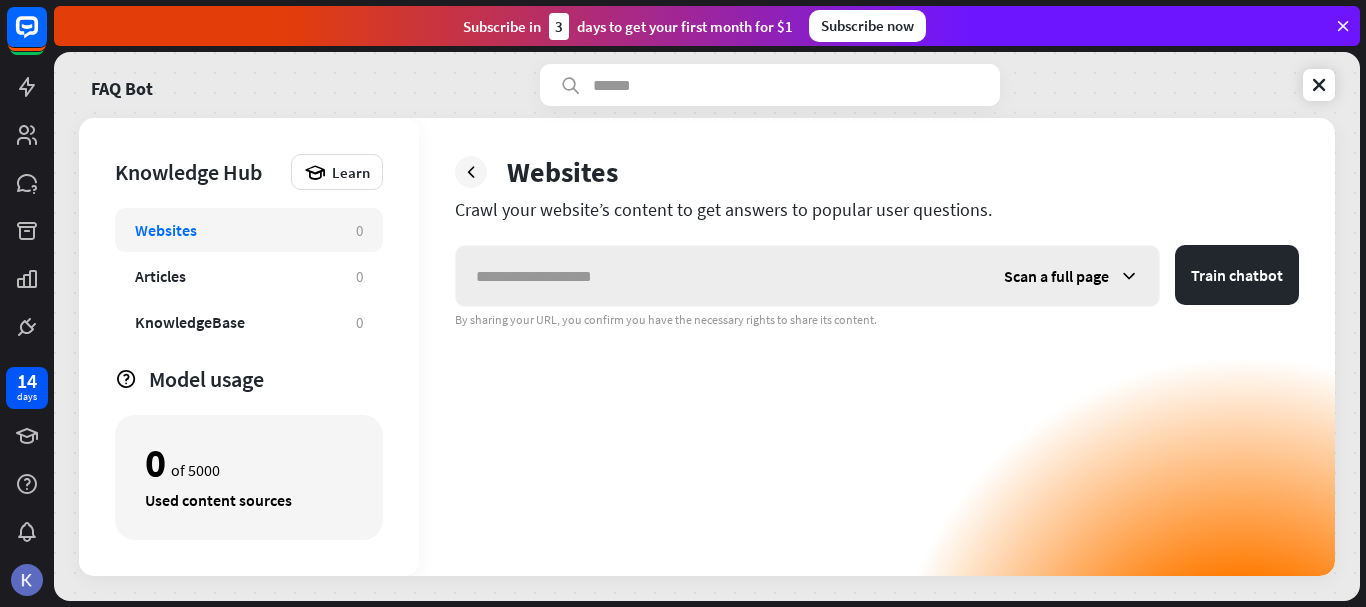 click on "Scan a full page" at bounding box center [1071, 276] 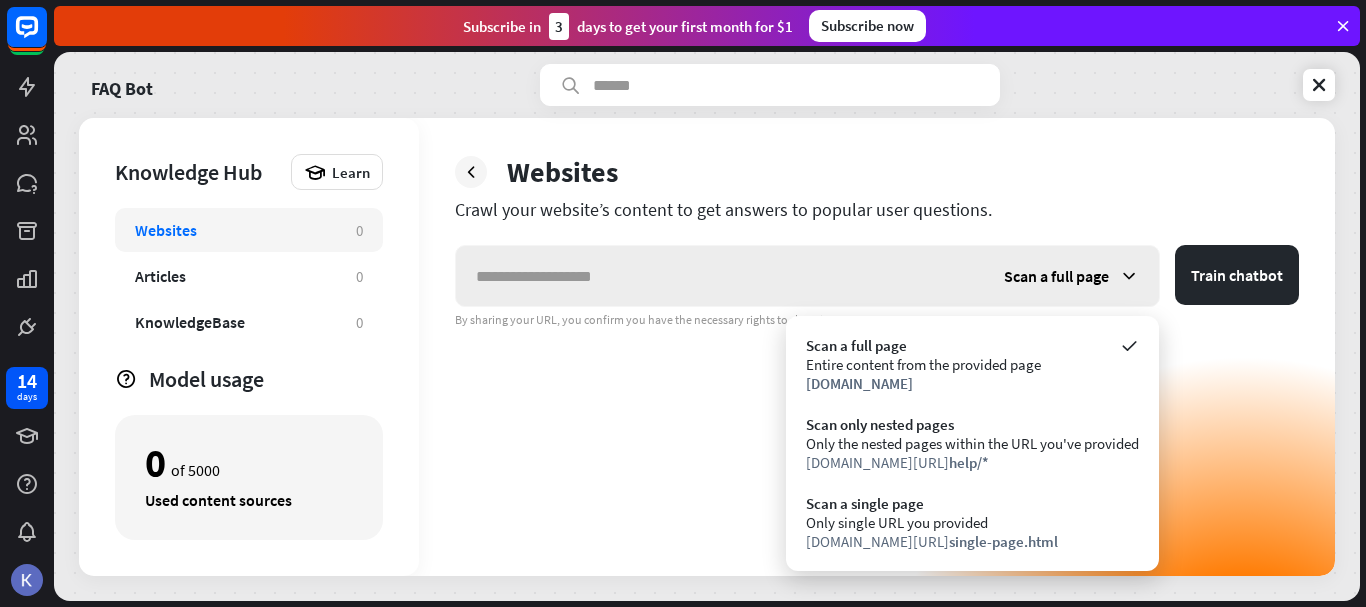 click on "Scan a full page" at bounding box center [1071, 276] 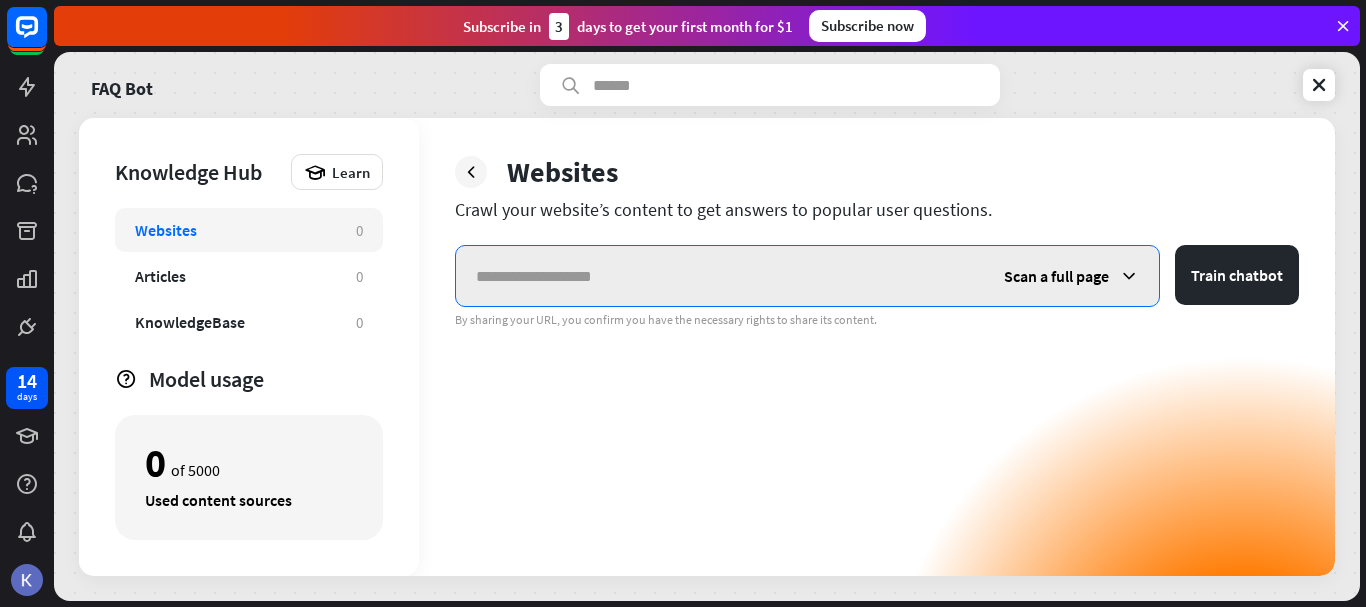 click at bounding box center [720, 276] 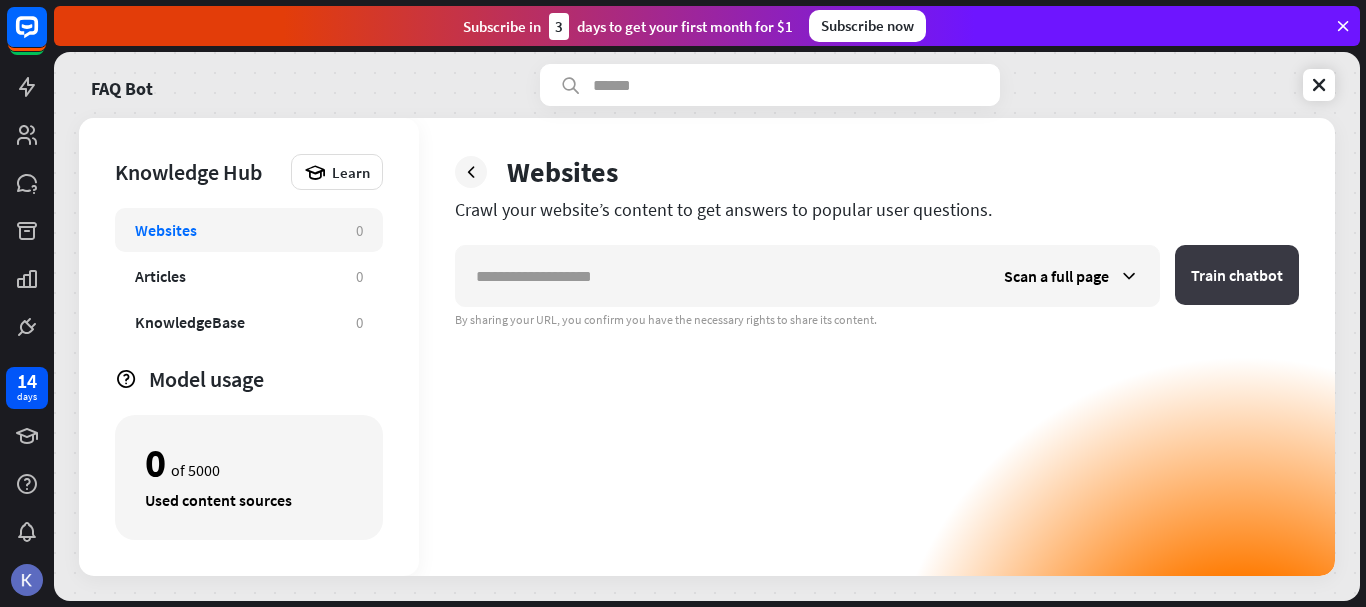 click on "Train chatbot" at bounding box center (1237, 275) 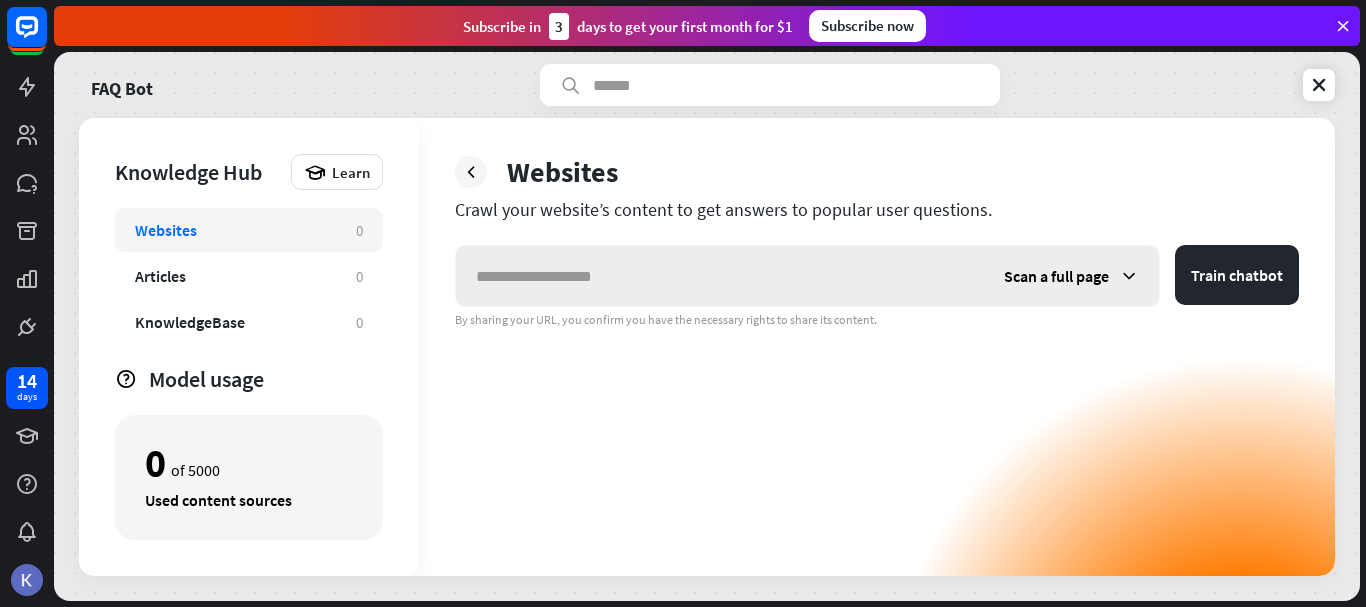 click on "Scan a full page" at bounding box center [1056, 276] 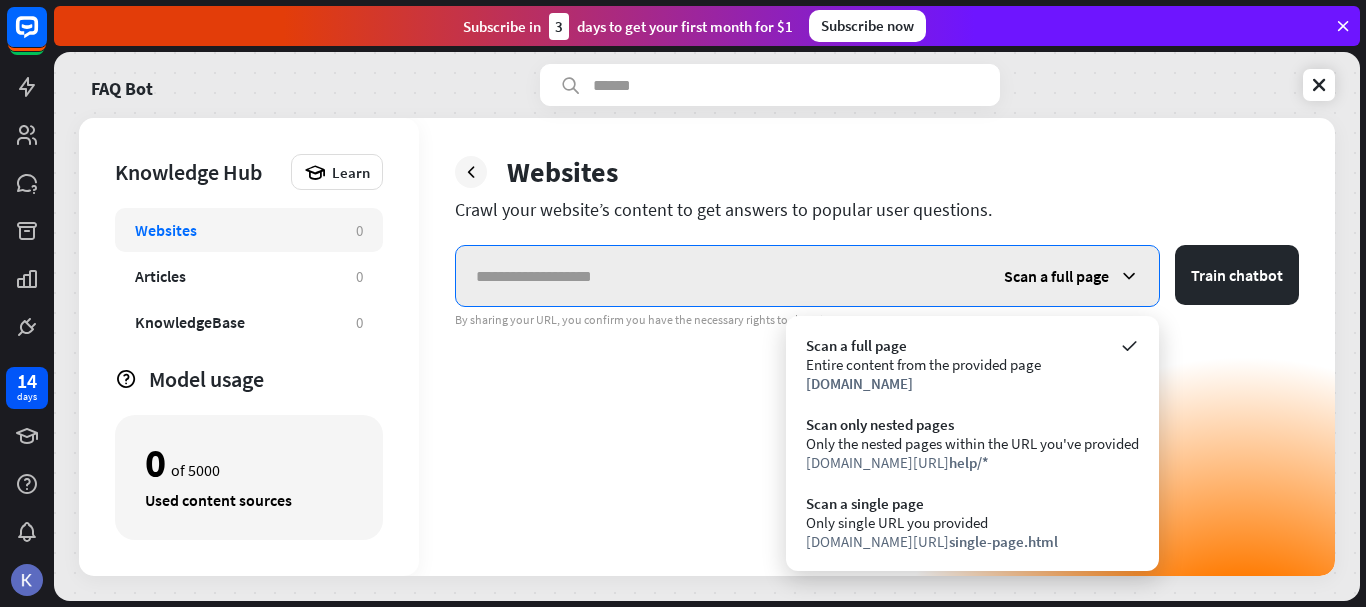 click at bounding box center [720, 276] 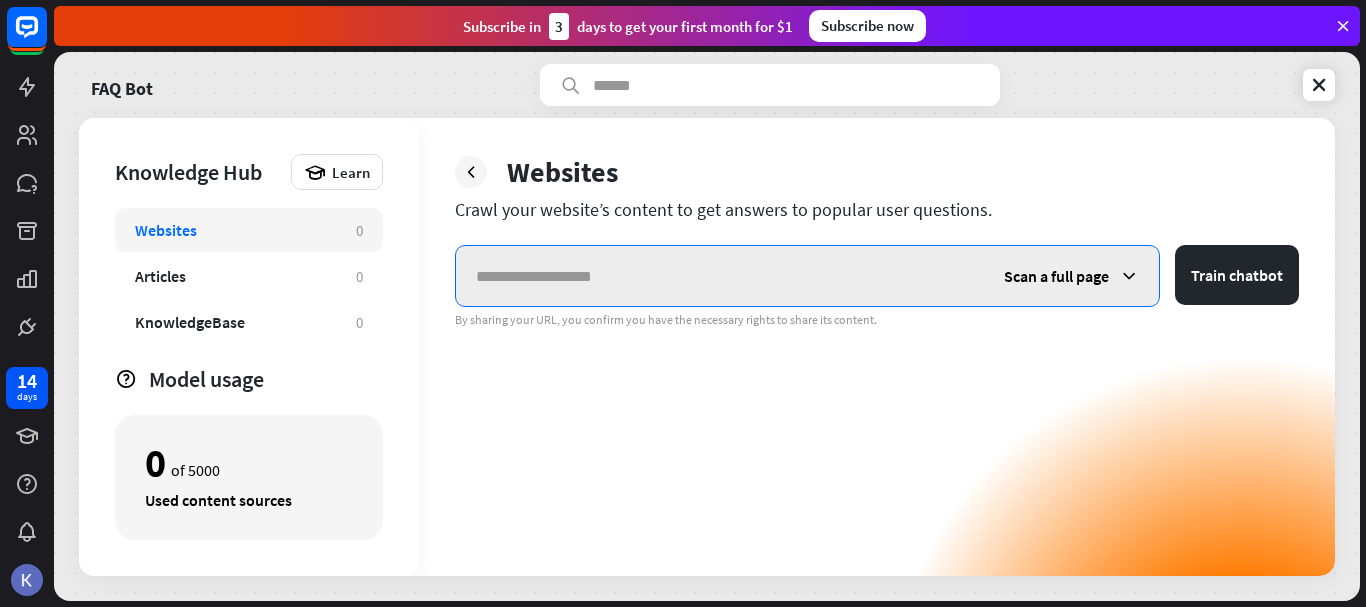 paste on "**********" 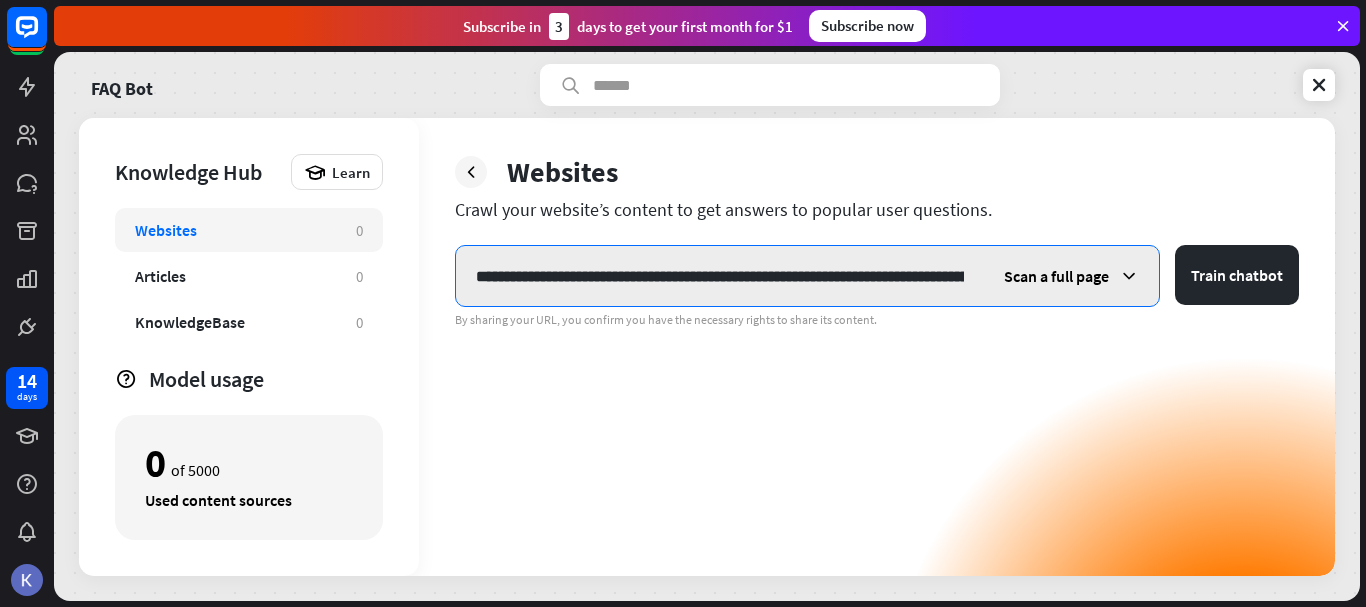 scroll, scrollTop: 0, scrollLeft: 23614, axis: horizontal 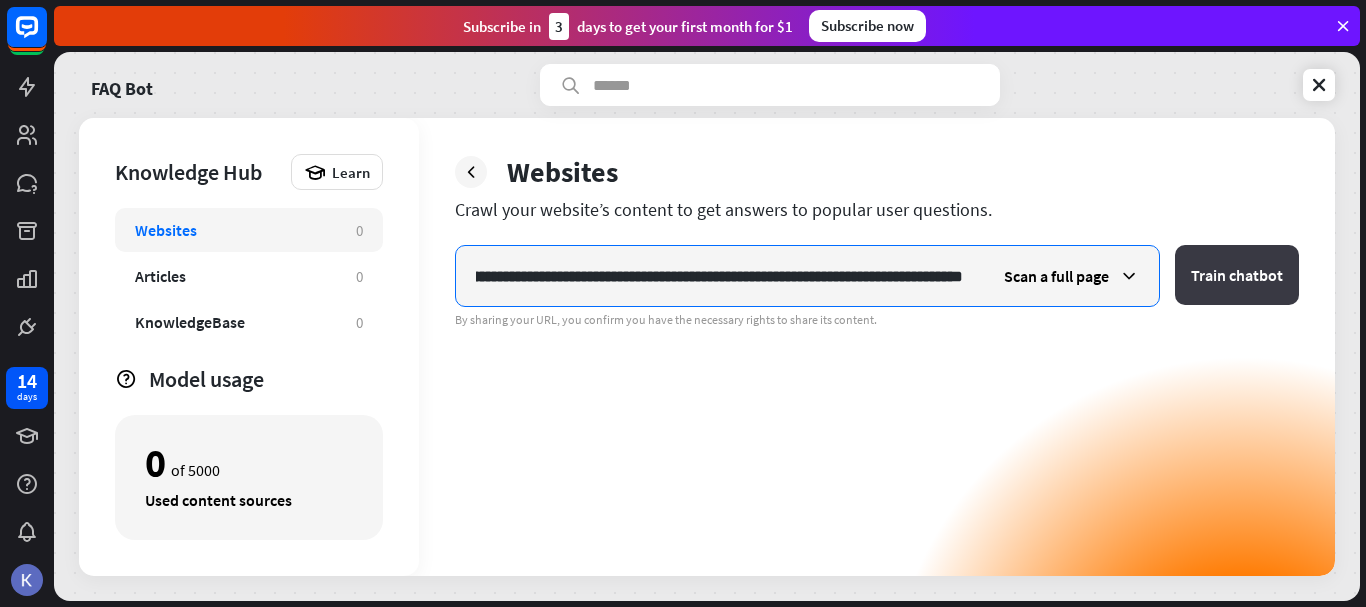 type on "**********" 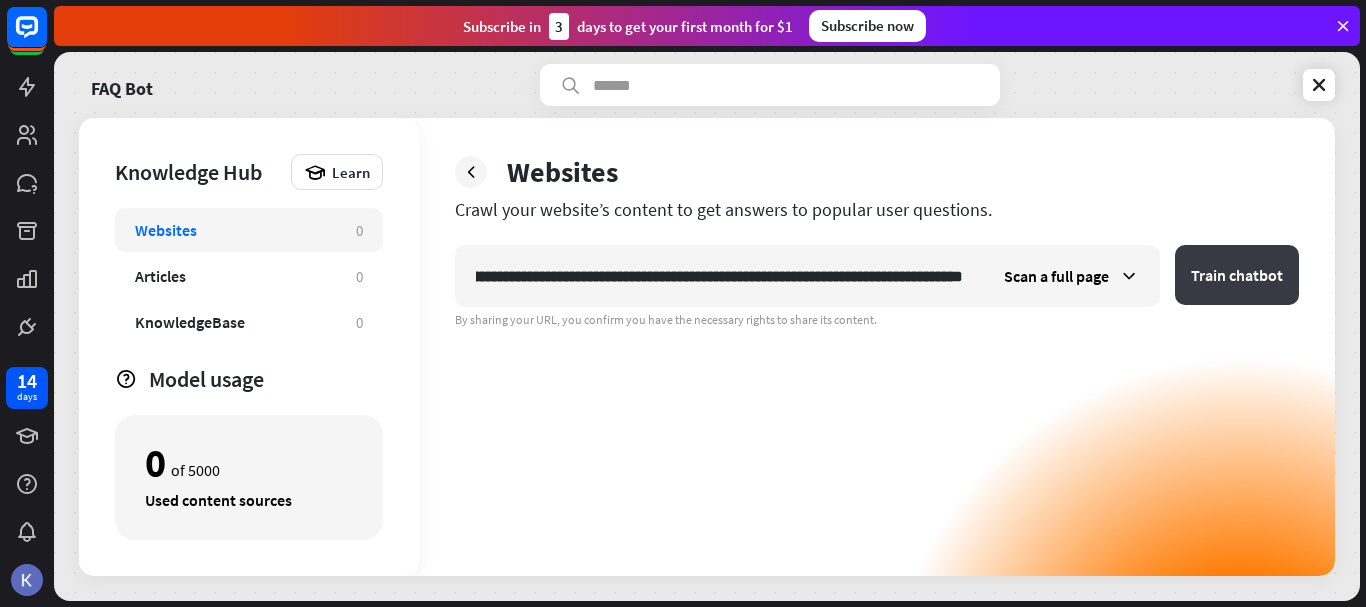 scroll, scrollTop: 0, scrollLeft: 0, axis: both 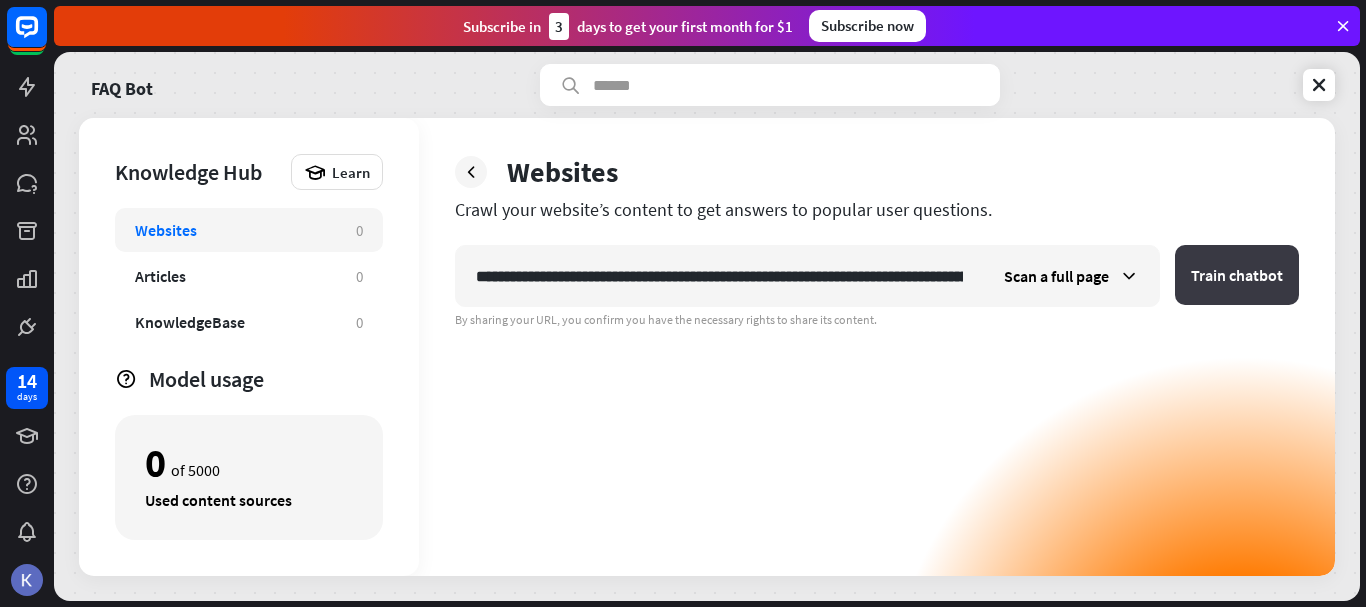 click on "Train chatbot" at bounding box center (1237, 275) 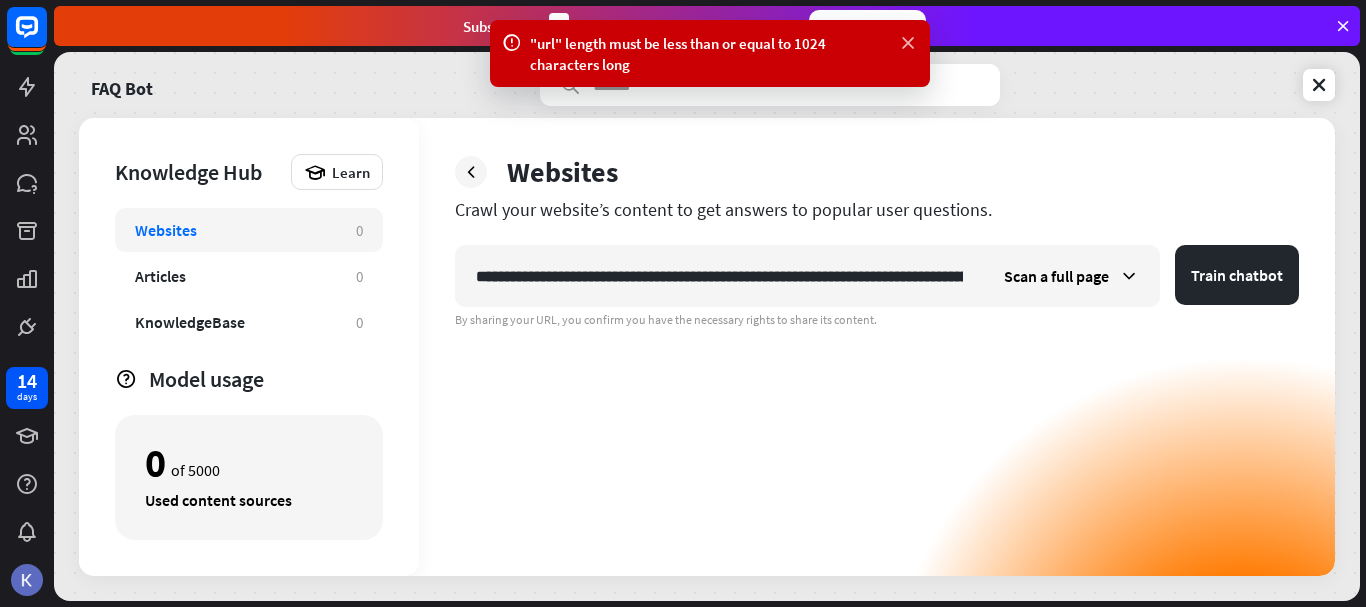 click at bounding box center (908, 43) 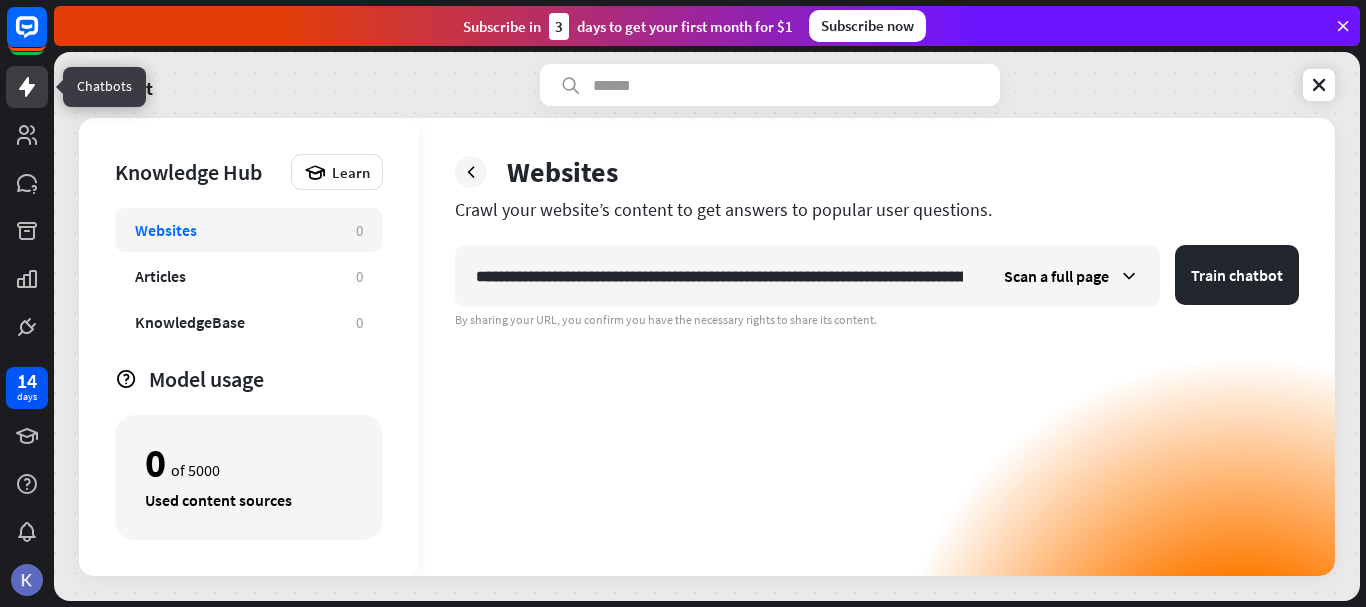 click 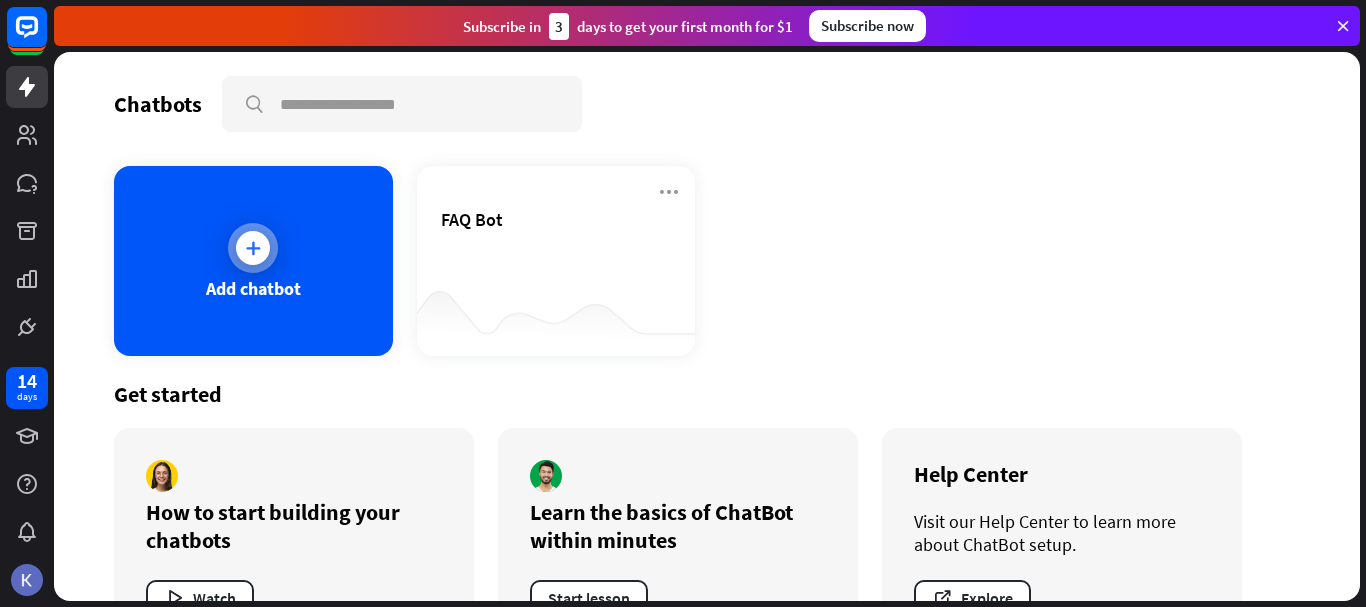 click at bounding box center (253, 248) 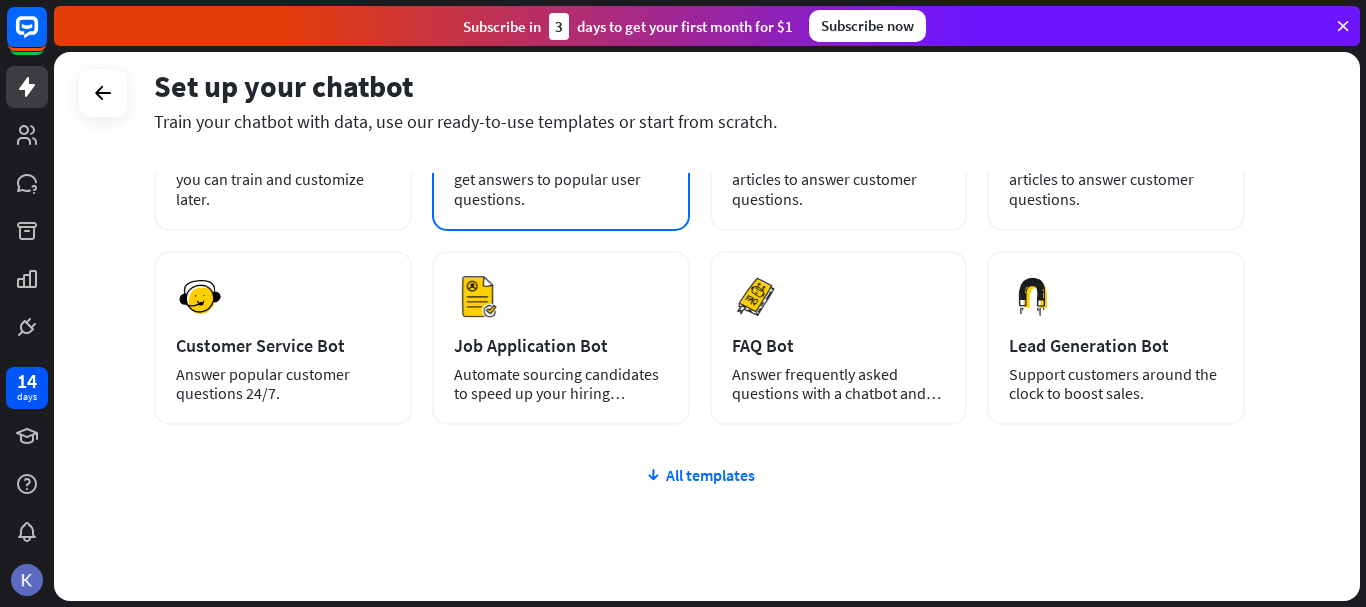 scroll, scrollTop: 225, scrollLeft: 0, axis: vertical 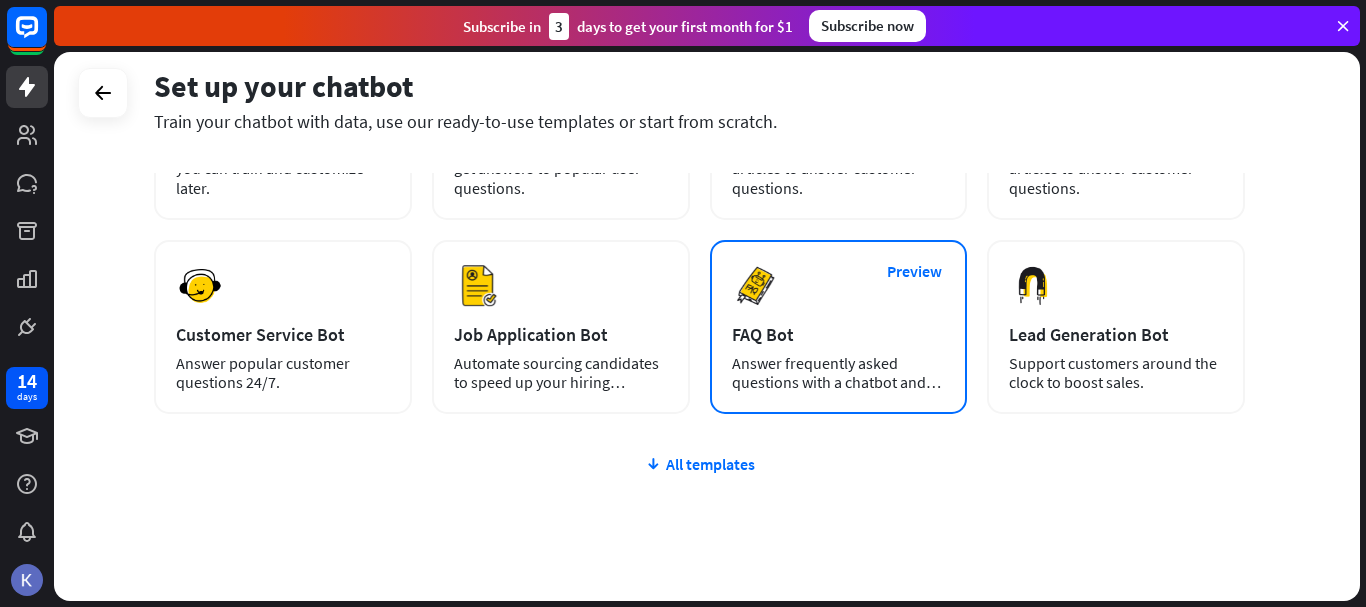 click on "FAQ Bot" at bounding box center [839, 334] 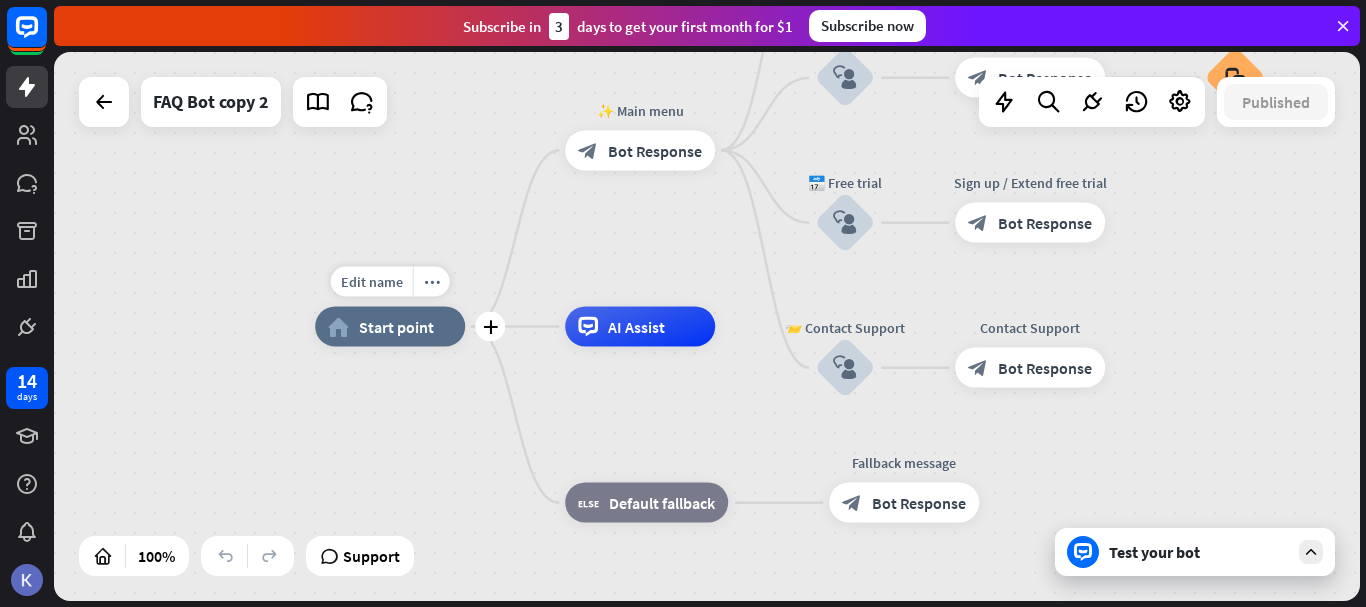 click on "Start point" at bounding box center [396, 327] 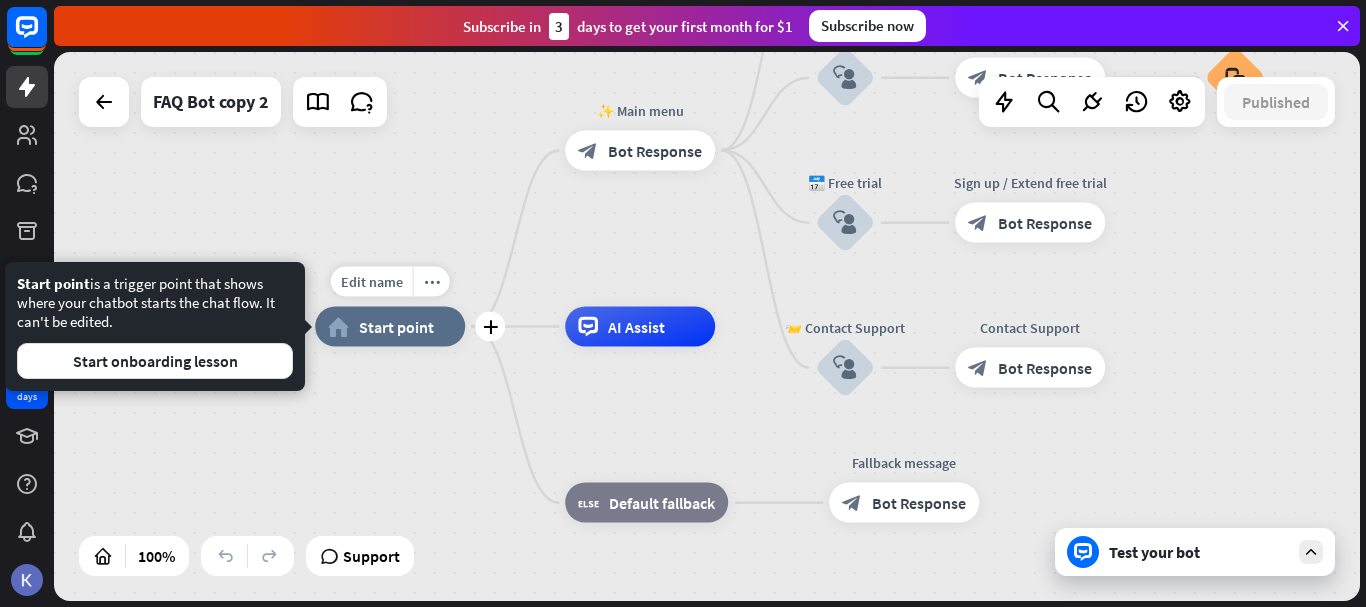 click on "Start point" at bounding box center (396, 327) 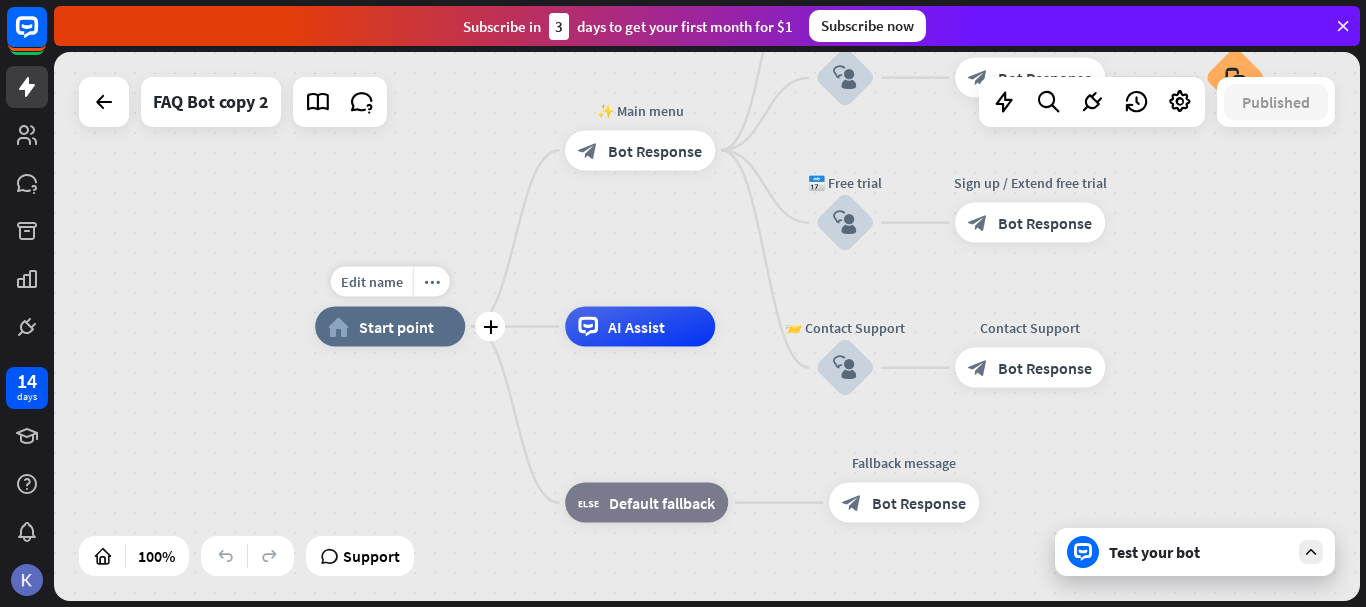 click on "Start point" at bounding box center (396, 327) 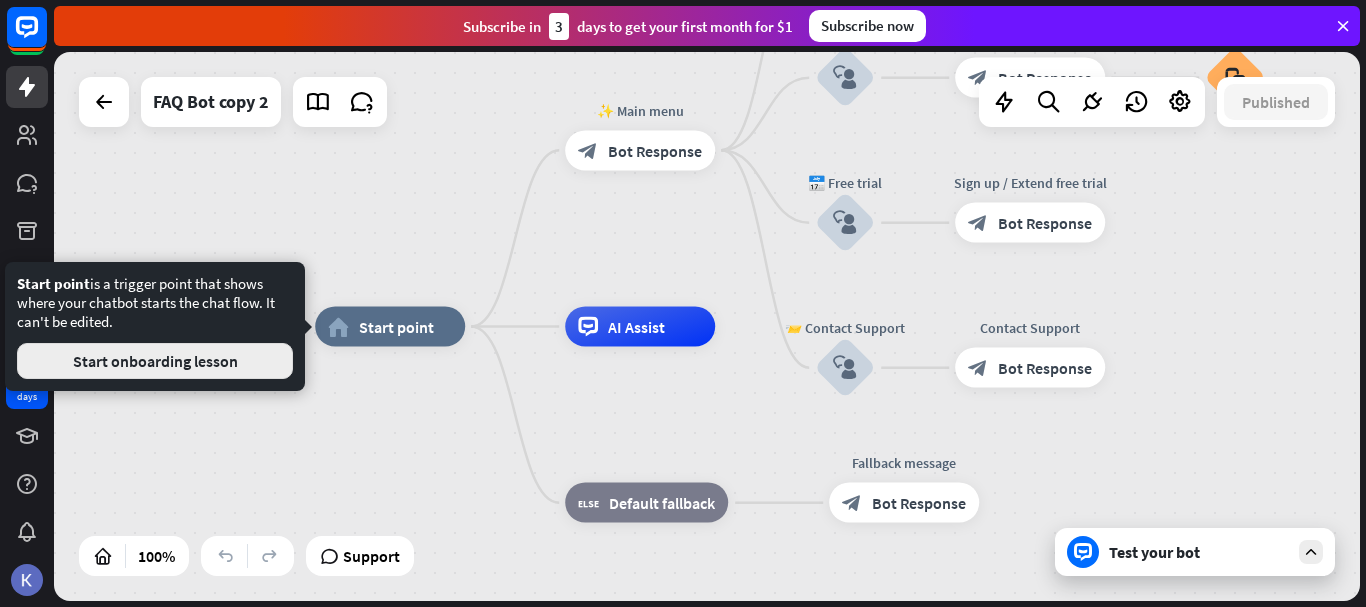 click on "Start onboarding lesson" at bounding box center [155, 361] 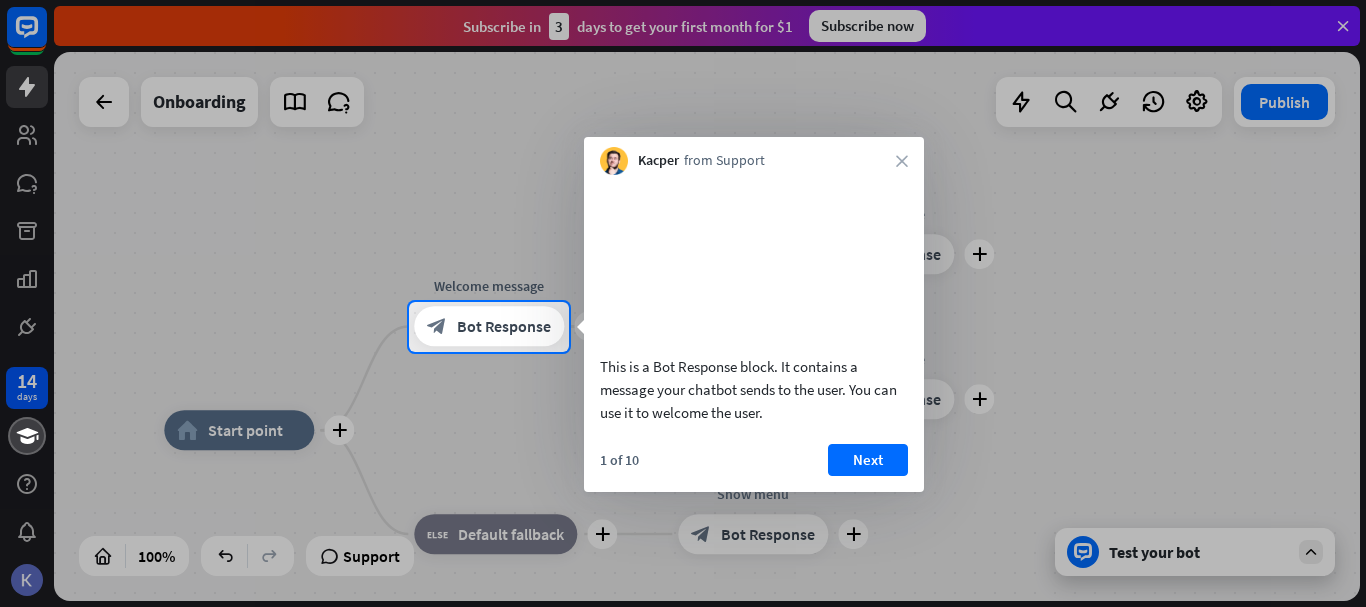 click on "Kacper
from Support
close" at bounding box center [754, 156] 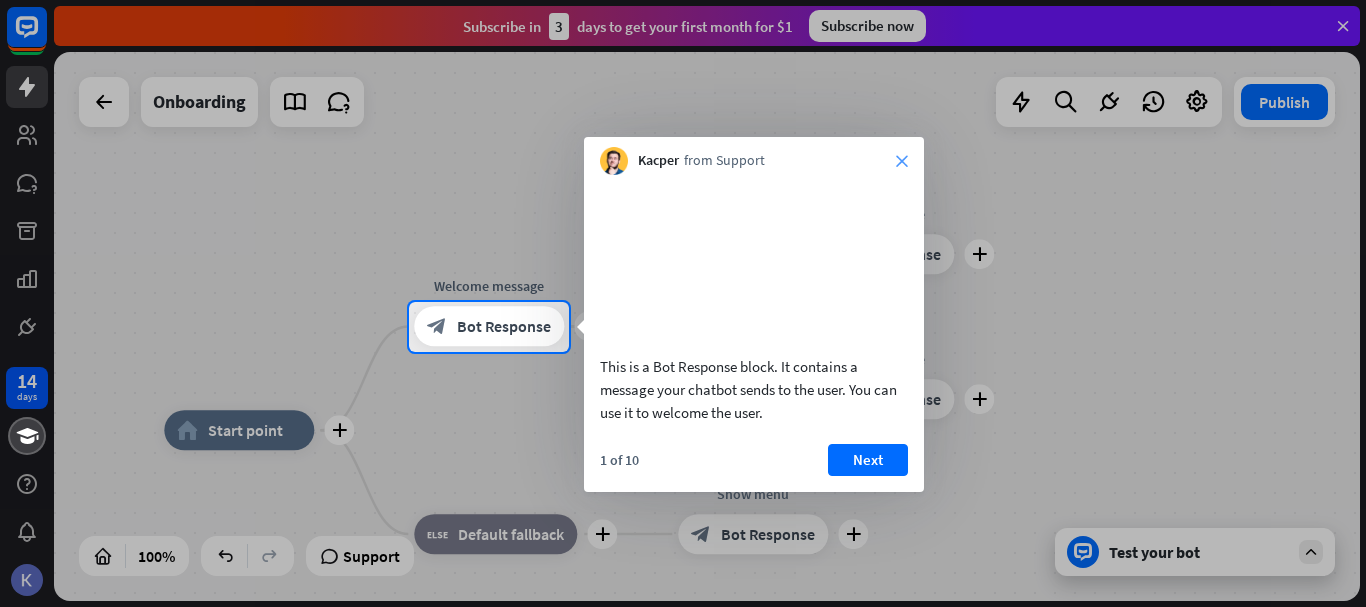click on "close" at bounding box center [902, 161] 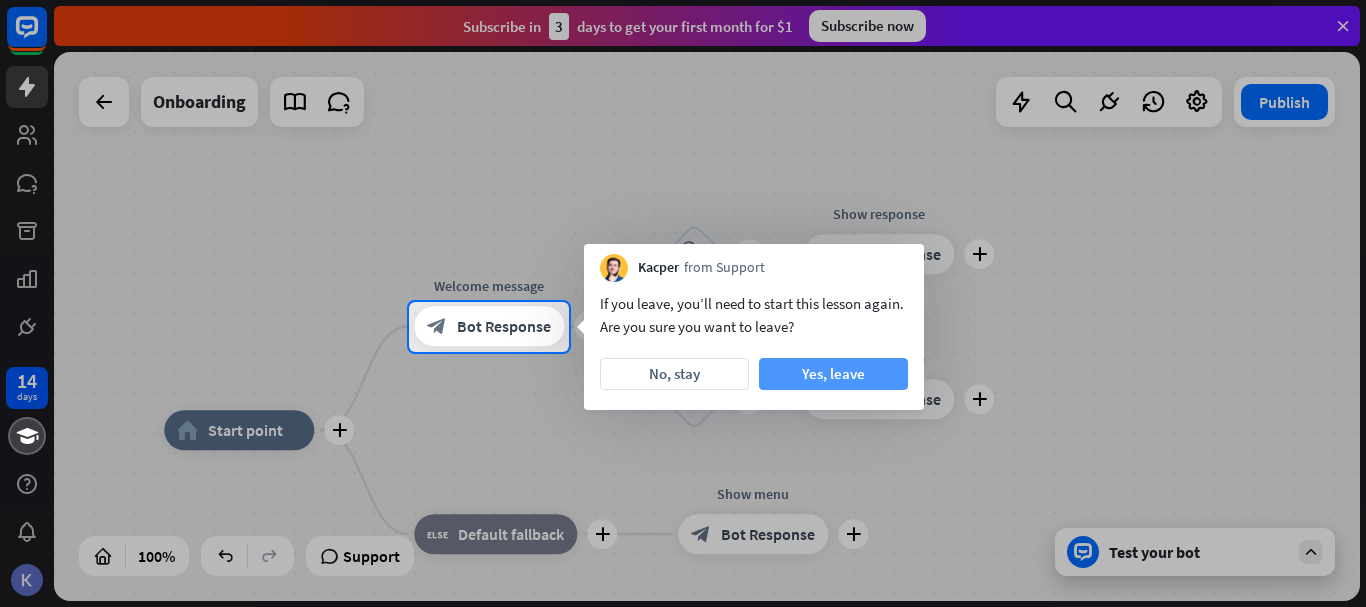 click on "Yes, leave" at bounding box center [833, 374] 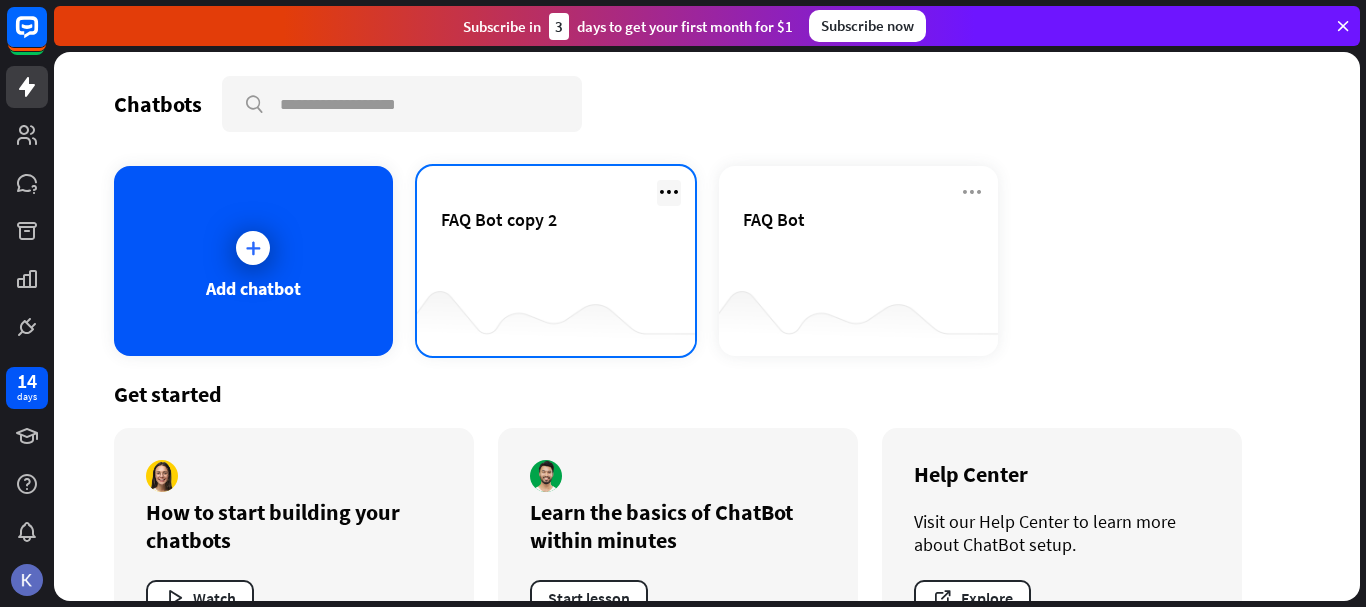 click at bounding box center (669, 192) 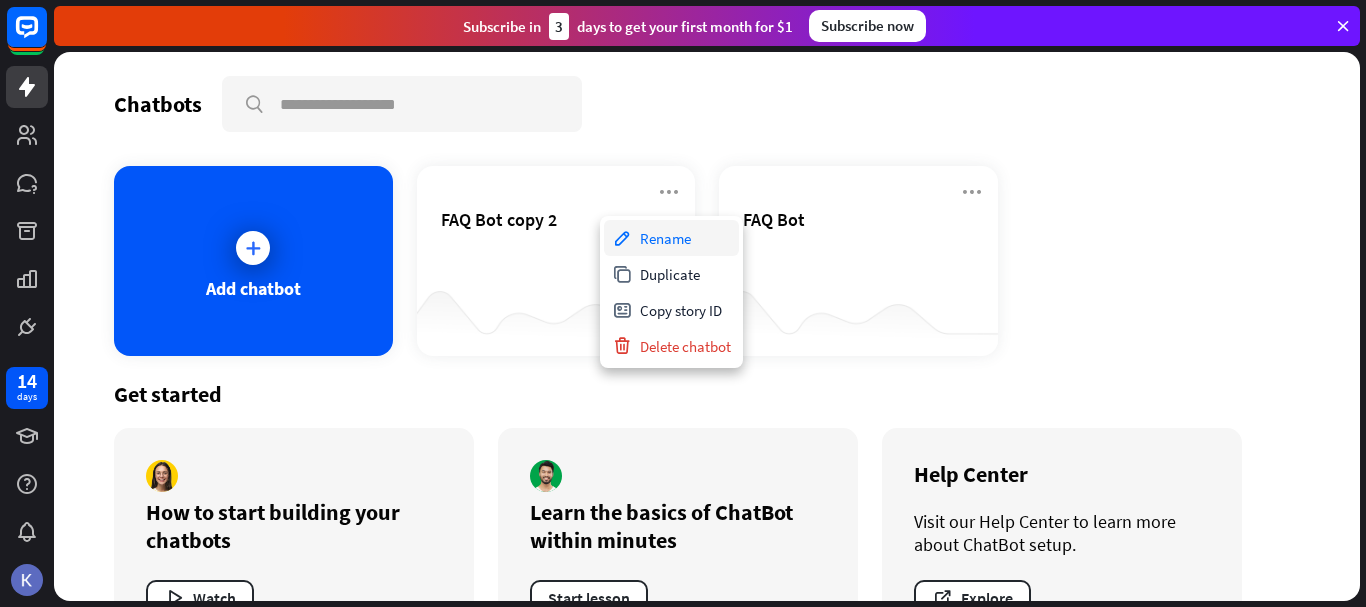 click on "Rename" at bounding box center [671, 238] 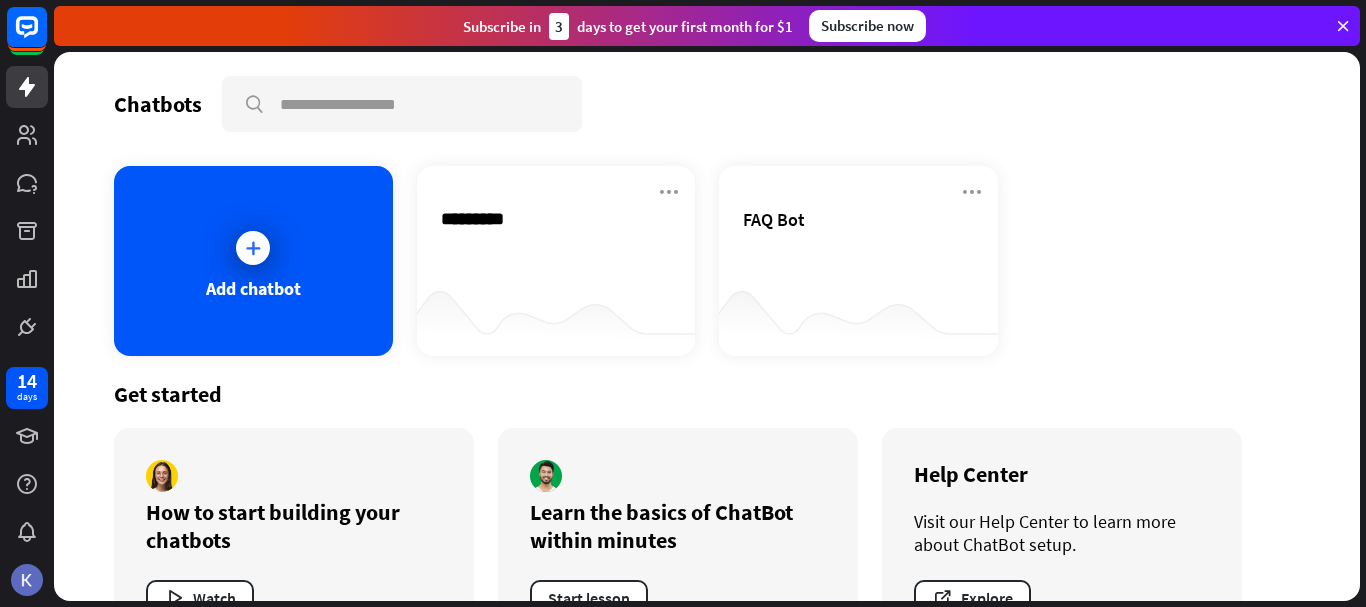 type on "**********" 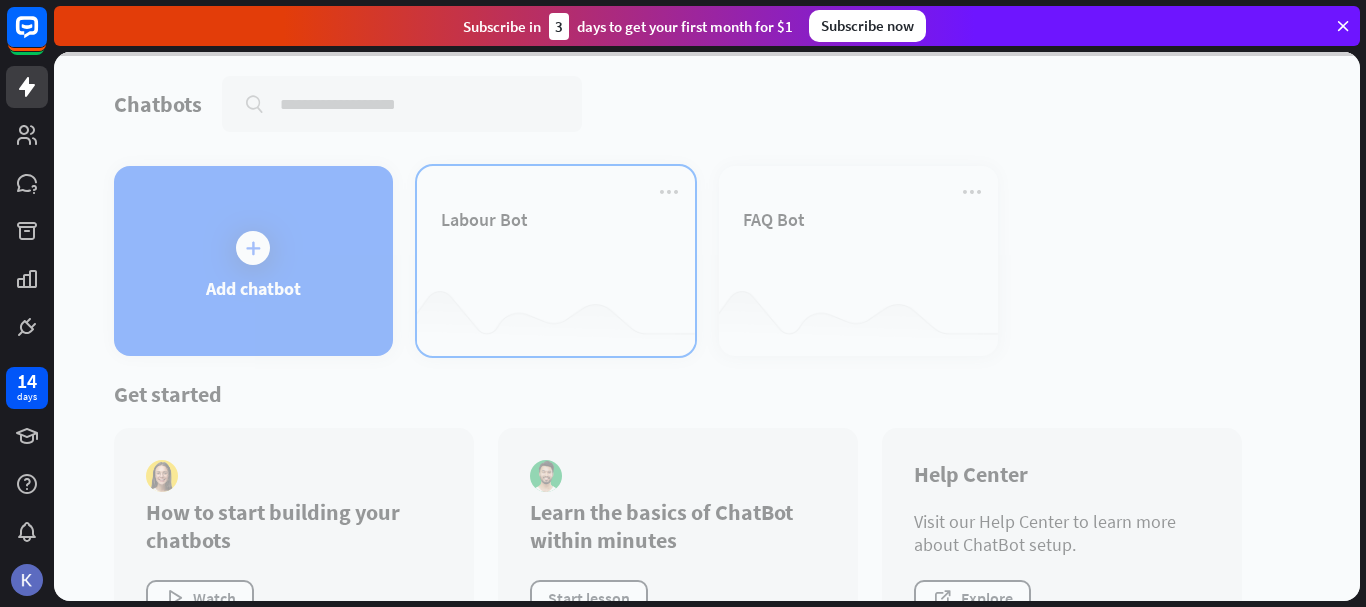 click on "Chatbots   search         Add chatbot
Labour Bot
FAQ Bot
Get started
How to start building your chatbots
Watch
Learn the basics of ChatBot within minutes
Start lesson
Help Center
Visit our Help Center to learn more about ChatBot
setup.
Explore" at bounding box center (707, 326) 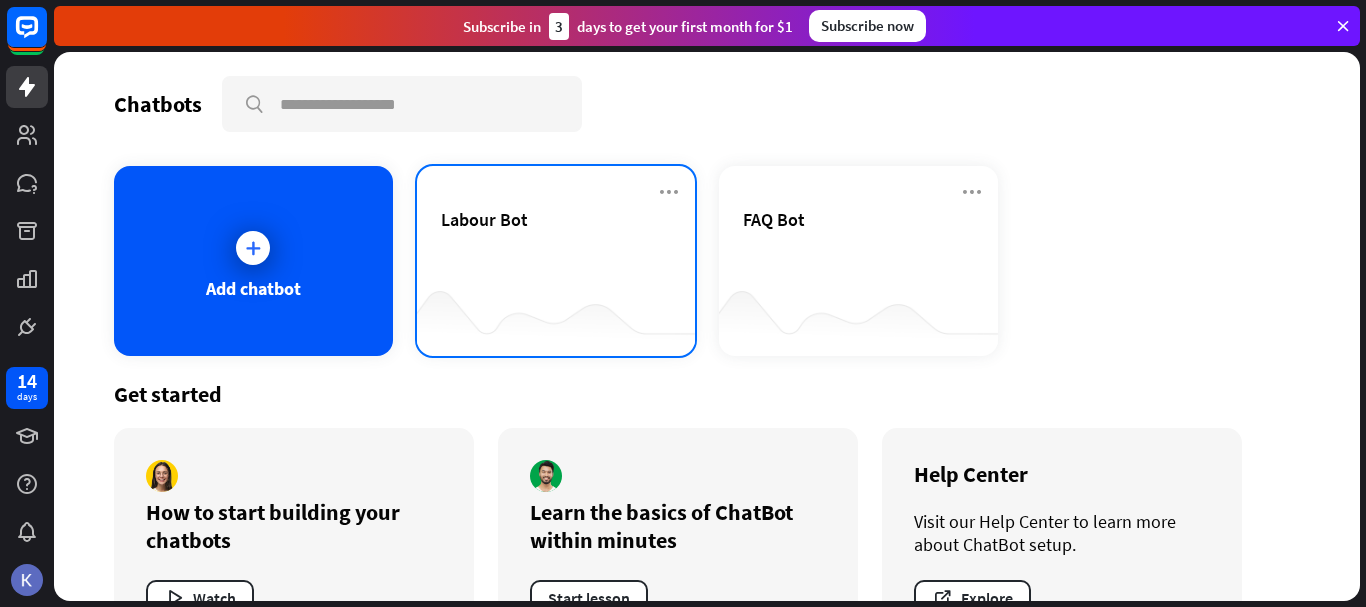 click on "Labour Bot" at bounding box center [556, 243] 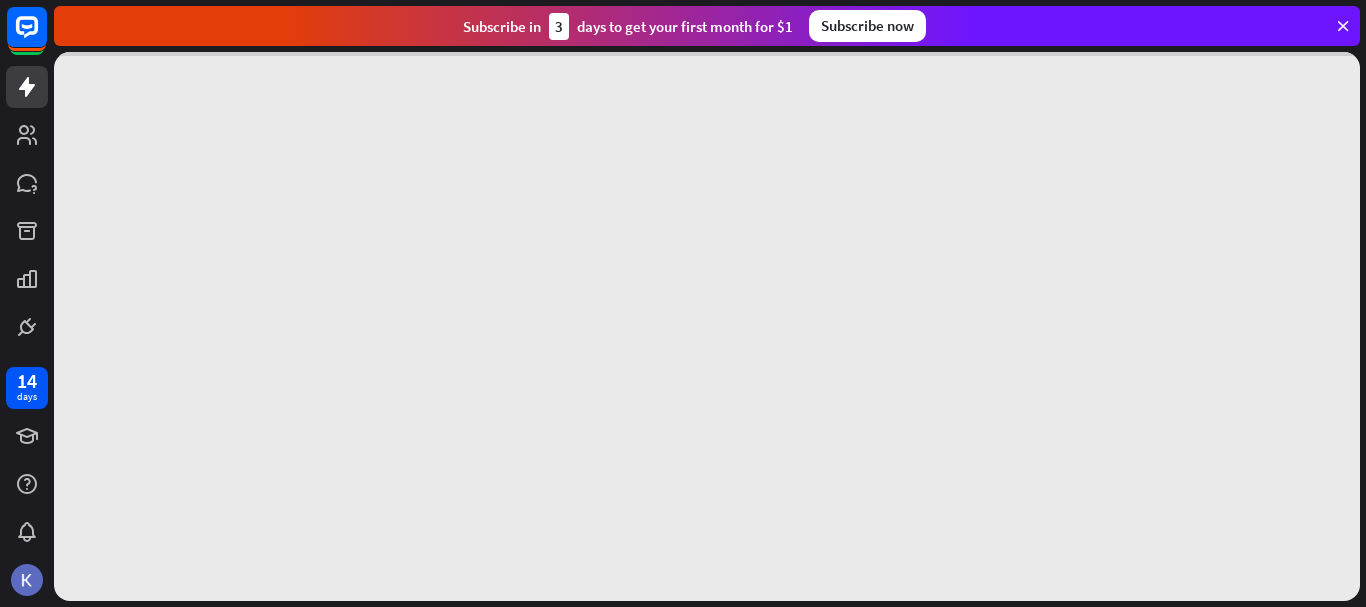 click at bounding box center (707, 326) 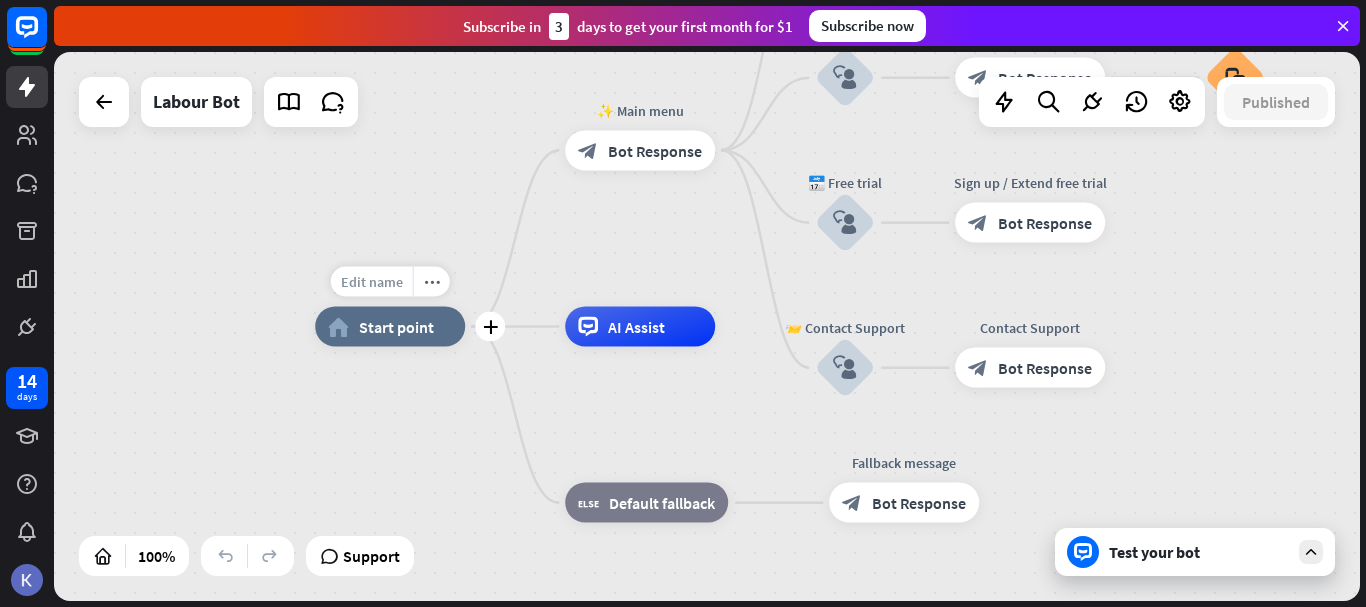 click on "Edit name" at bounding box center [372, 282] 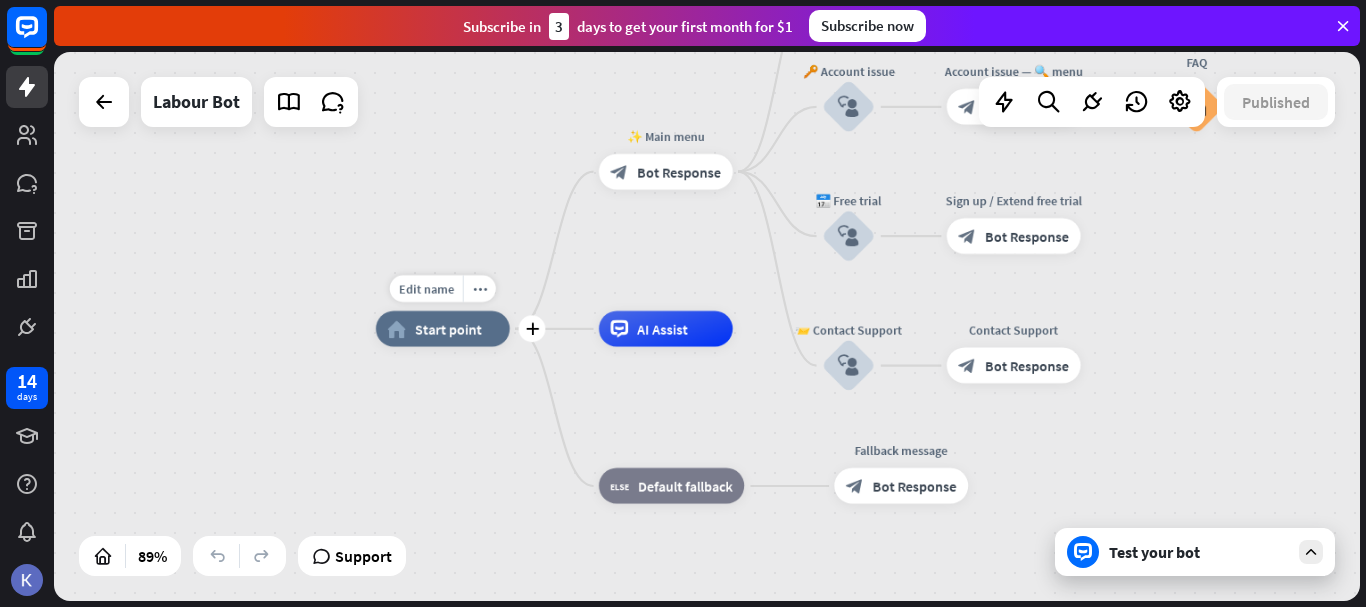 click on "Start point" at bounding box center (448, 329) 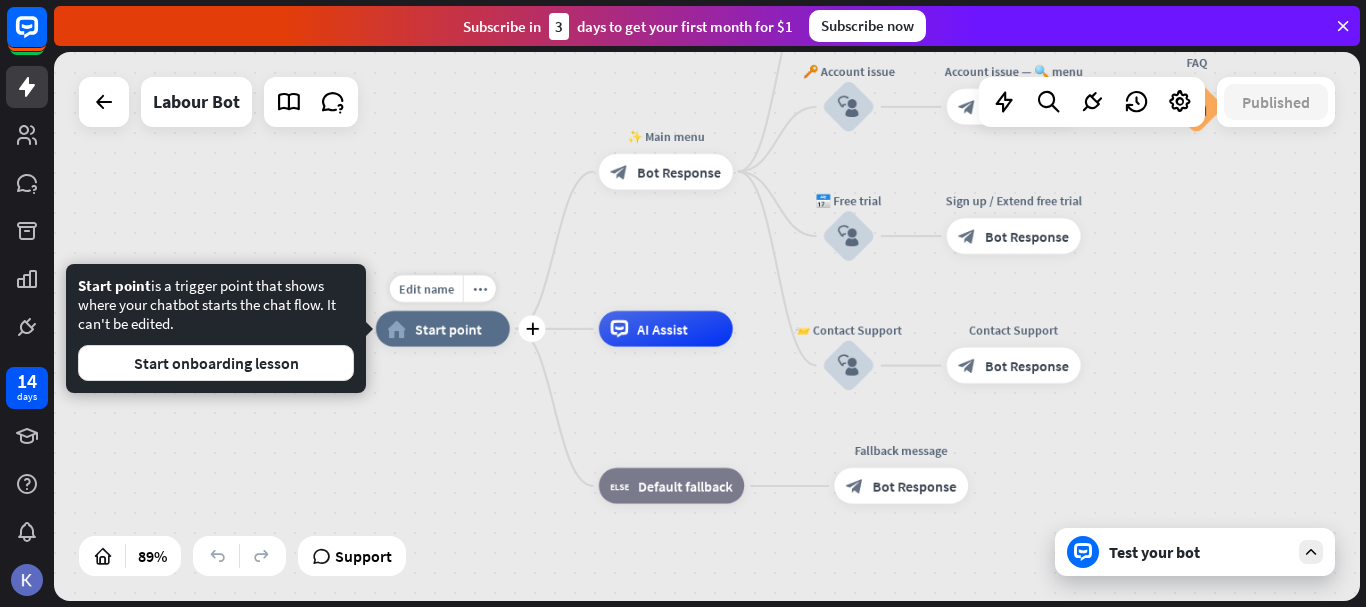 click on "Start point" at bounding box center (448, 329) 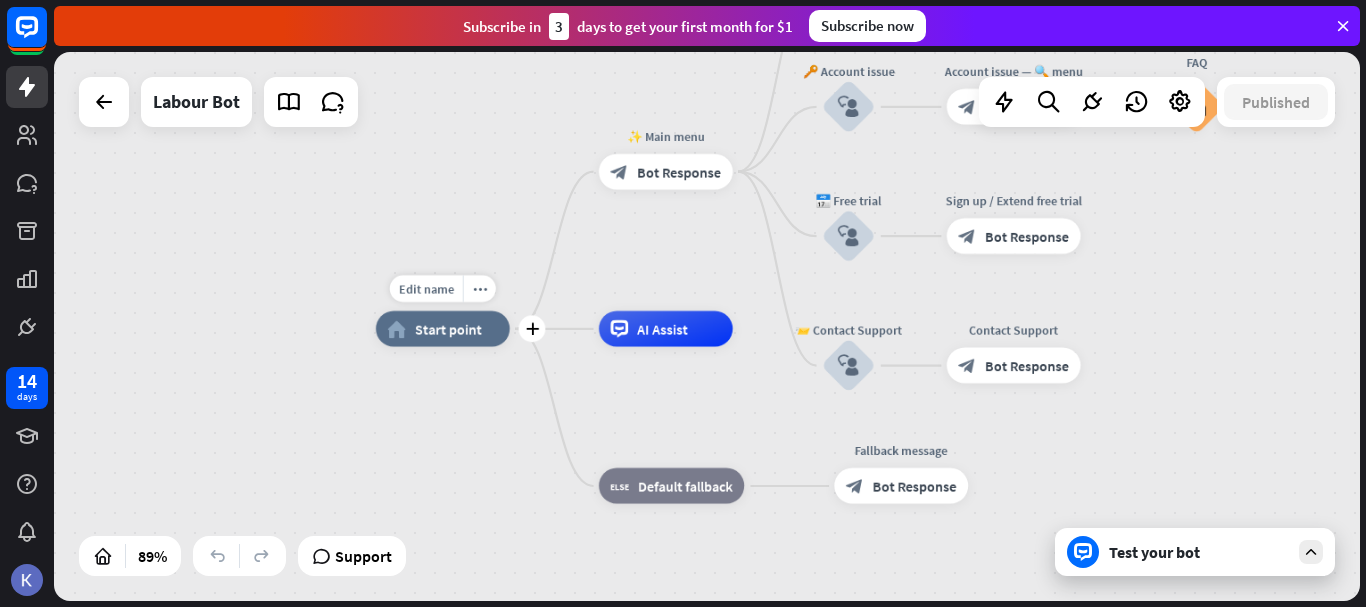 click on "Start point" at bounding box center [448, 329] 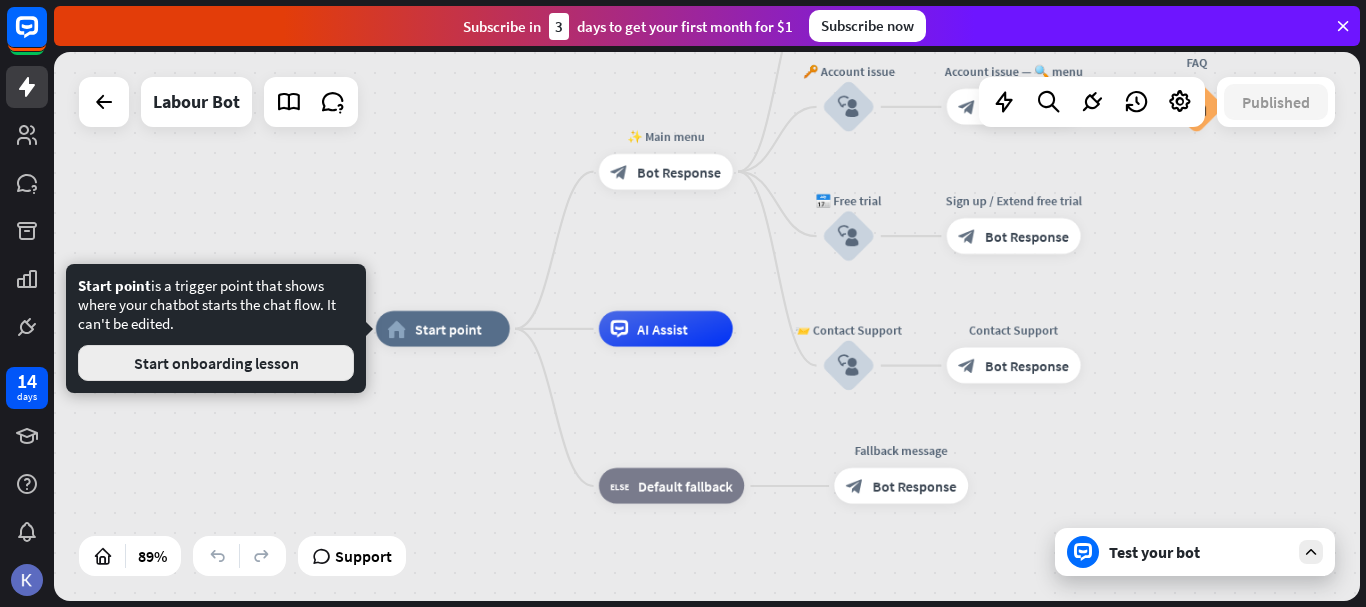 click on "Start onboarding lesson" at bounding box center (216, 363) 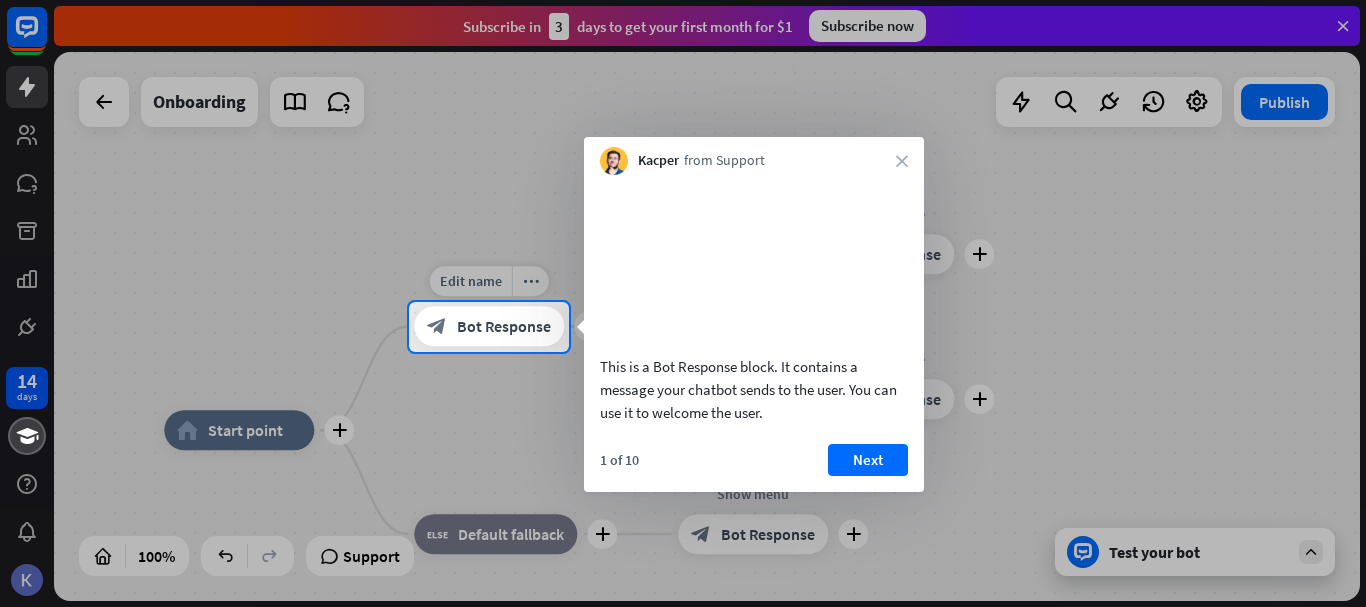 click on "Bot Response" at bounding box center (504, 327) 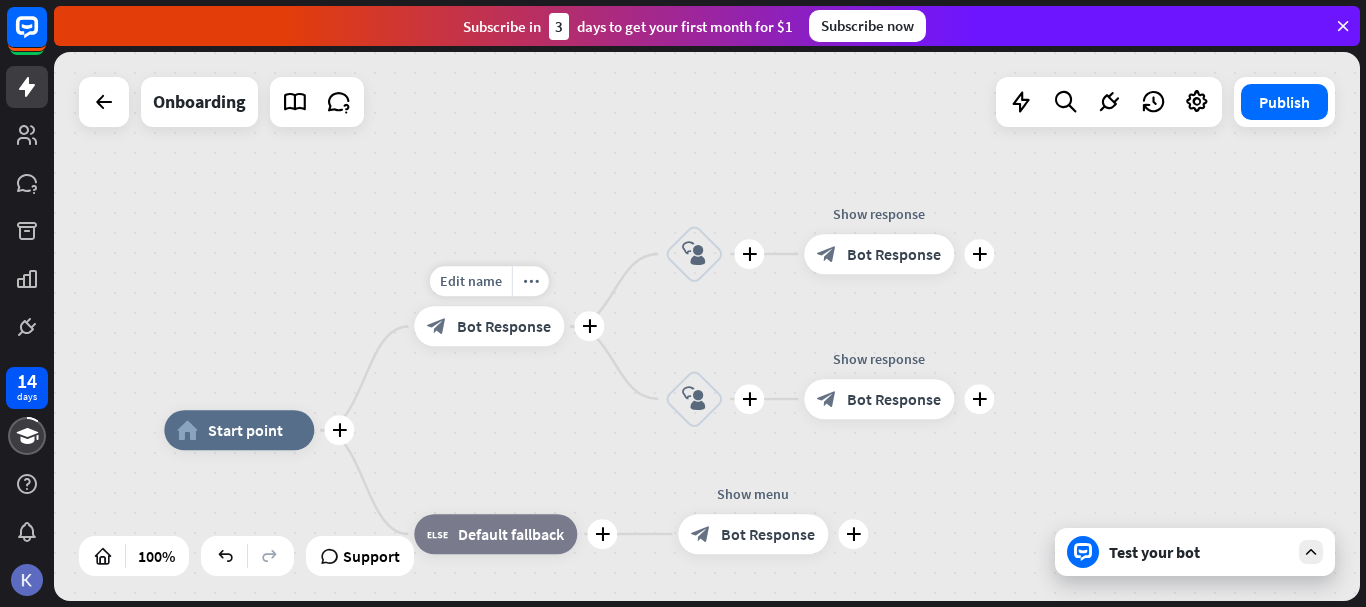 click on "Bot Response" at bounding box center [504, 327] 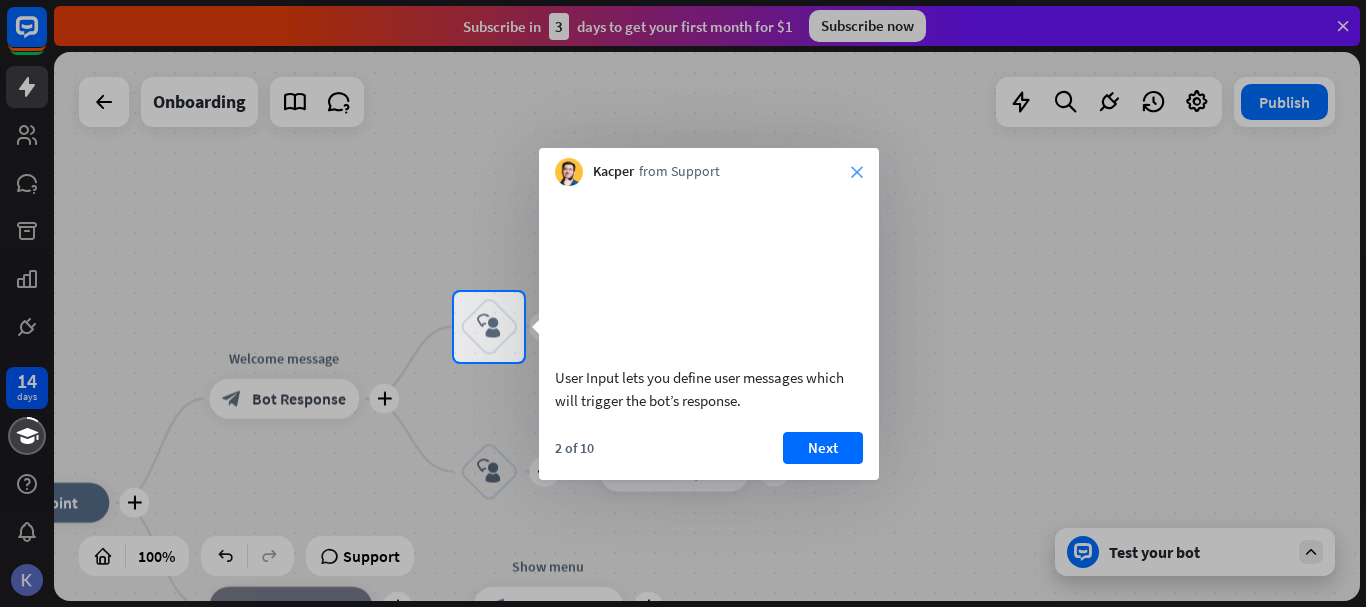 click on "close" at bounding box center [857, 172] 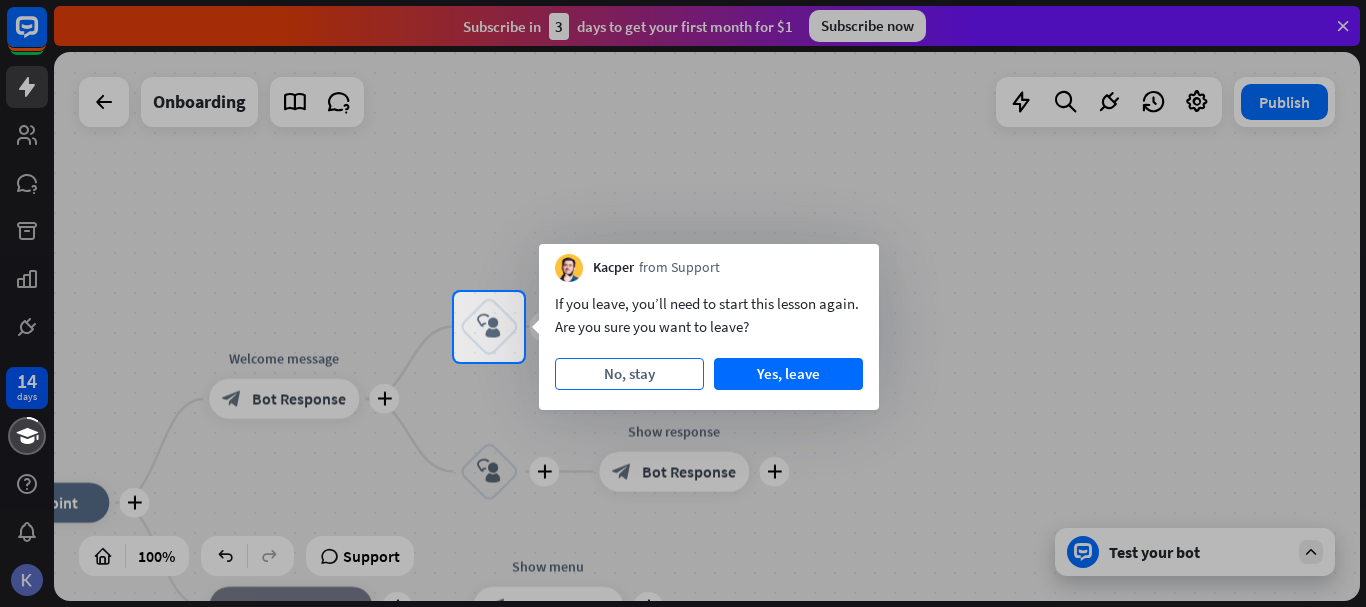click on "No, stay" at bounding box center [629, 374] 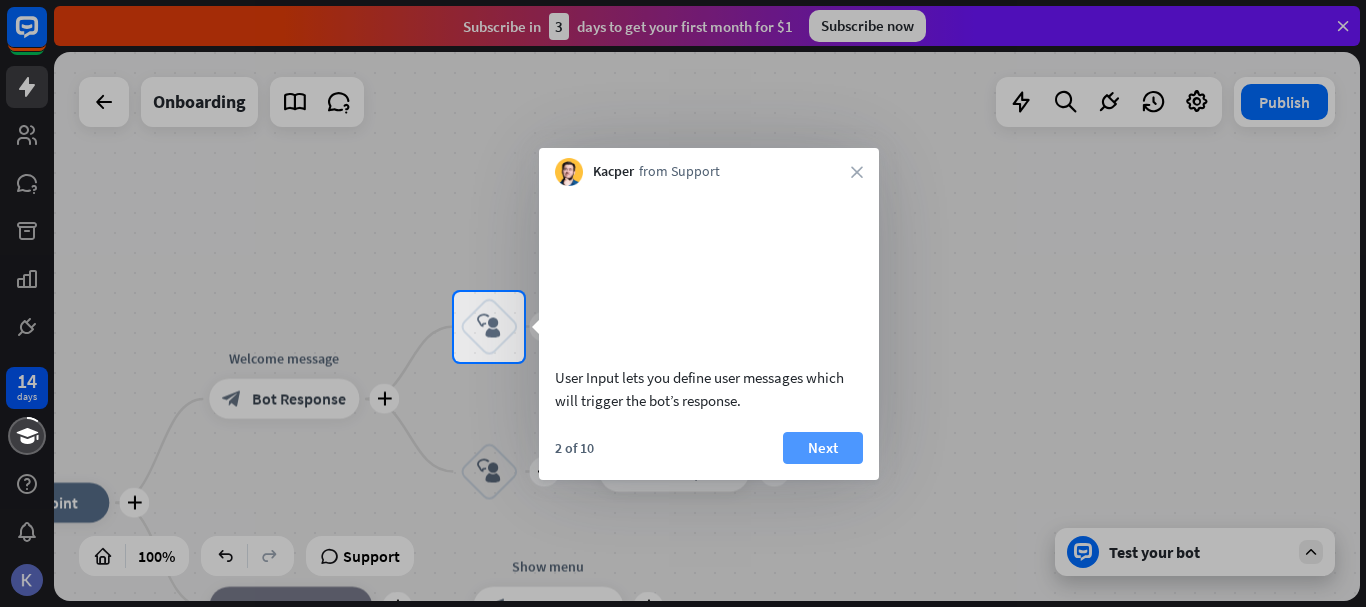 click on "Next" at bounding box center [823, 448] 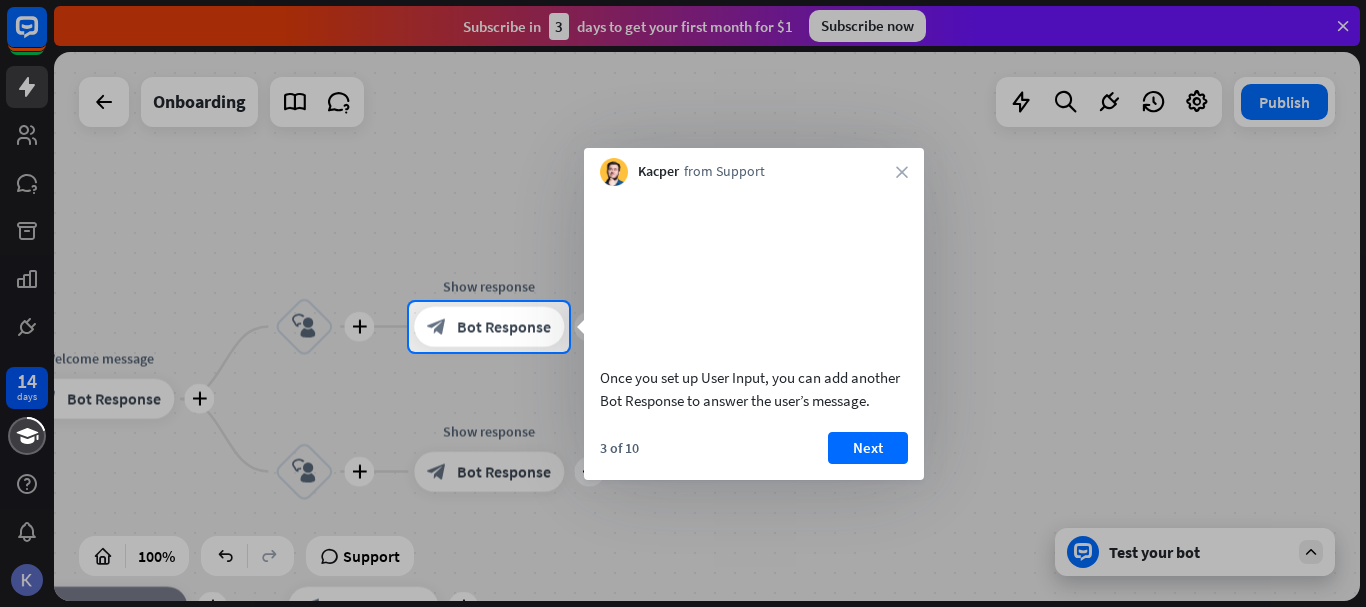 click on "Kacper
from Support
close" at bounding box center [754, 167] 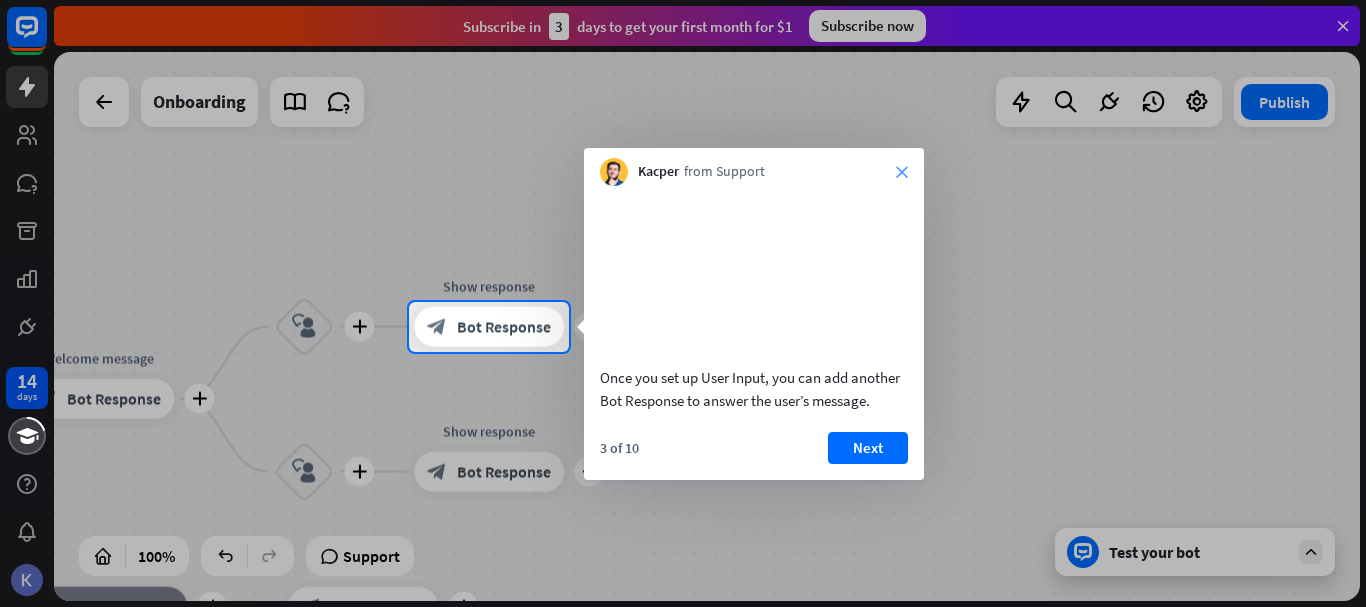 click on "close" at bounding box center (902, 172) 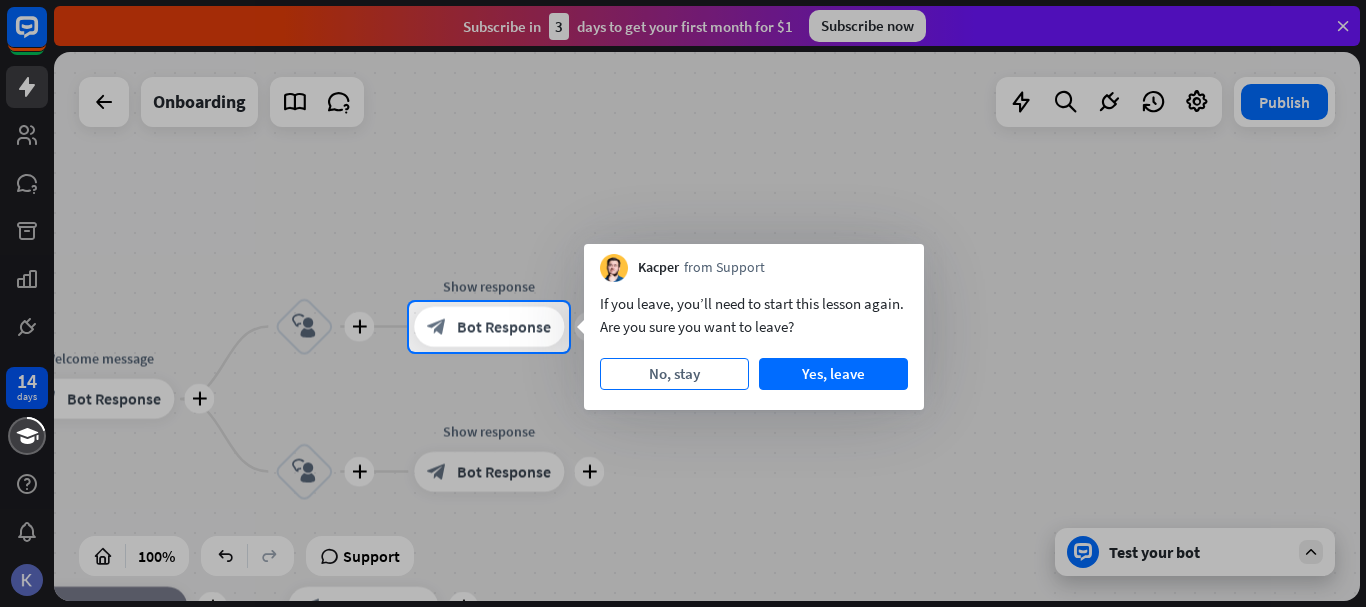click on "No, stay" at bounding box center [674, 374] 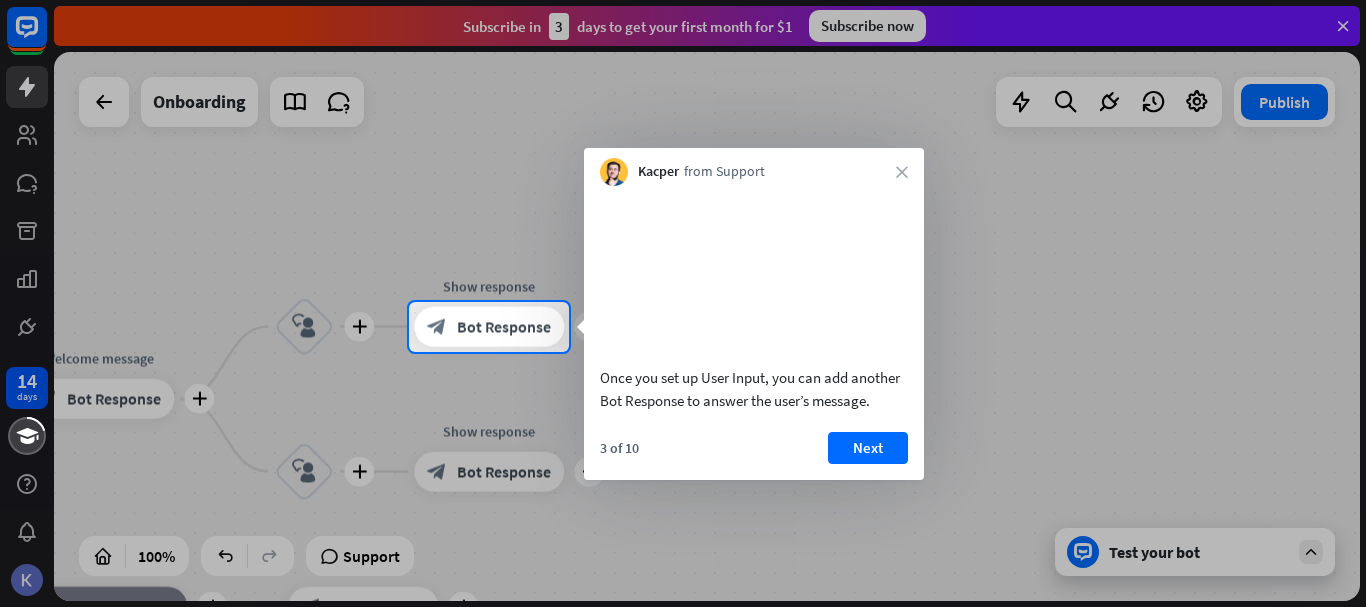click on "Kacper
from Support
close" at bounding box center (754, 167) 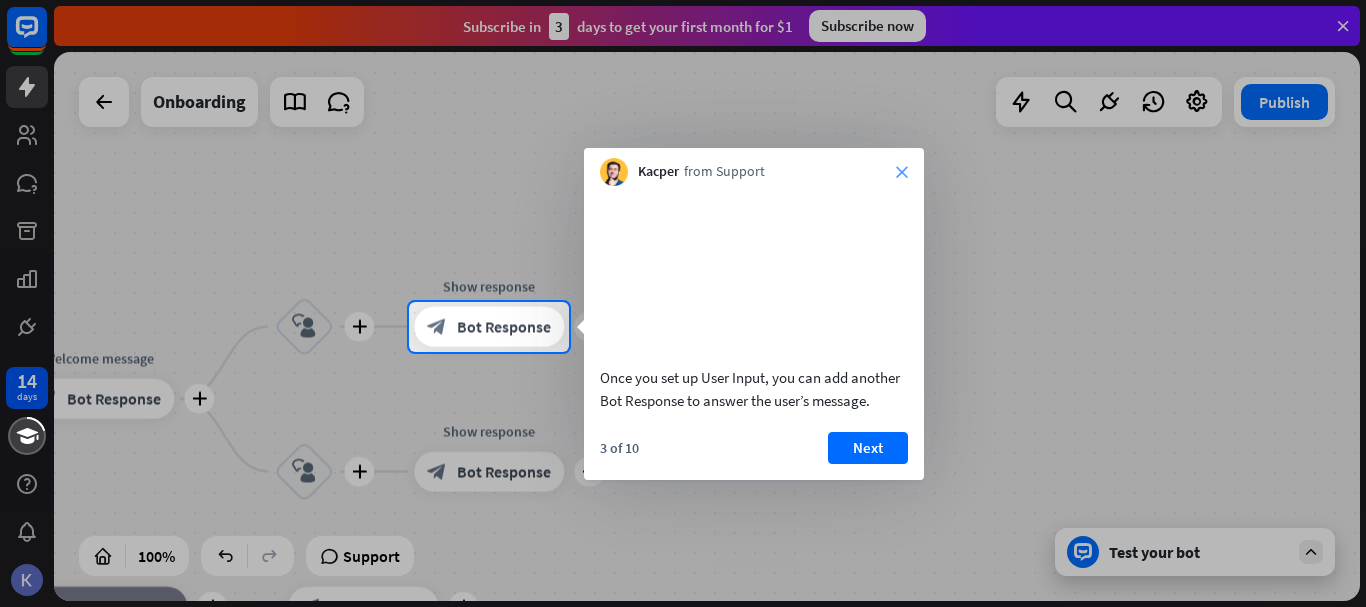 click on "close" at bounding box center (902, 172) 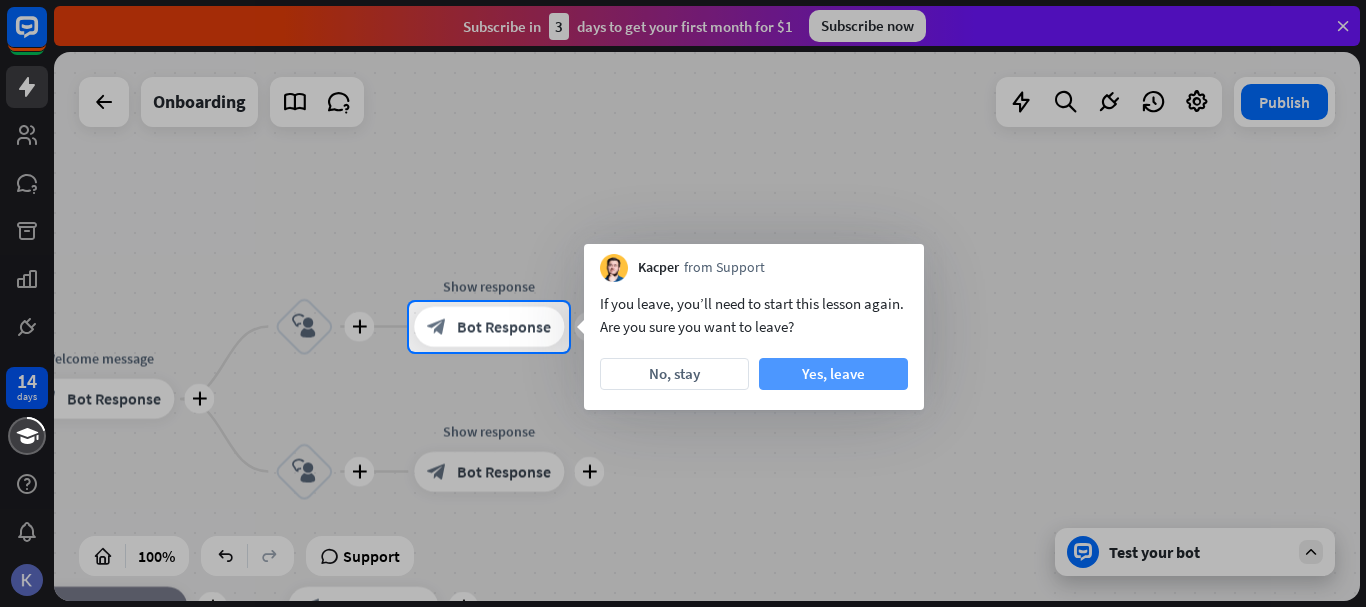 click on "Yes, leave" at bounding box center (833, 374) 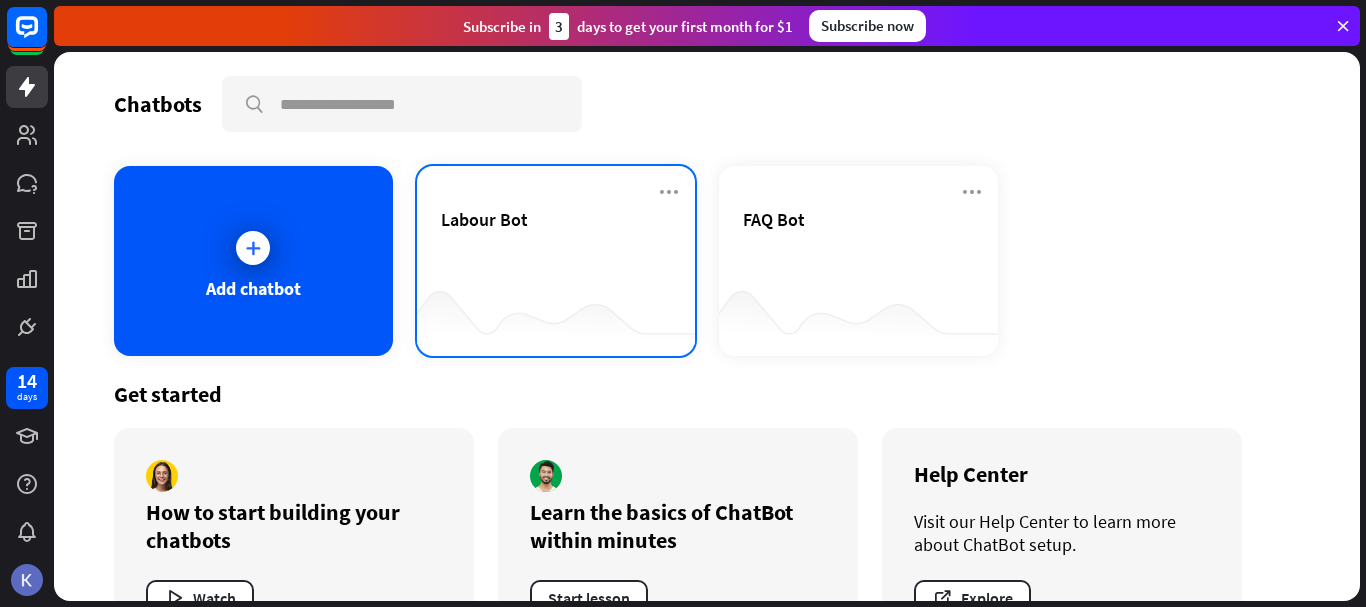 click at bounding box center [556, 316] 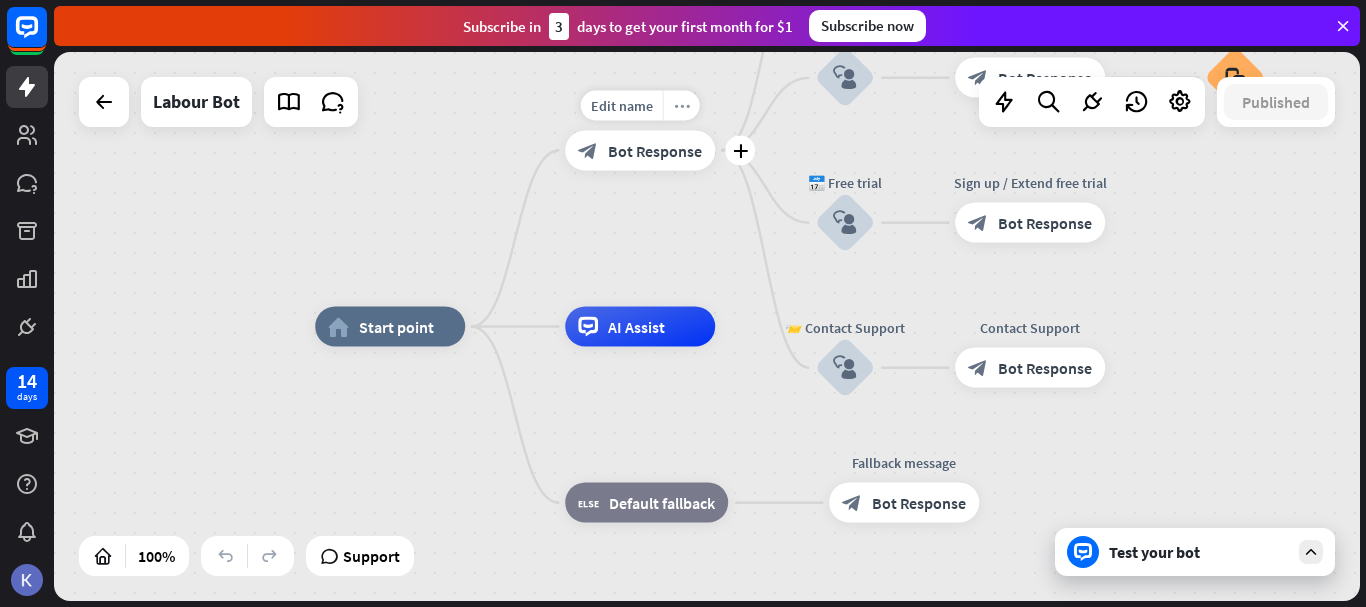 click on "more_horiz" at bounding box center [682, 105] 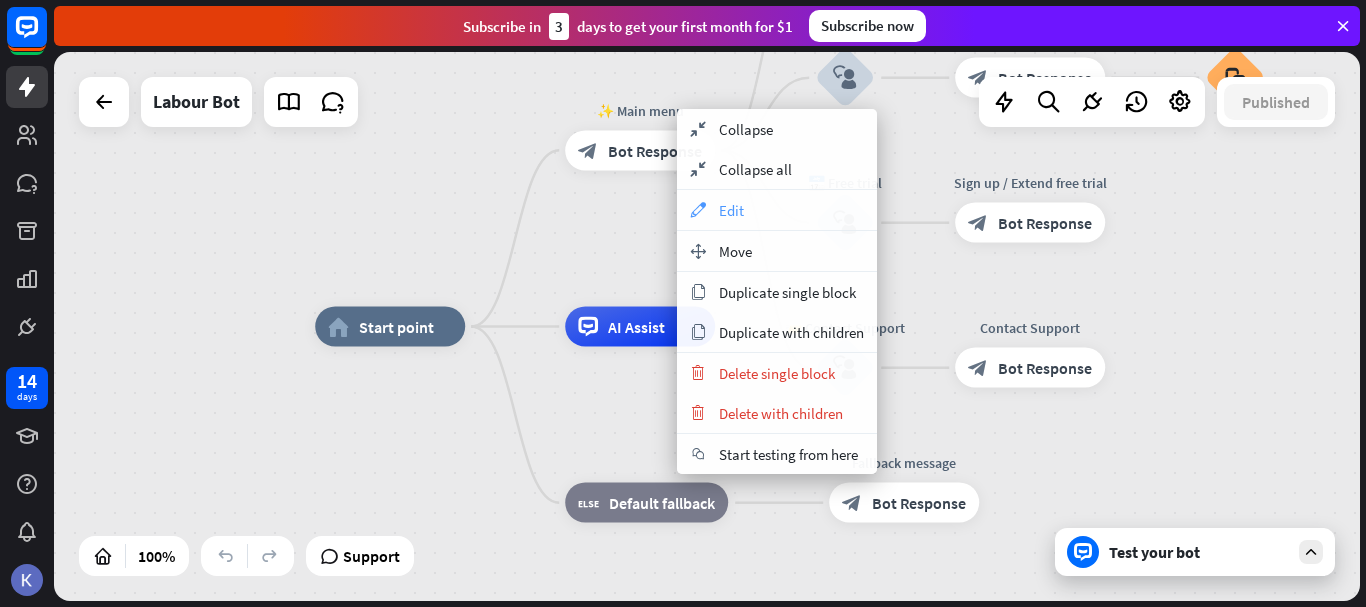 click on "appearance   Edit" at bounding box center (777, 210) 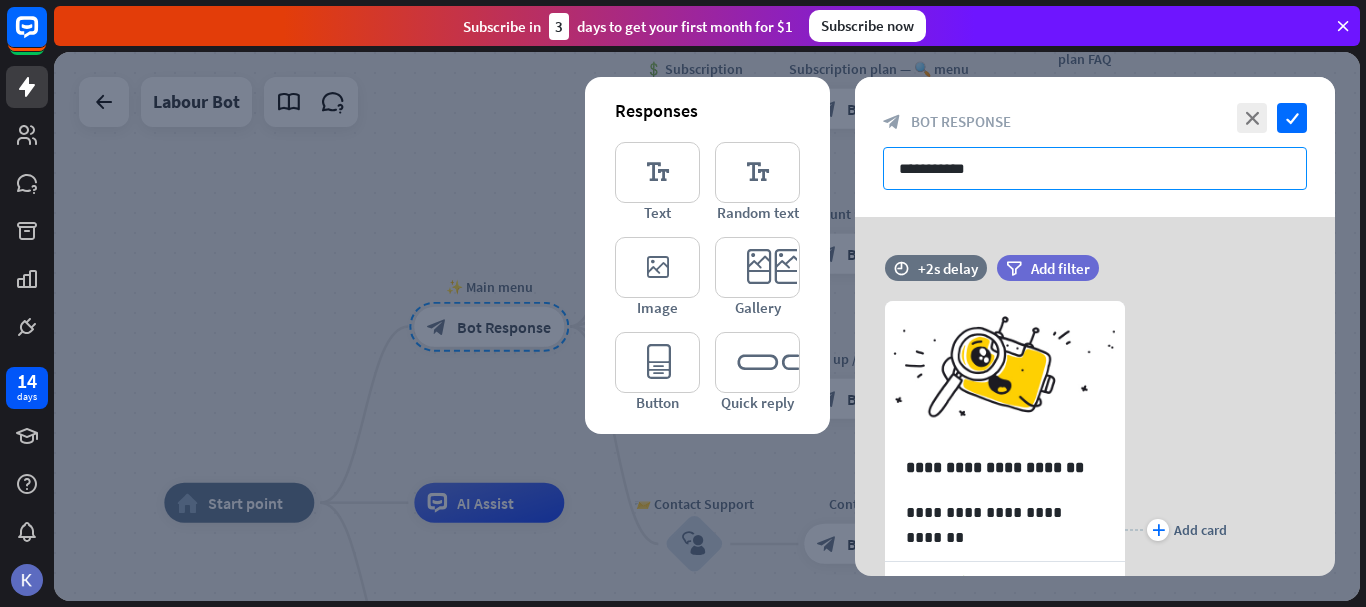 click on "**********" at bounding box center (1095, 168) 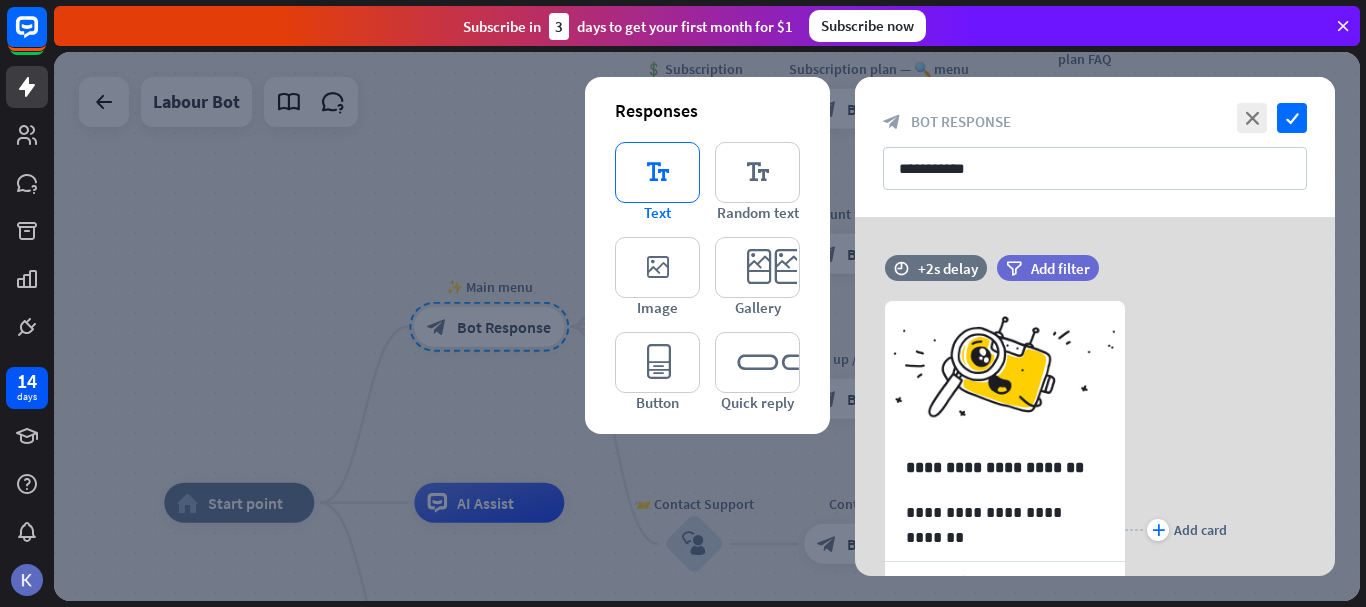 click on "editor_text" at bounding box center [657, 172] 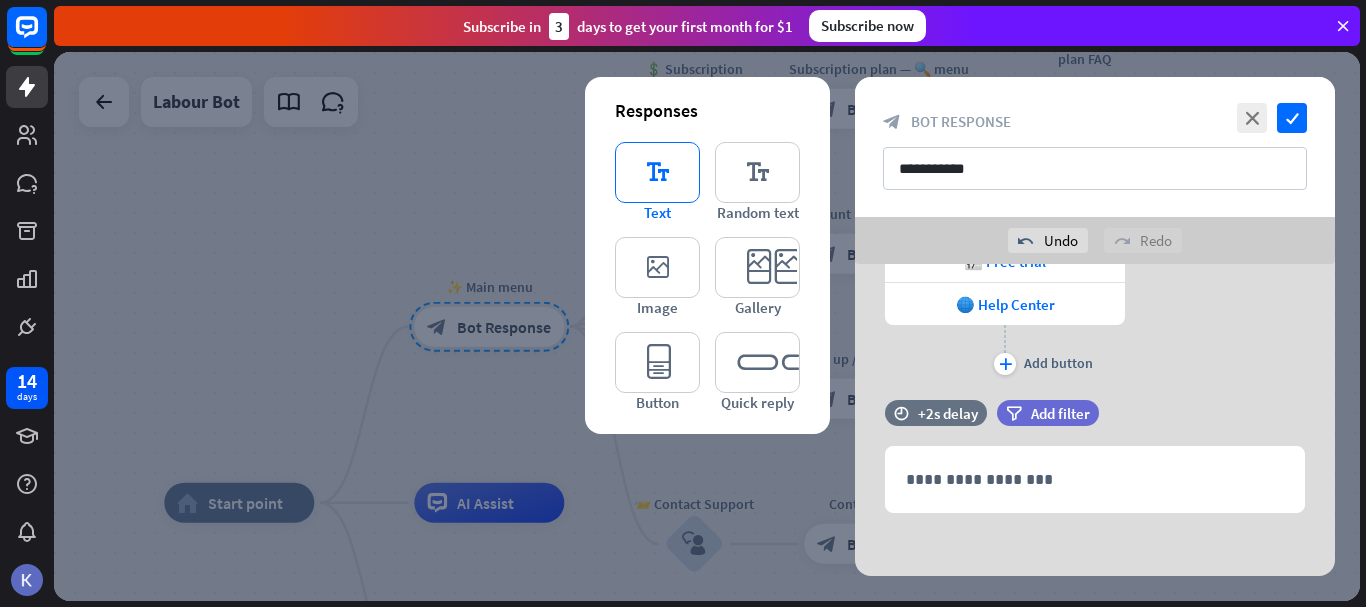 scroll, scrollTop: 462, scrollLeft: 0, axis: vertical 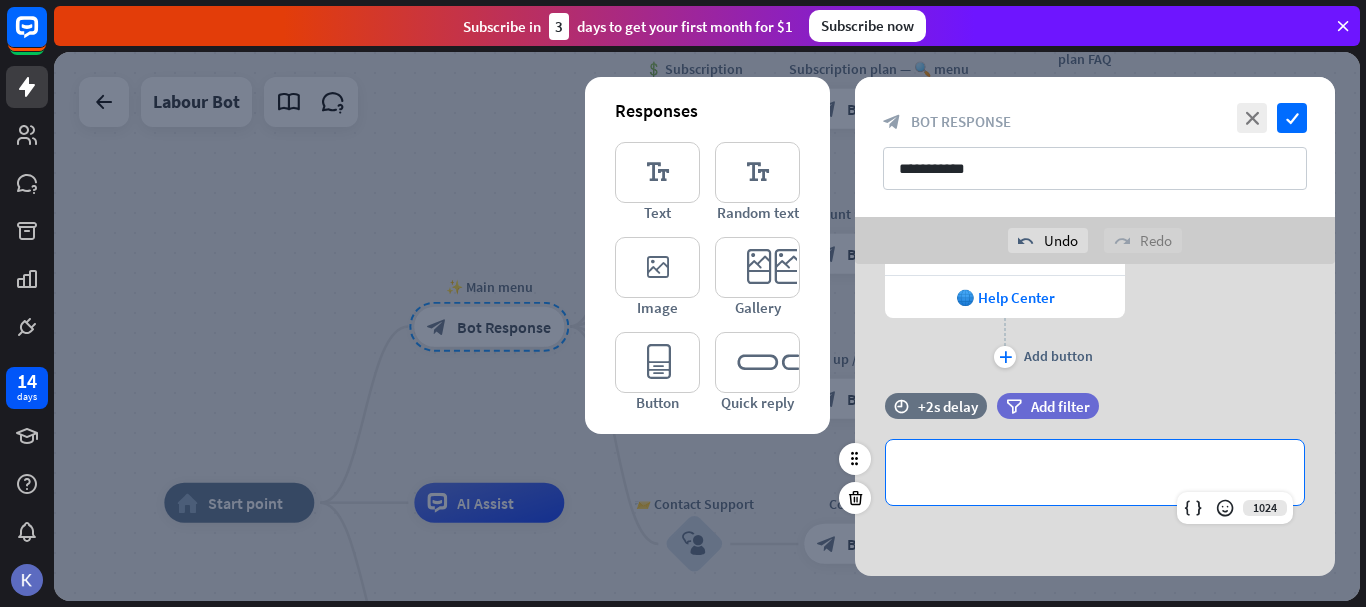 click on "**********" at bounding box center (1095, 472) 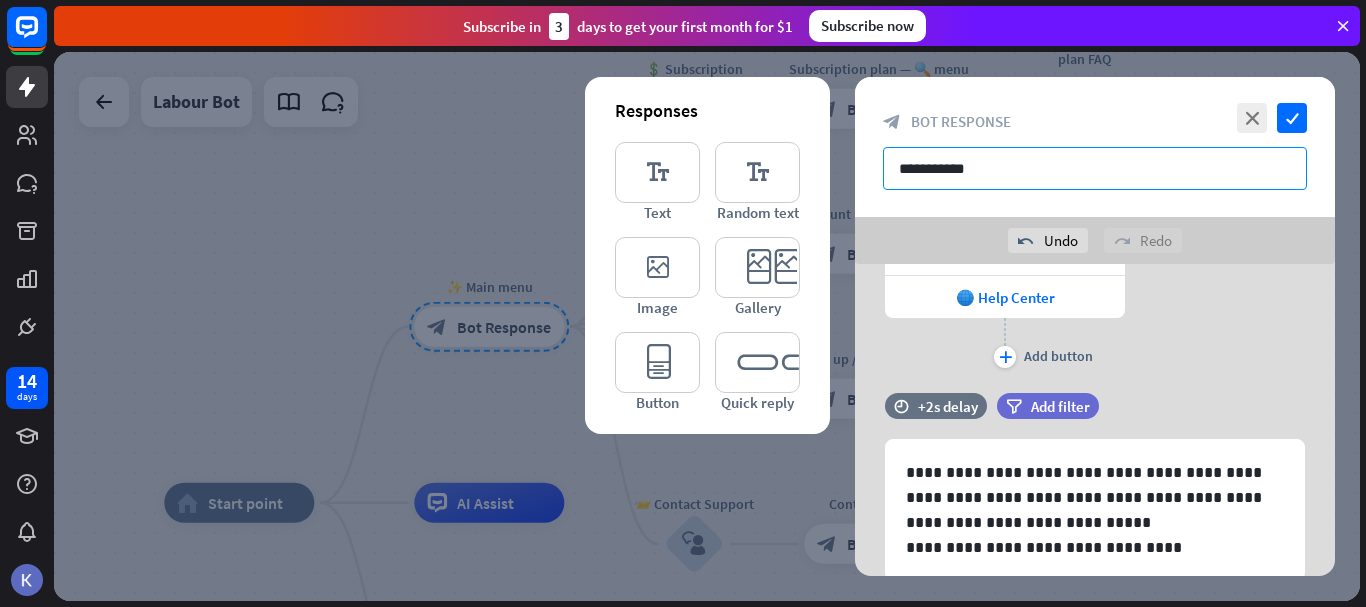click on "**********" at bounding box center [1095, 168] 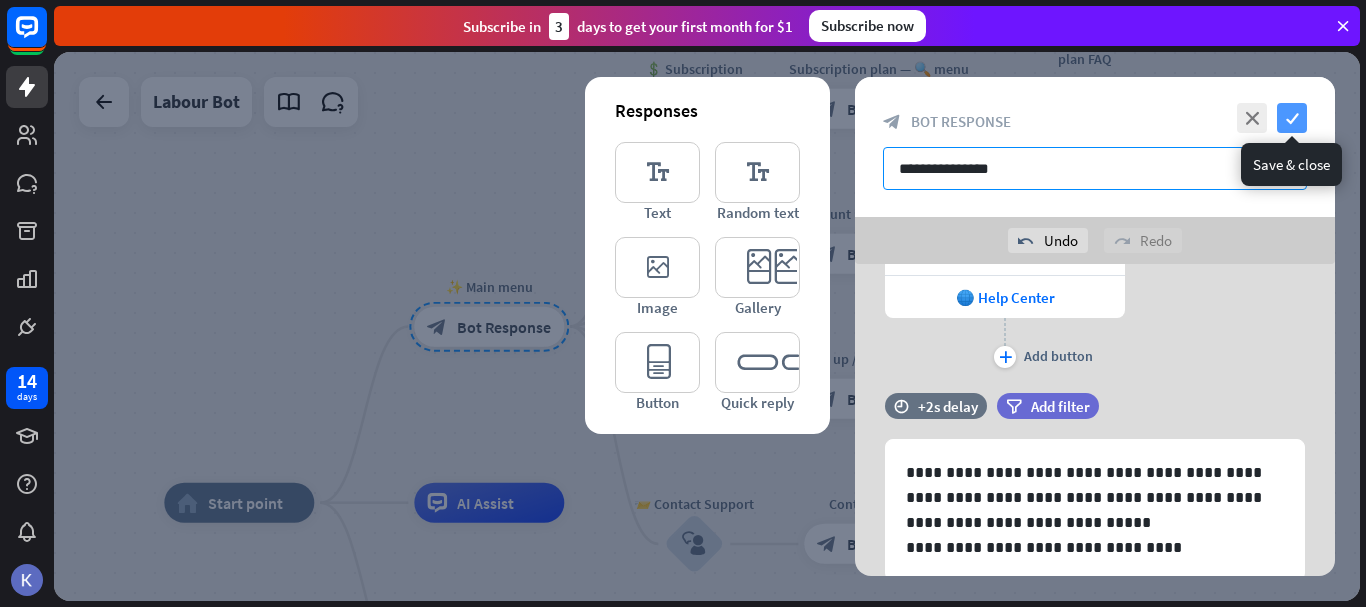 type on "**********" 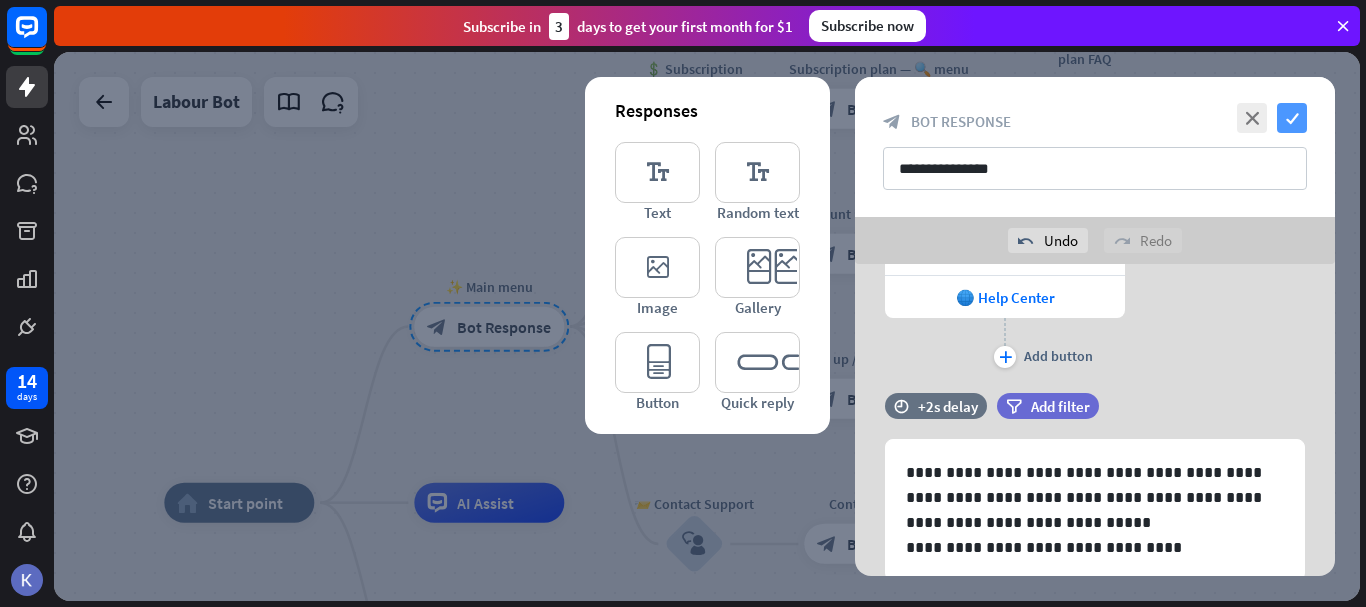 click on "check" at bounding box center (1292, 118) 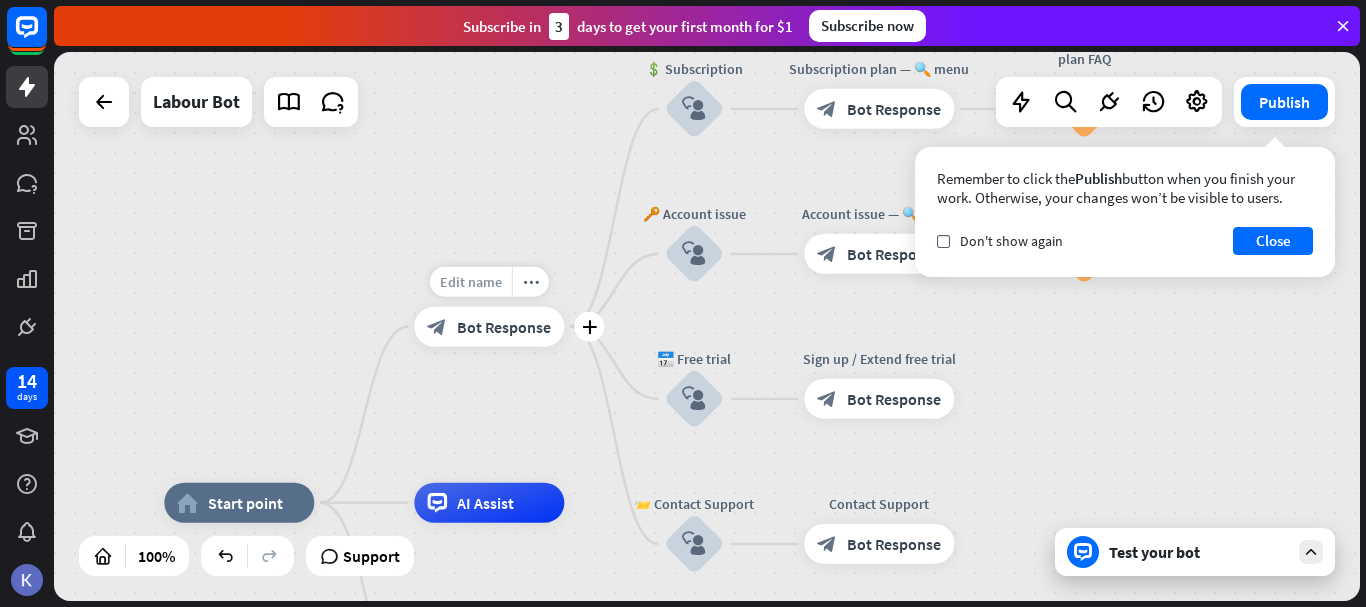 click on "Edit name" at bounding box center (471, 282) 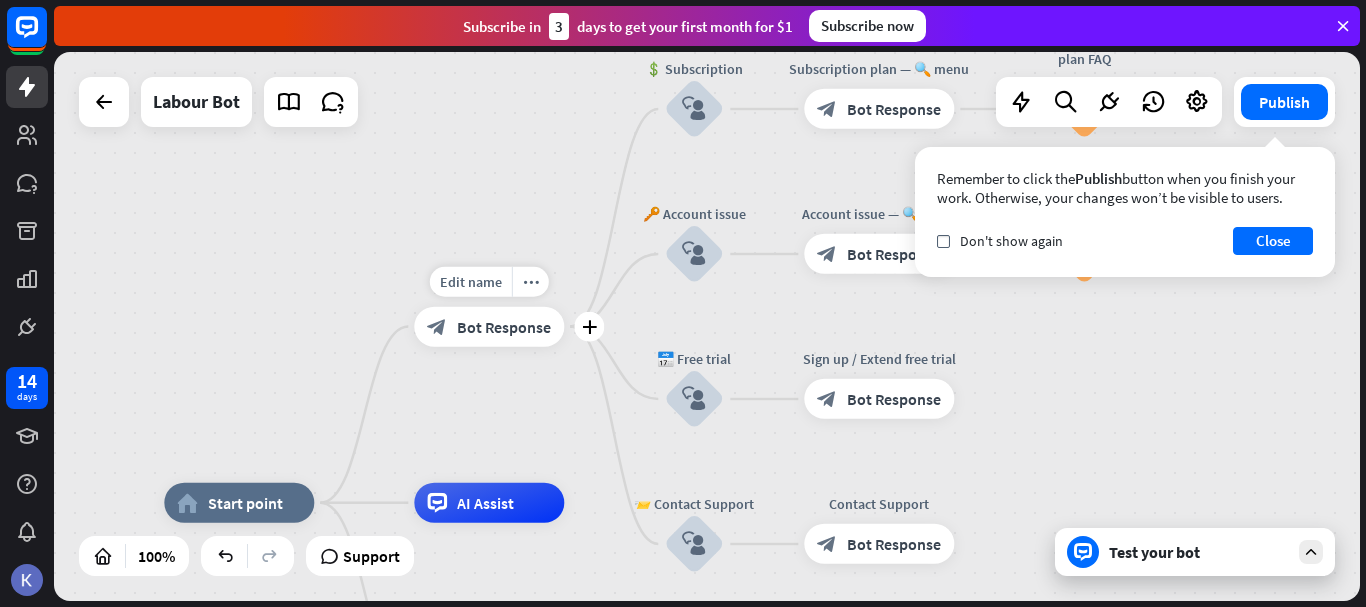 click on "Bot Response" at bounding box center (504, 327) 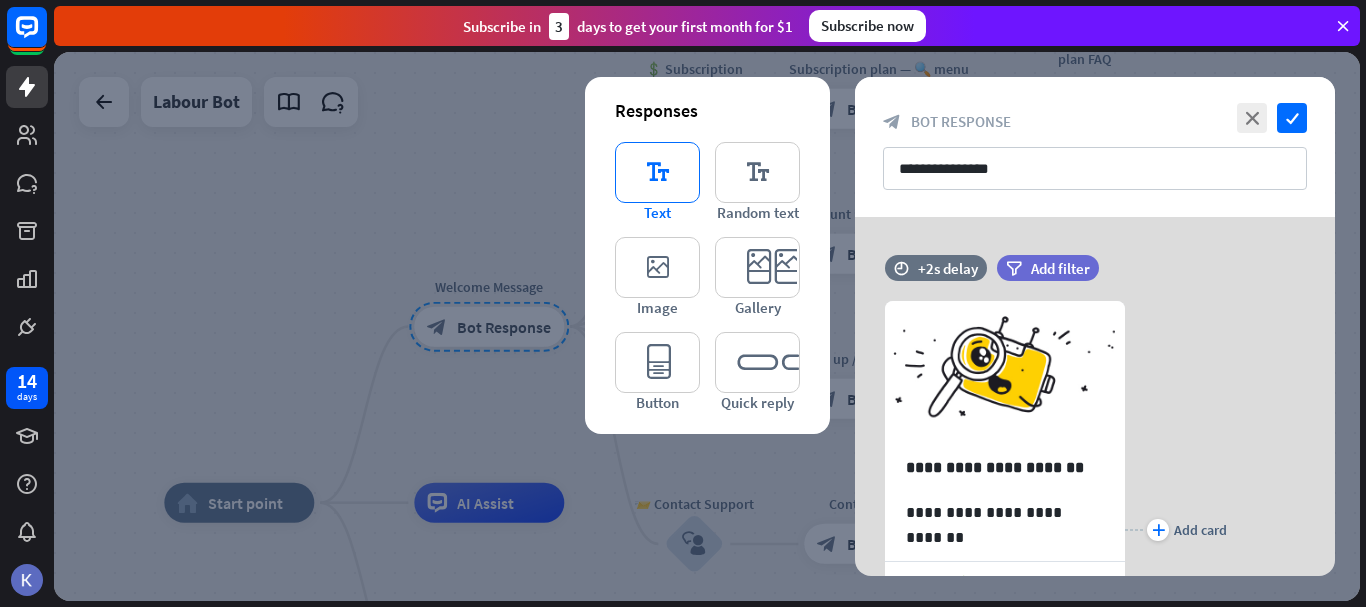 click on "editor_text" at bounding box center [657, 172] 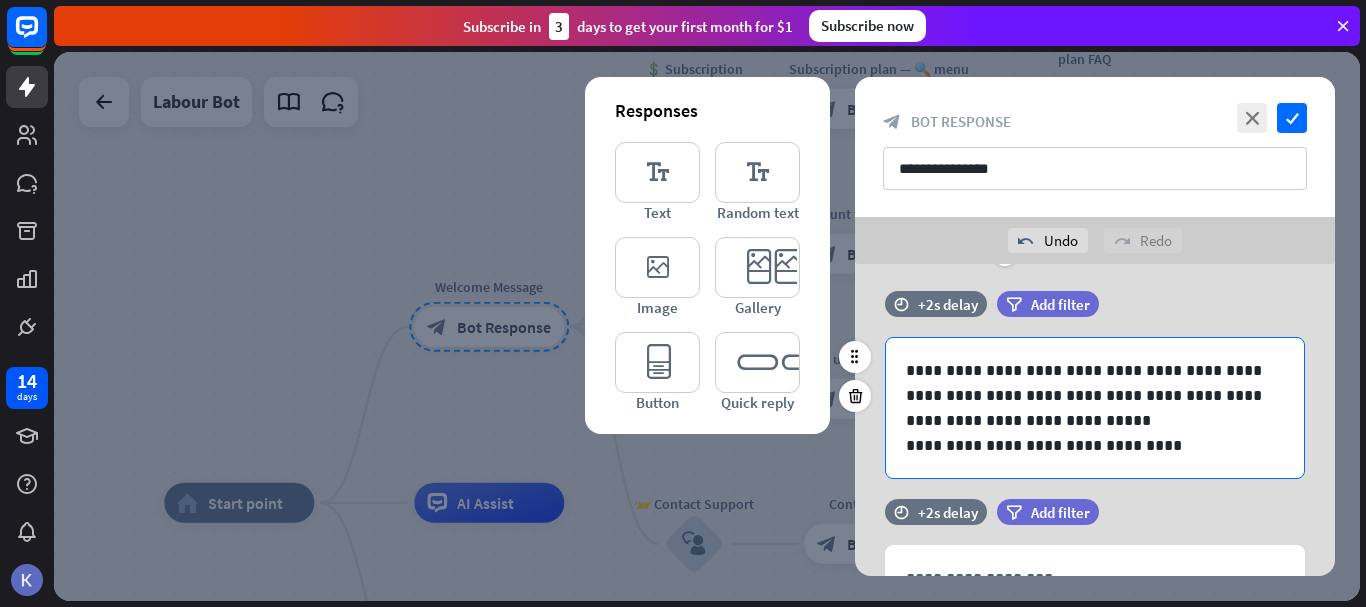 scroll, scrollTop: 670, scrollLeft: 0, axis: vertical 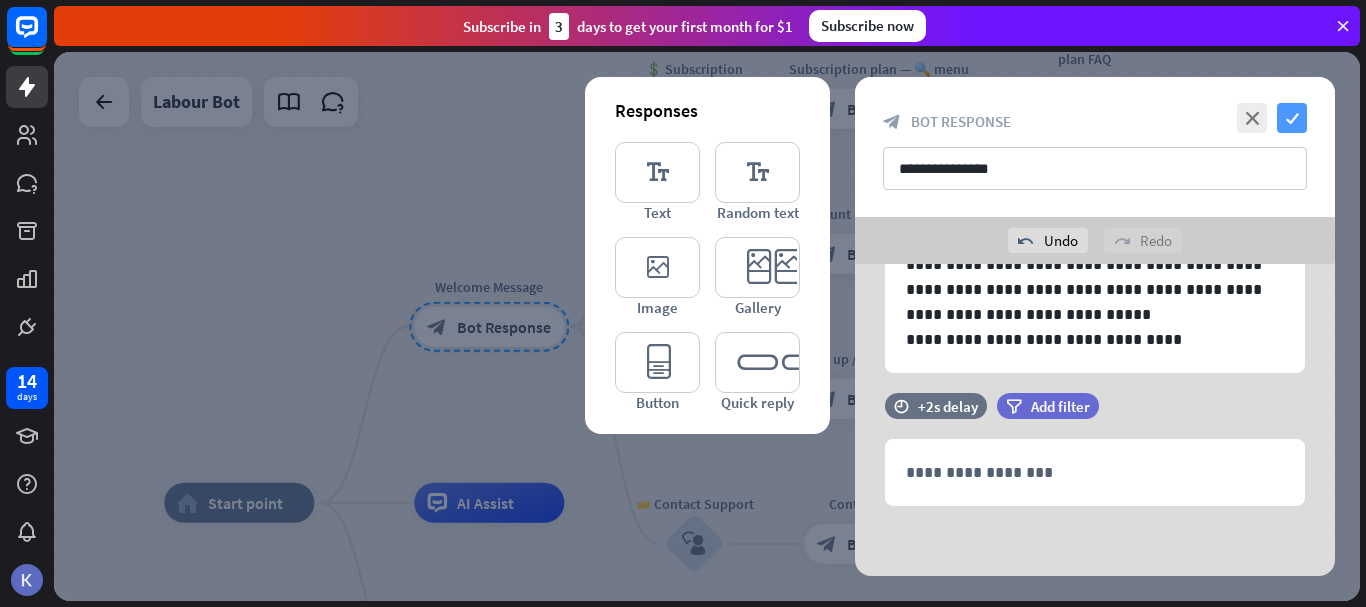 click on "check" at bounding box center [1292, 118] 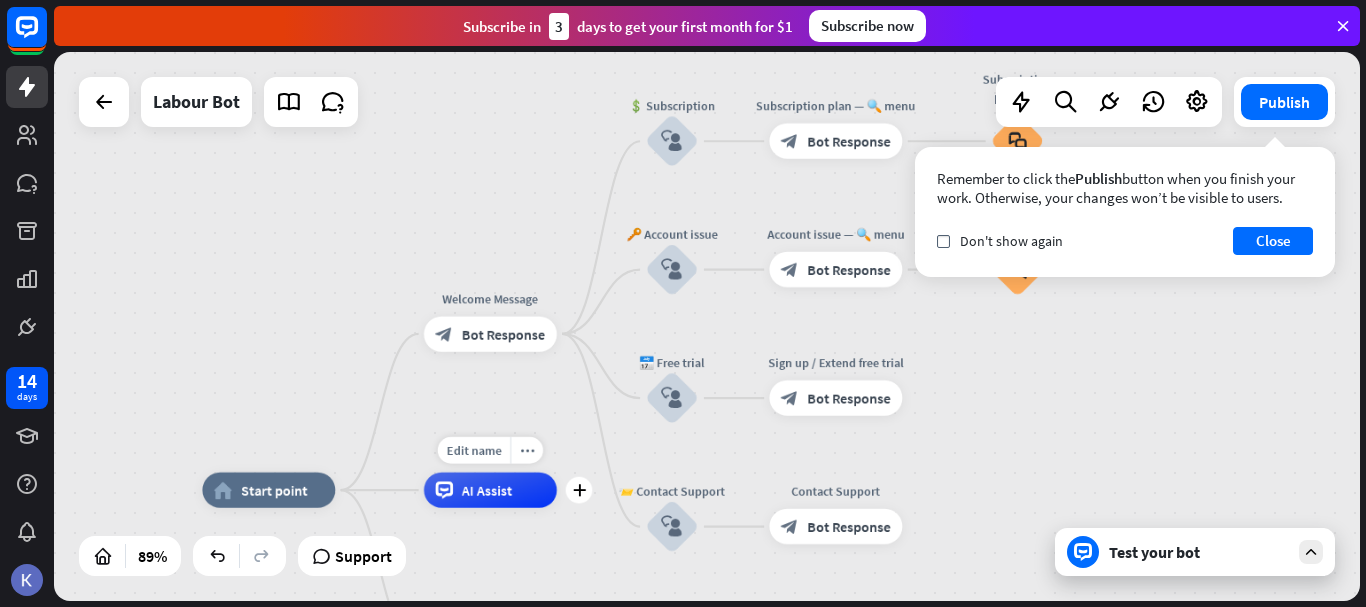 click on "AI Assist" at bounding box center [487, 490] 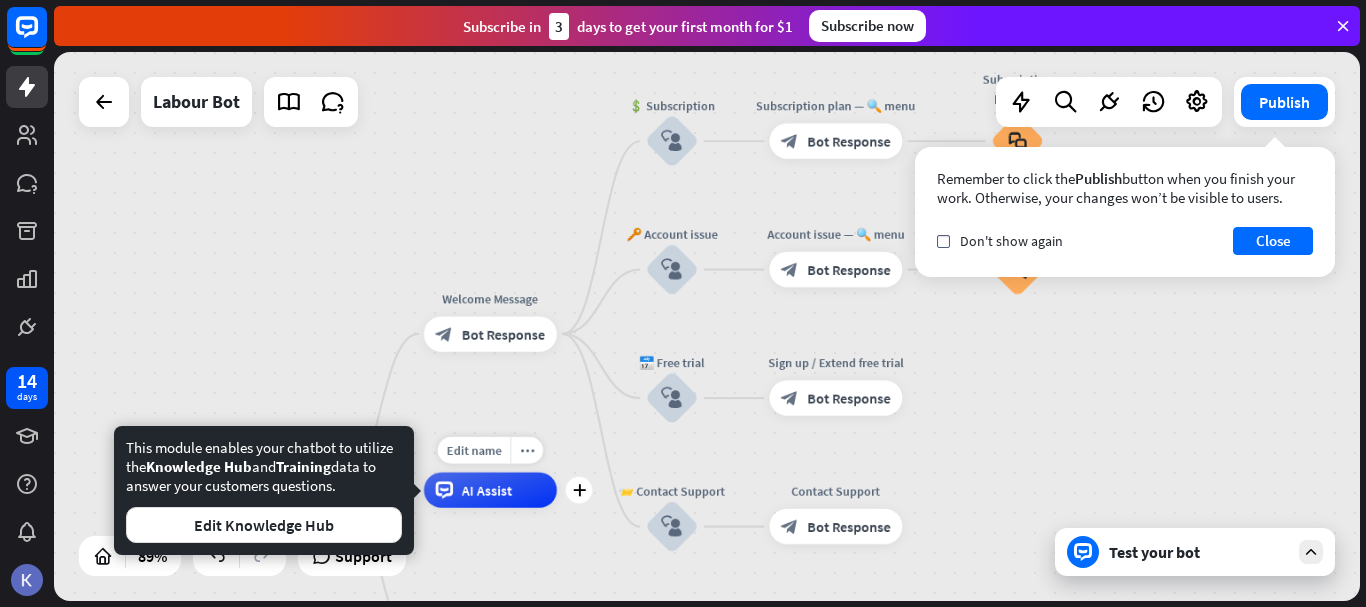 click on "AI Assist" at bounding box center [487, 490] 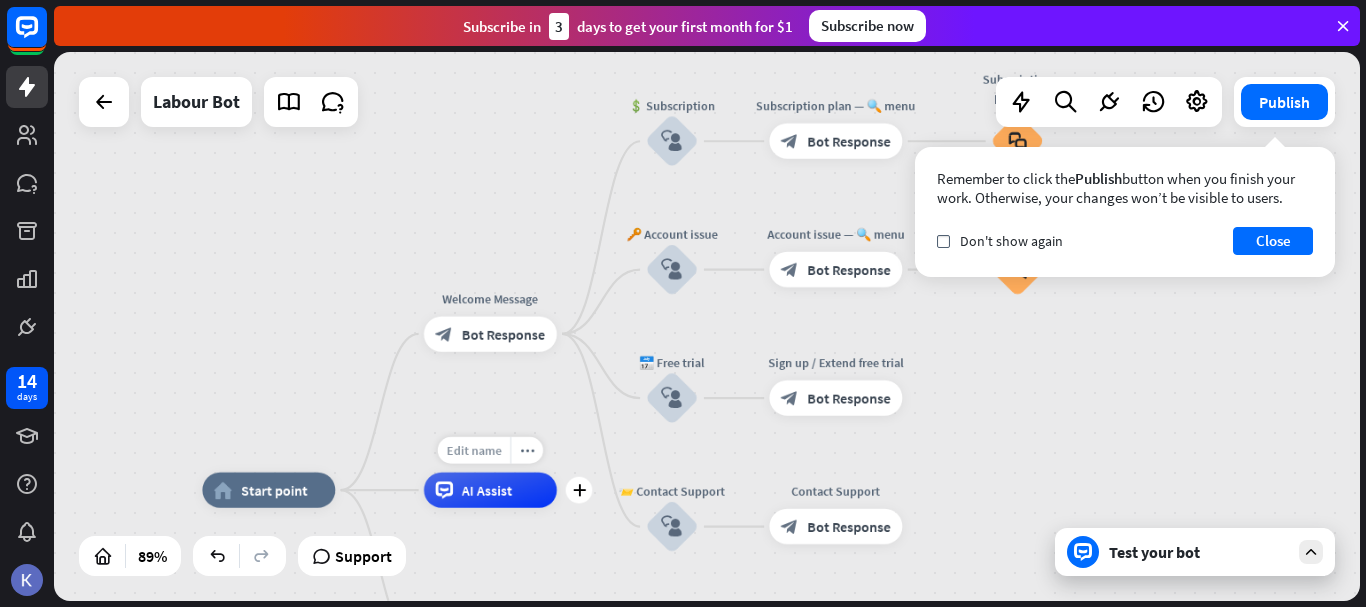 click on "Edit name" at bounding box center [474, 450] 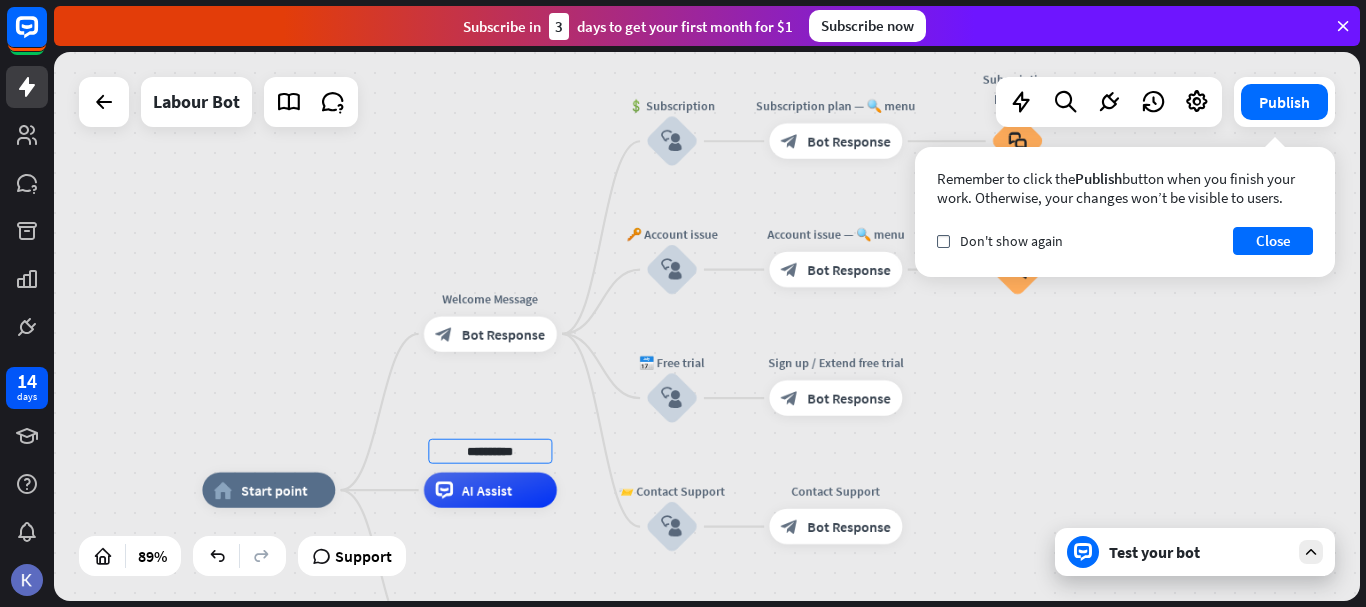 type on "**********" 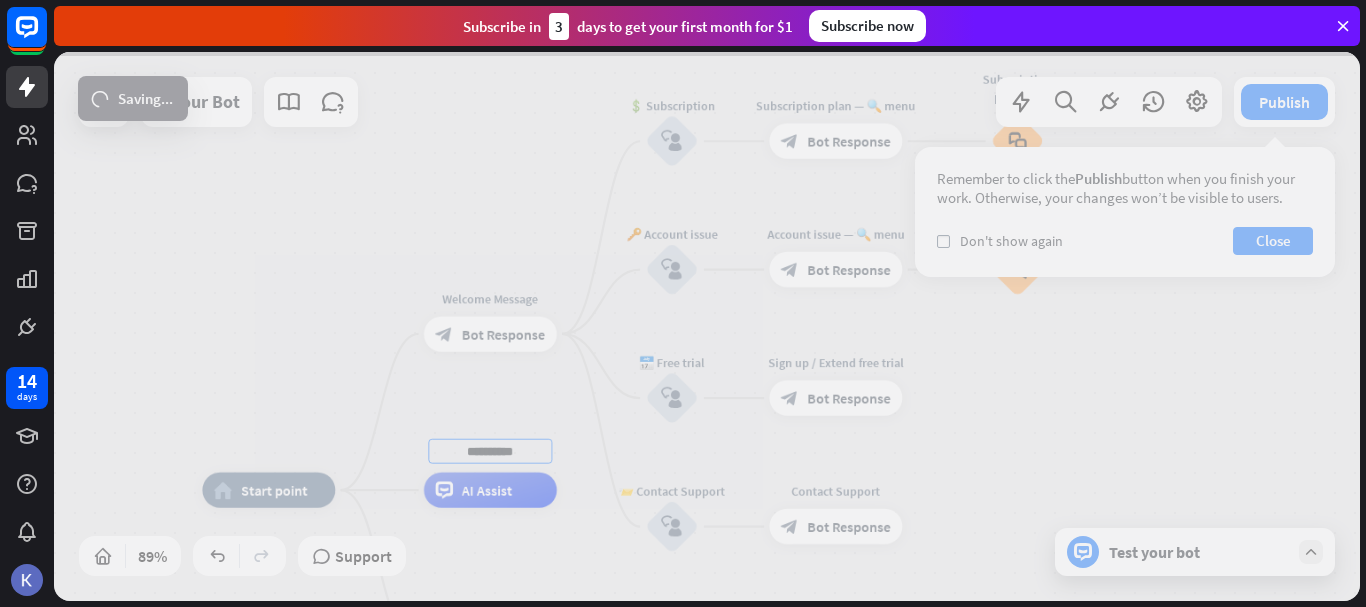 click on "**********" at bounding box center [707, 326] 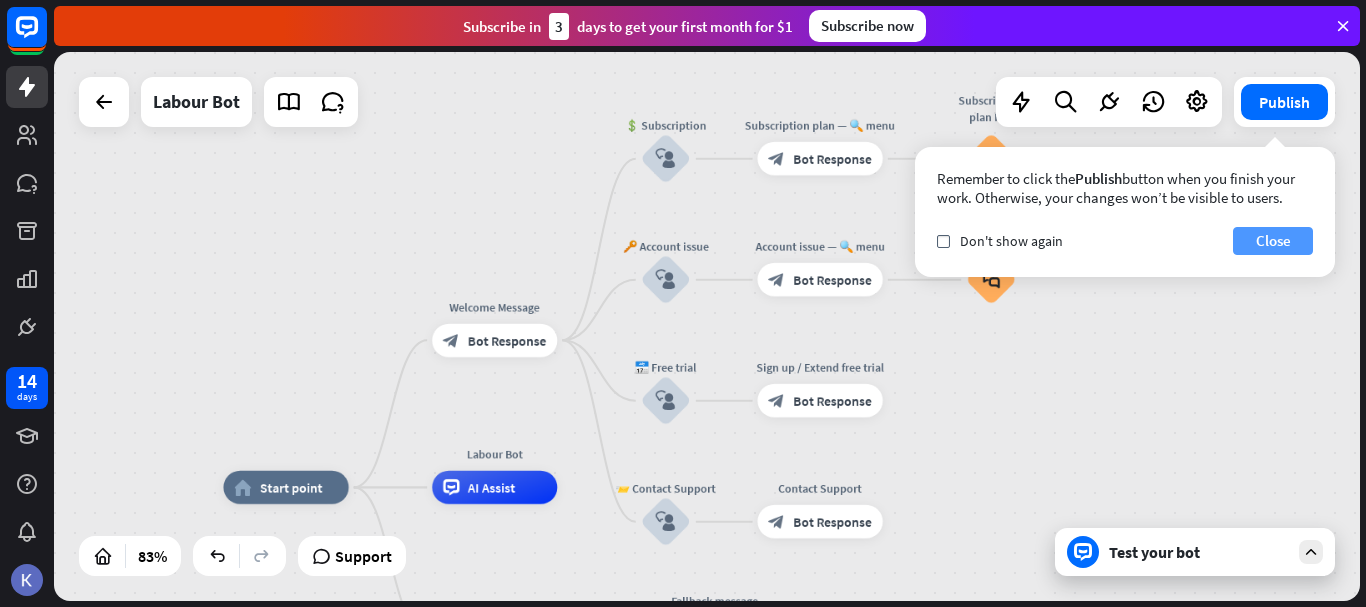 click on "Close" at bounding box center [1273, 241] 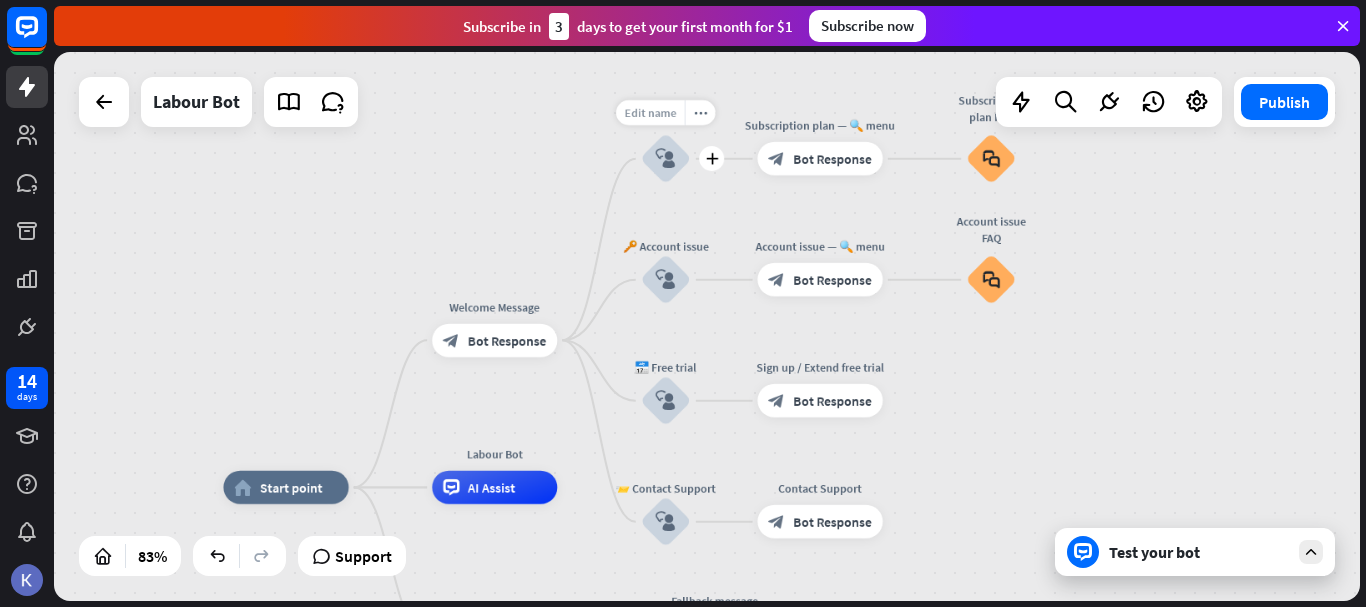 click on "Edit name" at bounding box center (650, 112) 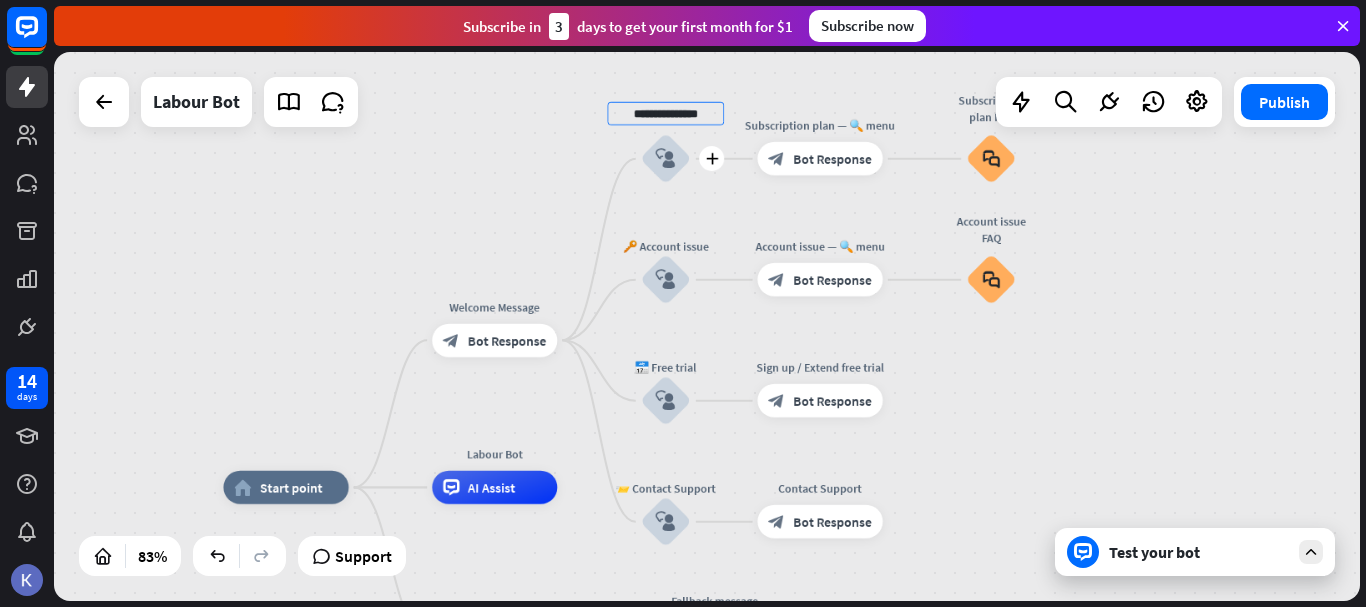 click on "**********" at bounding box center (665, 113) 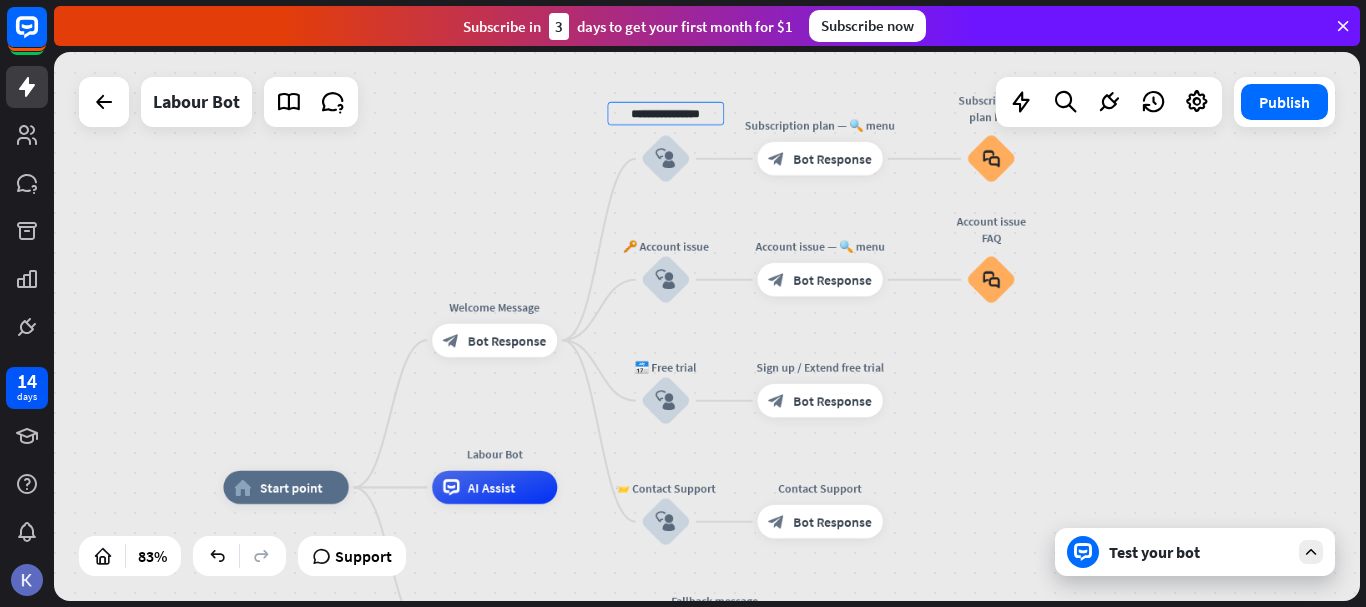 type on "**********" 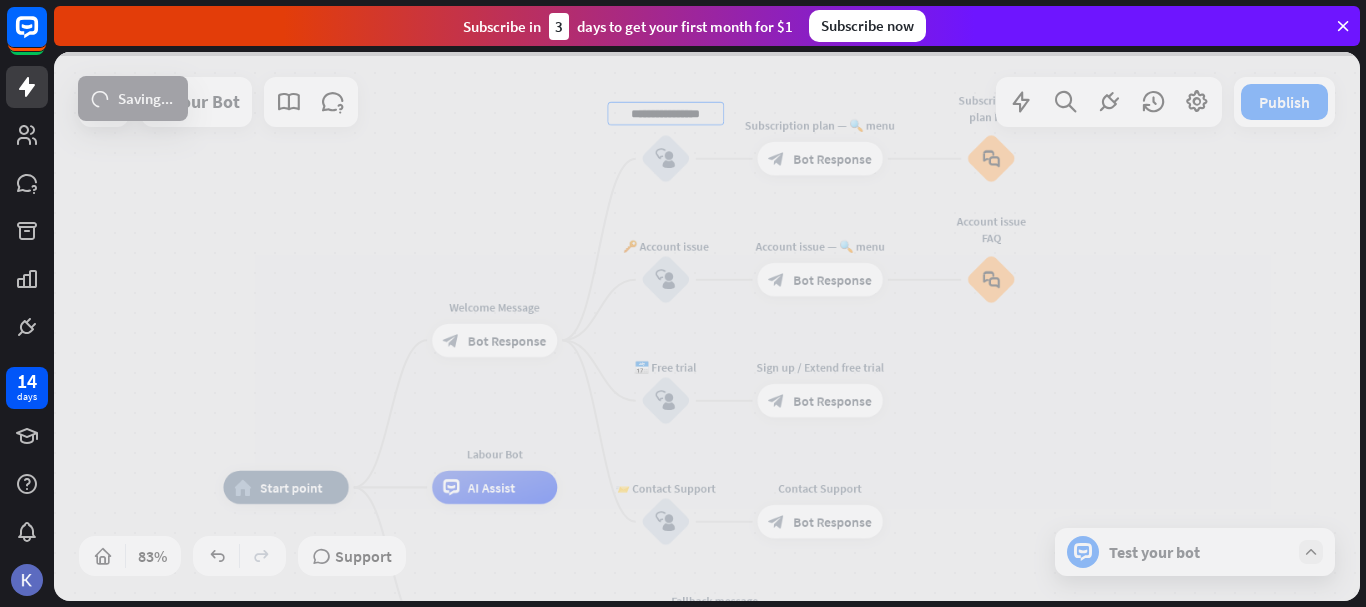 click on "**********" at bounding box center [707, 326] 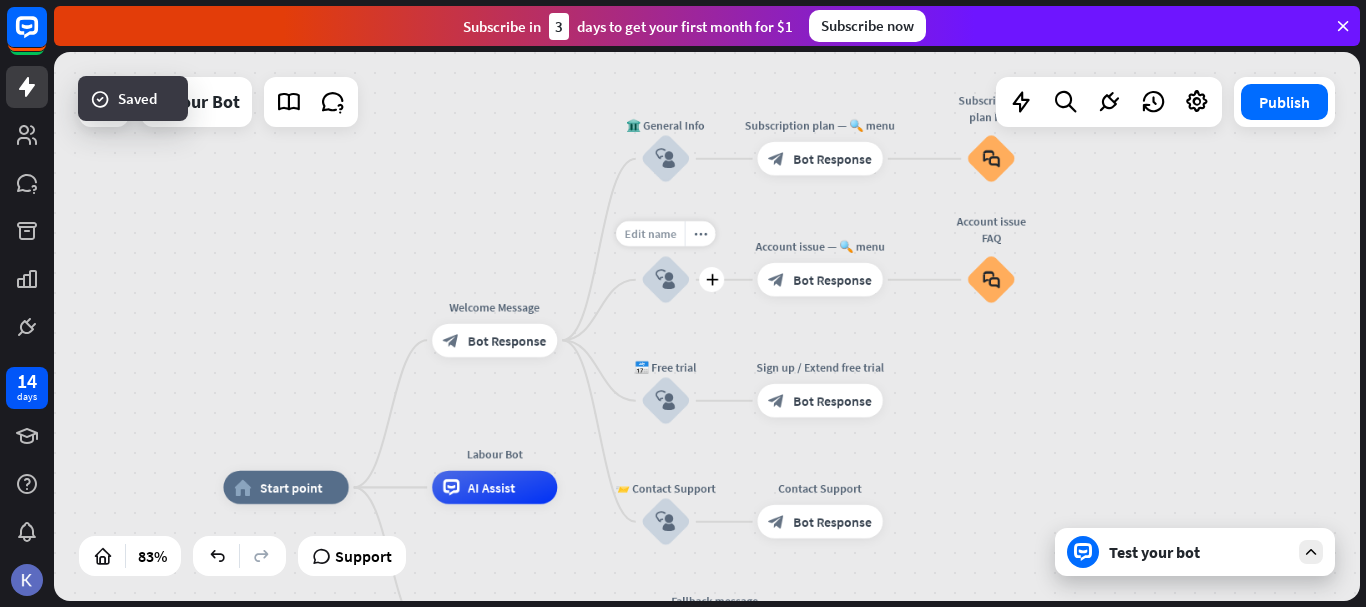 click on "Edit name" at bounding box center [650, 233] 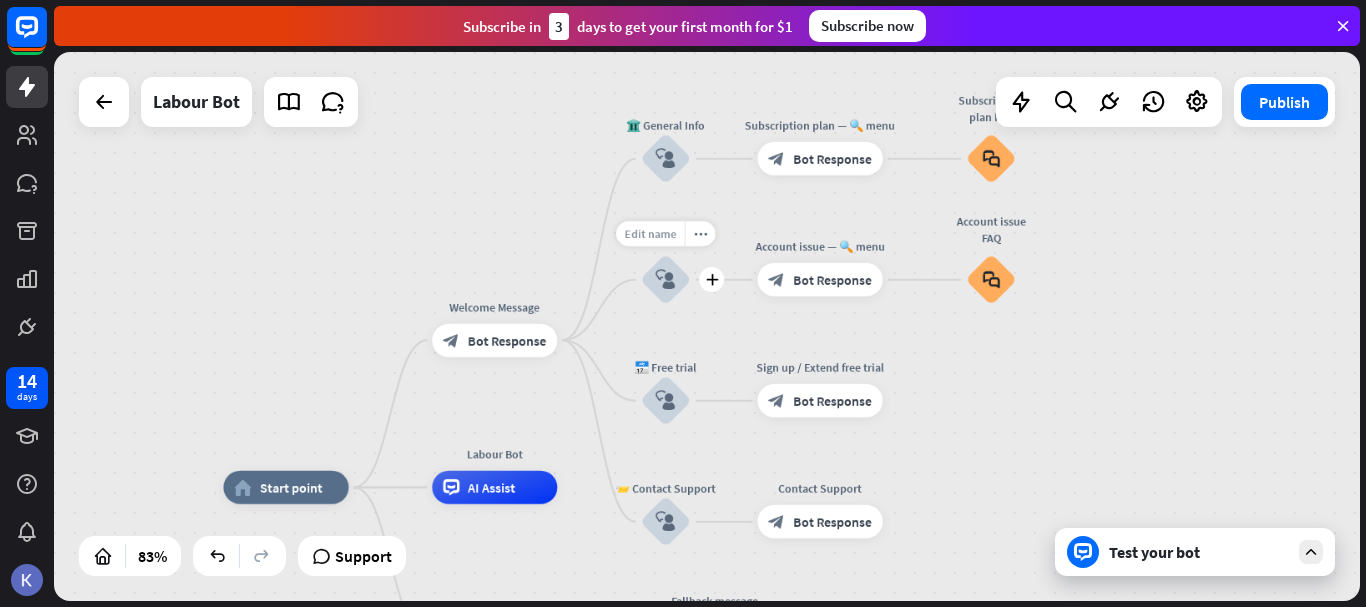 click on "Edit name" at bounding box center (650, 233) 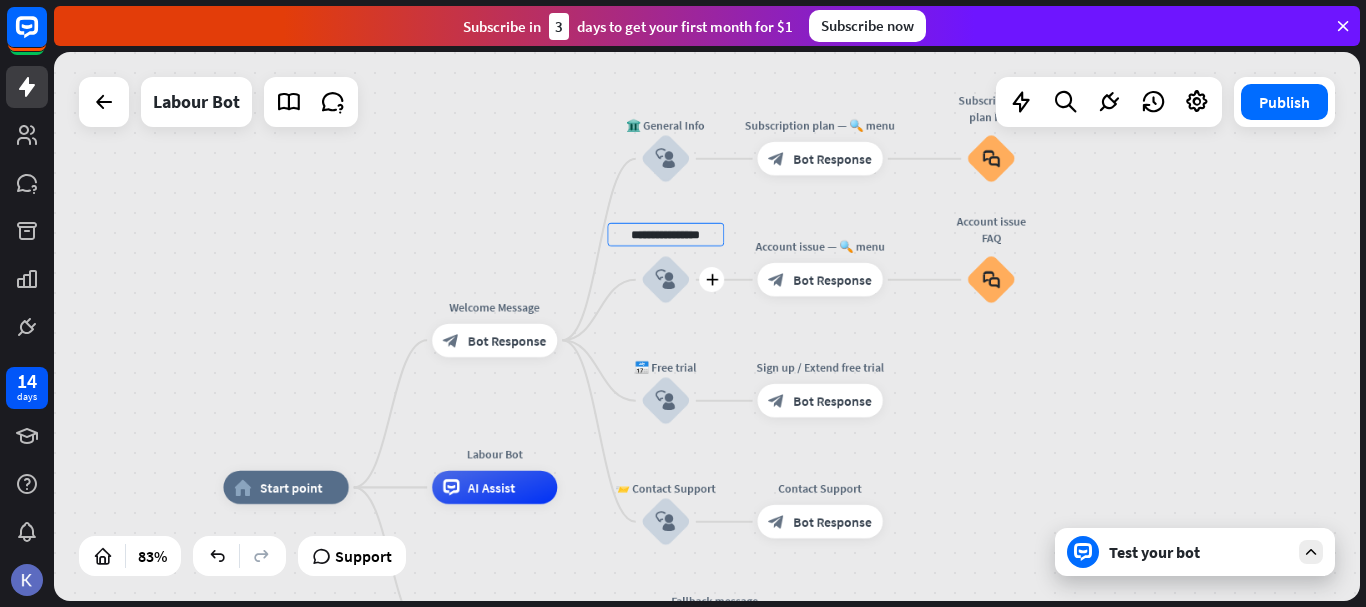 click on "**********" at bounding box center (665, 234) 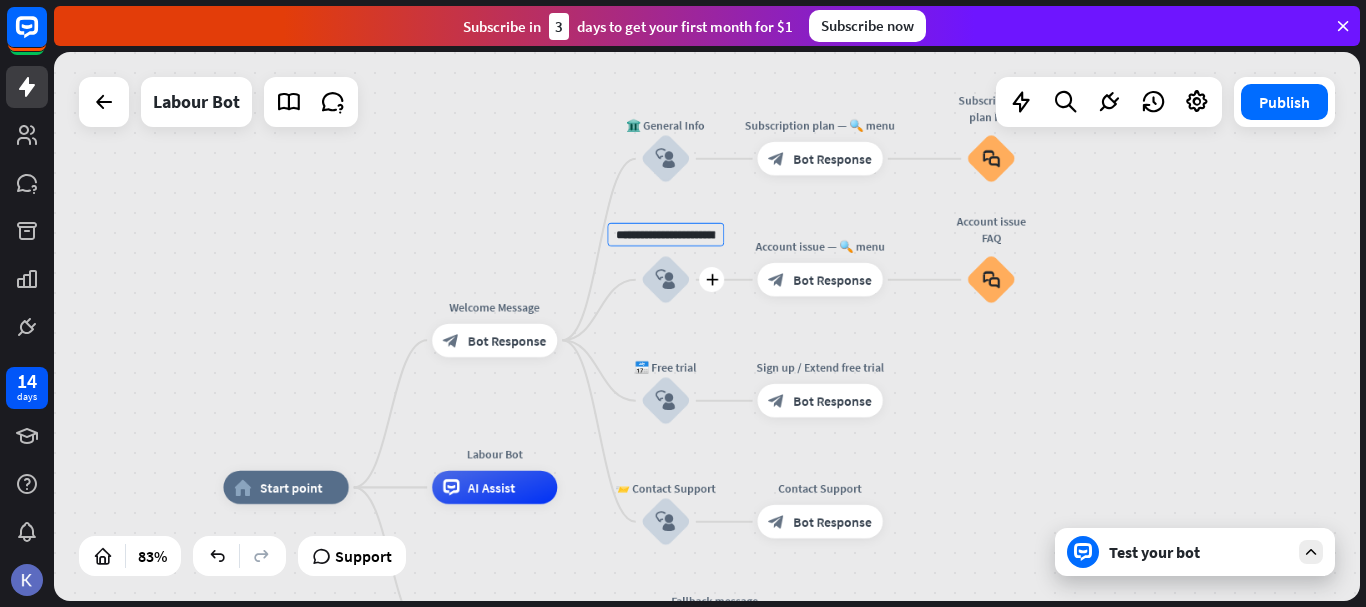 scroll, scrollTop: 0, scrollLeft: 31, axis: horizontal 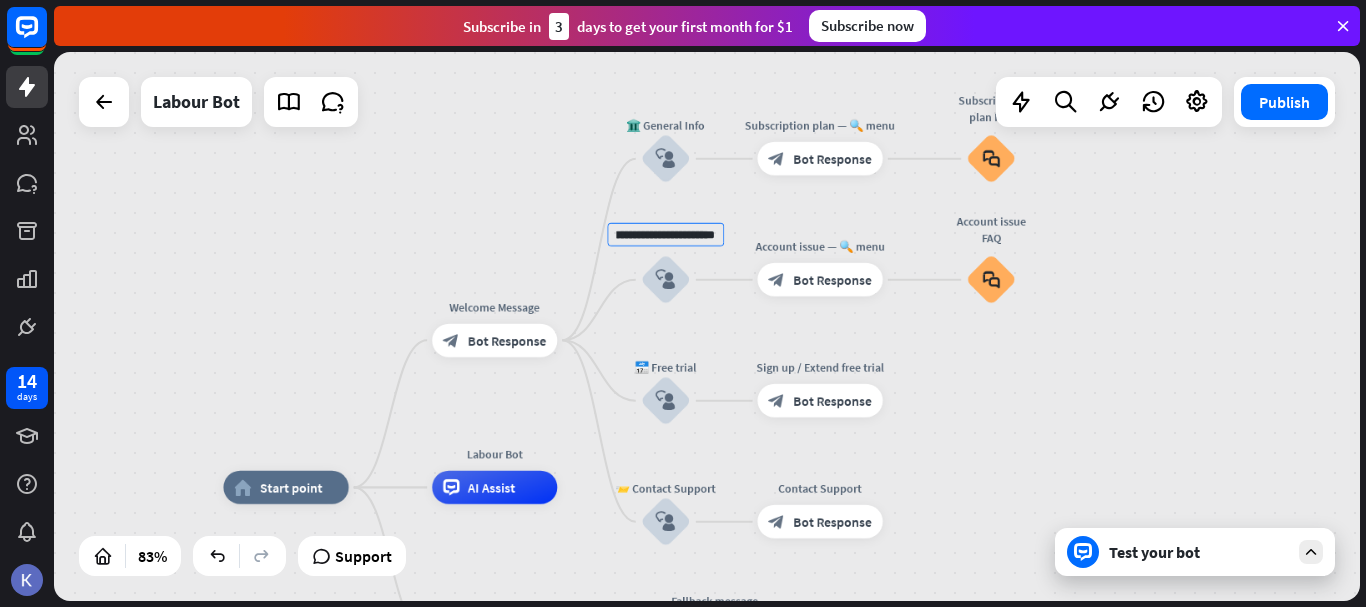 type on "**********" 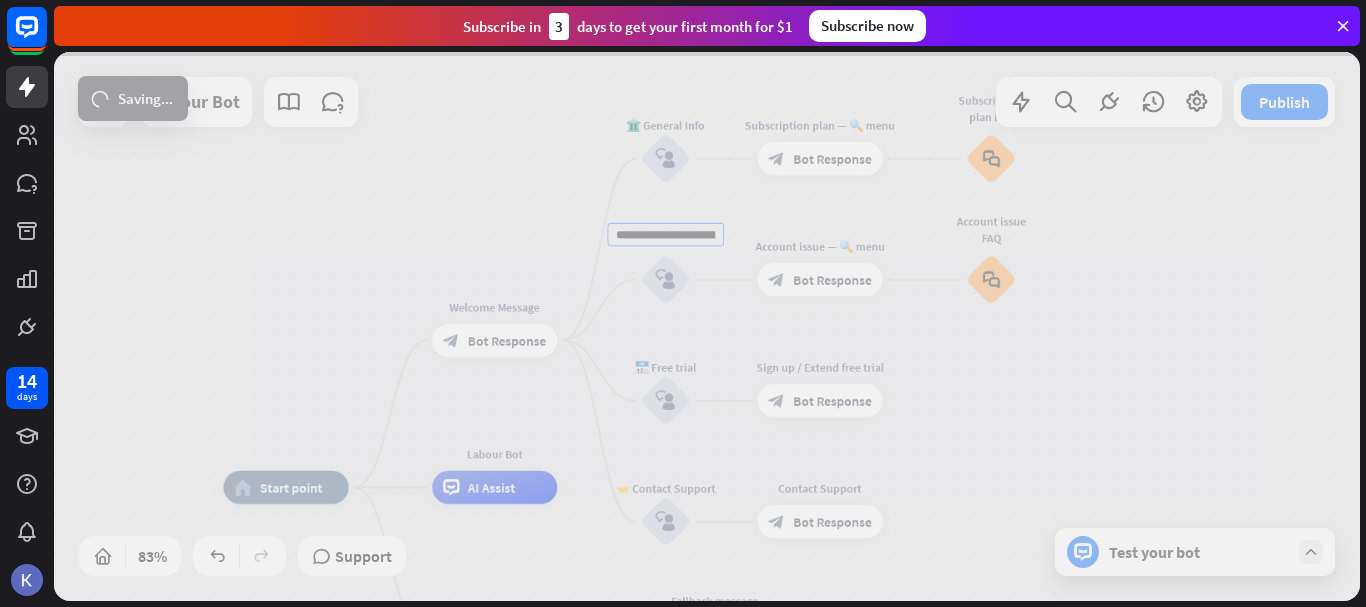 click on "**********" at bounding box center [707, 326] 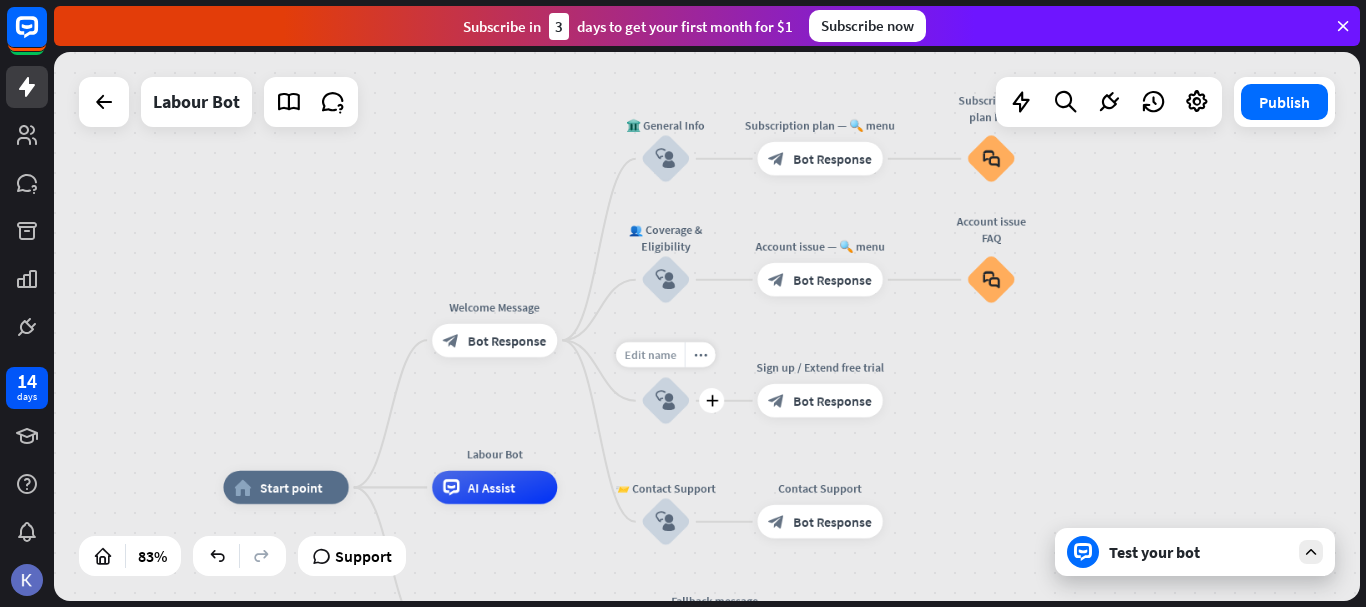 click on "Edit name" at bounding box center (650, 354) 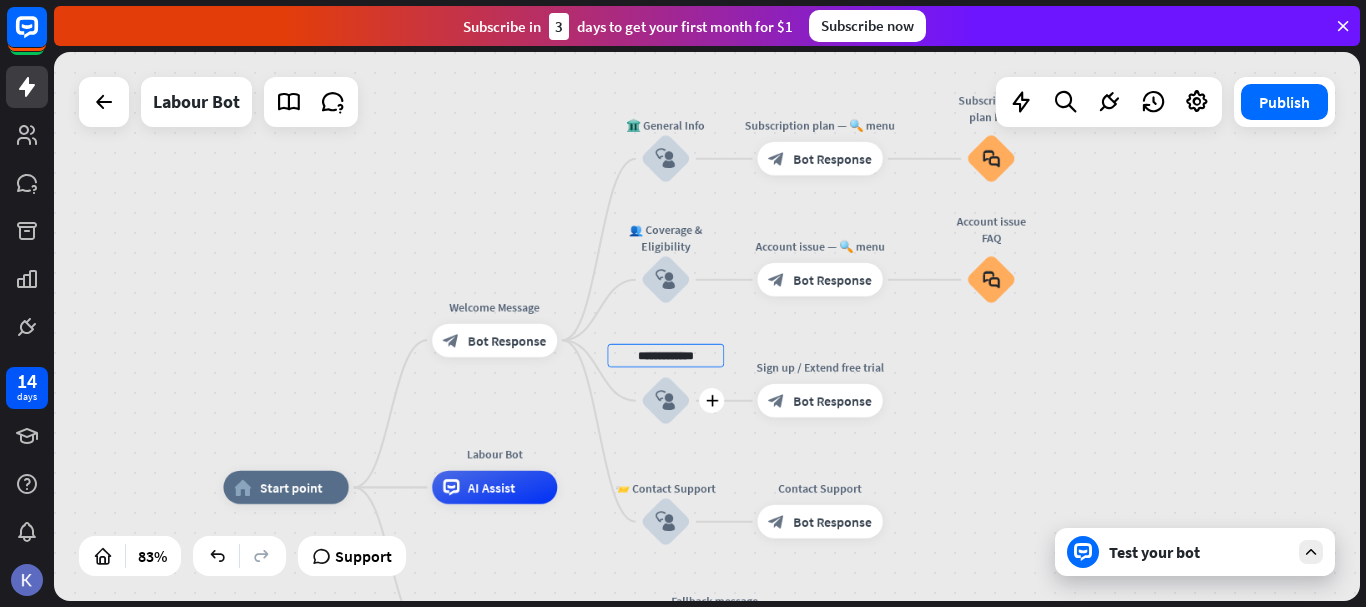 click on "**********" at bounding box center (665, 355) 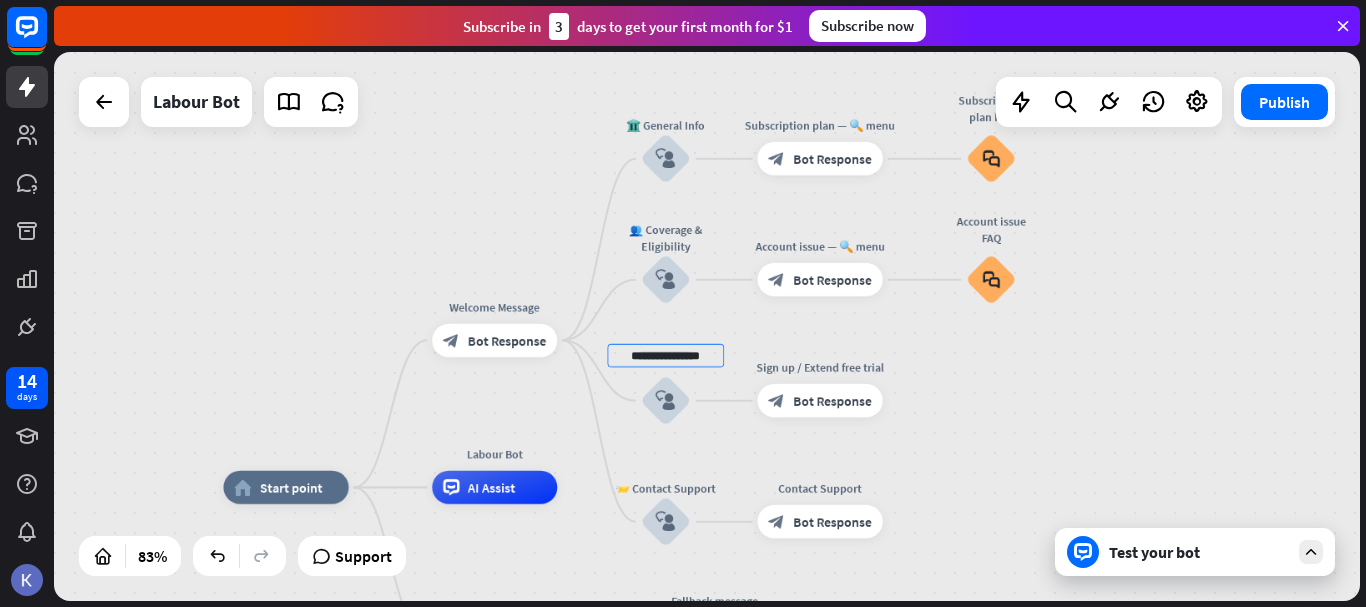 type on "**********" 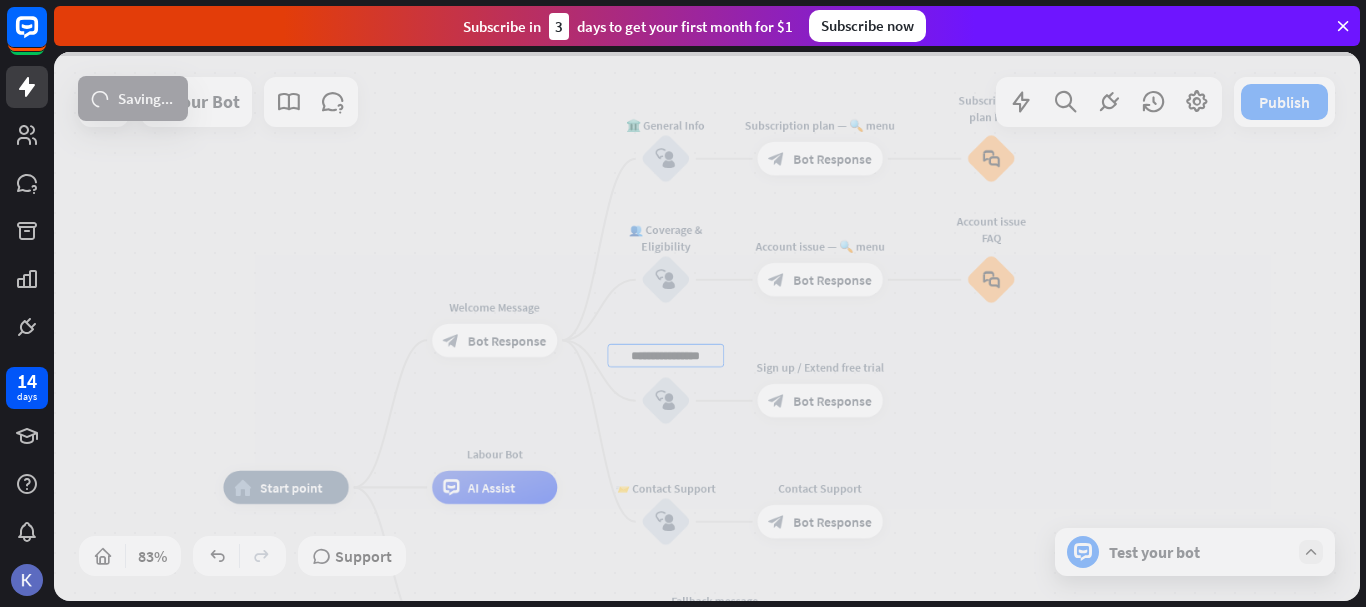 click on "**********" at bounding box center (707, 326) 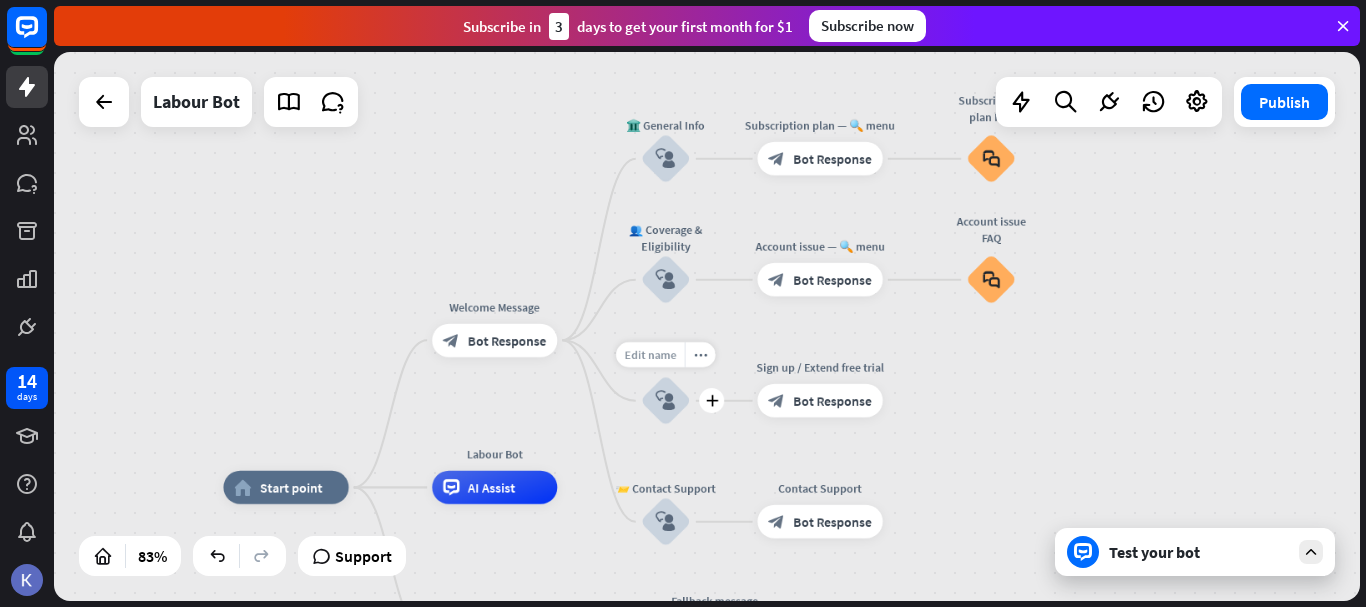 click on "Edit name" at bounding box center (650, 354) 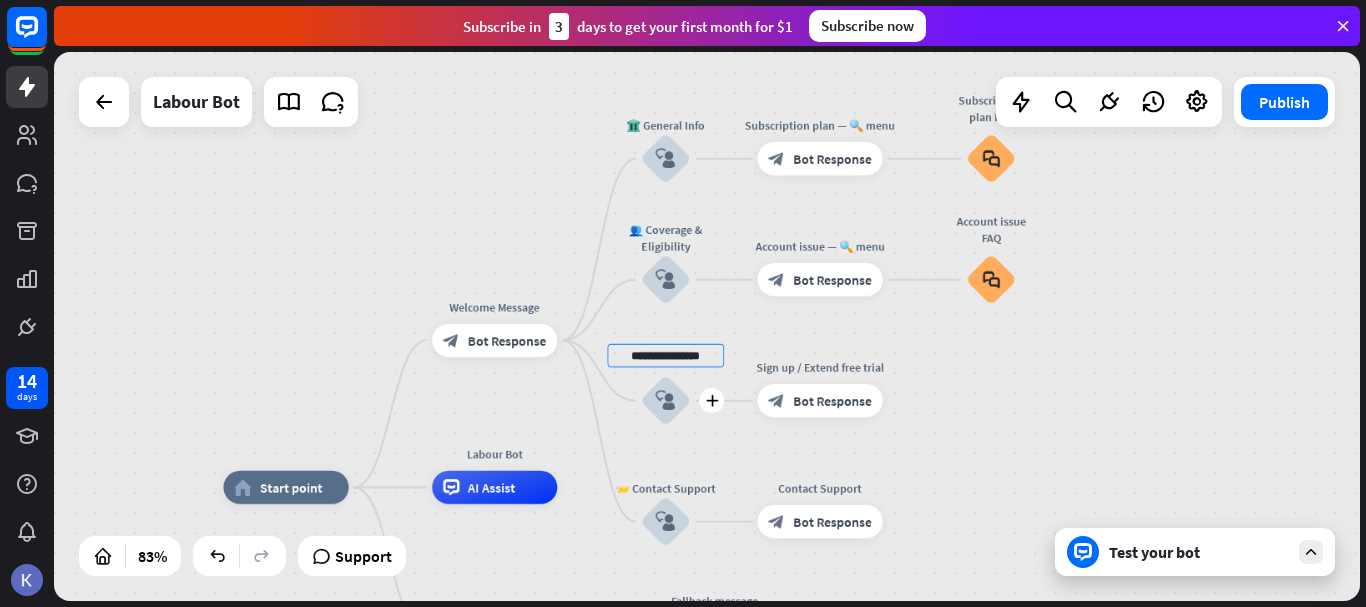 click on "**********" at bounding box center [665, 355] 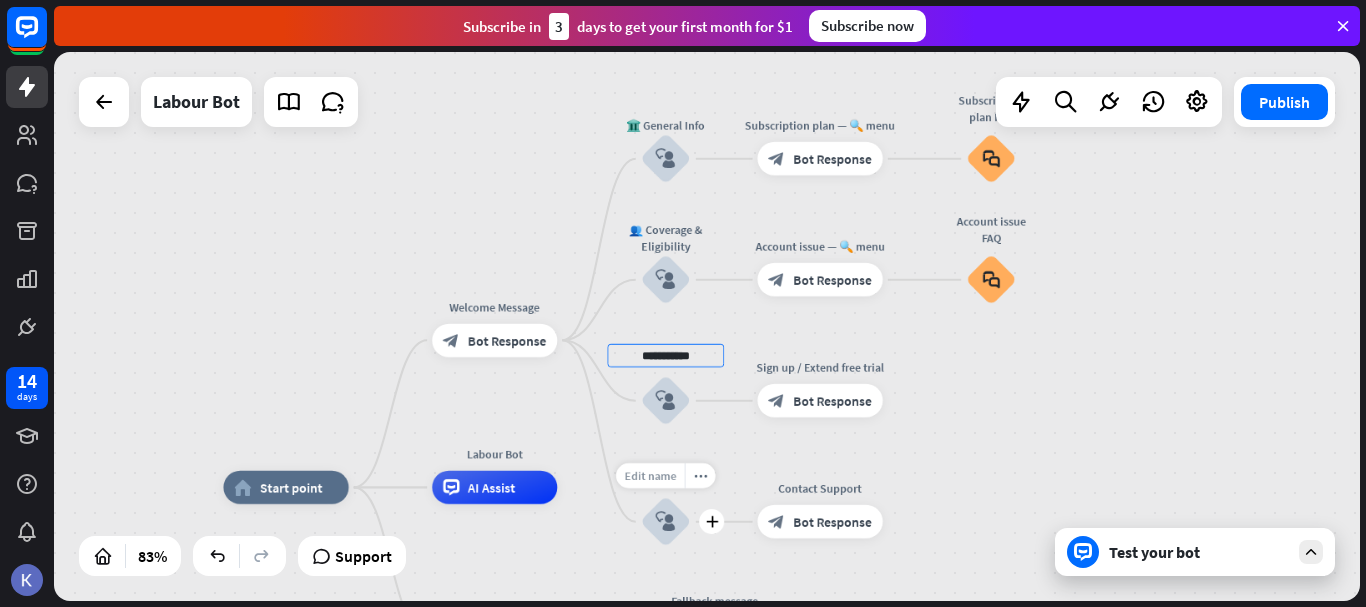 type on "**********" 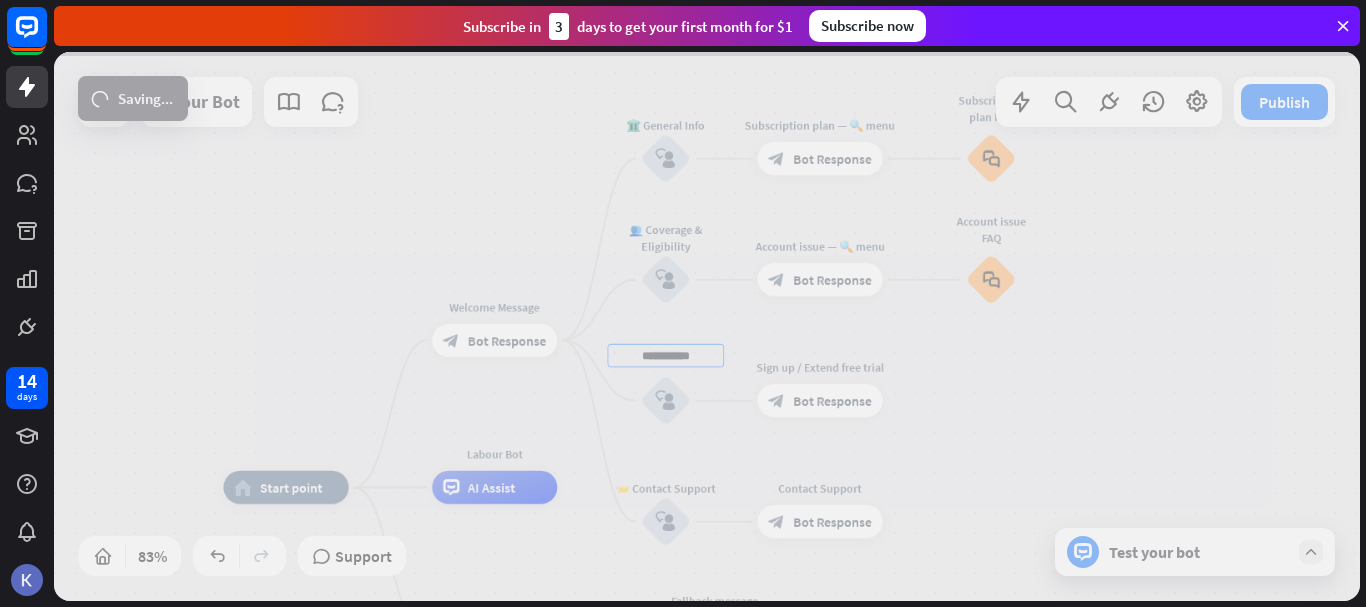 click on "**********" at bounding box center [707, 326] 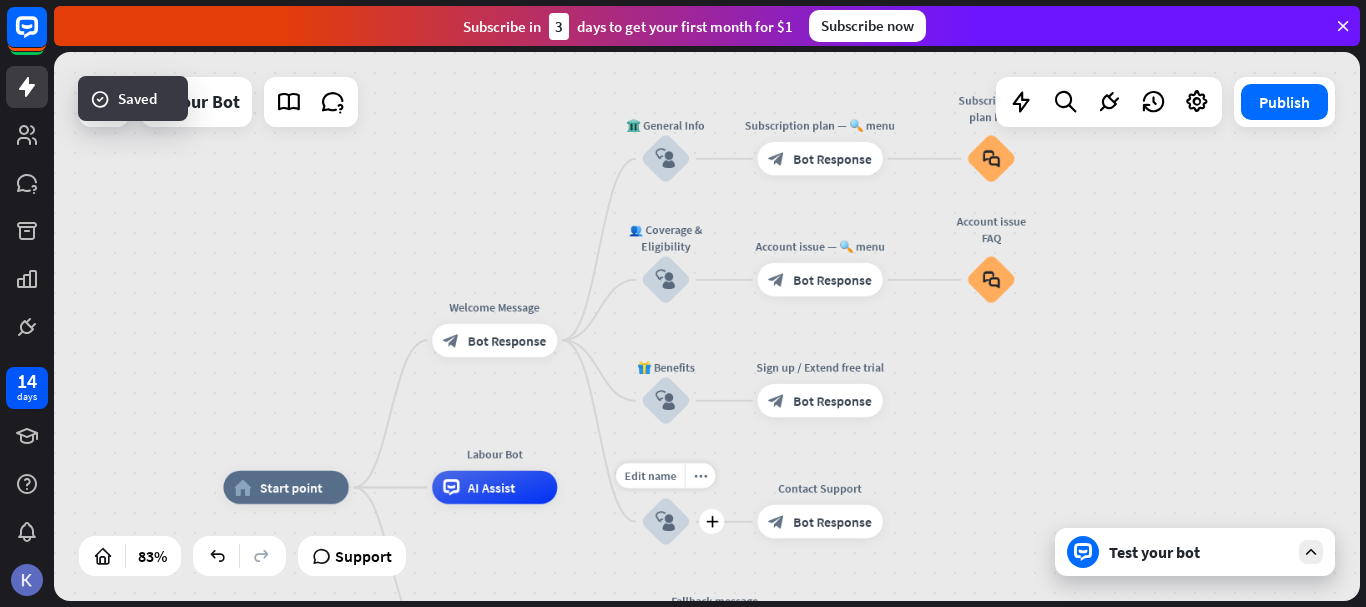 click on "Edit name" at bounding box center (650, 475) 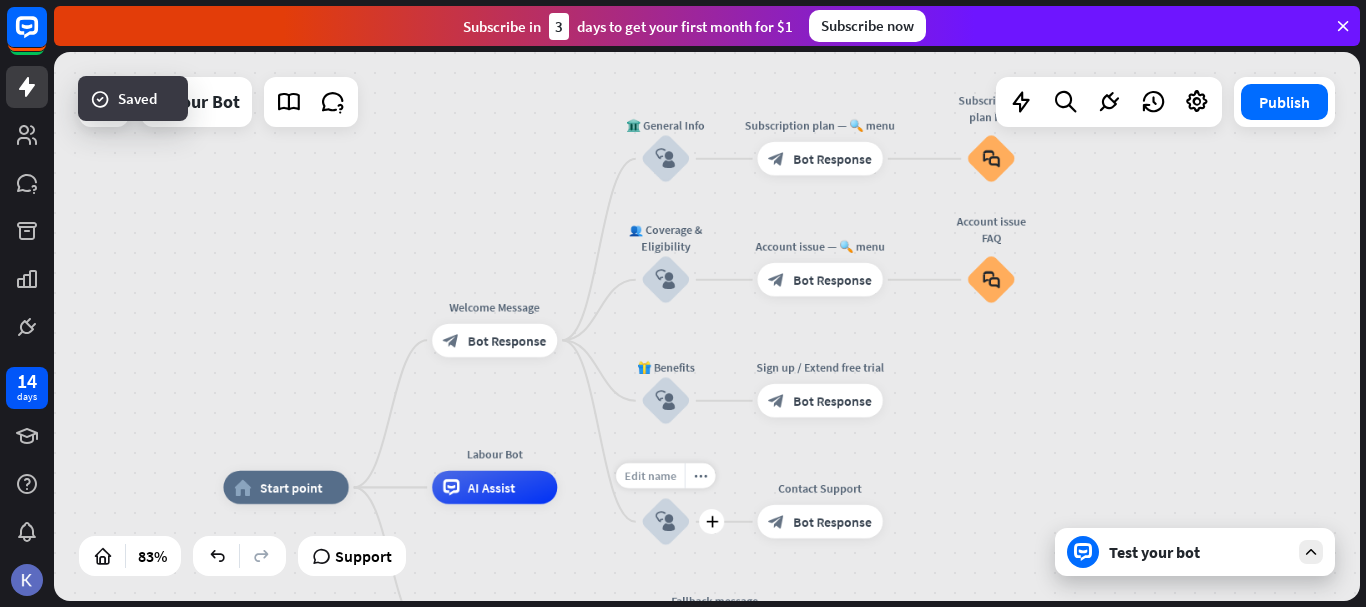 click on "Edit name" at bounding box center [650, 475] 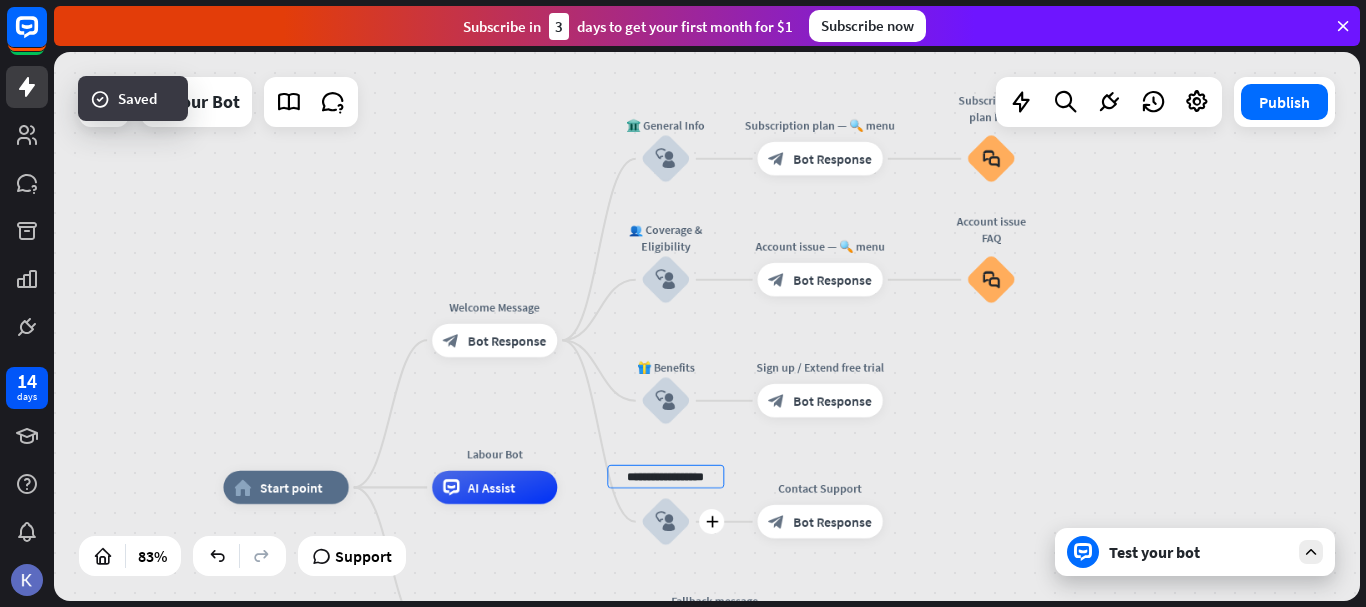 scroll, scrollTop: 0, scrollLeft: 2, axis: horizontal 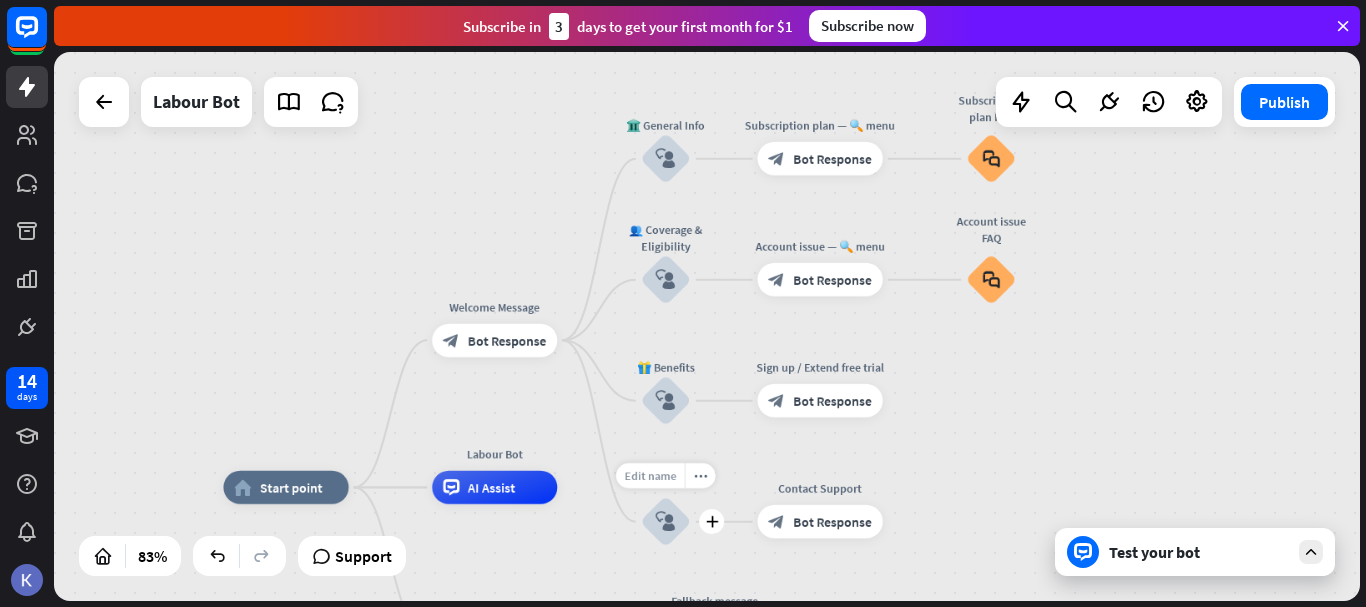 click on "Edit name" at bounding box center [650, 475] 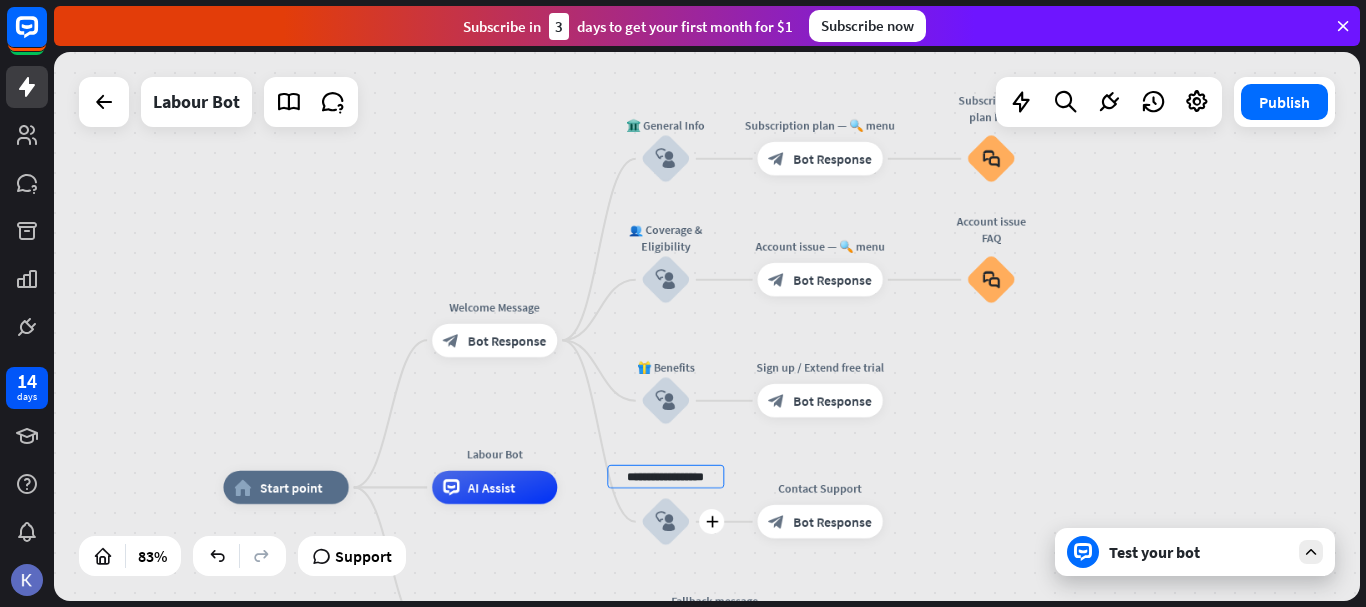 scroll, scrollTop: 0, scrollLeft: 2, axis: horizontal 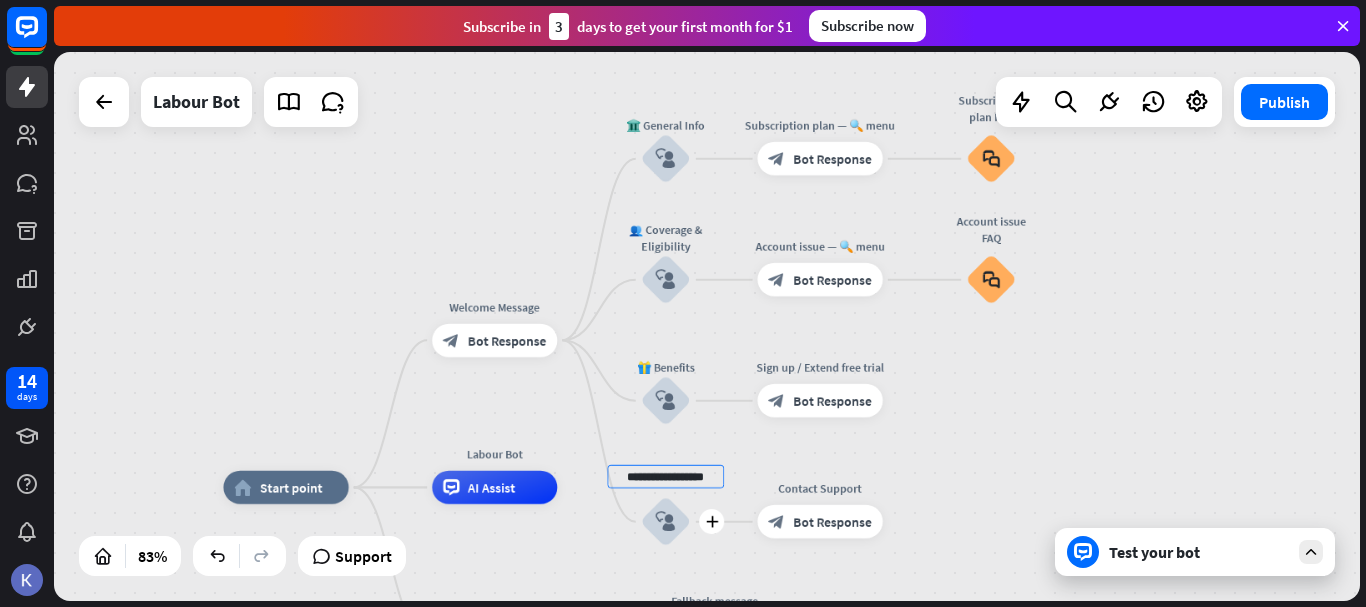 click on "**********" at bounding box center [665, 476] 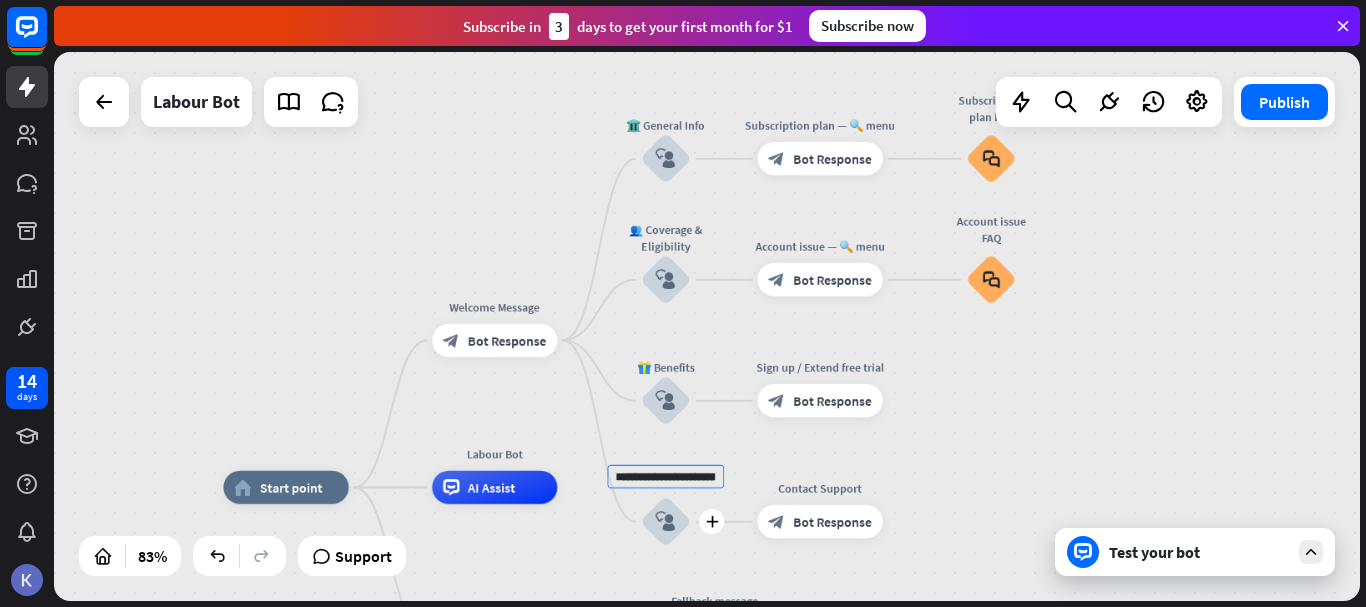 scroll, scrollTop: 0, scrollLeft: 45, axis: horizontal 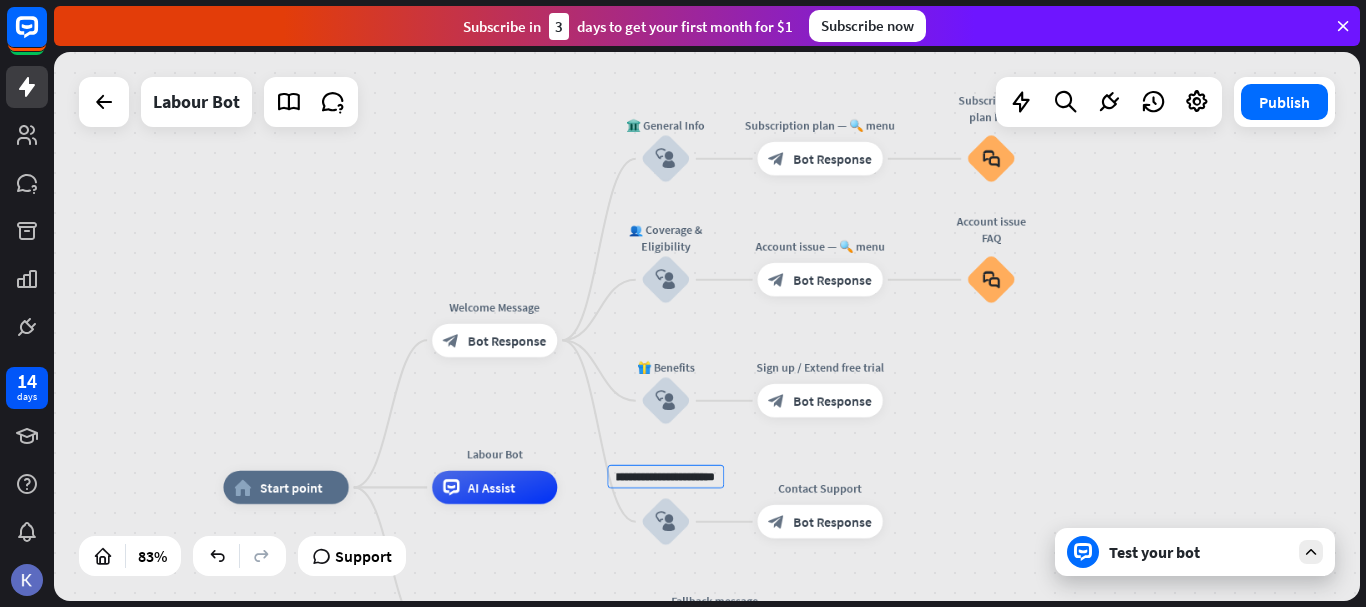 type on "**********" 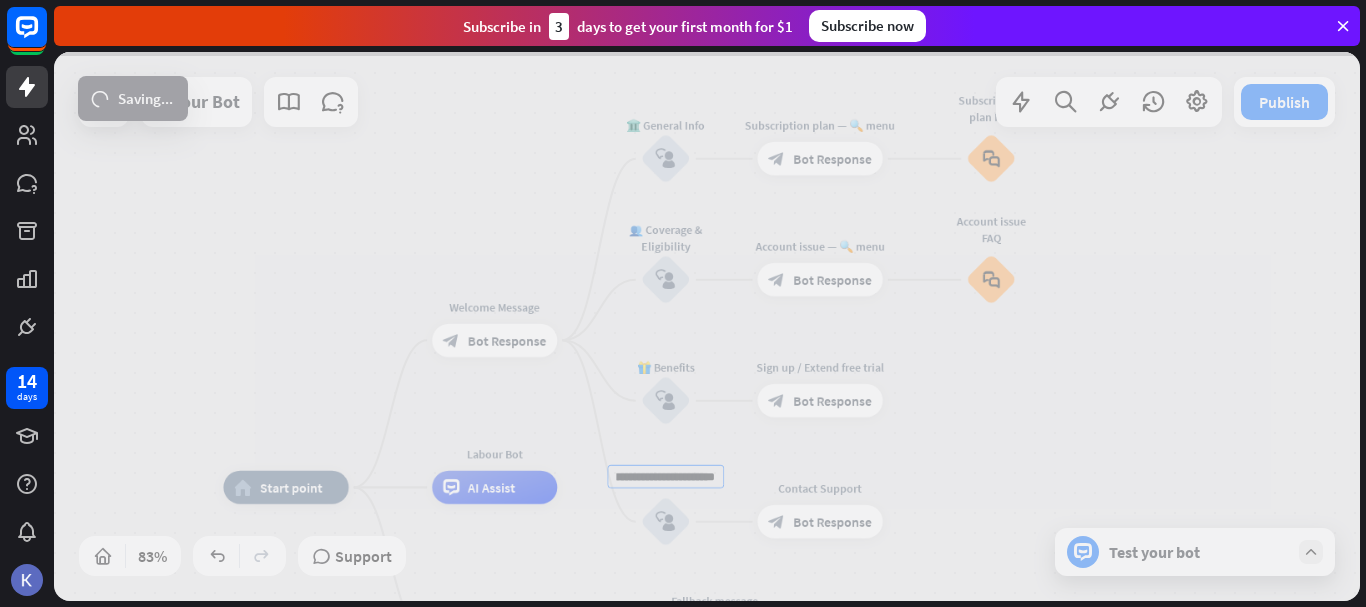 scroll, scrollTop: 0, scrollLeft: 0, axis: both 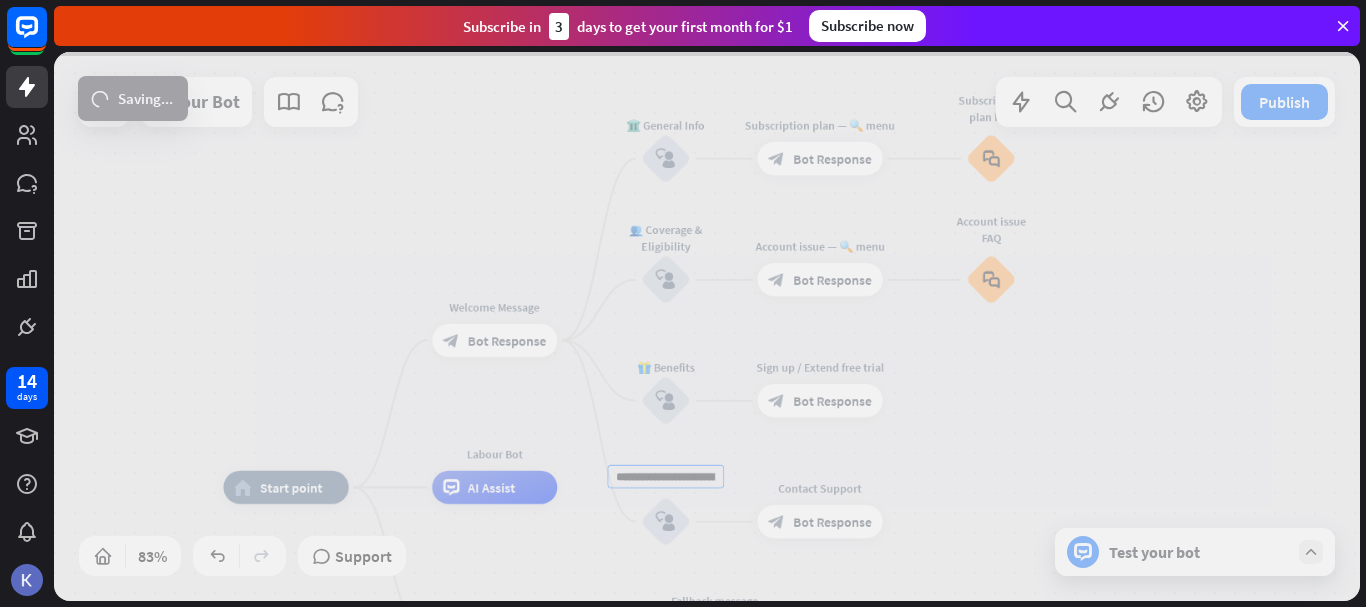 click on "**********" at bounding box center (707, 326) 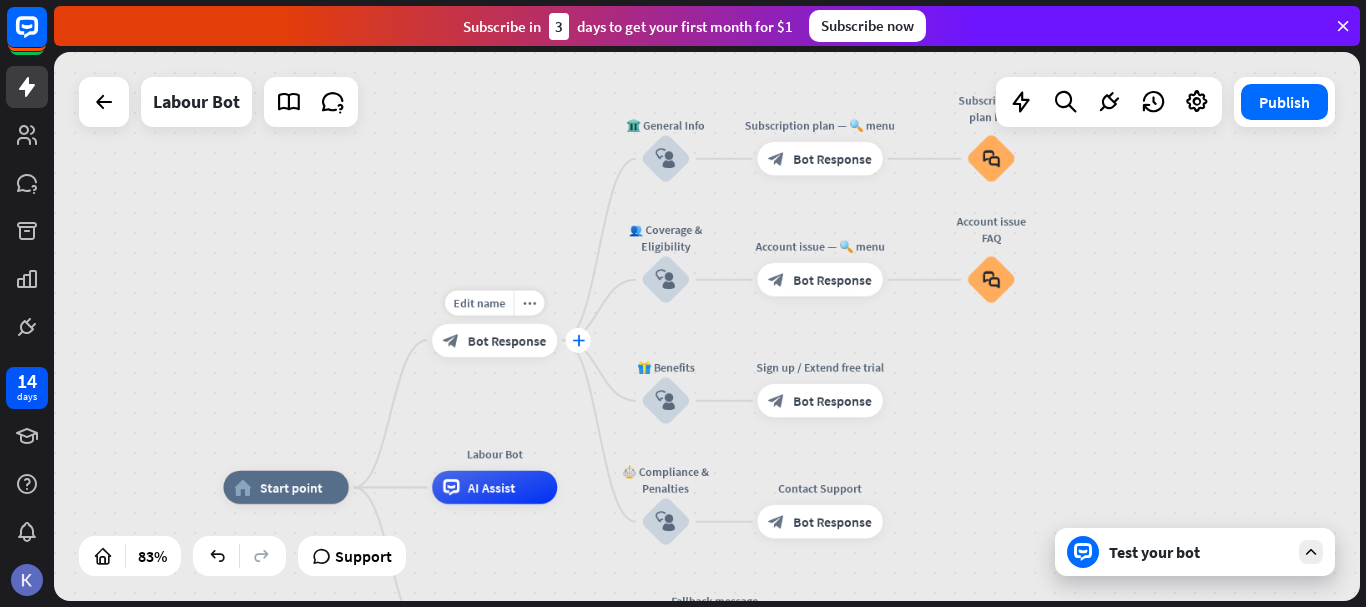 click on "plus" at bounding box center [578, 340] 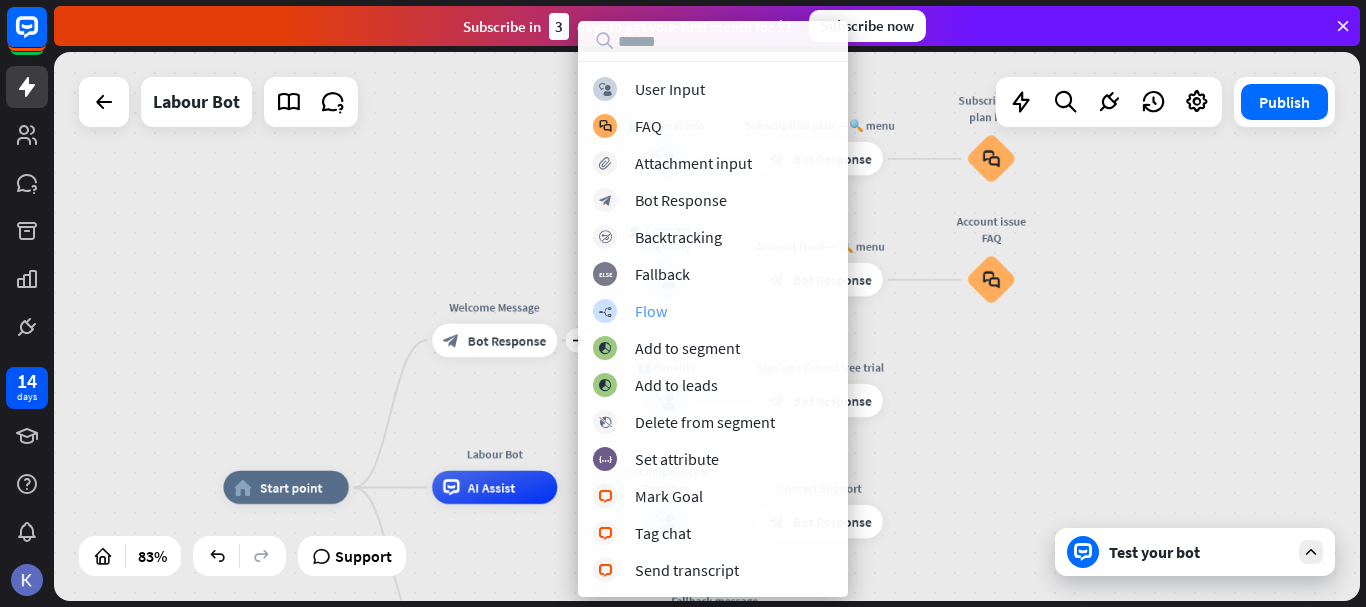 click on "builder_tree
Flow" at bounding box center [713, 311] 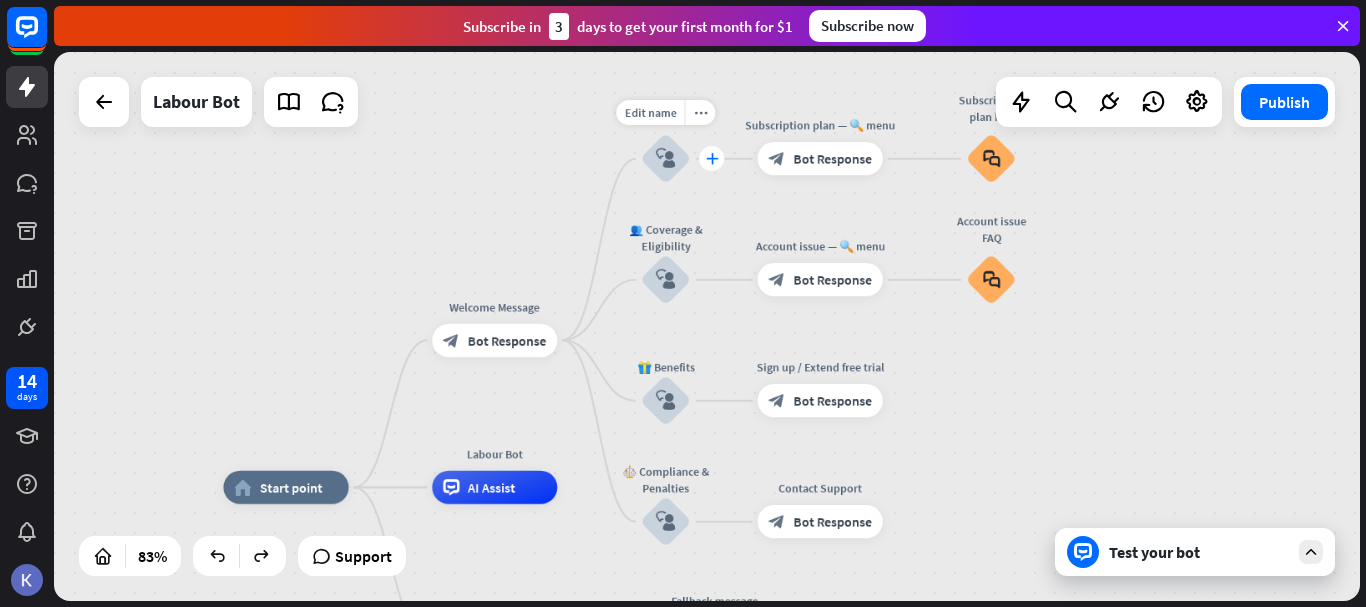 click on "plus" at bounding box center (711, 159) 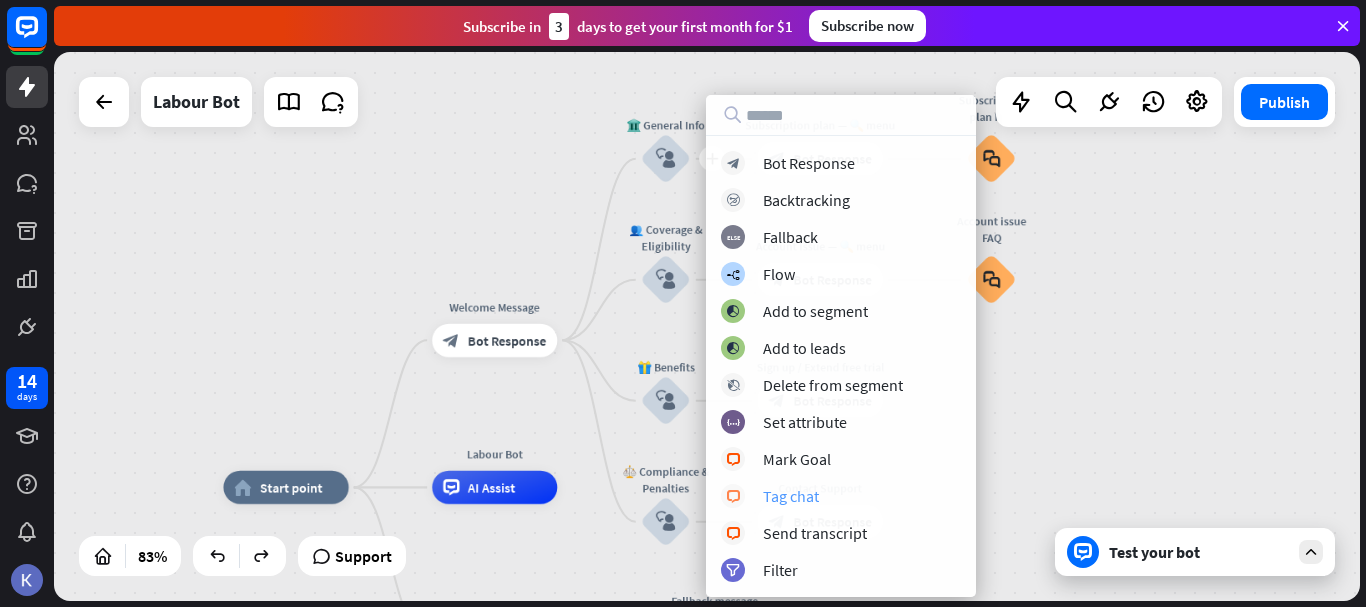 click on "Tag chat" at bounding box center (791, 496) 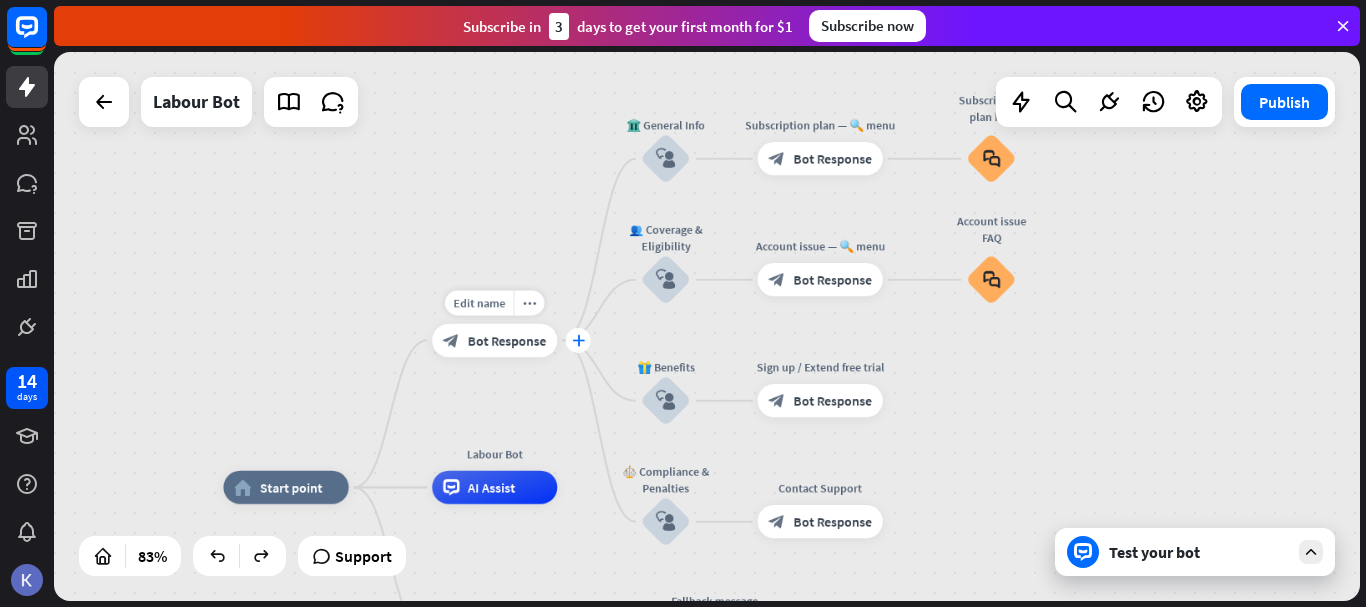 click on "plus" at bounding box center (578, 340) 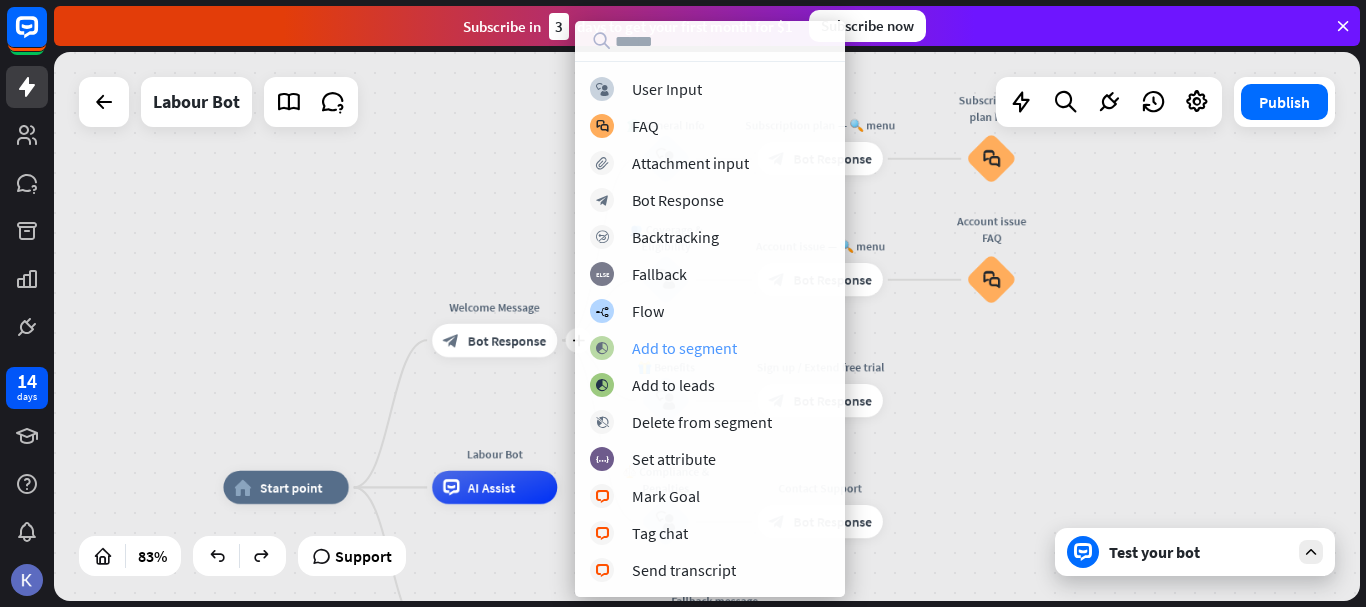 click on "Add to segment" at bounding box center (684, 348) 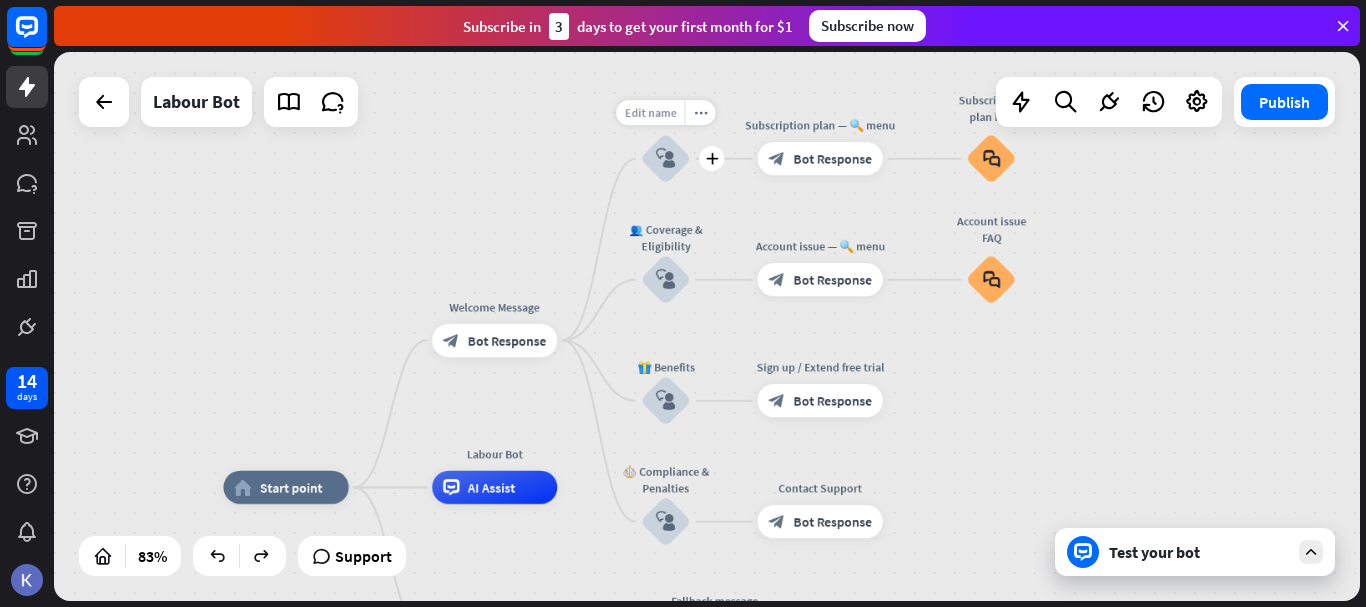 click on "Edit name" at bounding box center (650, 112) 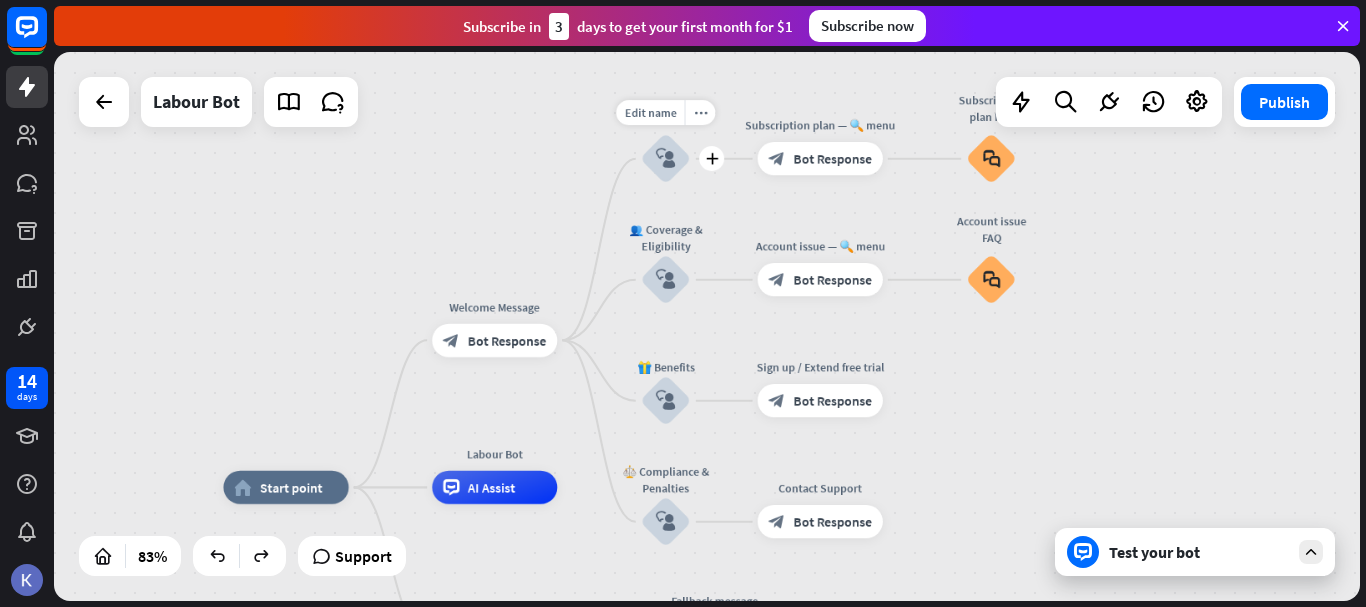 click on "block_user_input" at bounding box center [666, 159] 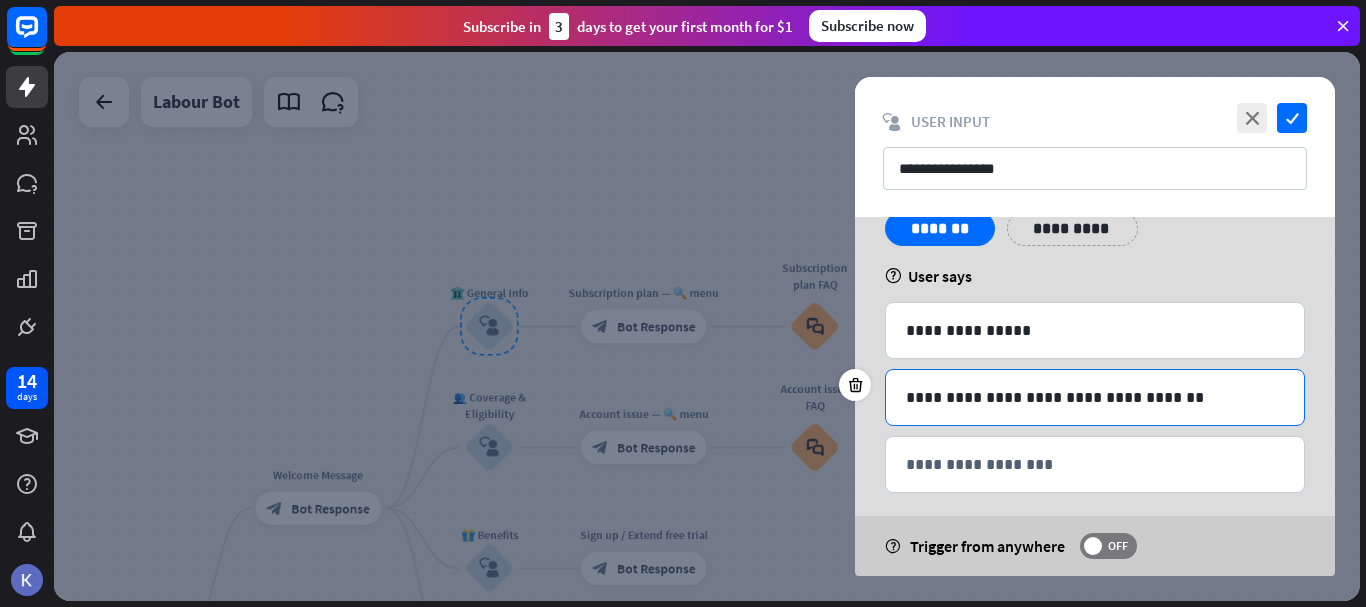 scroll, scrollTop: 121, scrollLeft: 0, axis: vertical 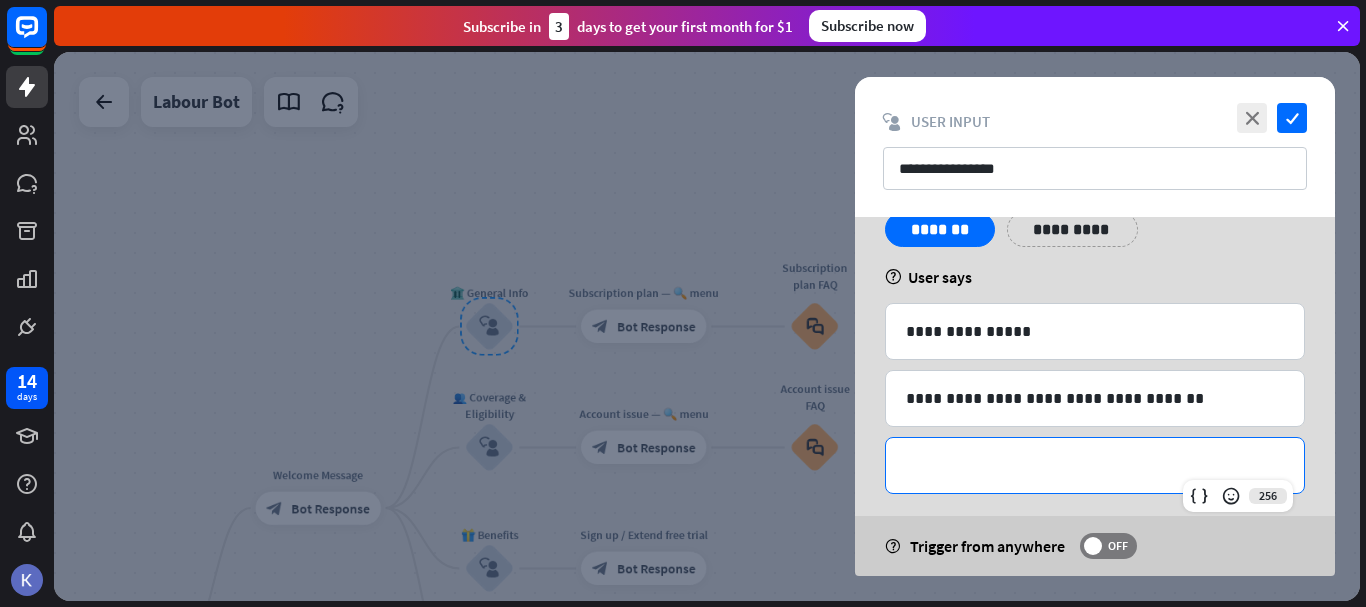 click on "**********" at bounding box center (1095, 465) 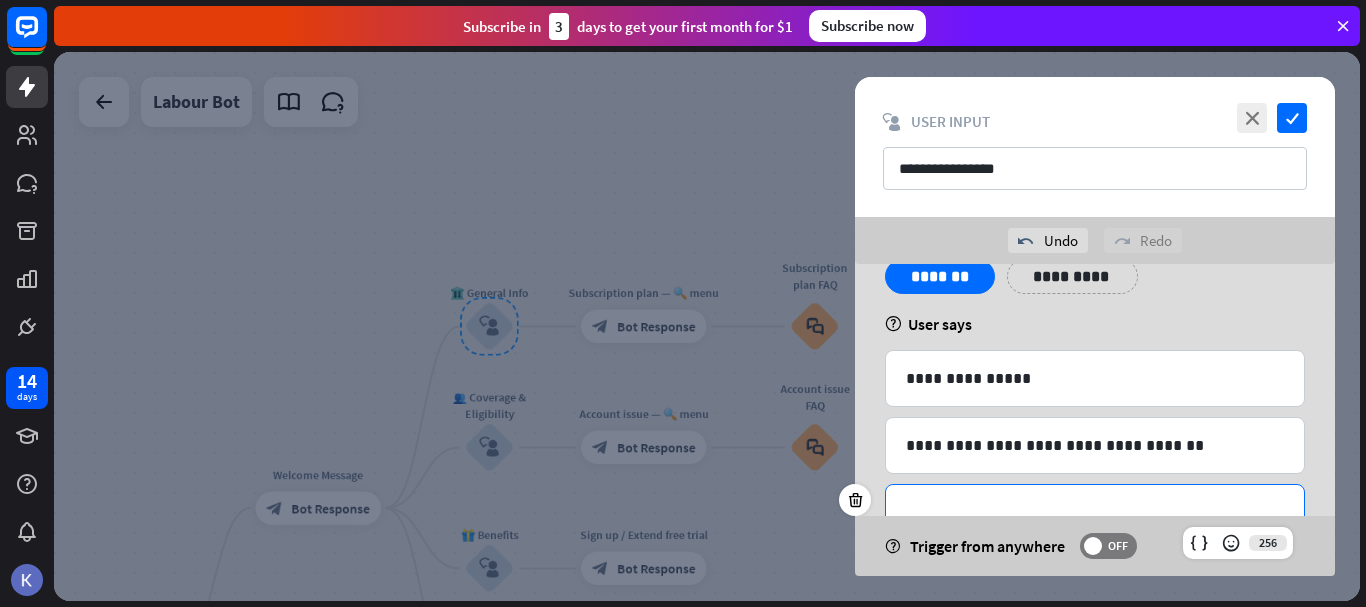 click on "**********" at bounding box center [1095, 484] 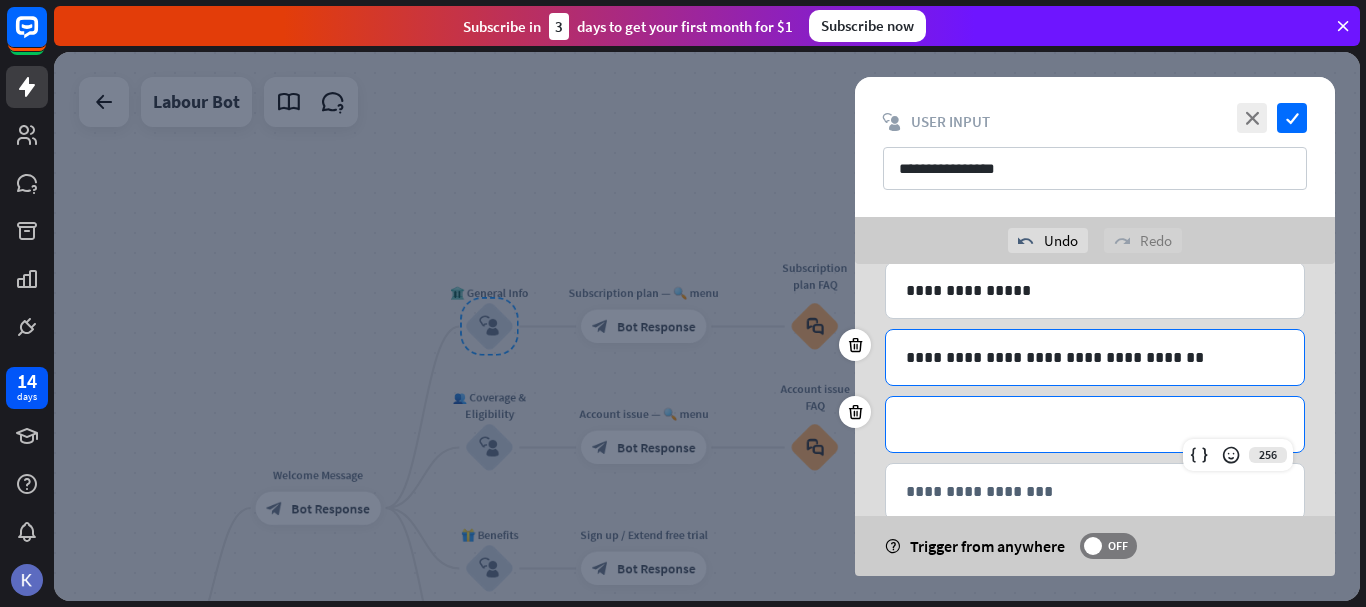 scroll, scrollTop: 210, scrollLeft: 0, axis: vertical 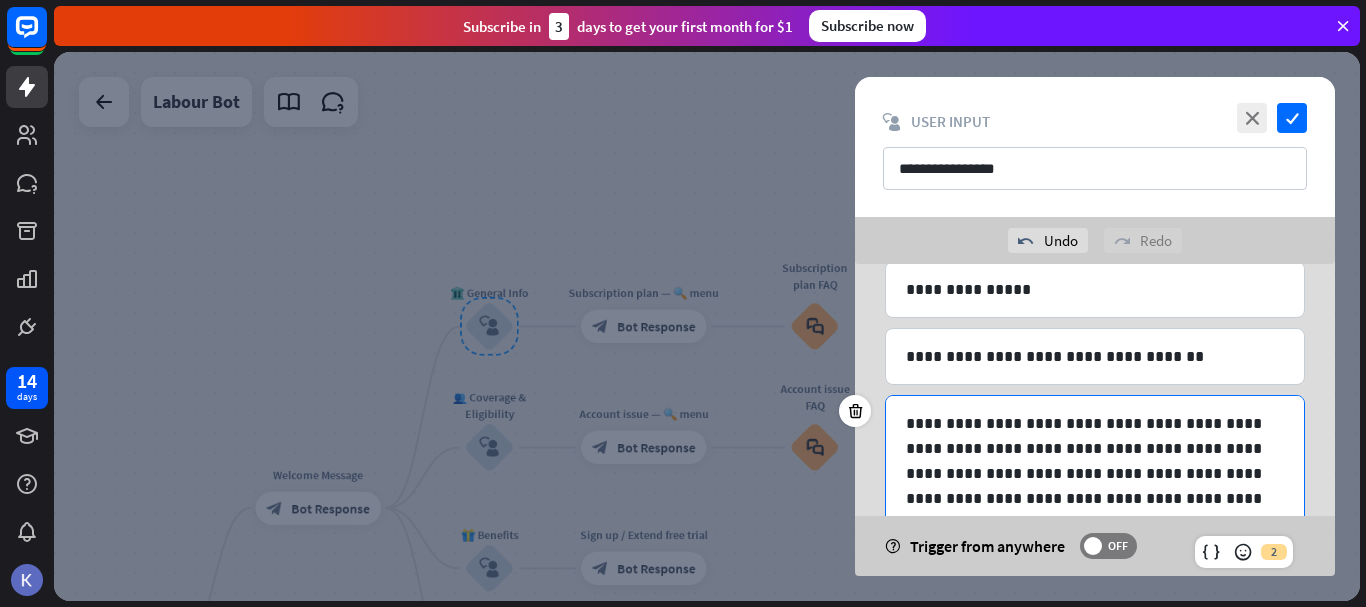 click on "**********" at bounding box center (1087, 486) 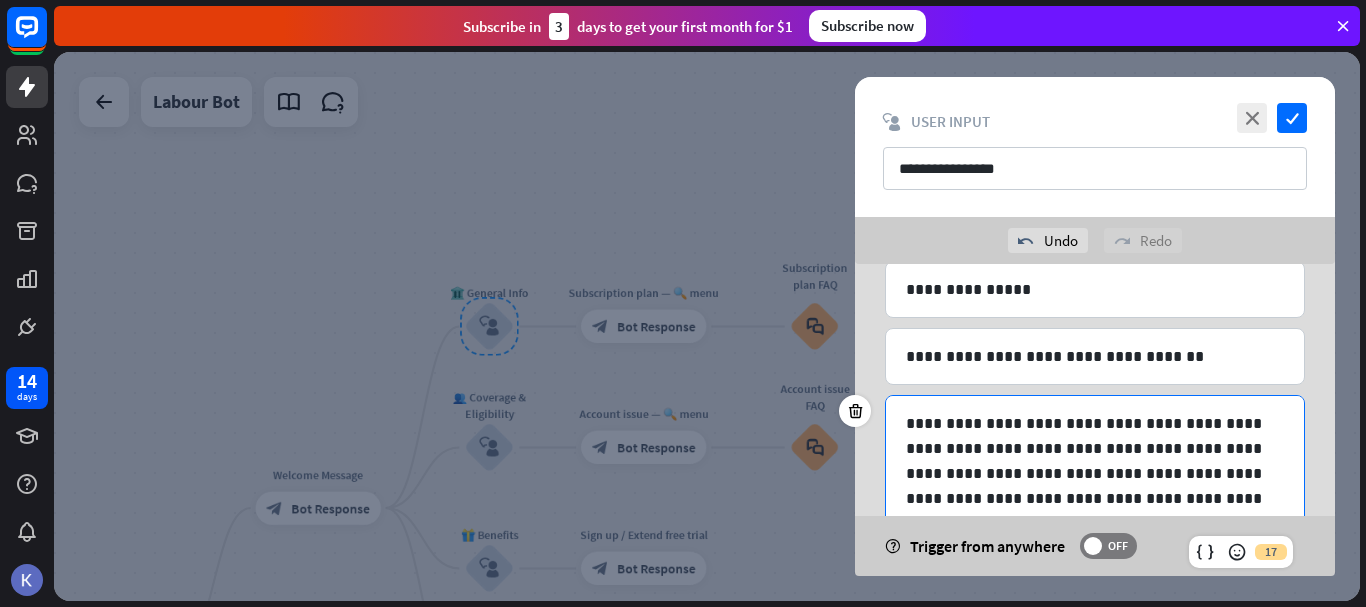 click on "**********" at bounding box center (1087, 473) 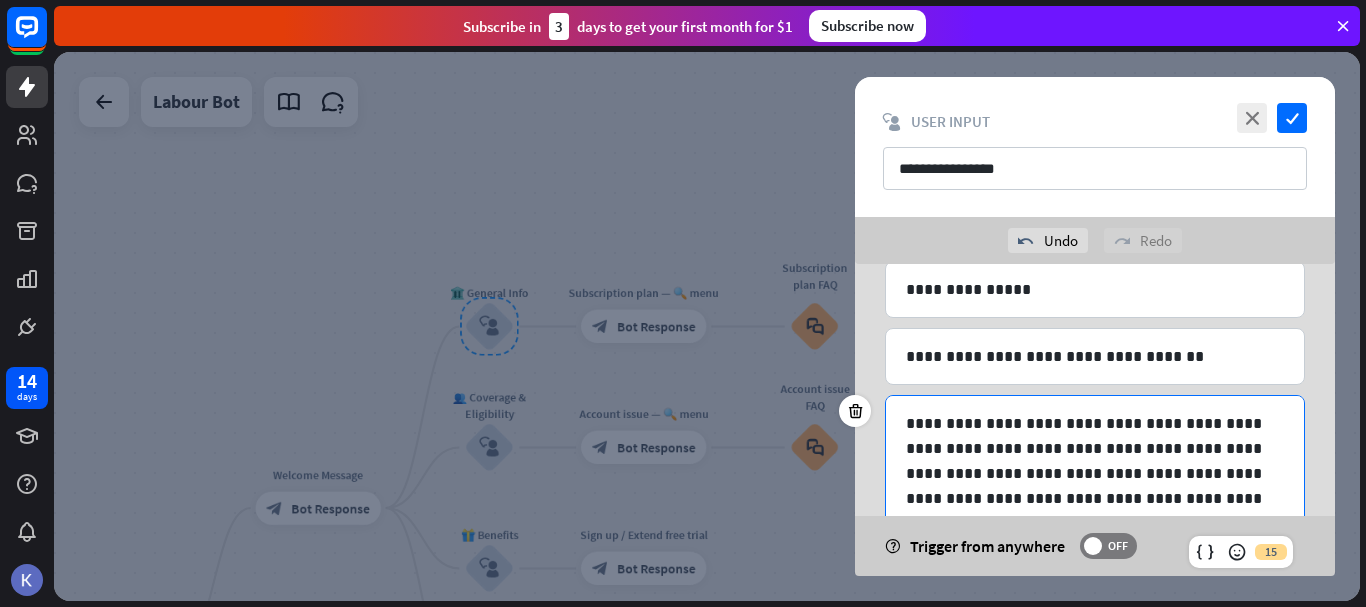 scroll, scrollTop: 2, scrollLeft: 0, axis: vertical 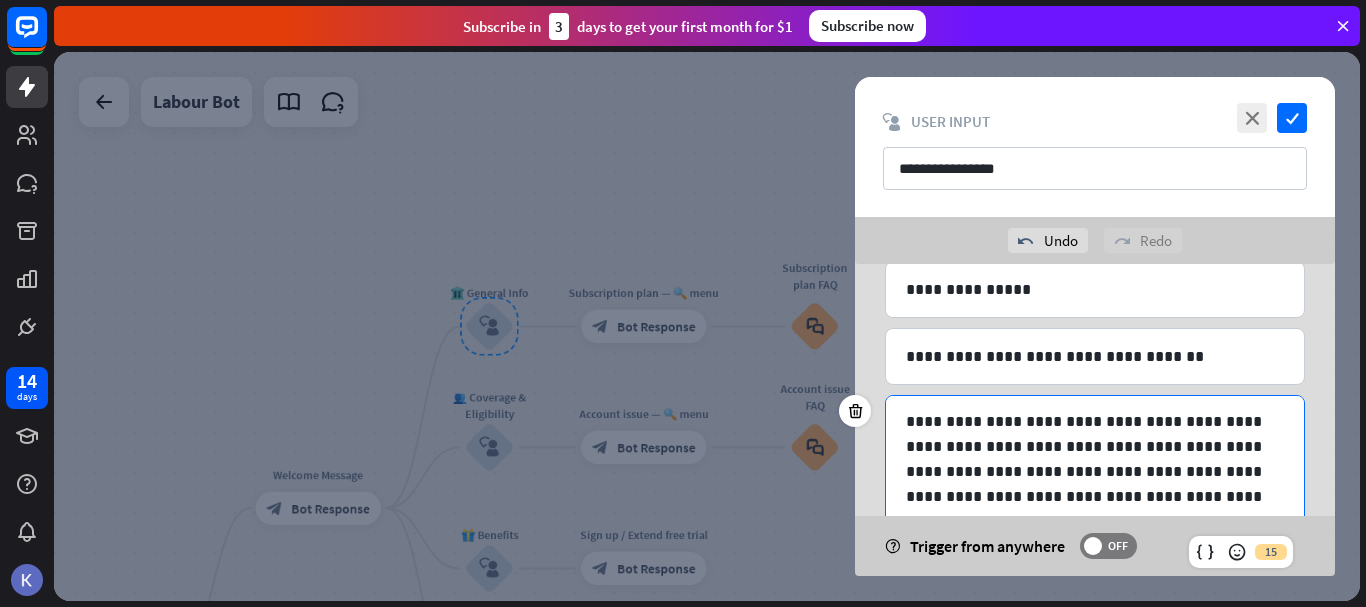 click on "**********" at bounding box center [1087, 471] 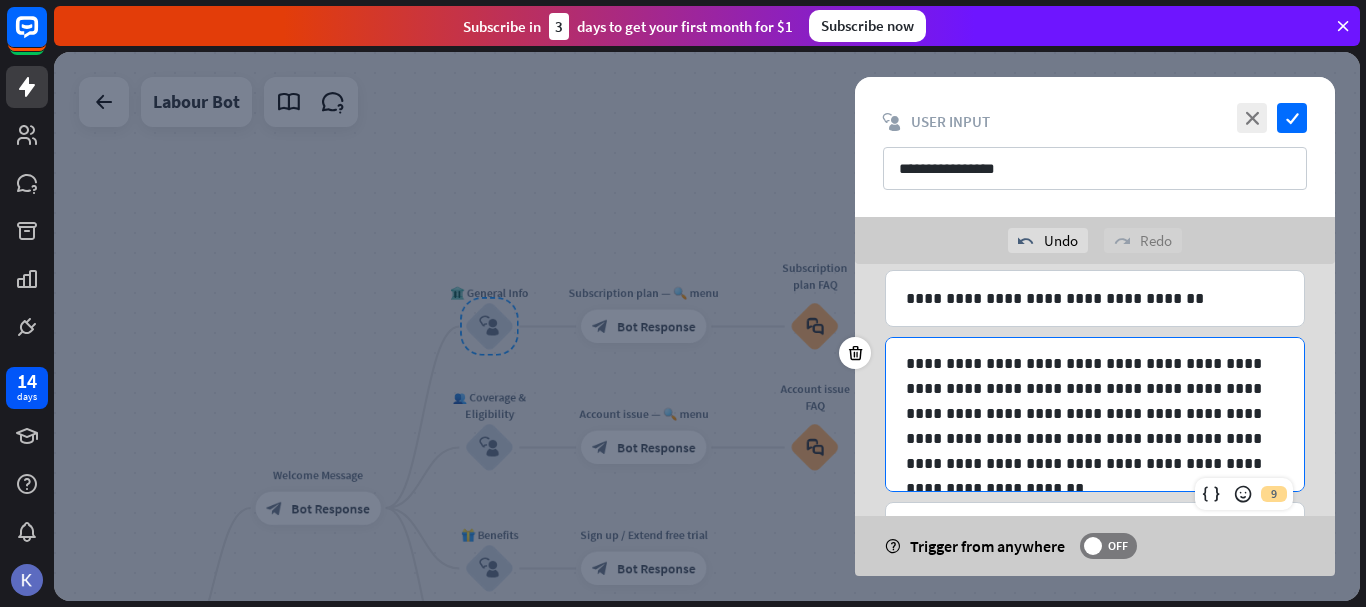 scroll, scrollTop: 271, scrollLeft: 0, axis: vertical 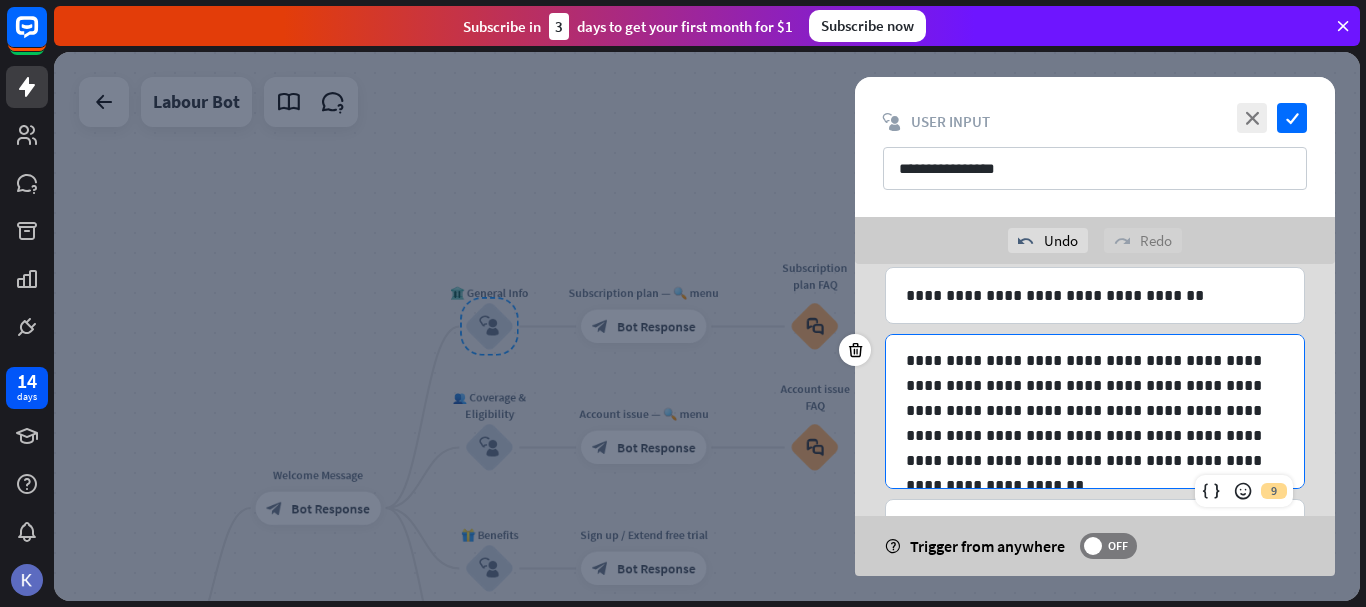 click on "**********" at bounding box center (1087, 410) 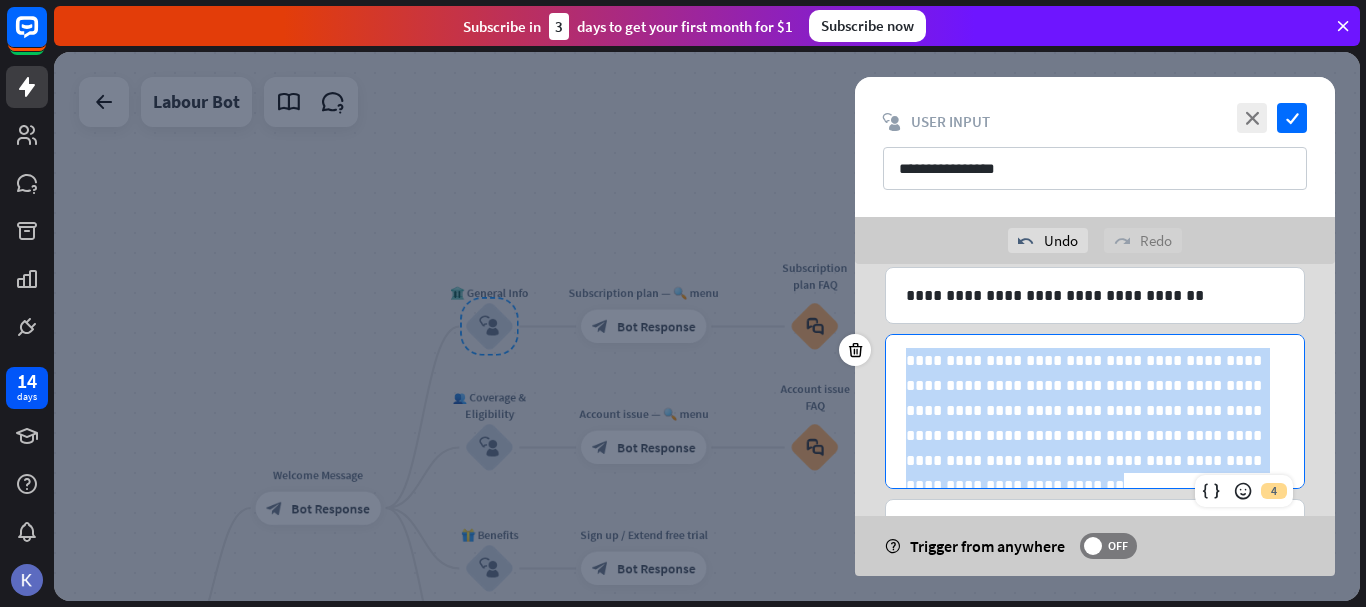 drag, startPoint x: 907, startPoint y: 361, endPoint x: 1125, endPoint y: 441, distance: 232.21542 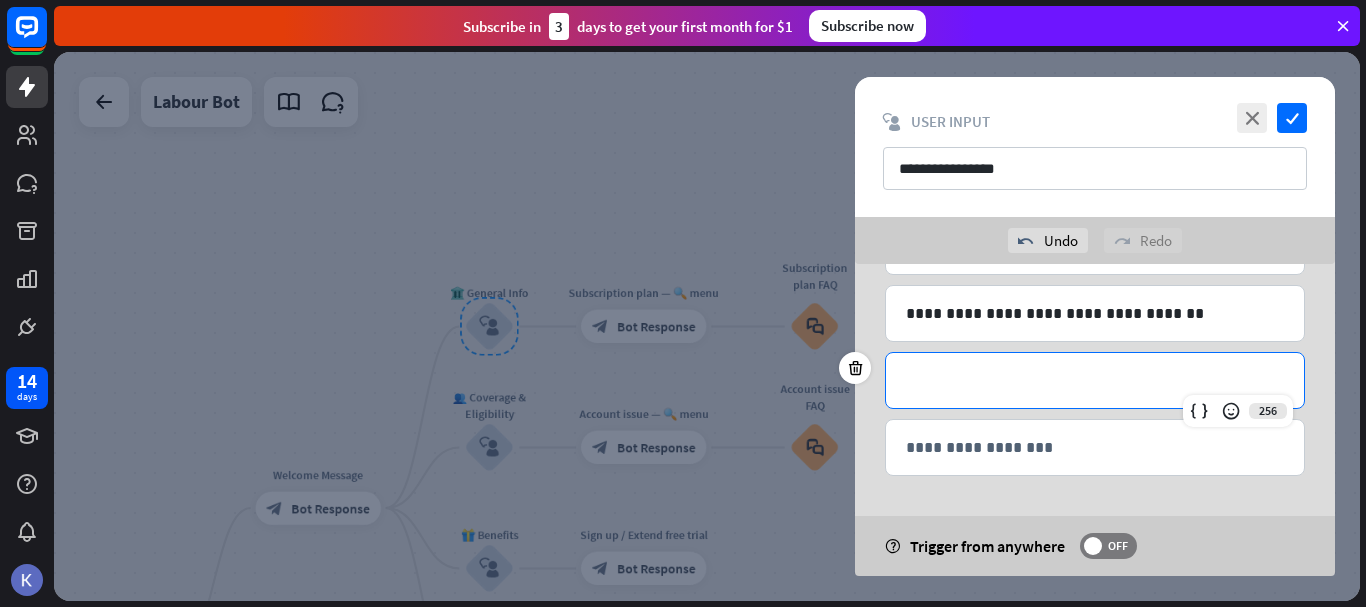 scroll, scrollTop: 0, scrollLeft: 0, axis: both 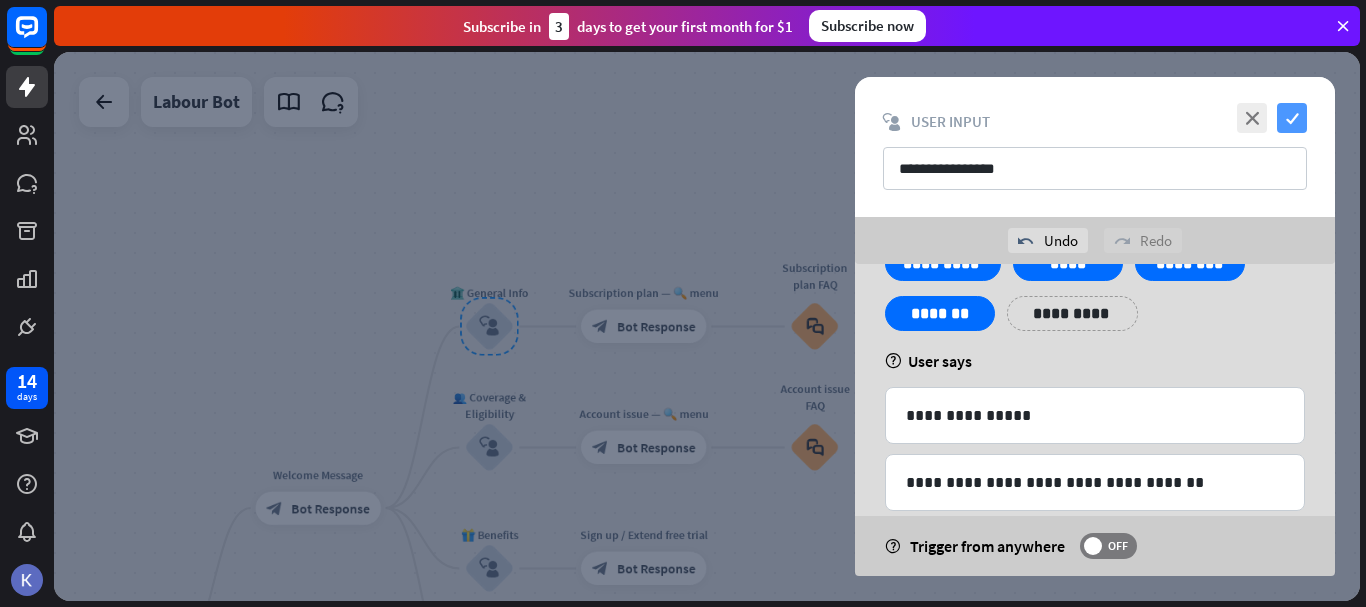 click on "check" at bounding box center [1292, 118] 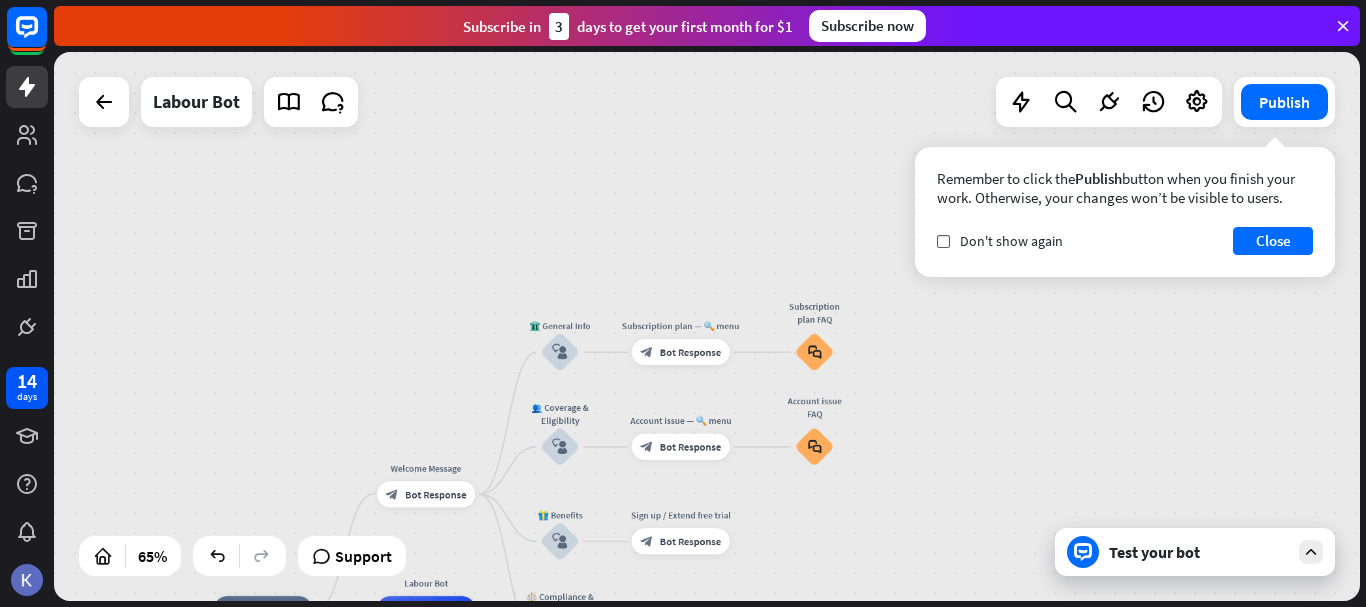 click on "home_2   Start point                 Welcome Message   block_bot_response   Bot Response                 🏛️ General Info   block_user_input                 Subscription plan — 🔍 menu   block_bot_response   Bot Response                 Subscription plan FAQ   block_faq                 👥 Coverage & Eligibility   block_user_input                 Account issue — 🔍 menu   block_bot_response   Bot Response                 Account issue FAQ   block_faq                 🎁 Benefits   block_user_input                 Sign up / Extend free trial   block_bot_response   Bot Response                 ⚖️ Compliance & Penalties   block_user_input                 Contact Support   block_bot_response   Bot Response                 Labour Bot     AI Assist                   block_fallback   Default fallback                 Fallback message   block_bot_response   Bot Response
Labour Bot
Publish     check      Close" at bounding box center [710, 329] 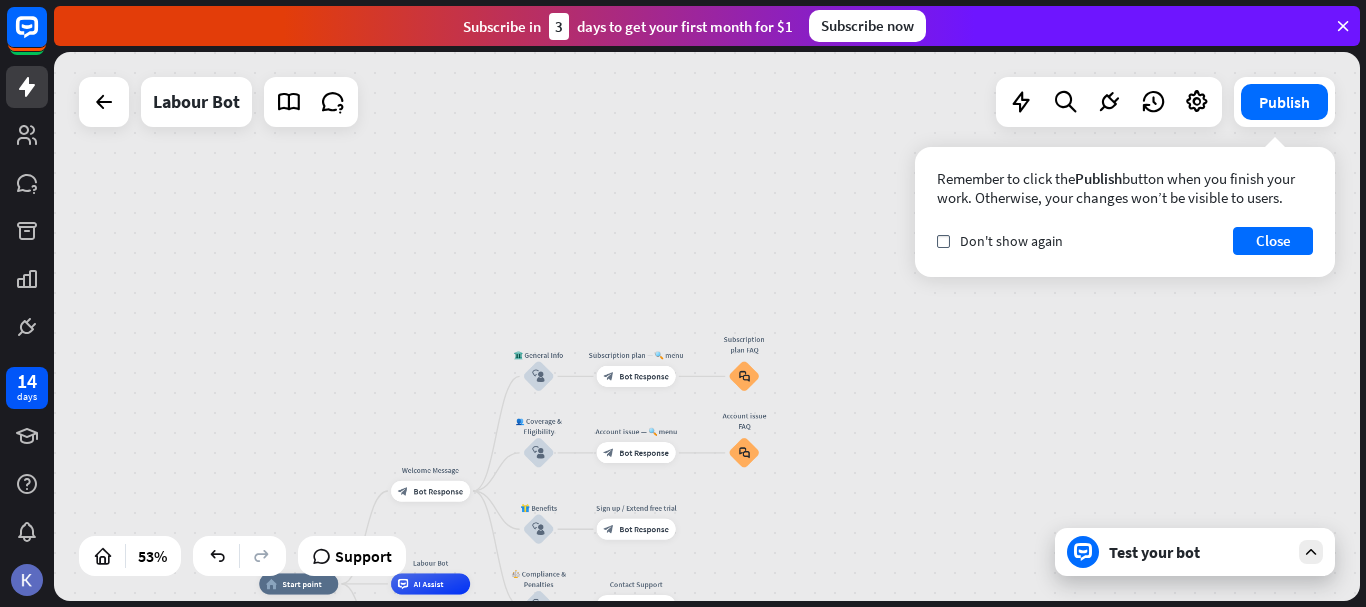 click at bounding box center (1343, 26) 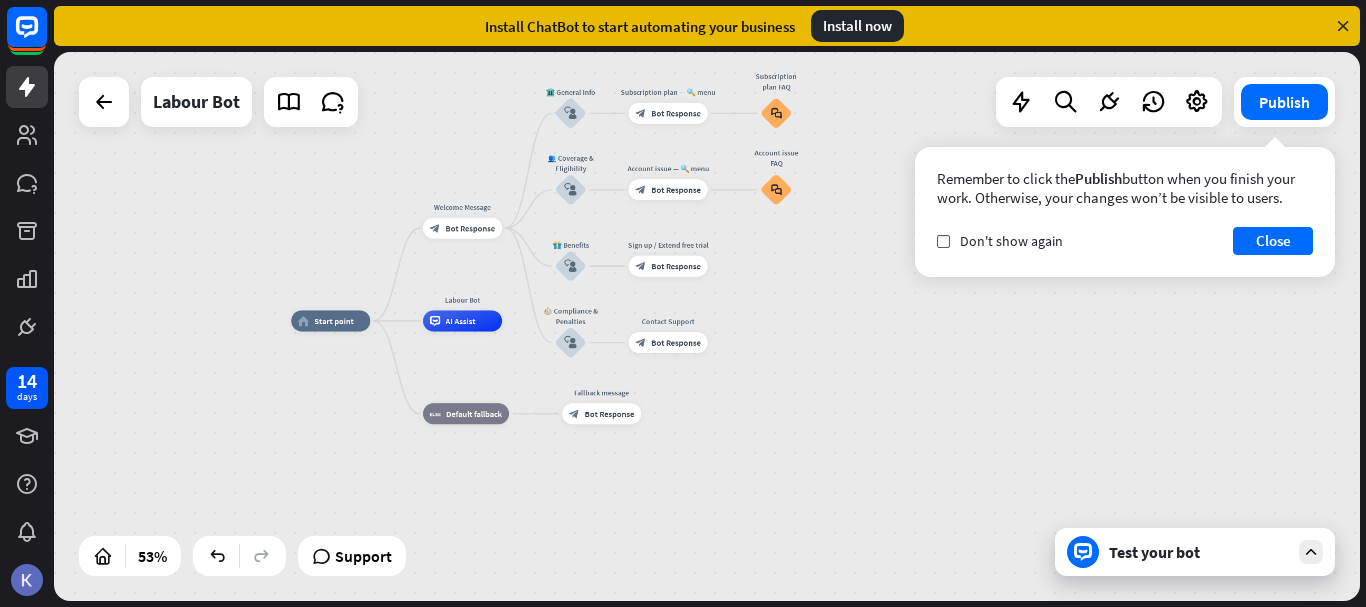 drag, startPoint x: 260, startPoint y: 460, endPoint x: 291, endPoint y: 197, distance: 264.8207 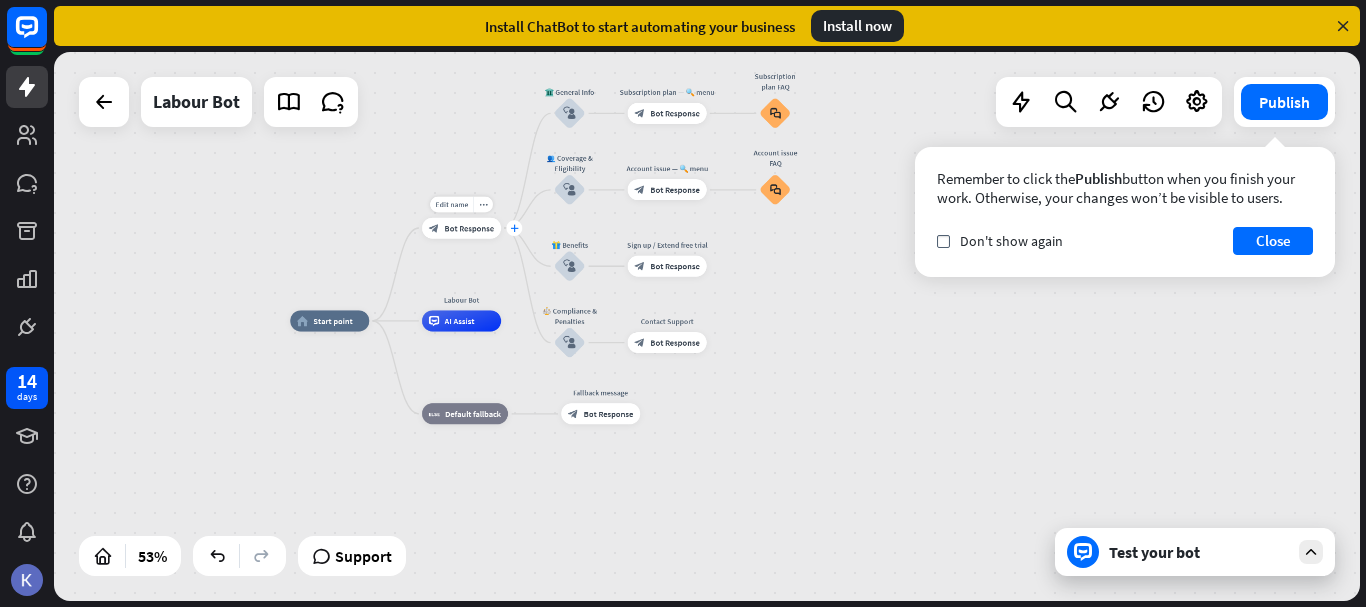 click on "plus" at bounding box center (514, 227) 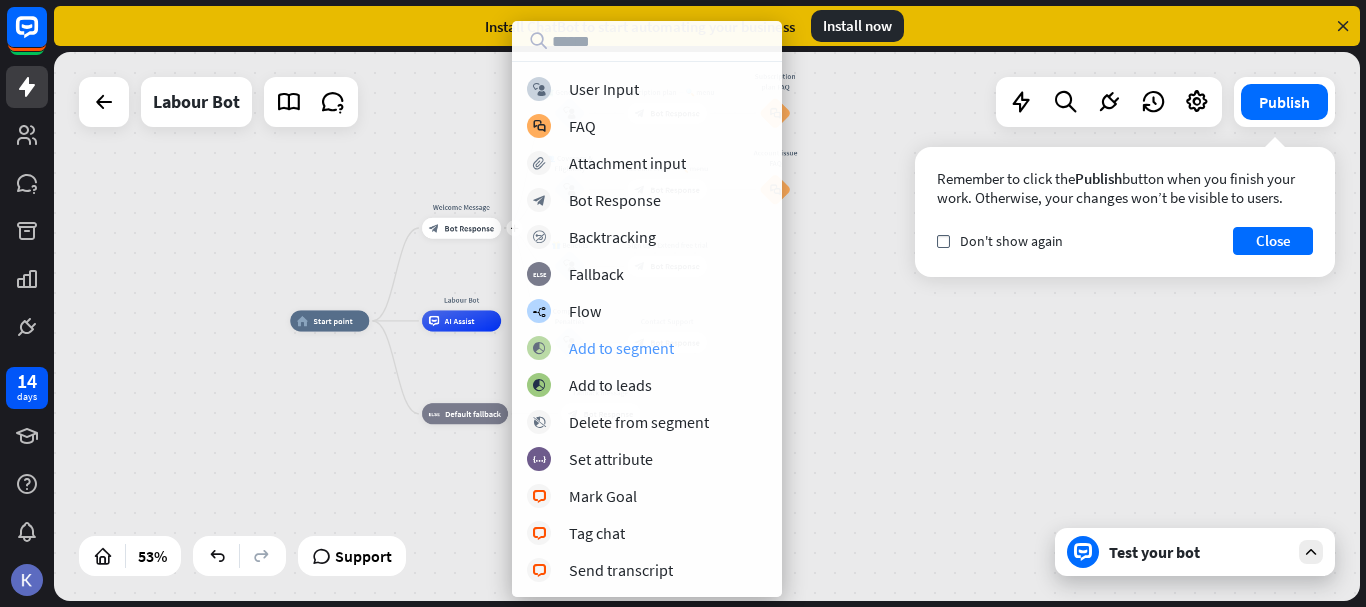 click on "Add to segment" at bounding box center [621, 348] 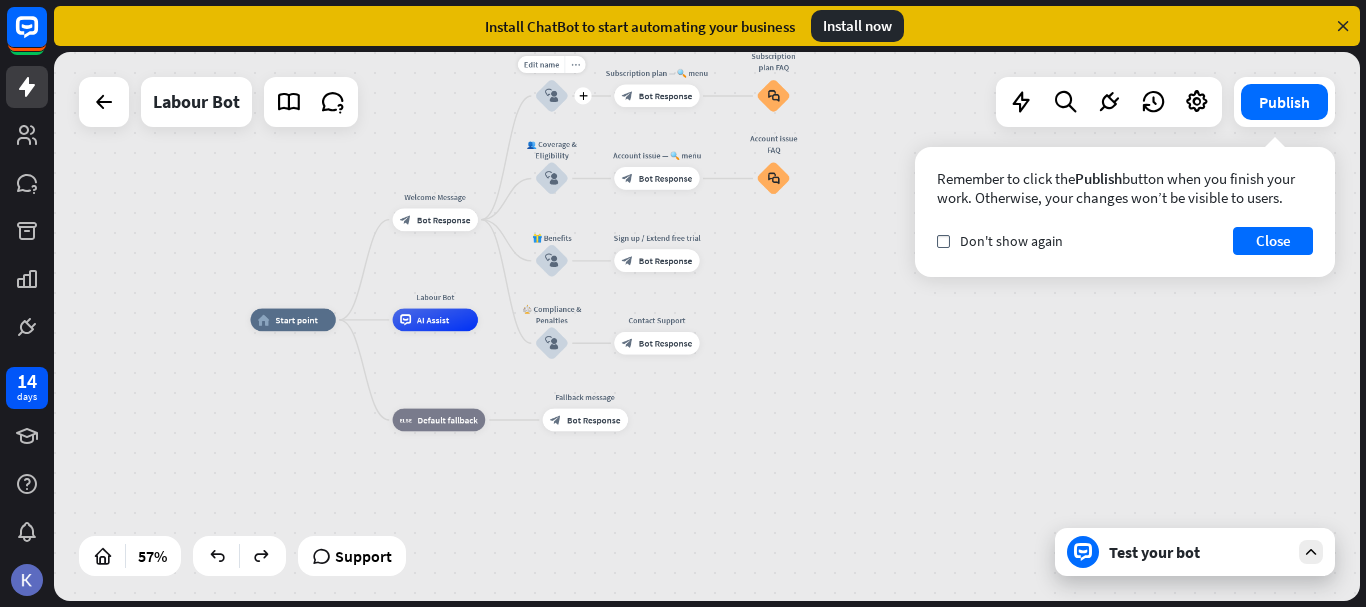click on "more_horiz" at bounding box center (575, 64) 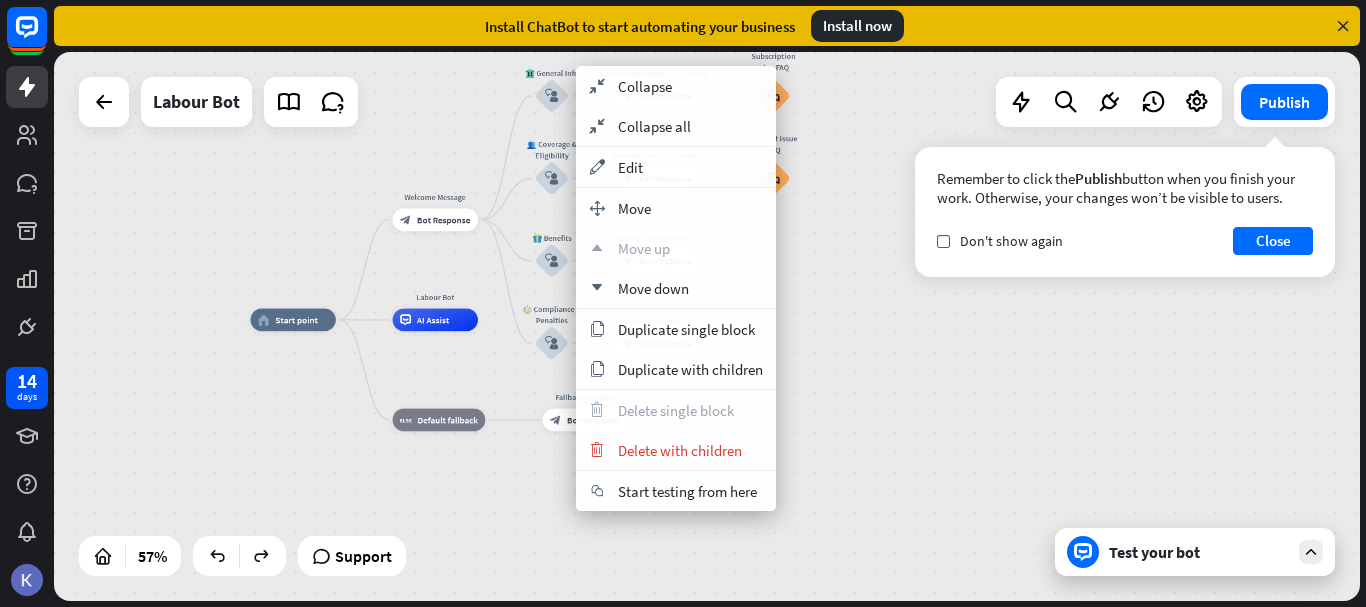 click on "home_2   Start point                 Welcome Message   block_bot_response   Bot Response                 🏛️ General Info   block_user_input                 Subscription plan — 🔍 menu   block_bot_response   Bot Response                 Subscription plan FAQ   block_faq                 👥 Coverage & Eligibility   block_user_input                 Account issue — 🔍 menu   block_bot_response   Bot Response                 Account issue FAQ   block_faq                 🎁 Benefits   block_user_input                 Sign up / Extend free trial   block_bot_response   Bot Response                 ⚖️ Compliance & Penalties   block_user_input                 Contact Support   block_bot_response   Bot Response                 Labour Bot     AI Assist                   block_fallback   Default fallback                 Fallback message   block_bot_response   Bot Response" at bounding box center [621, 476] 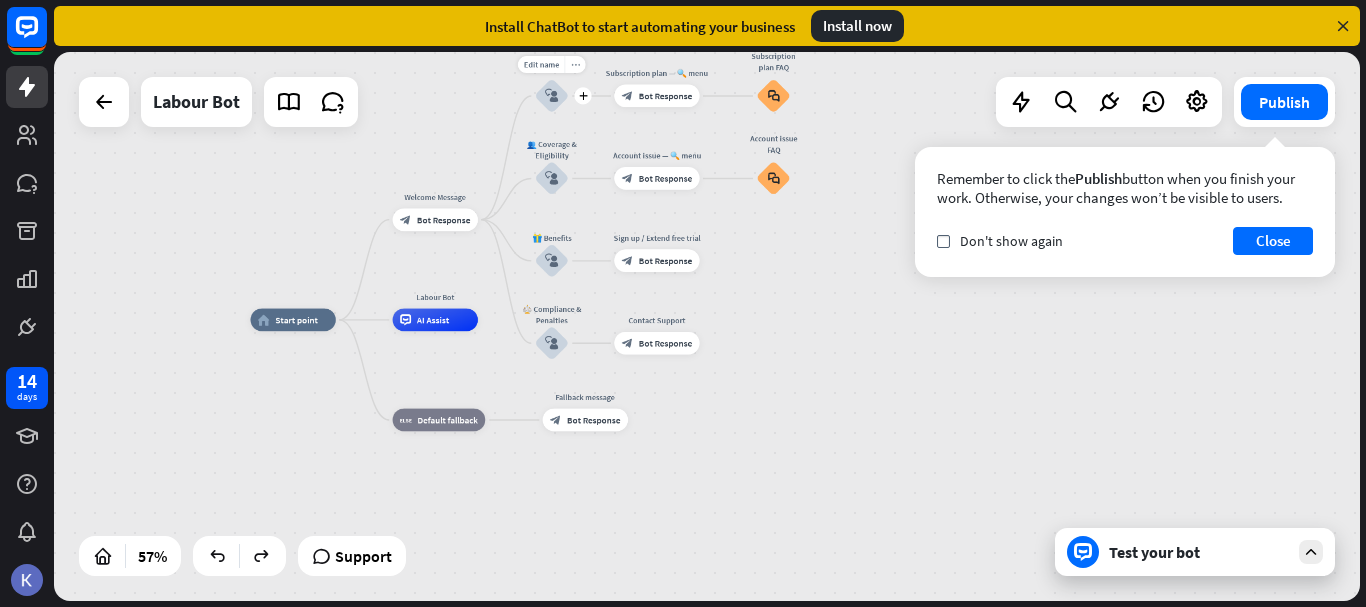 click on "more_horiz" at bounding box center (575, 64) 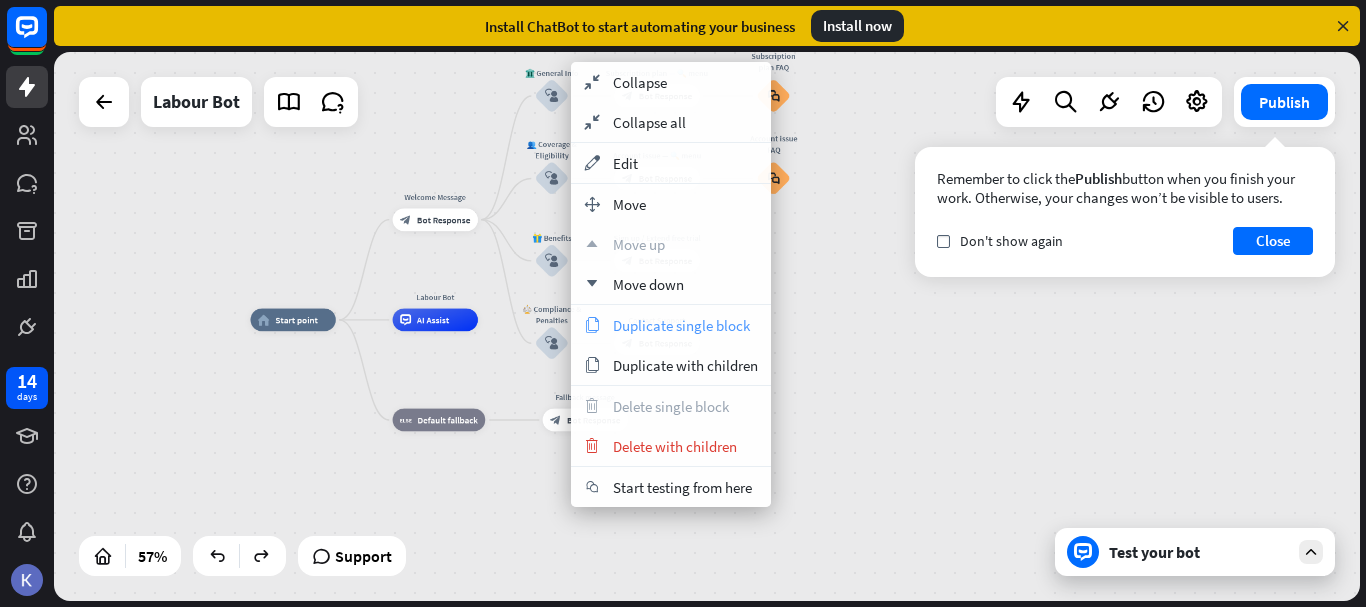 click on "Duplicate single block" at bounding box center (681, 325) 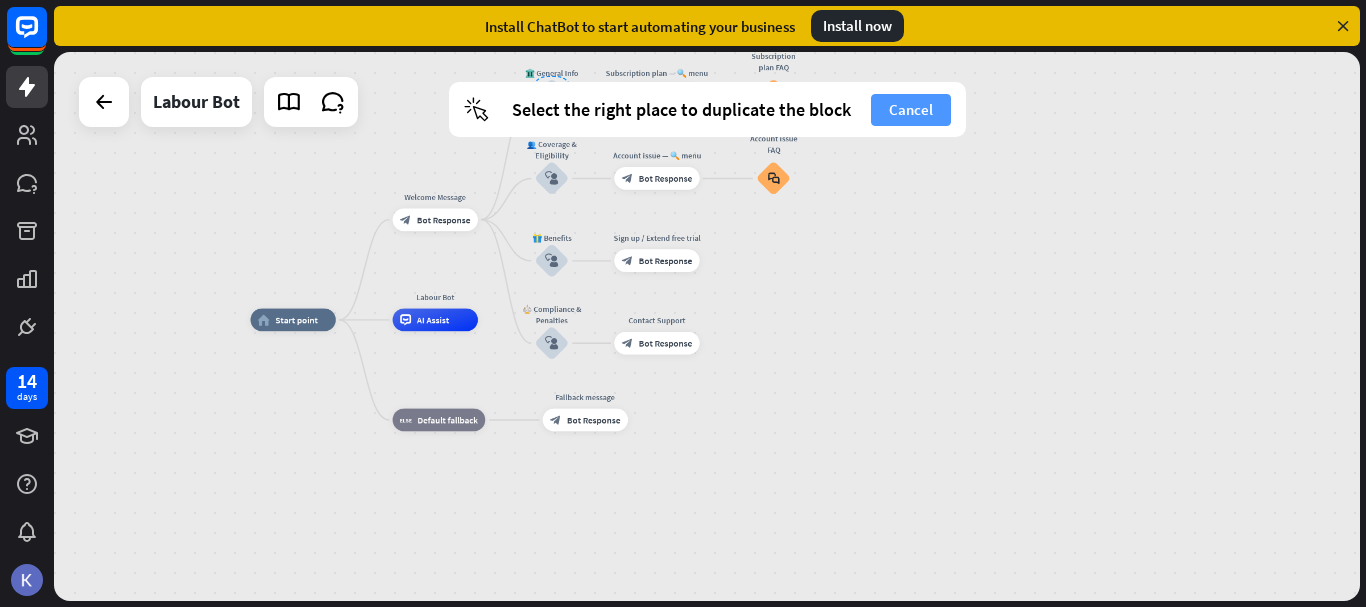 click on "Cancel" at bounding box center [911, 110] 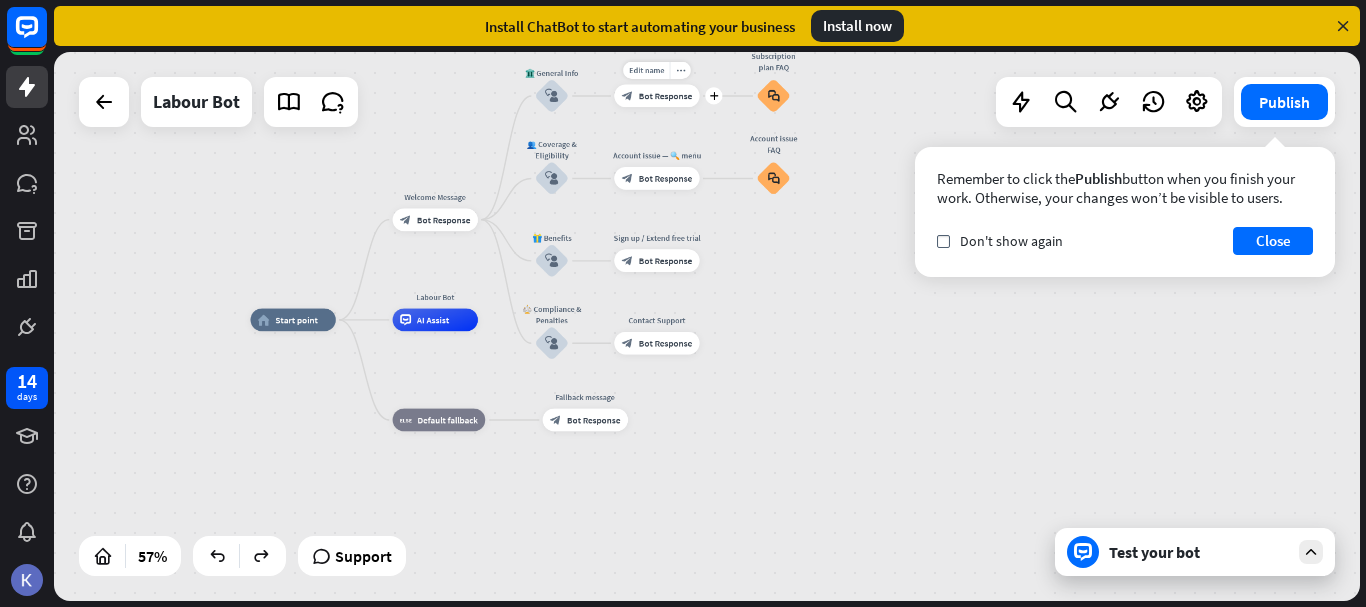 click on "Bot Response" at bounding box center (665, 95) 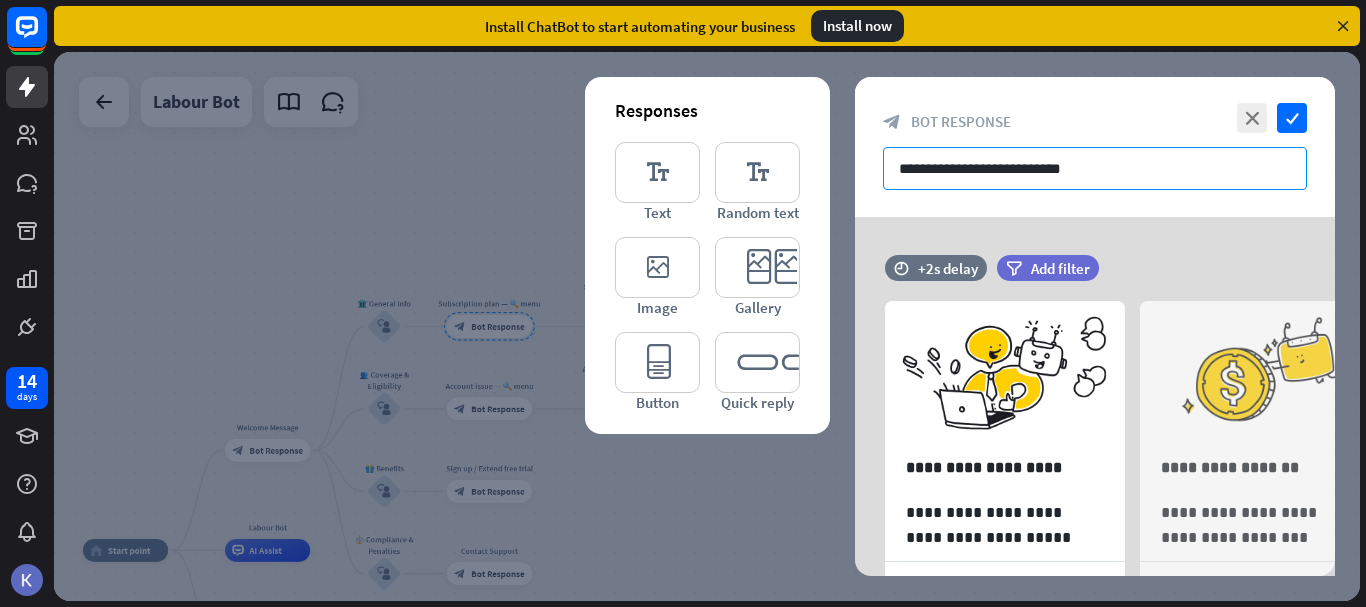 click on "**********" at bounding box center (1095, 168) 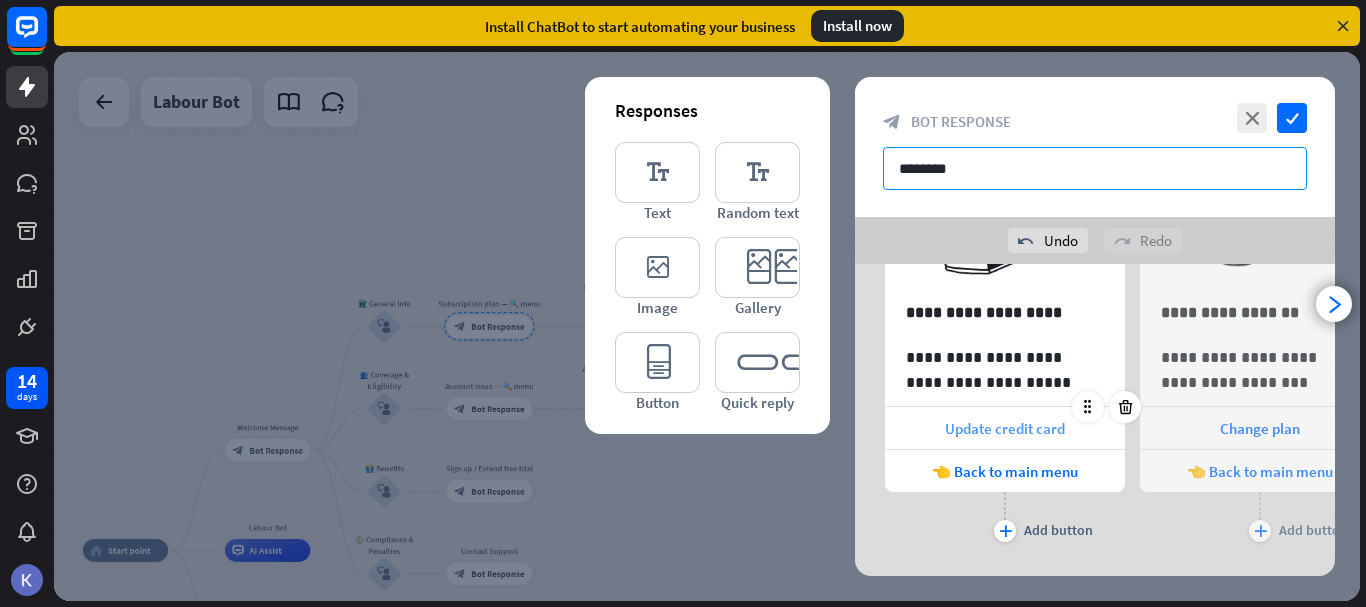 scroll, scrollTop: 204, scrollLeft: 0, axis: vertical 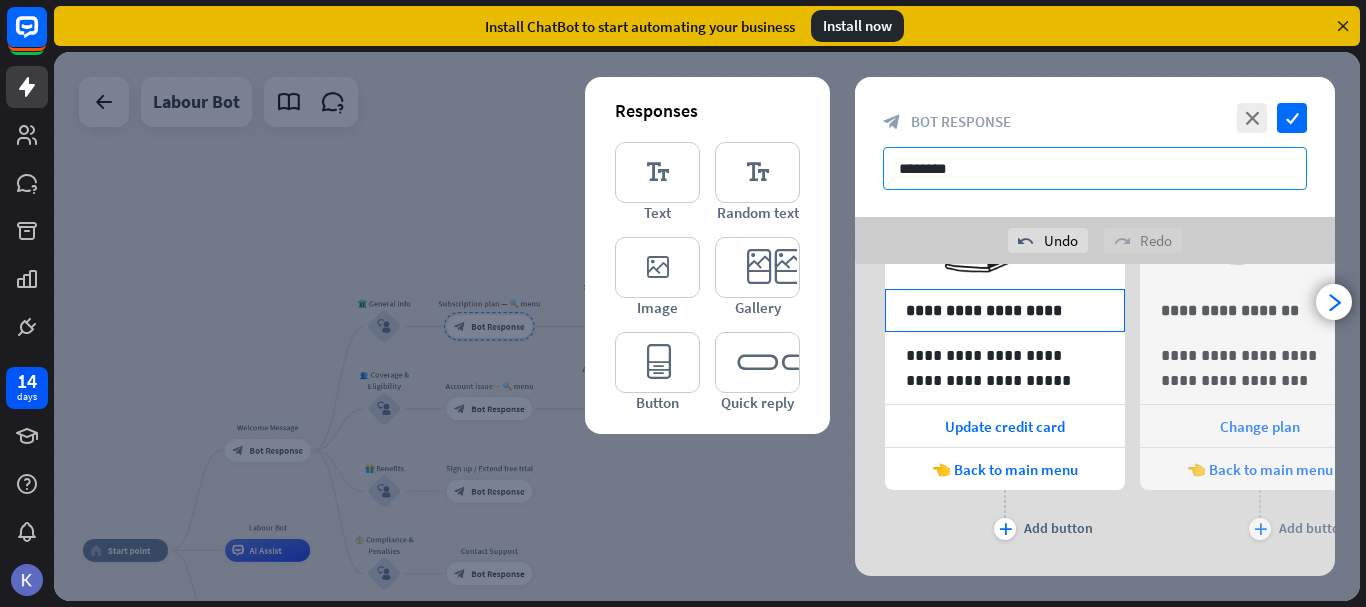 type on "*******" 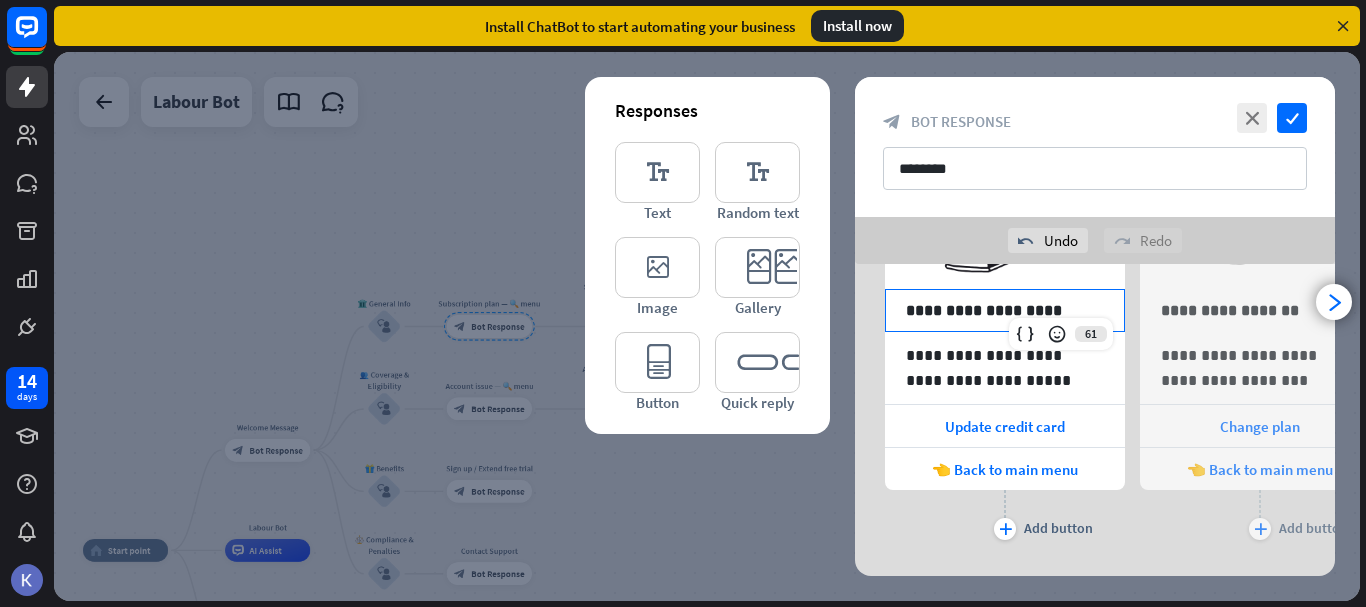 click on "**********" at bounding box center [1005, 310] 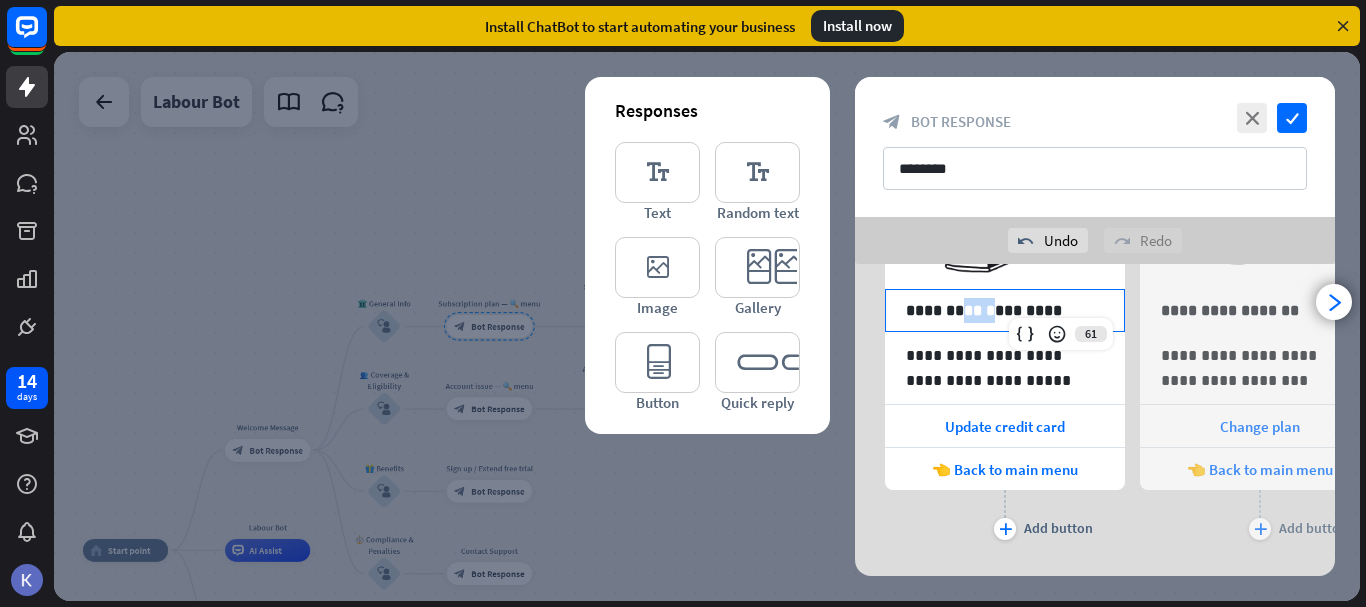 click on "**********" at bounding box center (1005, 310) 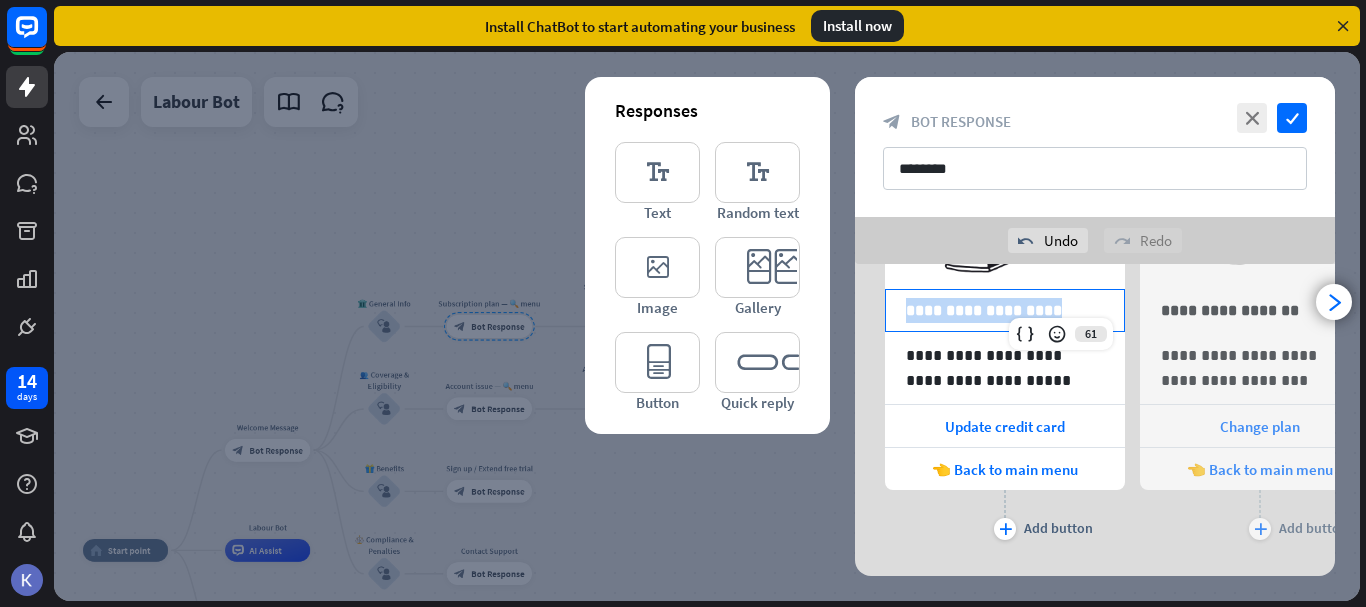 click on "**********" at bounding box center (1005, 310) 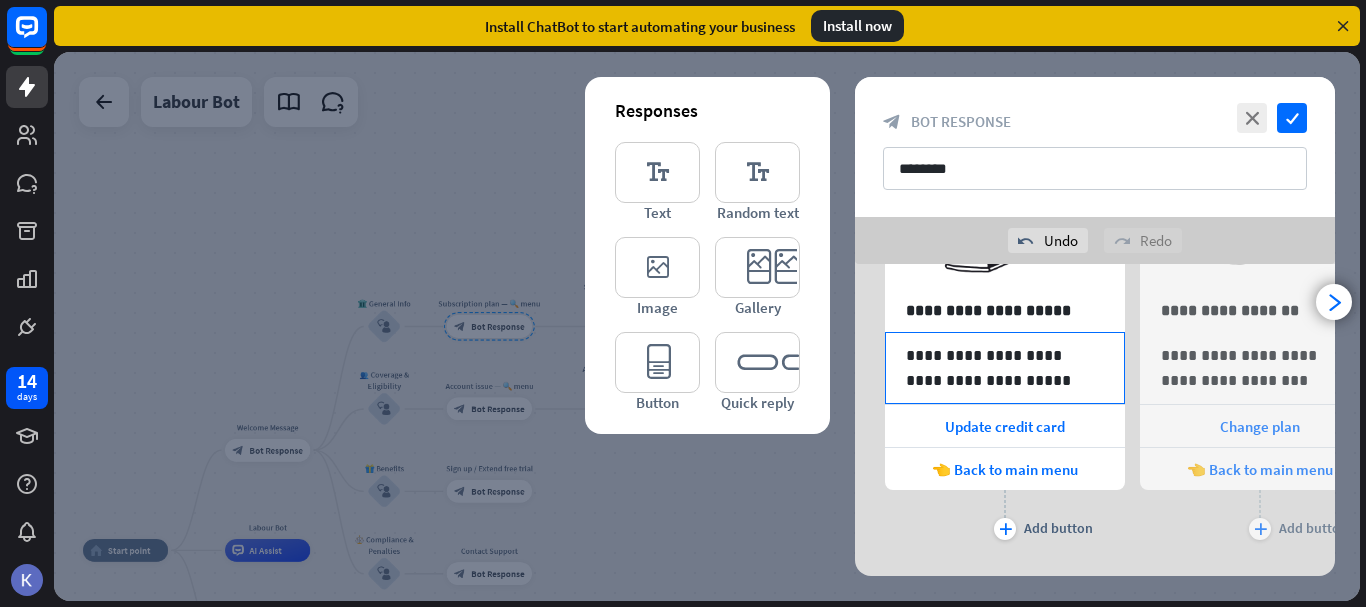 click on "**********" at bounding box center [1005, 368] 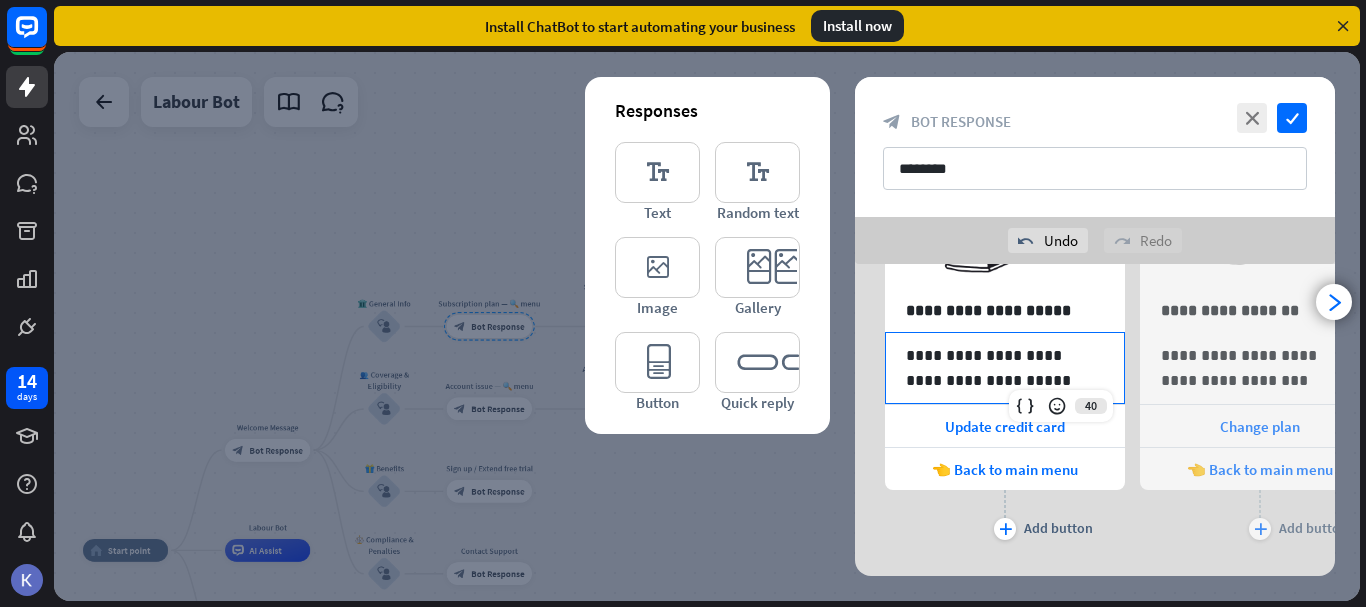 click on "**********" at bounding box center (1005, 368) 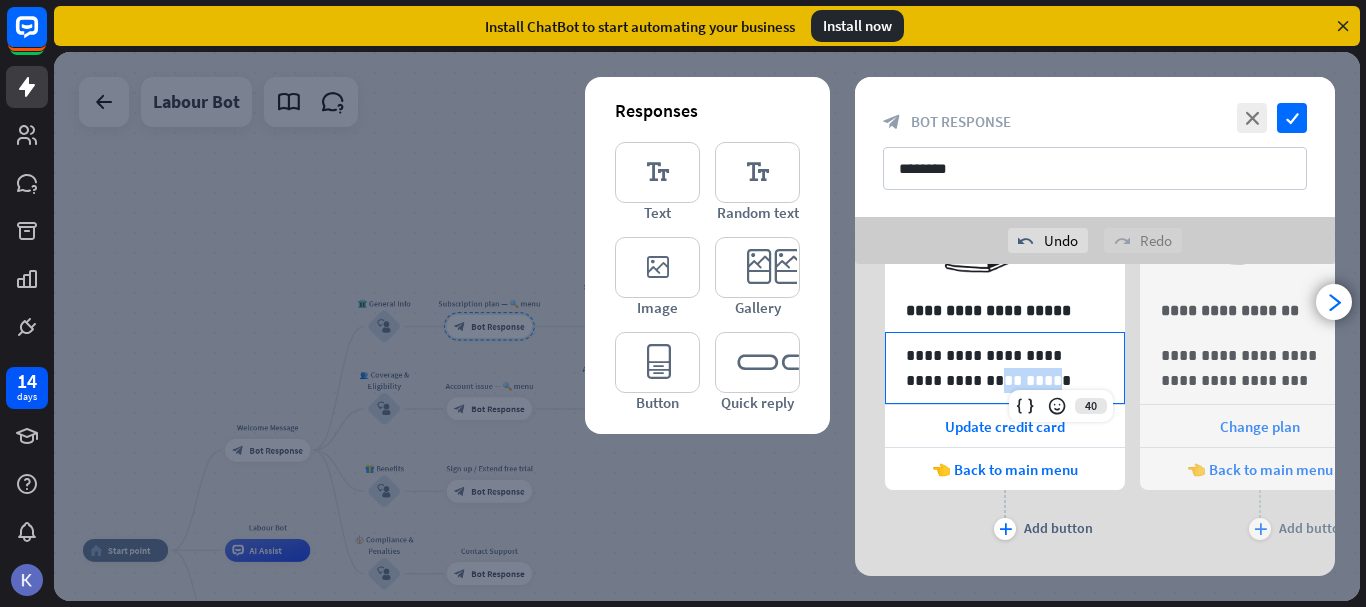 click on "**********" at bounding box center (1005, 368) 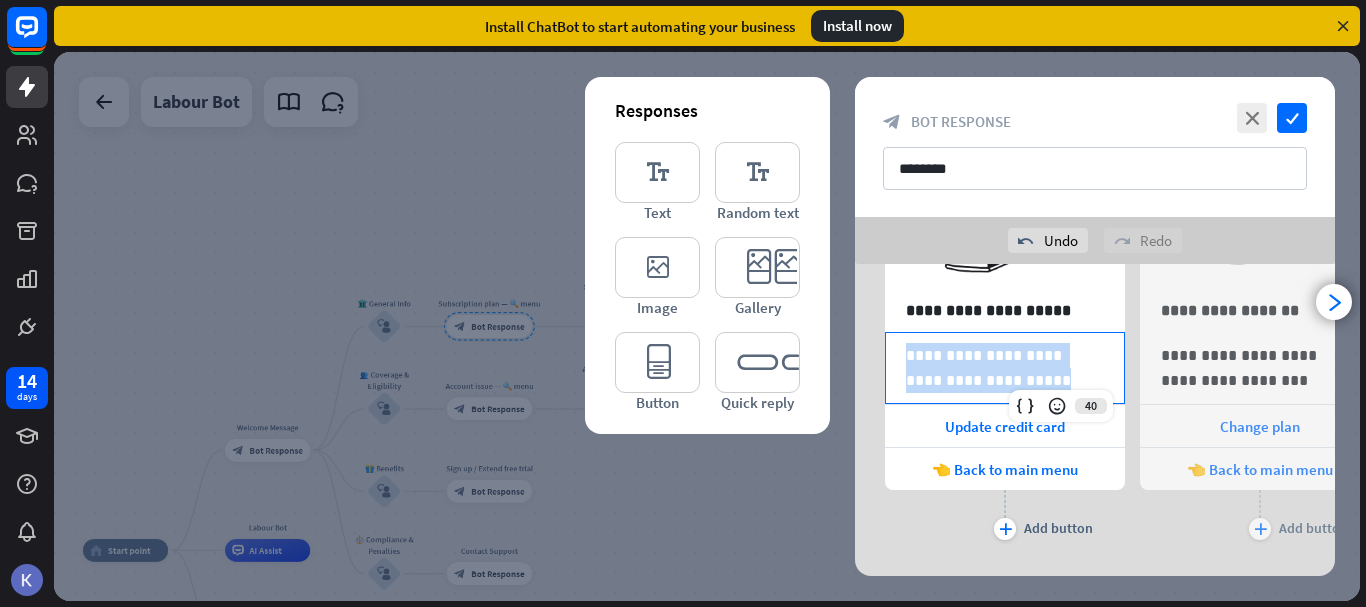 click on "**********" at bounding box center [1005, 368] 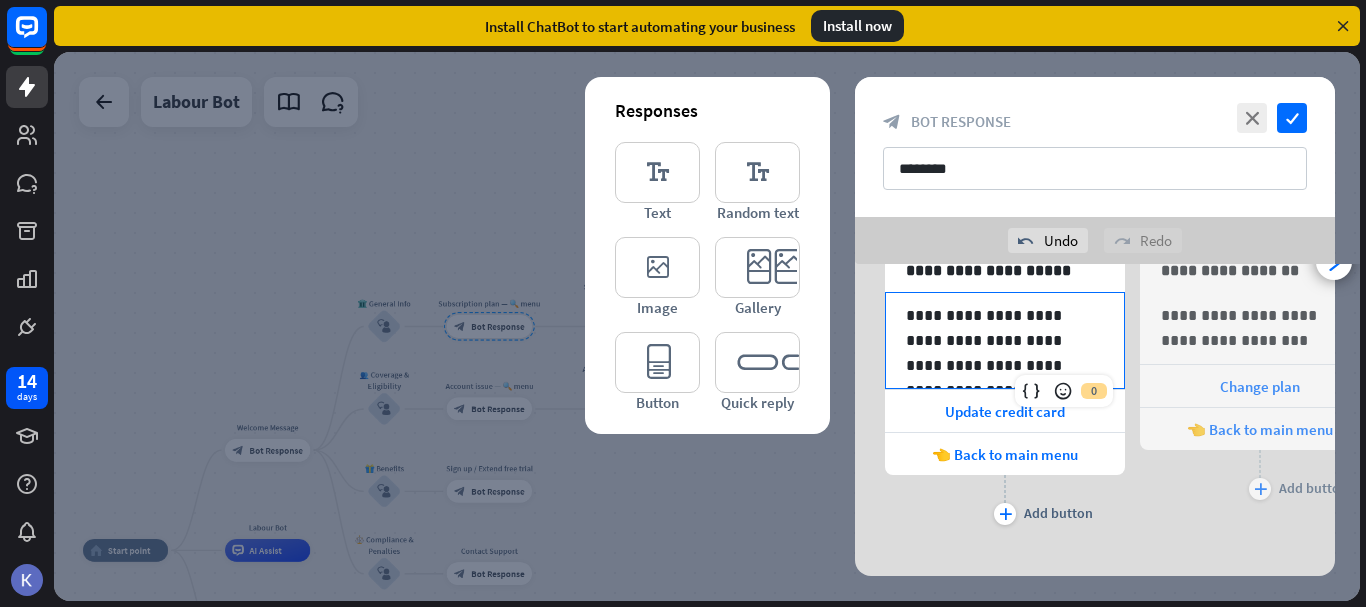 scroll, scrollTop: 247, scrollLeft: 0, axis: vertical 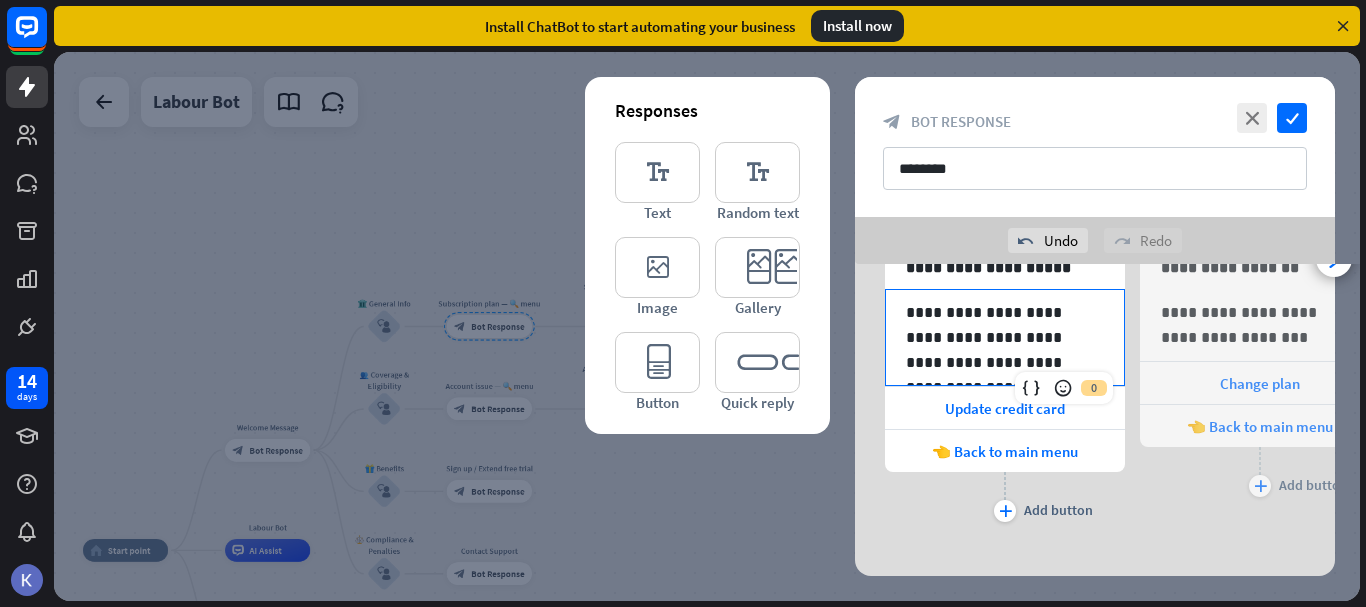 type 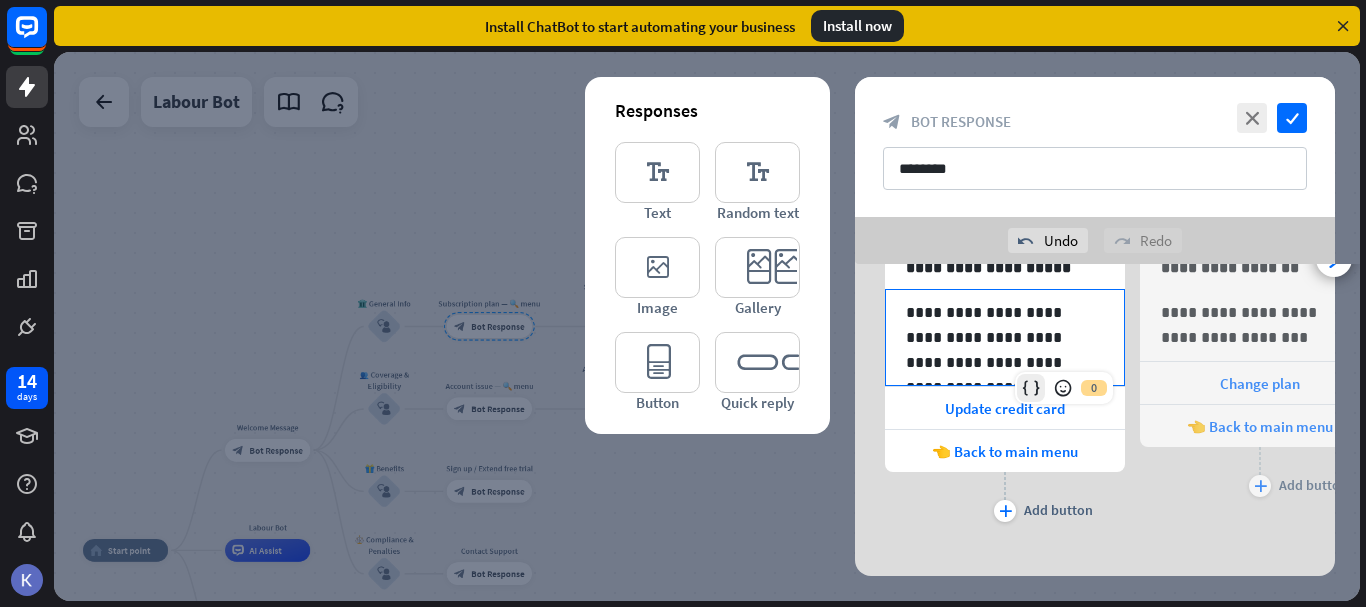 click at bounding box center (1031, 388) 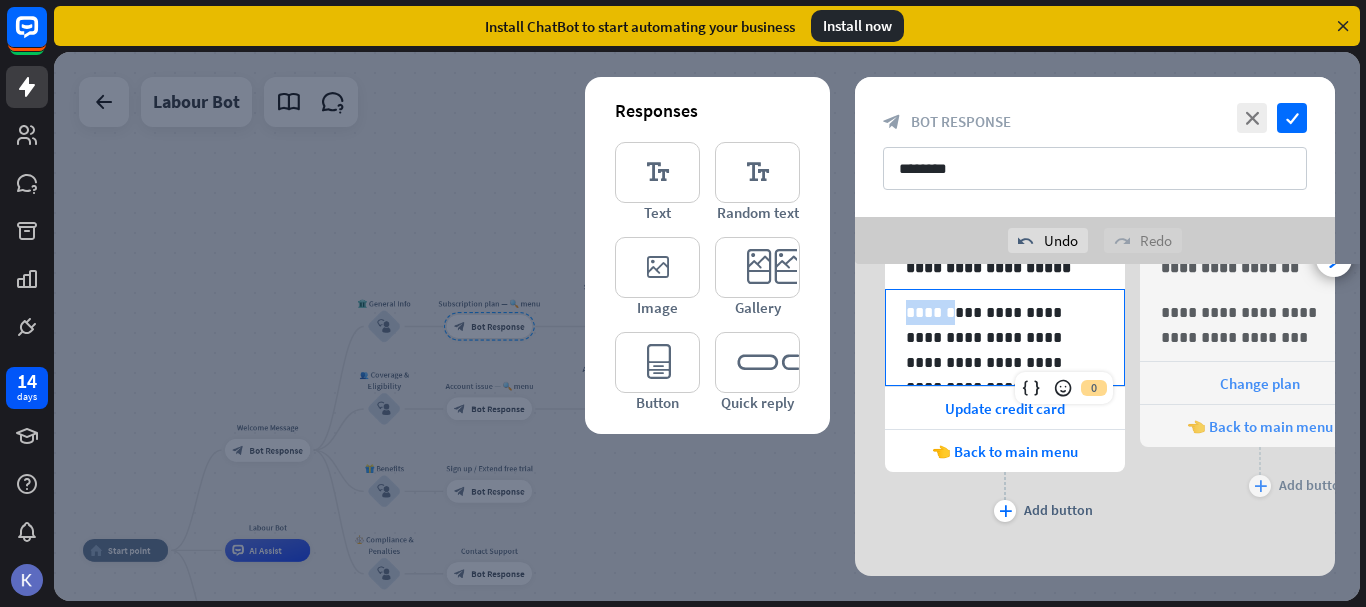 drag, startPoint x: 933, startPoint y: 312, endPoint x: 893, endPoint y: 313, distance: 40.012497 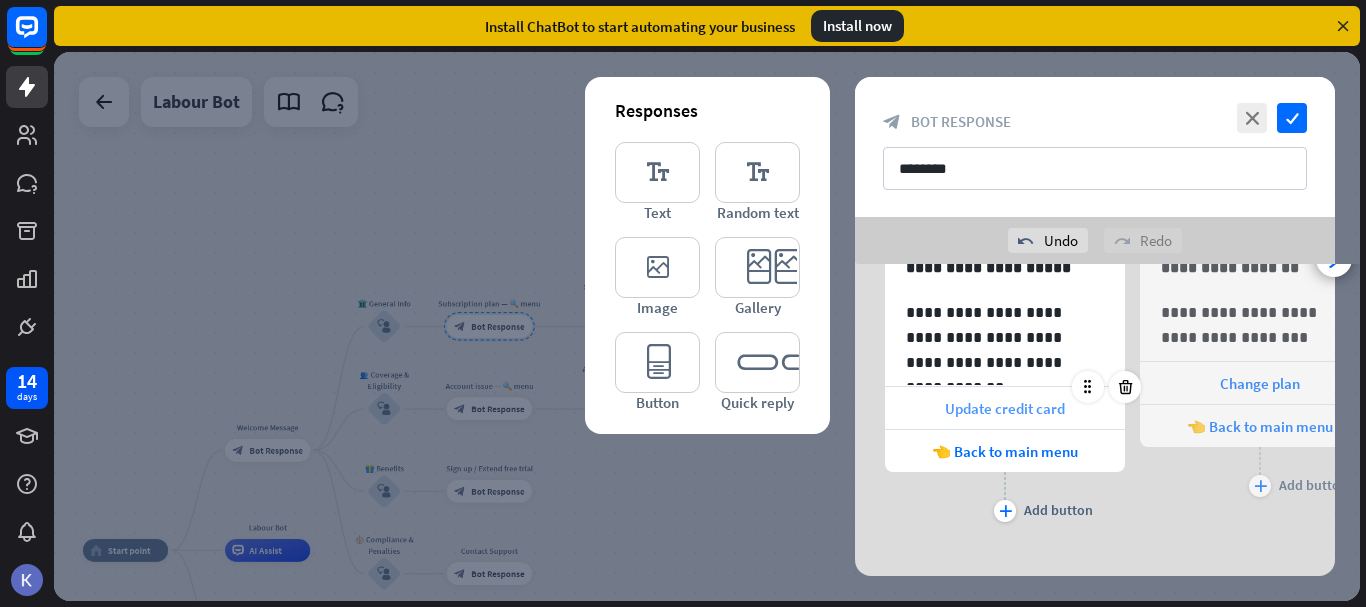 click on "Update credit card" at bounding box center (1005, 408) 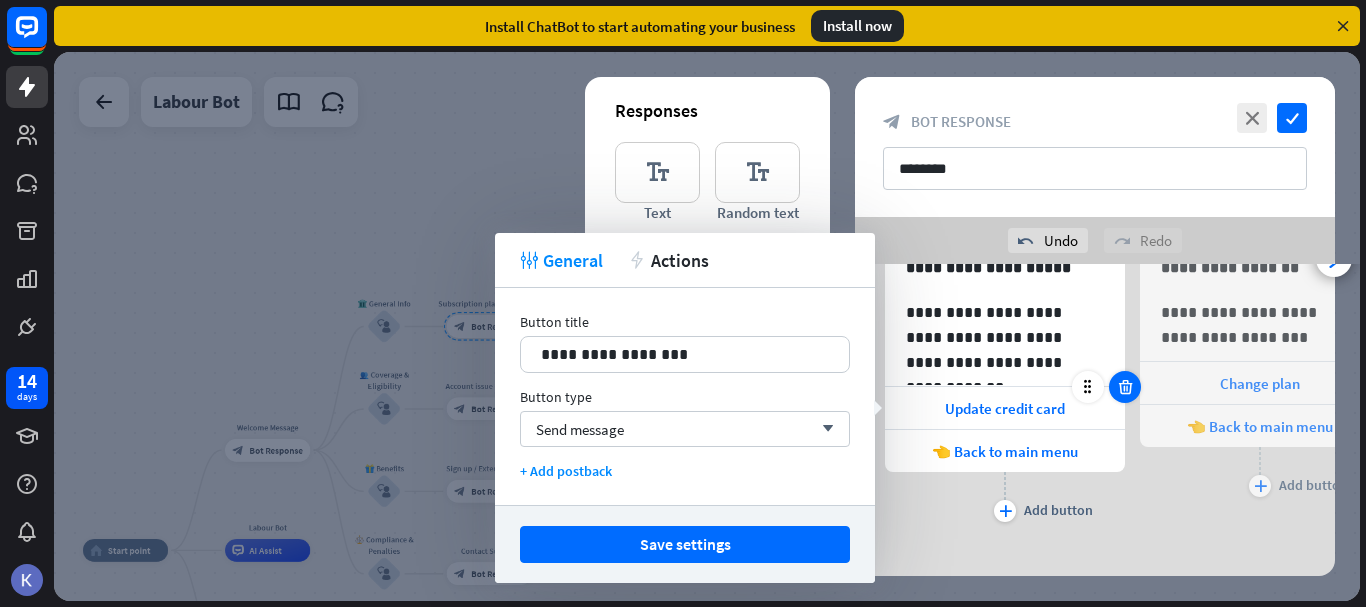 click at bounding box center (1125, 387) 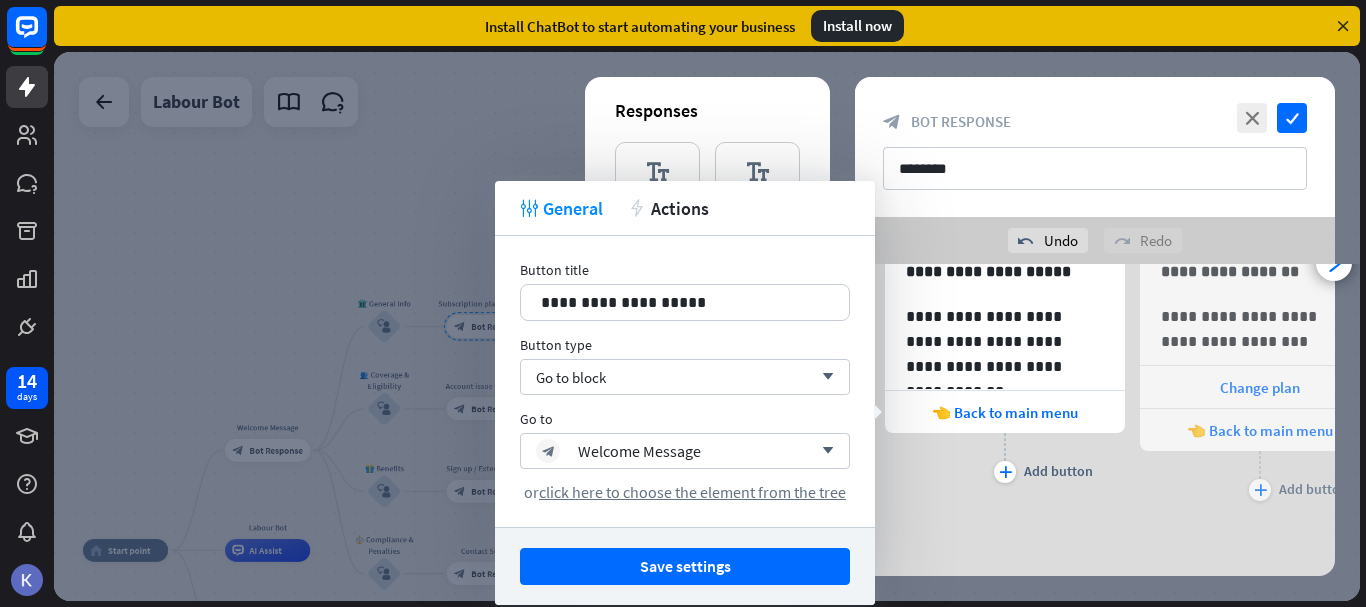 click on "plus   Add button" at bounding box center (1005, 458) 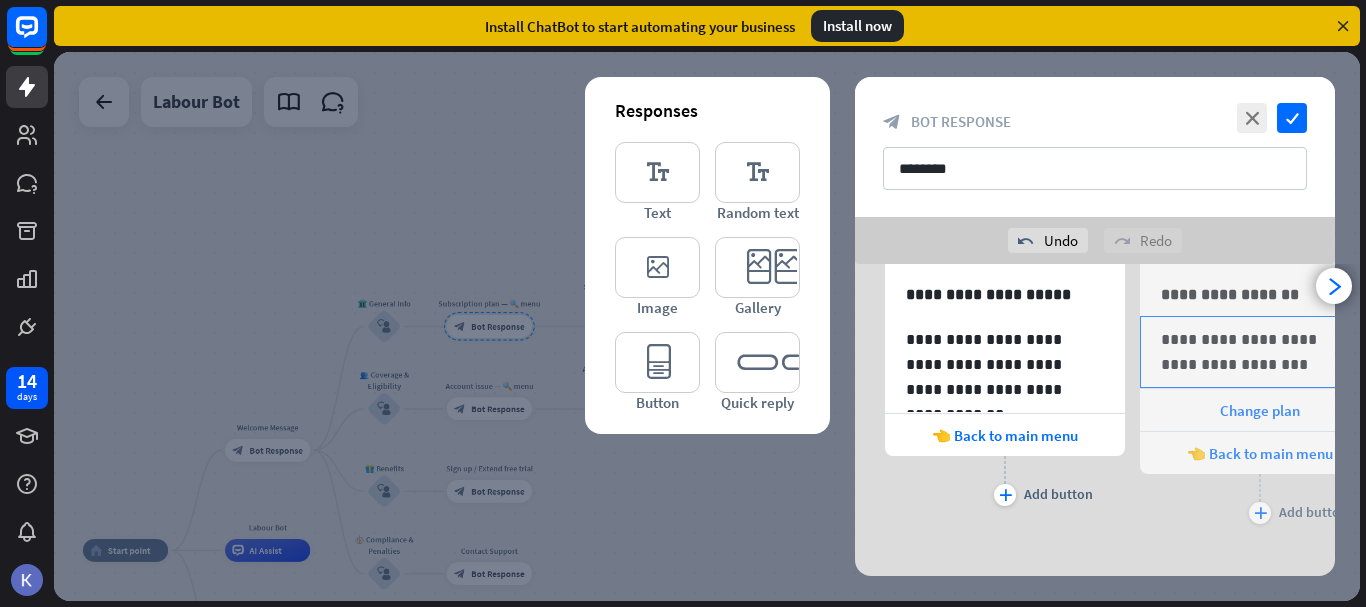 scroll, scrollTop: 219, scrollLeft: 0, axis: vertical 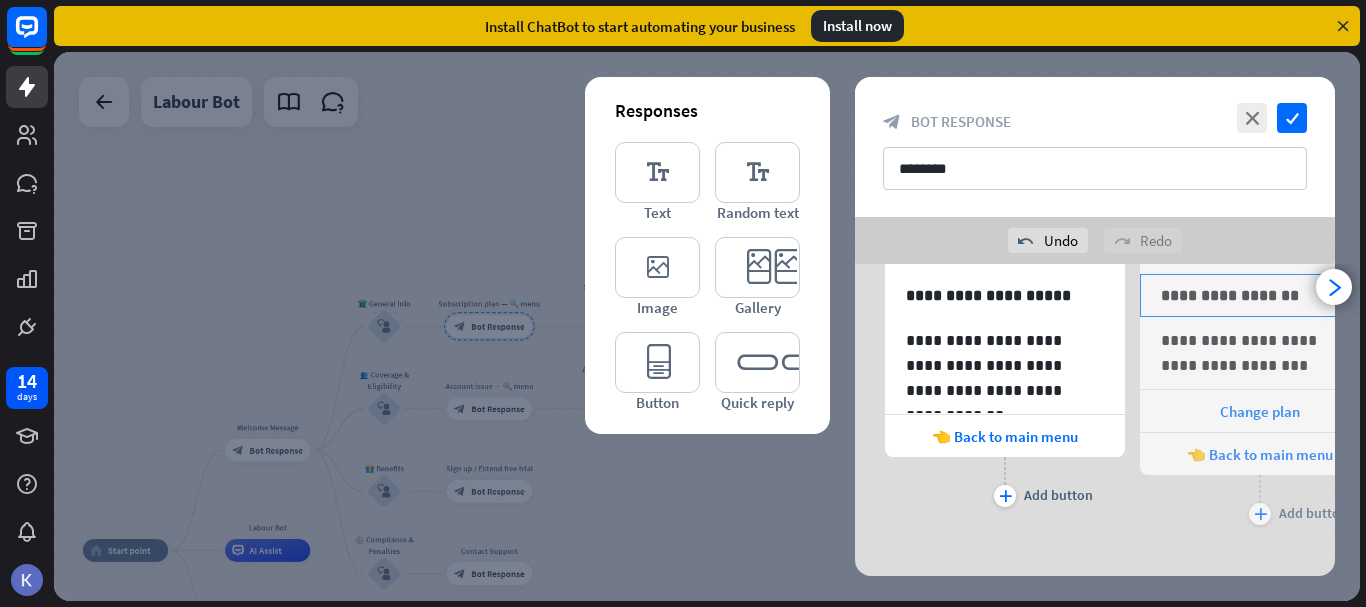 click on "**********" at bounding box center (1260, 295) 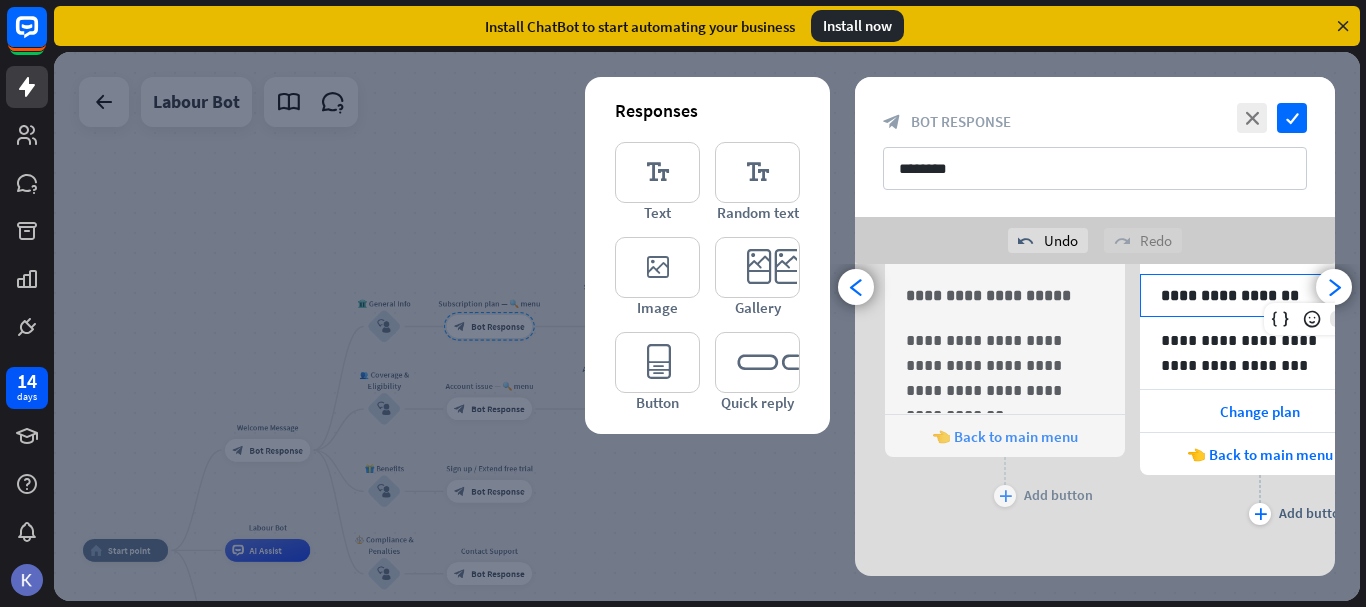 scroll, scrollTop: 0, scrollLeft: 165, axis: horizontal 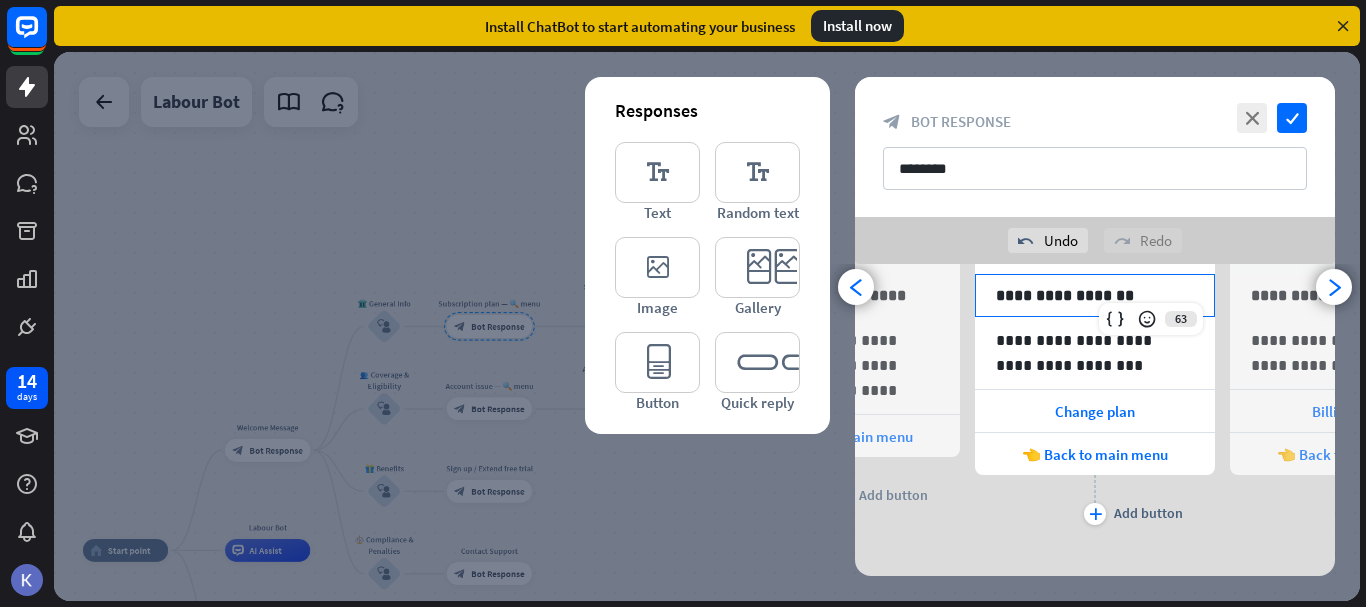click on "**********" at bounding box center (1095, 295) 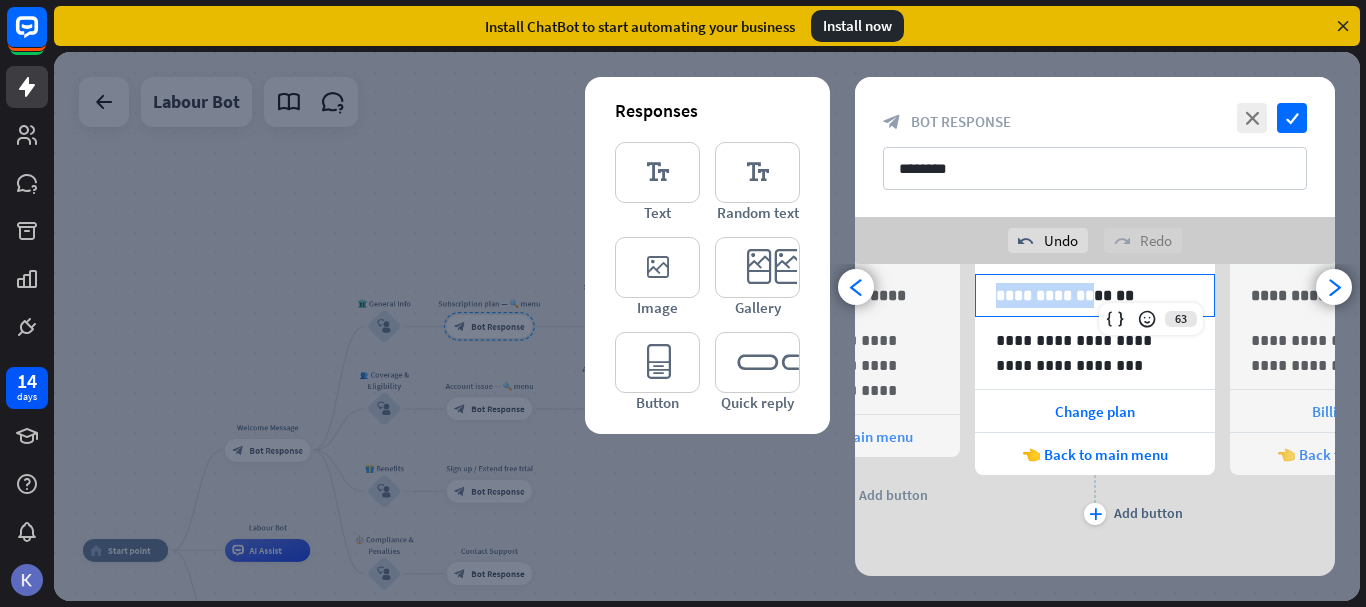 click on "**********" at bounding box center (1095, 295) 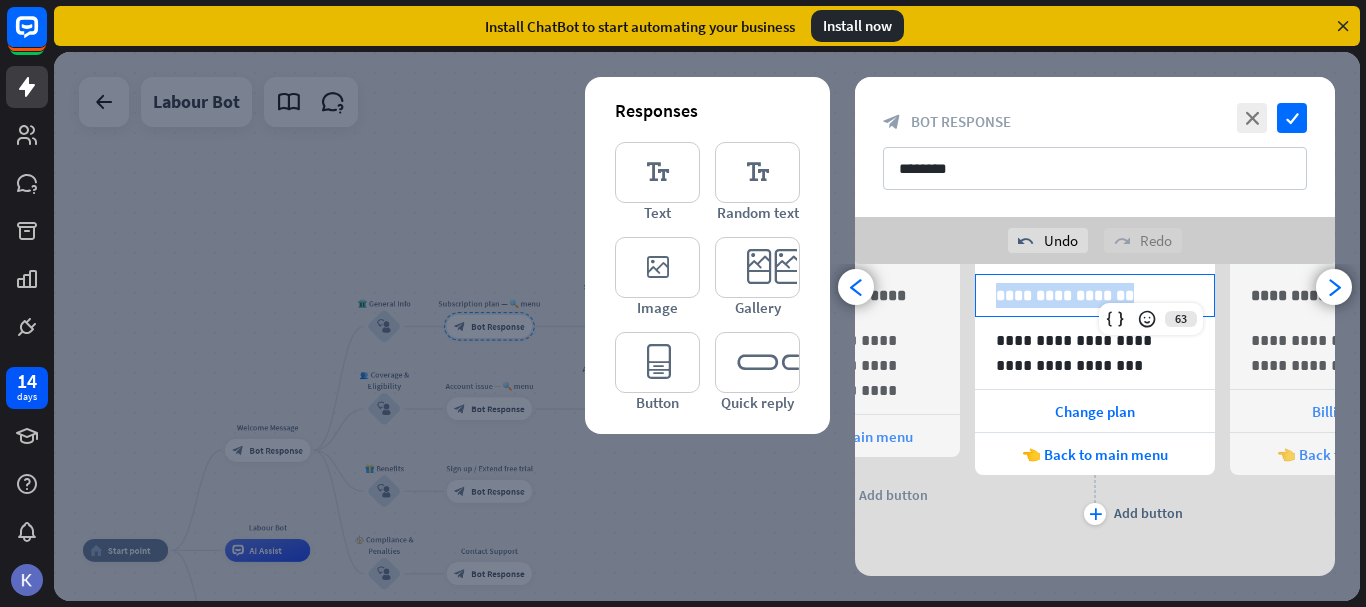 click on "**********" at bounding box center (1095, 295) 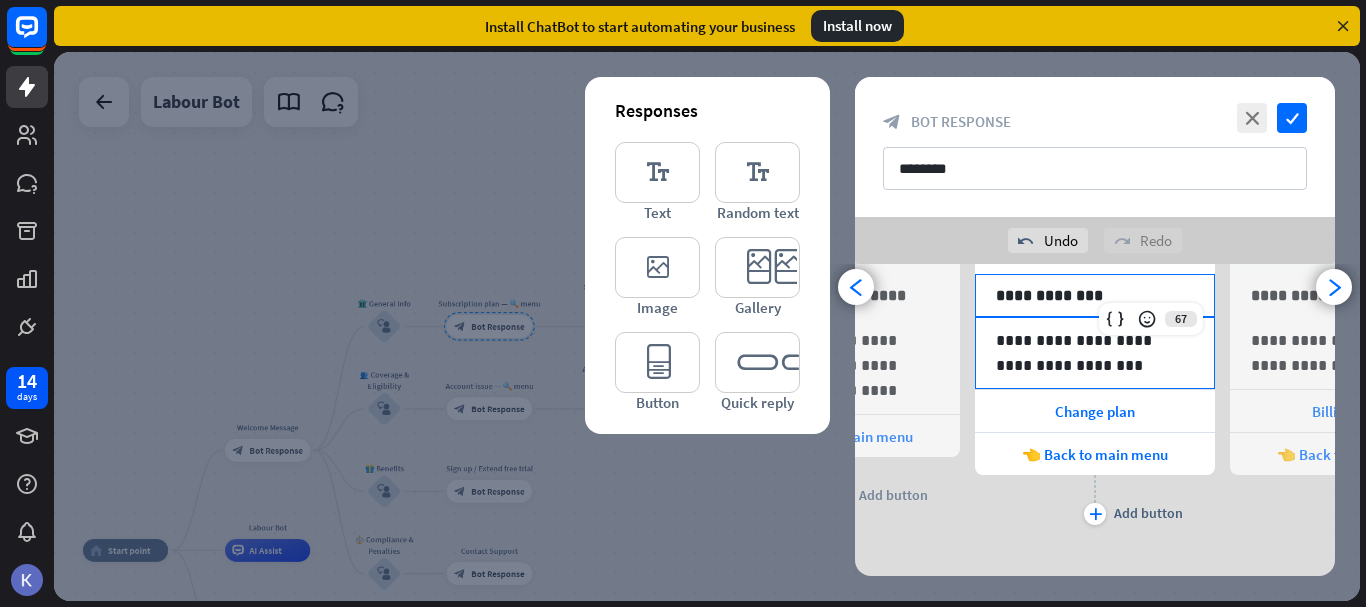 click on "**********" at bounding box center [1095, 353] 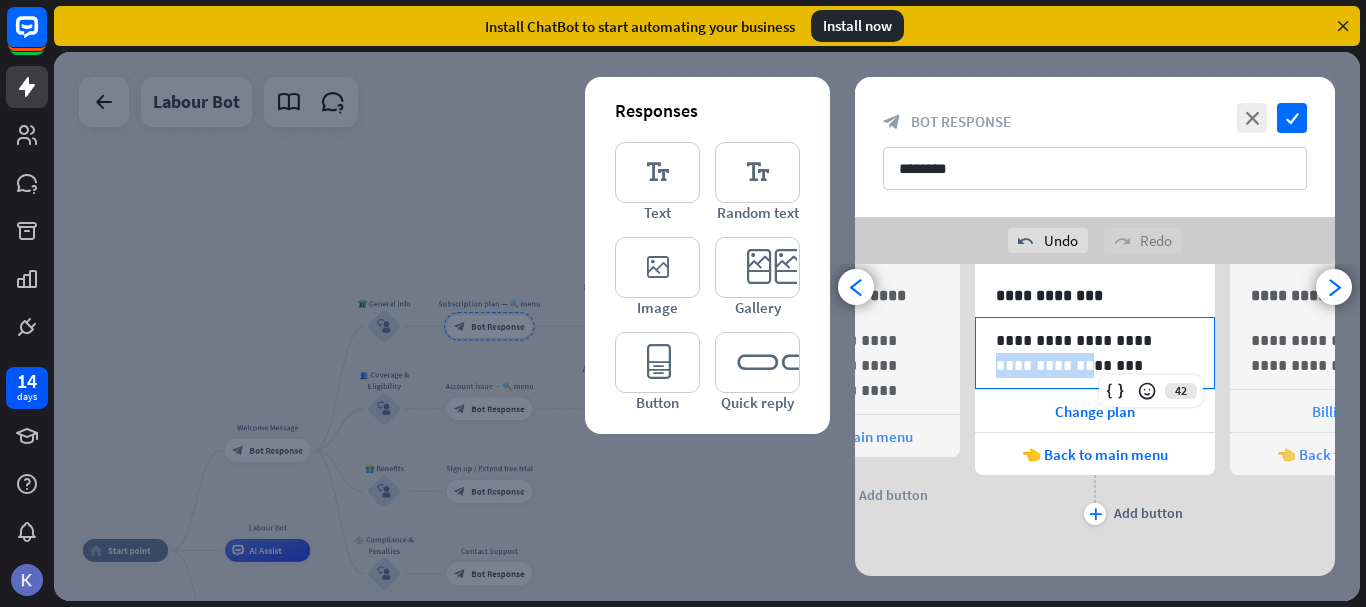 click on "**********" at bounding box center (1095, 353) 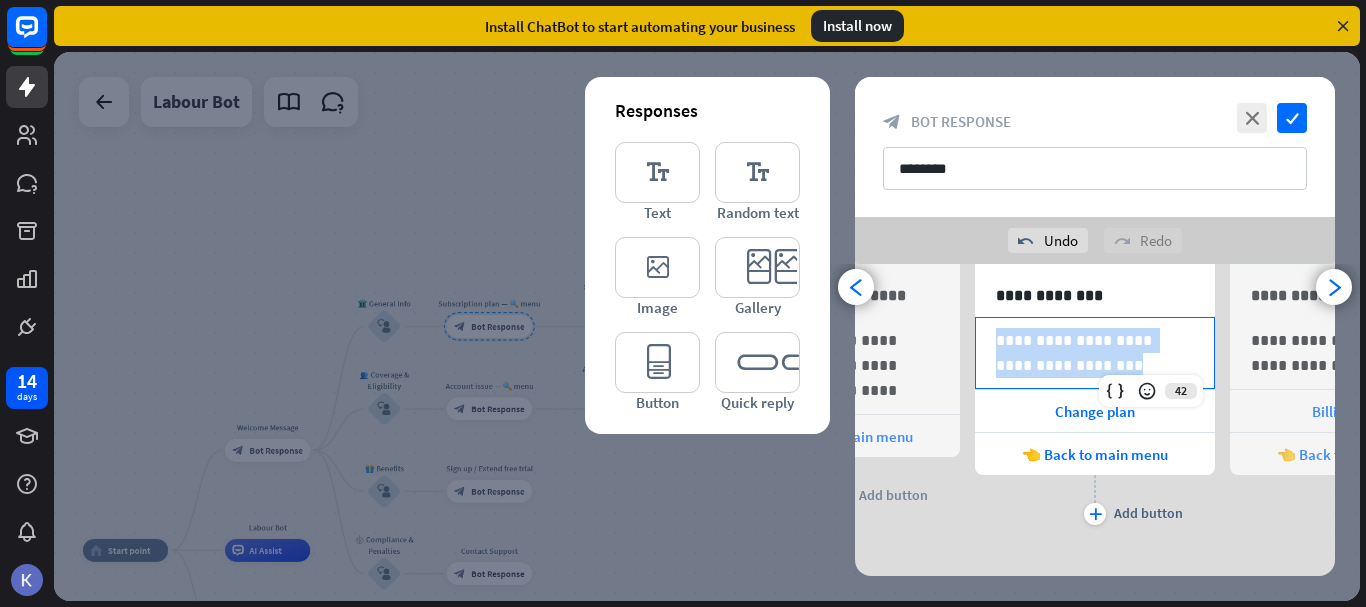 click on "**********" at bounding box center [1095, 353] 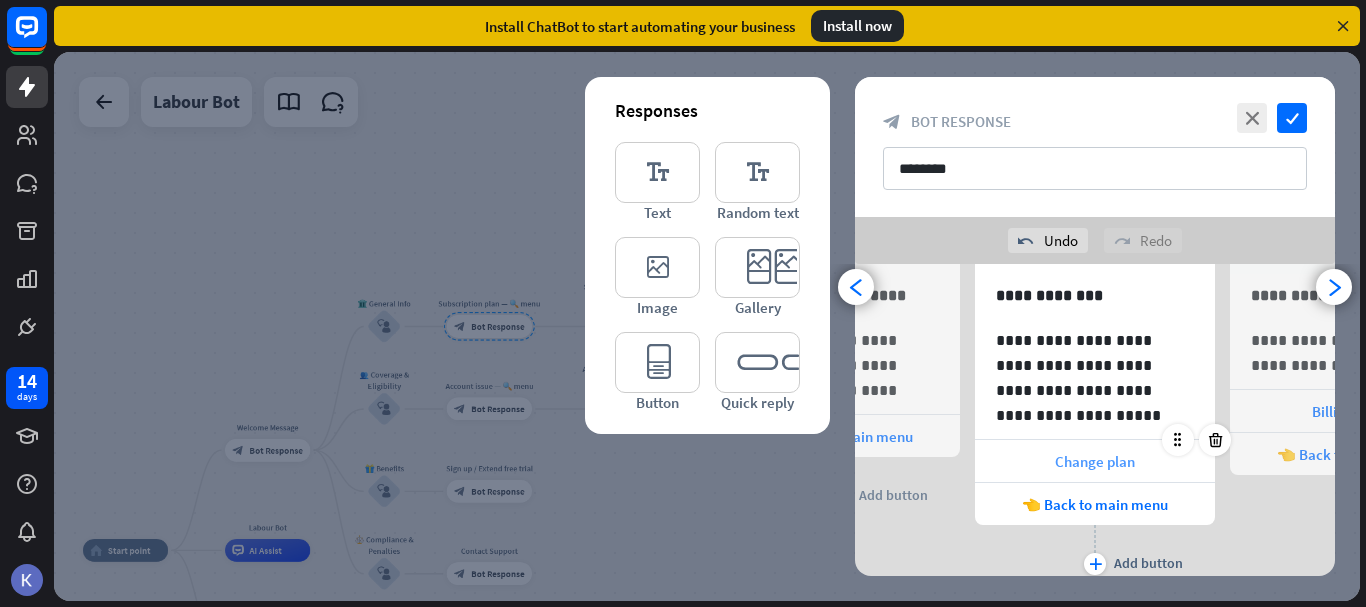 click on "Change plan" at bounding box center (1095, 461) 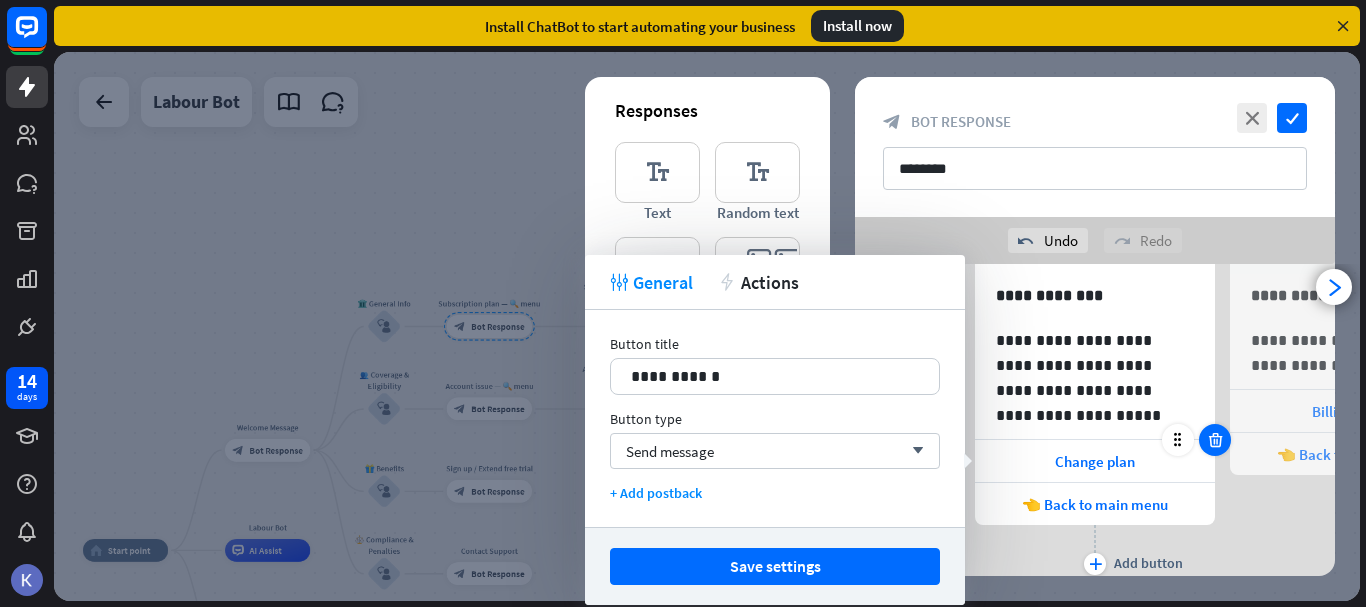 click at bounding box center [1215, 440] 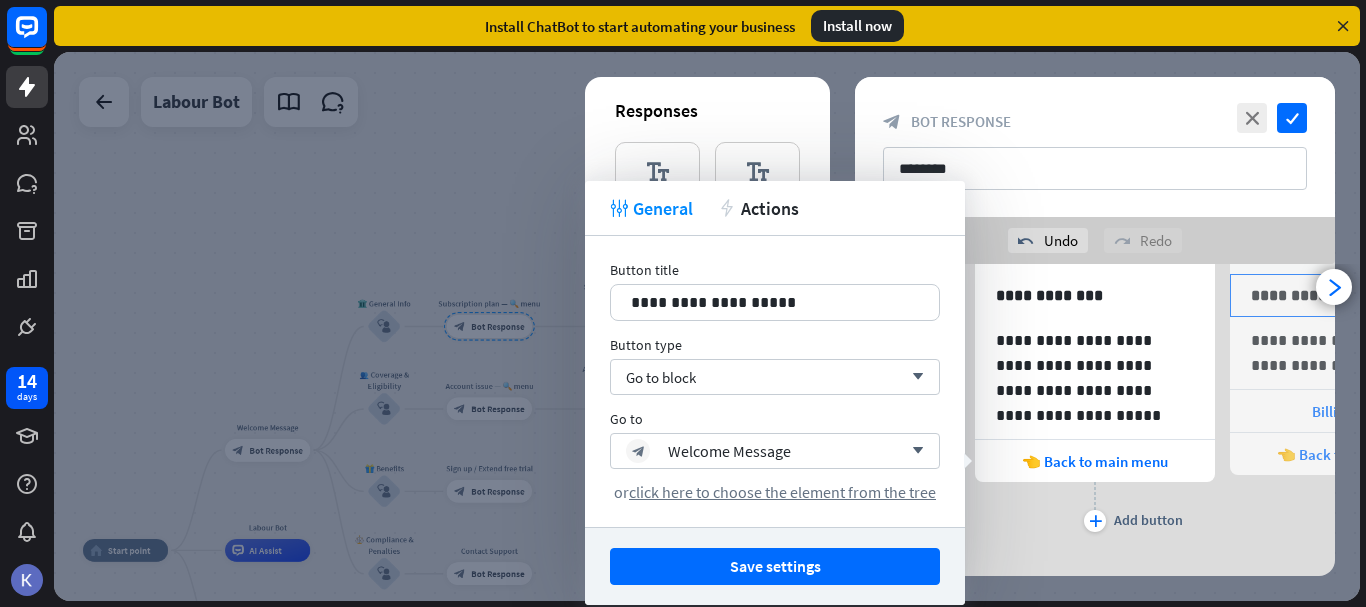 click on "**********" 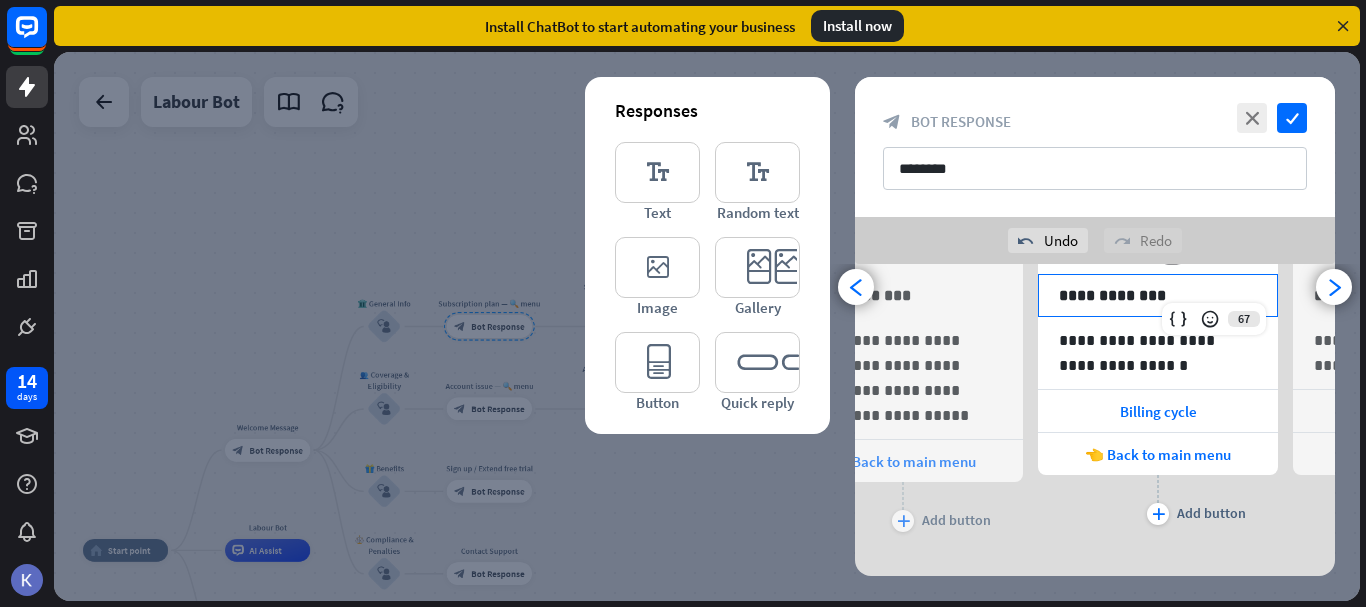 scroll, scrollTop: 0, scrollLeft: 420, axis: horizontal 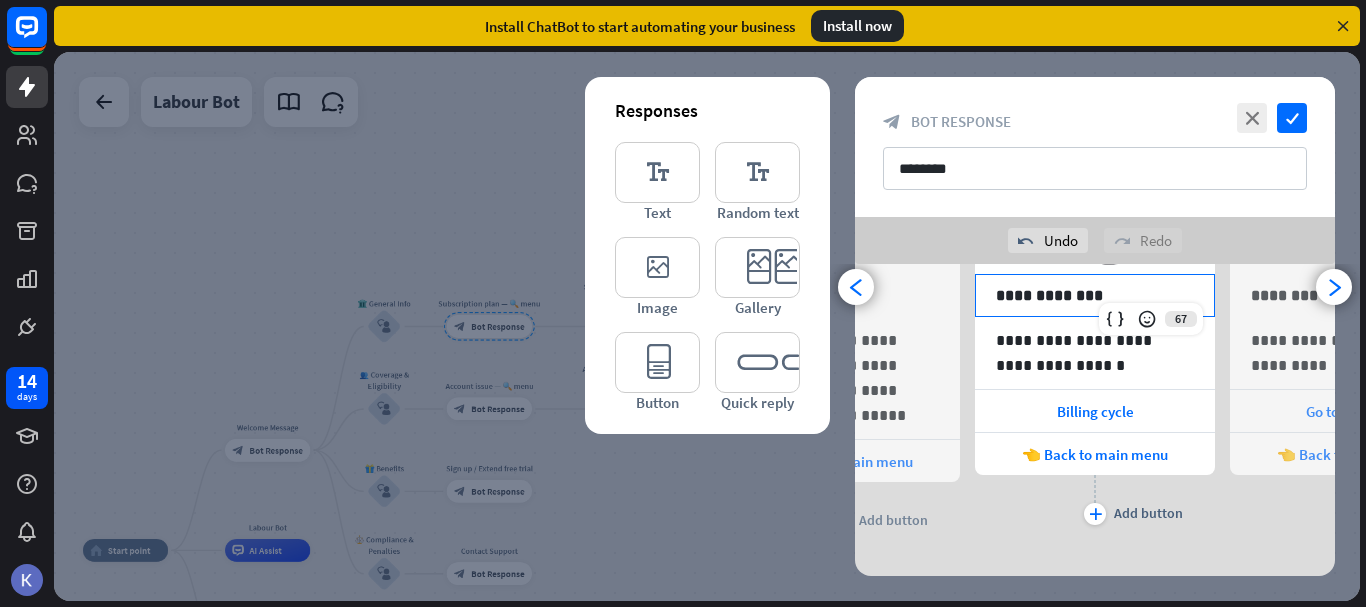 click on "**********" at bounding box center [1095, 295] 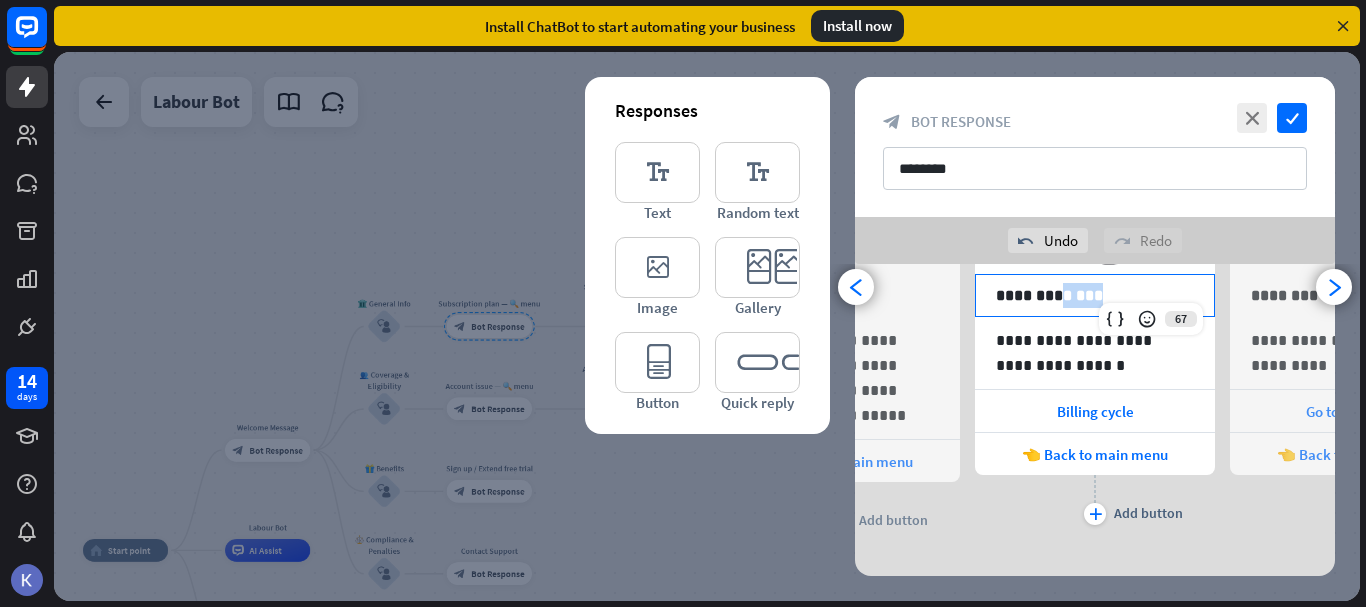 click on "**********" at bounding box center (1095, 295) 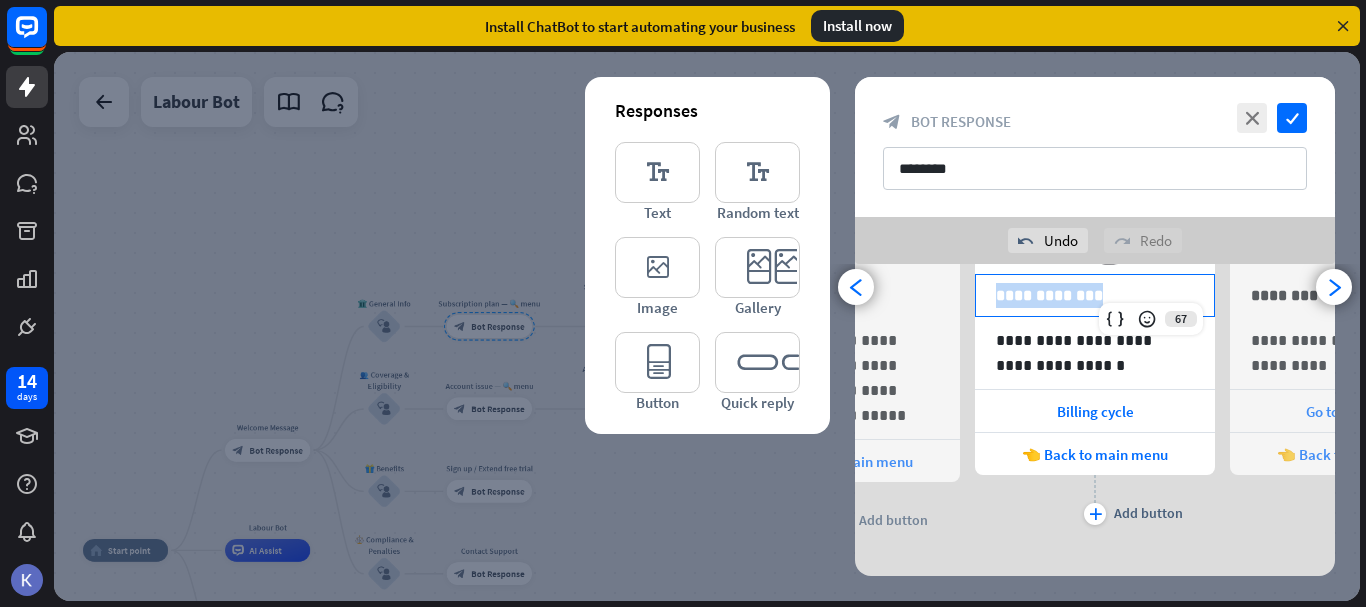 click on "**********" at bounding box center [1095, 295] 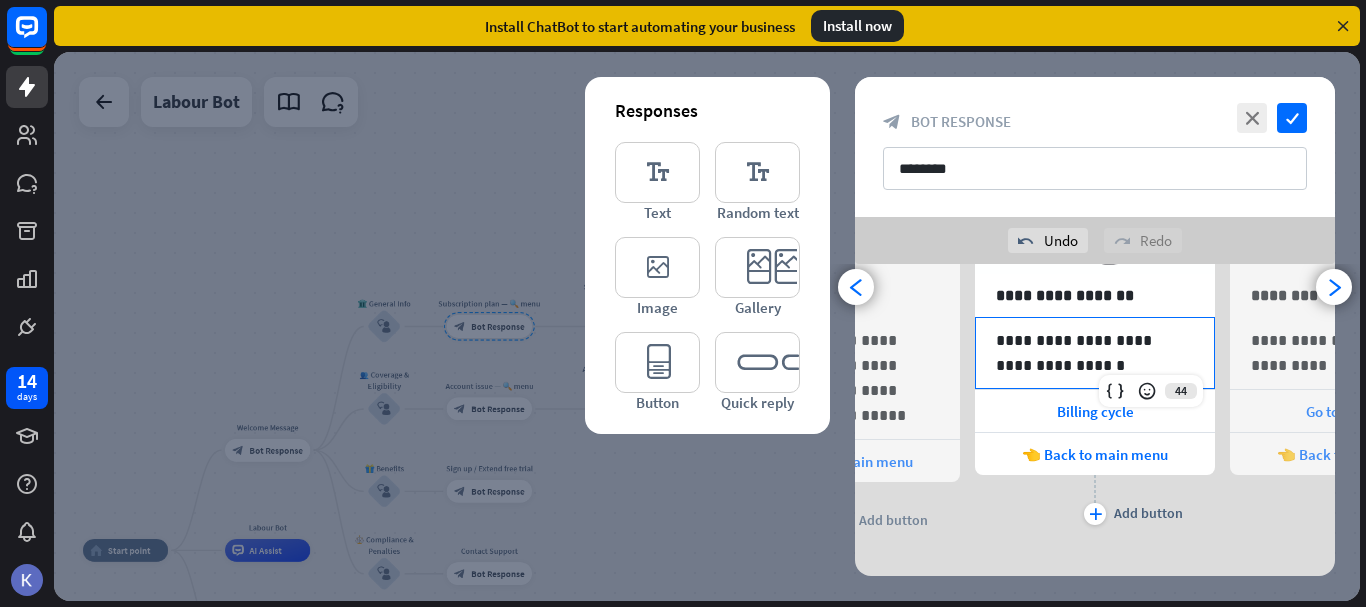 click on "**********" at bounding box center [1095, 353] 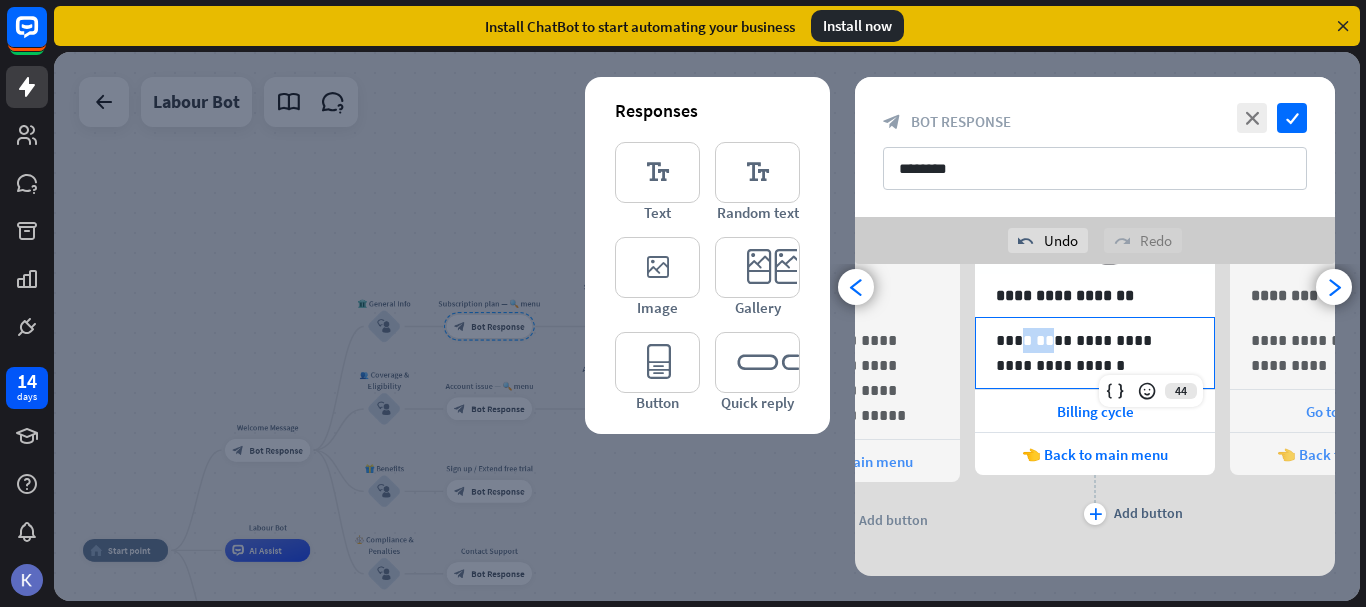 click on "**********" at bounding box center (1095, 353) 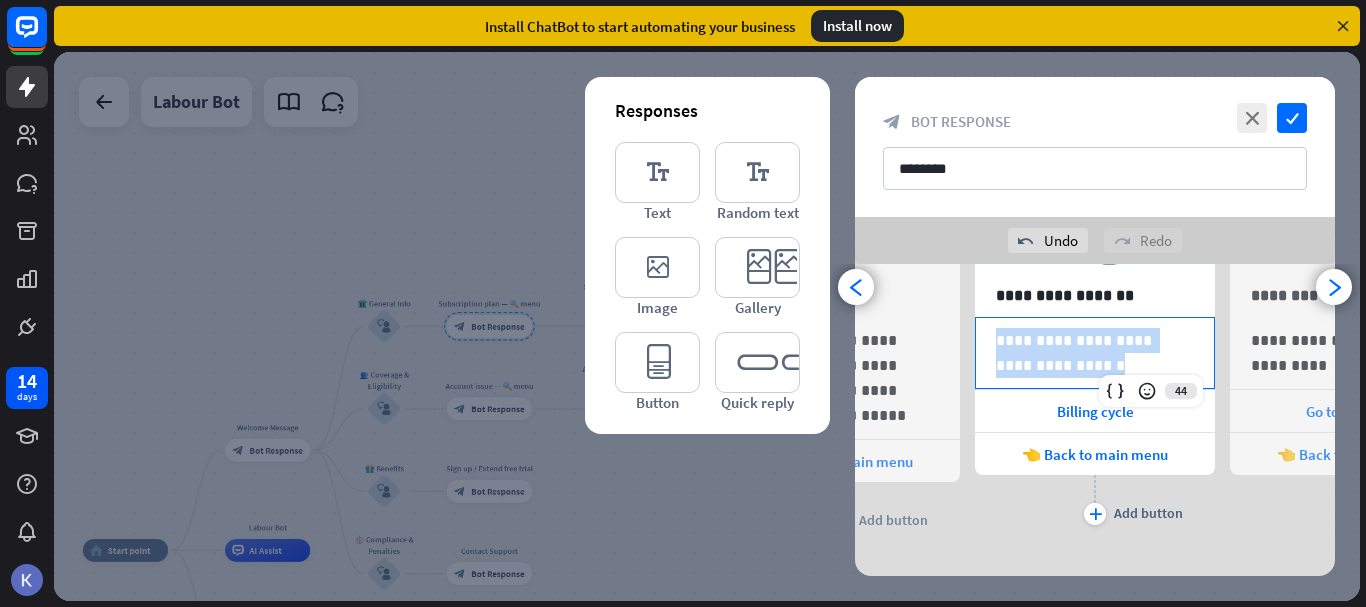 click on "**********" at bounding box center (1095, 353) 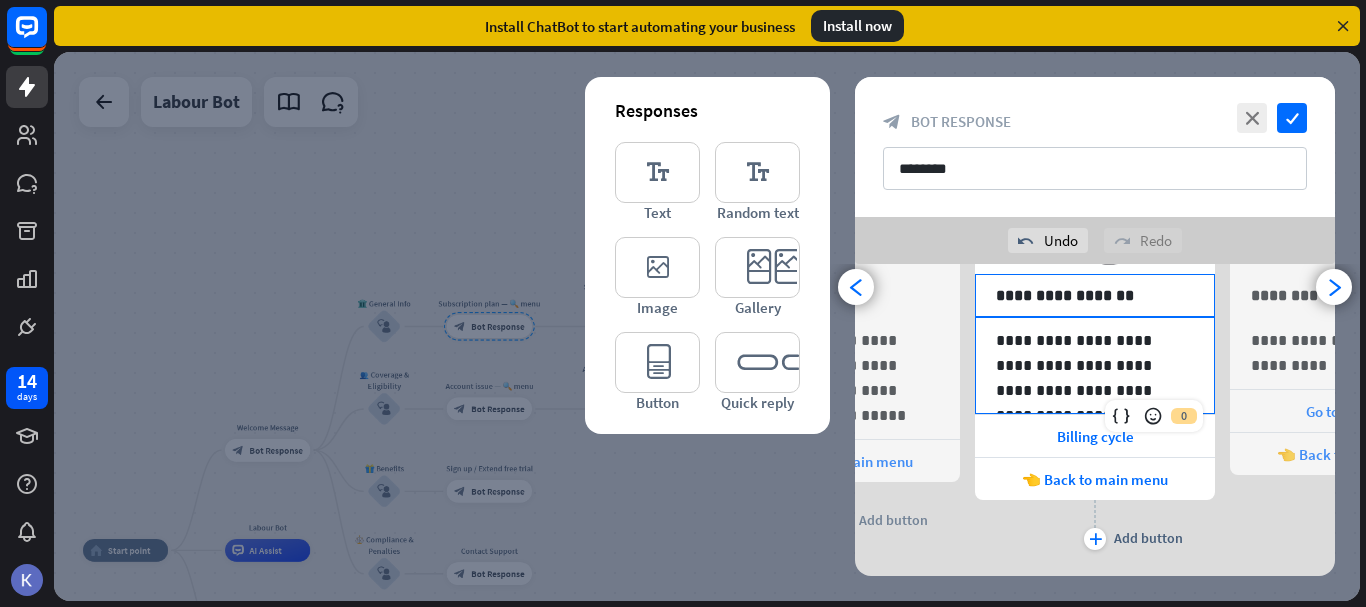 type 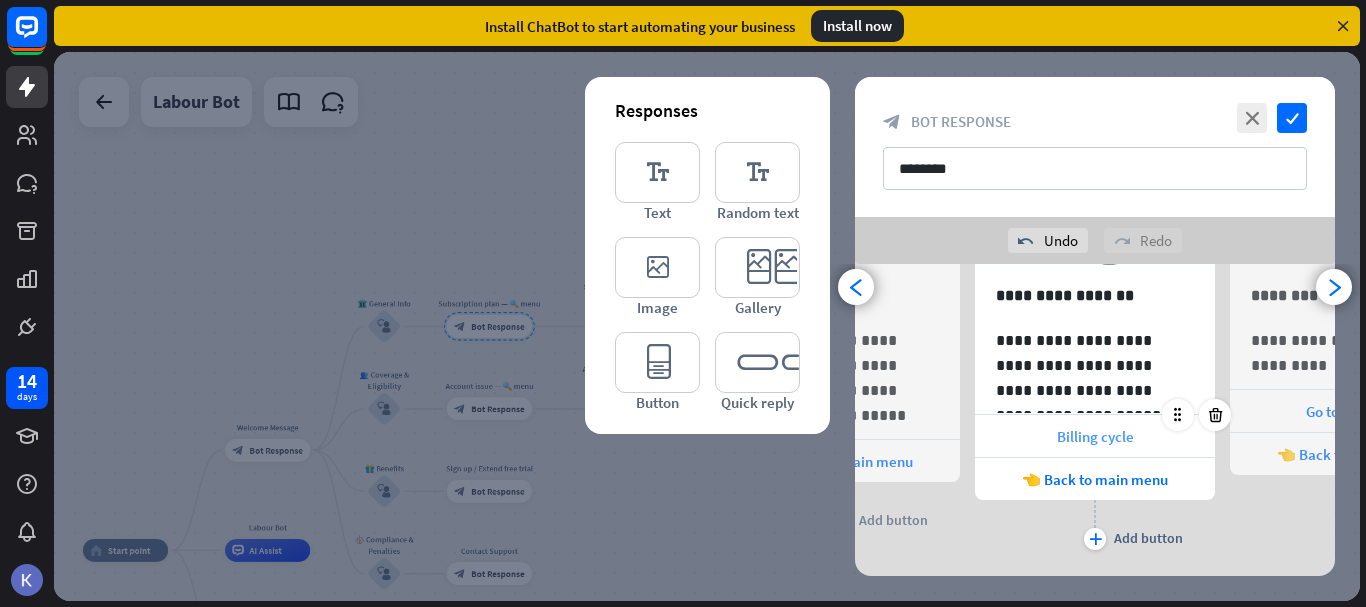 click on "Billing cycle" at bounding box center [1095, 436] 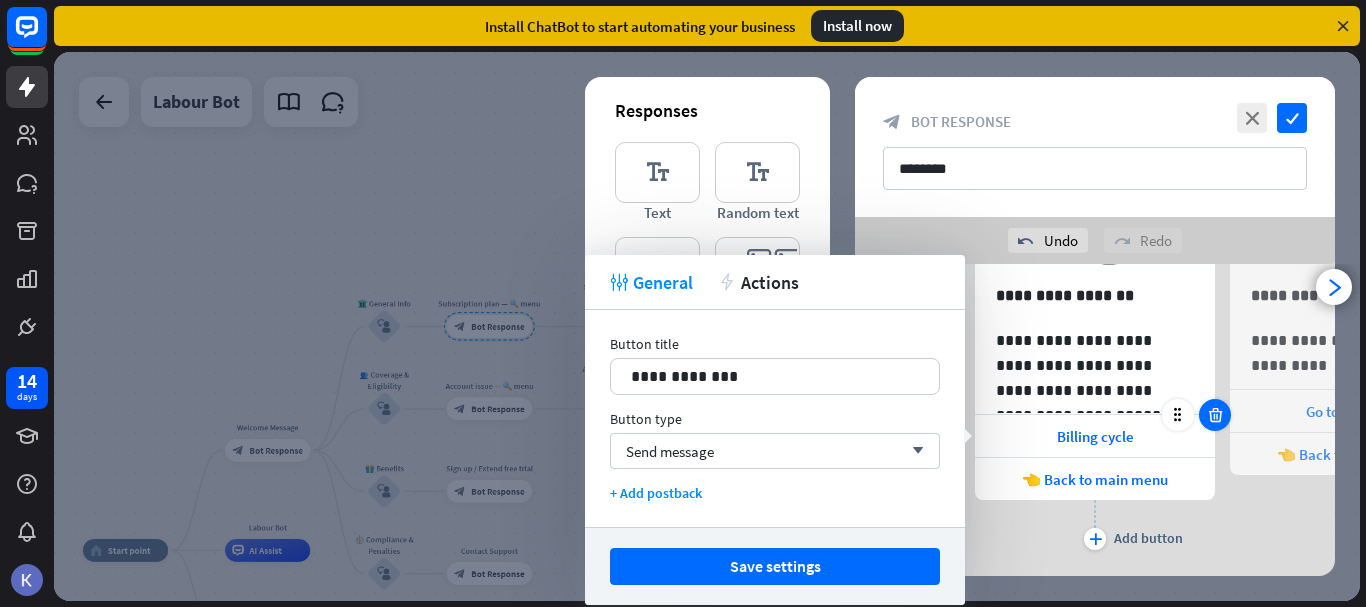 click at bounding box center [1215, 415] 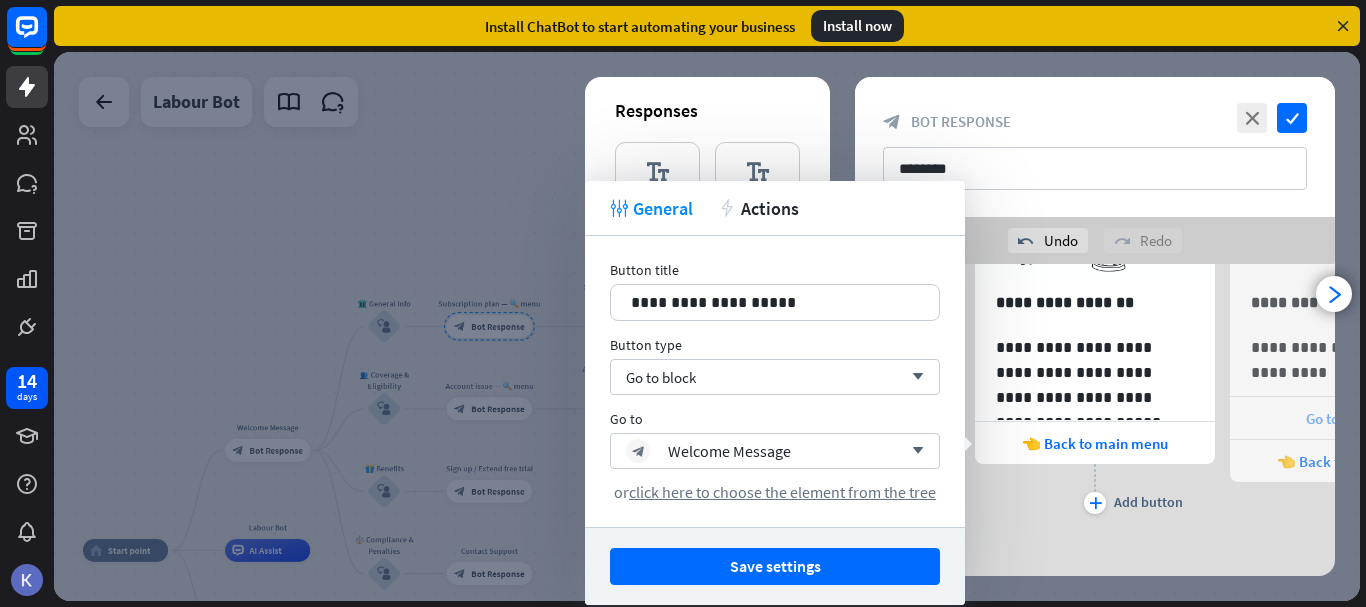 scroll, scrollTop: 211, scrollLeft: 0, axis: vertical 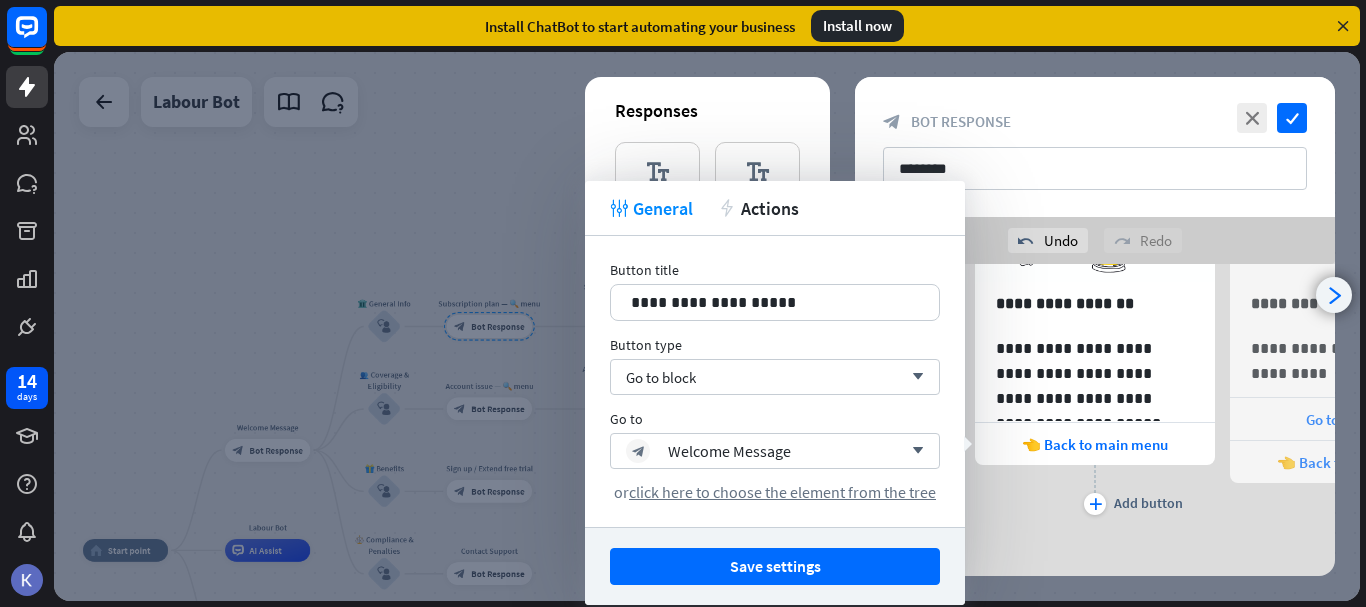 click on "arrowhead_right" at bounding box center (1334, 295) 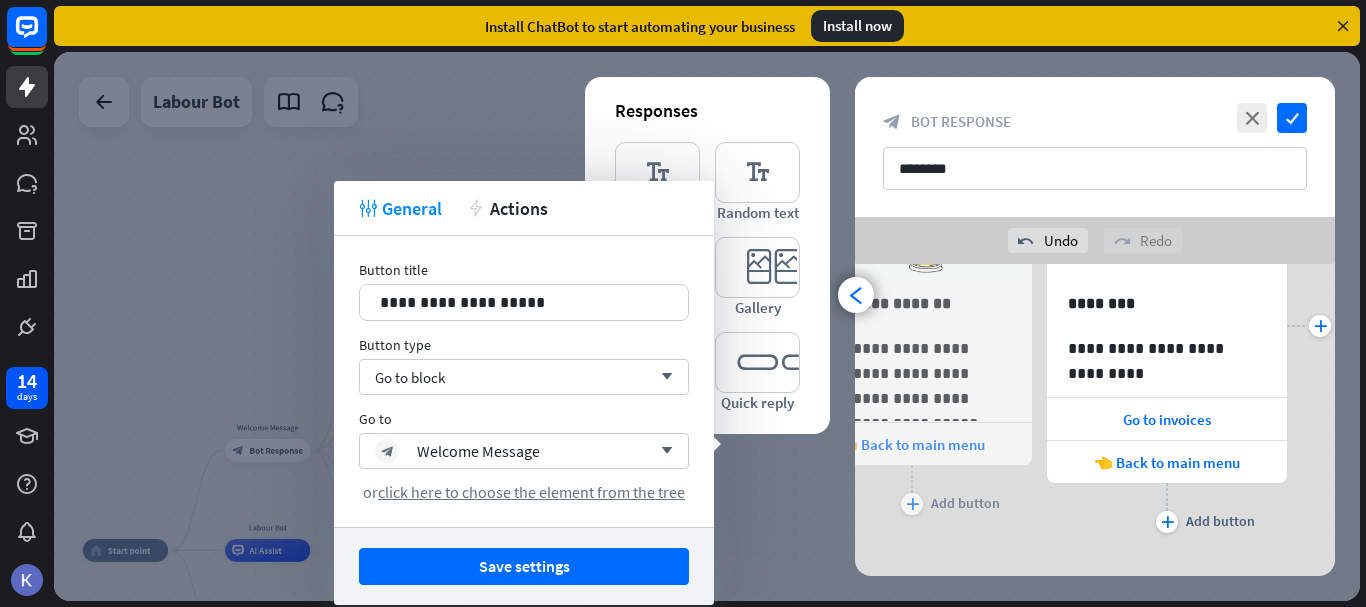 scroll, scrollTop: 0, scrollLeft: 675, axis: horizontal 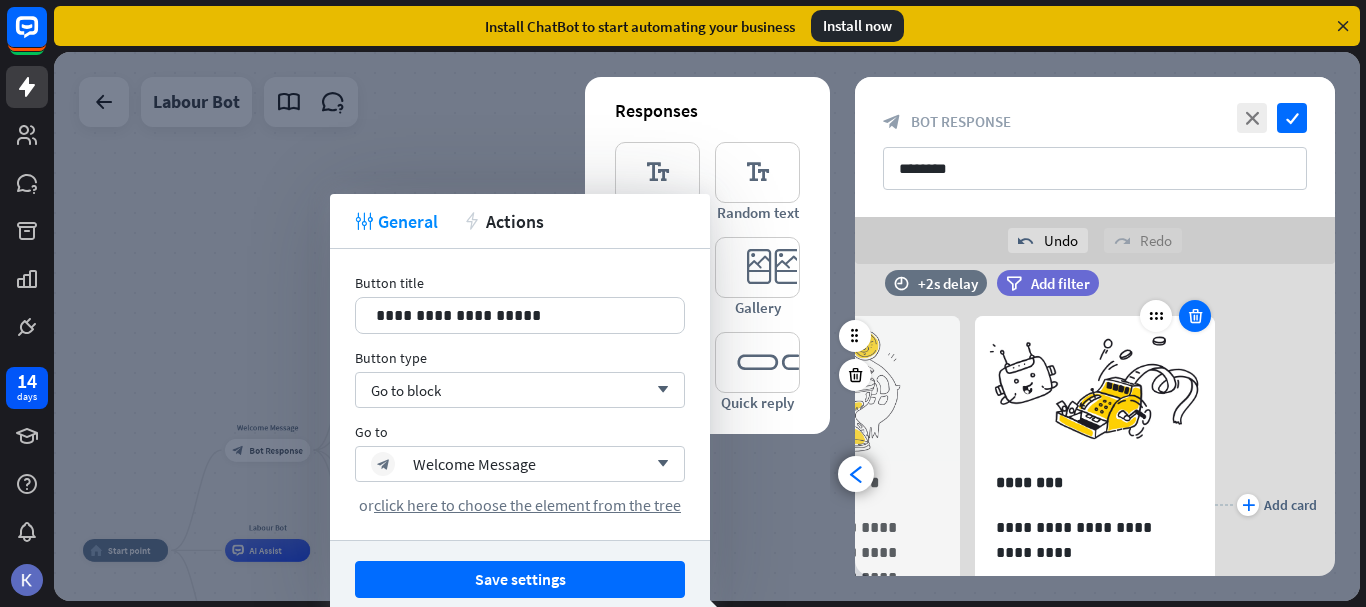 click at bounding box center (1195, 316) 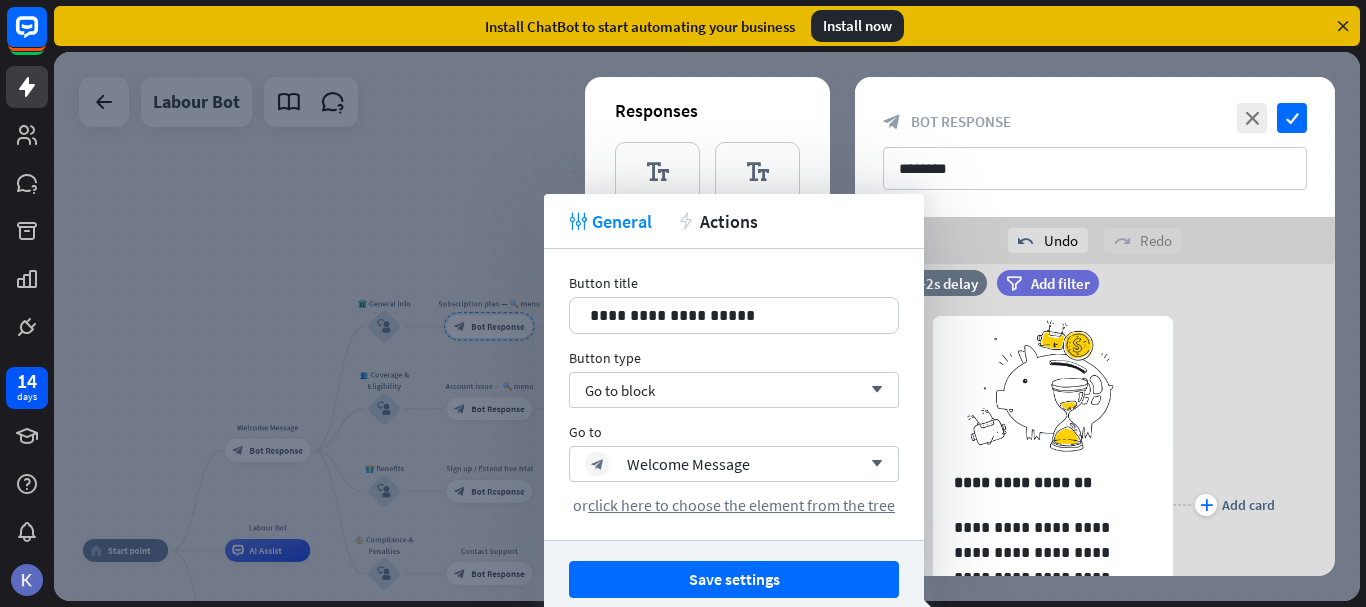 scroll, scrollTop: 0, scrollLeft: 420, axis: horizontal 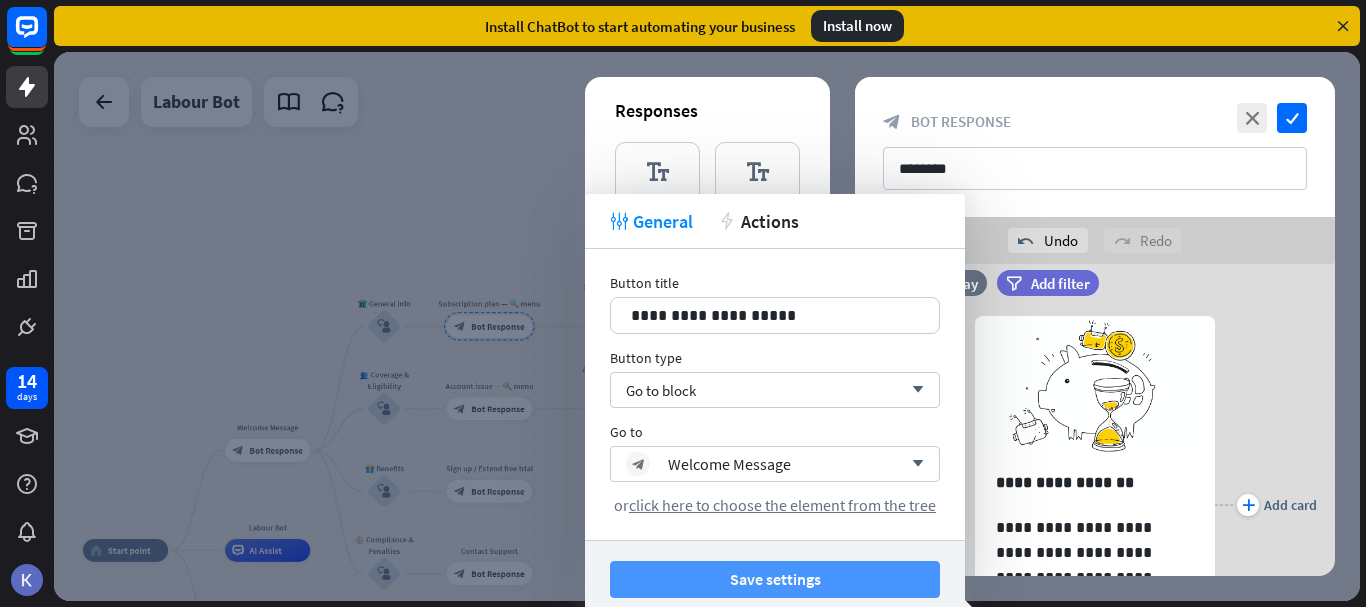 click on "Save settings" at bounding box center [775, 579] 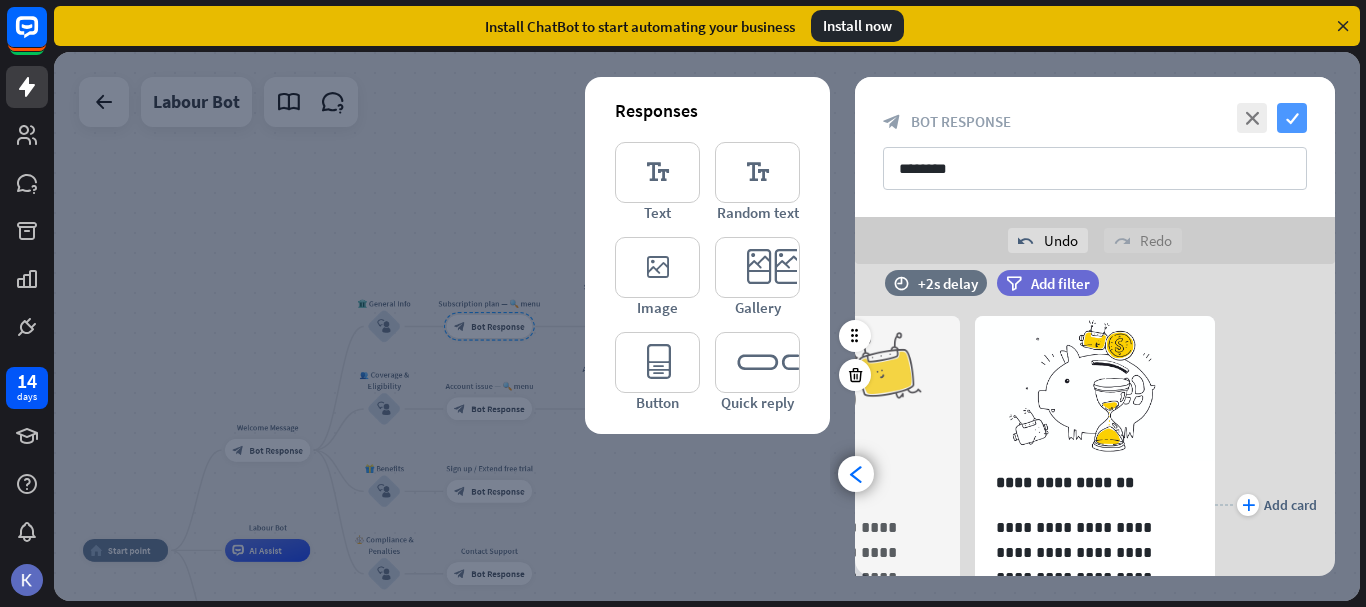 click on "check" at bounding box center (1292, 118) 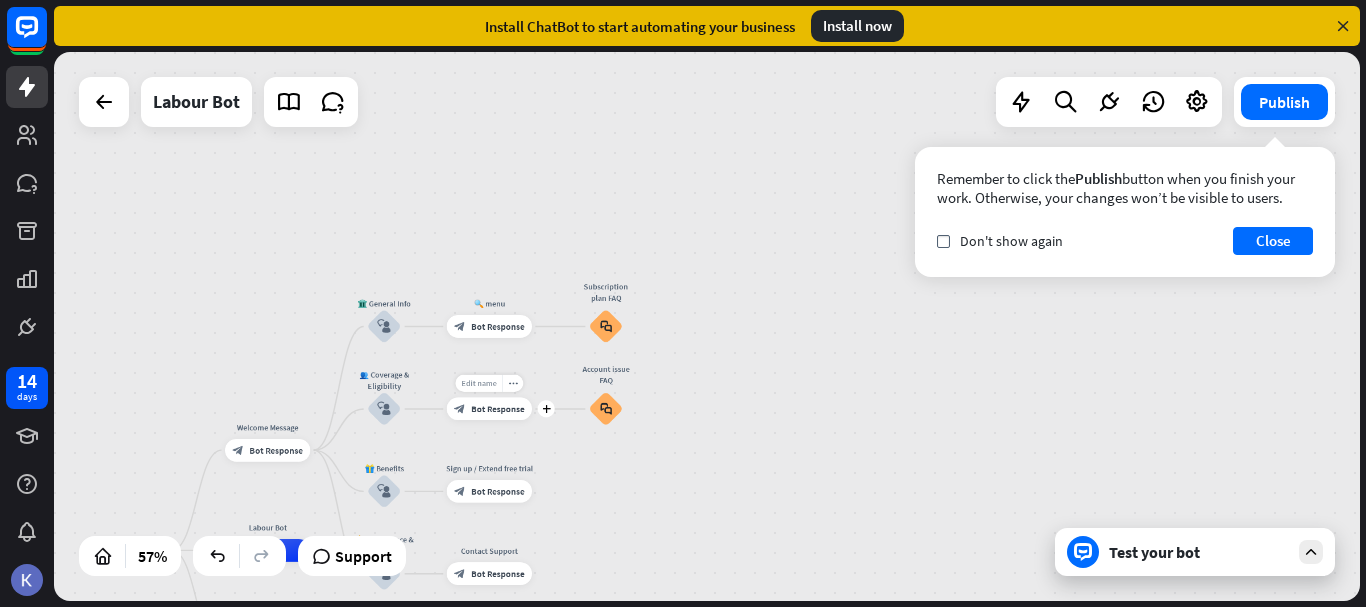 click on "Edit name" at bounding box center (478, 383) 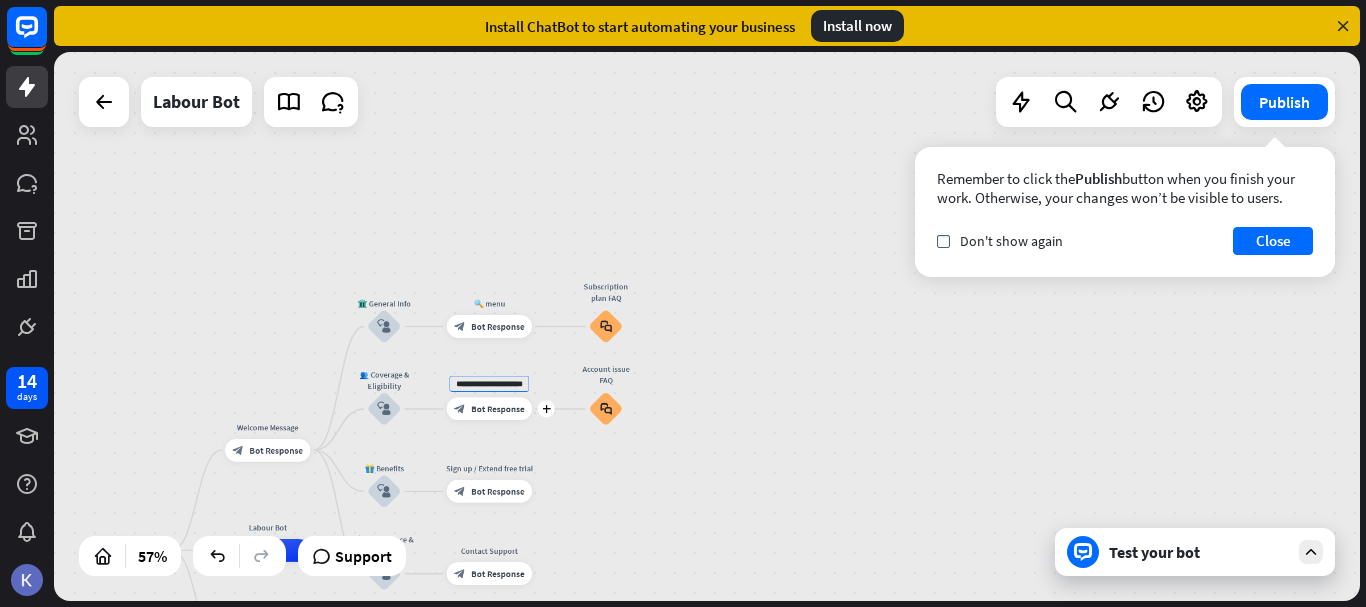 scroll, scrollTop: 0, scrollLeft: 37, axis: horizontal 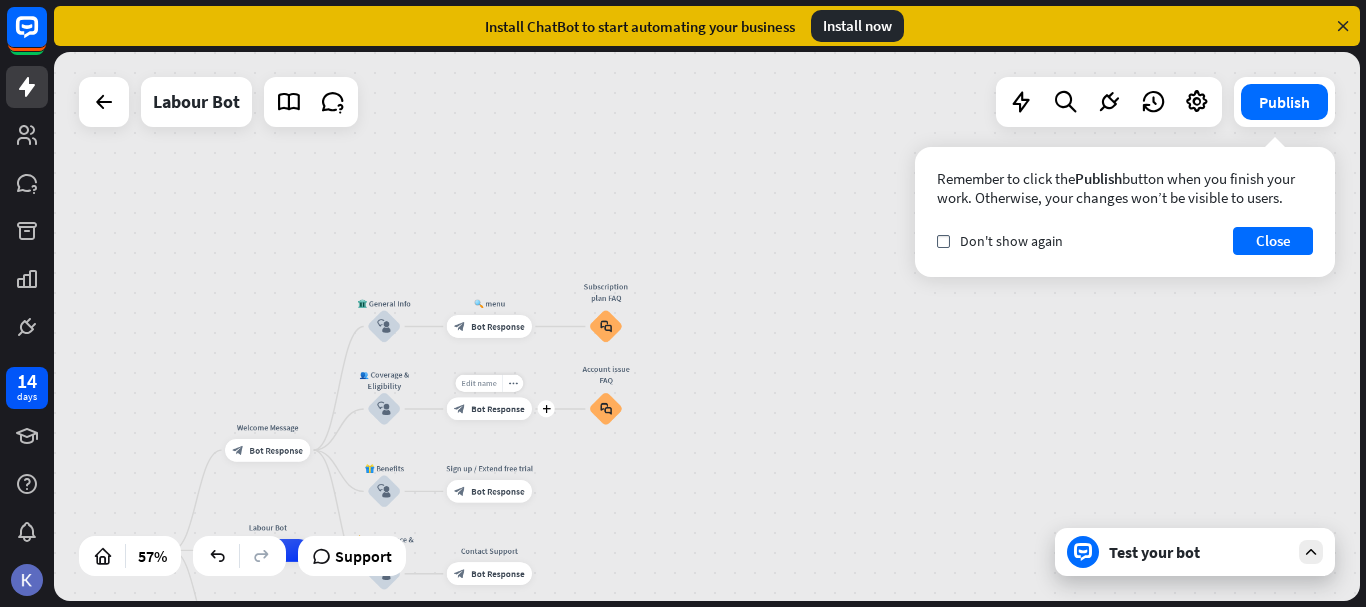 click on "Edit name" at bounding box center (478, 383) 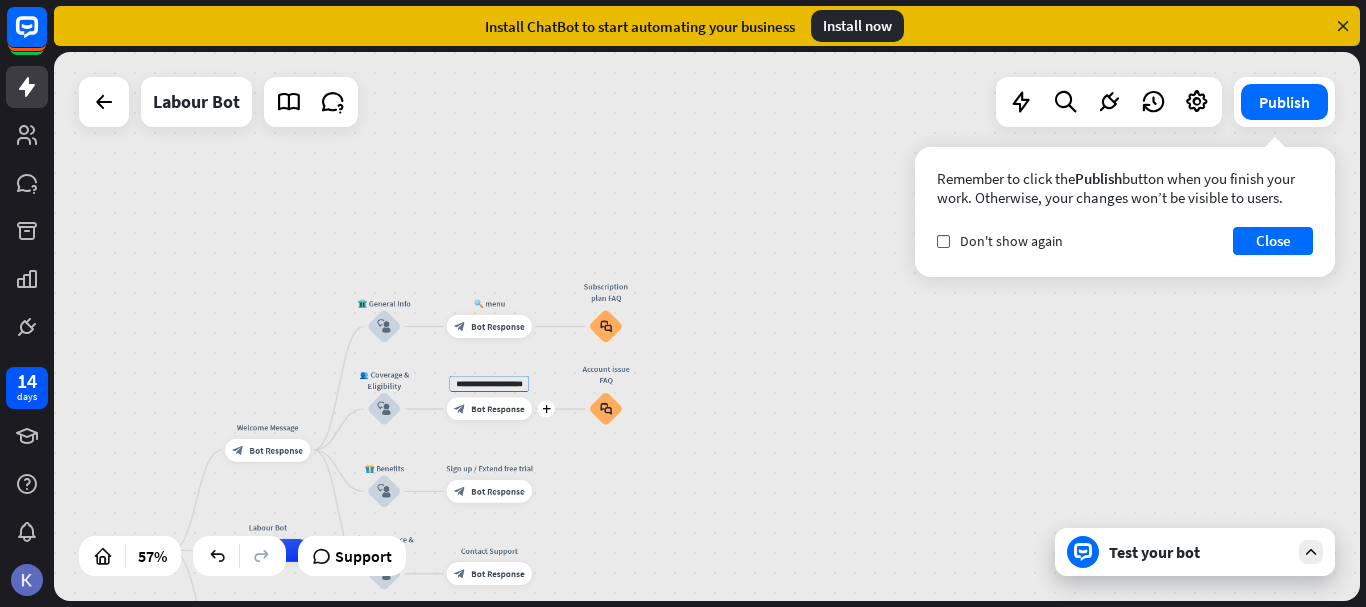click on "**********" at bounding box center (490, 384) 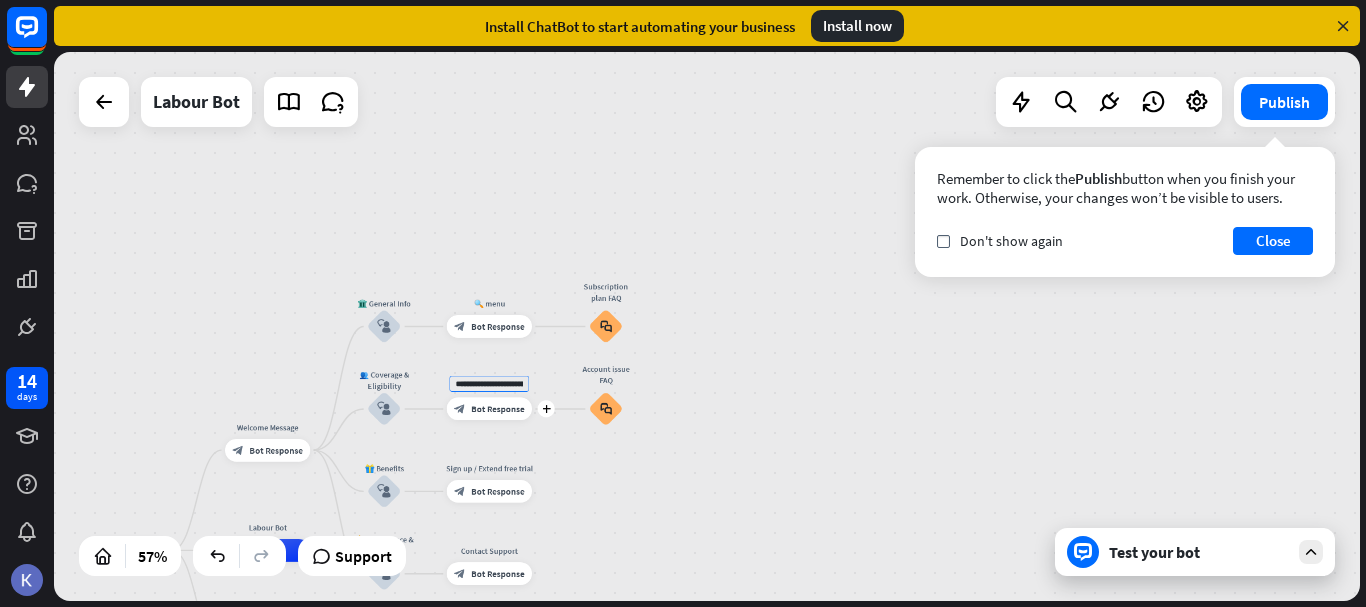 scroll, scrollTop: 0, scrollLeft: 48, axis: horizontal 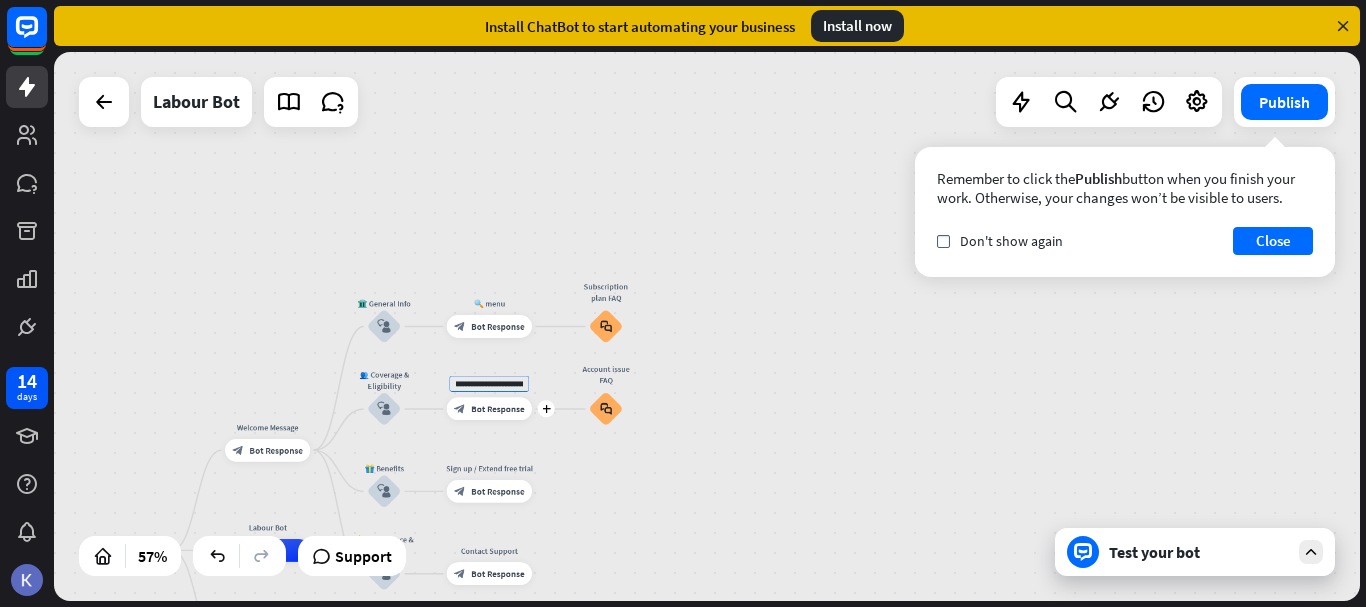 type on "**********" 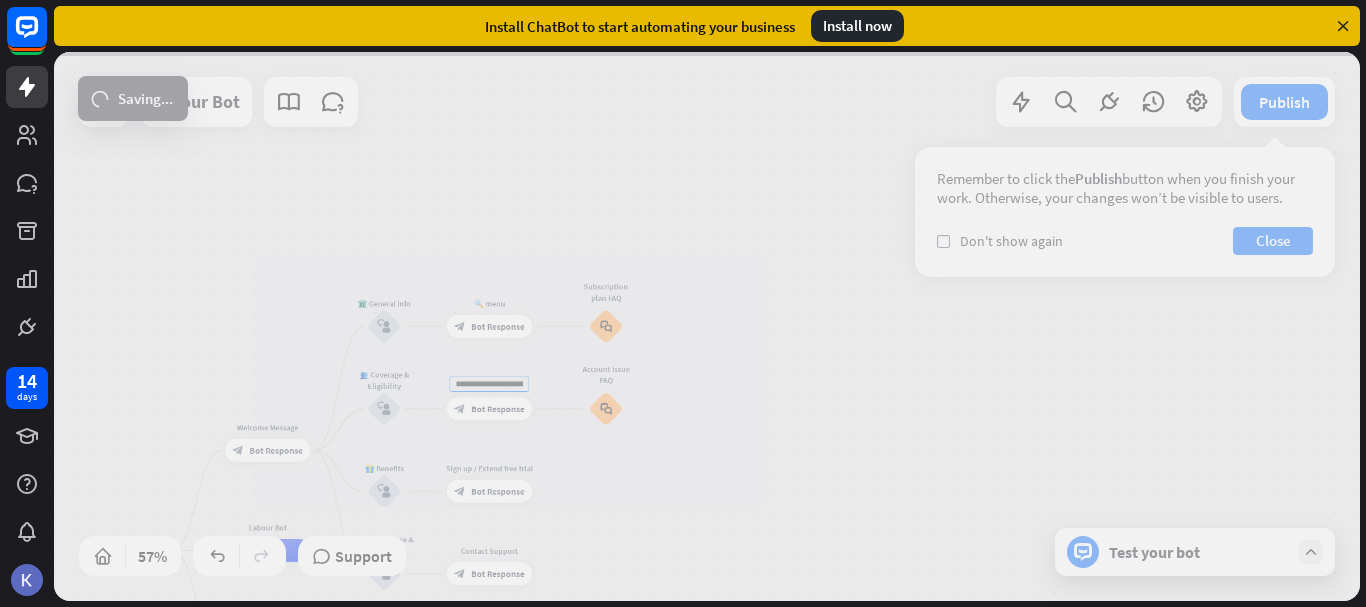 click on "**********" at bounding box center (707, 326) 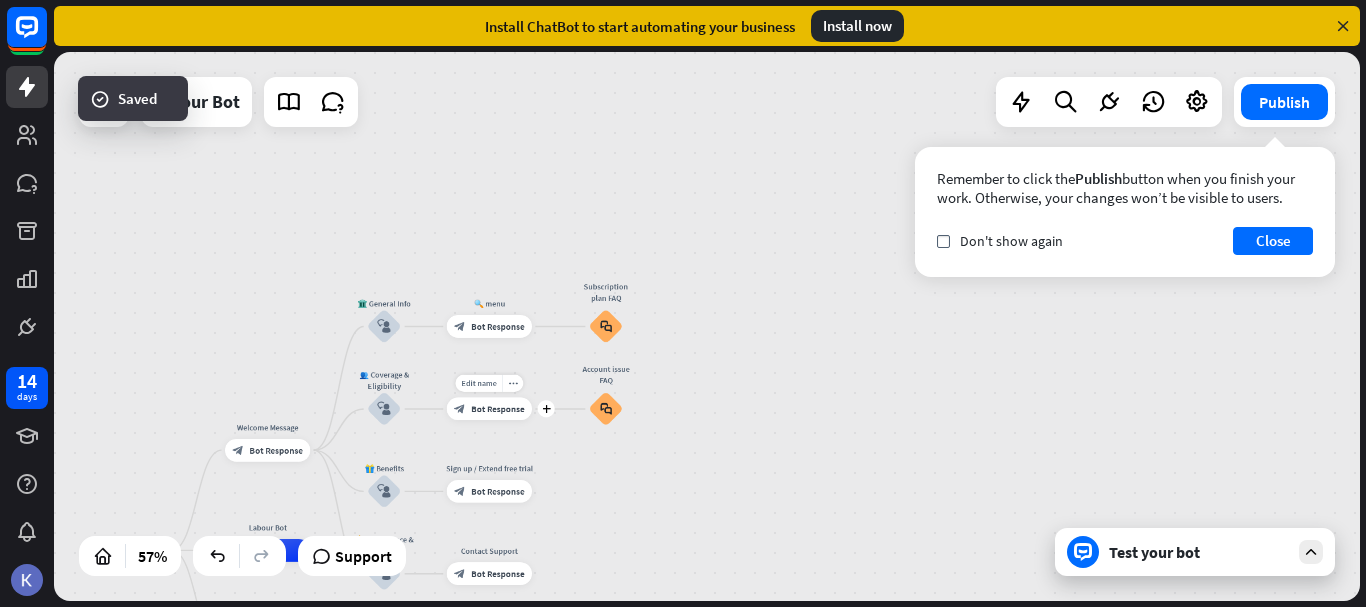 click on "Bot Response" at bounding box center (497, 408) 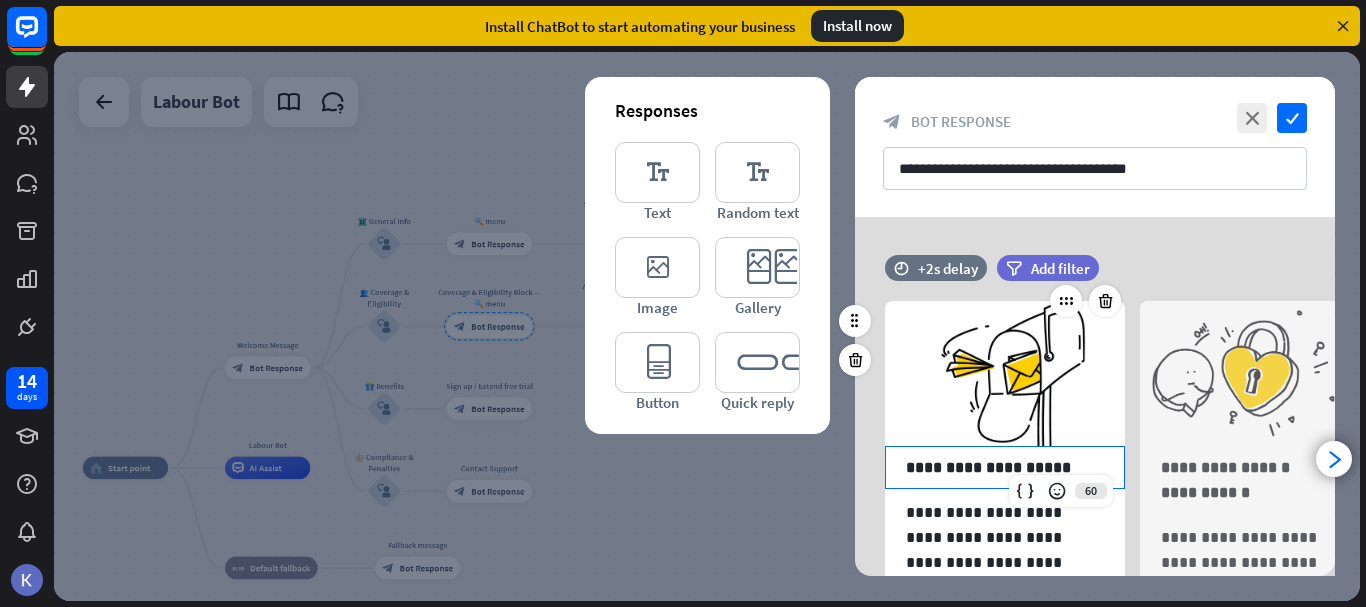 click on "**********" at bounding box center [1005, 467] 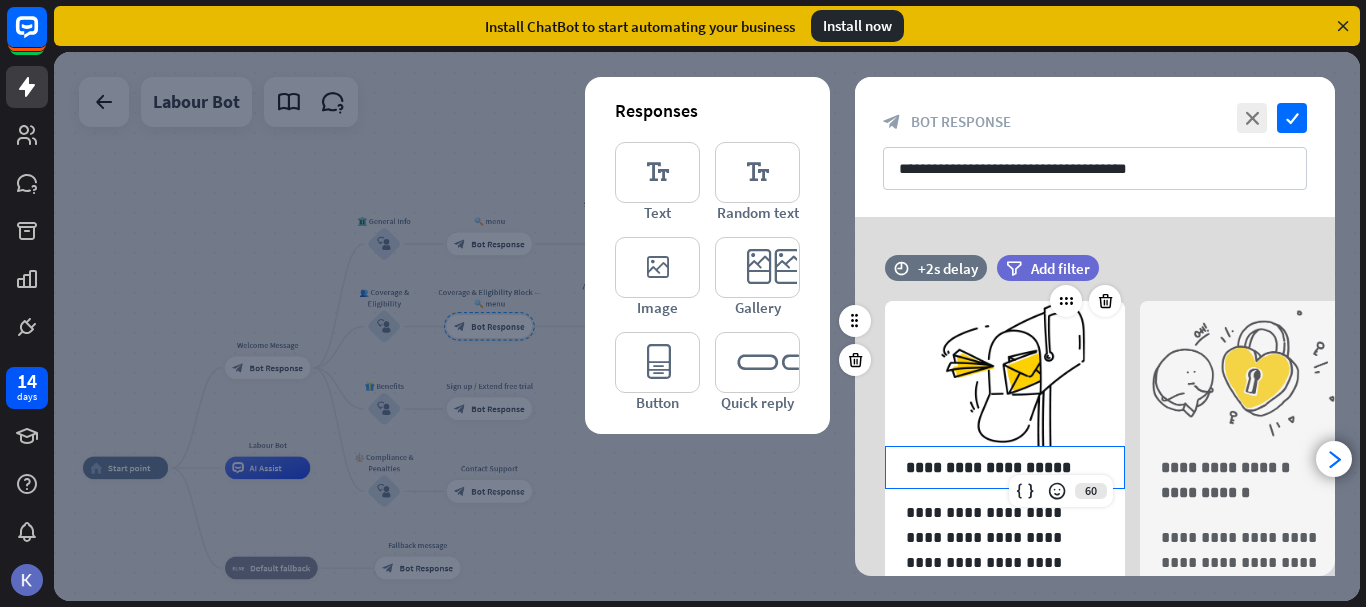 click on "**********" at bounding box center [1005, 467] 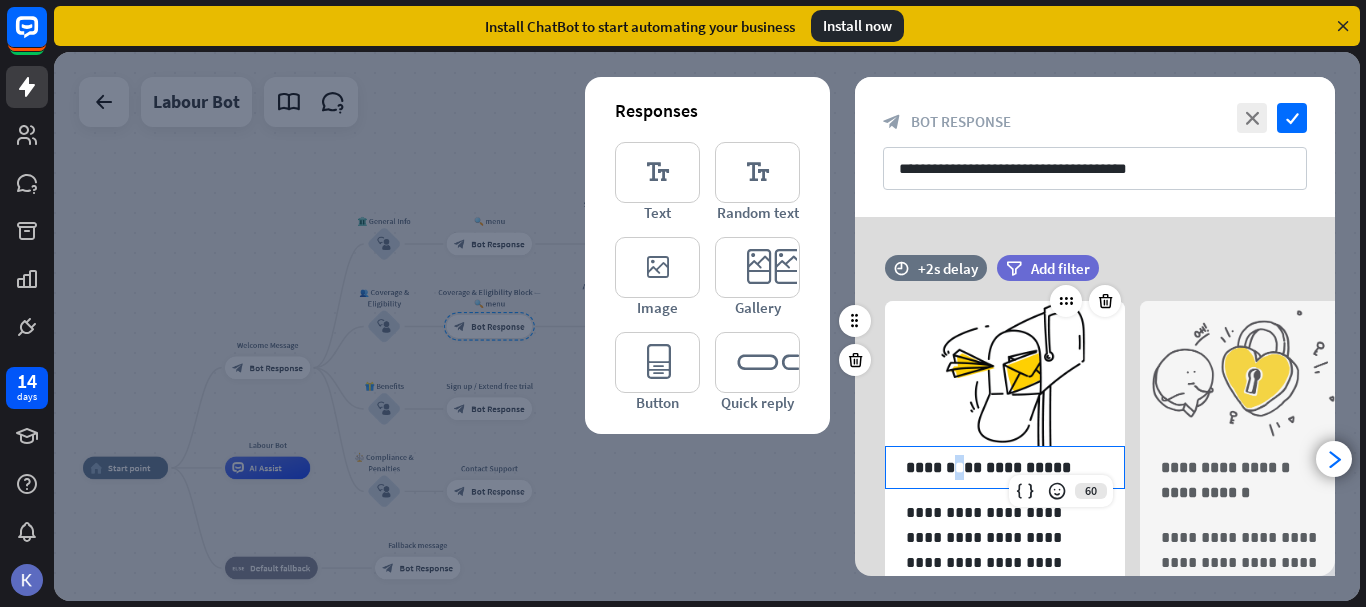 click on "**********" at bounding box center [1005, 467] 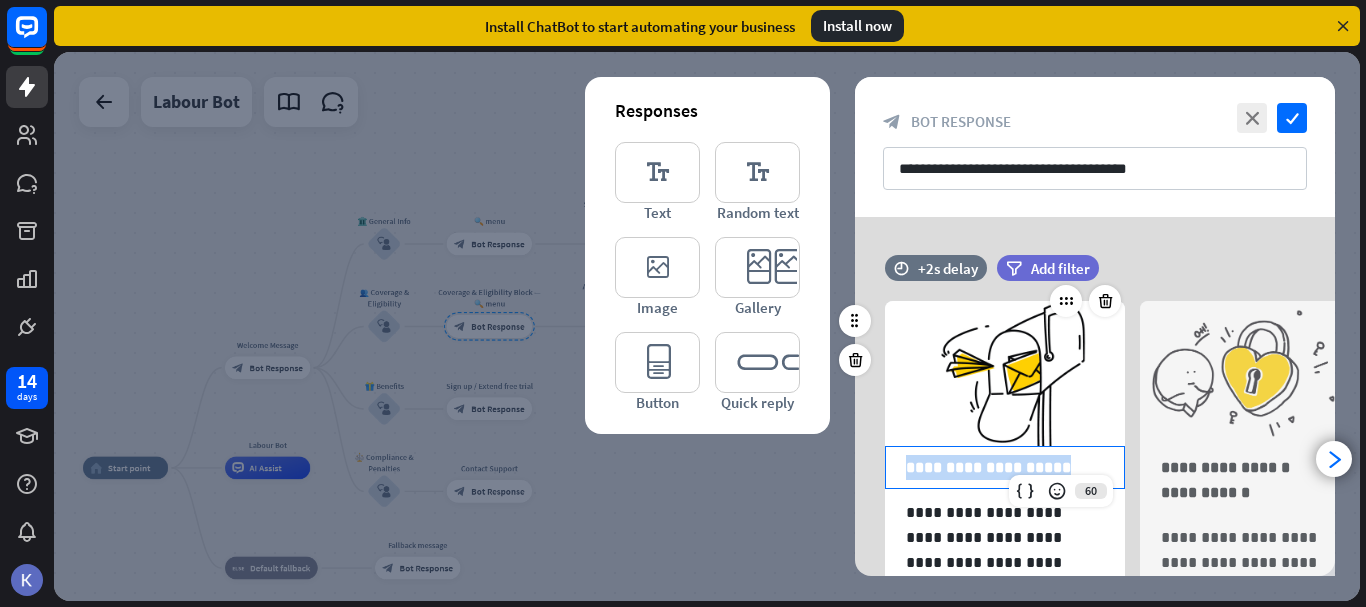 click on "**********" at bounding box center [1005, 467] 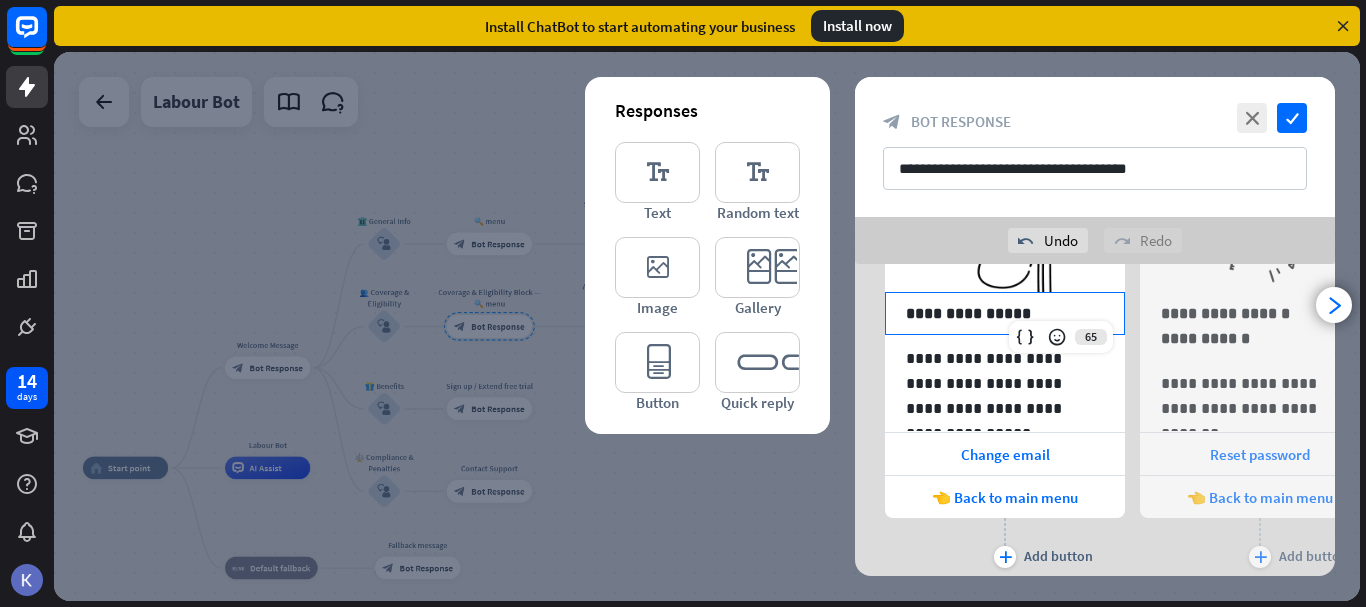 scroll, scrollTop: 210, scrollLeft: 0, axis: vertical 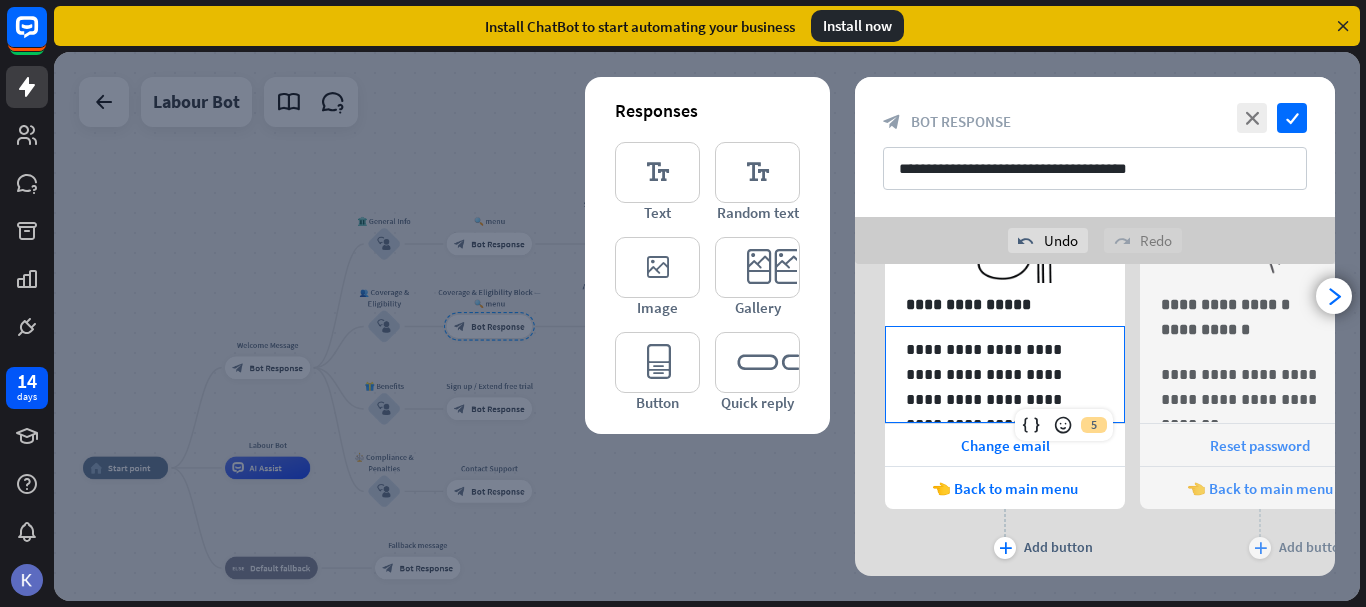 click on "**********" at bounding box center [1005, 374] 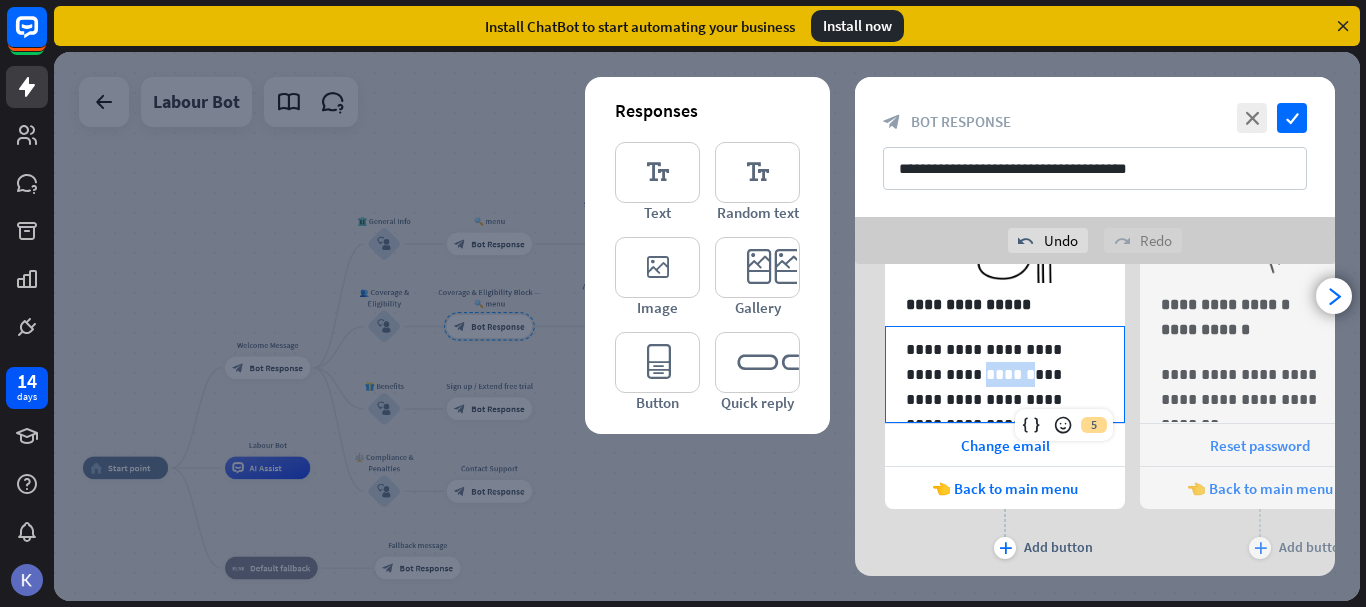 click on "**********" at bounding box center (1005, 374) 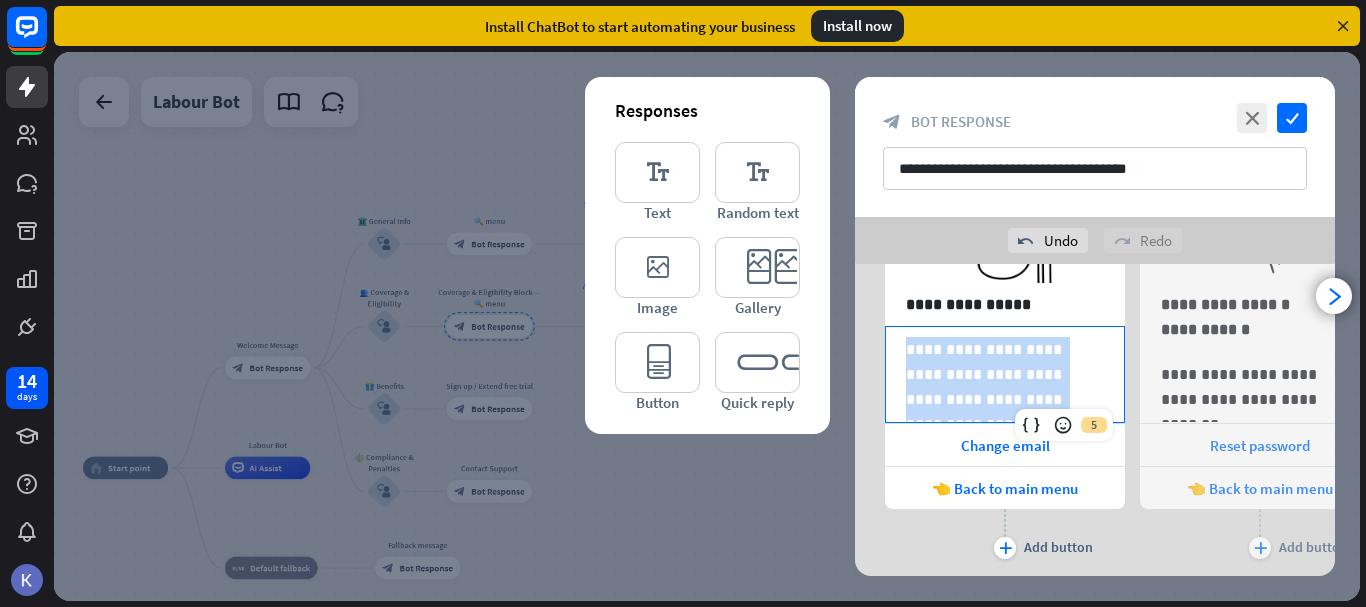 click on "**********" at bounding box center [1005, 374] 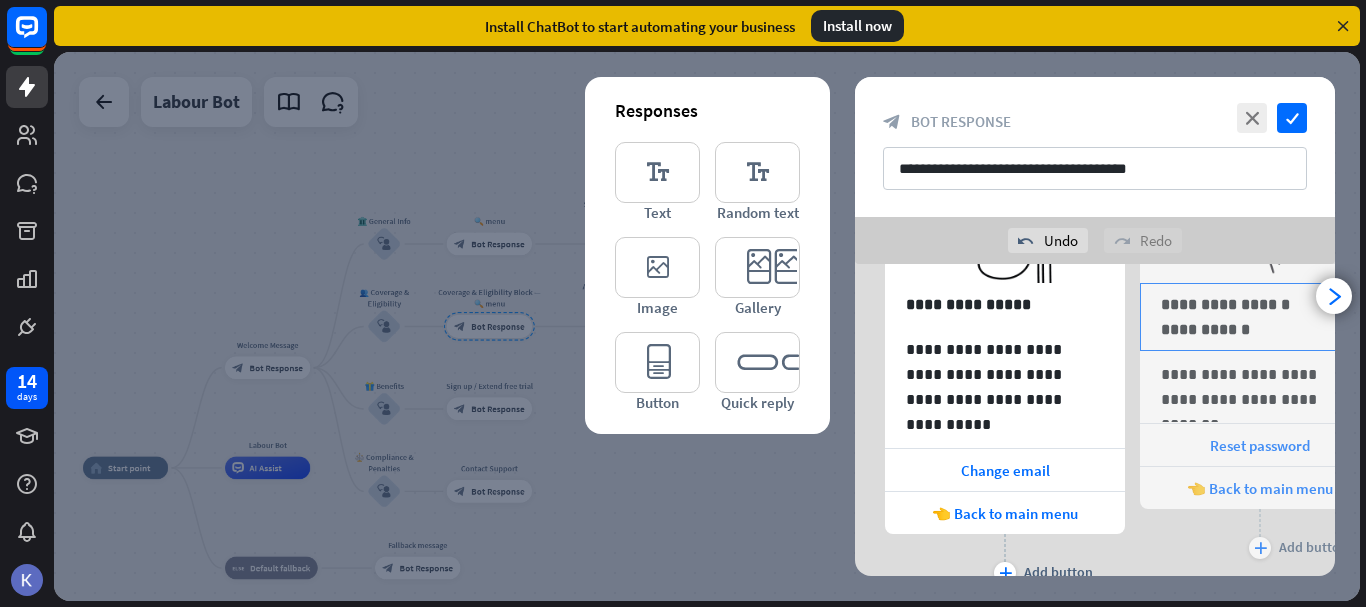 click on "**********" at bounding box center [1260, 329] 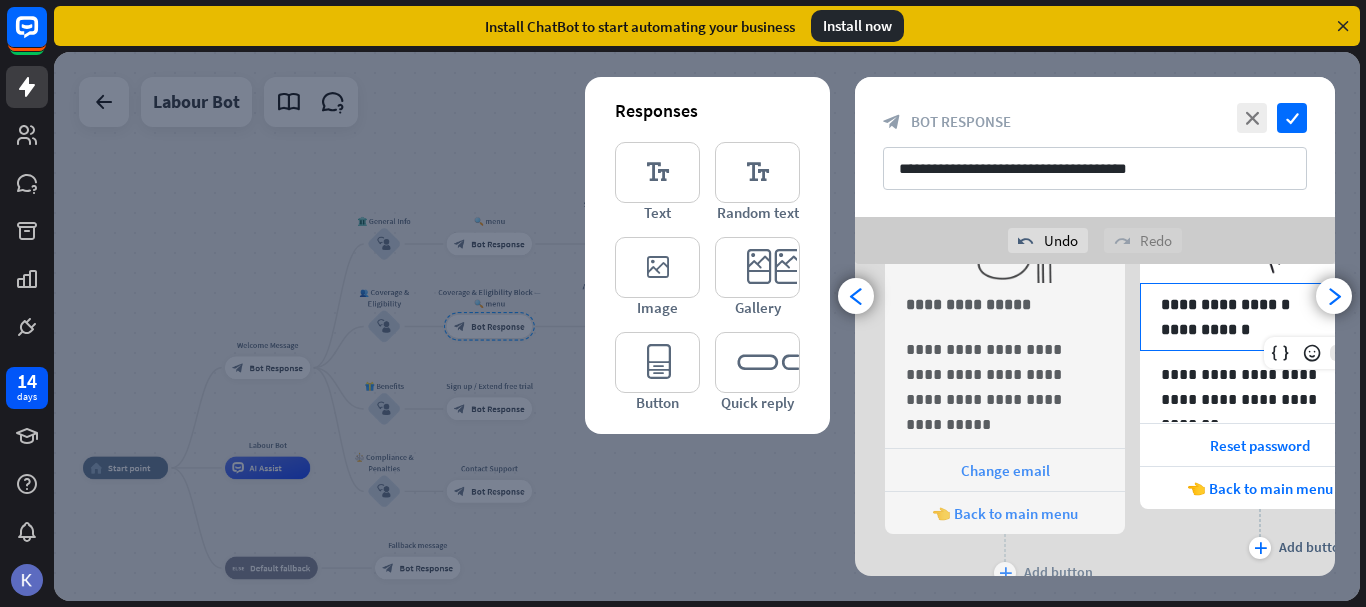 scroll, scrollTop: 0, scrollLeft: 165, axis: horizontal 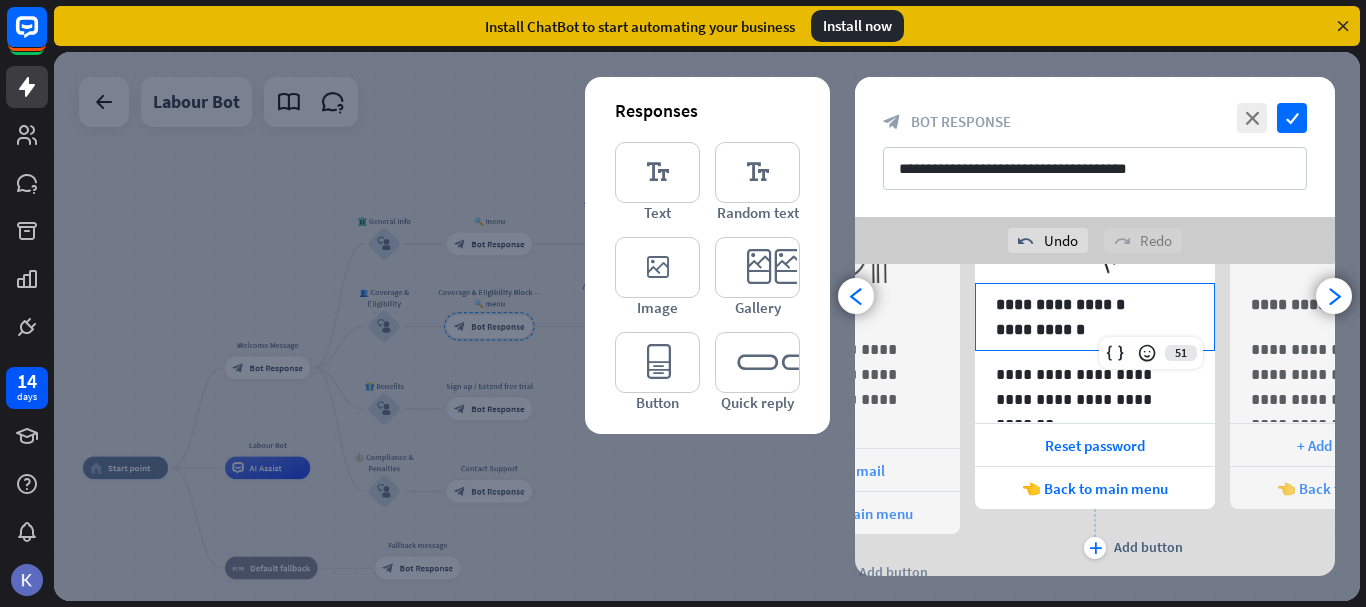 click on "**********" at bounding box center (1095, 329) 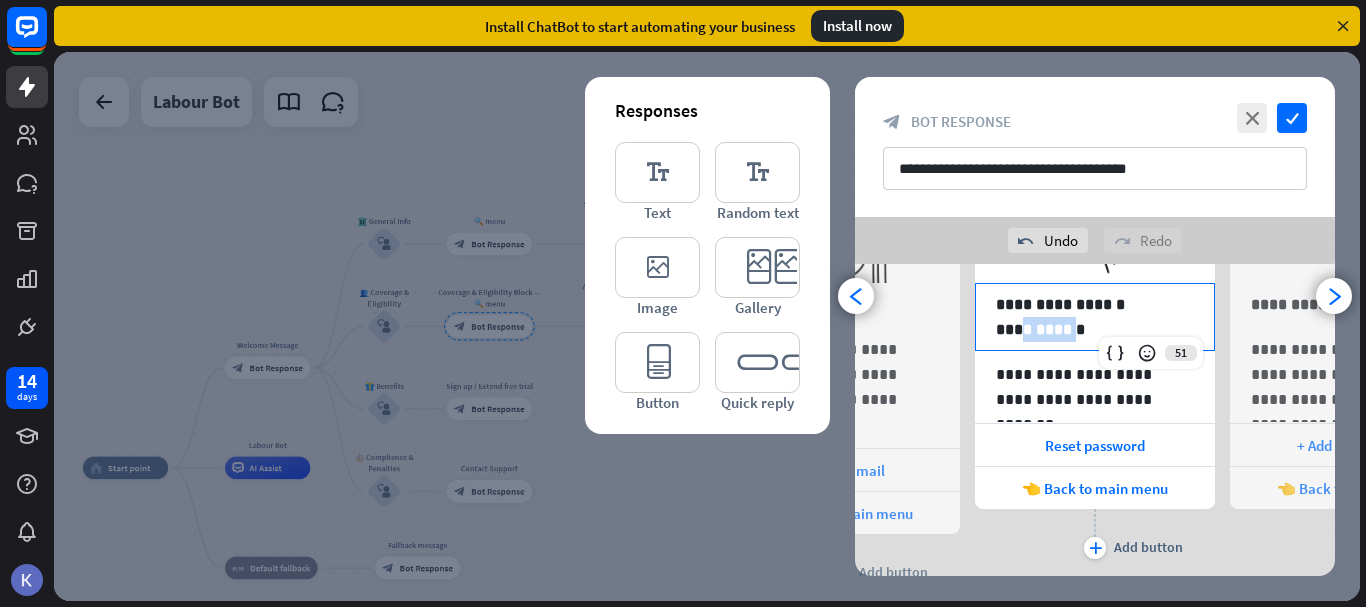 click on "**********" at bounding box center (1095, 329) 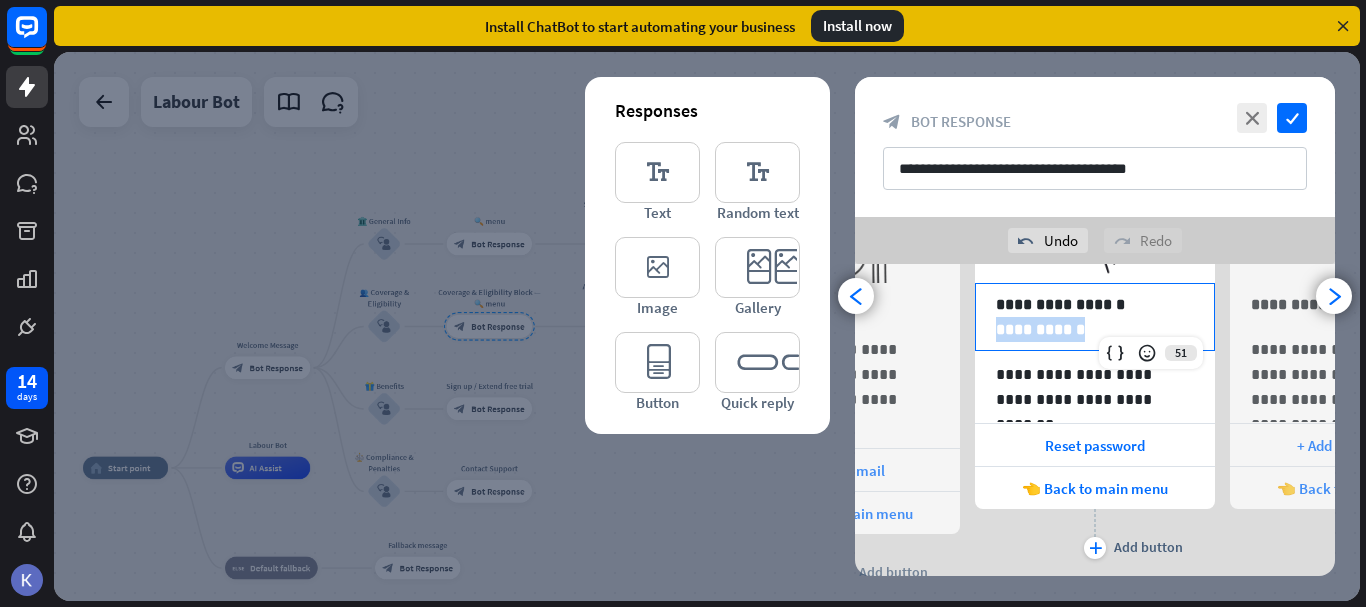 click on "**********" at bounding box center (1095, 329) 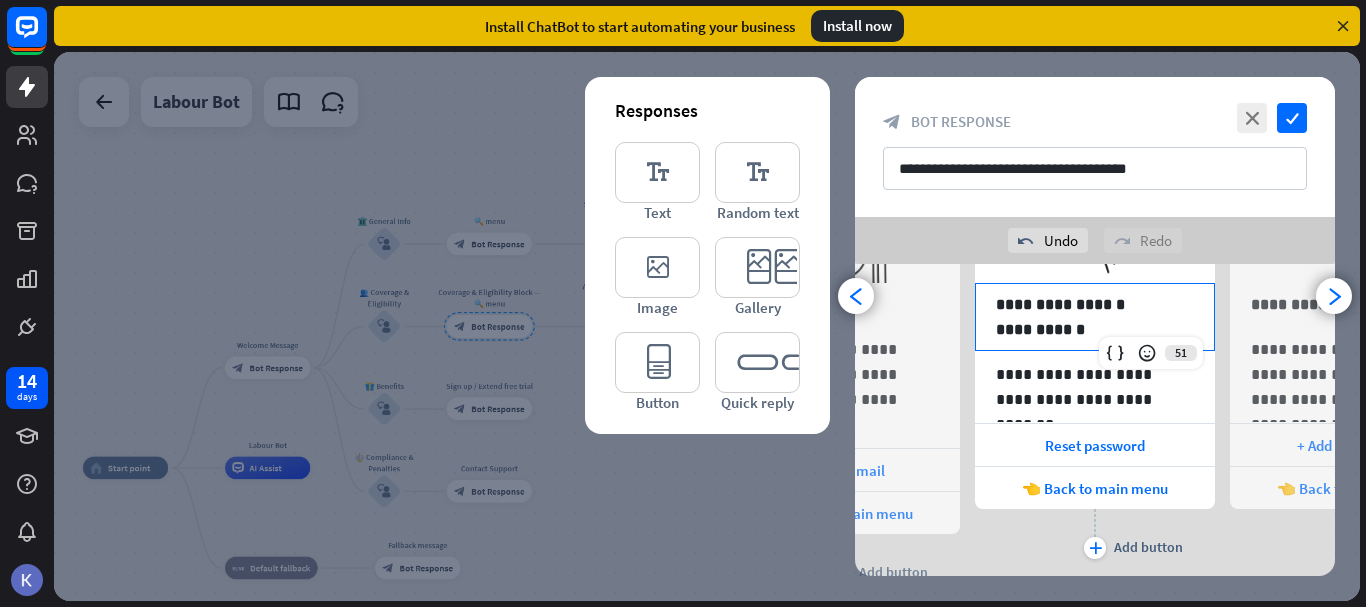 scroll, scrollTop: 0, scrollLeft: 0, axis: both 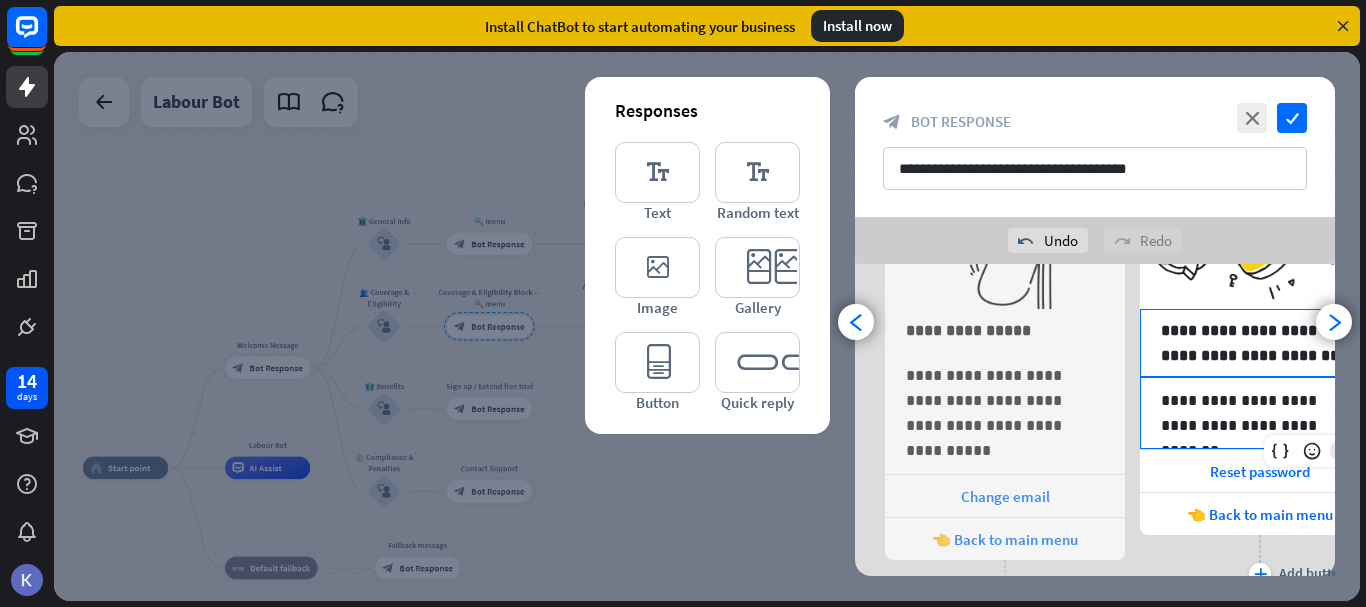 click on "**********" at bounding box center [1260, 413] 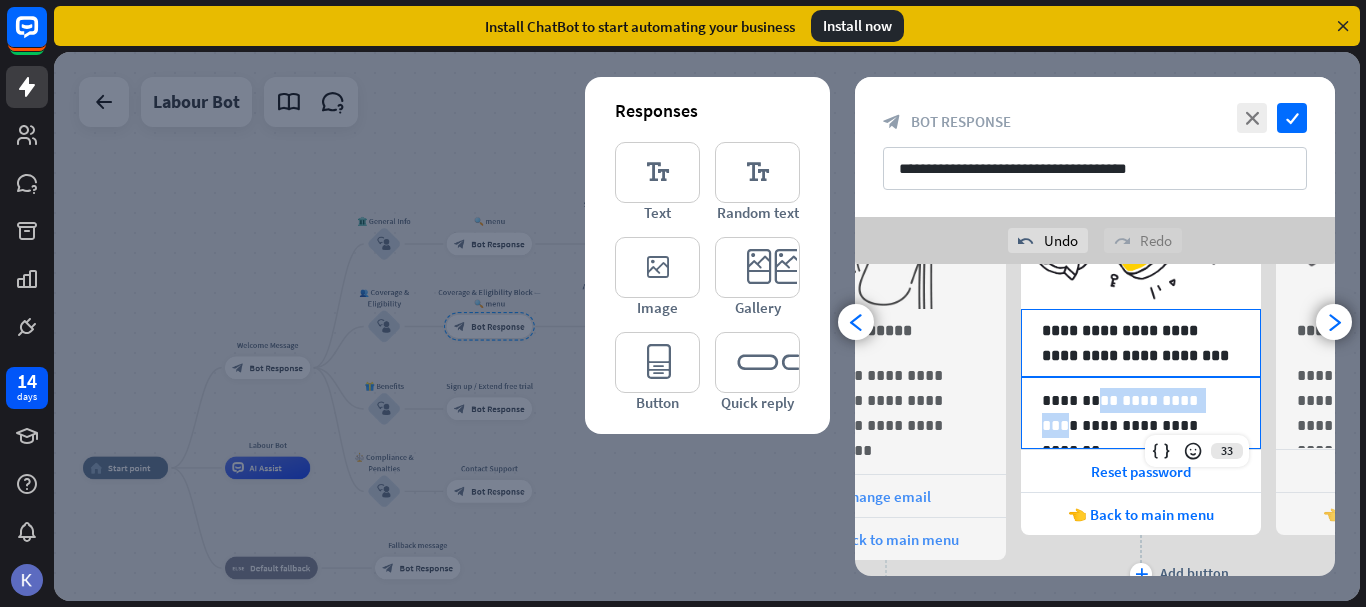 click on "**********" at bounding box center [1141, 413] 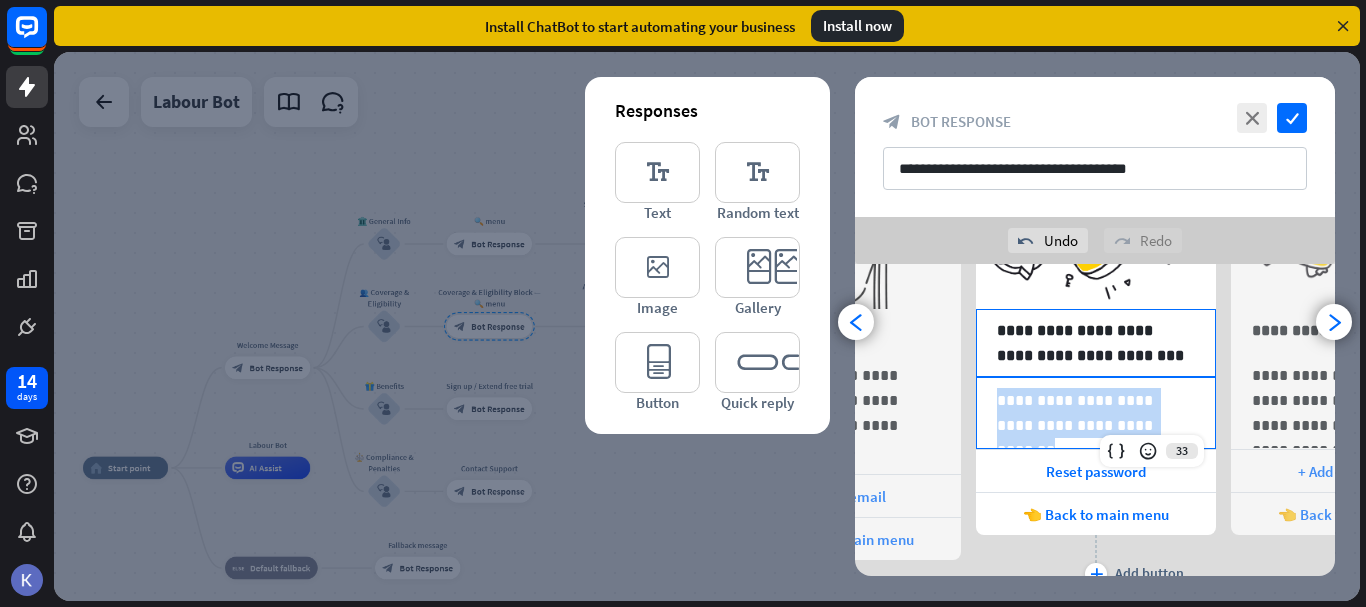 click on "**********" at bounding box center [1096, 413] 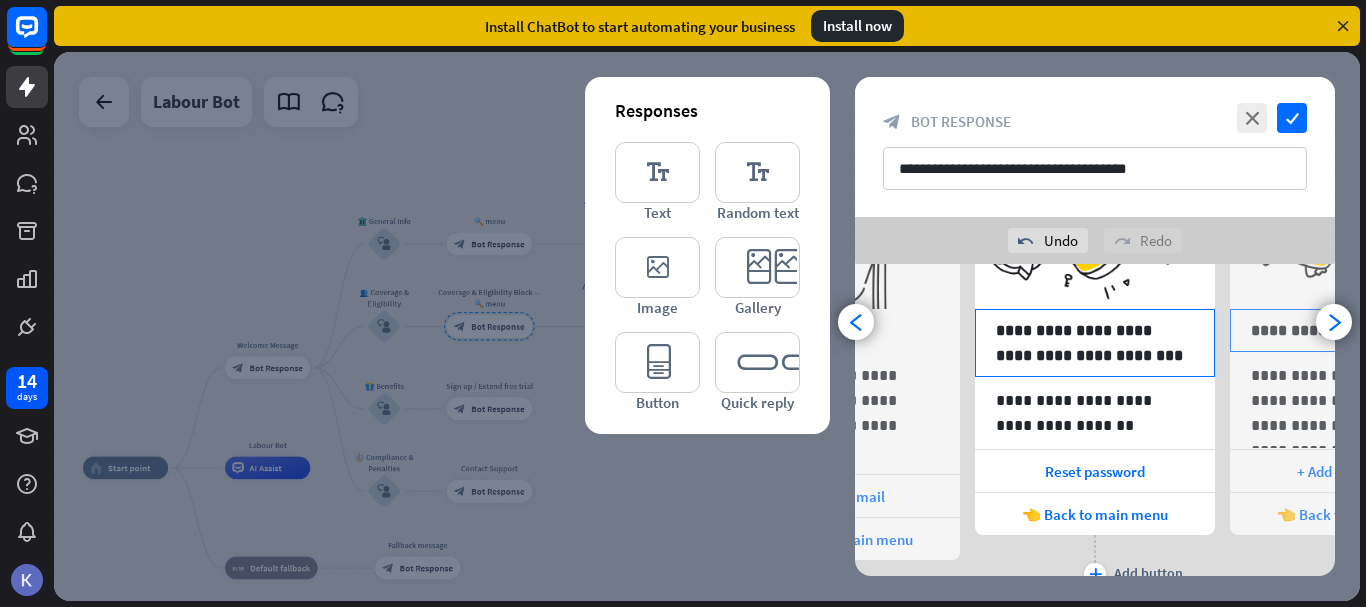 click on "**********" at bounding box center (1350, 330) 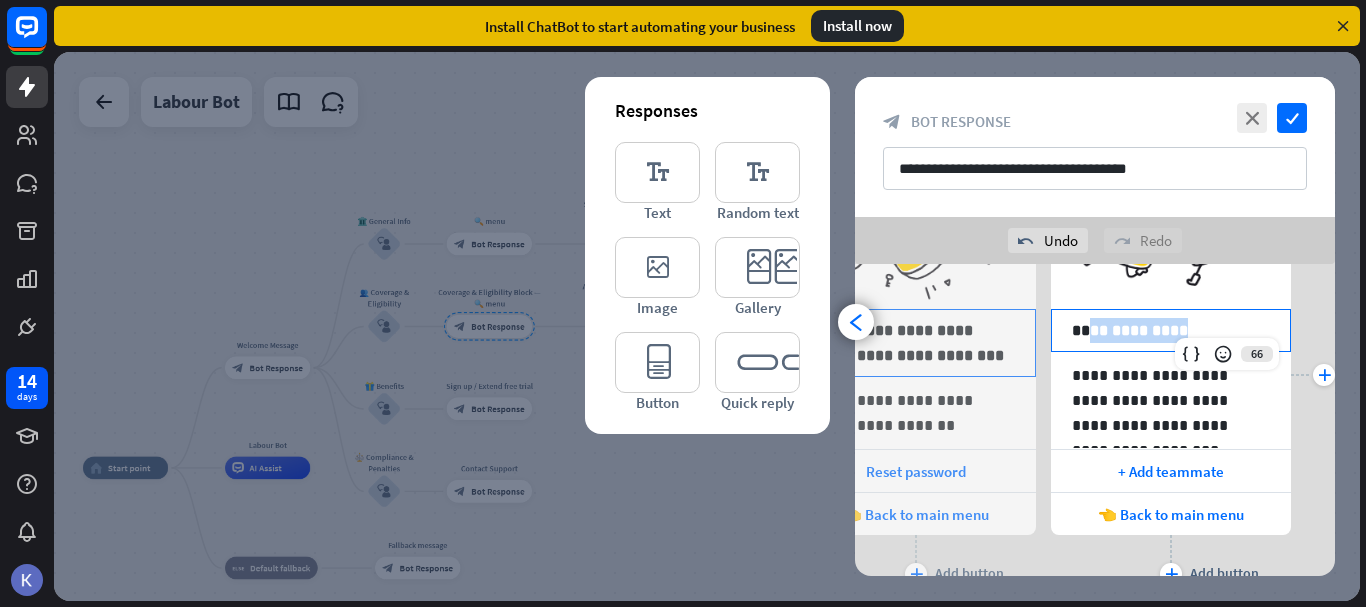 click on "**********" at bounding box center (1095, 374) 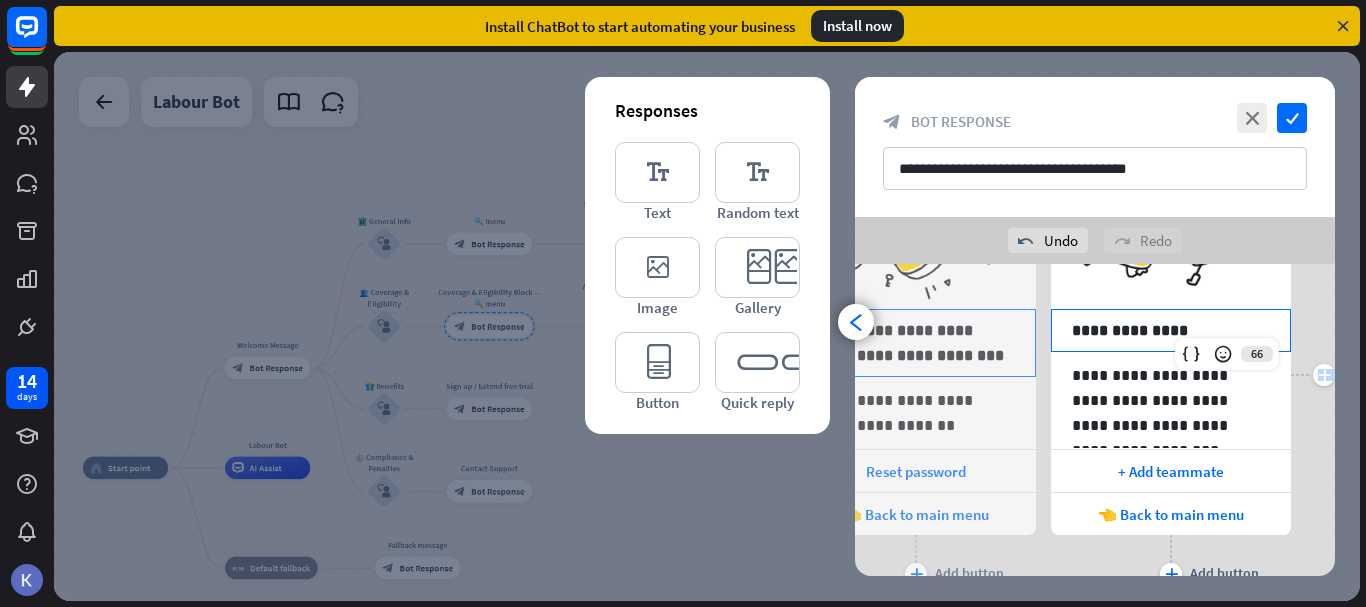 scroll, scrollTop: 0, scrollLeft: 420, axis: horizontal 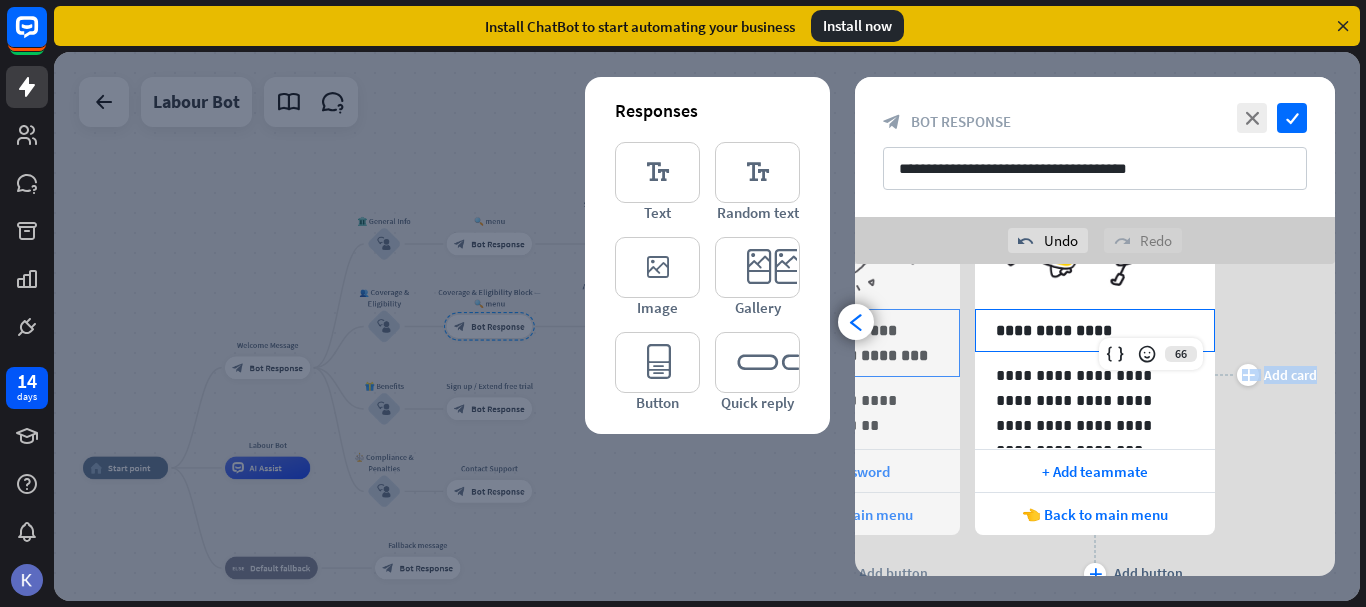 click on "plus   Add card" at bounding box center (1266, 374) 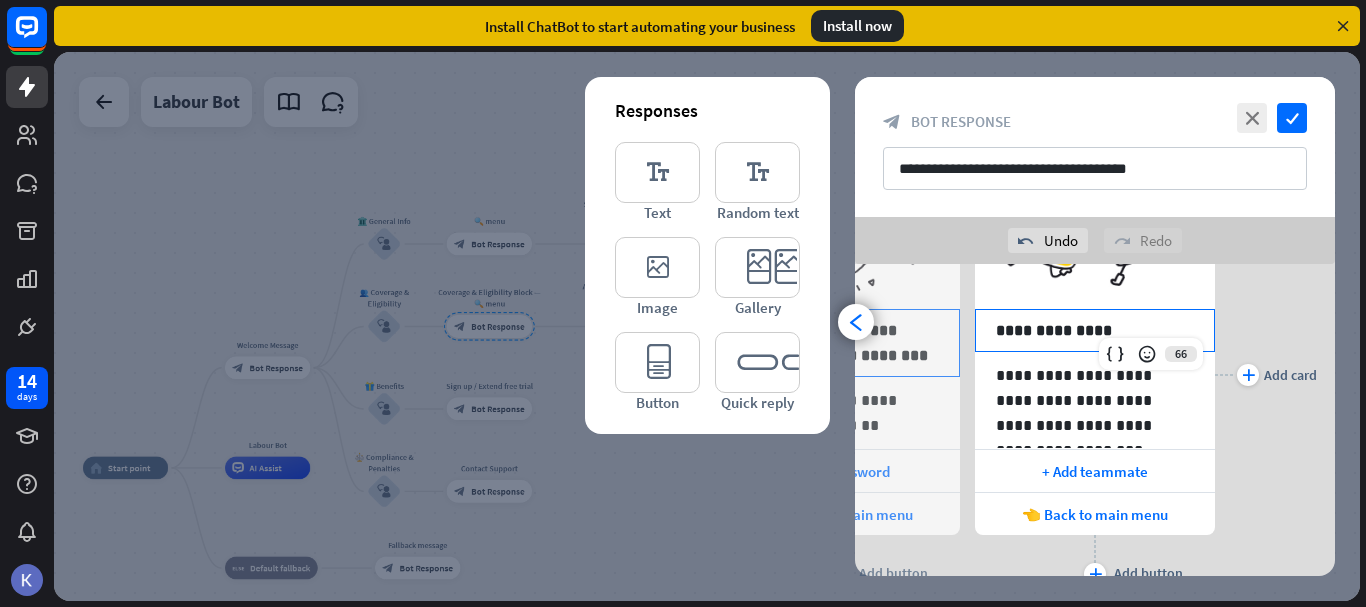 click on "**********" at bounding box center [1095, 330] 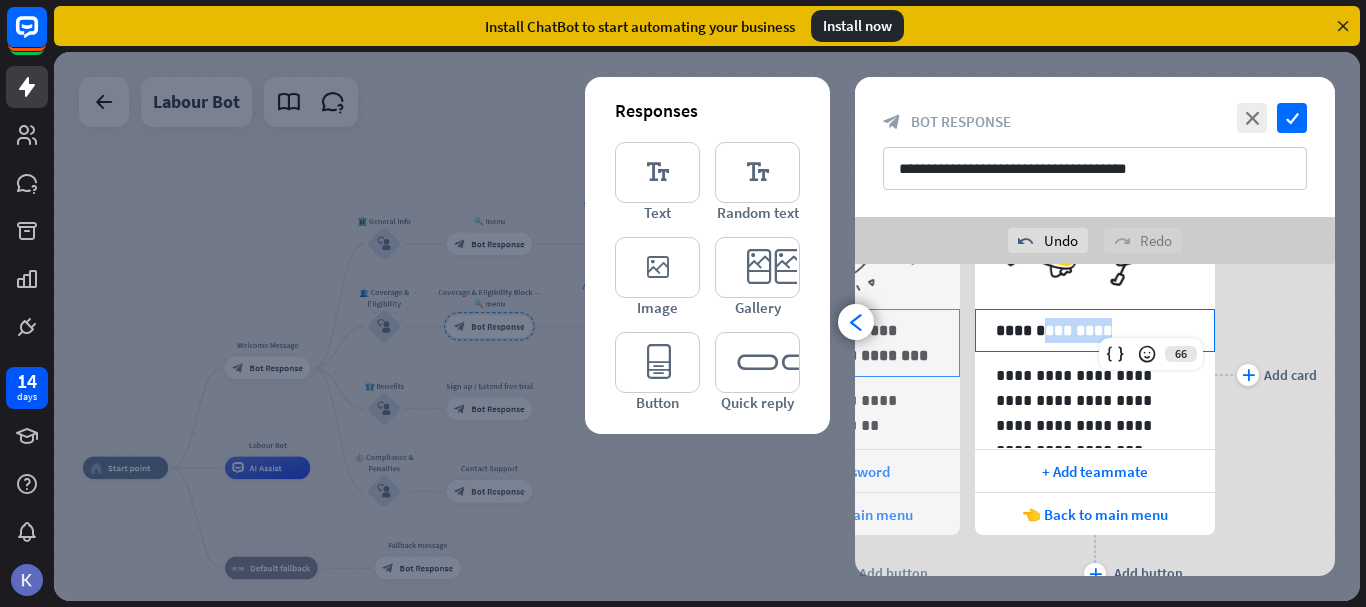 click on "**********" at bounding box center (1095, 330) 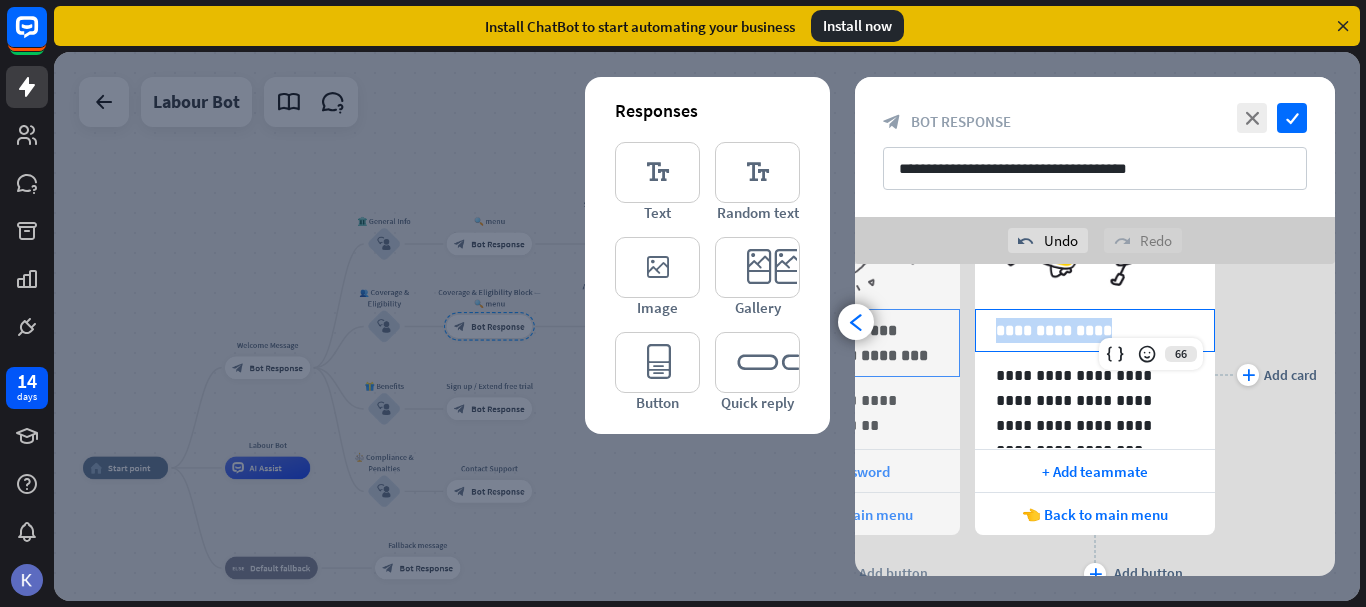 click on "**********" at bounding box center (1095, 330) 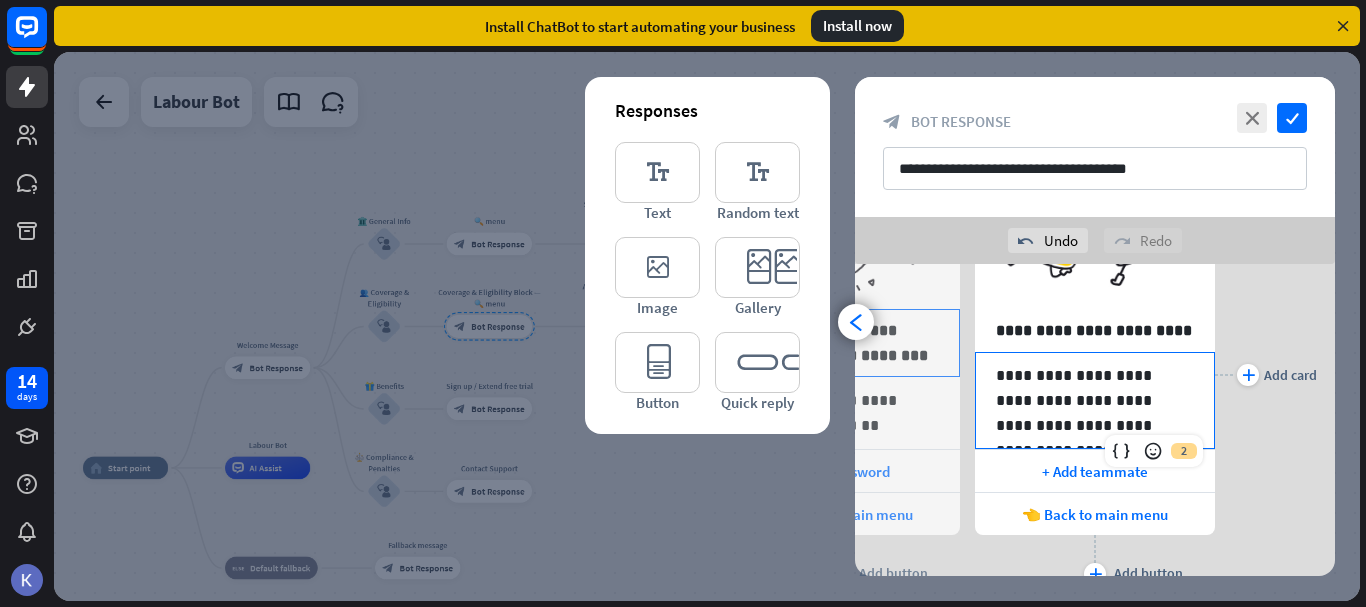 click on "**********" at bounding box center [1095, 400] 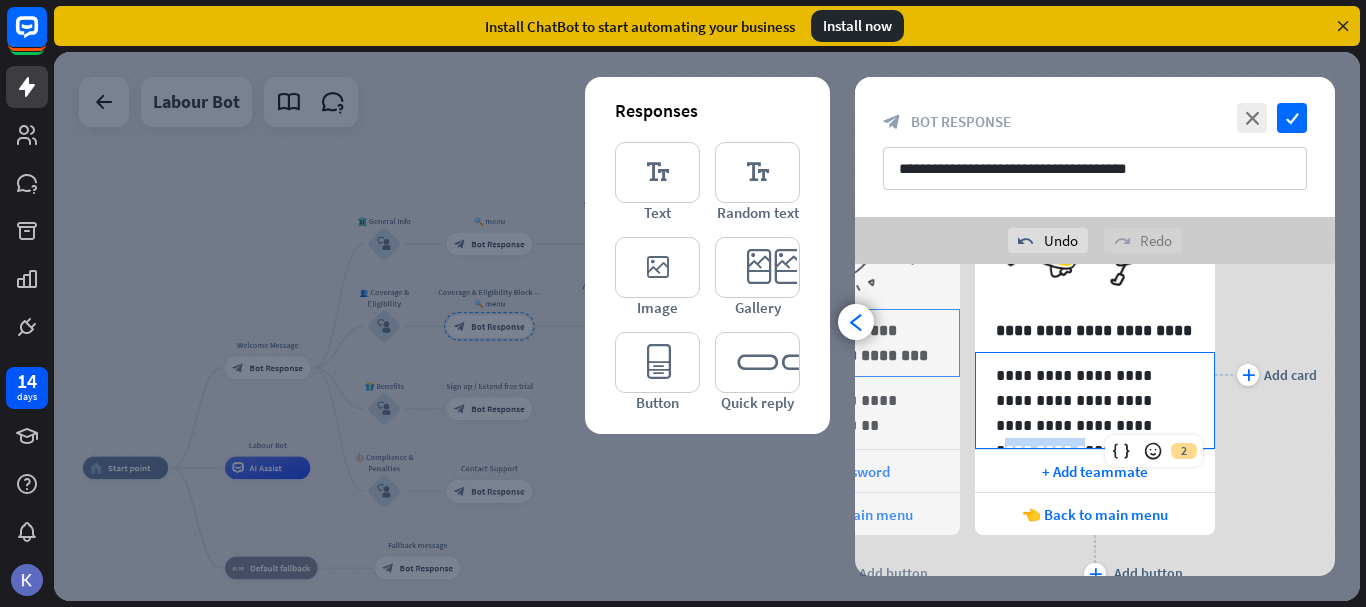 click on "**********" at bounding box center (1095, 400) 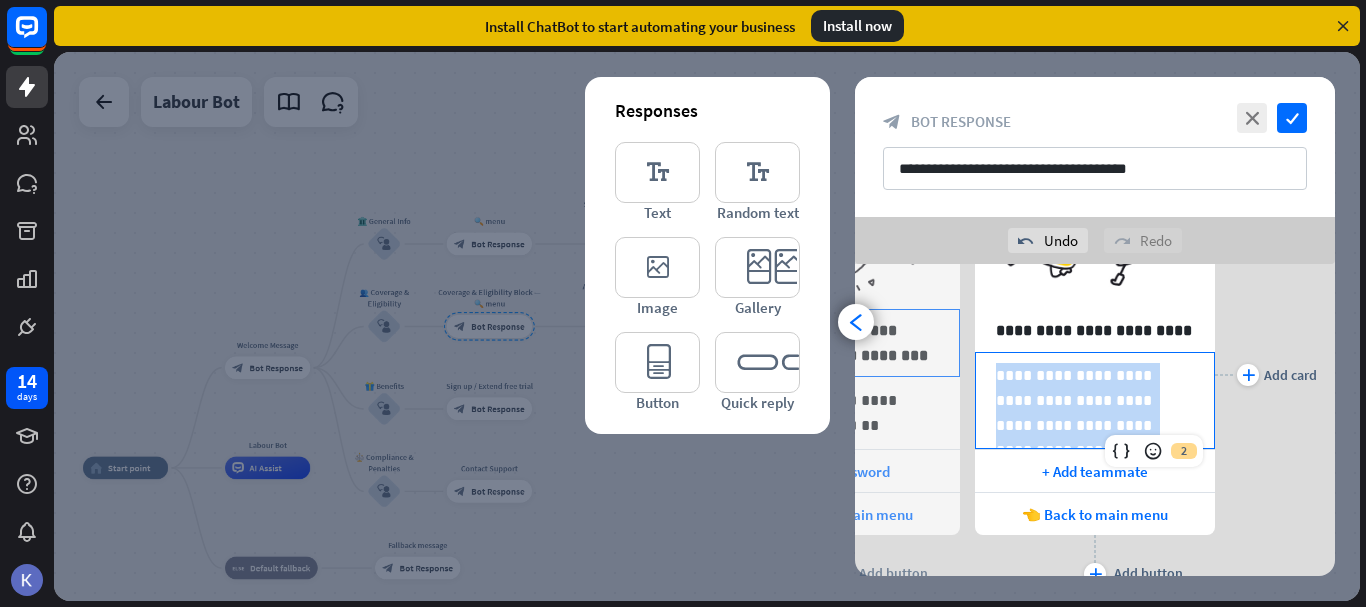 click on "**********" at bounding box center (1095, 400) 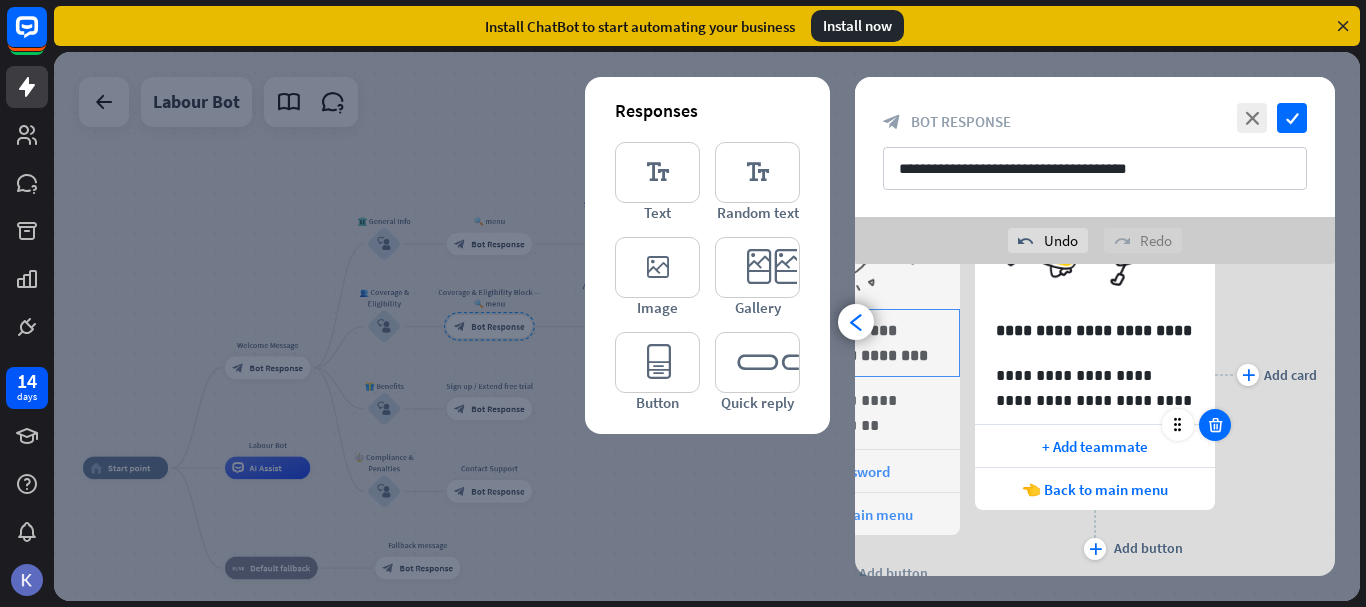 click at bounding box center [1215, 425] 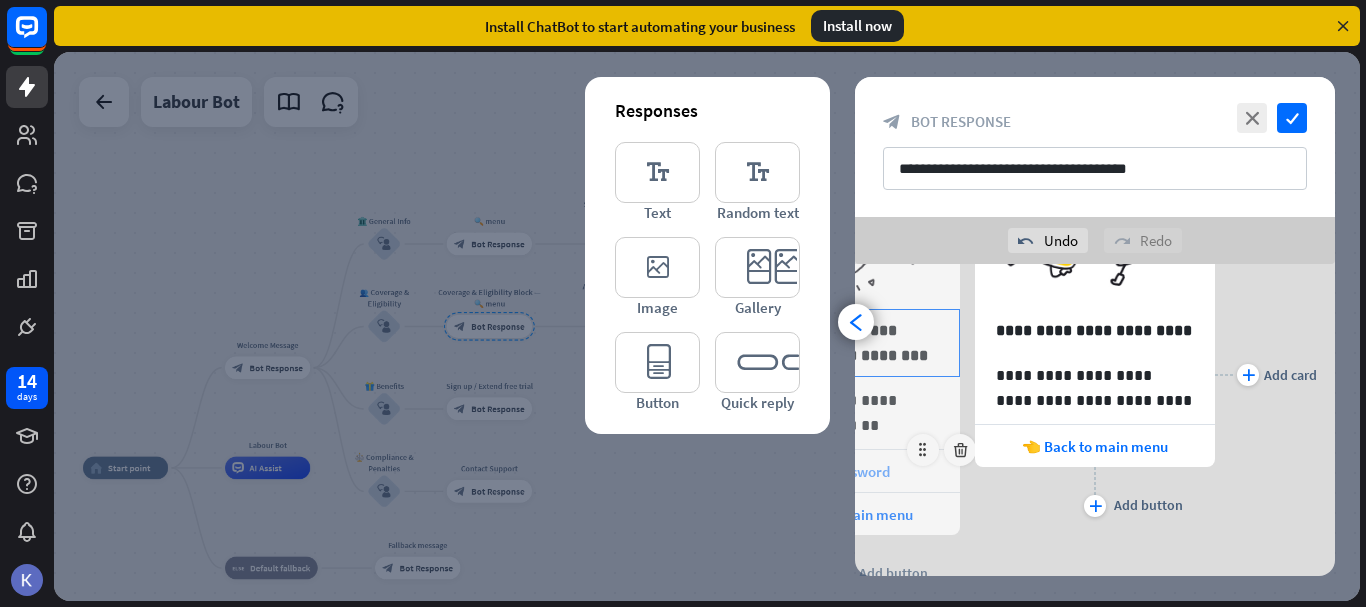 click on "Reset password" at bounding box center [840, 471] 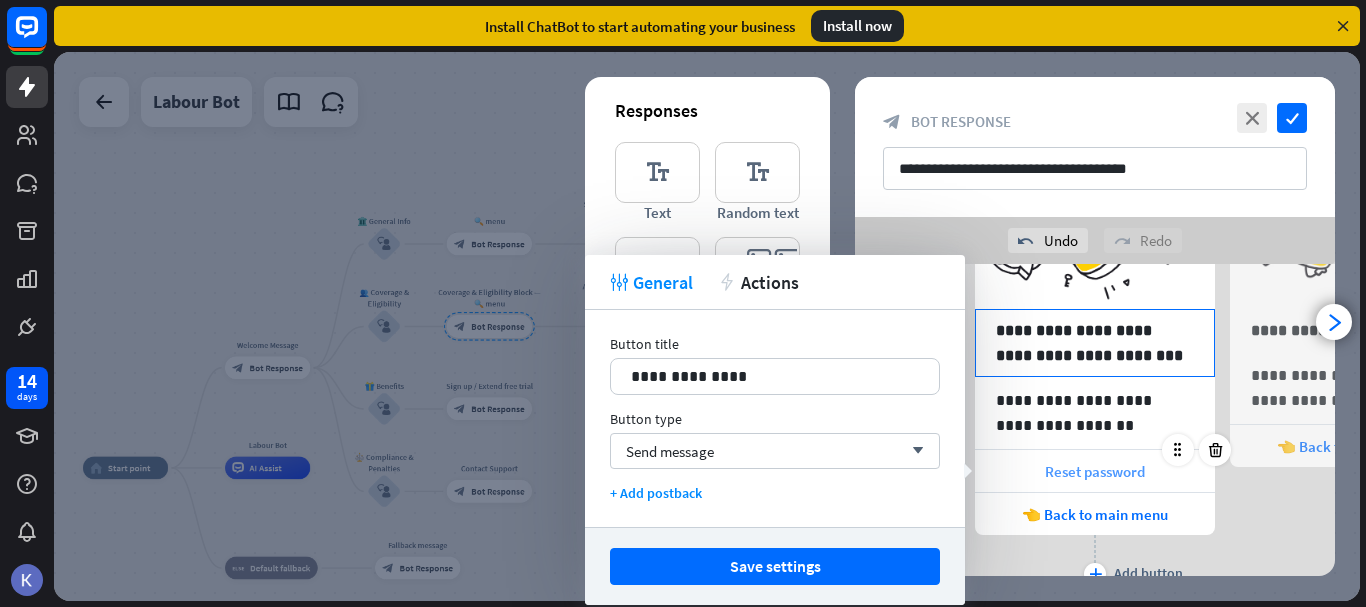 scroll, scrollTop: 0, scrollLeft: 165, axis: horizontal 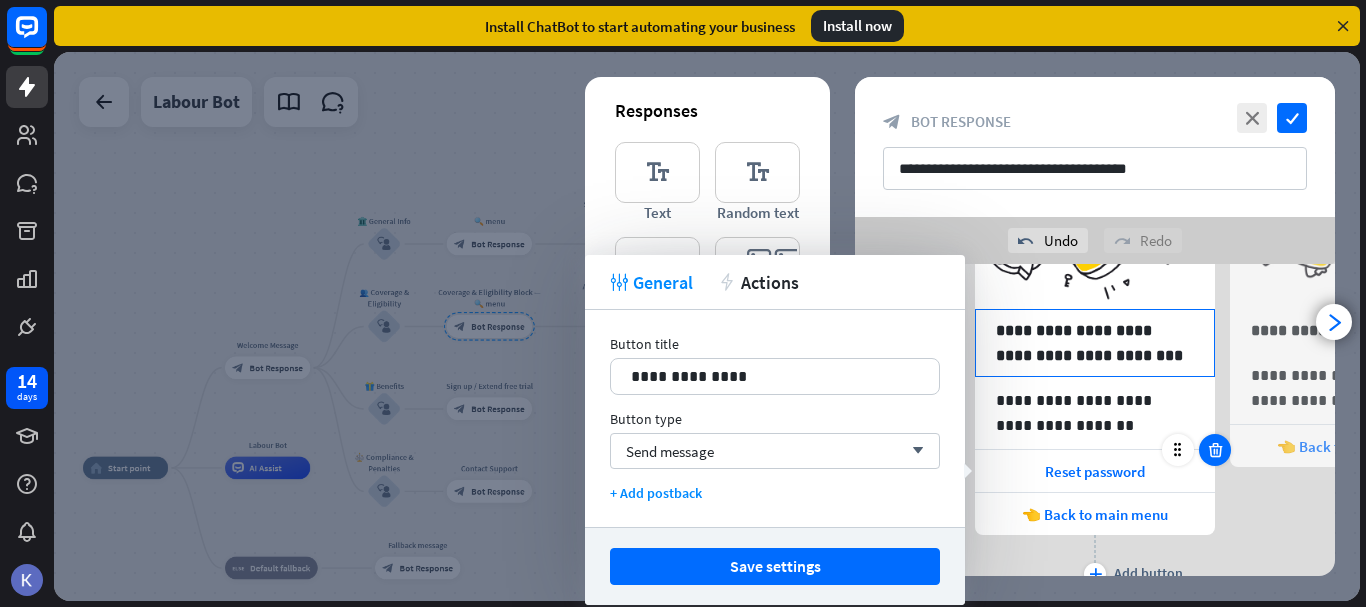 click at bounding box center (1215, 450) 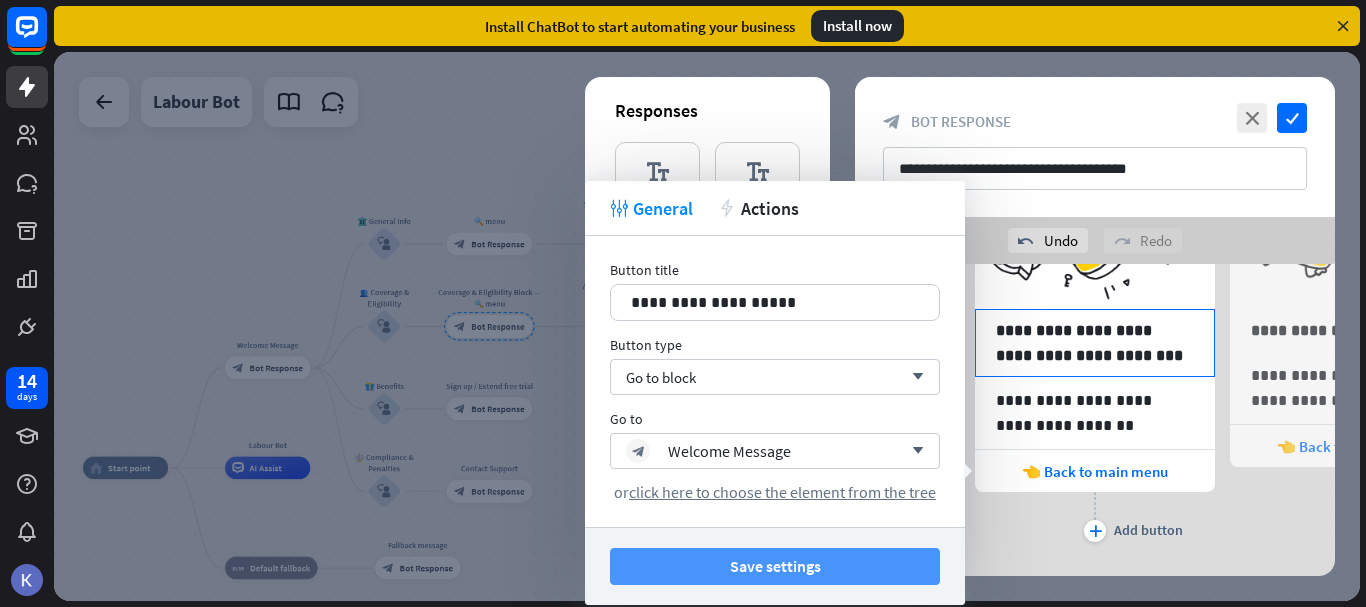 click on "Save settings" at bounding box center [775, 566] 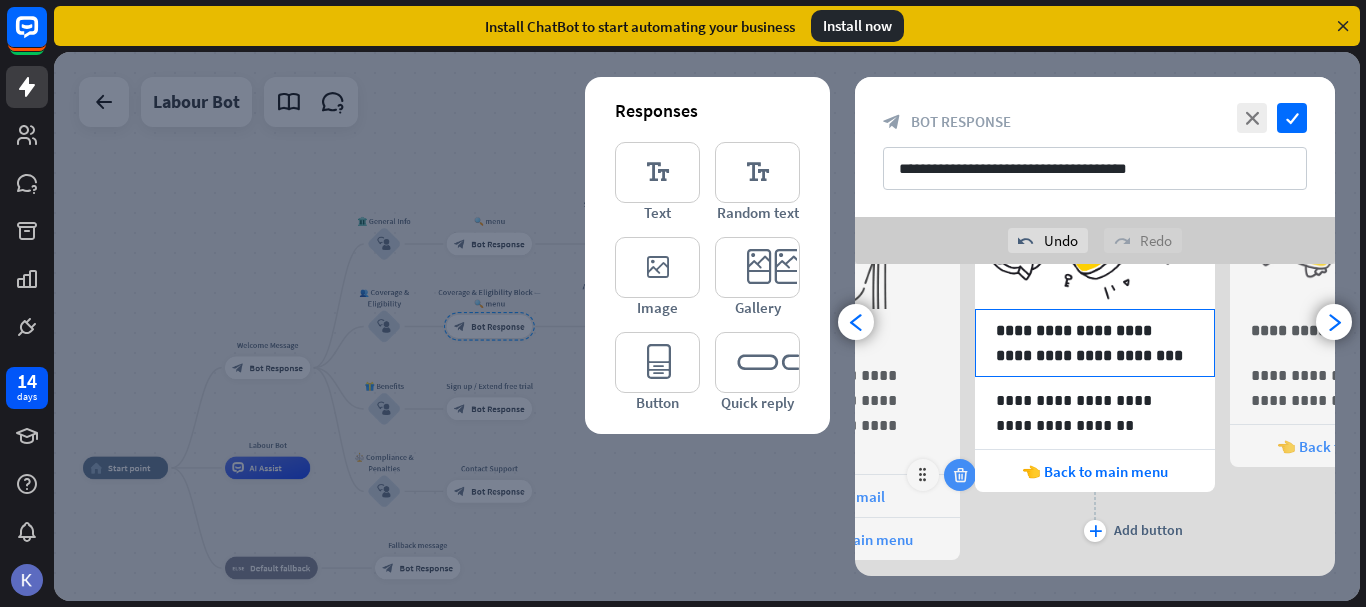 click at bounding box center (960, 475) 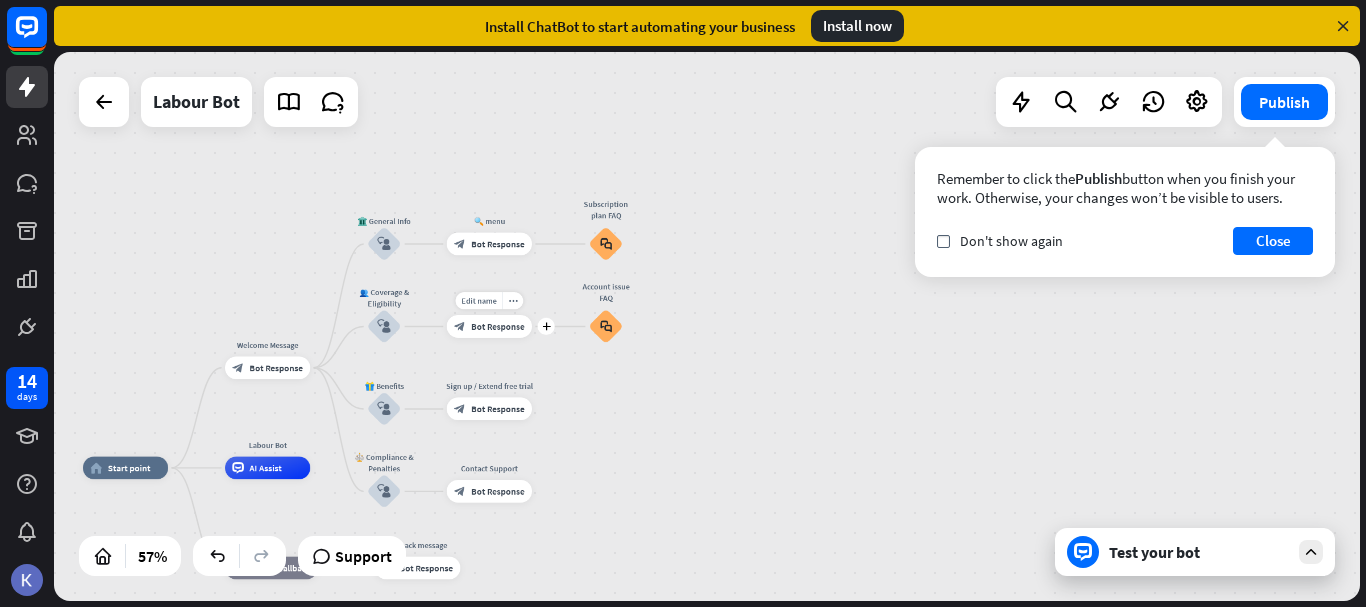 click on "Bot Response" at bounding box center [497, 326] 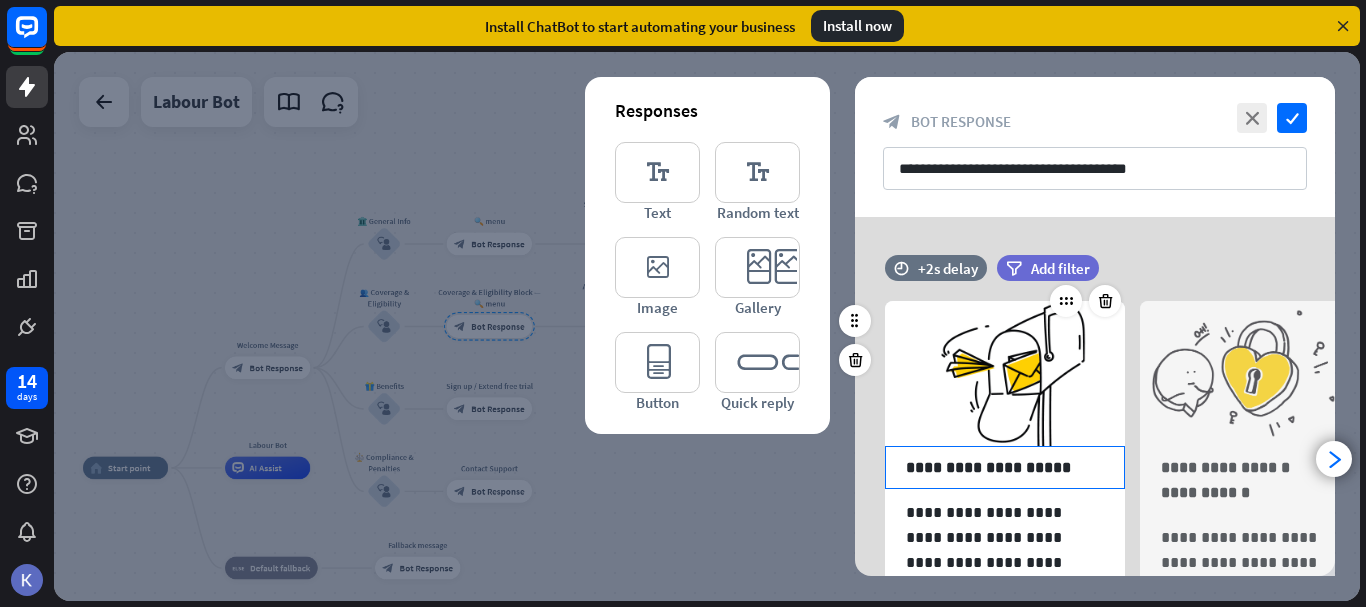 click on "**********" at bounding box center [1005, 467] 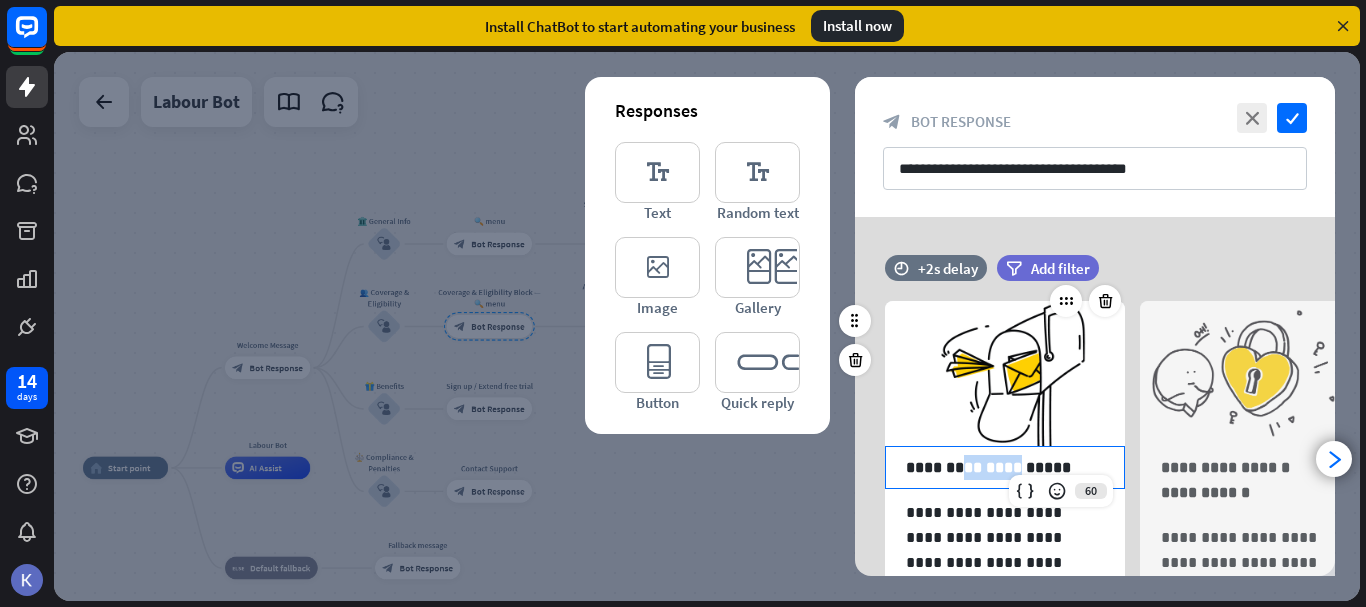 click on "**********" at bounding box center [1005, 467] 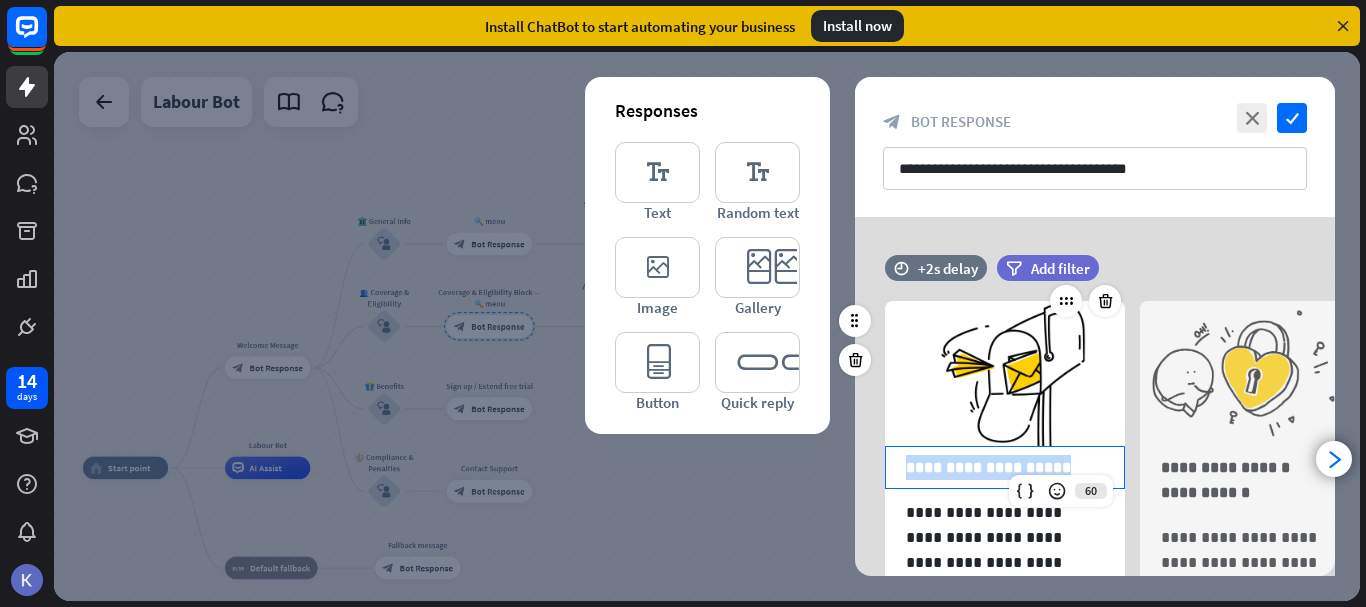 click on "**********" at bounding box center [1005, 467] 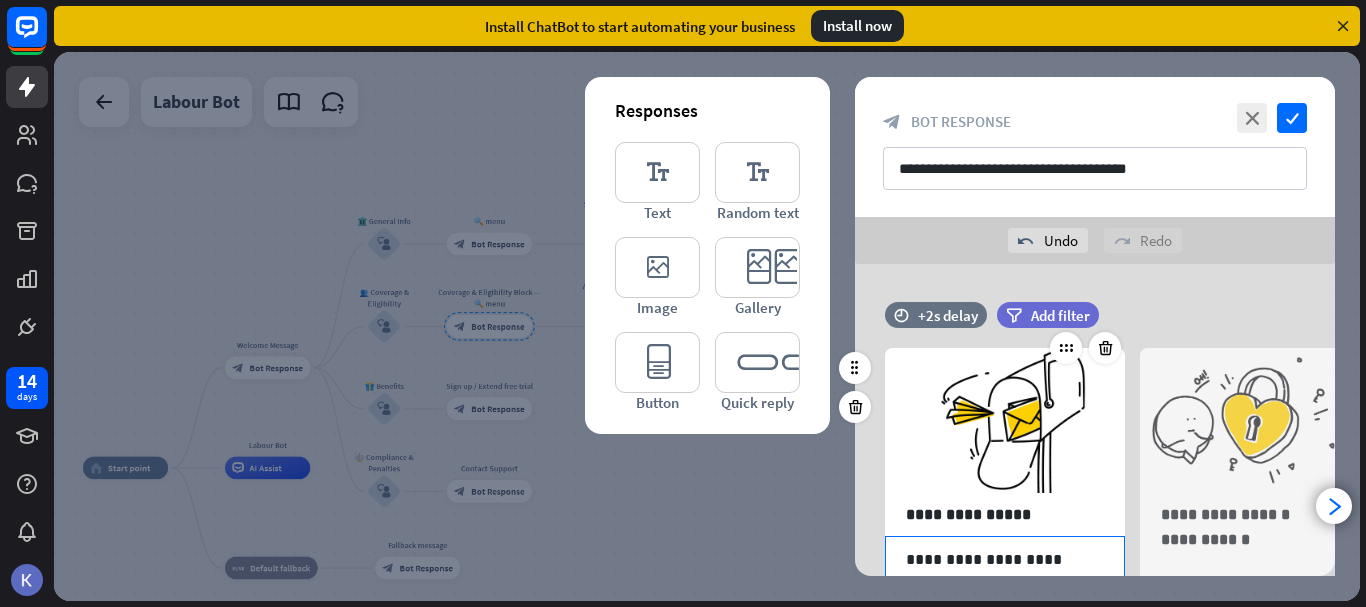 click on "**********" at bounding box center [1005, 584] 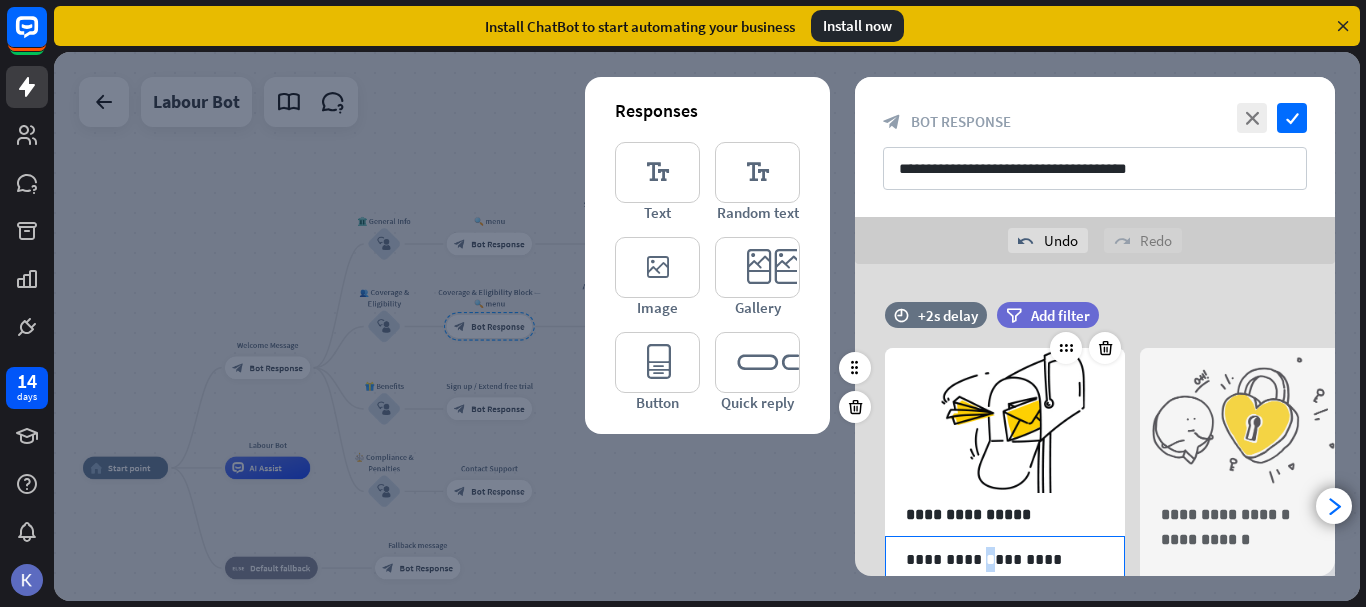 click on "**********" at bounding box center [1005, 584] 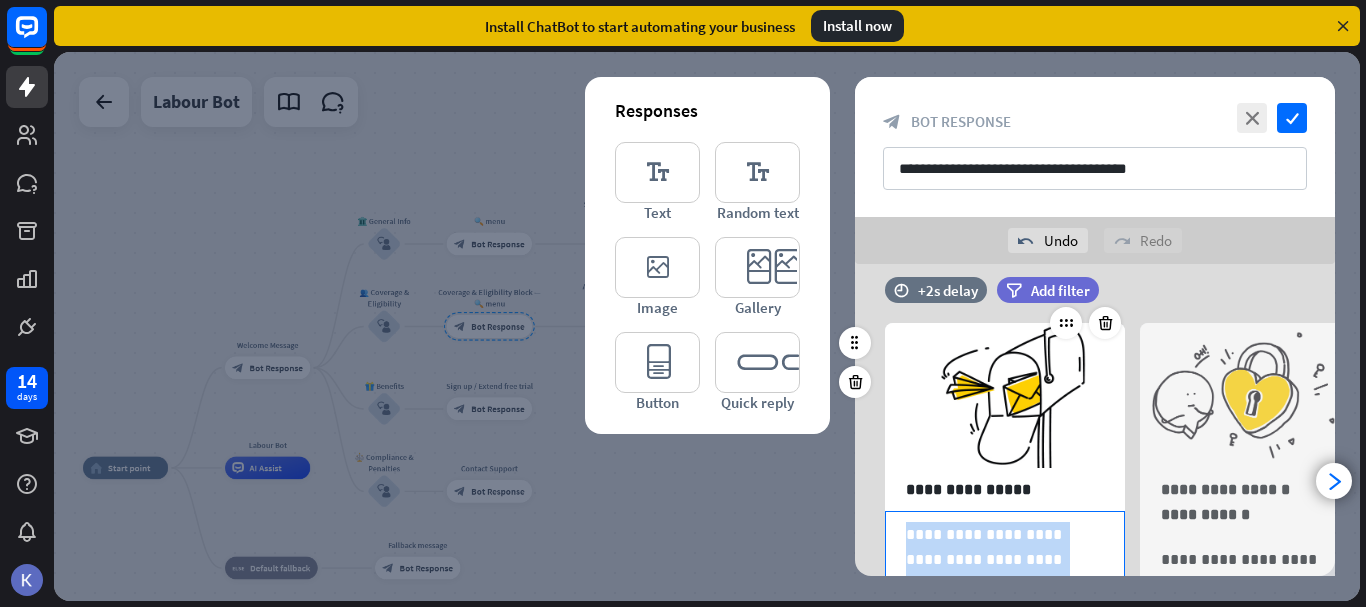 click on "**********" at bounding box center (1005, 559) 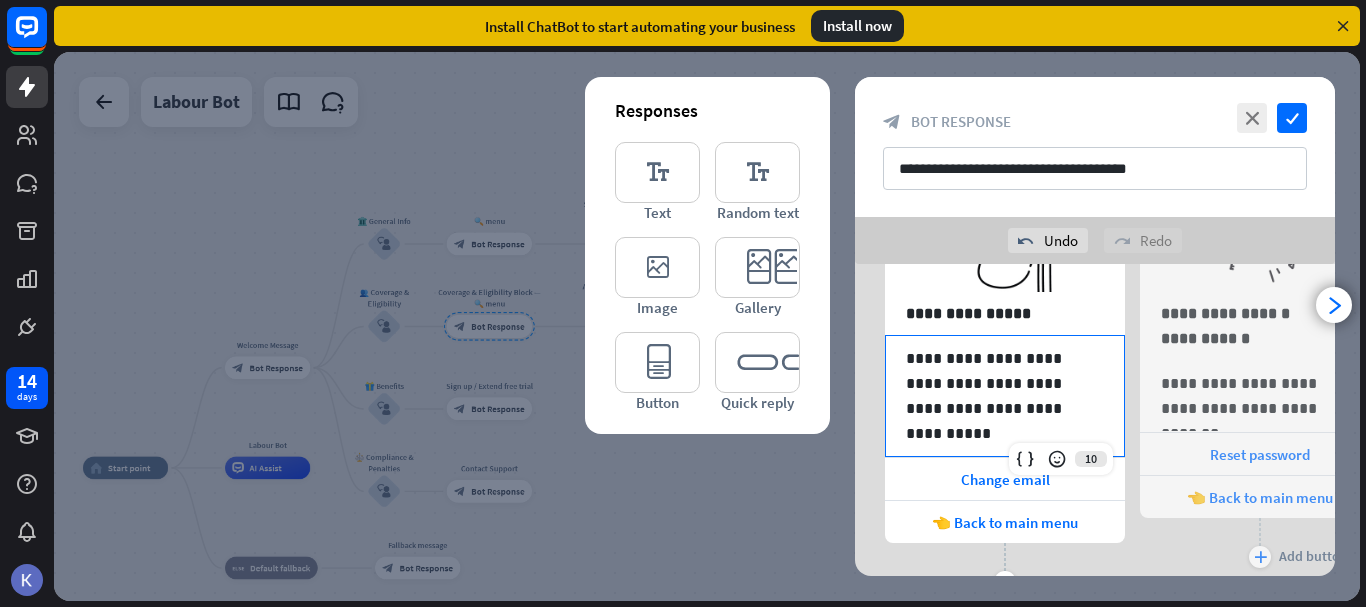 scroll, scrollTop: 202, scrollLeft: 0, axis: vertical 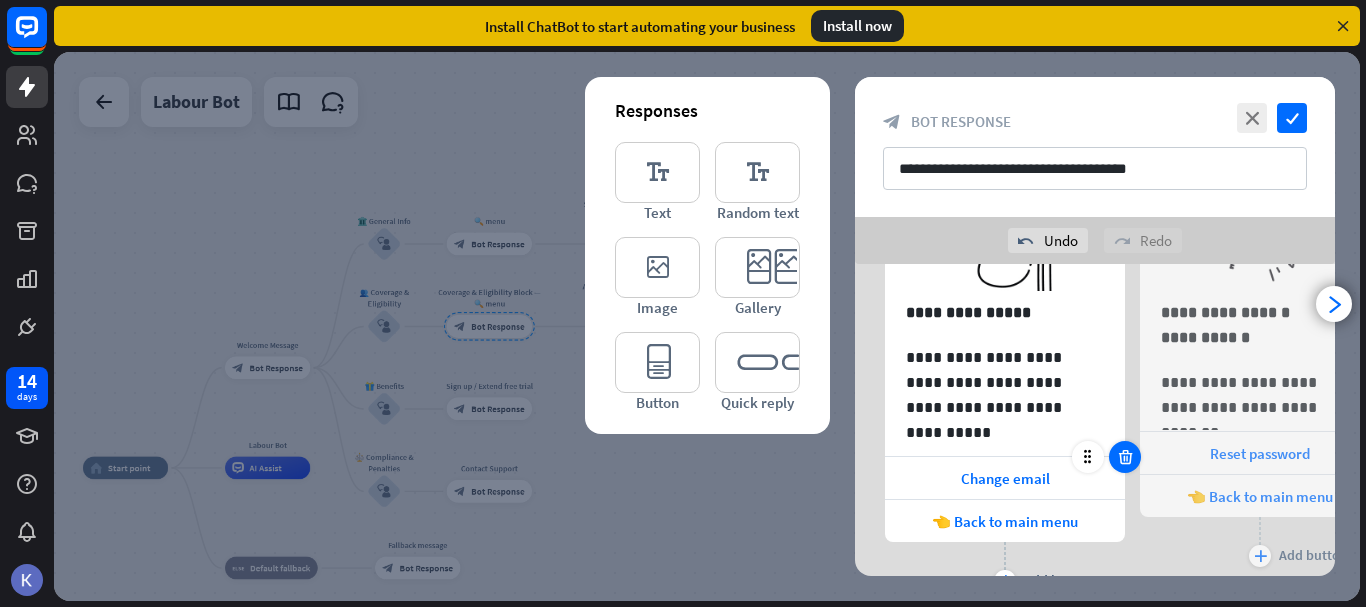 click at bounding box center (1125, 457) 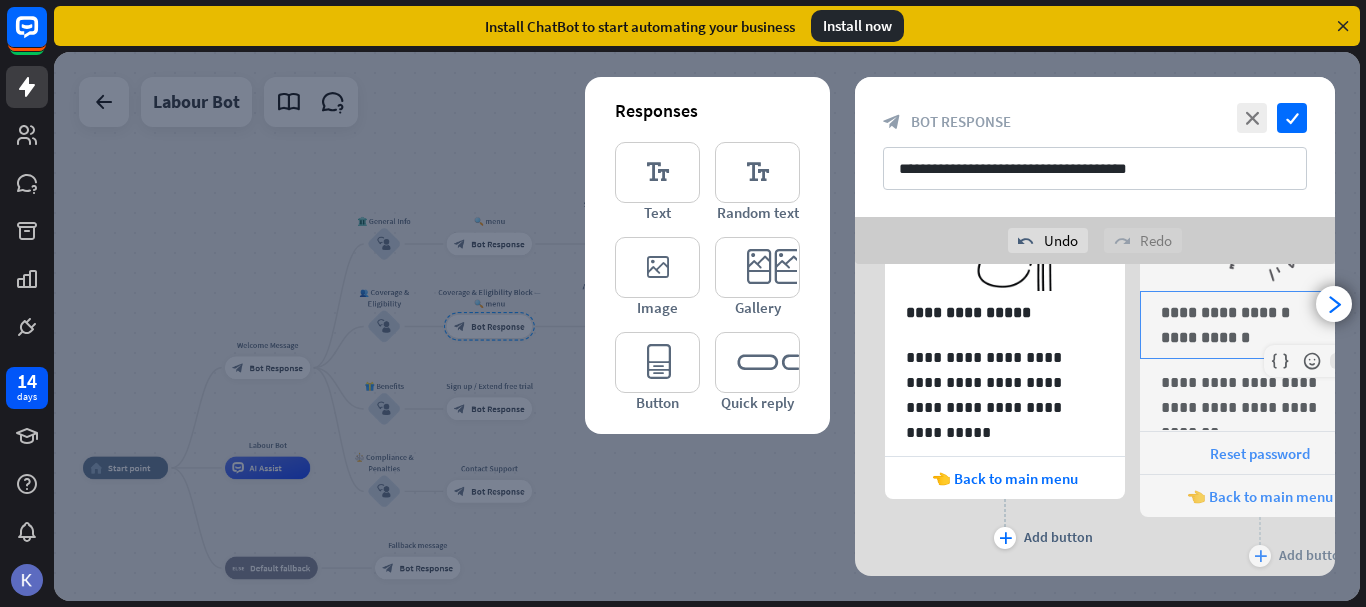 click on "**********" at bounding box center (1260, 312) 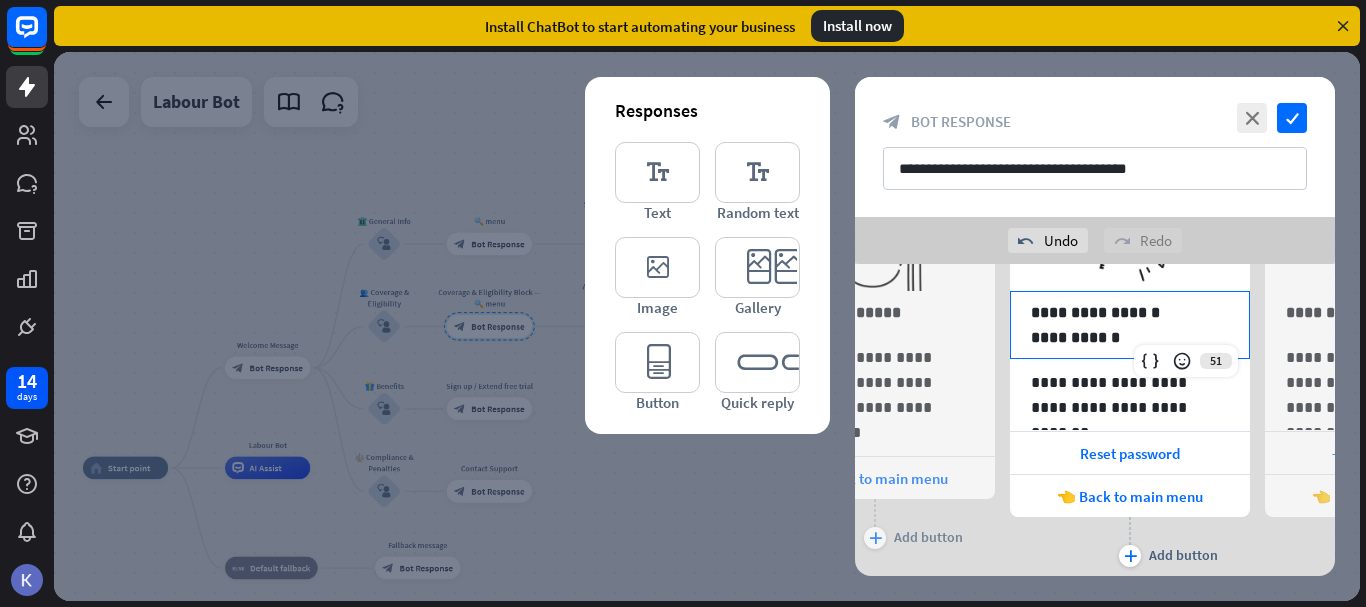 scroll, scrollTop: 0, scrollLeft: 165, axis: horizontal 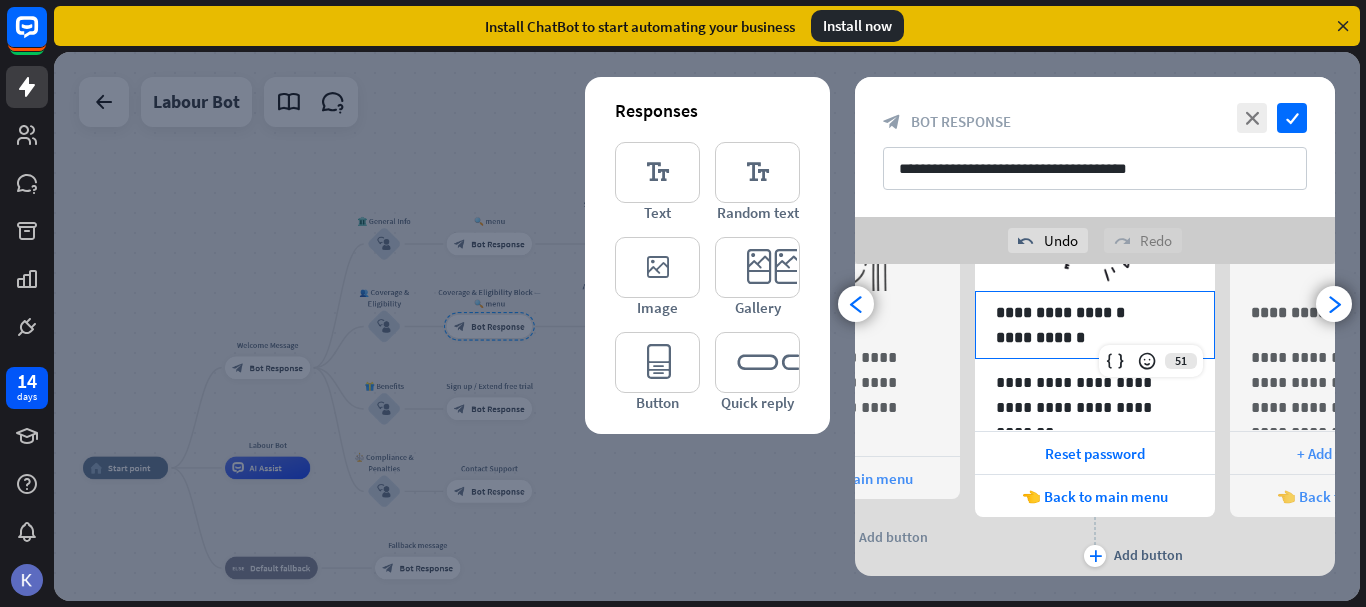 click on "**********" at bounding box center [1095, 337] 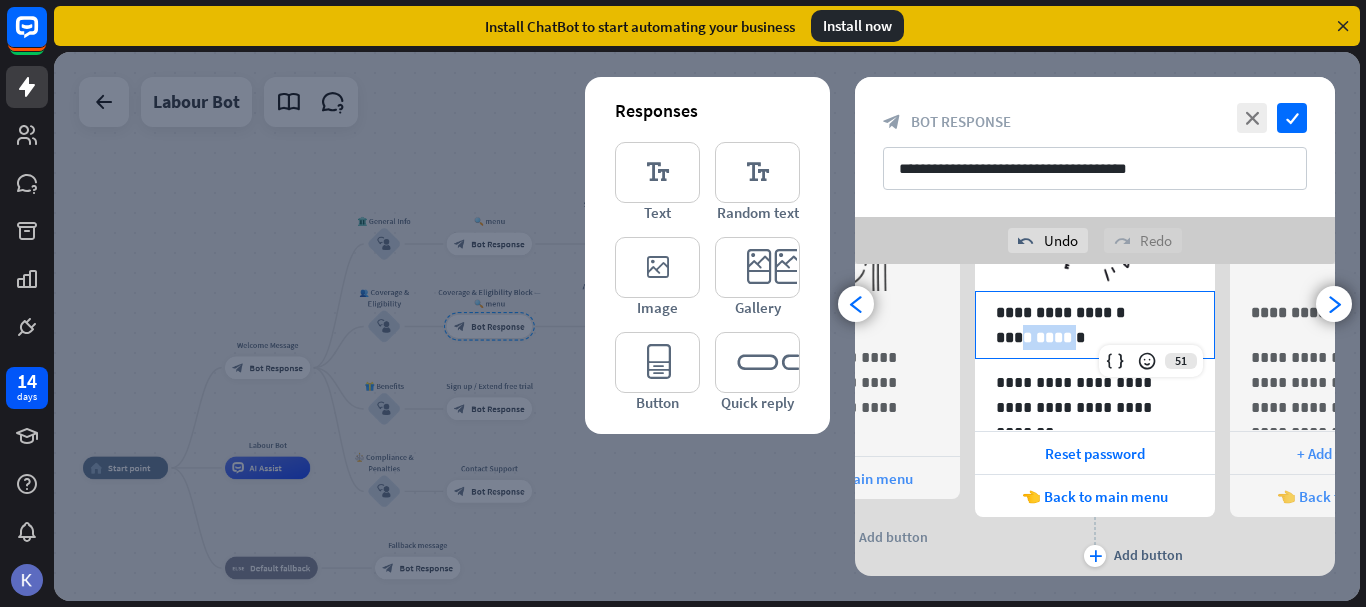 click on "**********" at bounding box center [1095, 337] 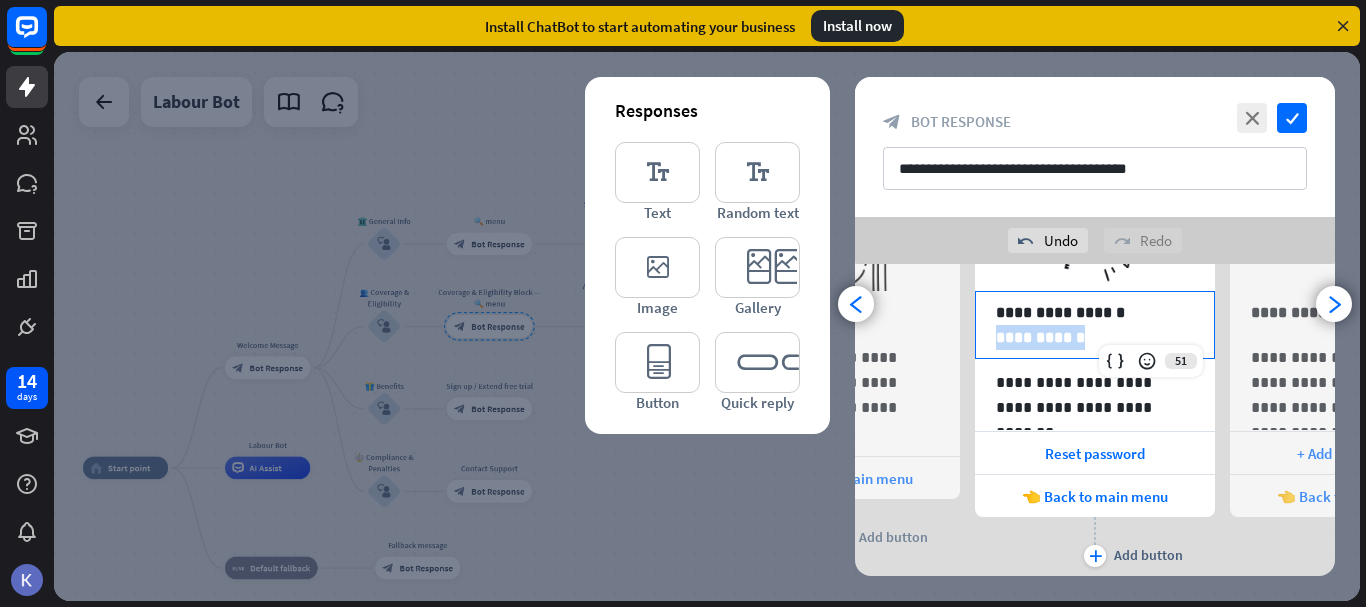 click on "**********" at bounding box center (1095, 337) 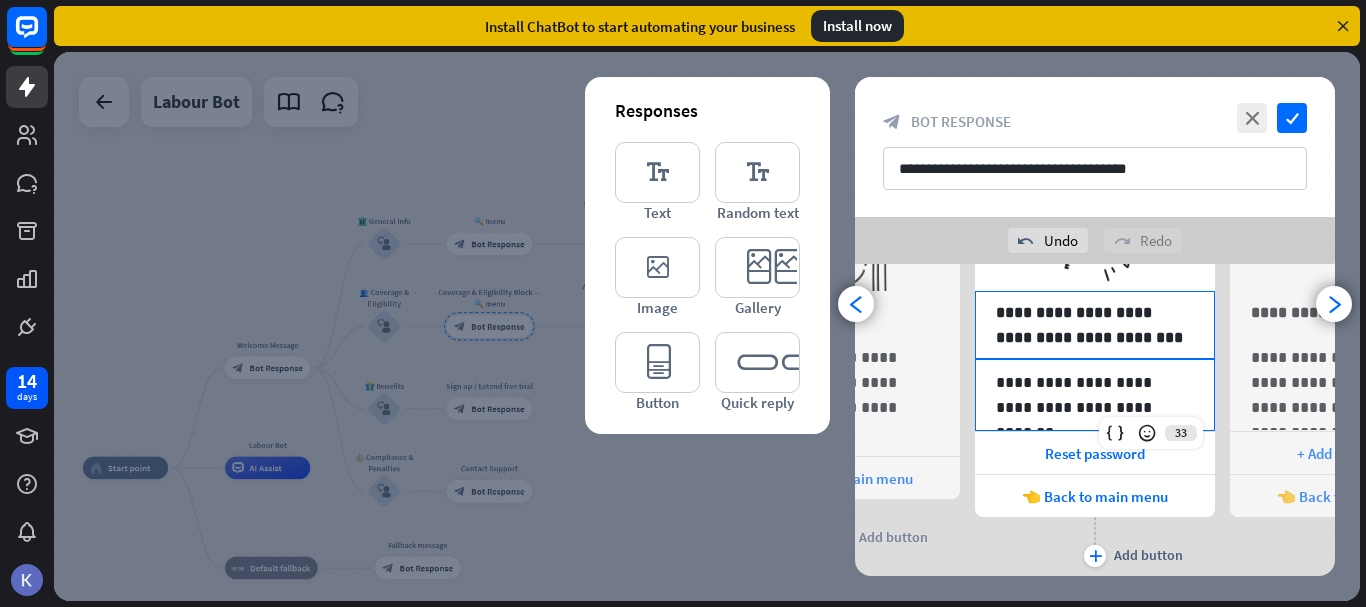 click on "**********" at bounding box center (1095, 395) 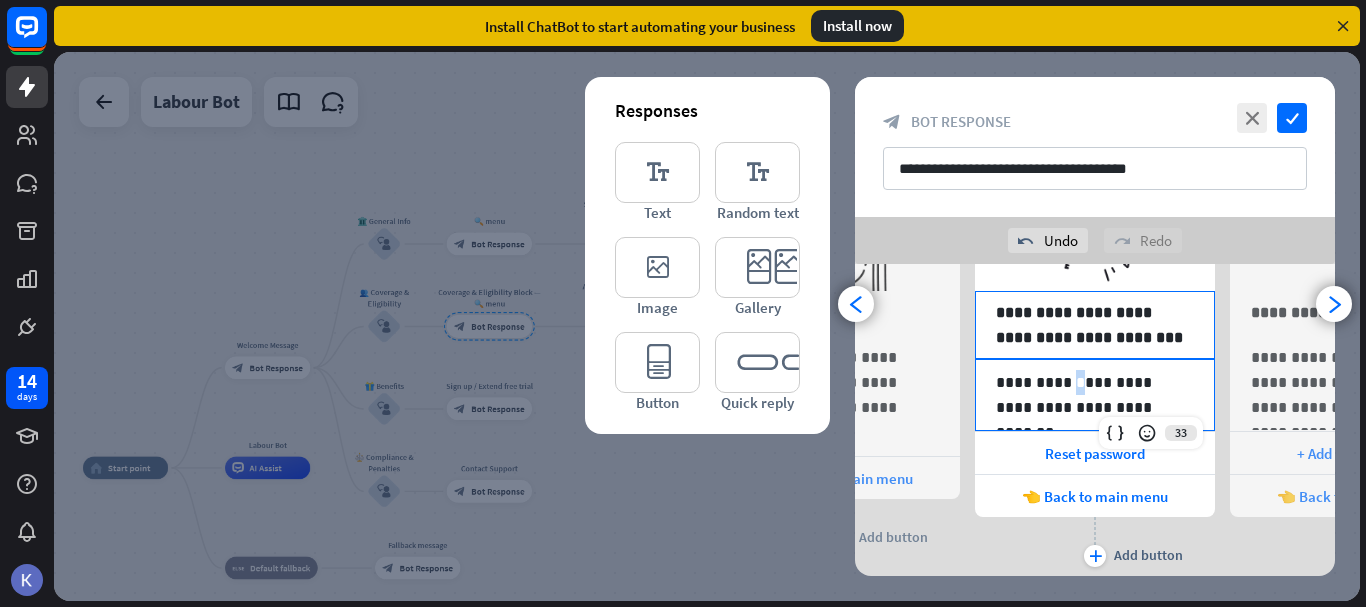 click on "**********" at bounding box center (1095, 395) 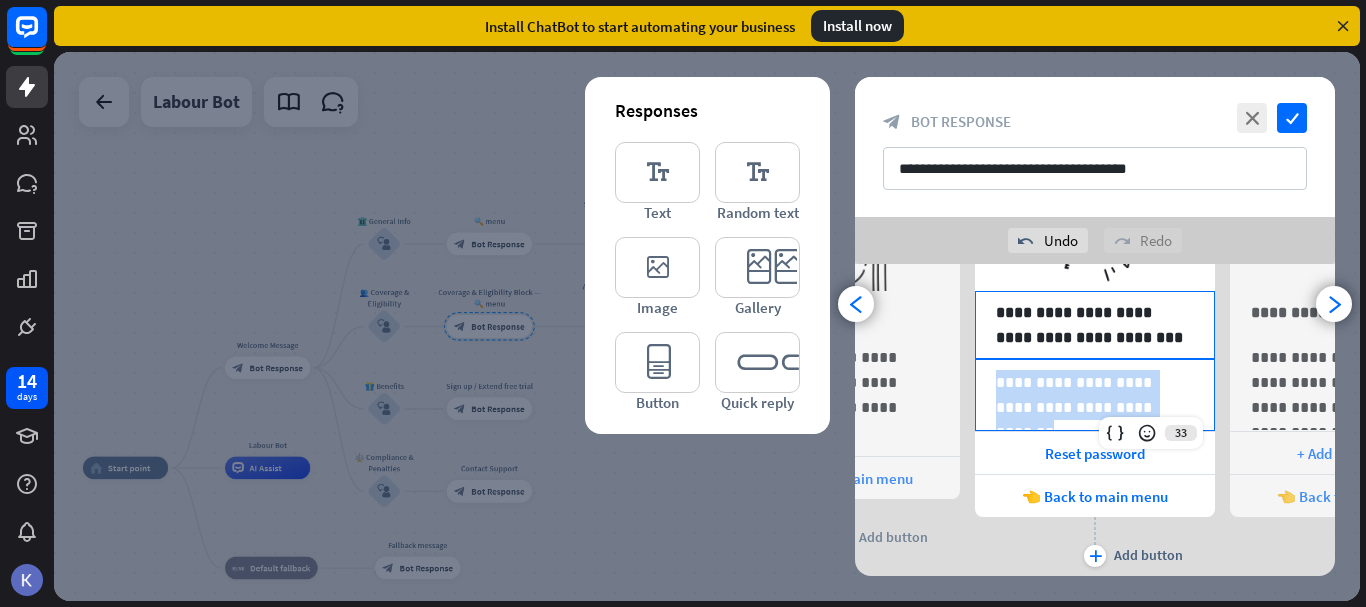 click on "**********" at bounding box center (1095, 395) 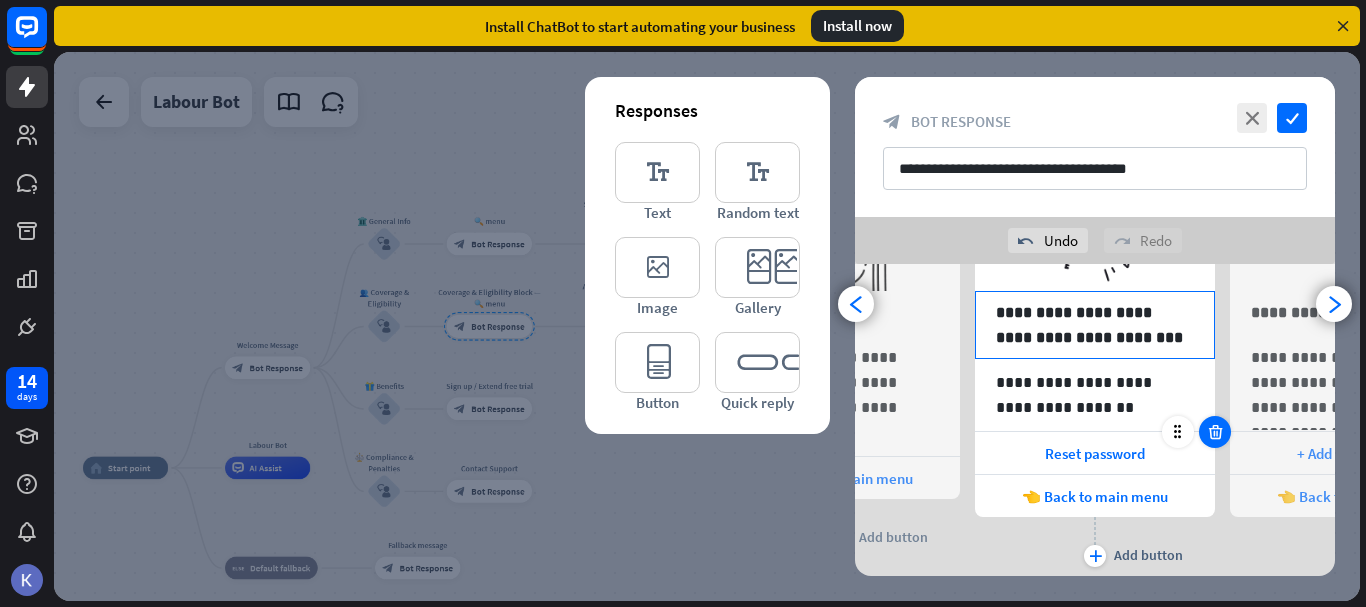 click at bounding box center (1215, 432) 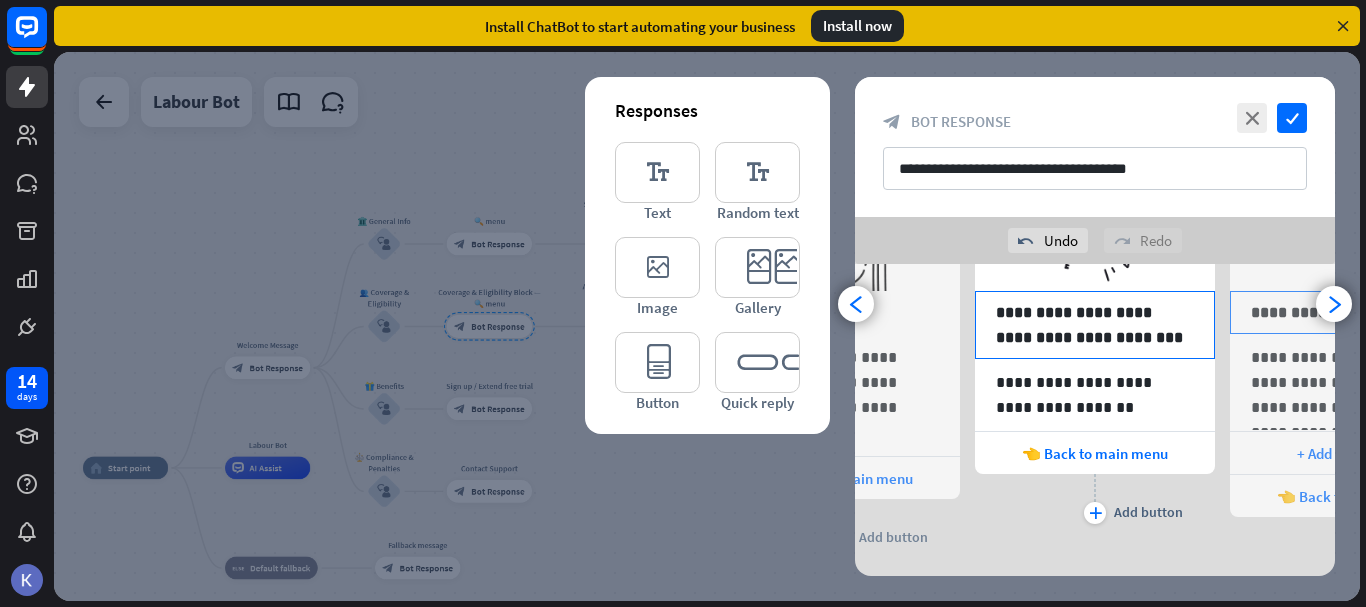 click on "**********" at bounding box center (1350, 312) 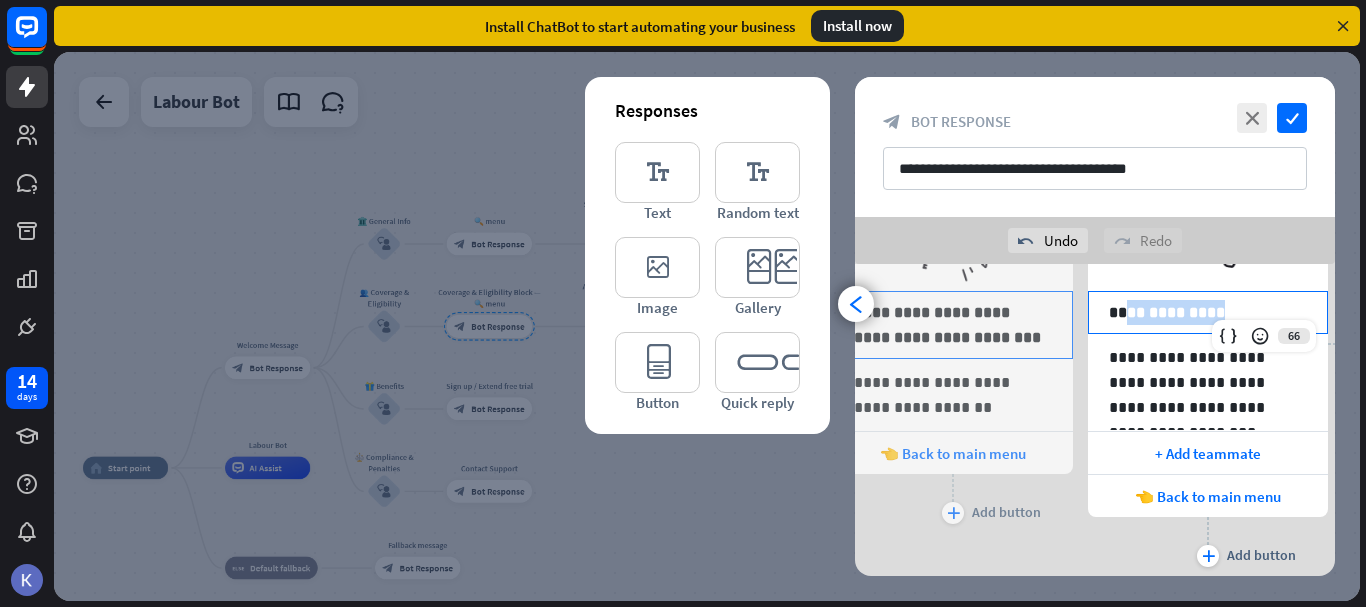 click on "**********" at bounding box center [1208, 312] 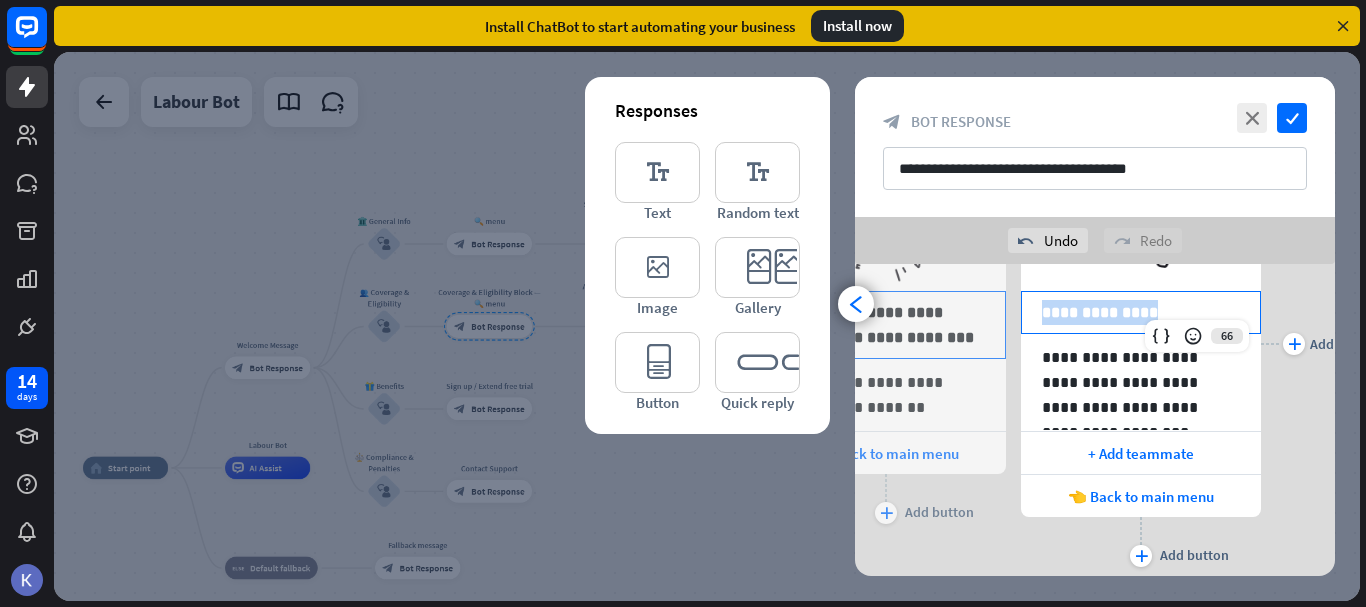 scroll, scrollTop: 0, scrollLeft: 420, axis: horizontal 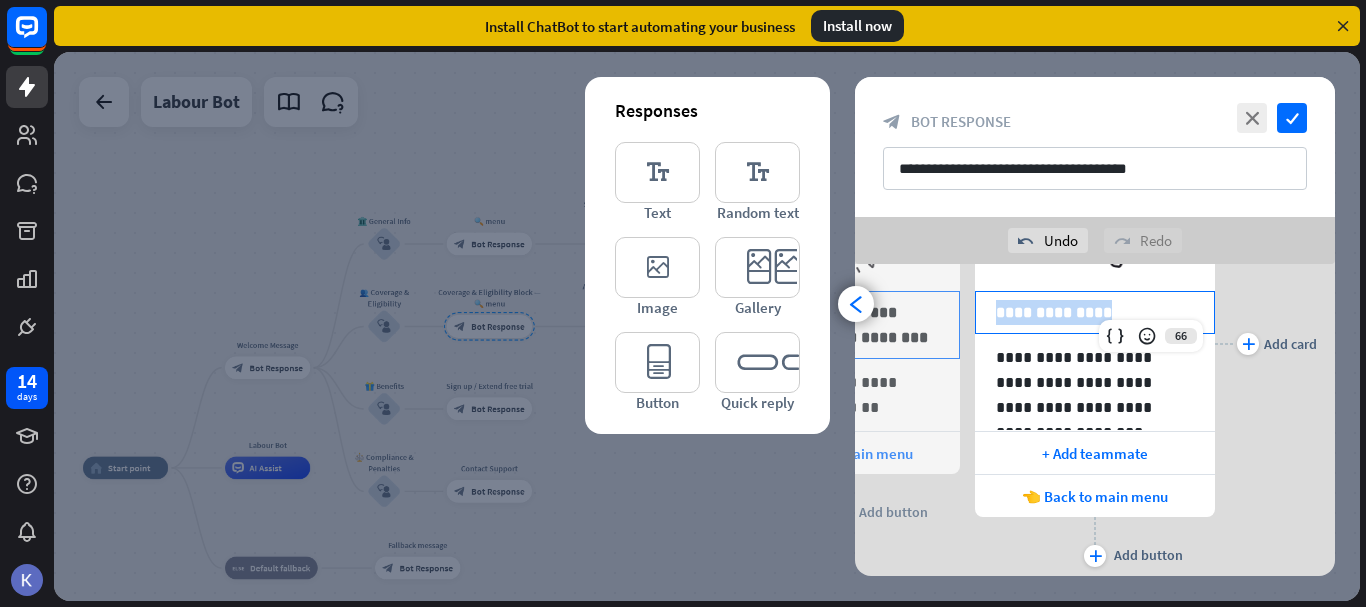 click on "**********" at bounding box center (1095, 344) 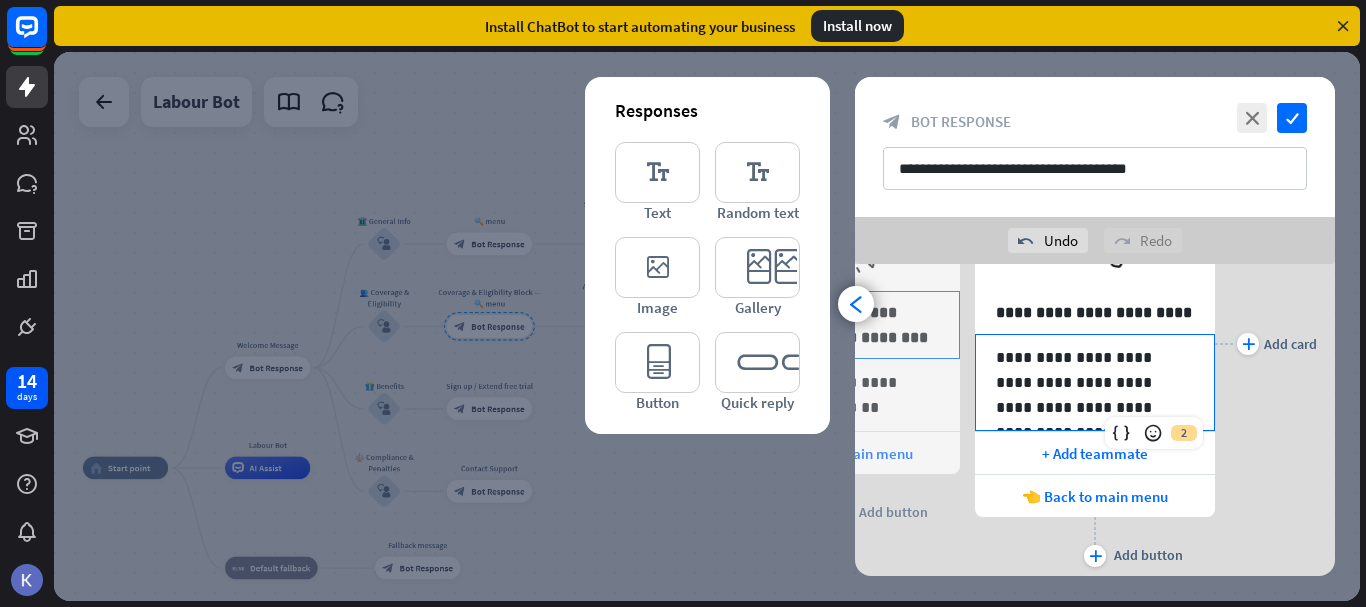 click on "**********" at bounding box center [1095, 382] 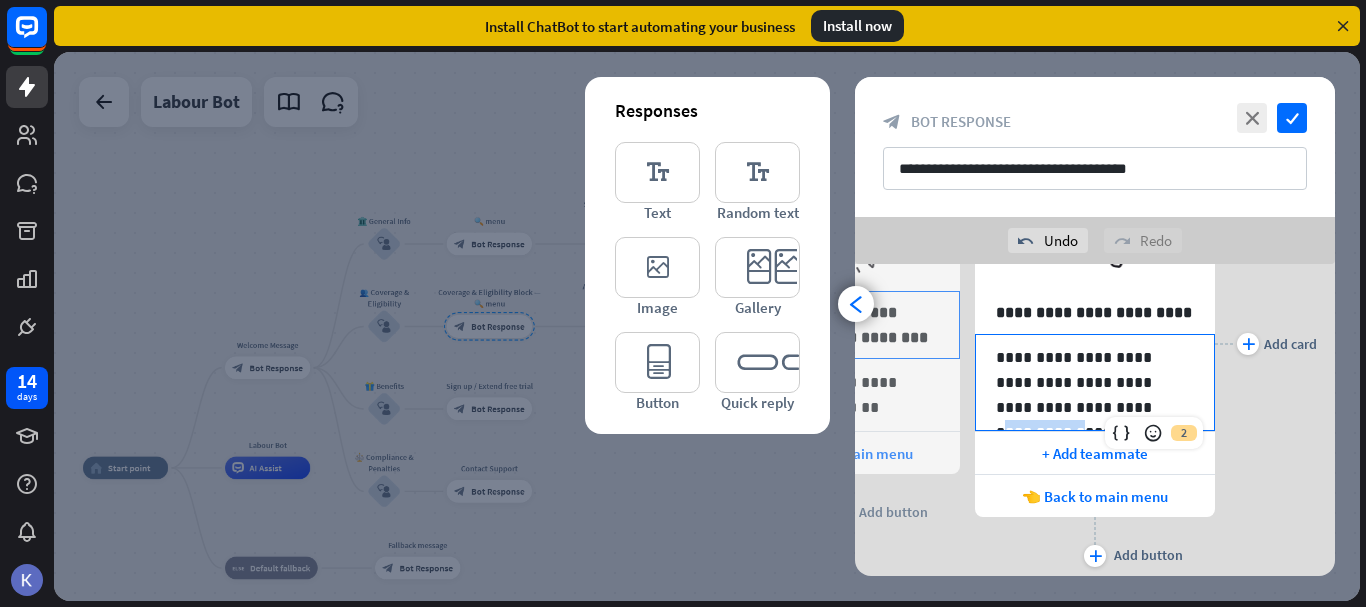 click on "**********" at bounding box center (1095, 382) 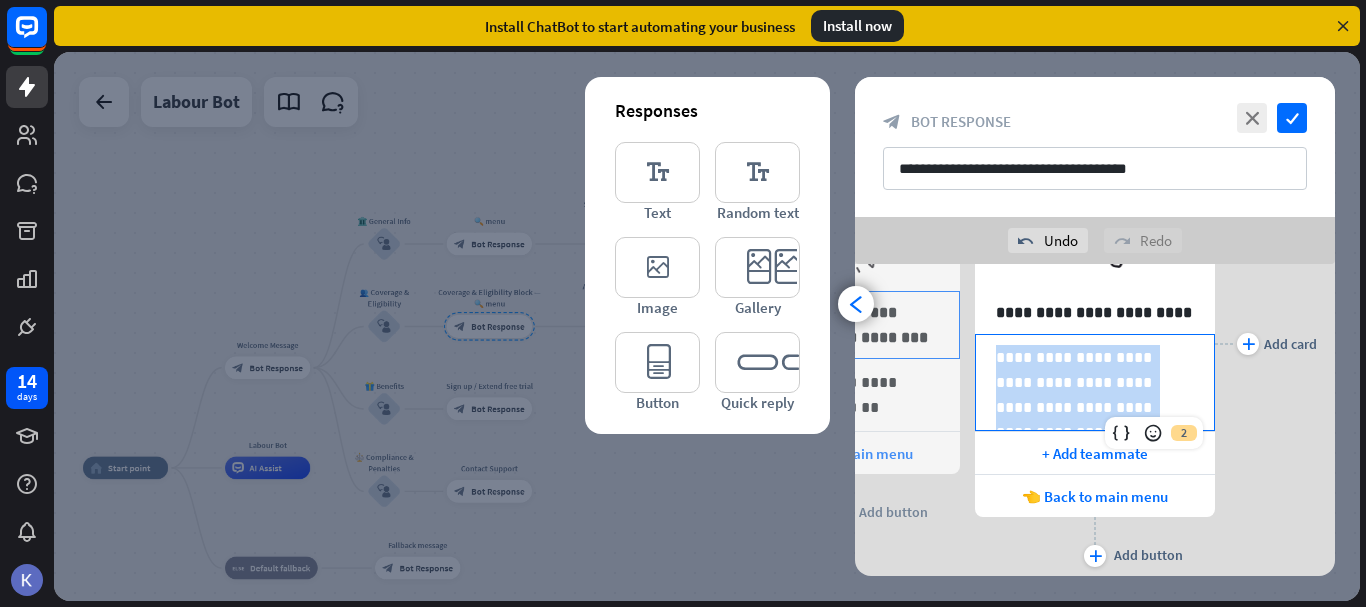 click on "**********" at bounding box center [1095, 382] 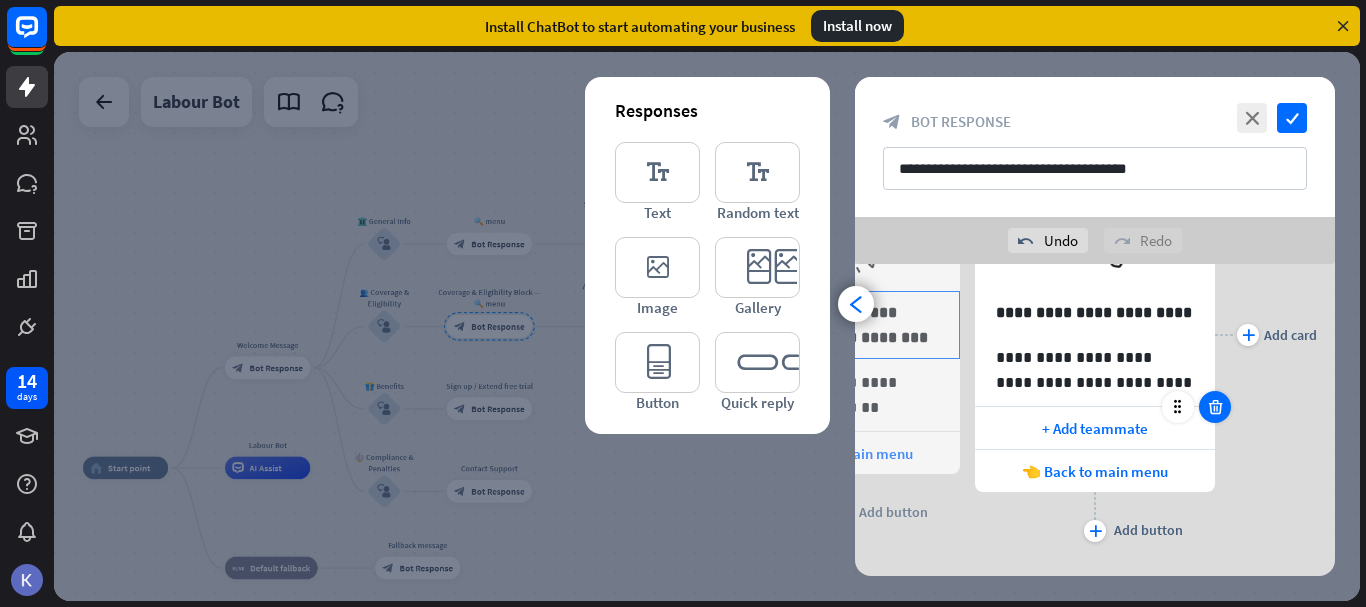 click at bounding box center [1215, 407] 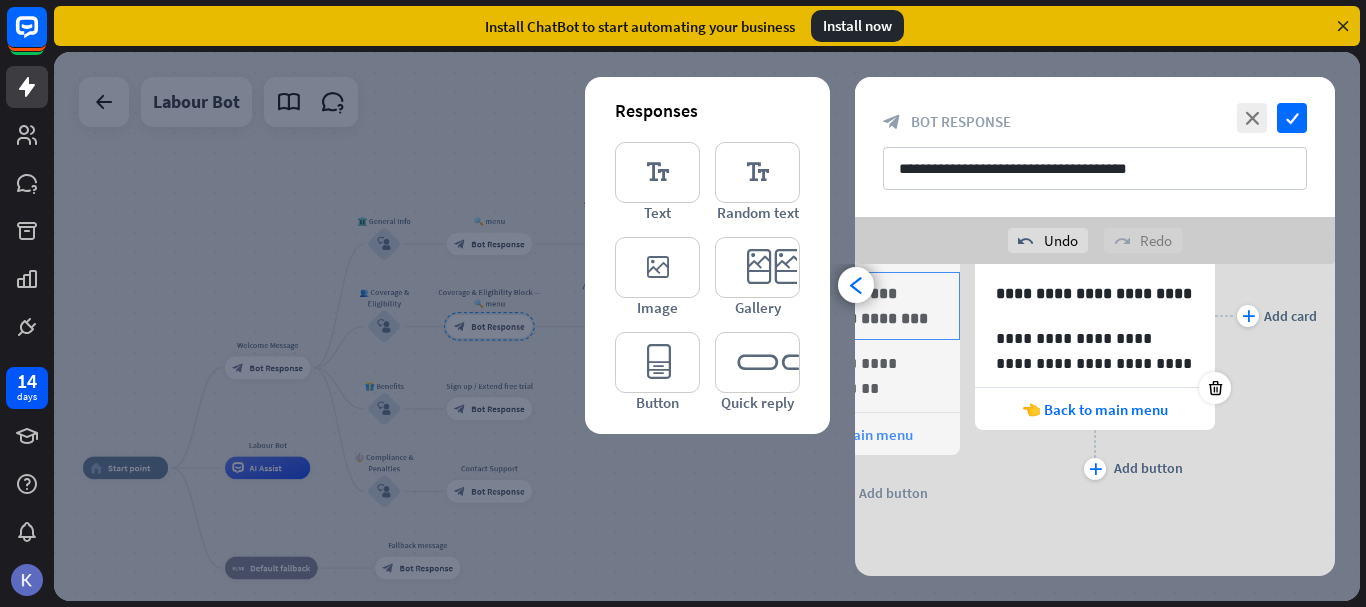 scroll, scrollTop: 0, scrollLeft: 0, axis: both 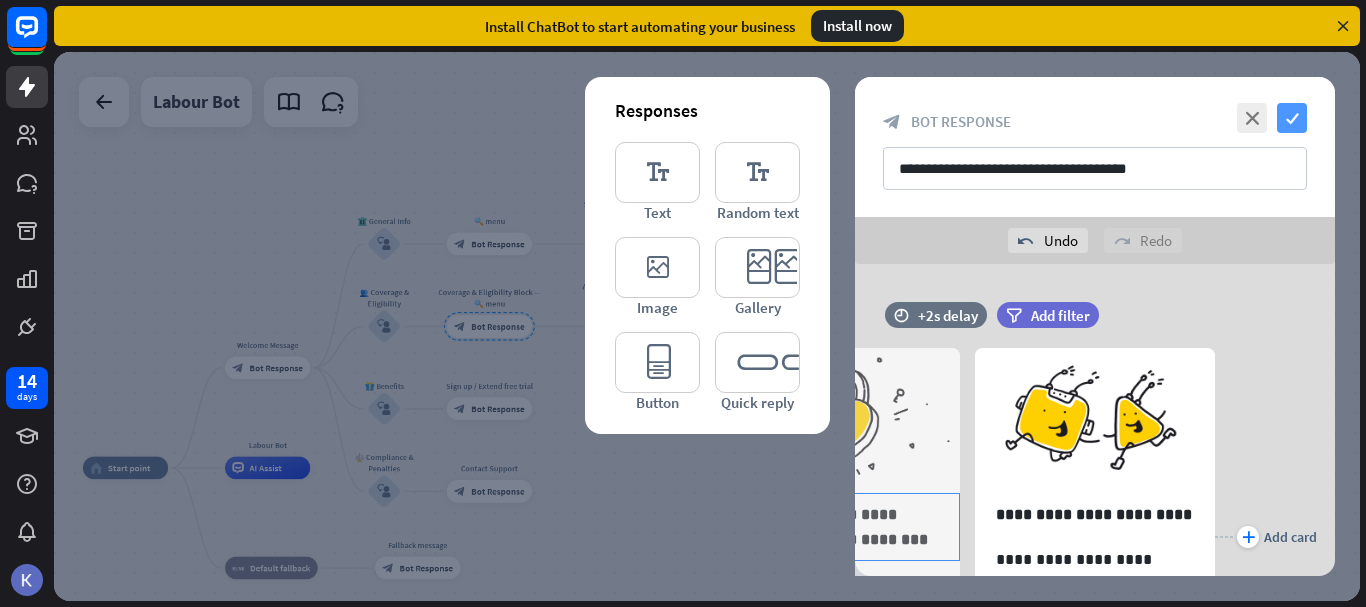 click on "check" at bounding box center [1292, 118] 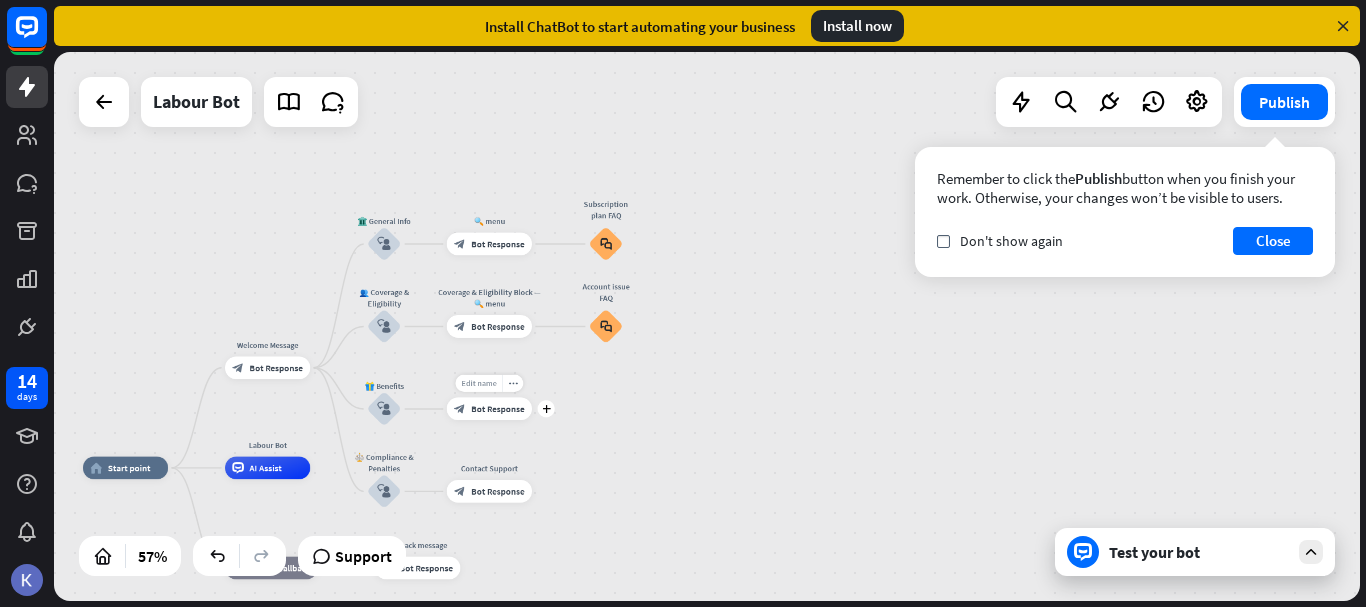 click on "Edit name" at bounding box center (479, 383) 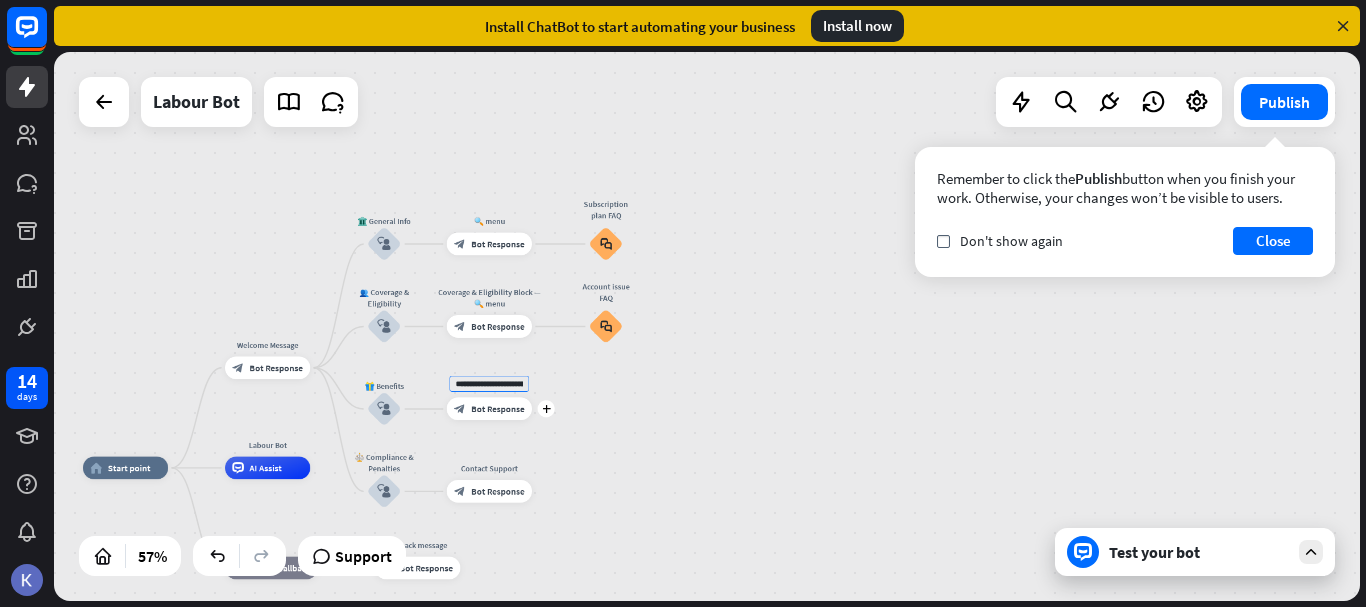 scroll, scrollTop: 0, scrollLeft: 33, axis: horizontal 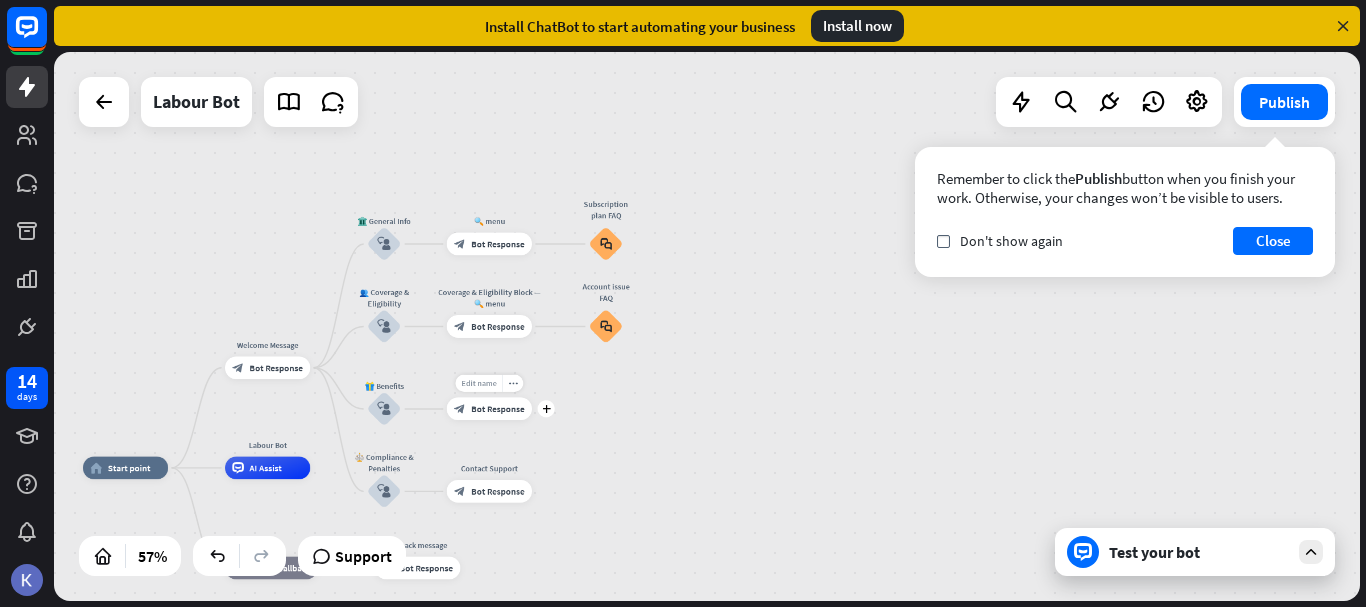 click on "Edit name" at bounding box center [478, 383] 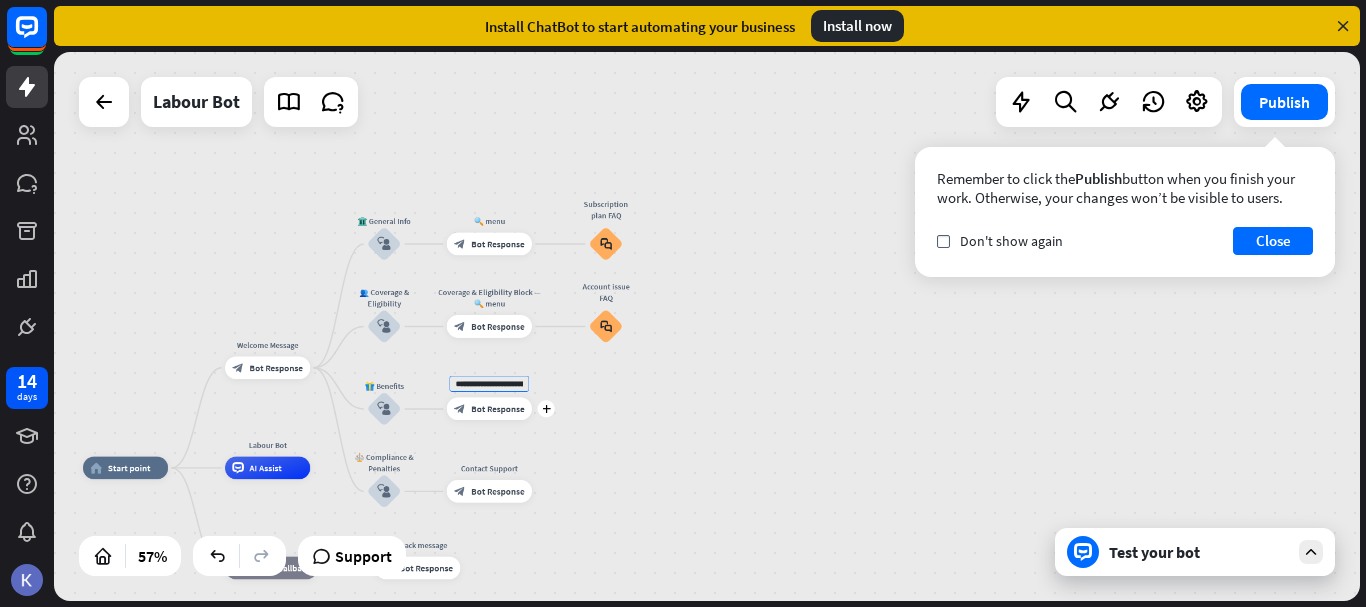 scroll, scrollTop: 0, scrollLeft: 33, axis: horizontal 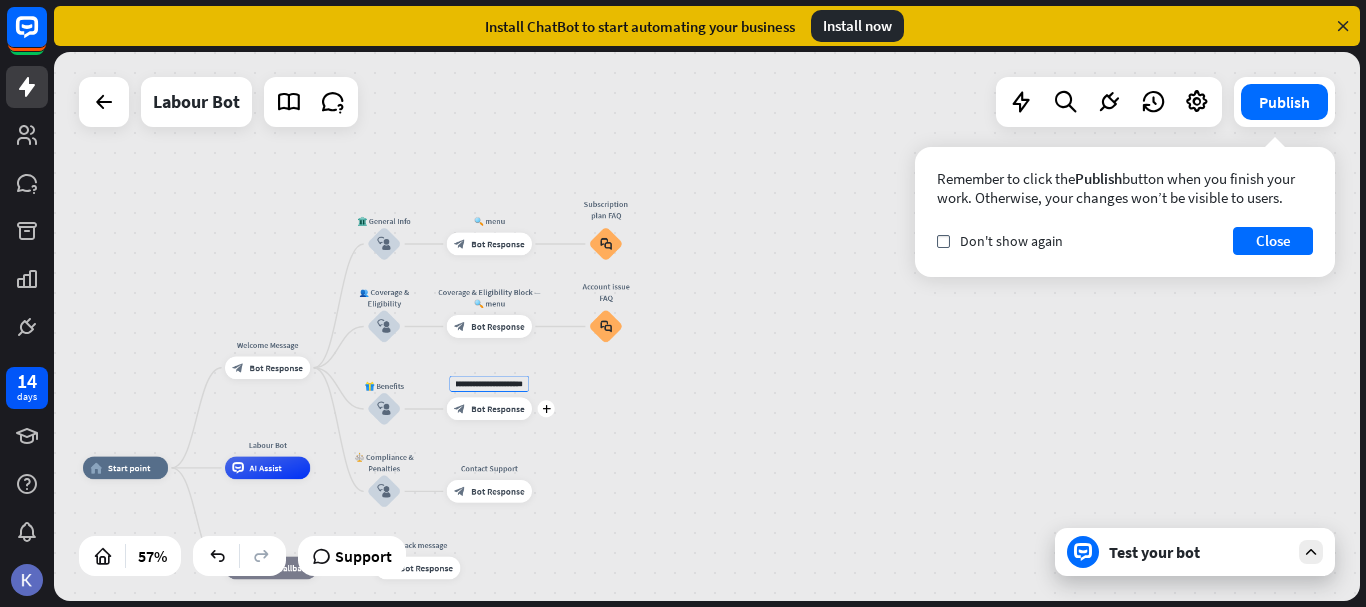 click on "**********" at bounding box center [490, 384] 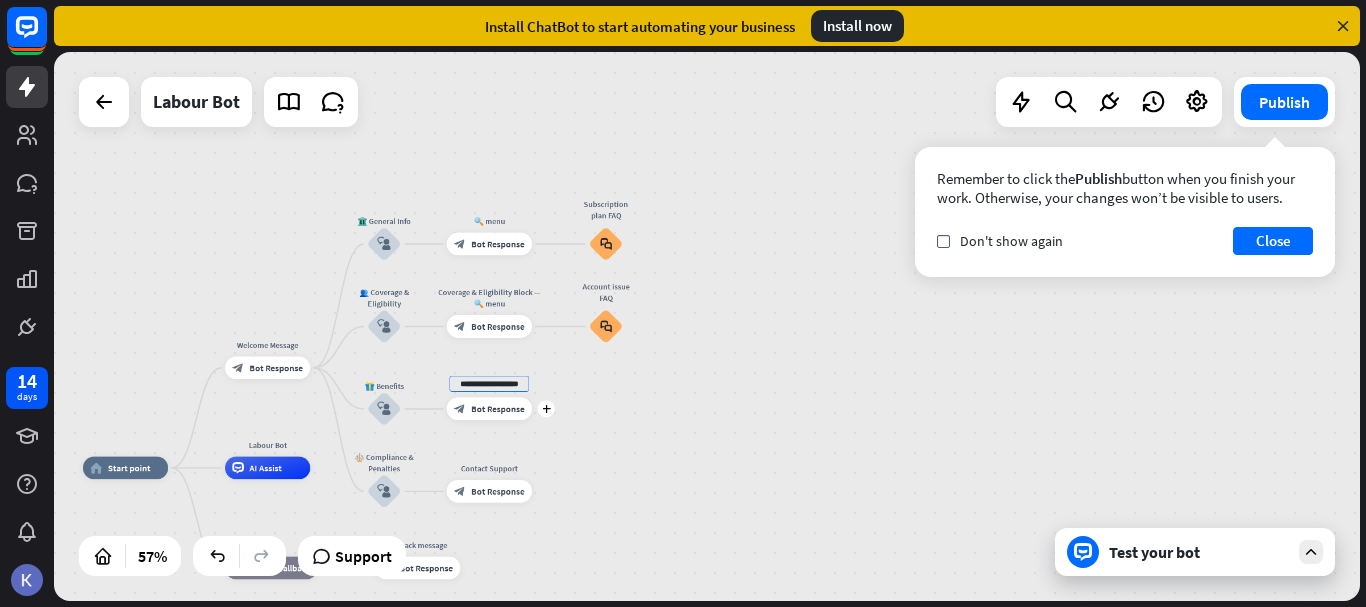 scroll, scrollTop: 0, scrollLeft: 2, axis: horizontal 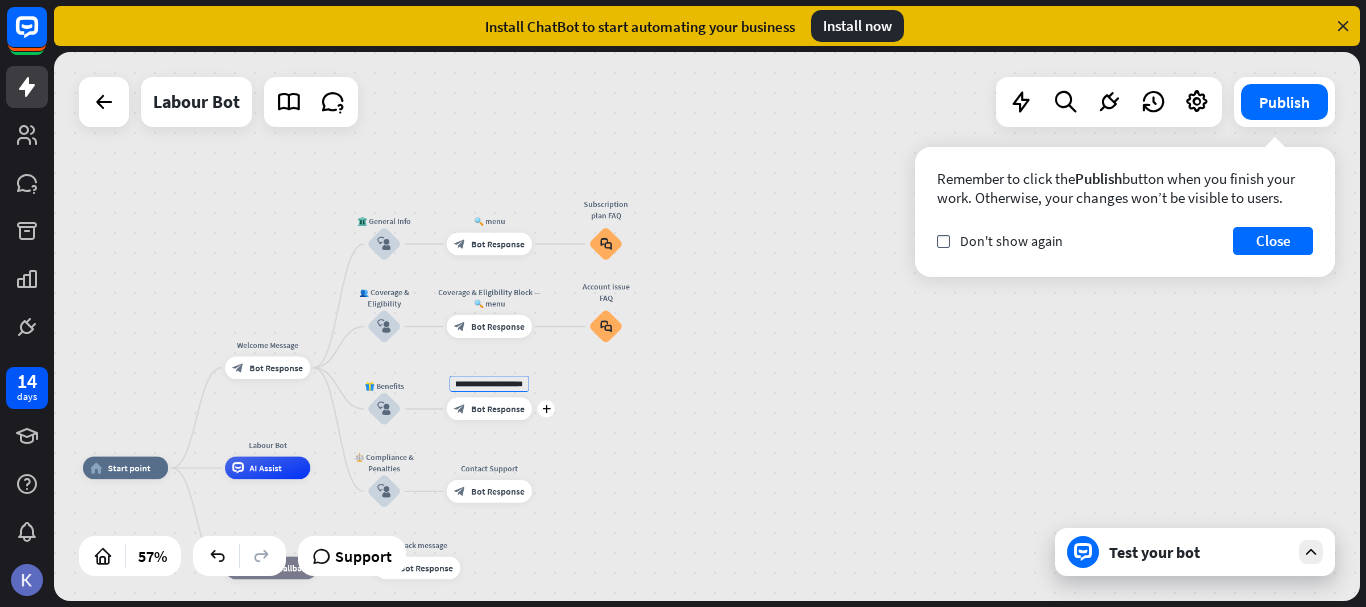 type on "**********" 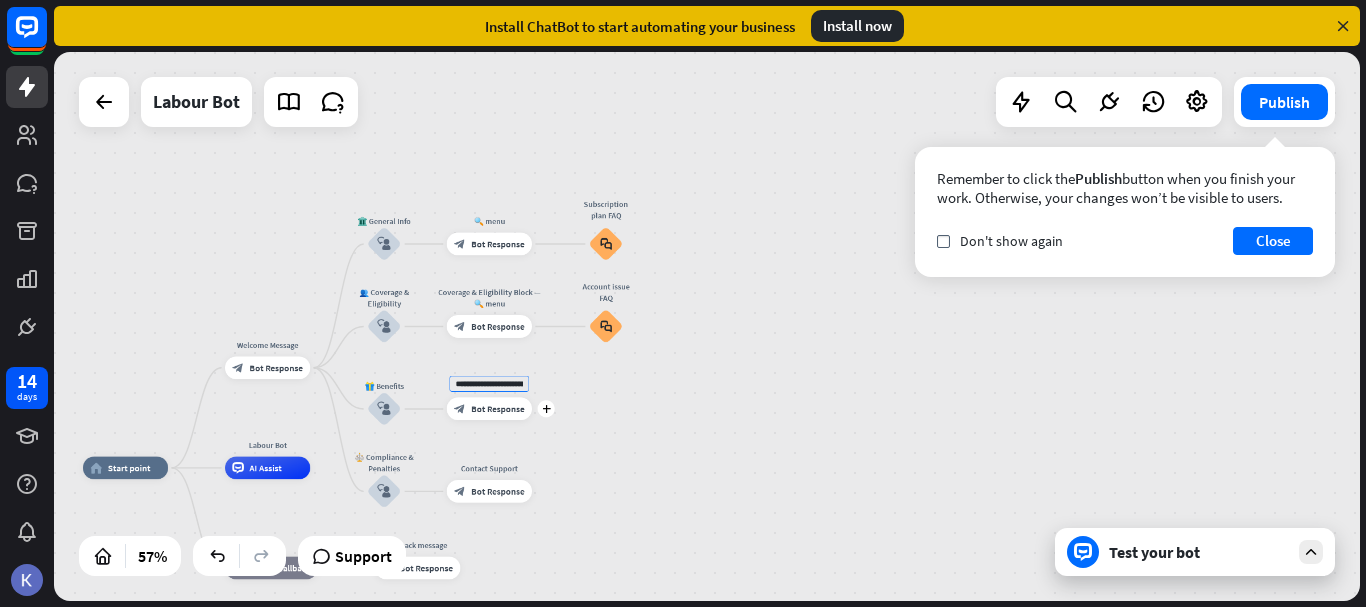 click on "**********" at bounding box center (707, 326) 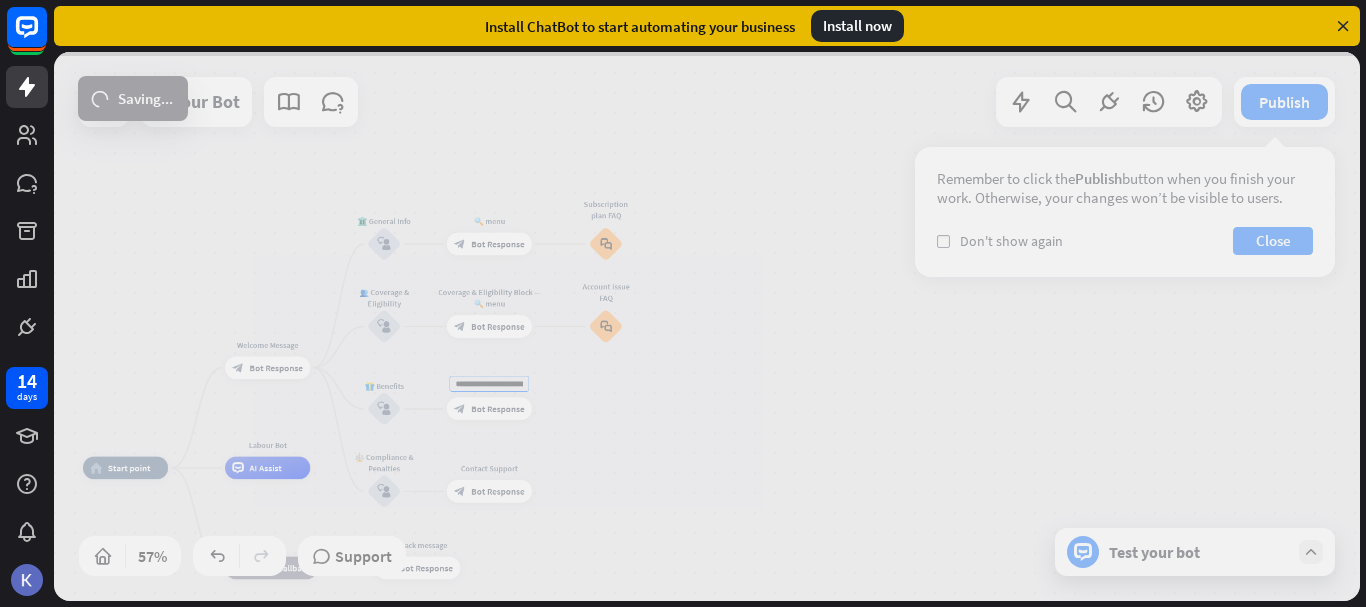 click at bounding box center (707, 326) 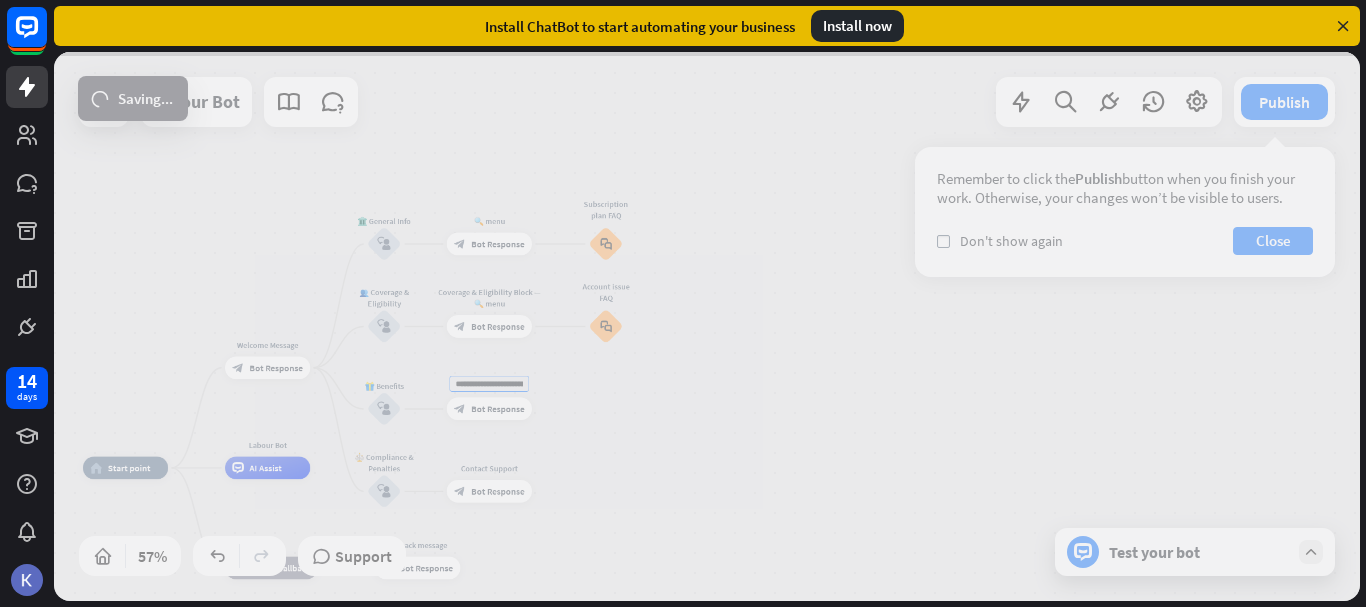 click at bounding box center (707, 326) 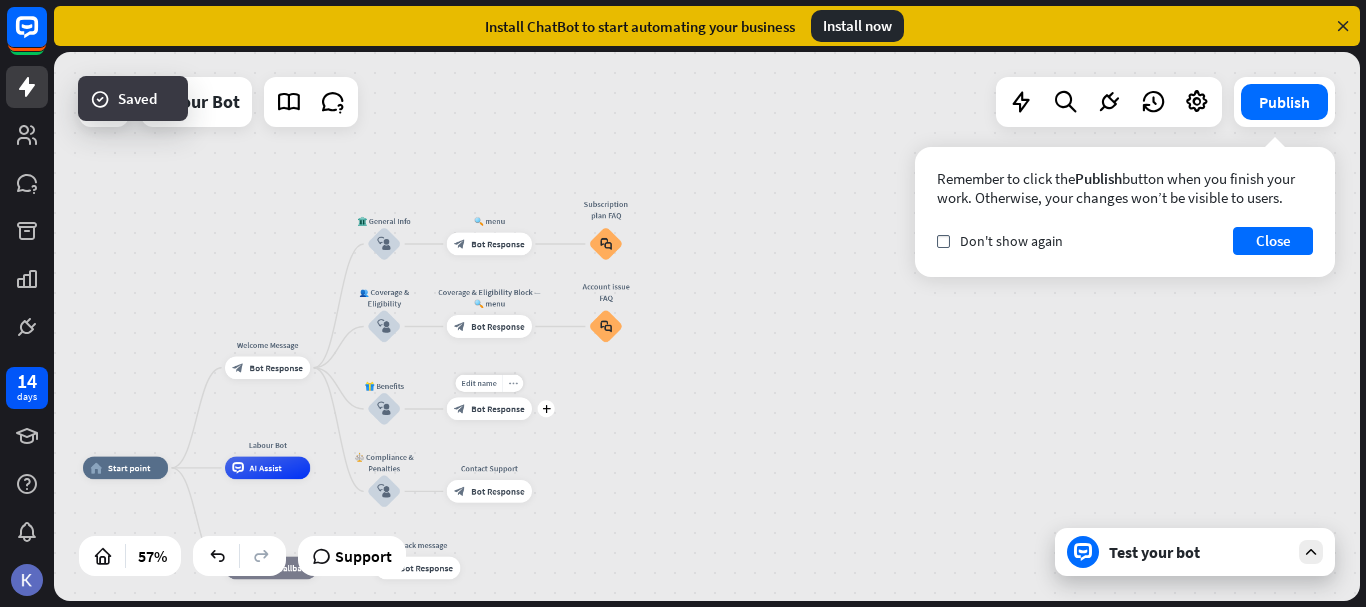 click on "more_horiz" at bounding box center [512, 383] 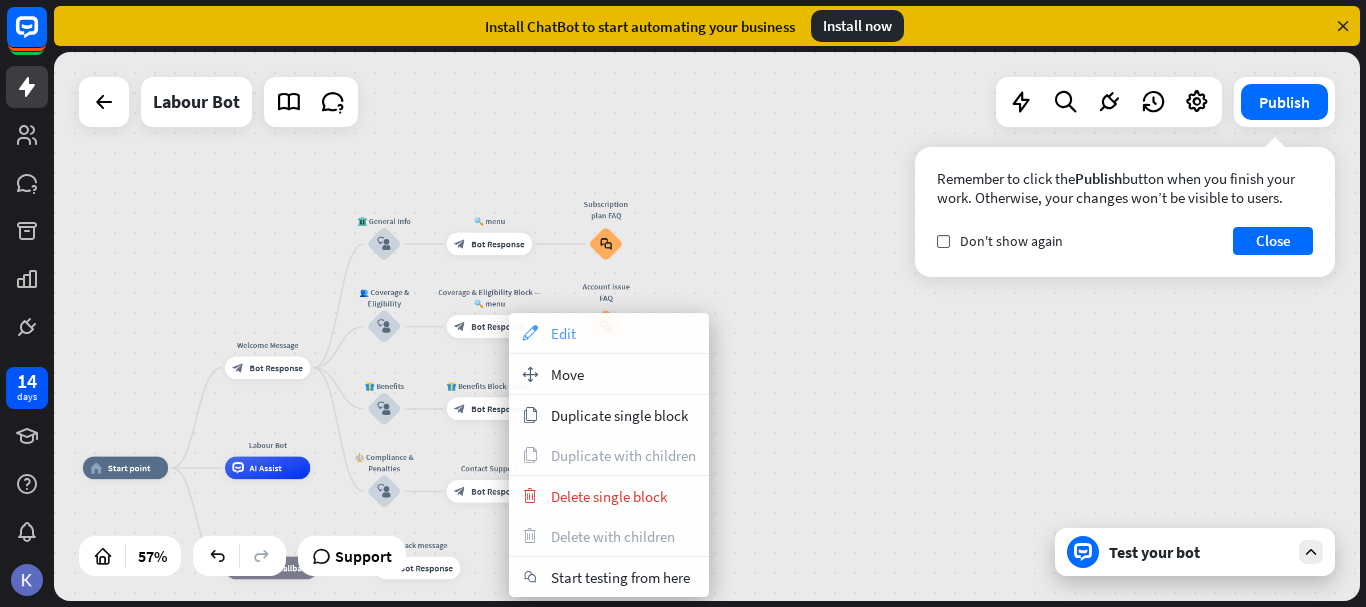 click on "Edit" at bounding box center (563, 333) 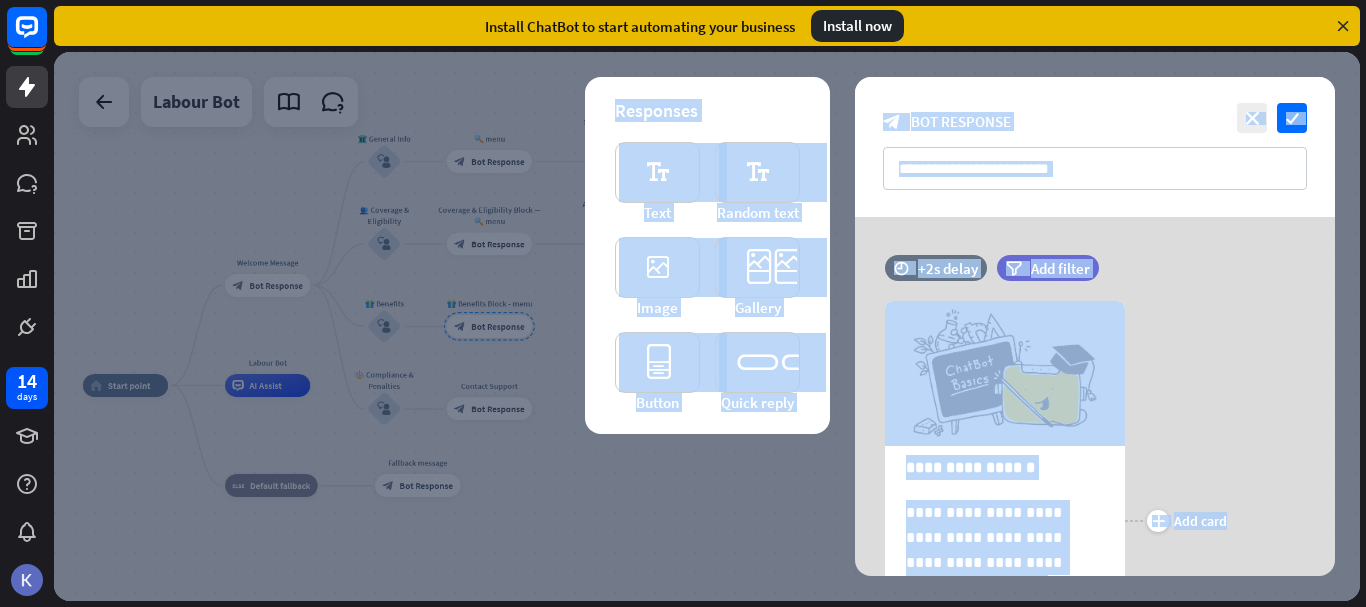 click at bounding box center (707, 326) 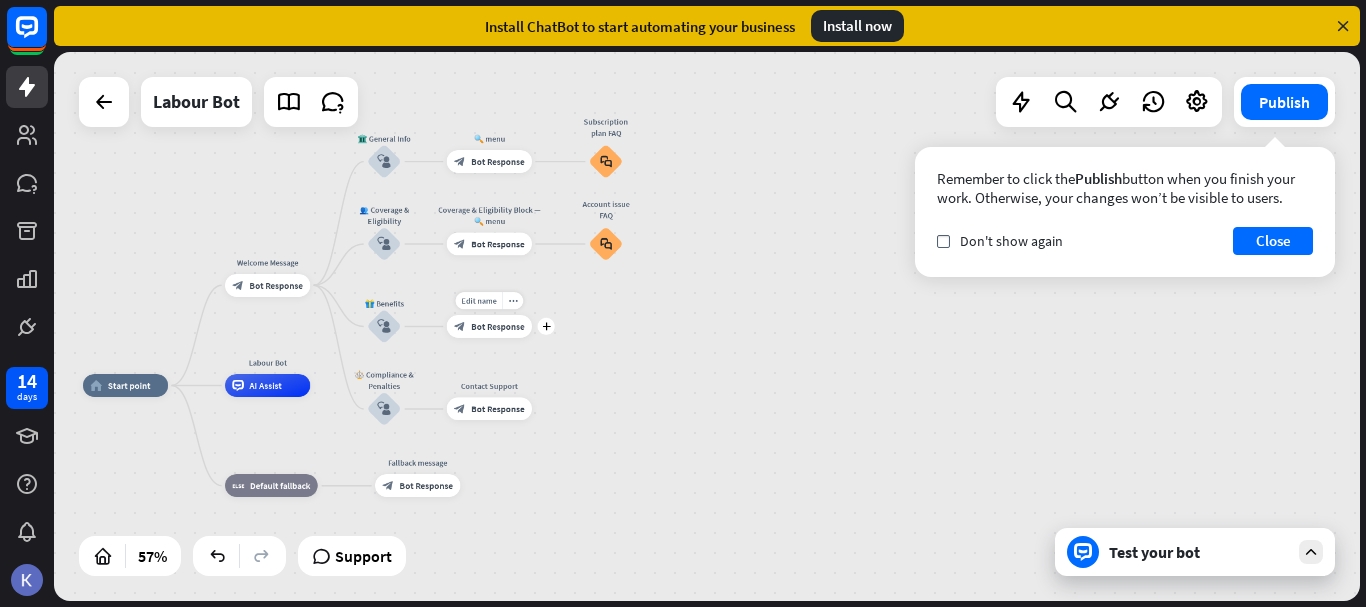 click on "Bot Response" at bounding box center (497, 326) 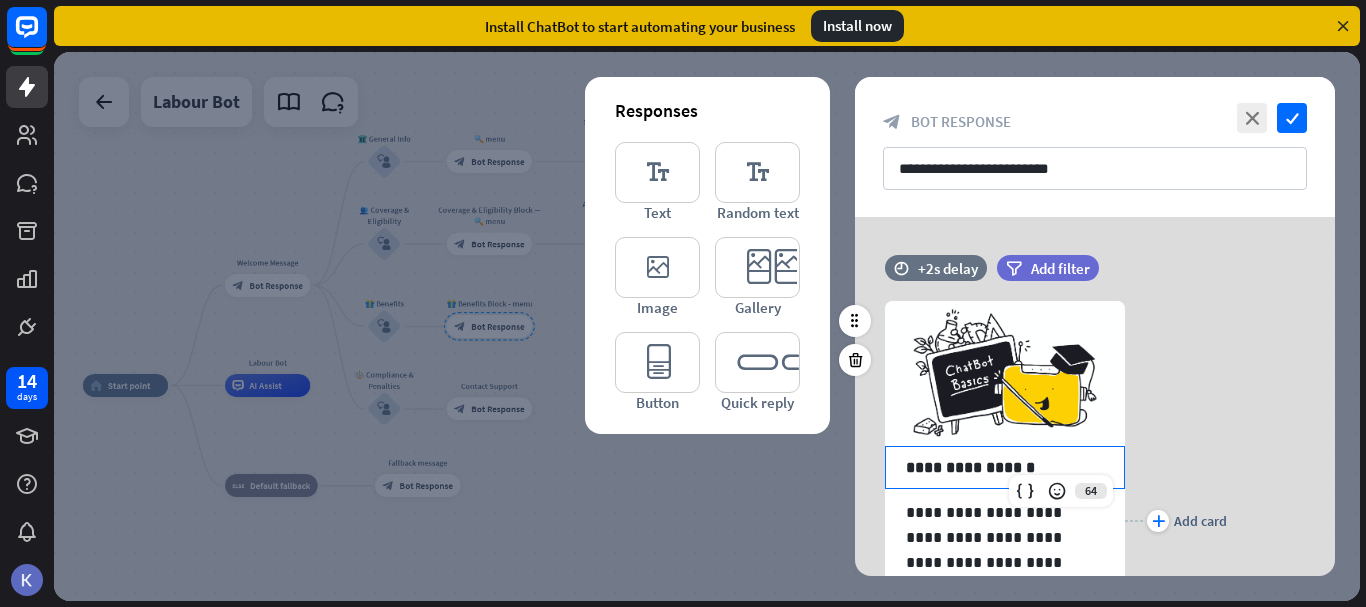 click on "**********" at bounding box center [1005, 467] 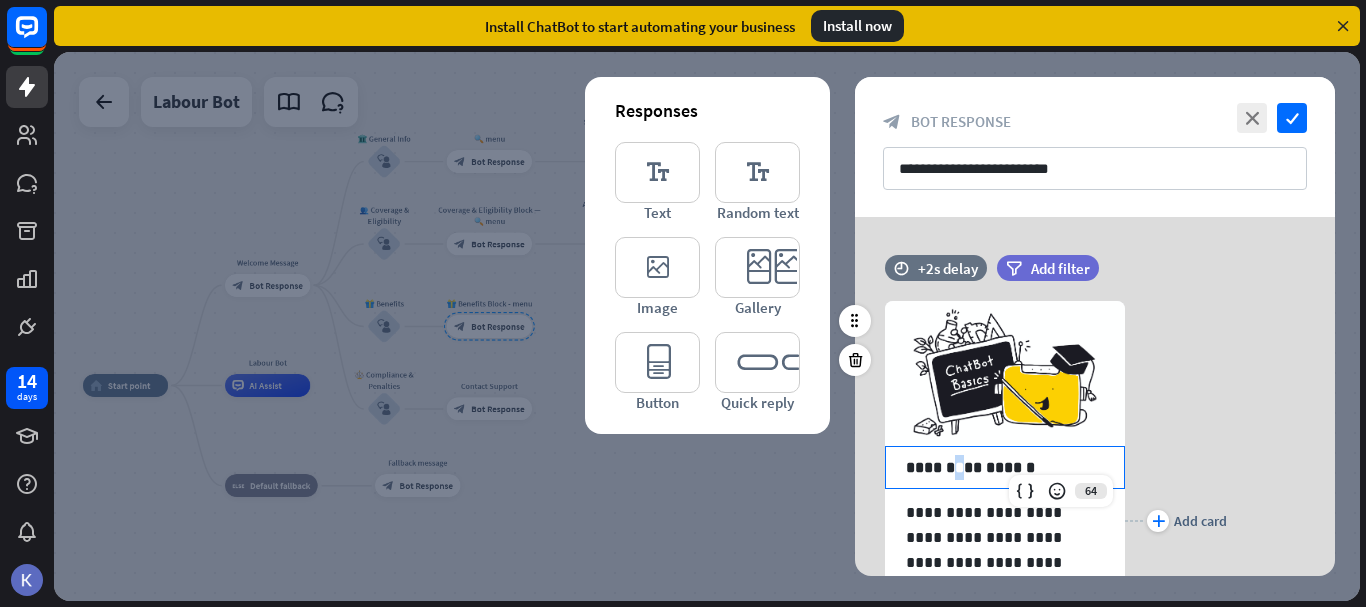 click on "**********" at bounding box center [1005, 467] 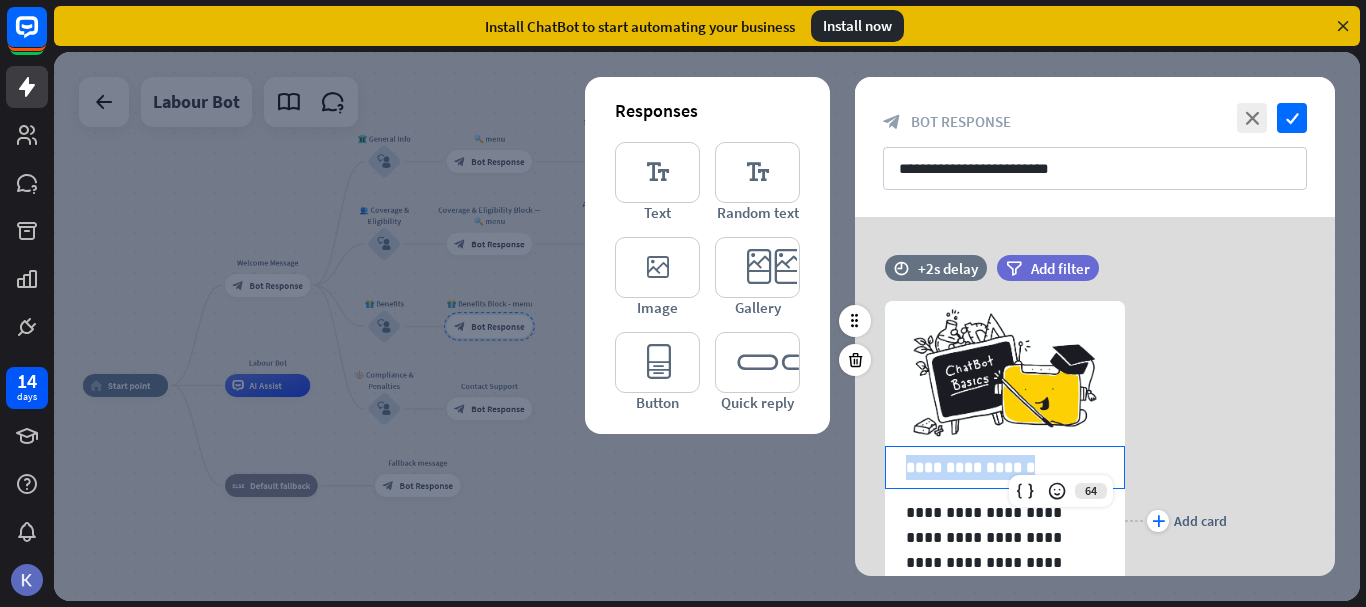click on "**********" at bounding box center (1005, 467) 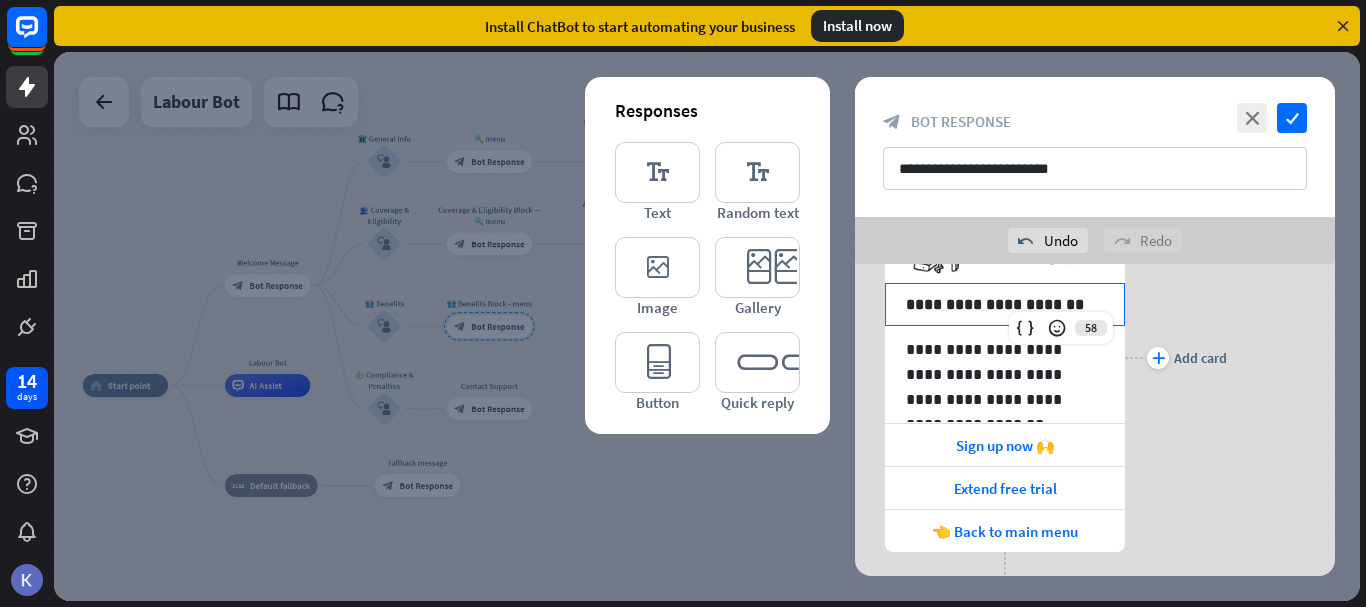 scroll, scrollTop: 211, scrollLeft: 0, axis: vertical 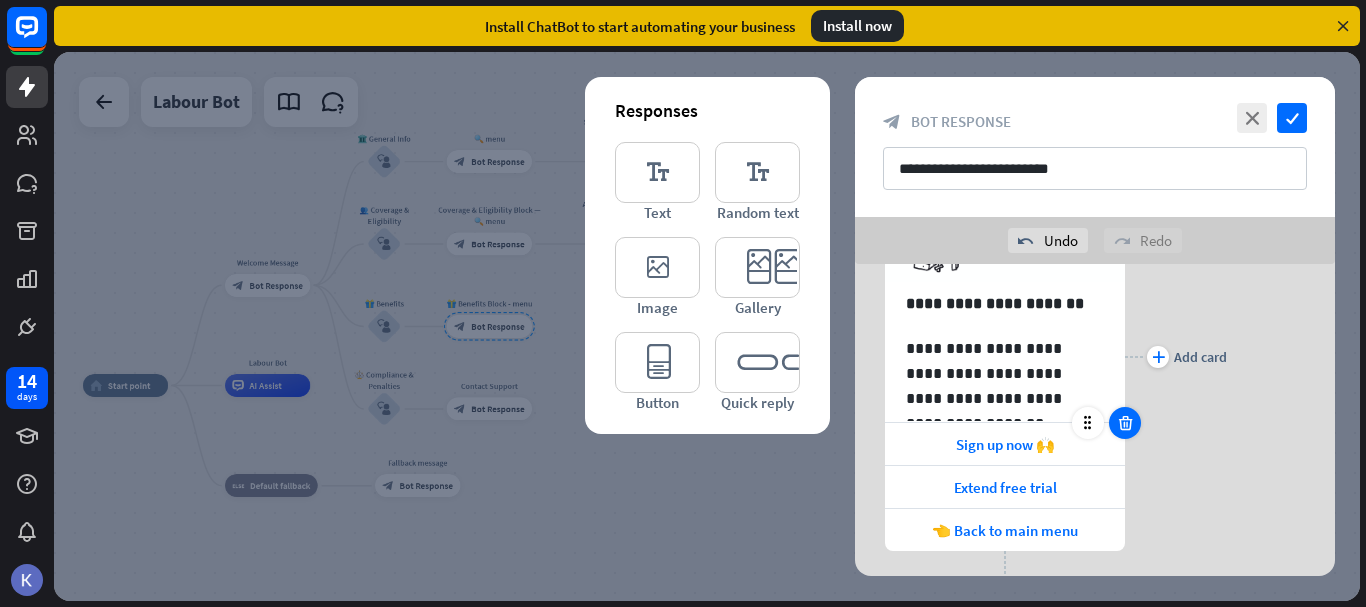 click at bounding box center (1125, 423) 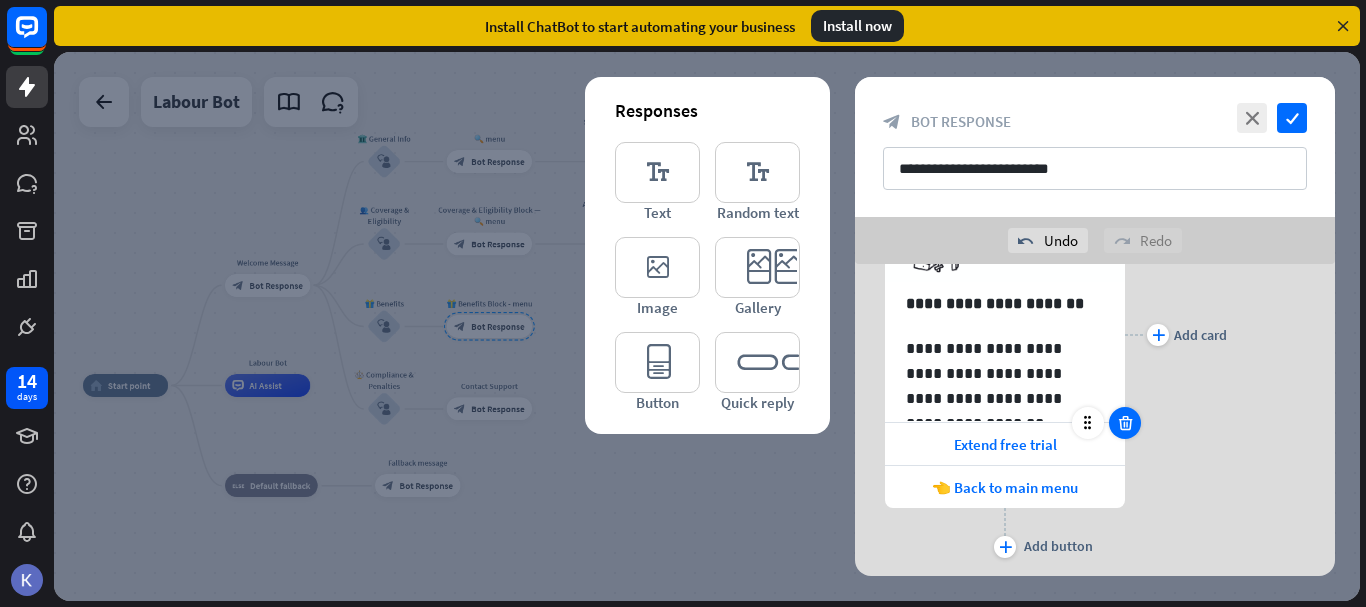 click at bounding box center (1125, 423) 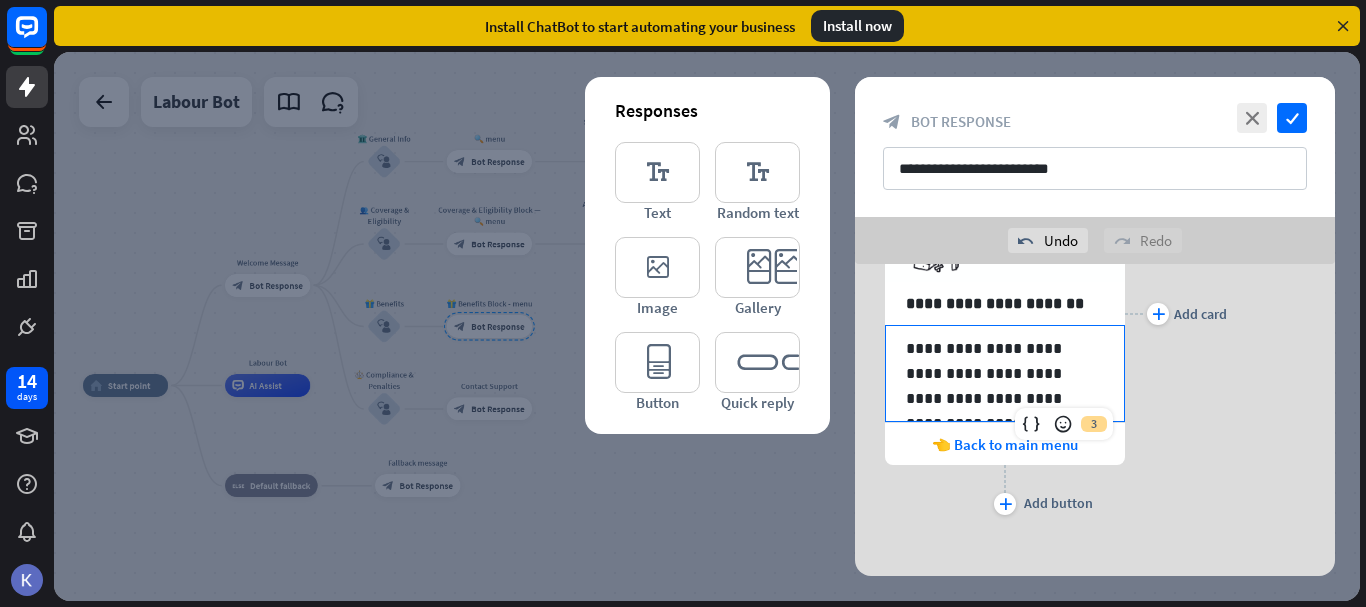 click on "**********" at bounding box center (1005, 373) 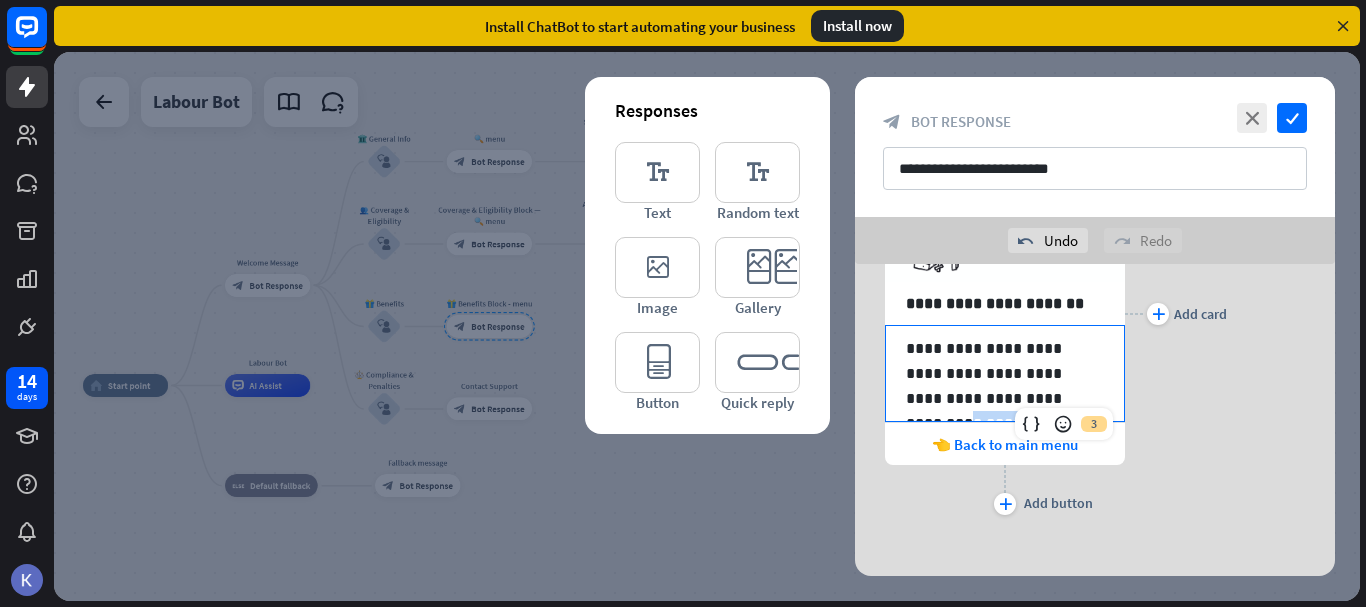 click on "**********" at bounding box center [1005, 373] 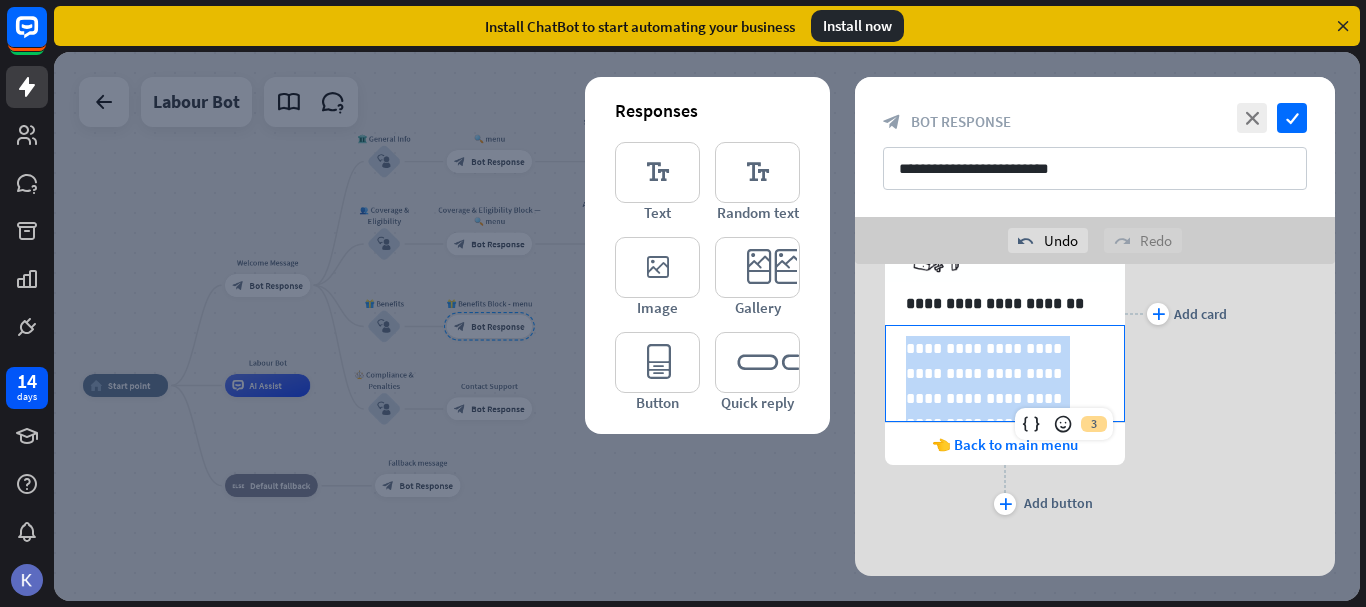 click on "**********" at bounding box center (1005, 373) 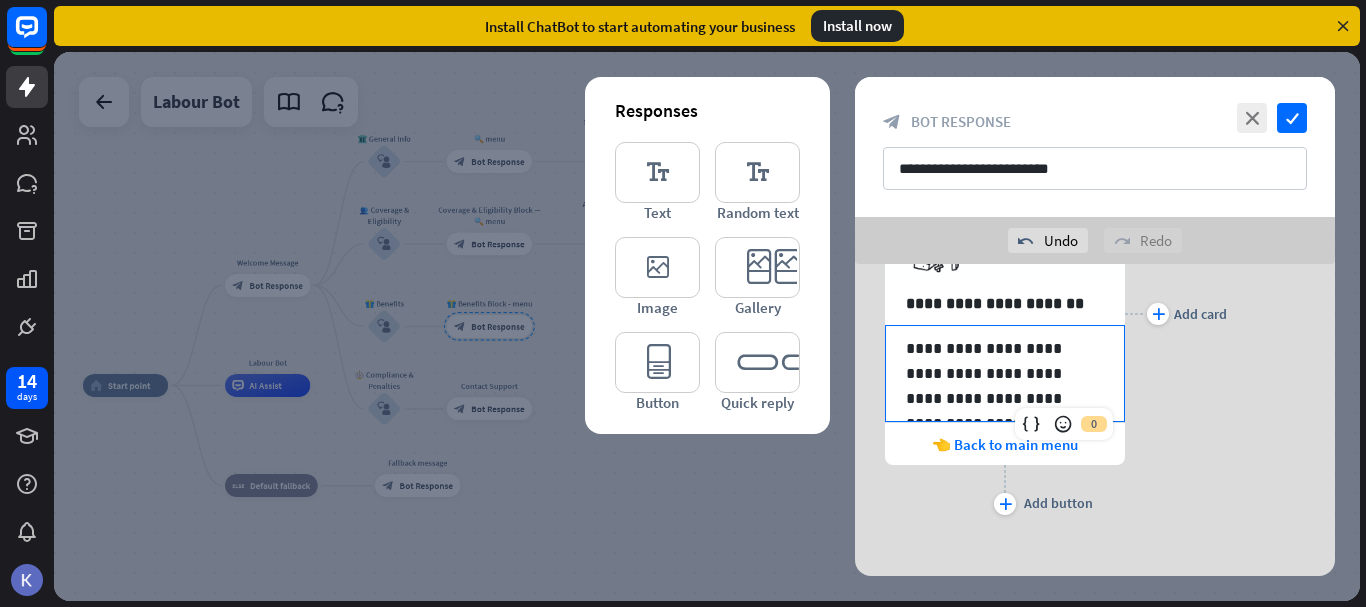 type 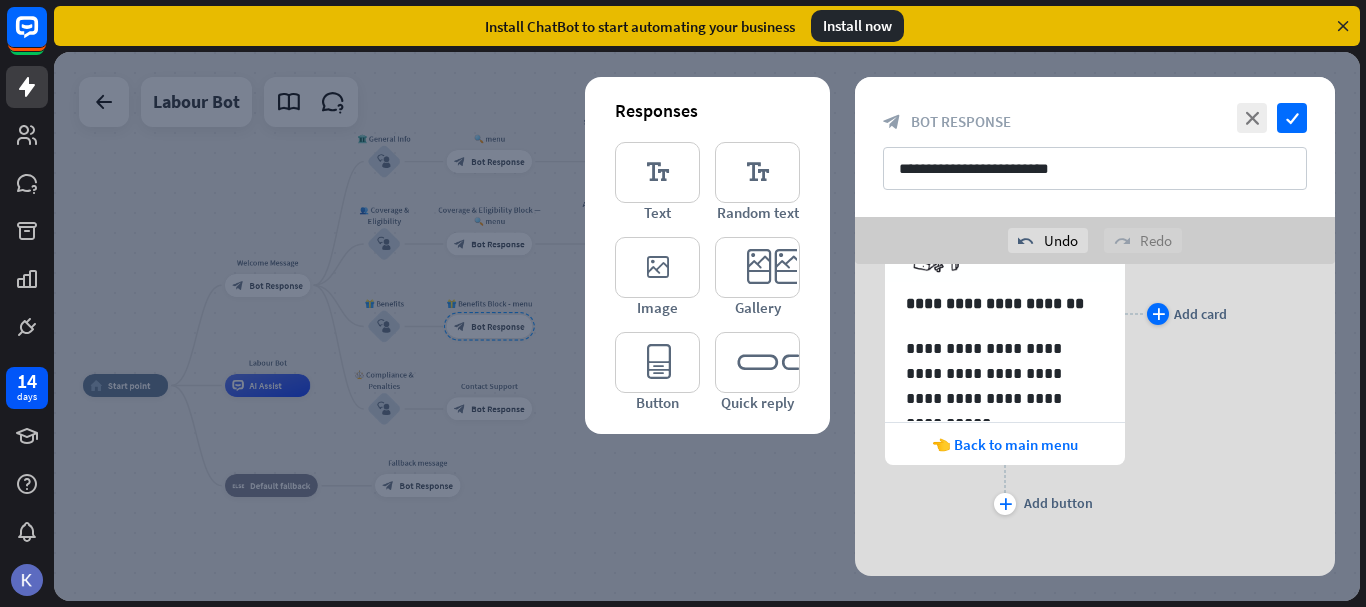 click on "plus" at bounding box center (1158, 314) 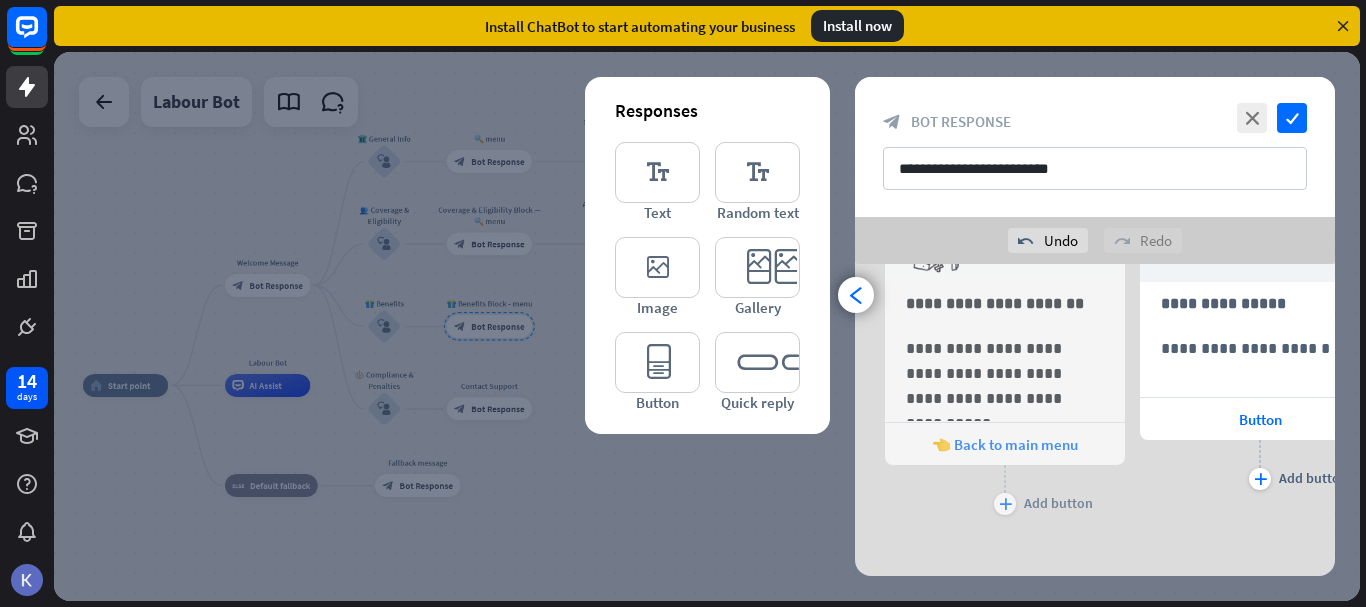 scroll, scrollTop: 0, scrollLeft: 165, axis: horizontal 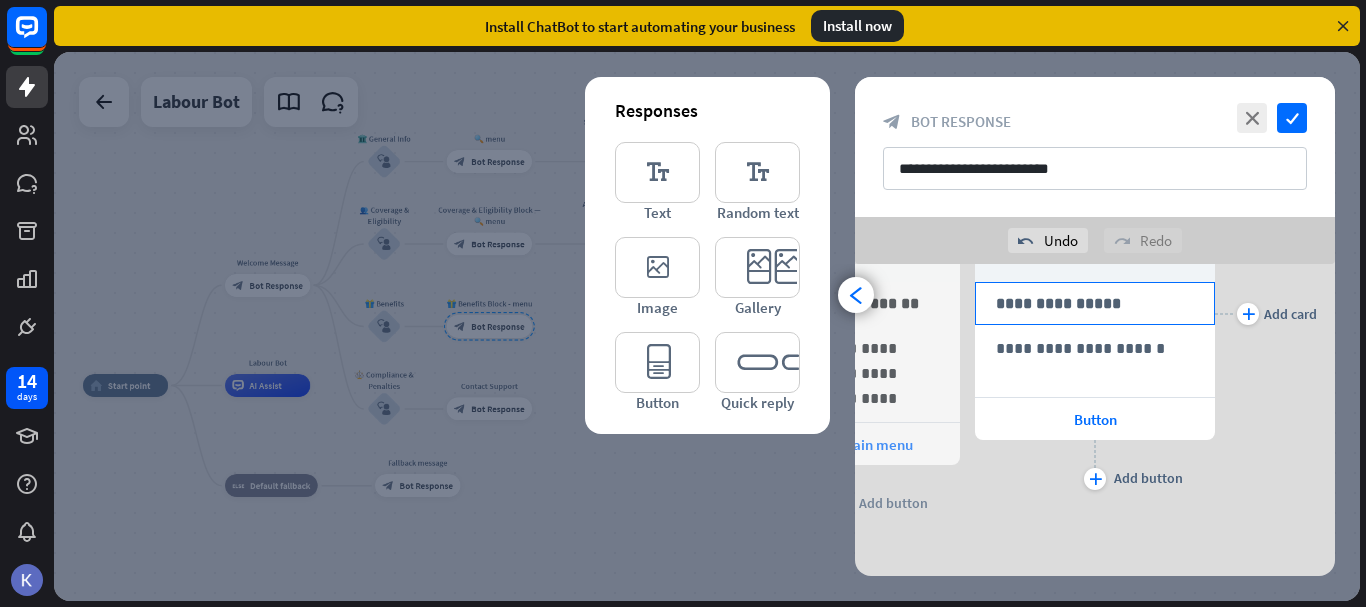 click on "**********" at bounding box center [1095, 303] 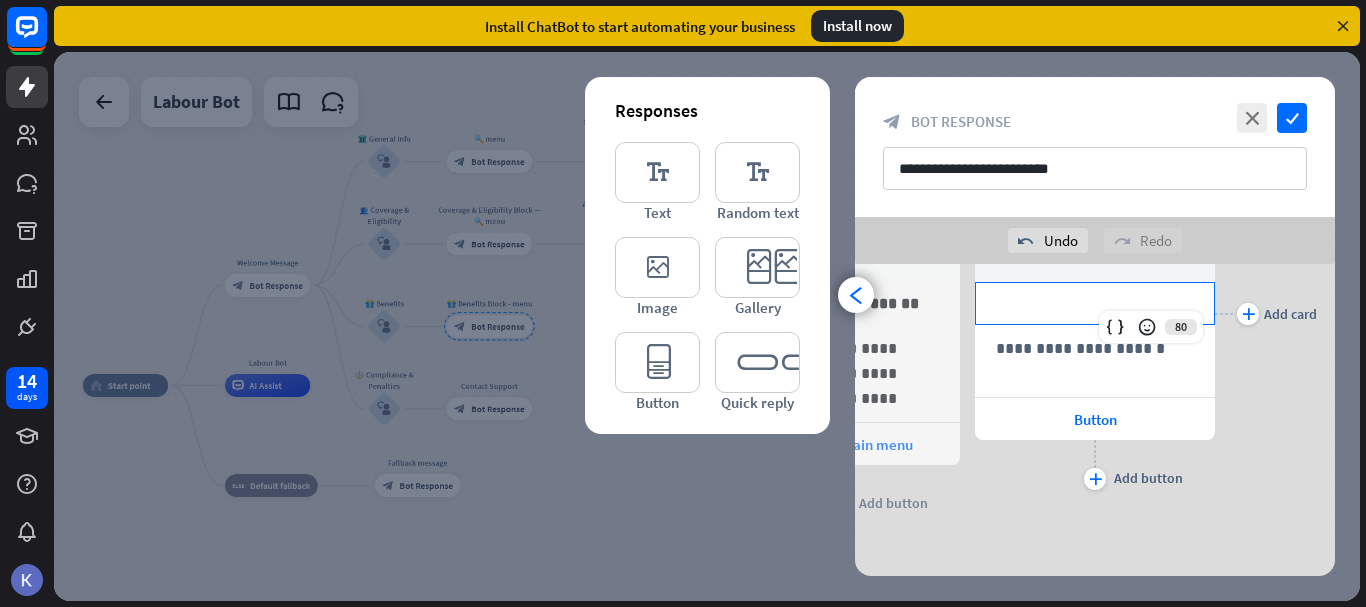 click on "**********" at bounding box center [1095, 303] 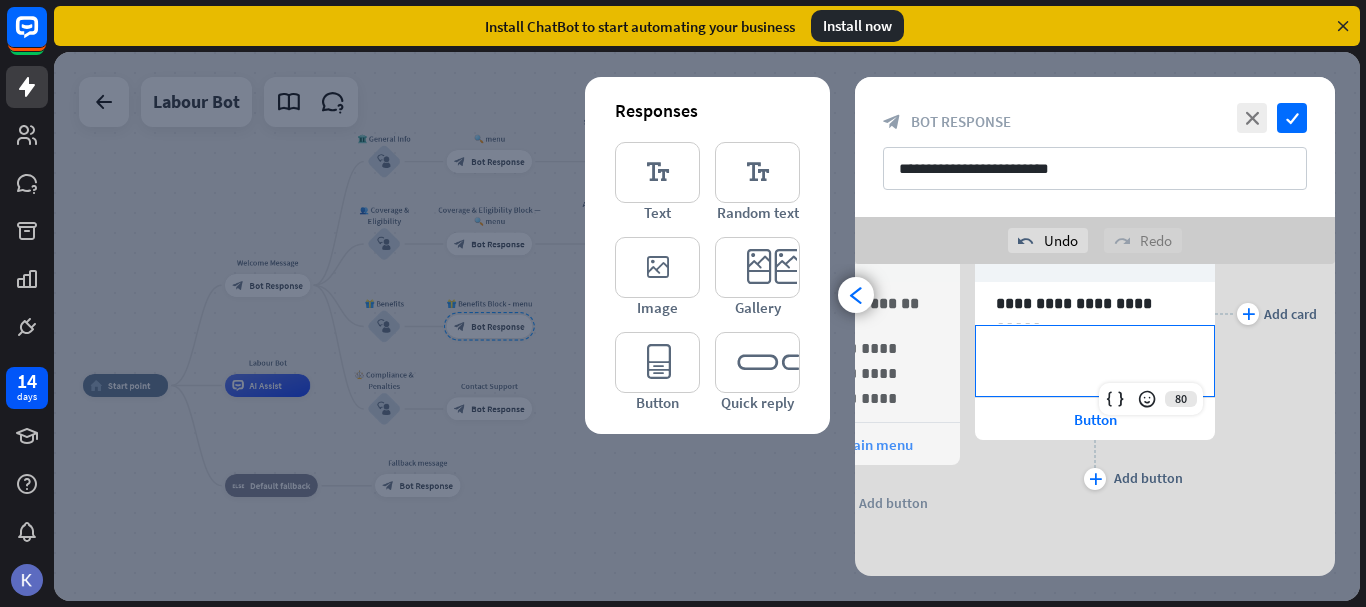 click on "**********" at bounding box center [1095, 348] 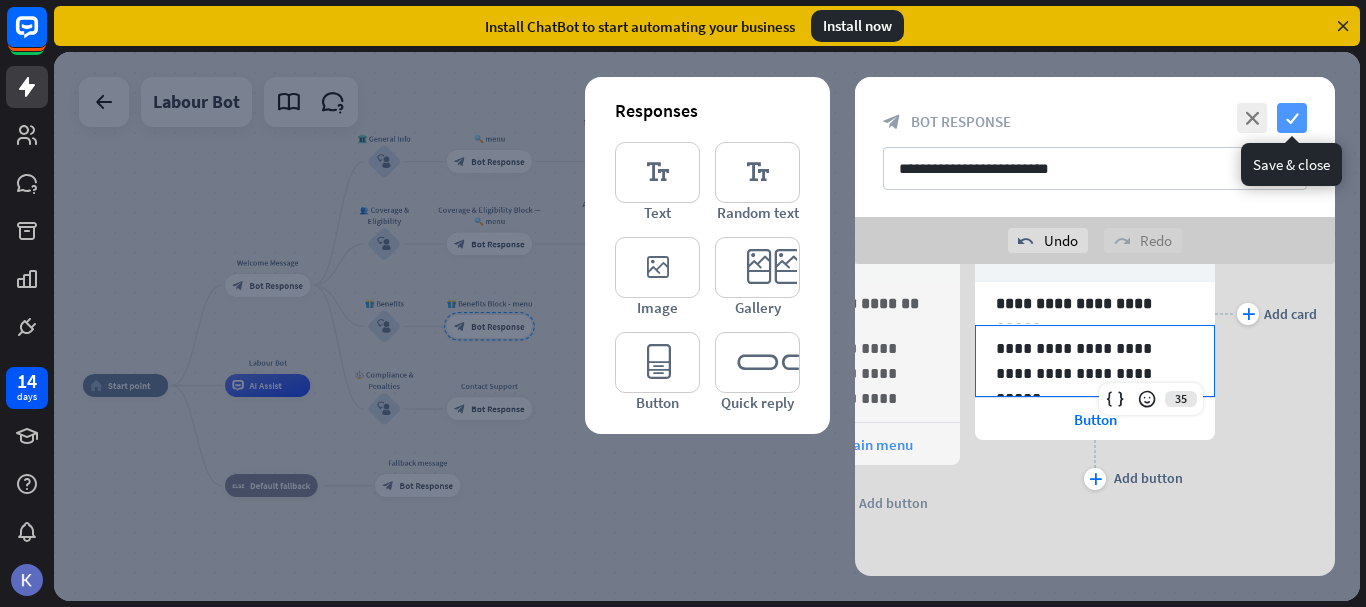 click on "check" at bounding box center (1292, 118) 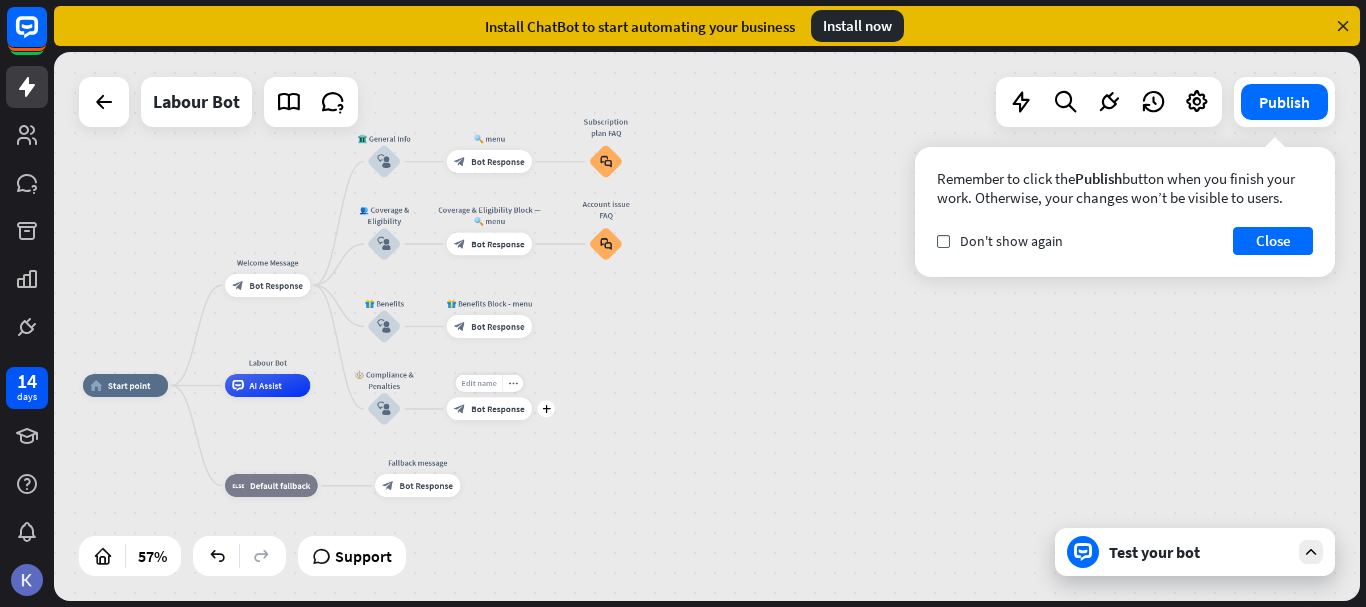 click on "Edit name" at bounding box center [478, 383] 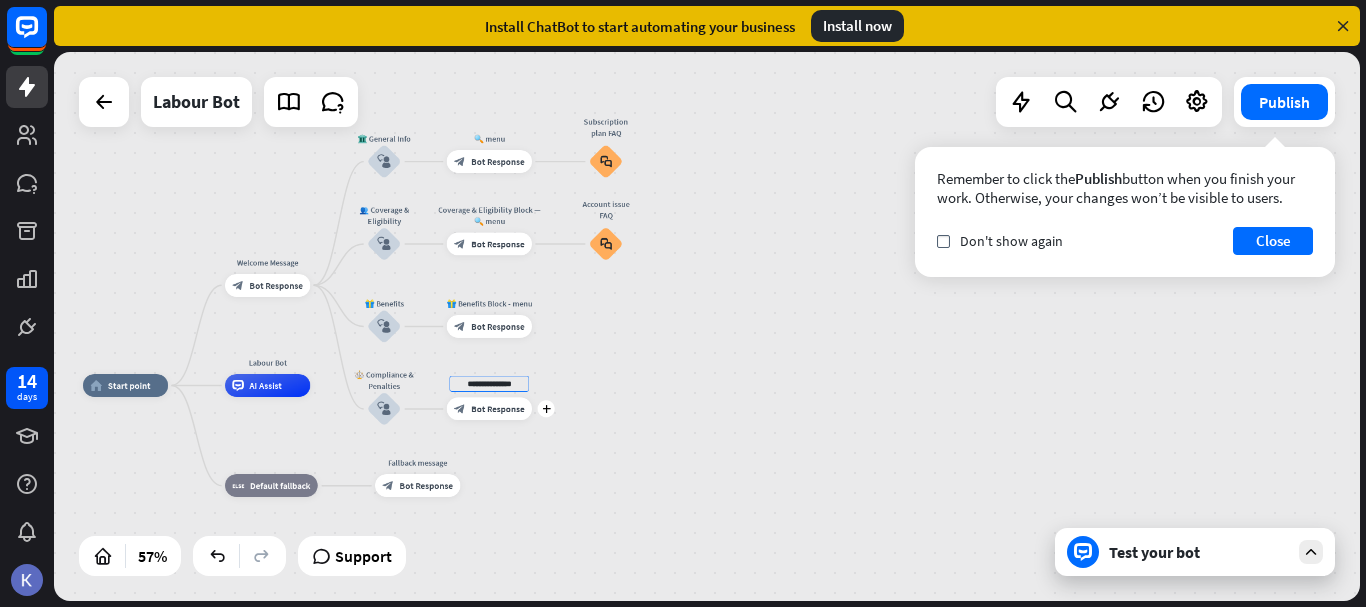 click on "**********" at bounding box center (490, 384) 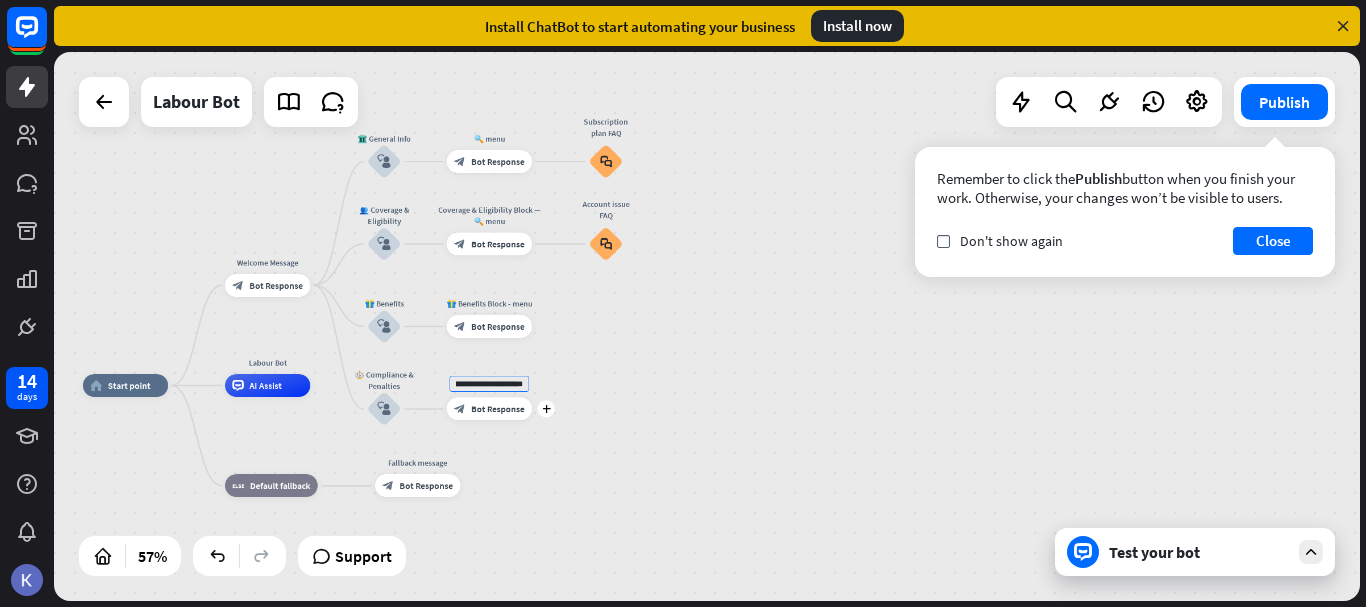 scroll, scrollTop: 0, scrollLeft: 138, axis: horizontal 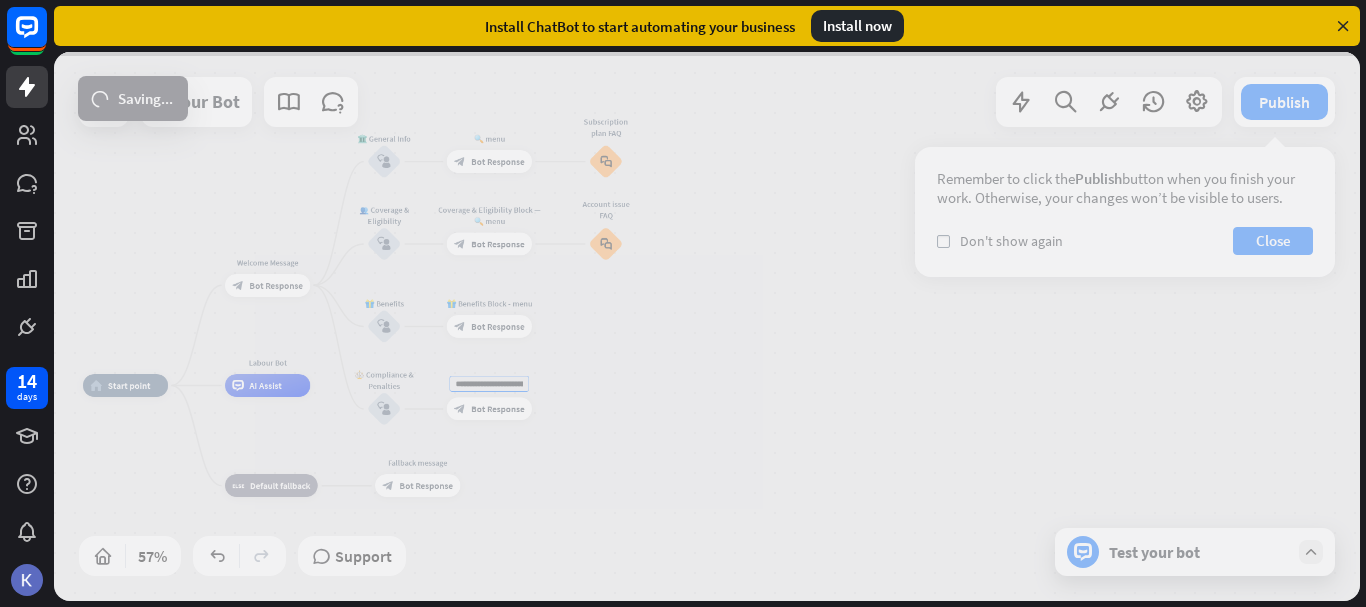 click on "**********" at bounding box center (707, 326) 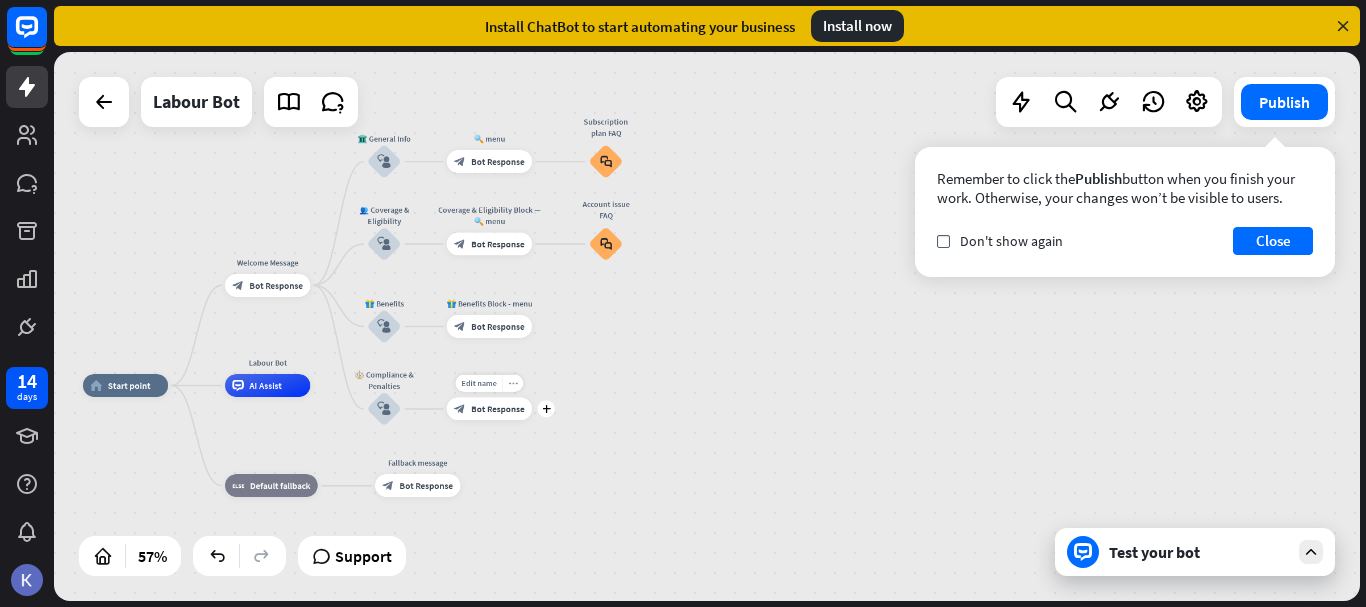 click on "more_horiz" at bounding box center (512, 383) 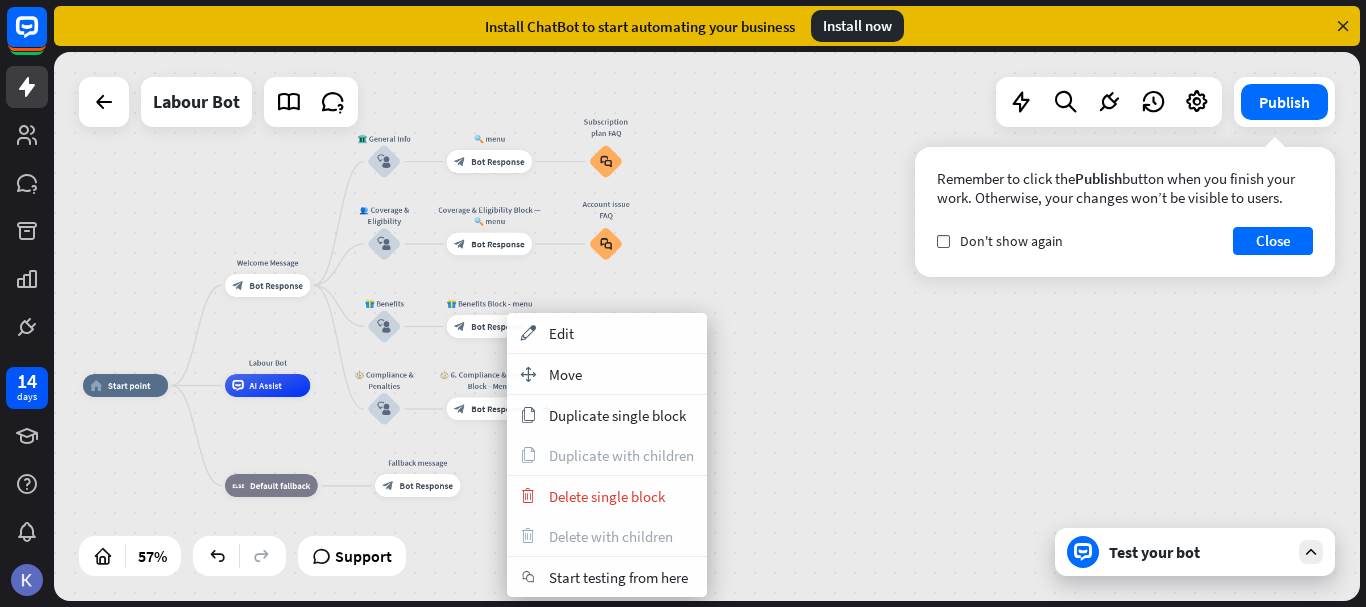 click on "Bot Response" at bounding box center [497, 408] 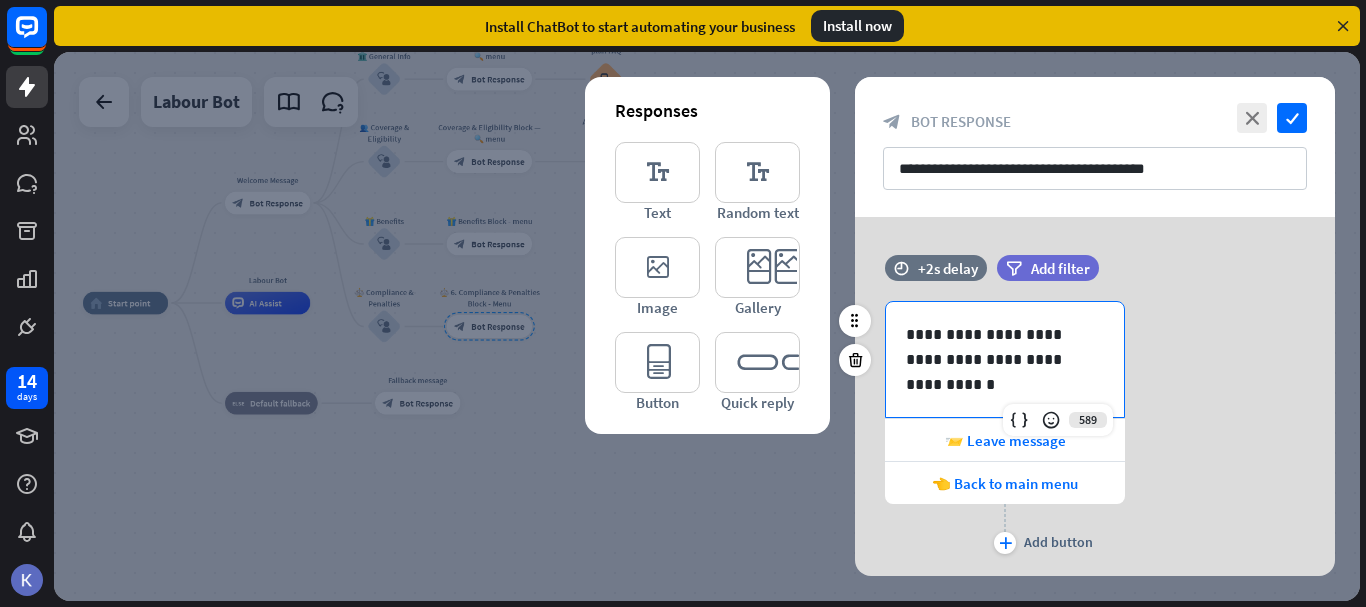 click on "**********" at bounding box center [1005, 347] 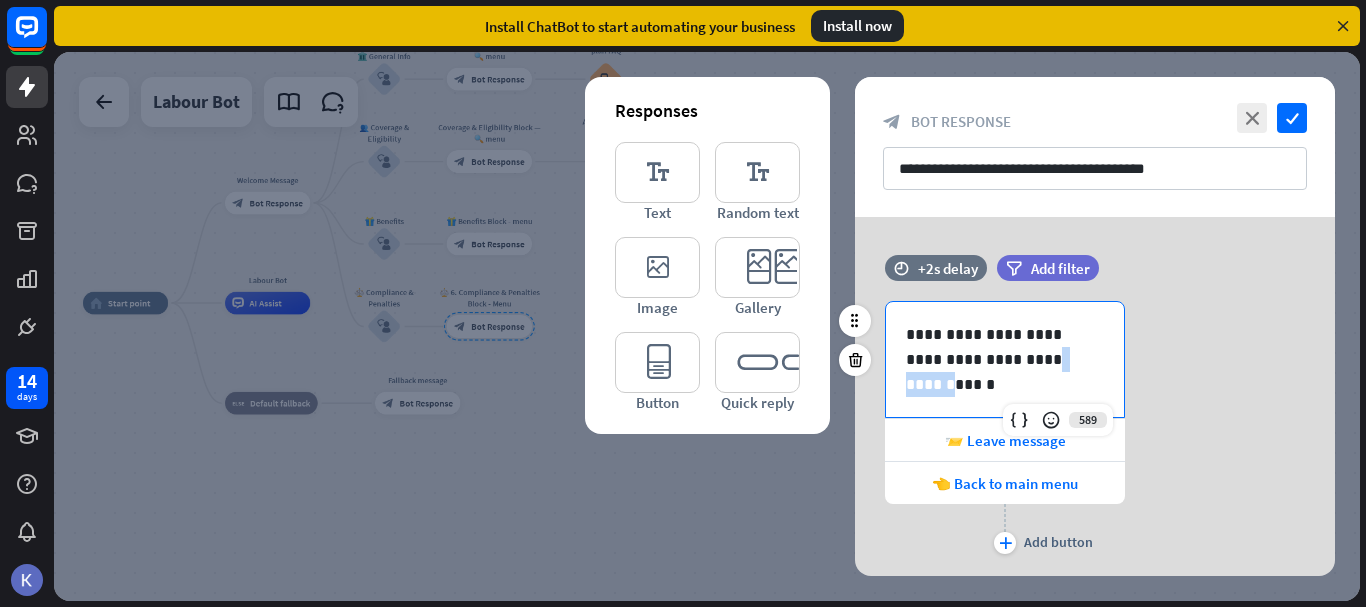 click on "**********" at bounding box center (1005, 347) 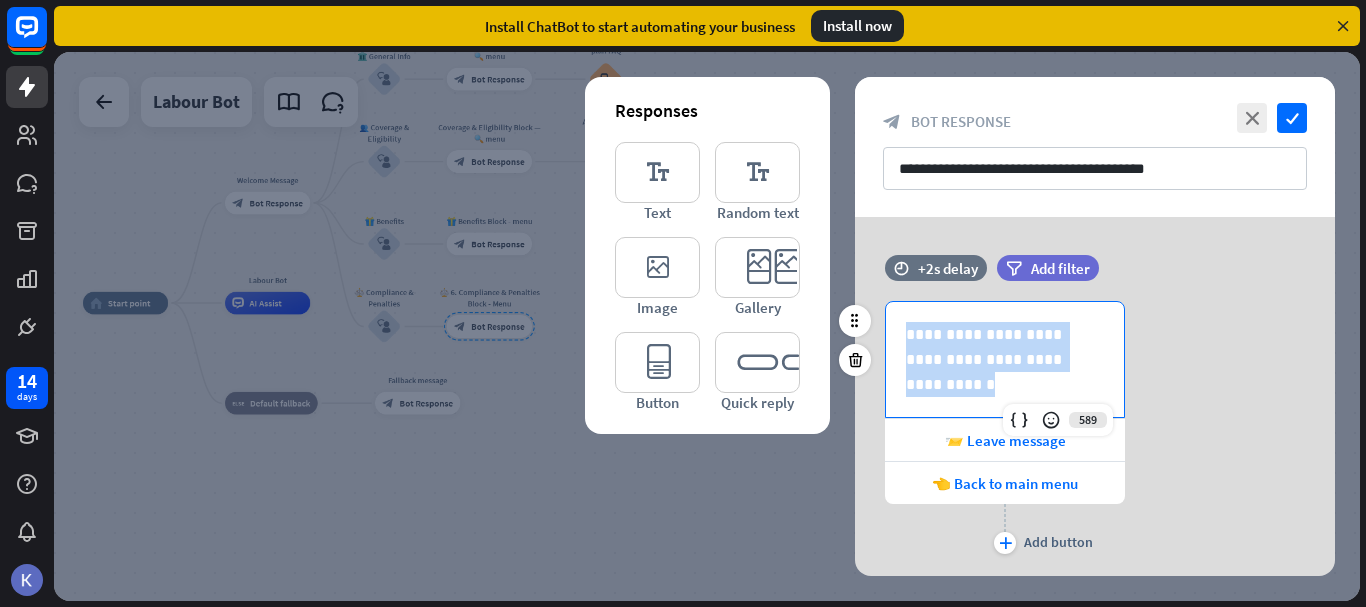 click on "**********" at bounding box center [1005, 347] 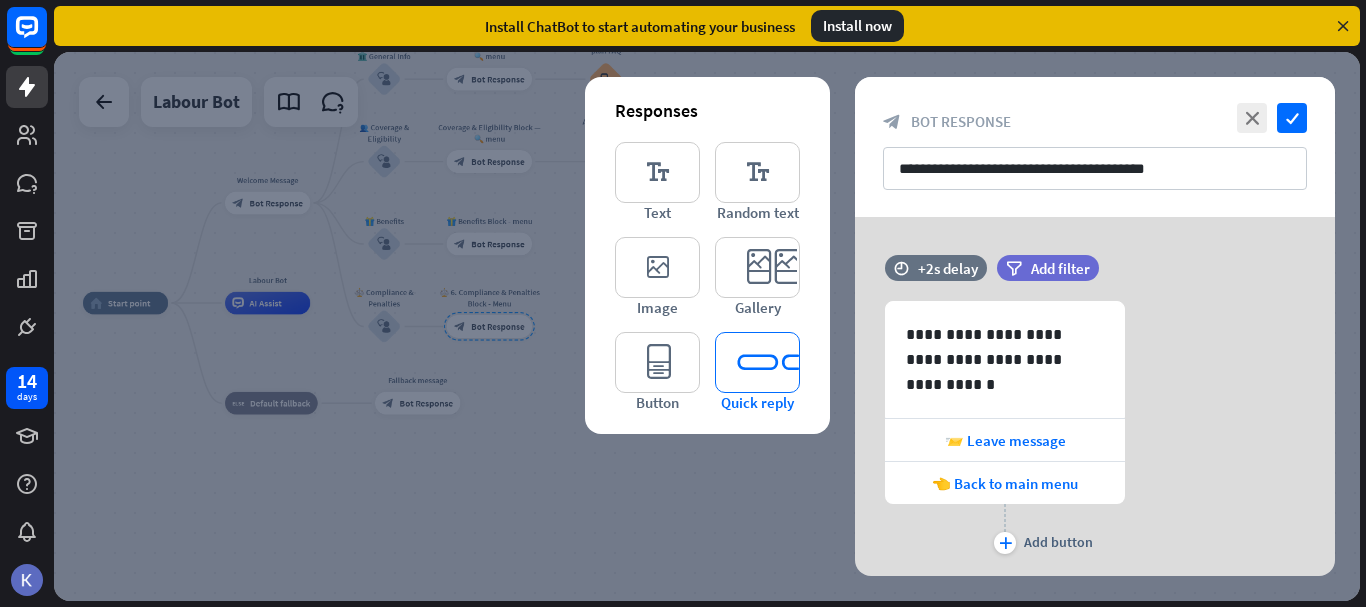 click on "editor_quick_replies" at bounding box center [757, 362] 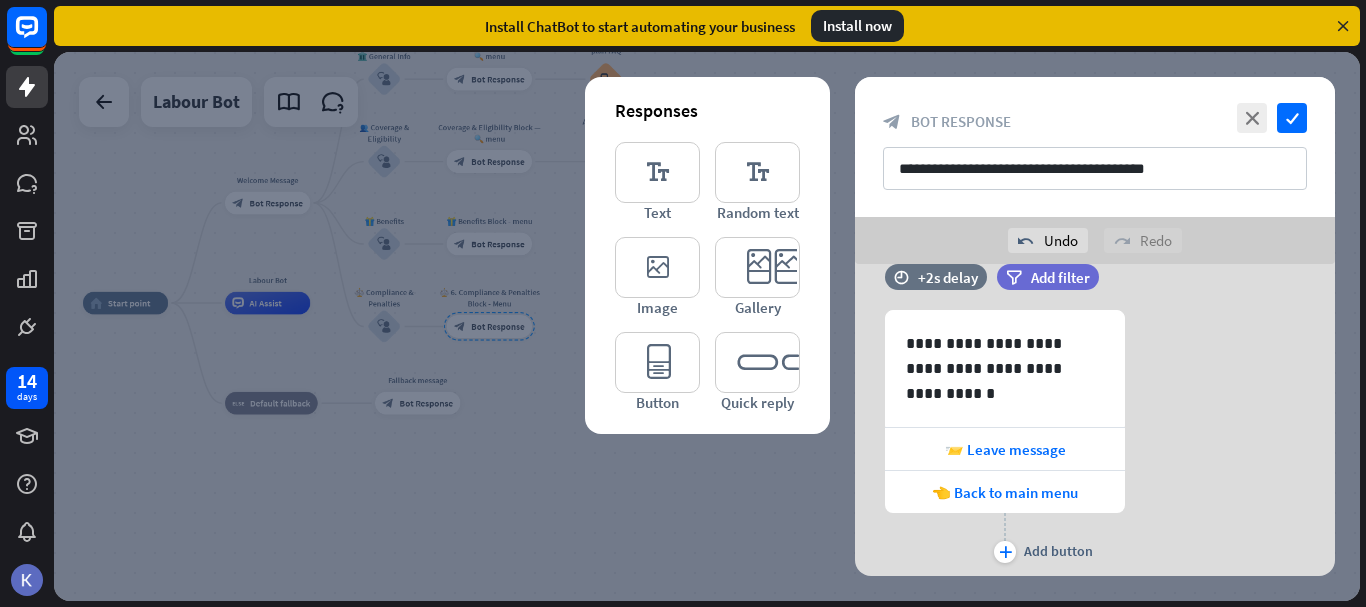 scroll, scrollTop: 41, scrollLeft: 0, axis: vertical 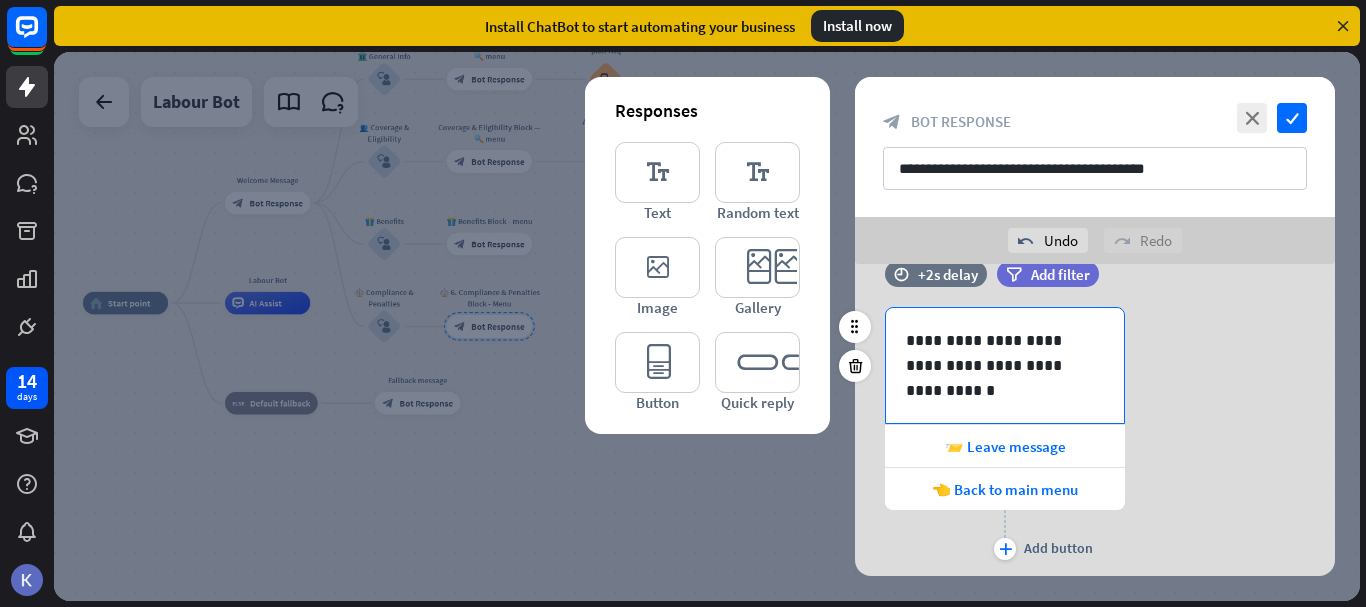 click on "**********" at bounding box center [1005, 353] 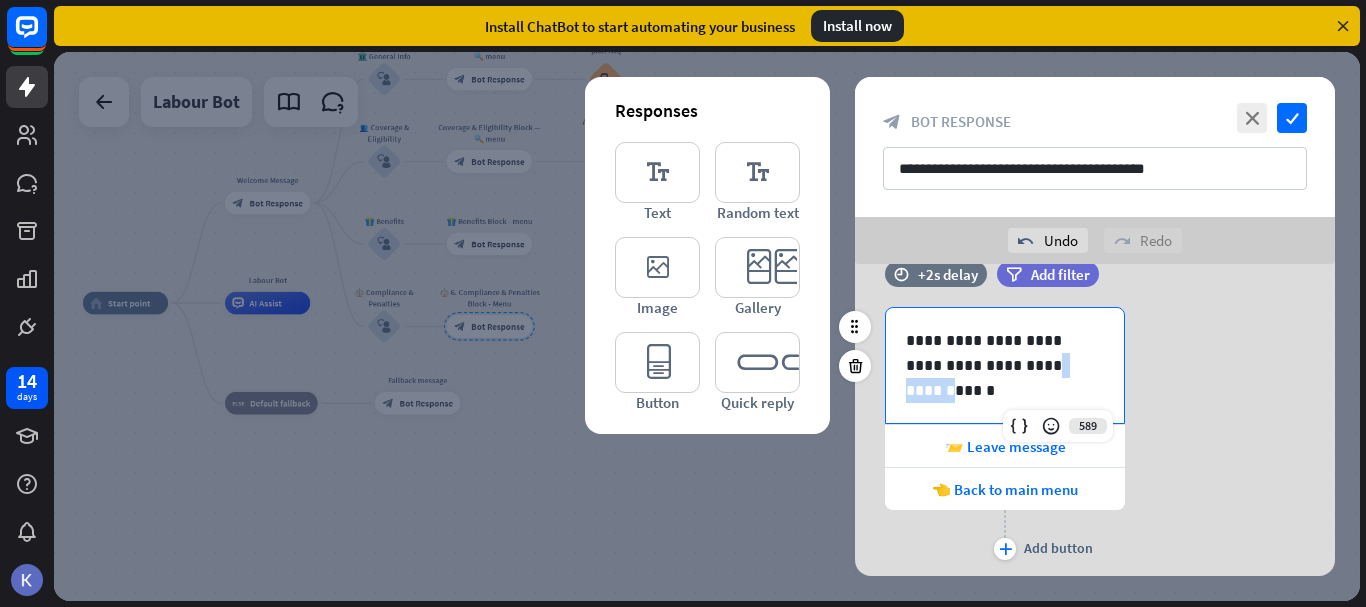 click on "**********" at bounding box center (1005, 353) 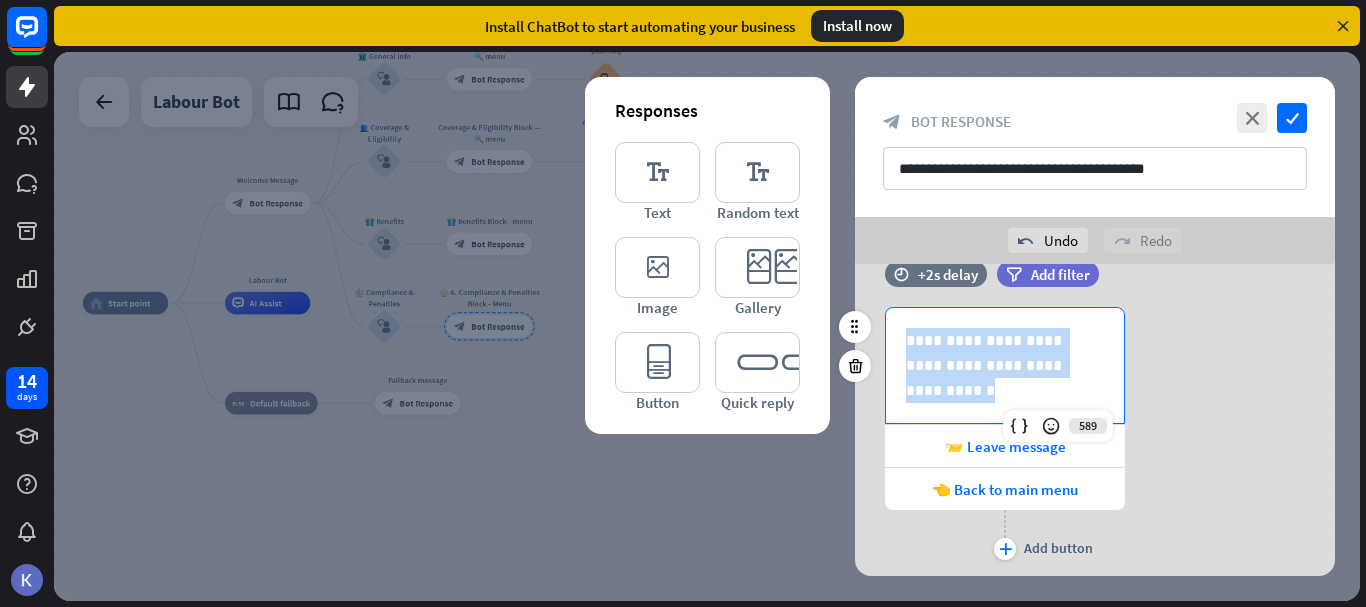 click on "**********" at bounding box center [1005, 353] 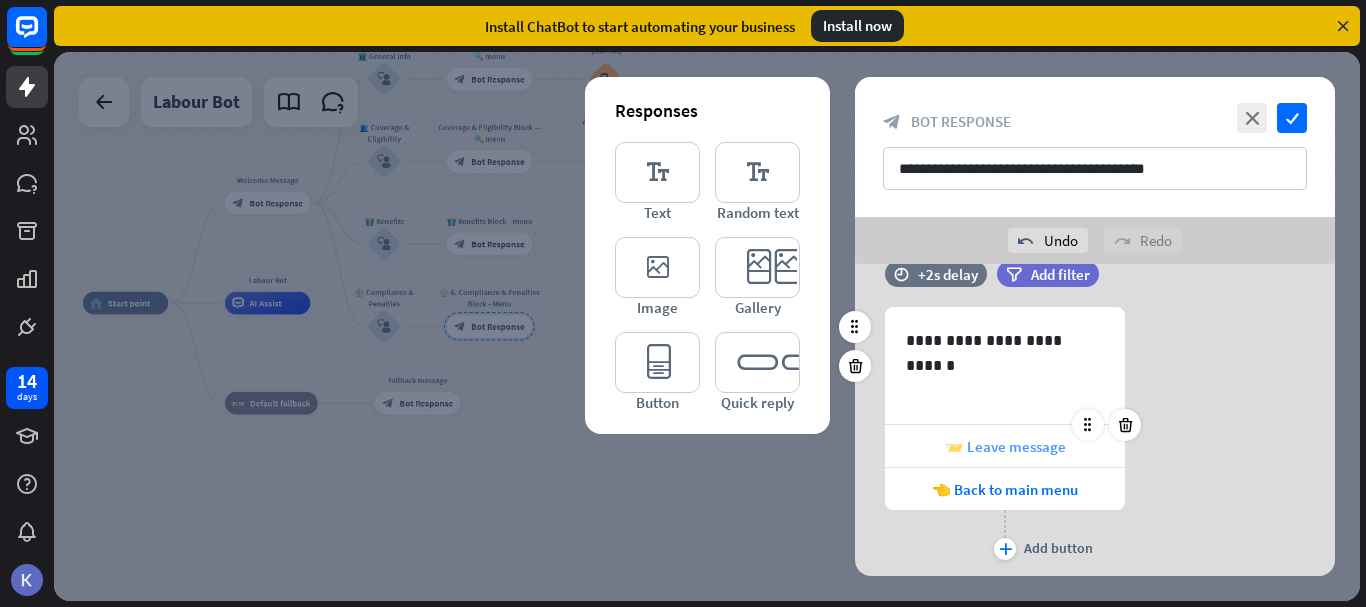 click on "📨 Leave message" at bounding box center (1005, 446) 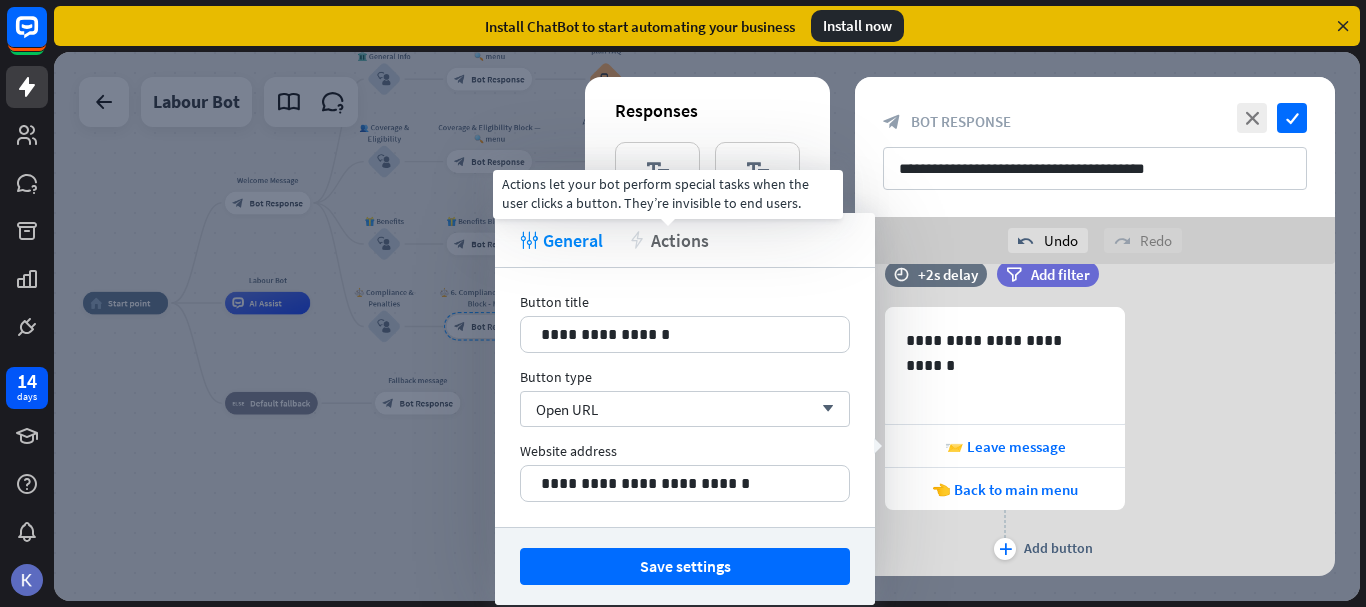 click on "Actions" at bounding box center (680, 240) 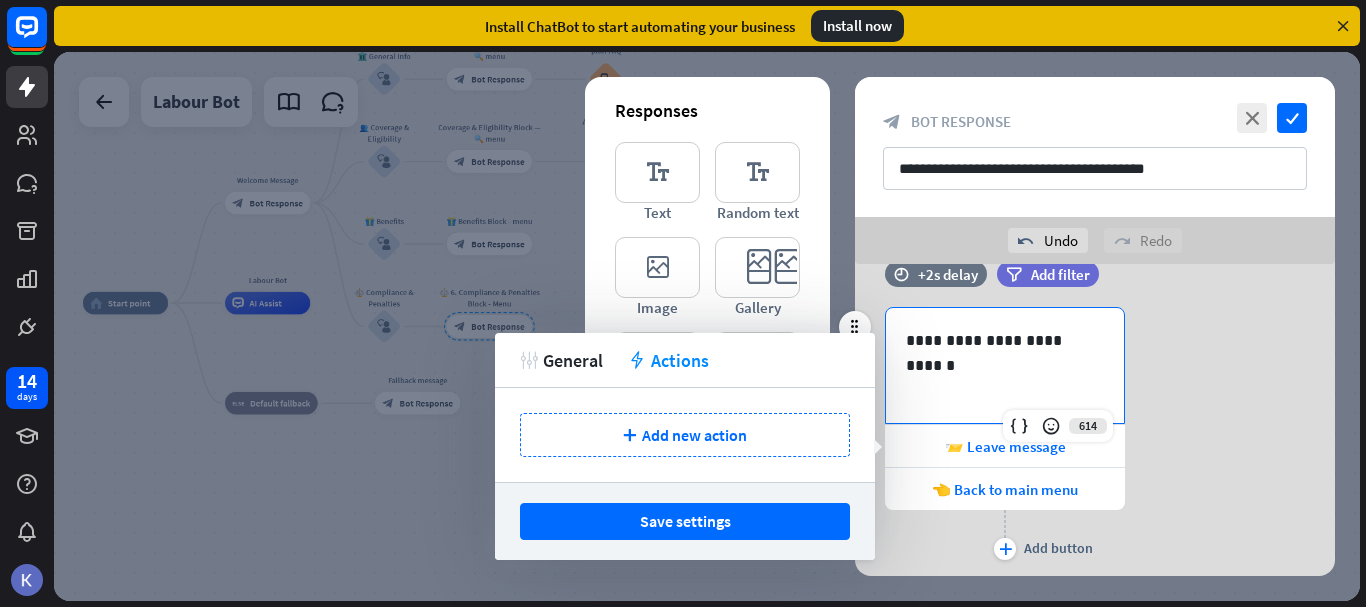 click on "**********" at bounding box center [1005, 340] 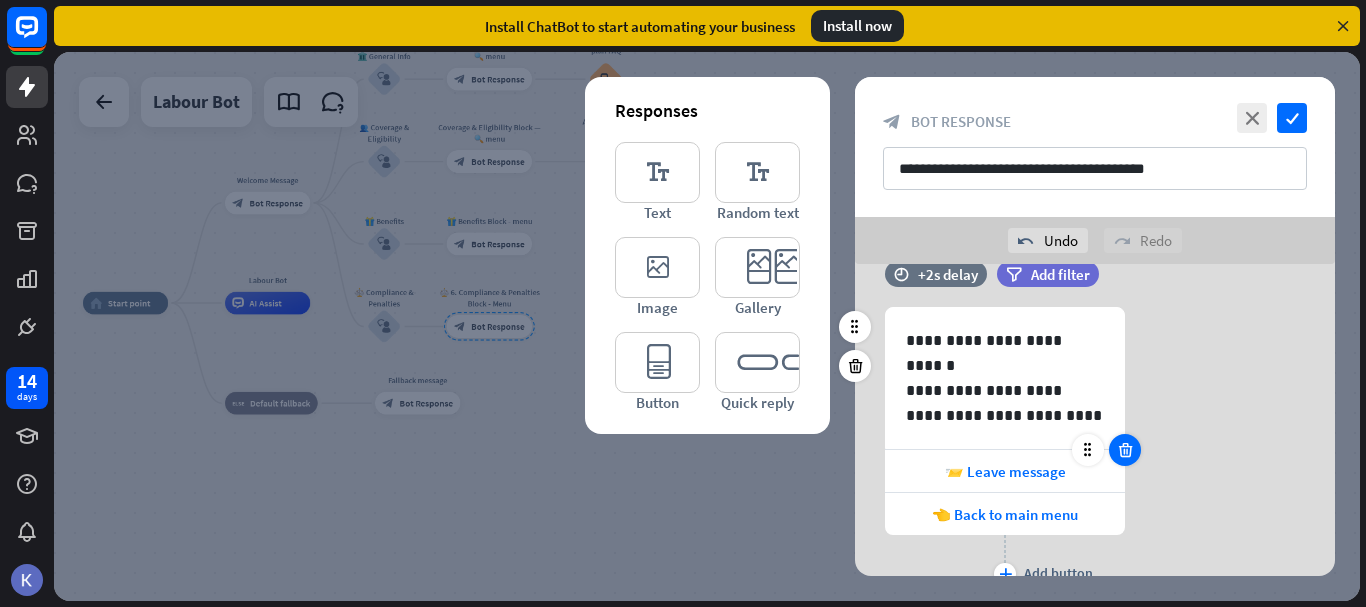 click at bounding box center (1125, 450) 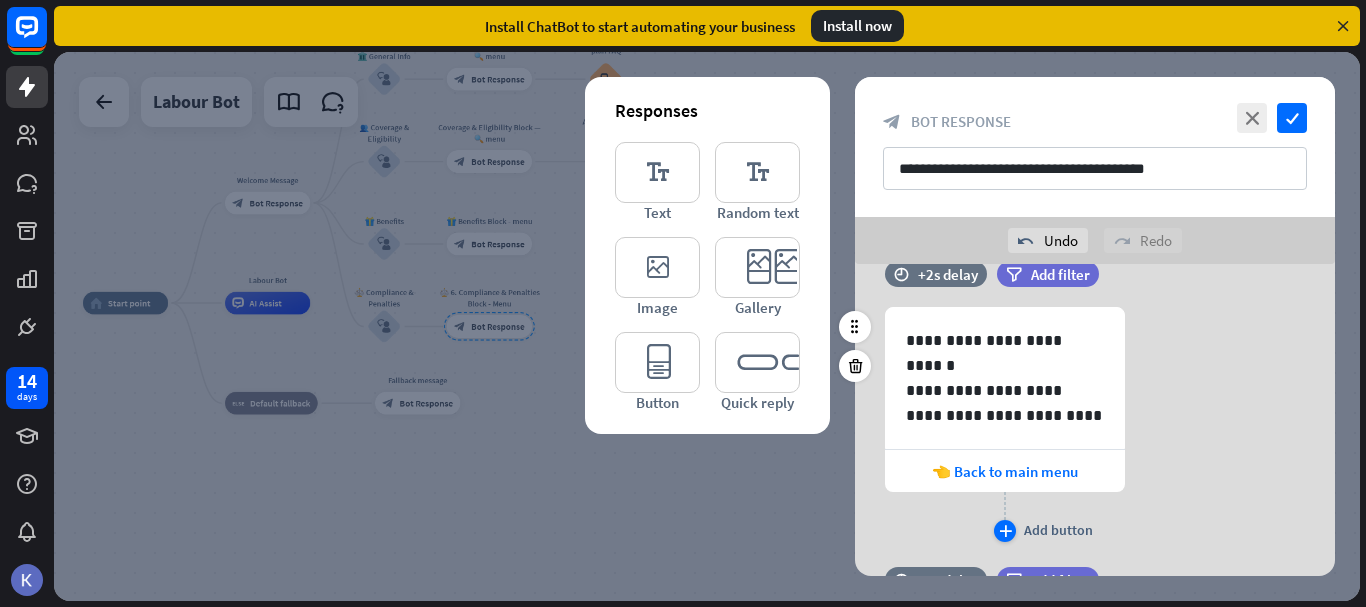 click on "plus" at bounding box center [1005, 531] 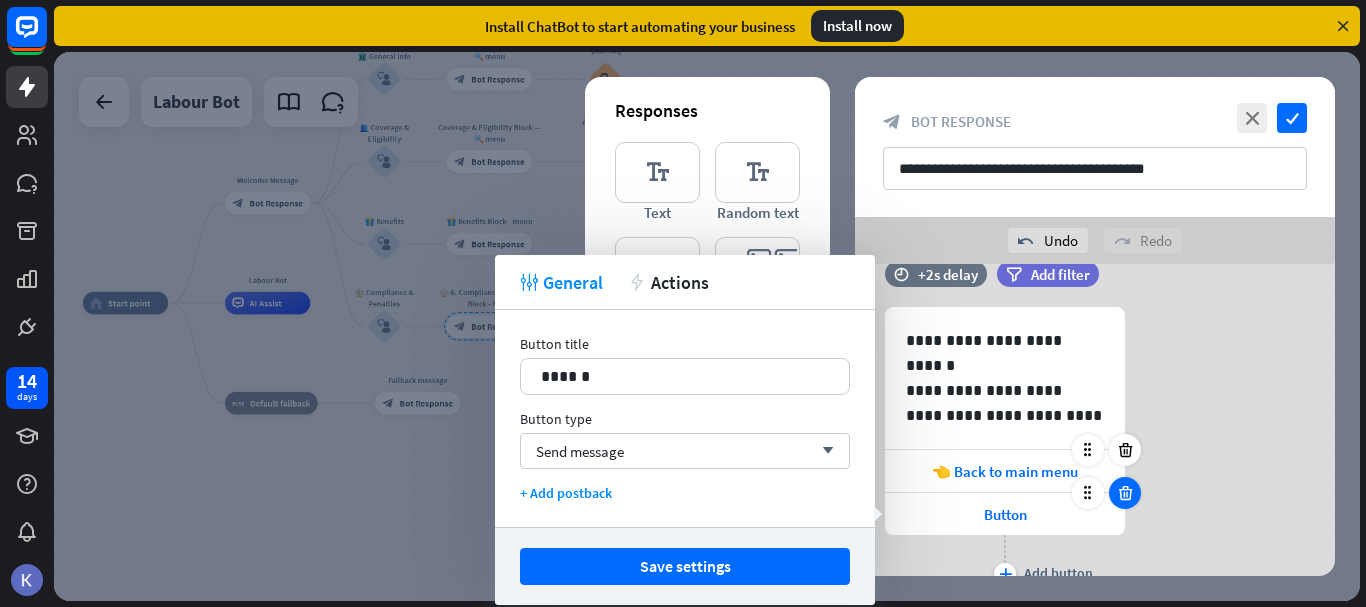 click at bounding box center [1125, 493] 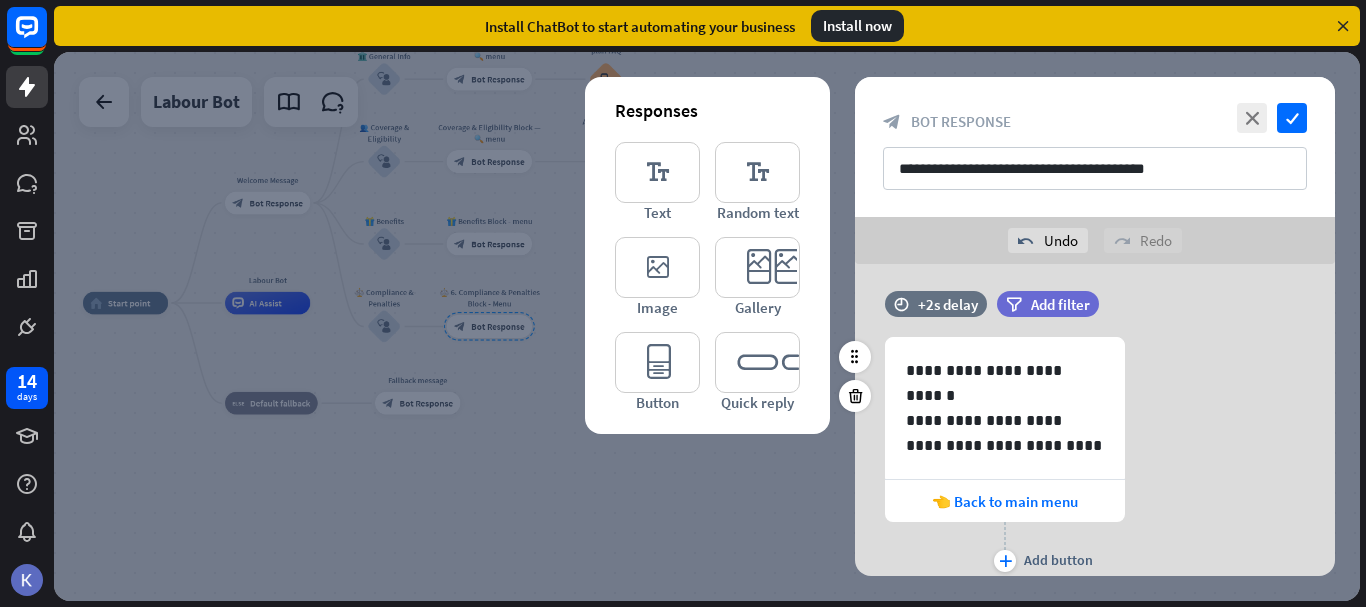 scroll, scrollTop: 0, scrollLeft: 0, axis: both 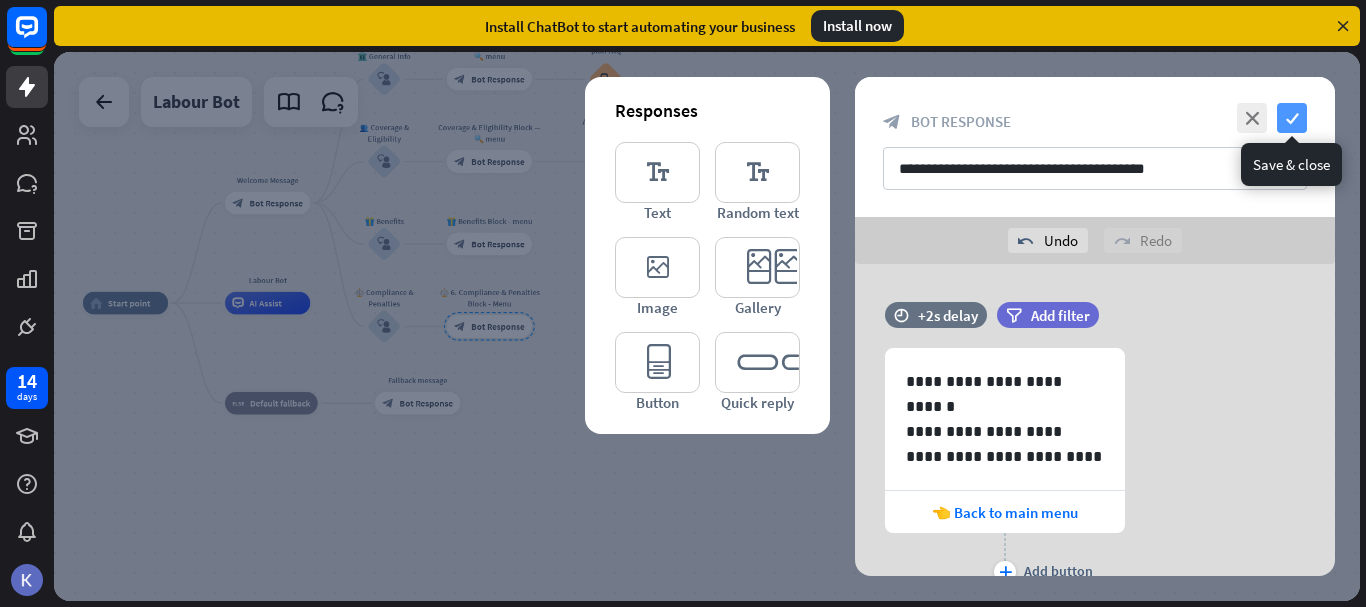 click on "check" at bounding box center [1292, 118] 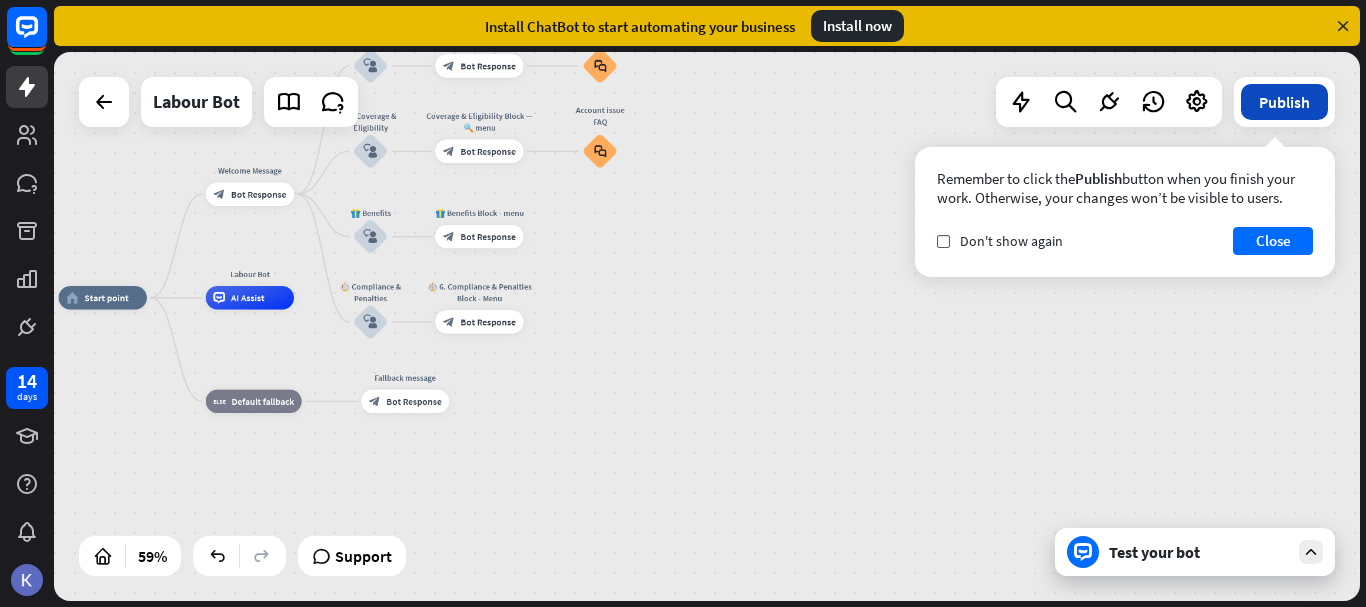 click on "Publish" at bounding box center (1284, 102) 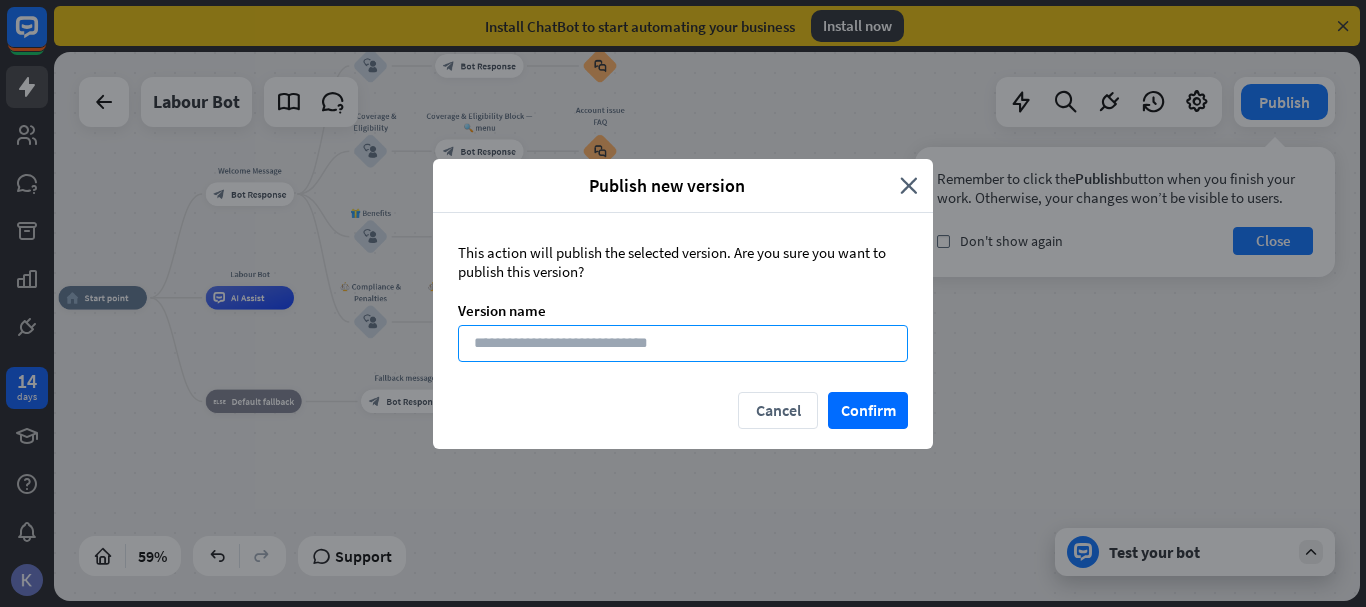 click at bounding box center (683, 343) 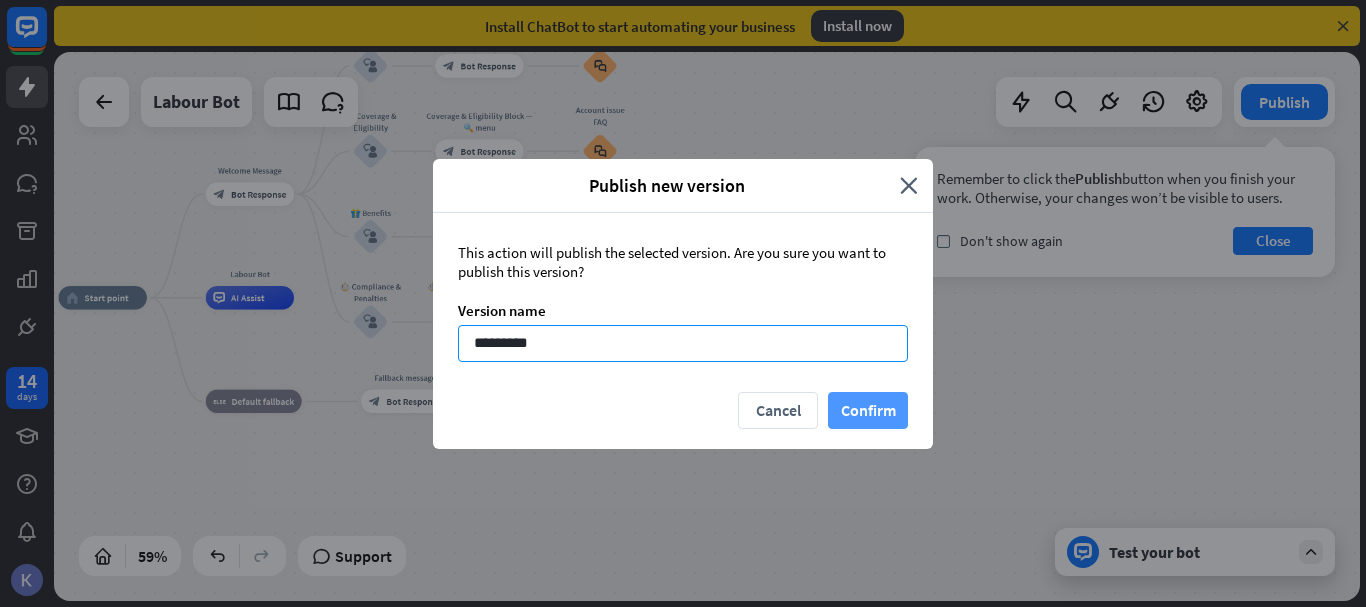 type on "*********" 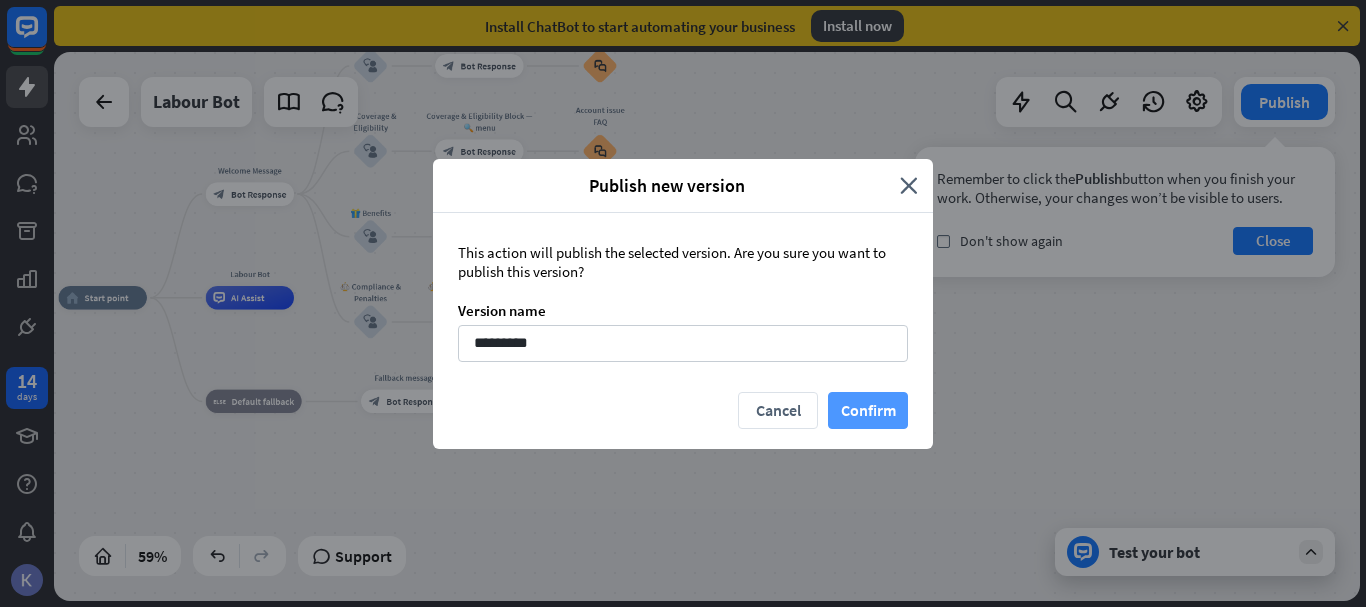 click on "Confirm" at bounding box center [868, 410] 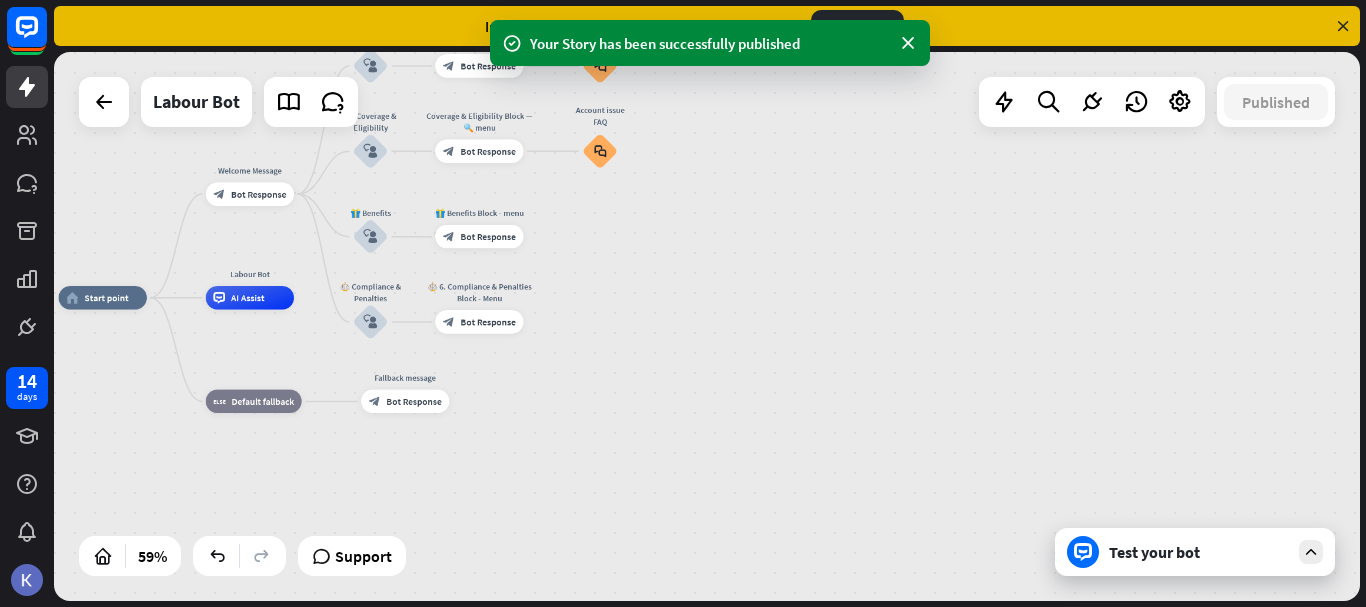 click on "Test your bot" at bounding box center [1195, 552] 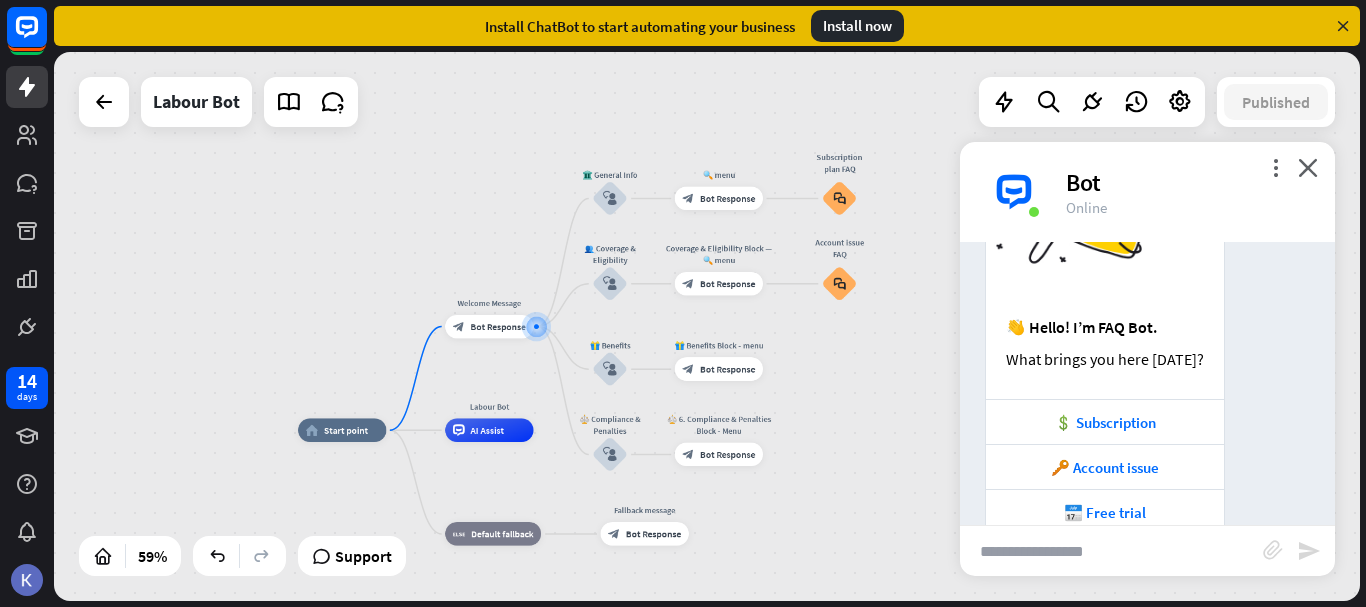 scroll, scrollTop: 165, scrollLeft: 0, axis: vertical 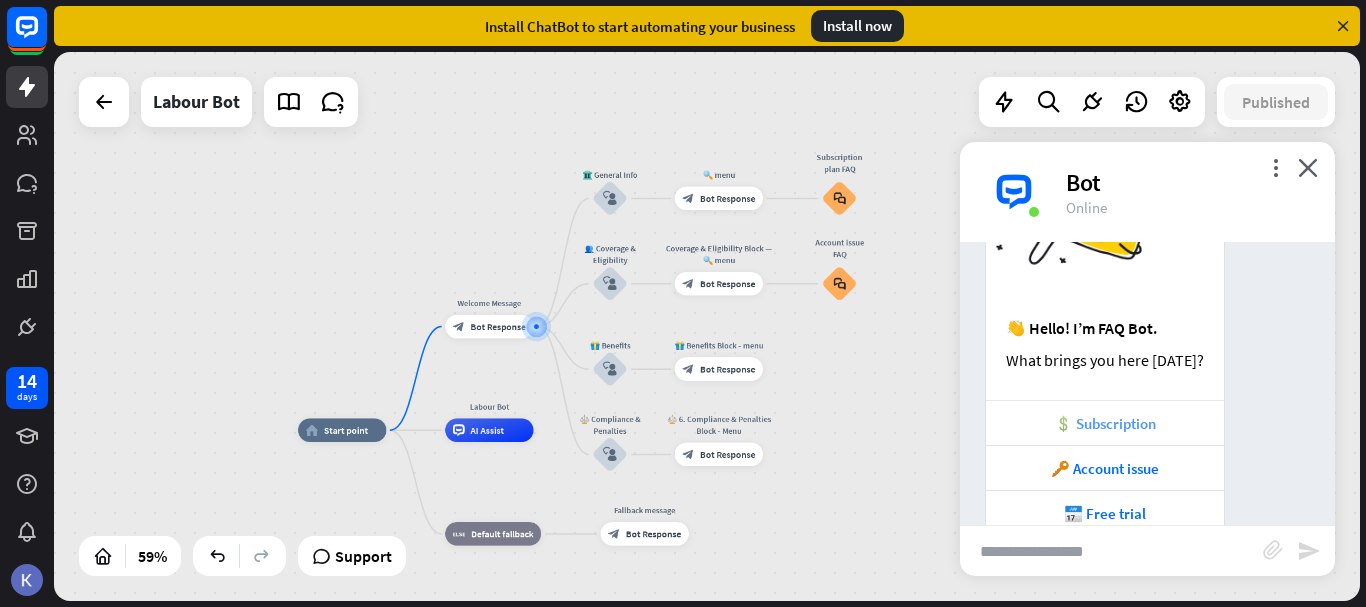 click on "💲 Subscription" at bounding box center [1105, 423] 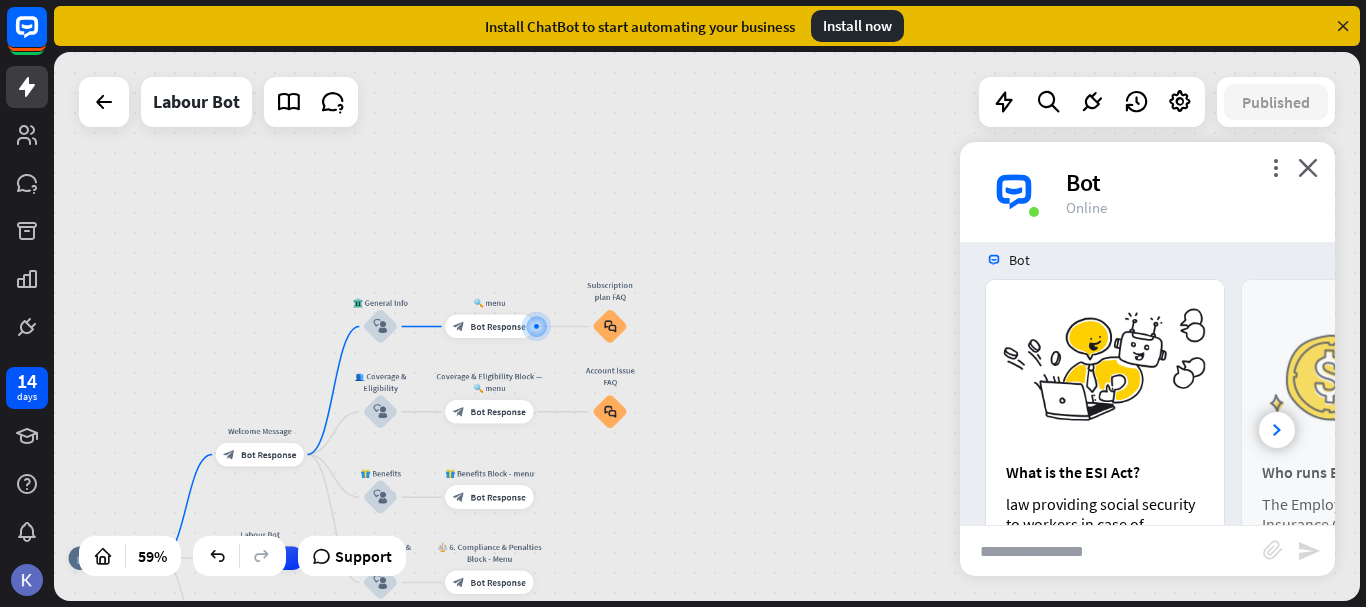 scroll, scrollTop: 888, scrollLeft: 0, axis: vertical 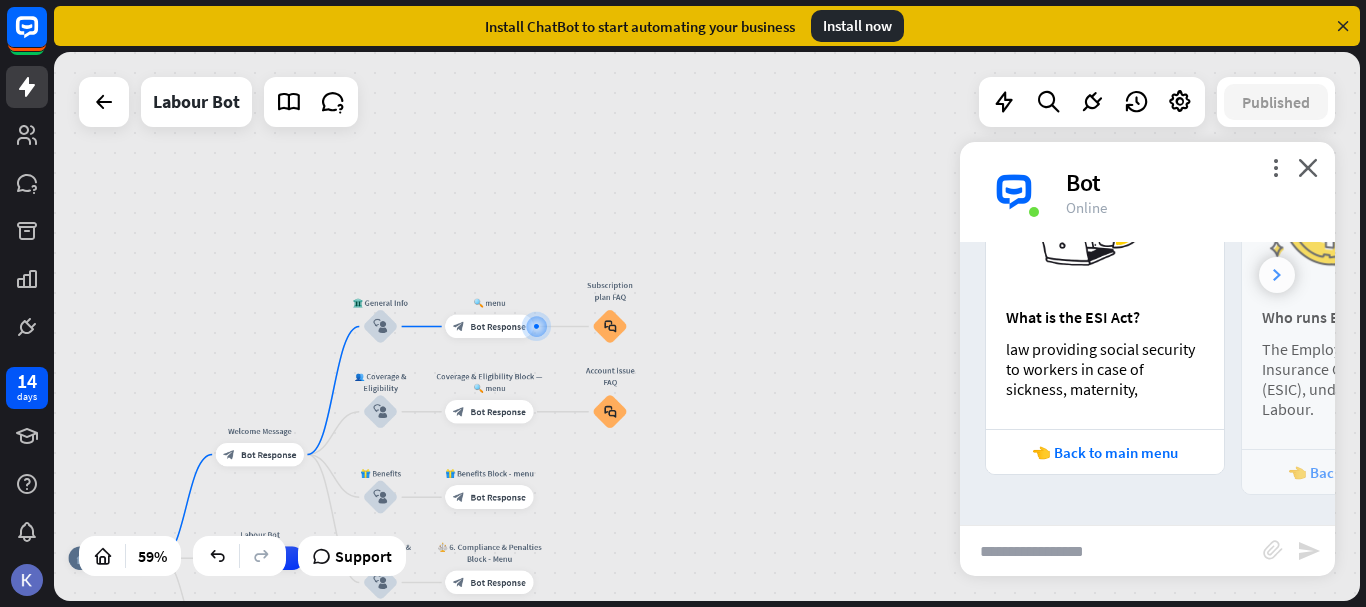 click 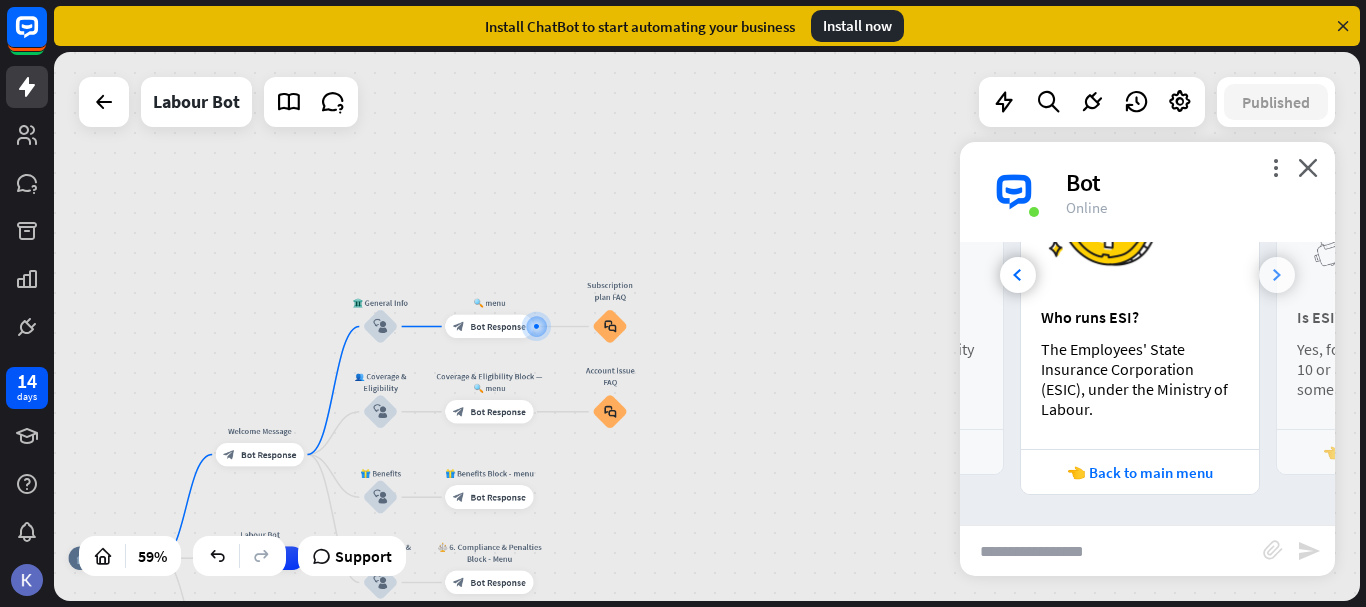 click 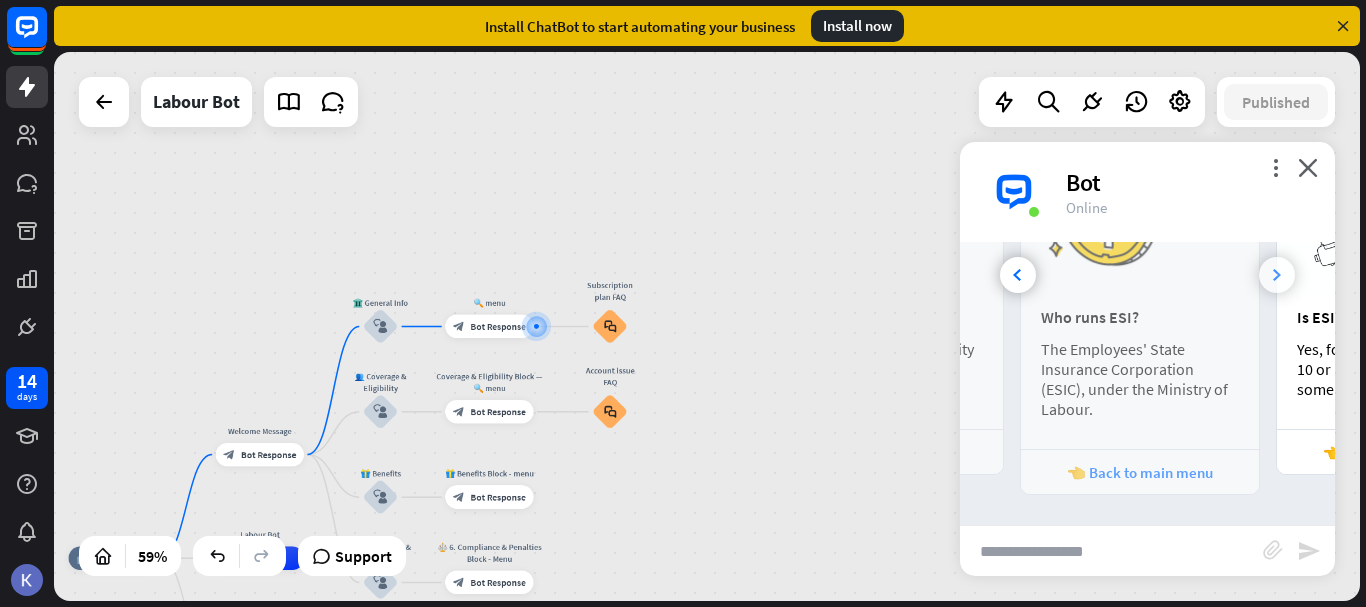 scroll, scrollTop: 0, scrollLeft: 442, axis: horizontal 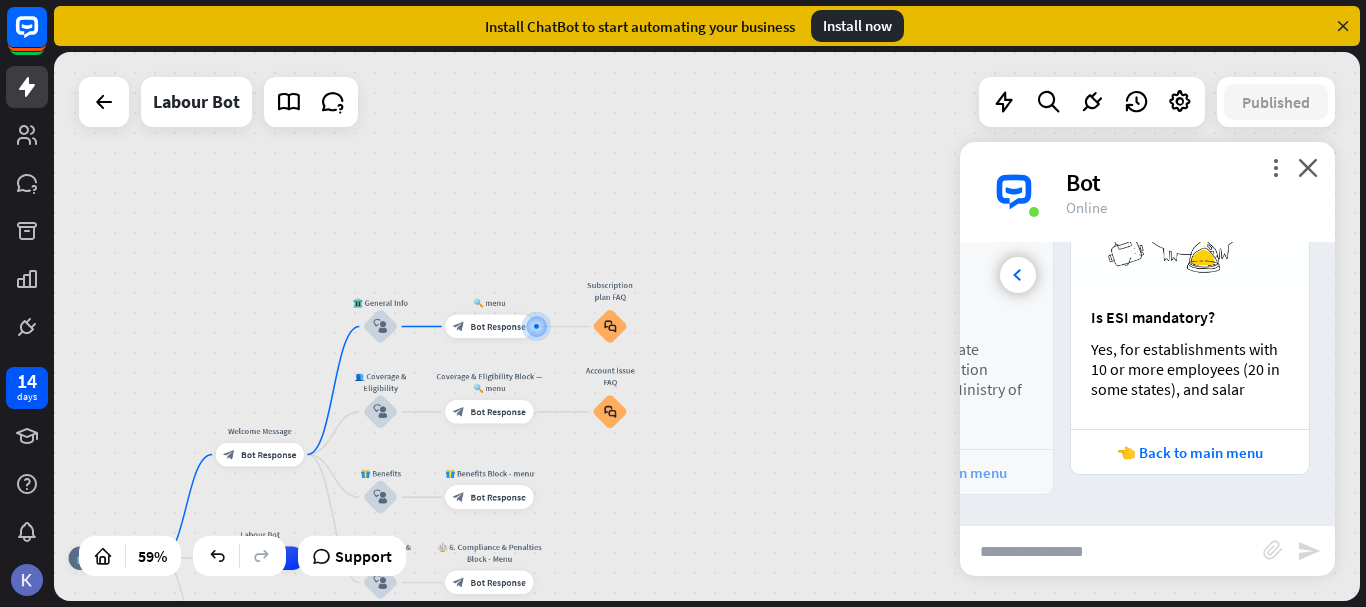 click at bounding box center [1190, 210] 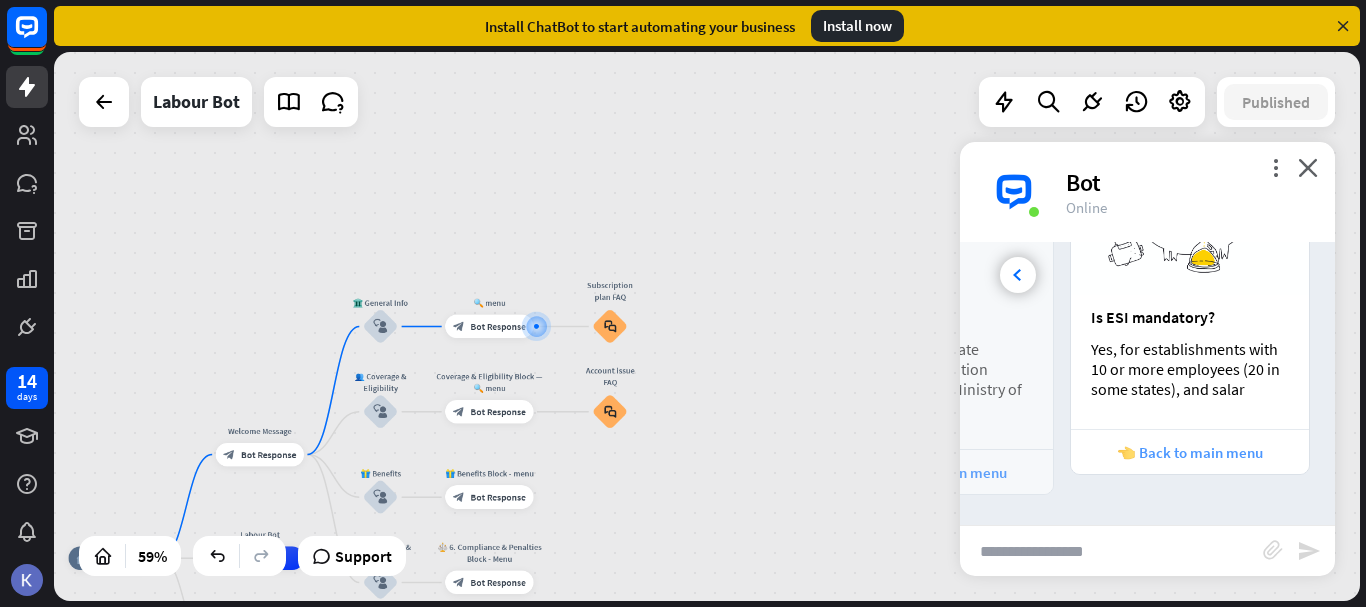 click on "👈 Back to main menu" at bounding box center (1190, 452) 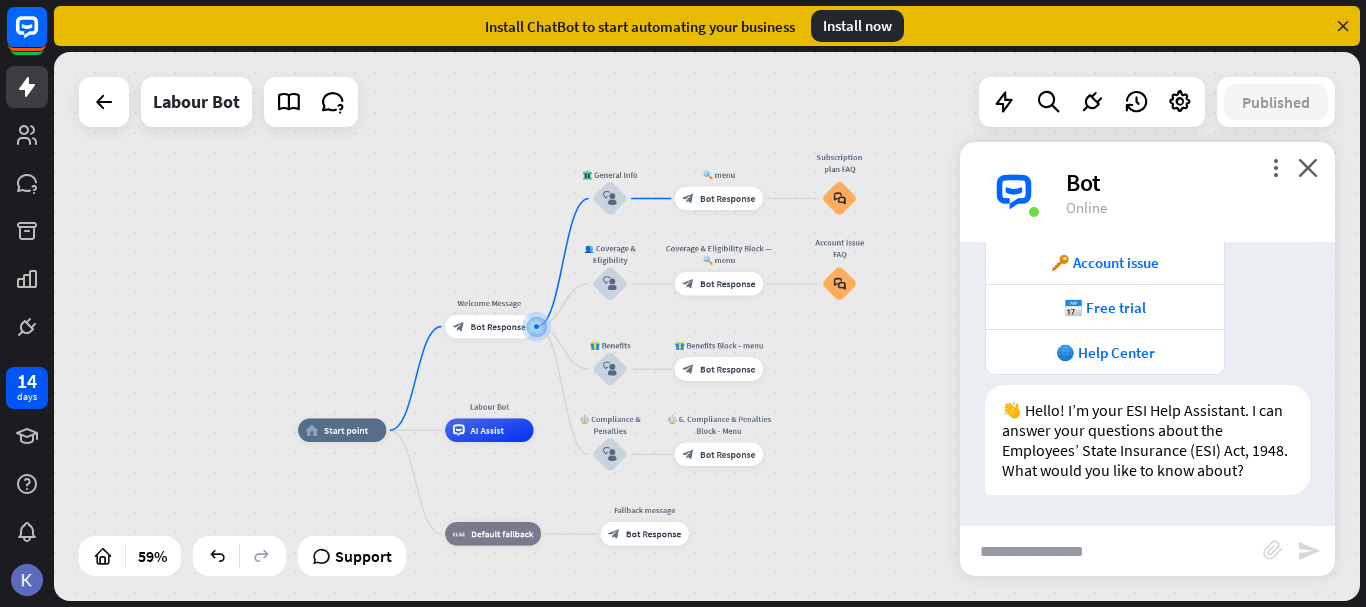 scroll, scrollTop: 1620, scrollLeft: 0, axis: vertical 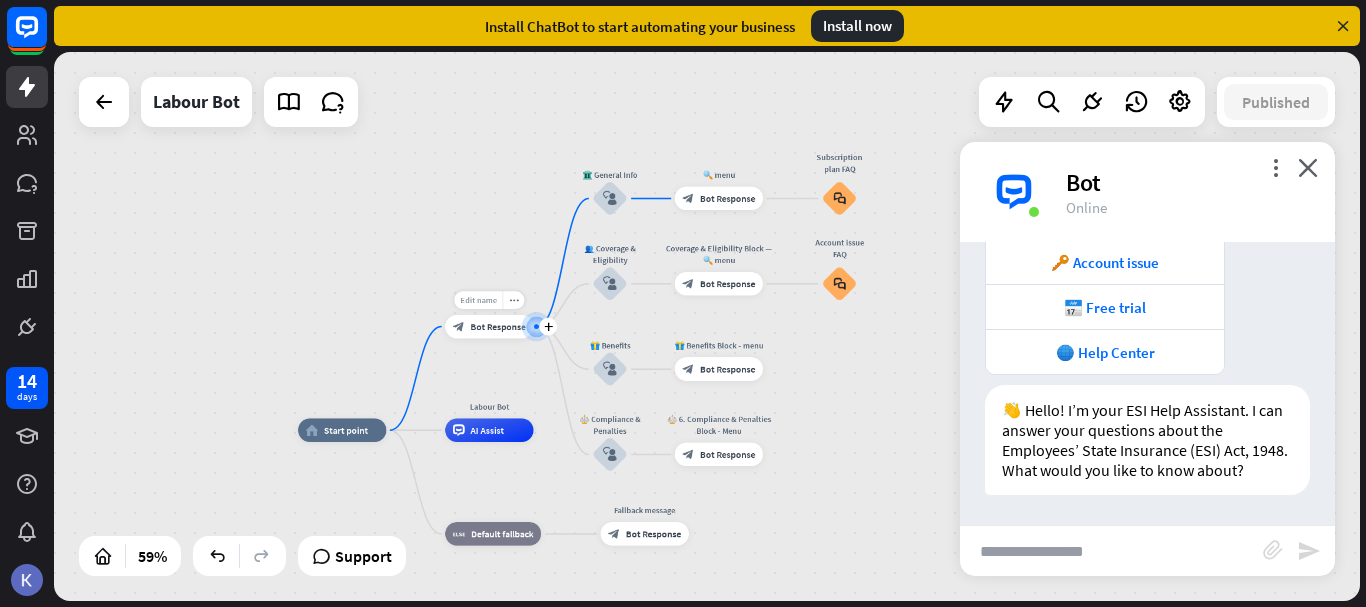 click on "Edit name" at bounding box center [478, 300] 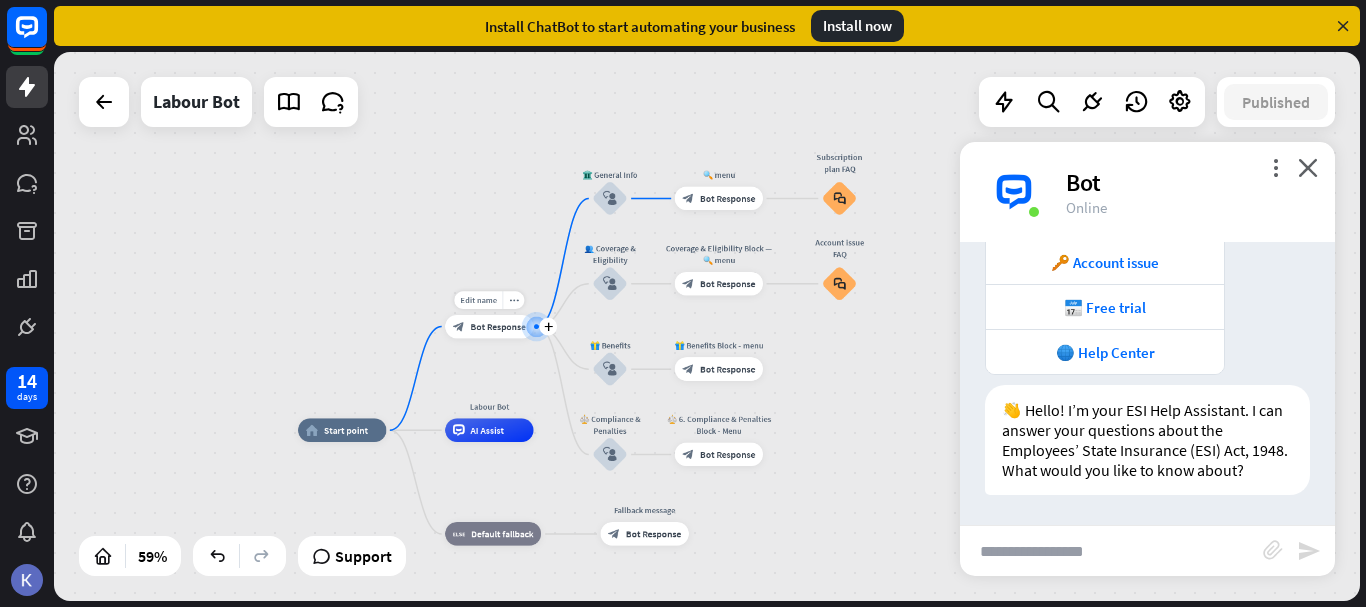 click on "Bot Response" at bounding box center (498, 327) 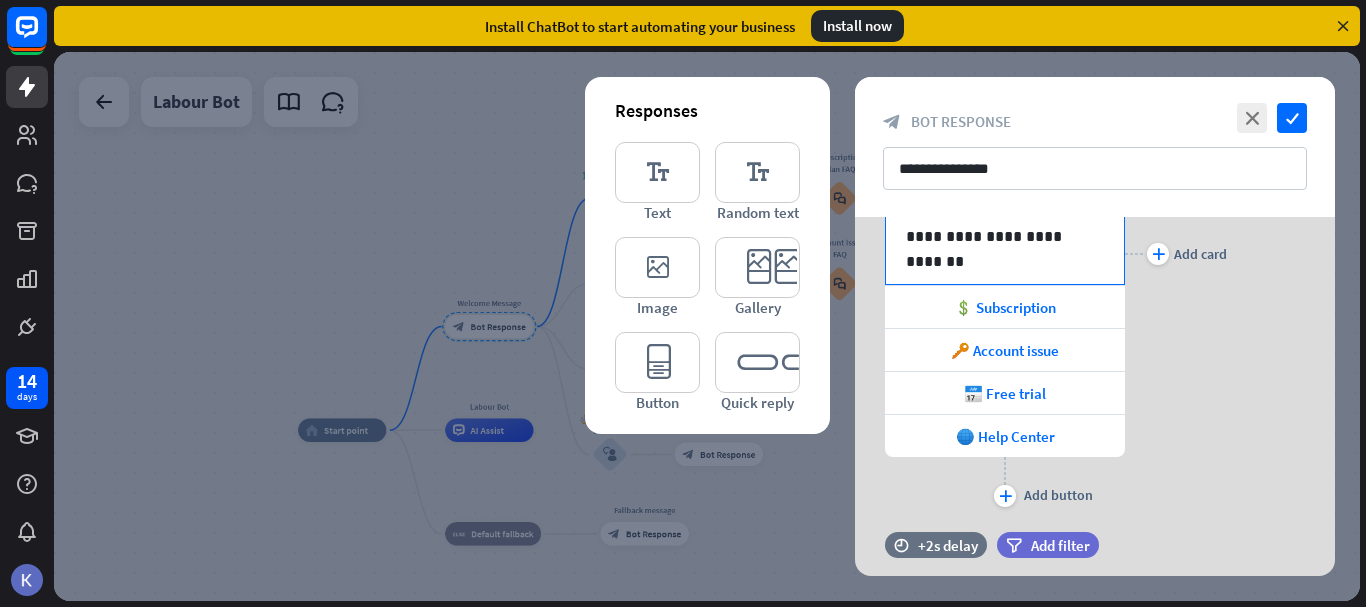 scroll, scrollTop: 282, scrollLeft: 0, axis: vertical 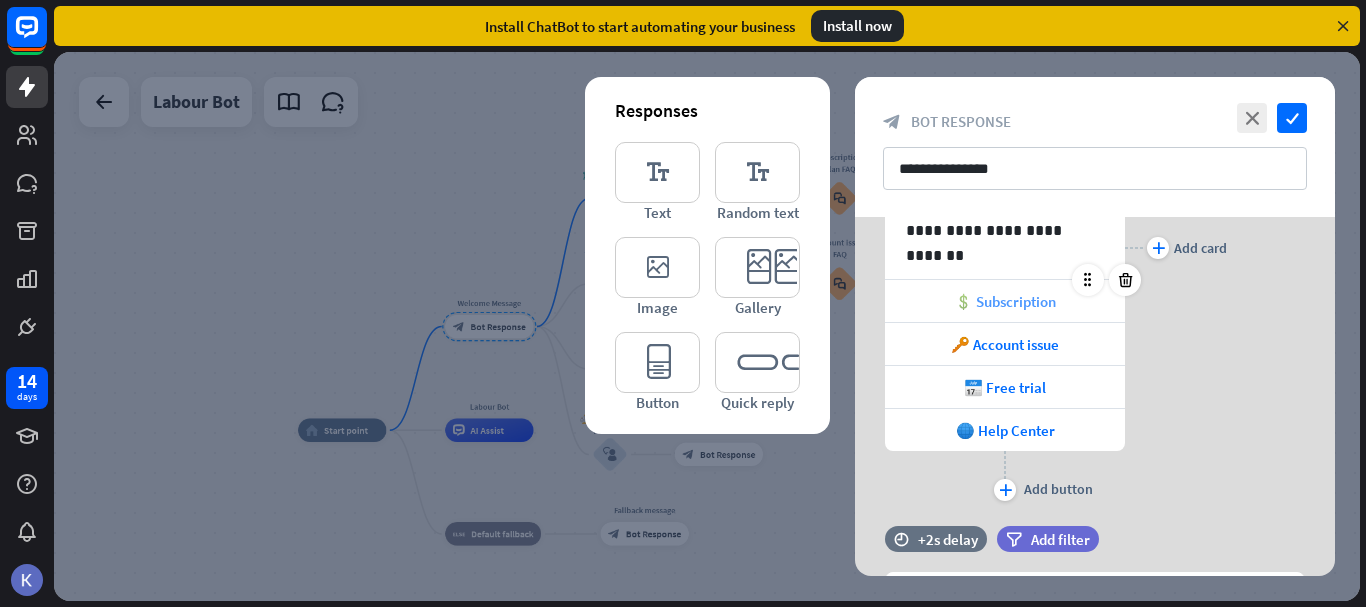 click on "💲 Subscription" at bounding box center (1005, 301) 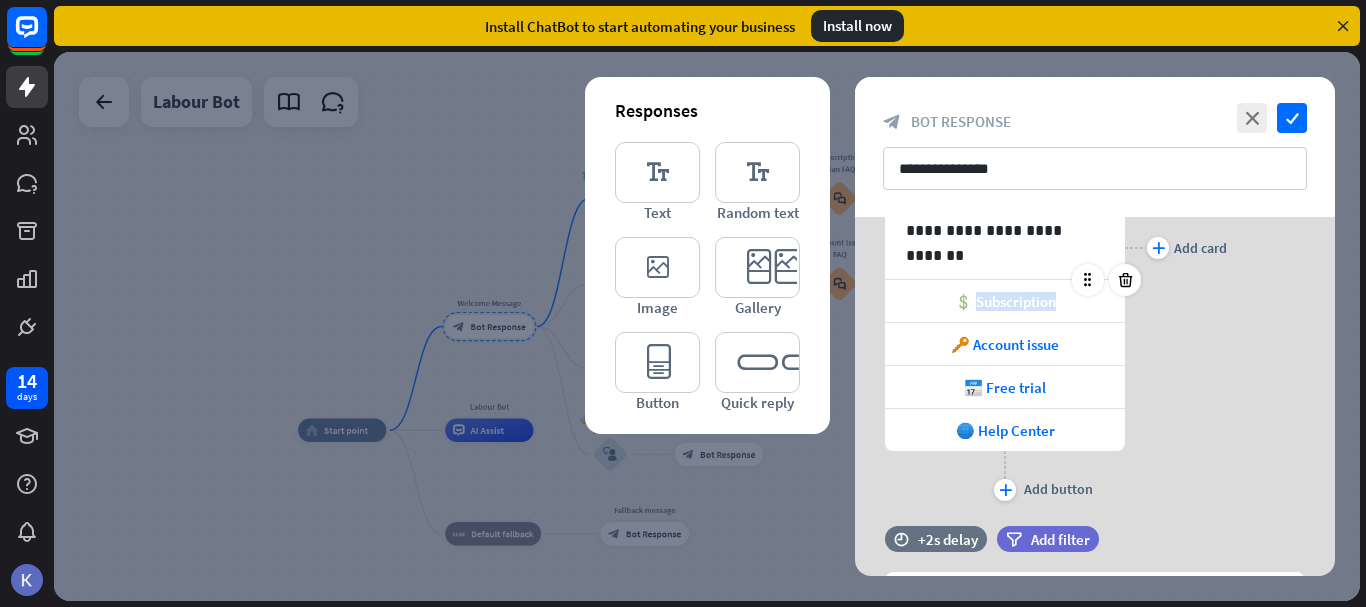 click on "💲 Subscription" at bounding box center [1005, 301] 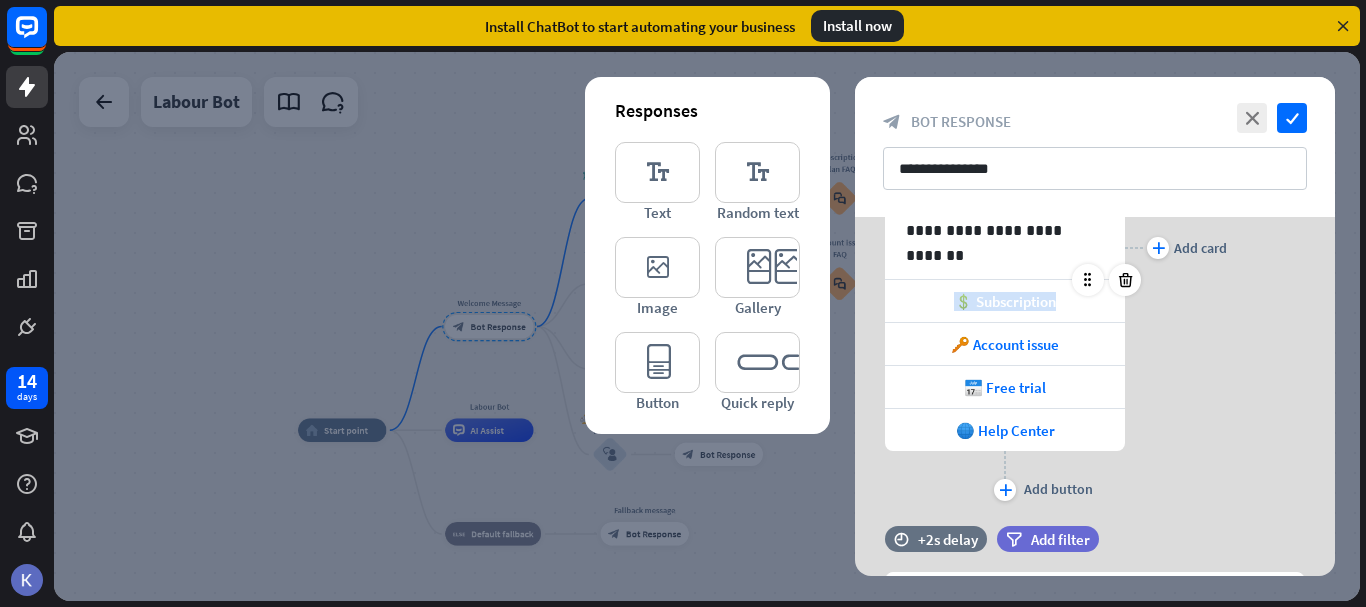 click on "💲 Subscription" at bounding box center (1005, 301) 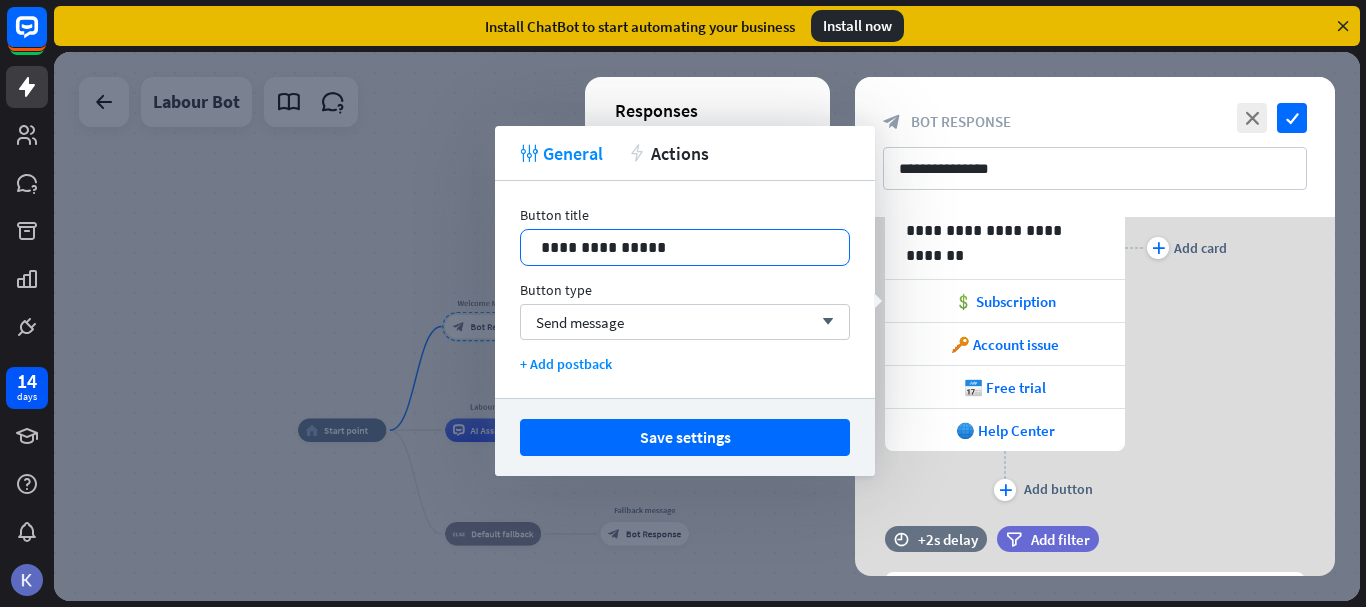 click on "**********" at bounding box center (685, 247) 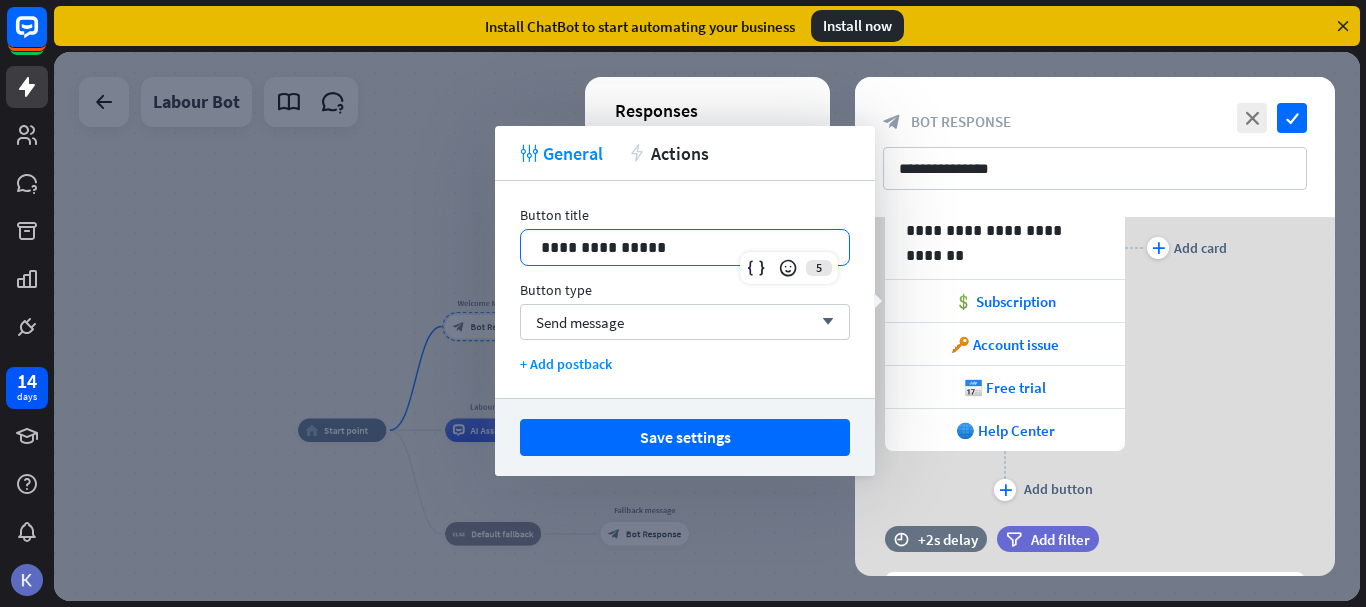 click on "**********" at bounding box center [685, 247] 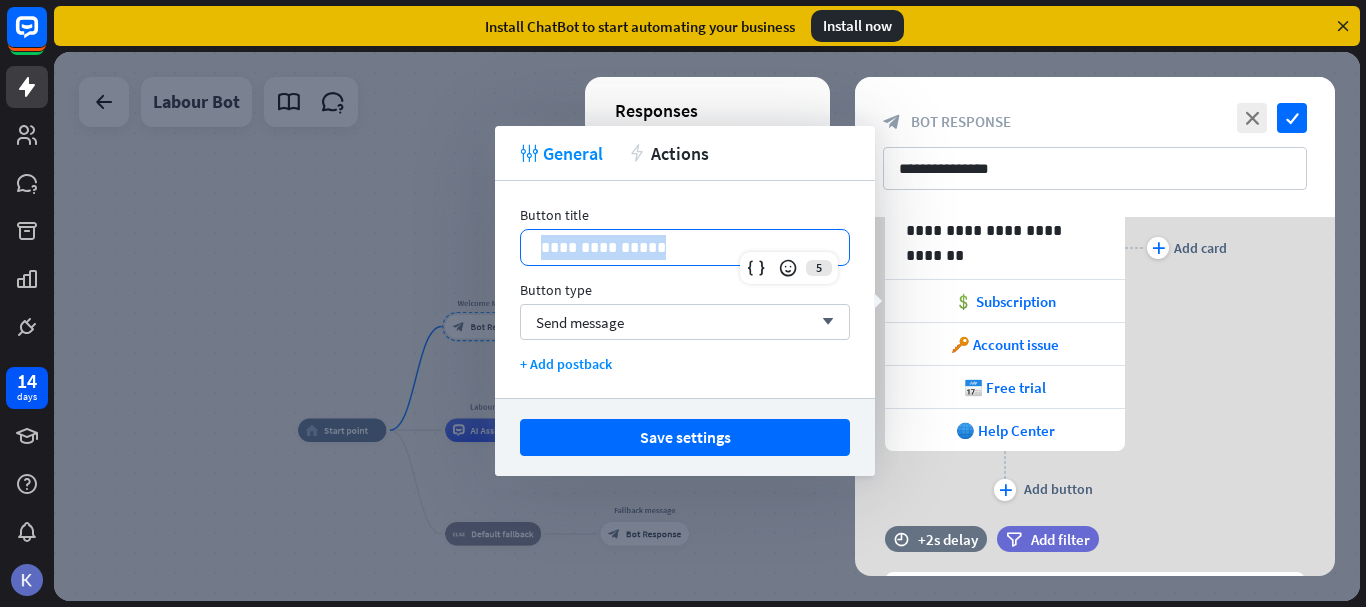 click on "**********" at bounding box center (685, 247) 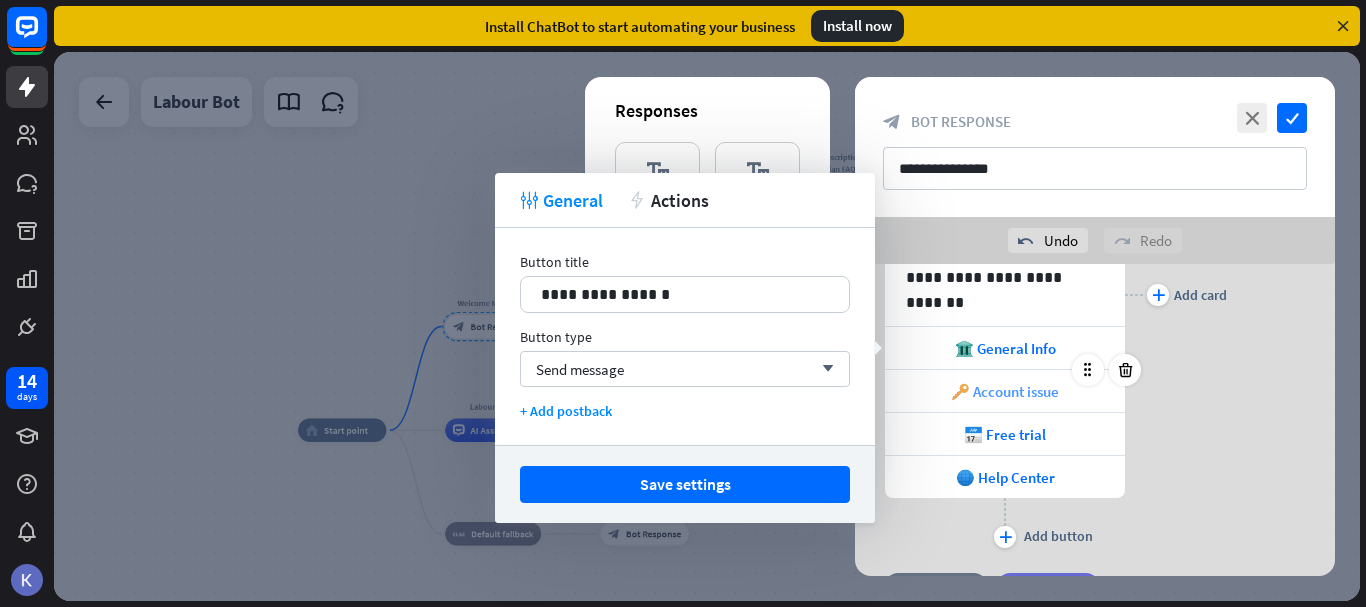 click on "🔑 Account issue" at bounding box center (1005, 391) 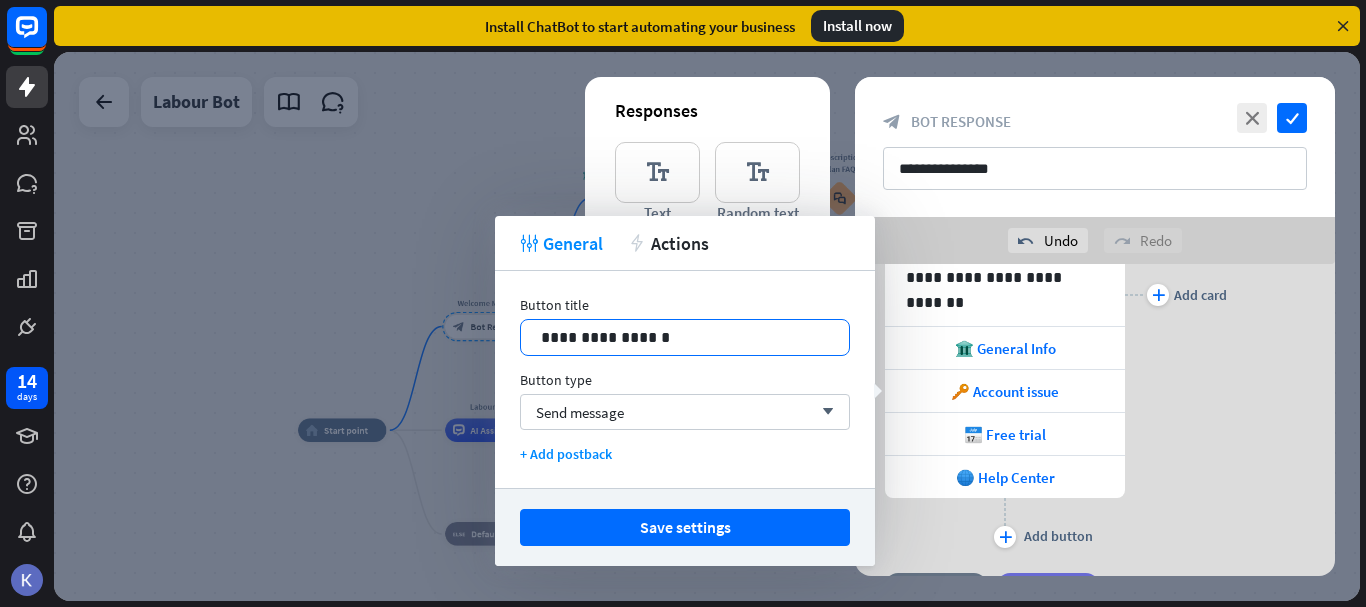 click on "**********" at bounding box center [685, 337] 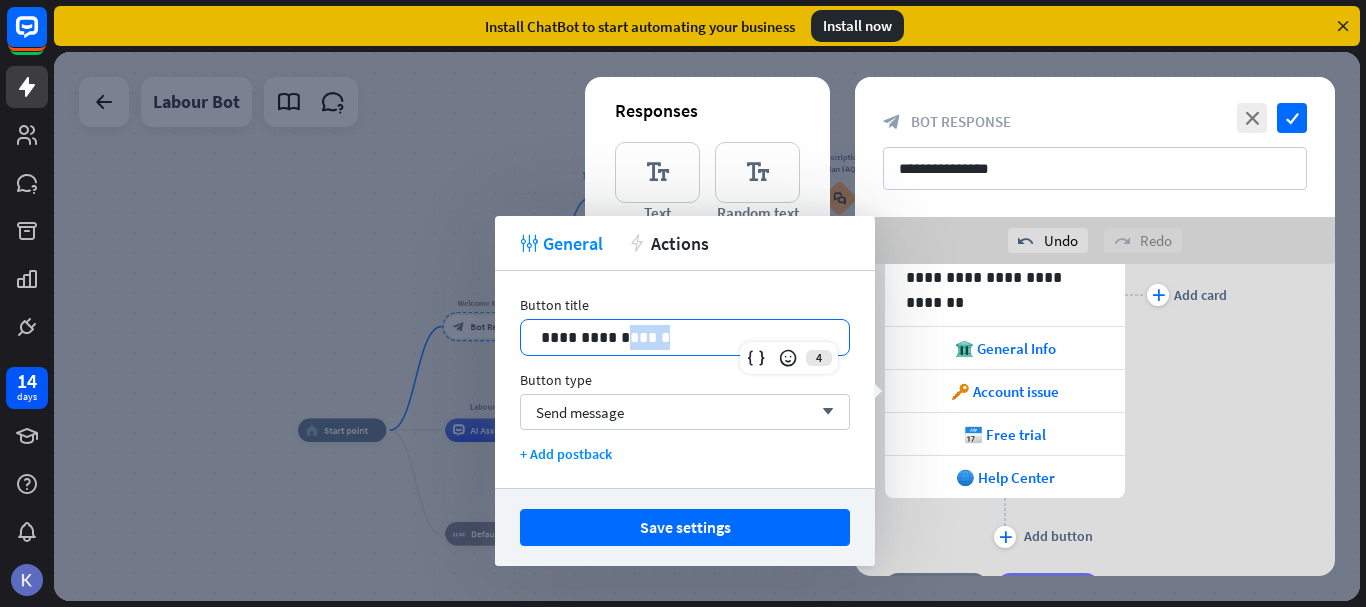 click on "**********" at bounding box center [685, 337] 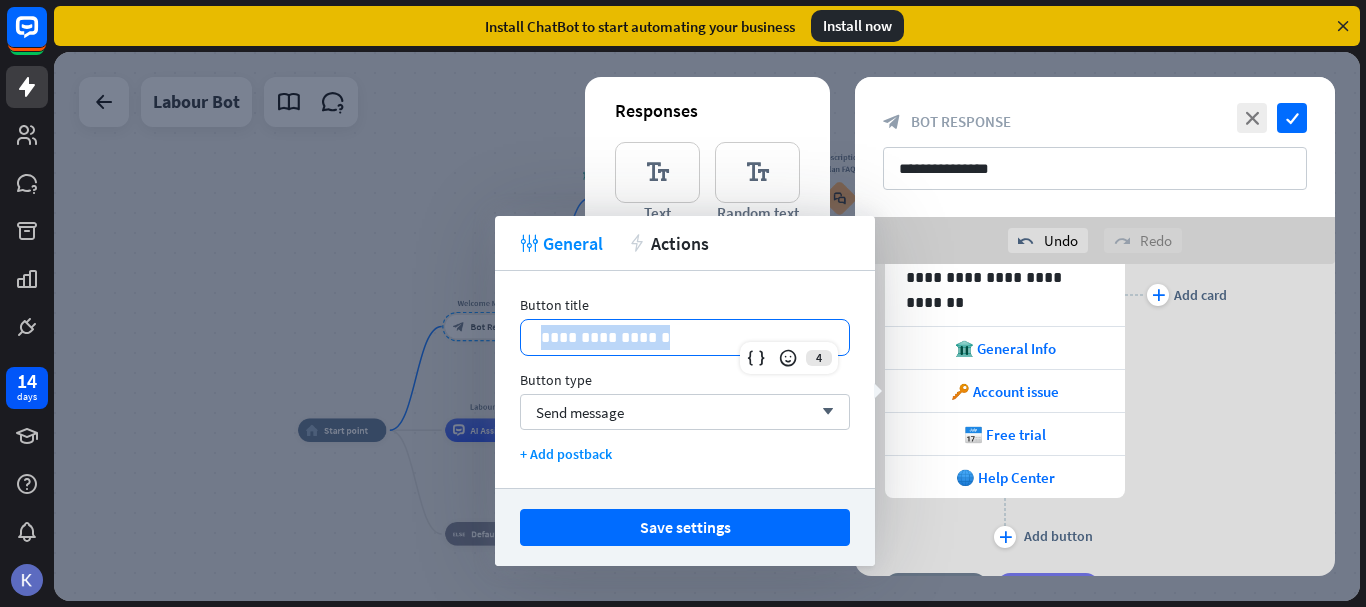 click on "**********" at bounding box center (685, 337) 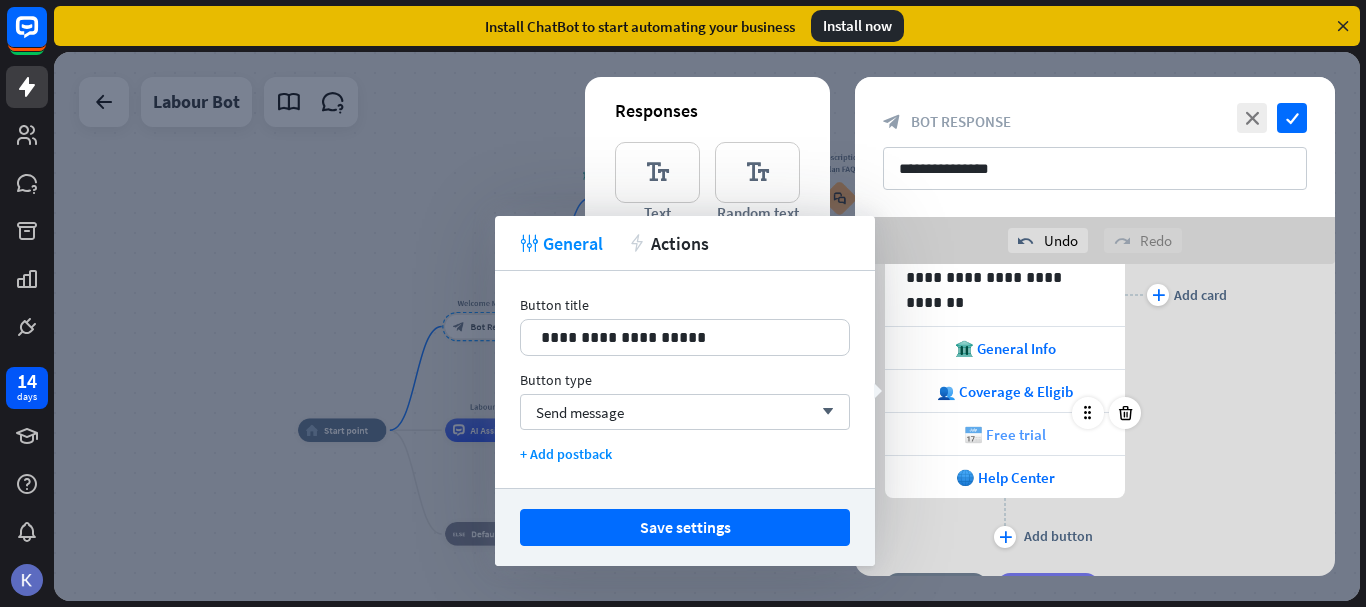 click on "📅 Free trial" at bounding box center (1005, 434) 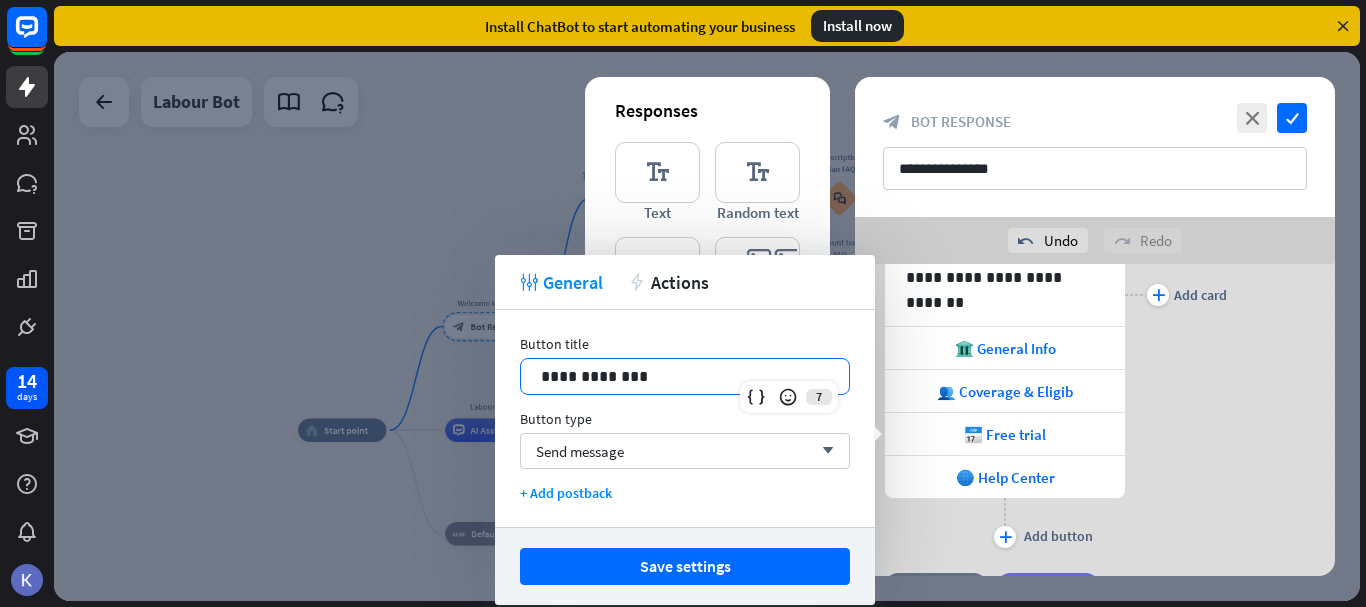 click on "**********" at bounding box center (685, 376) 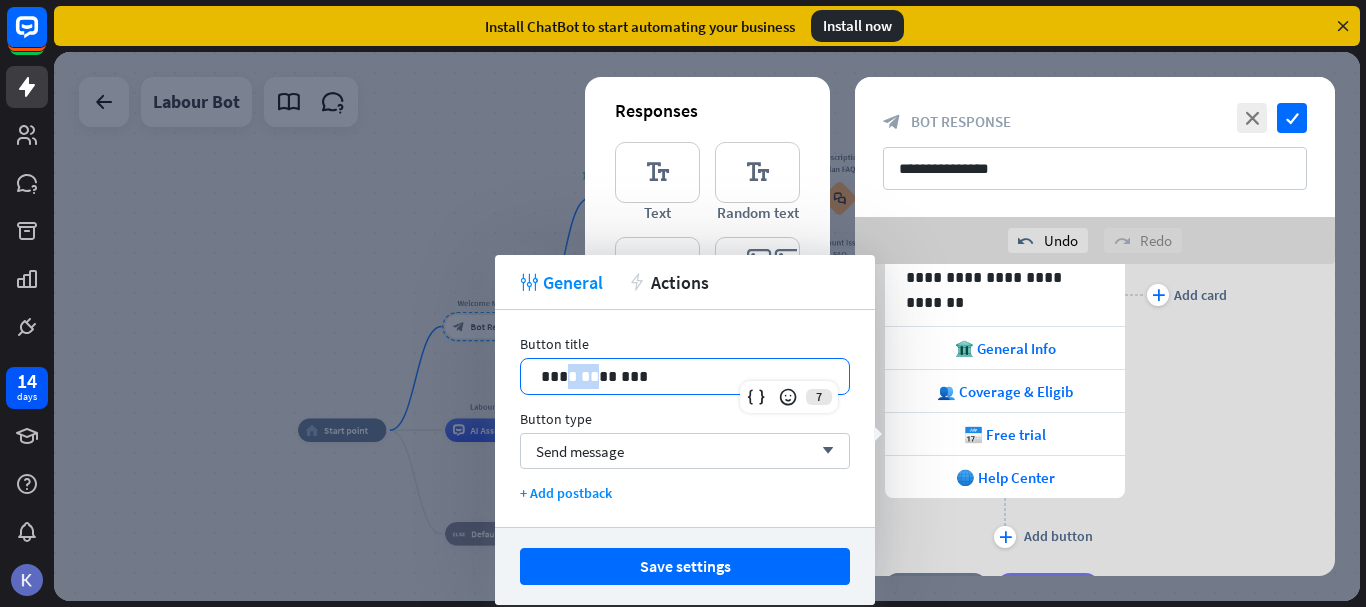 click on "**********" at bounding box center (685, 376) 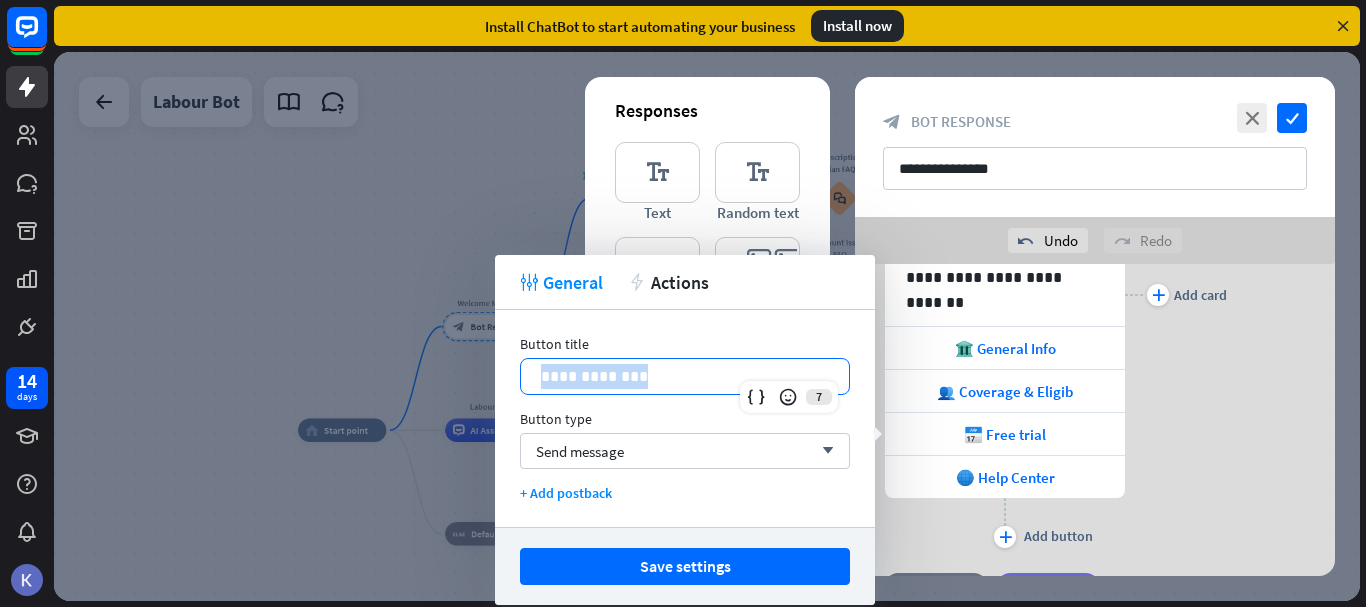 click on "**********" at bounding box center [685, 376] 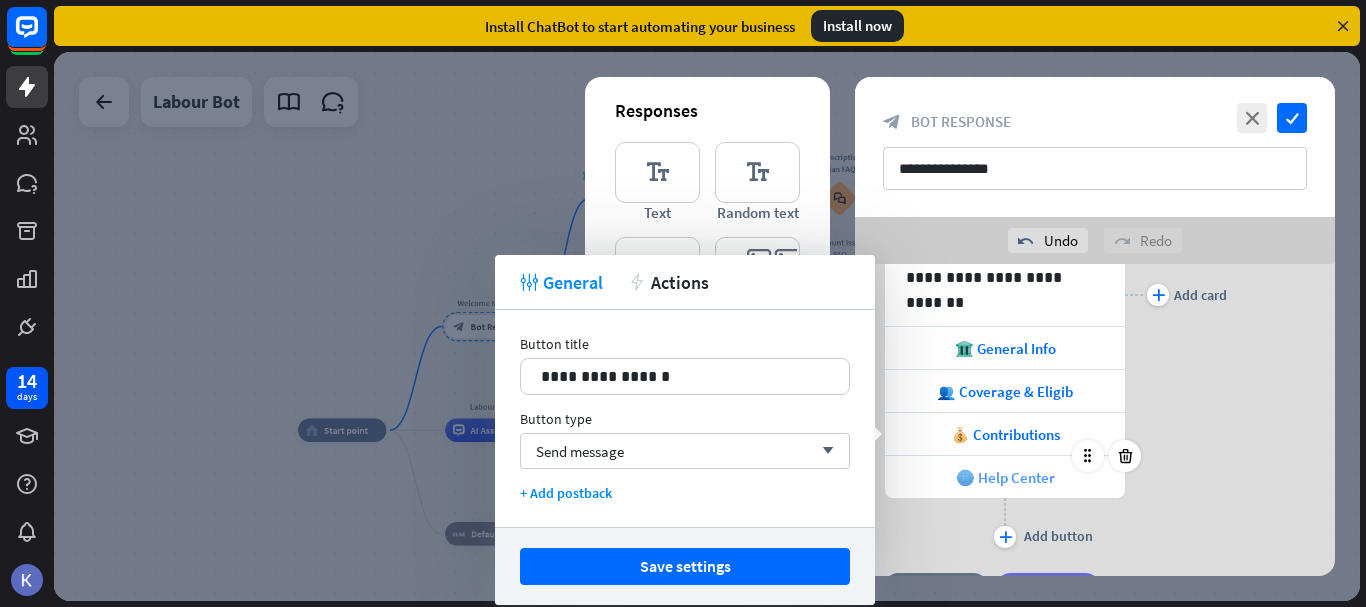 click on "🌐 Help Center" at bounding box center [1005, 477] 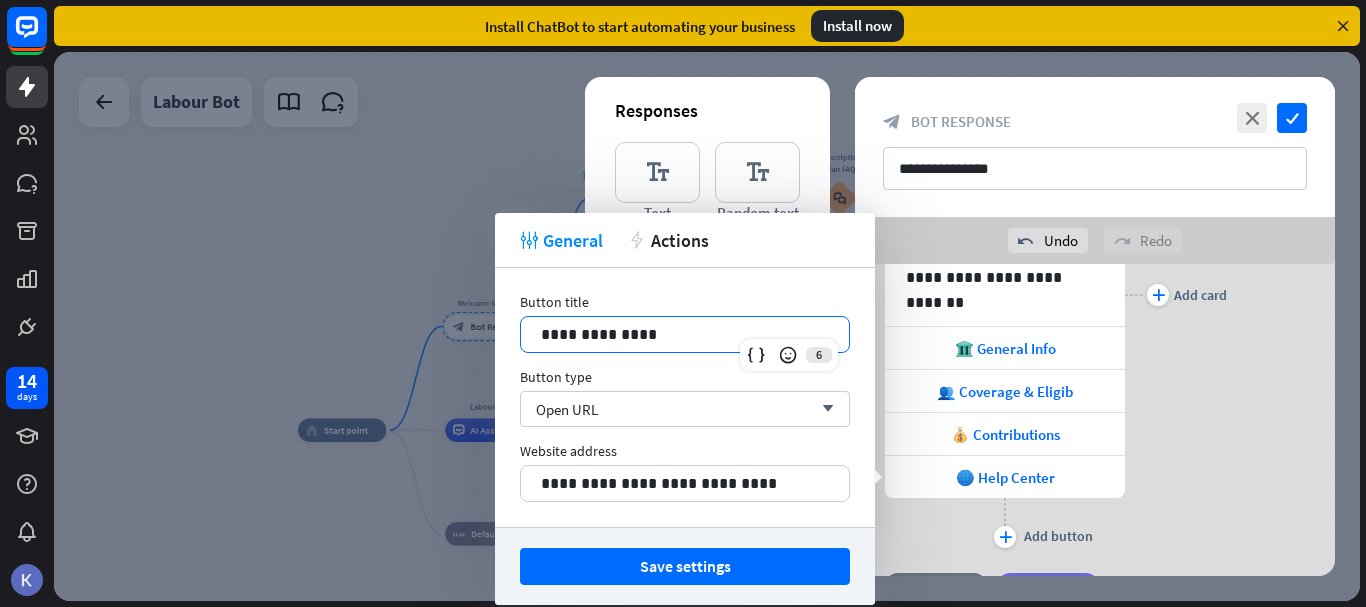click on "**********" at bounding box center [685, 334] 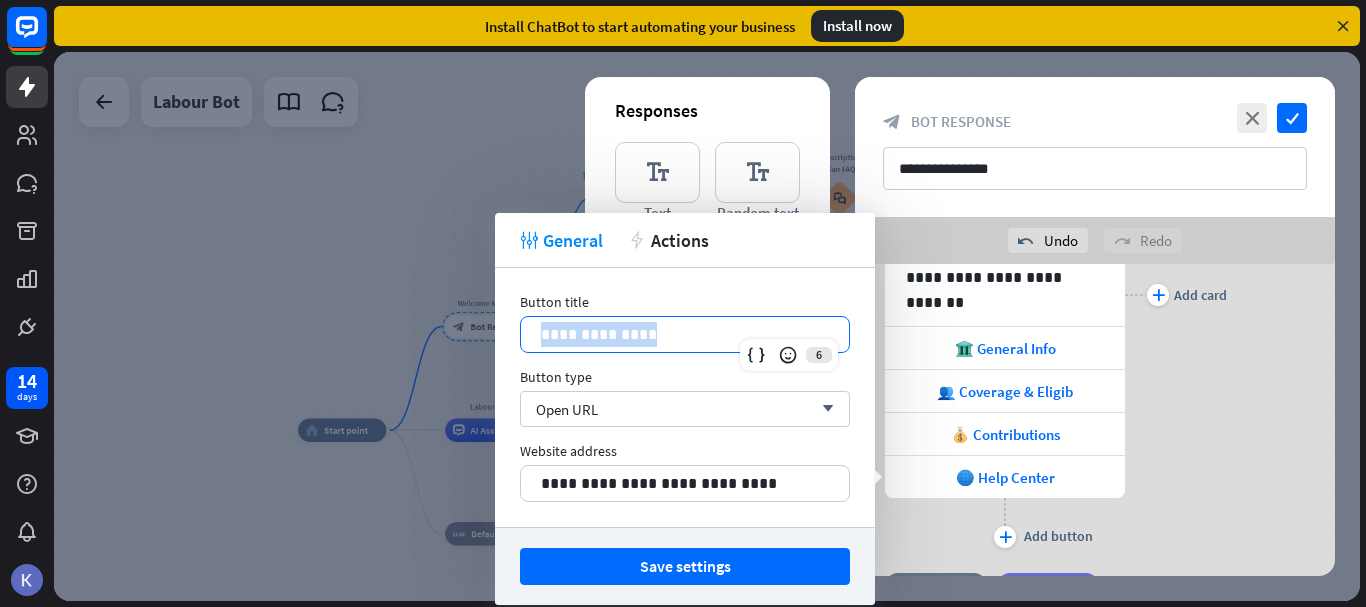 click on "**********" at bounding box center (685, 334) 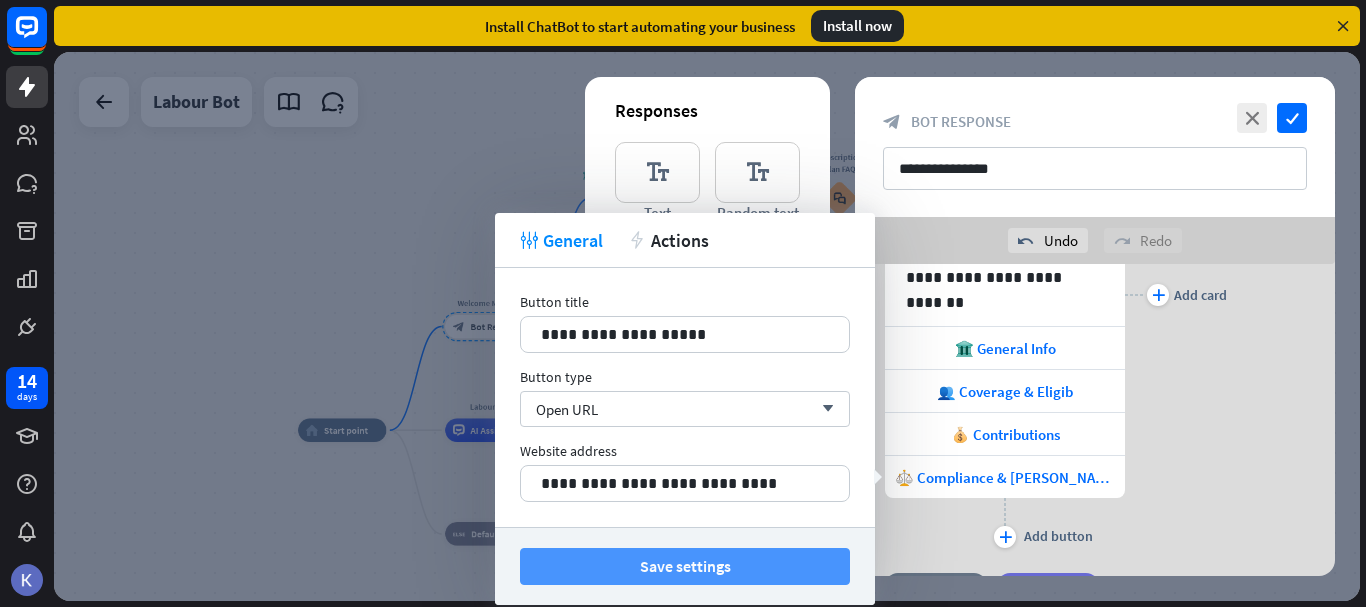 click on "Save settings" at bounding box center [685, 566] 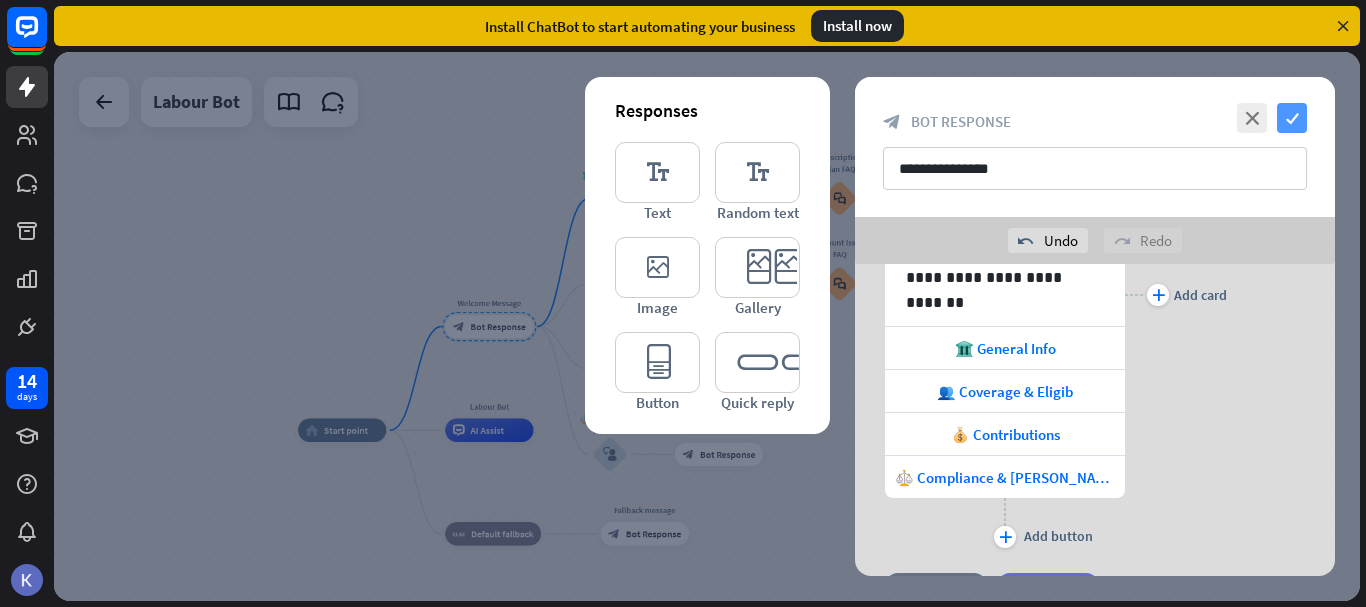 click on "check" at bounding box center [1292, 118] 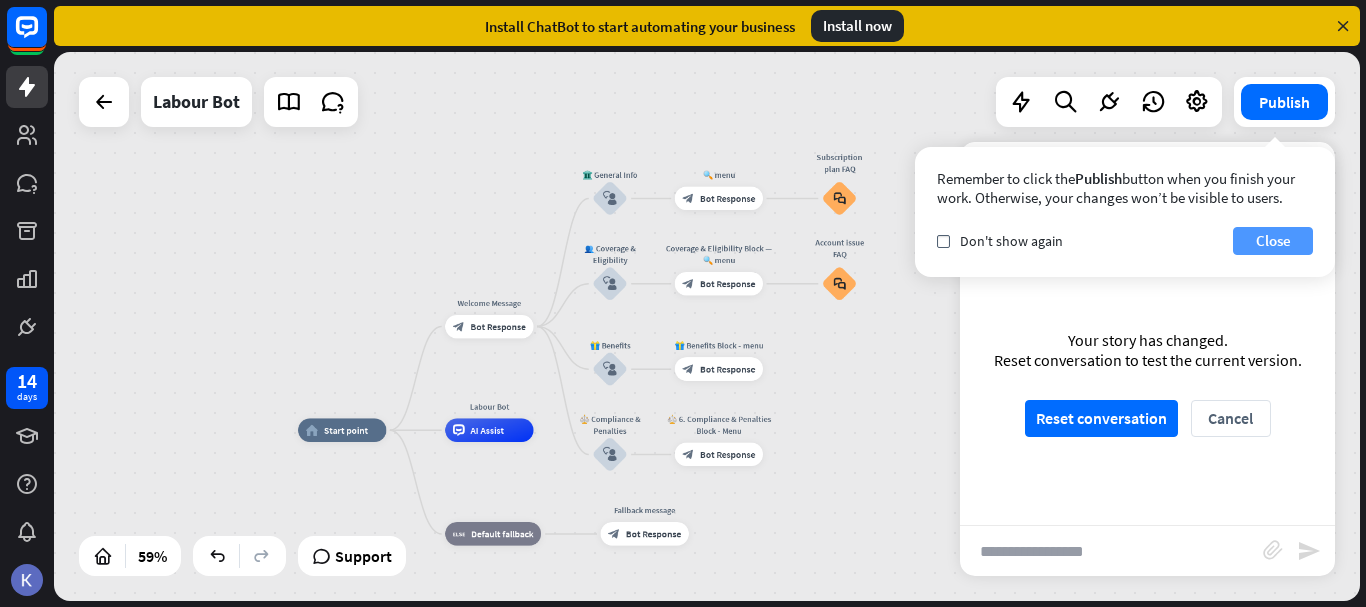 click on "Close" at bounding box center (1273, 241) 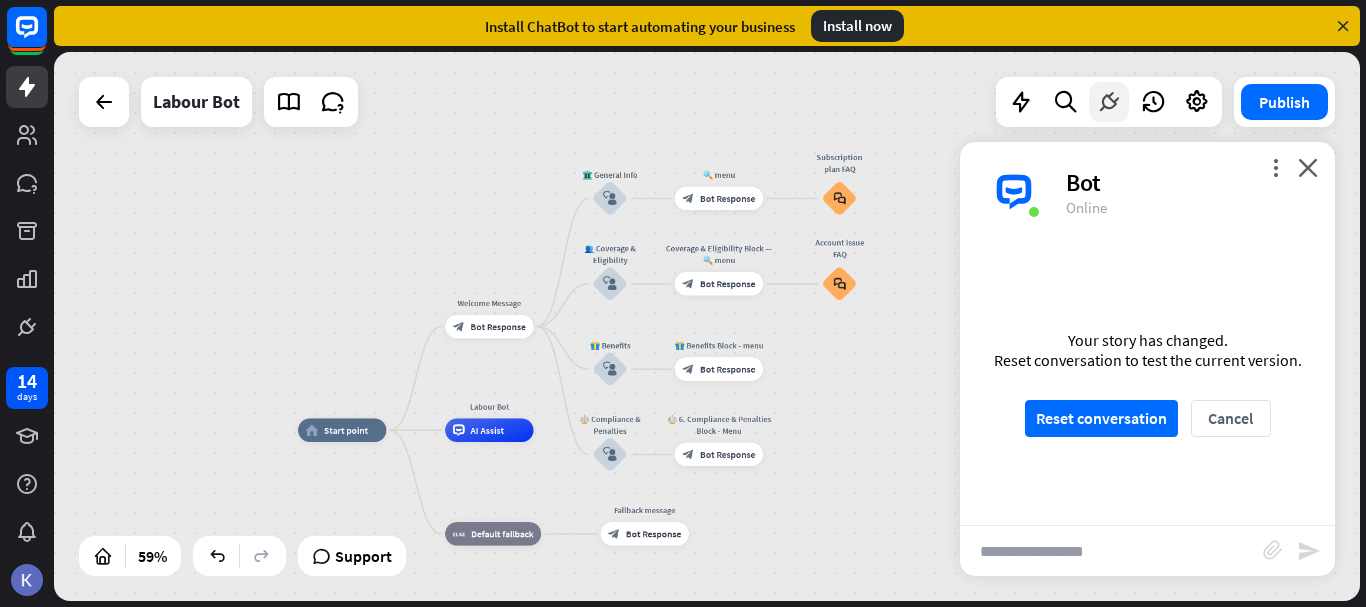 click at bounding box center (1109, 102) 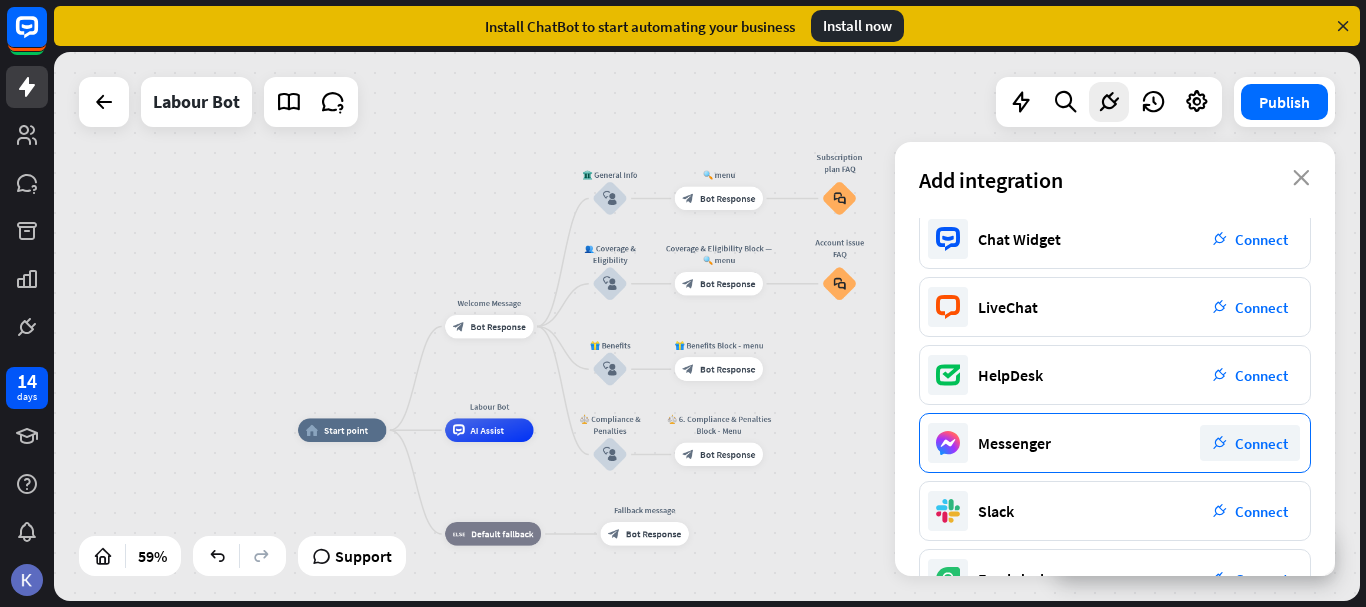 scroll, scrollTop: 0, scrollLeft: 0, axis: both 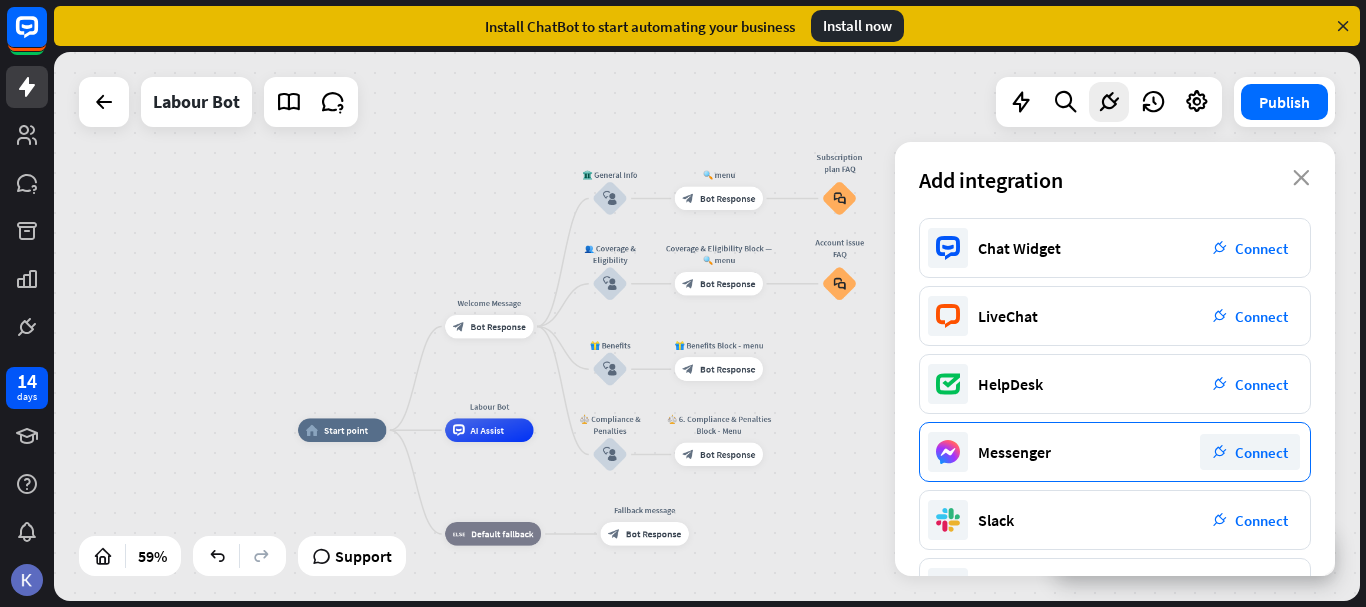 click on "Connect" at bounding box center (1261, 452) 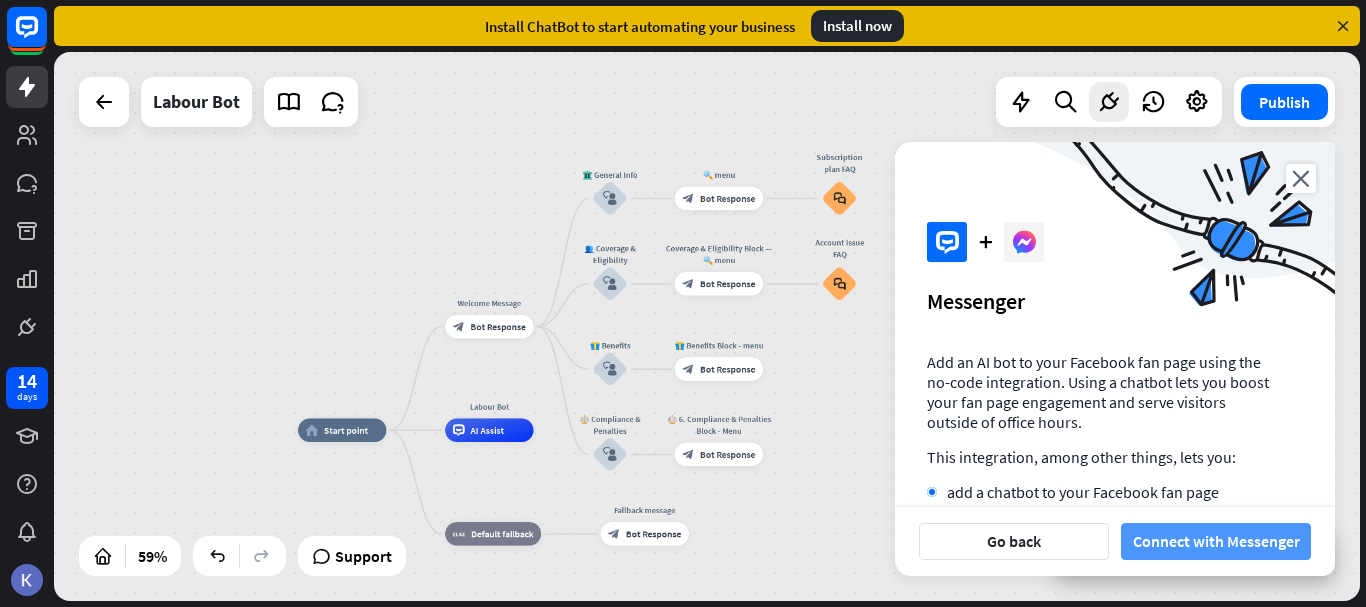 click on "Connect with Messenger" at bounding box center (1216, 541) 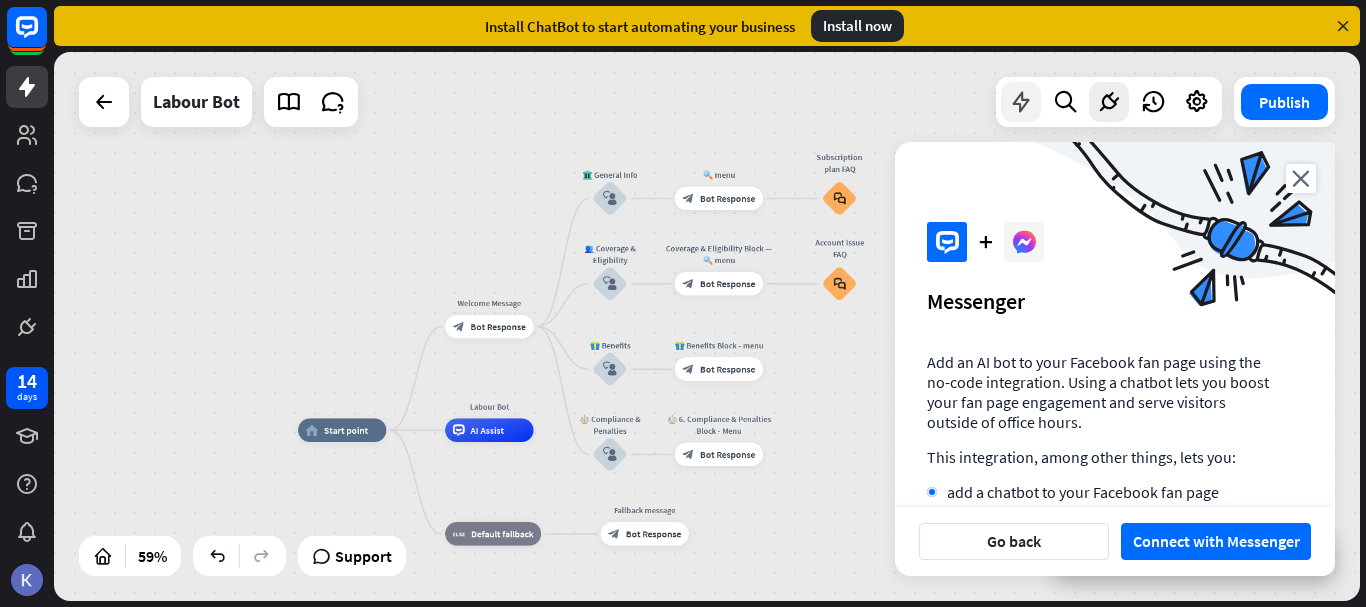 click at bounding box center (1021, 102) 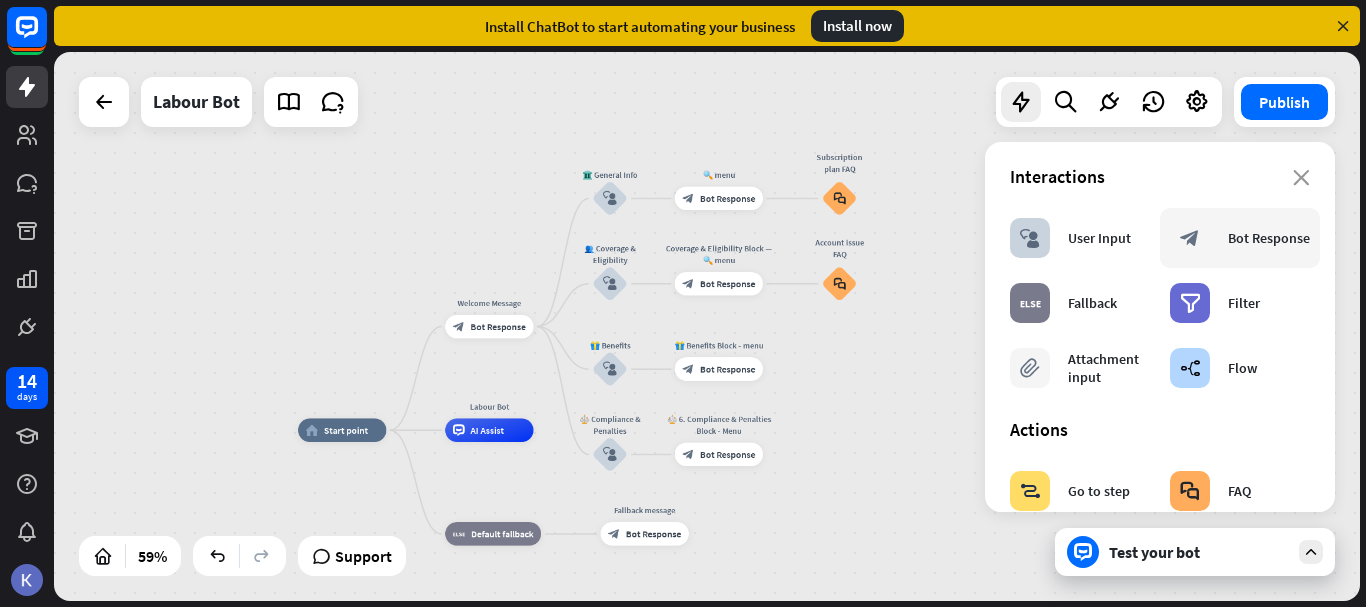 scroll, scrollTop: 0, scrollLeft: 0, axis: both 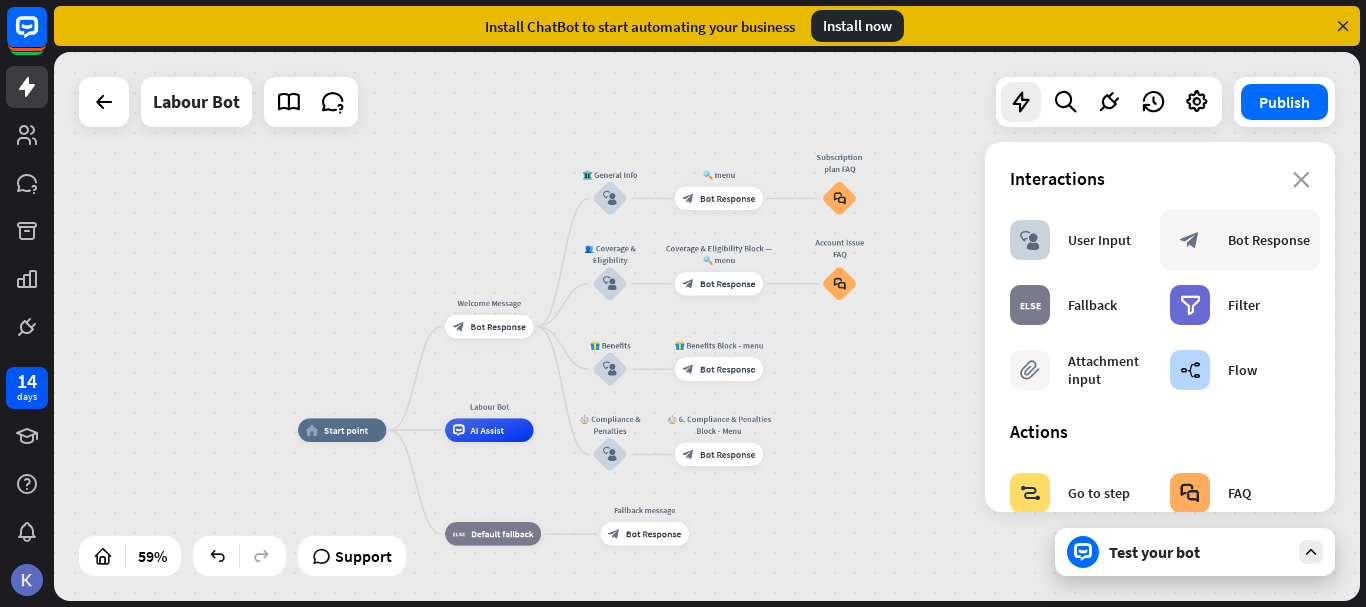 click on "Bot Response" at bounding box center [1269, 240] 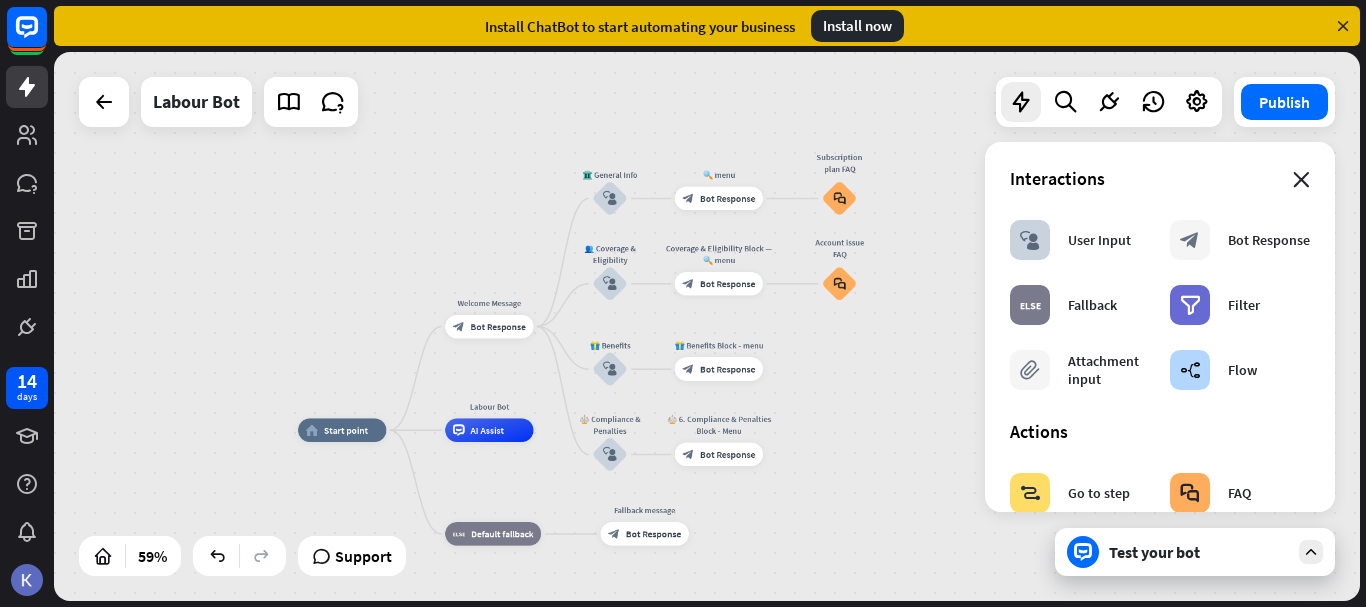 click on "close" at bounding box center (1301, 180) 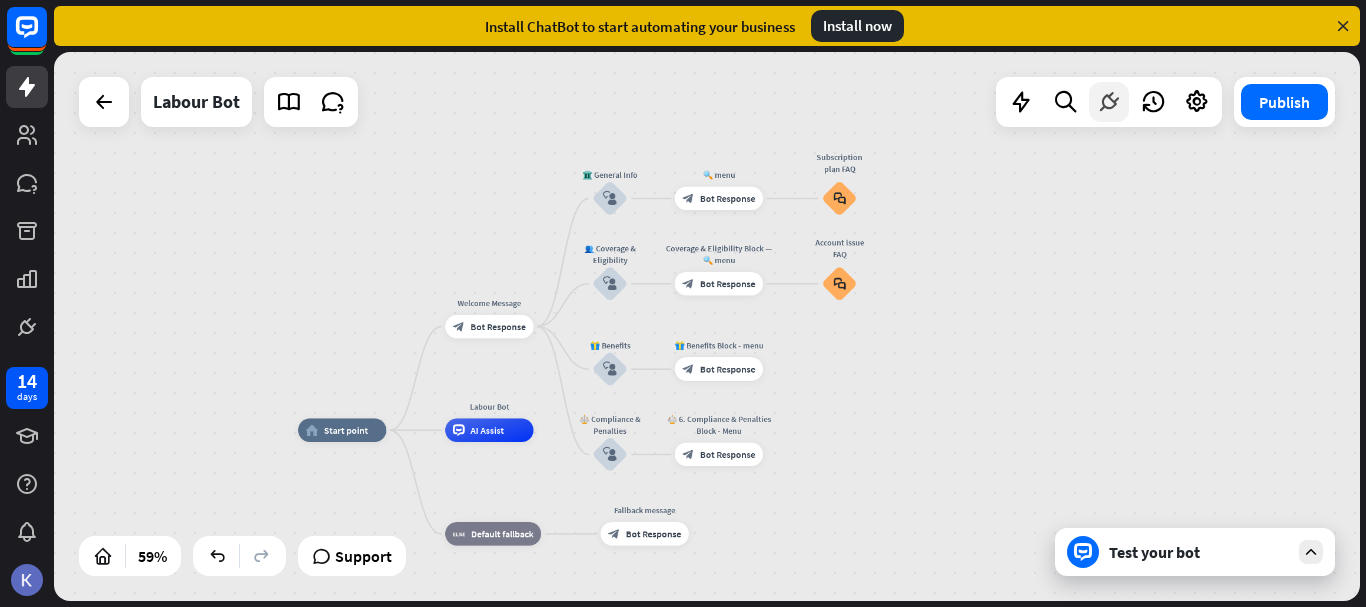 click at bounding box center (1109, 102) 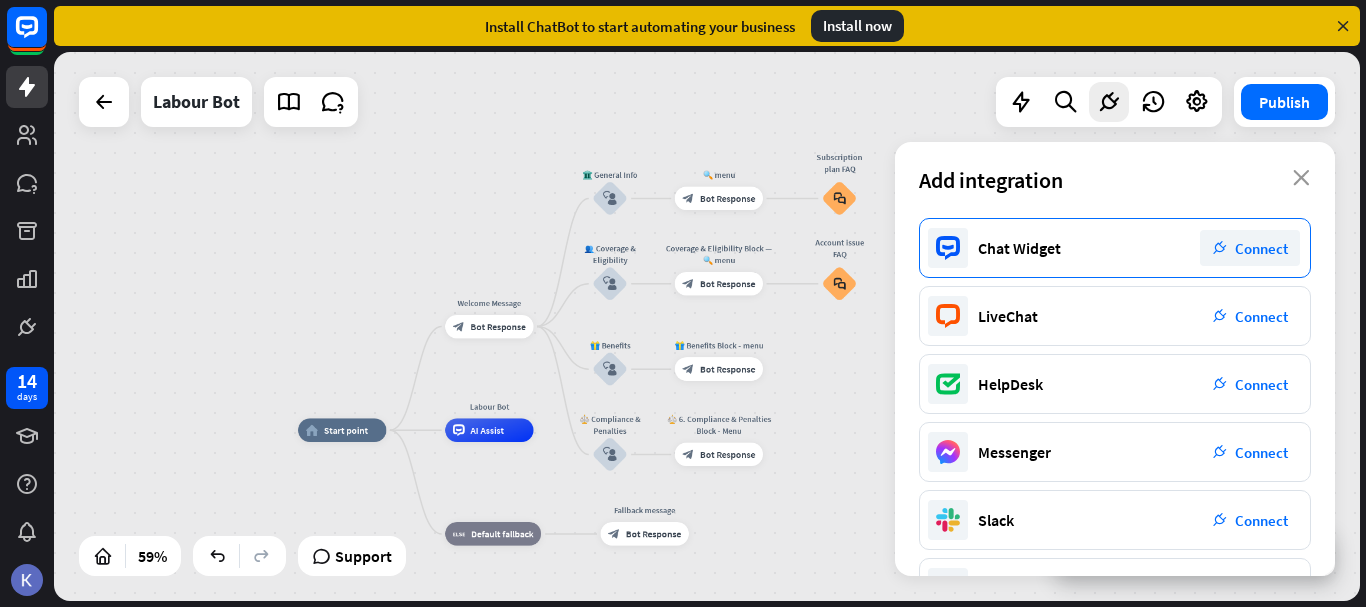 click on "Chat Widget   plug_integration   Connect" at bounding box center [1115, 248] 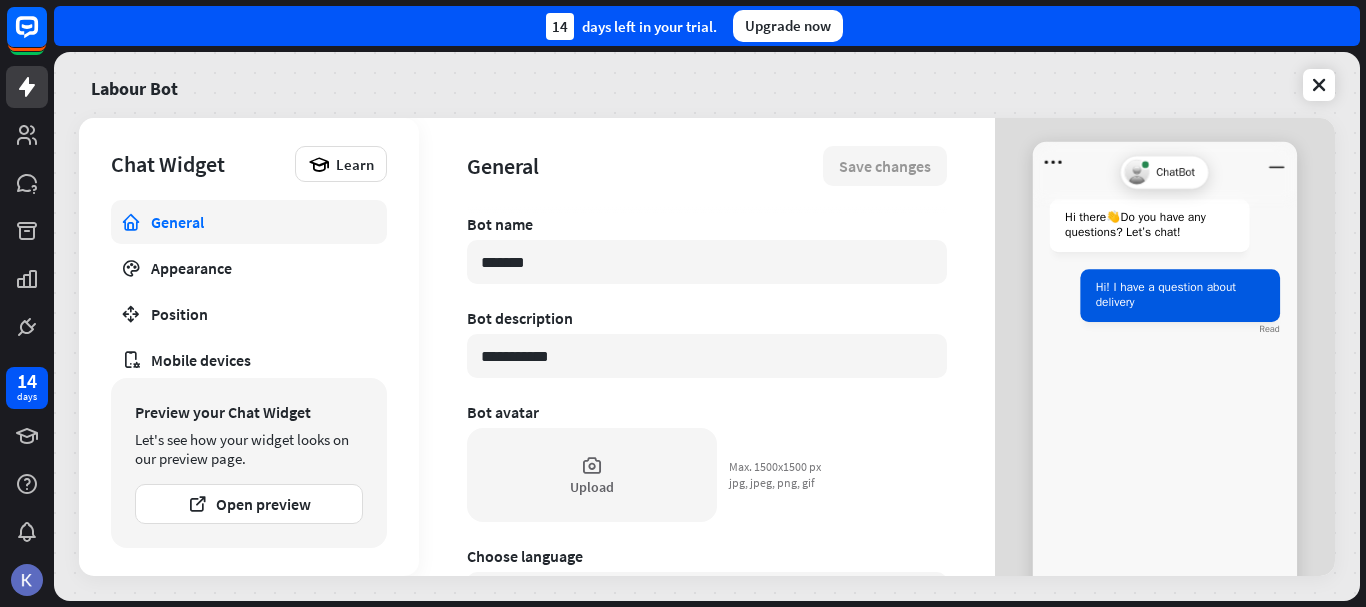 type on "*" 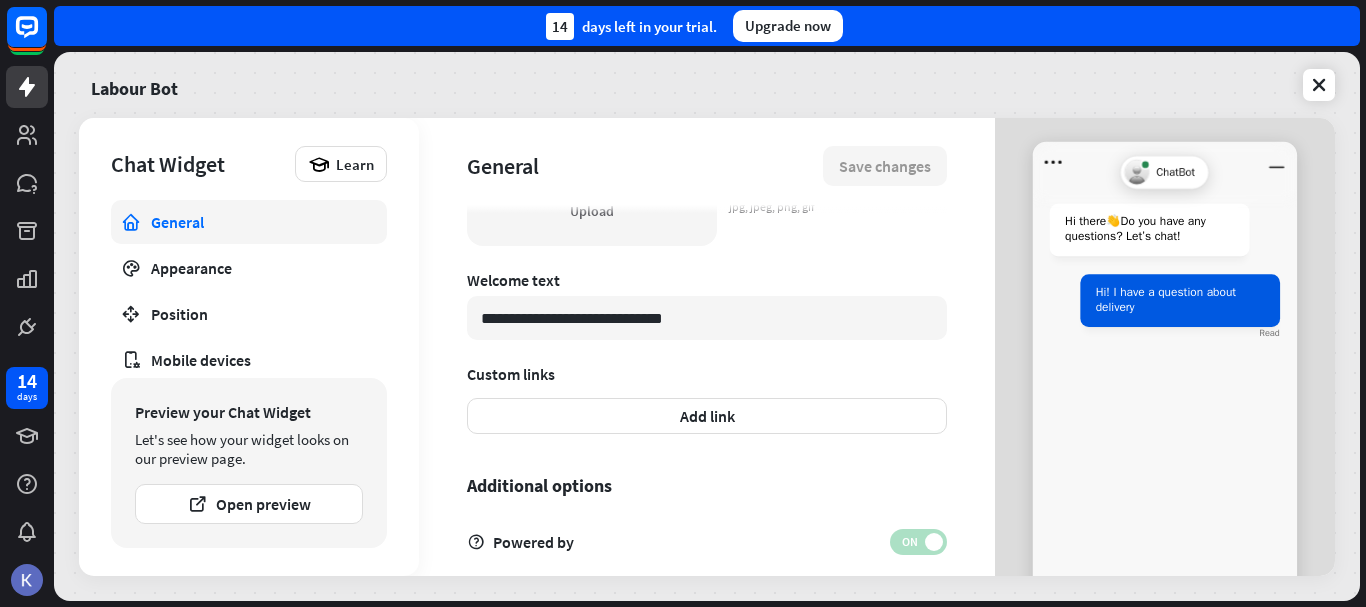 scroll, scrollTop: 710, scrollLeft: 0, axis: vertical 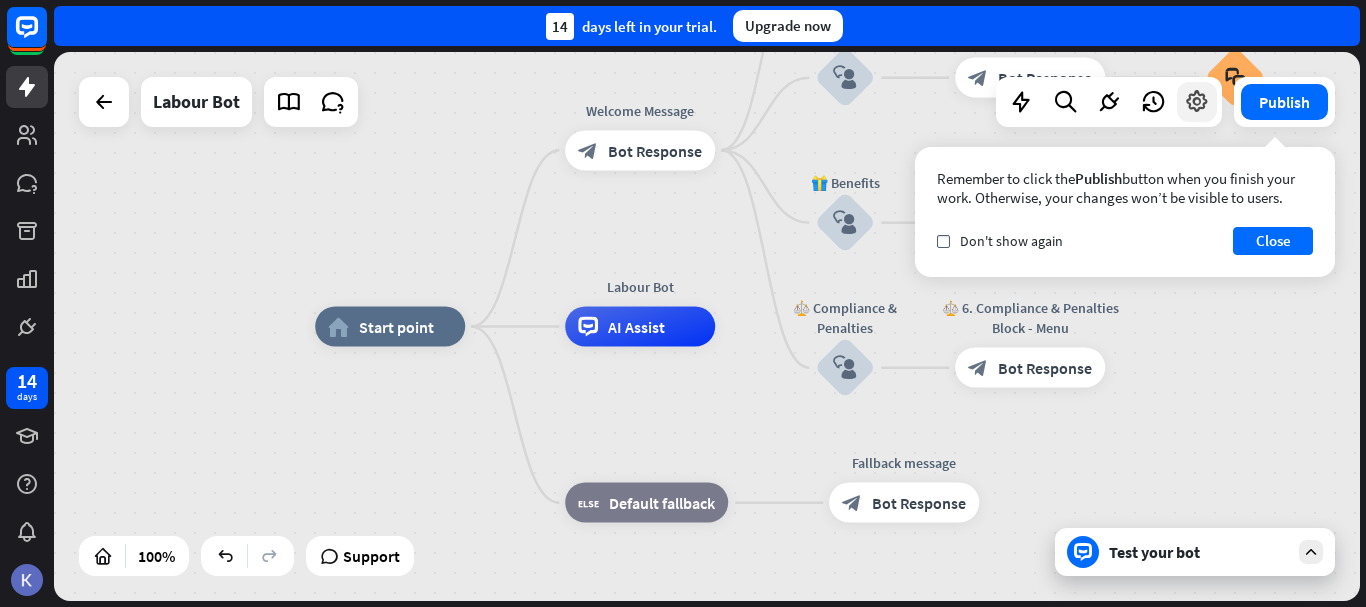 click at bounding box center (1197, 102) 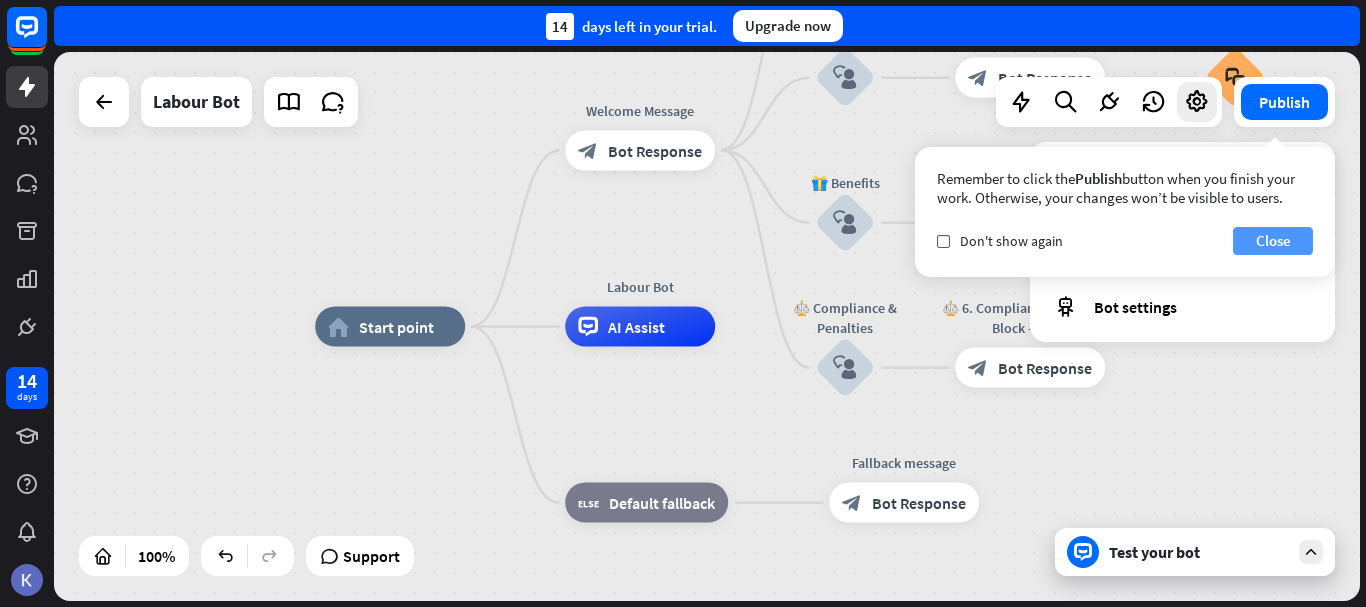click on "Close" at bounding box center [1273, 241] 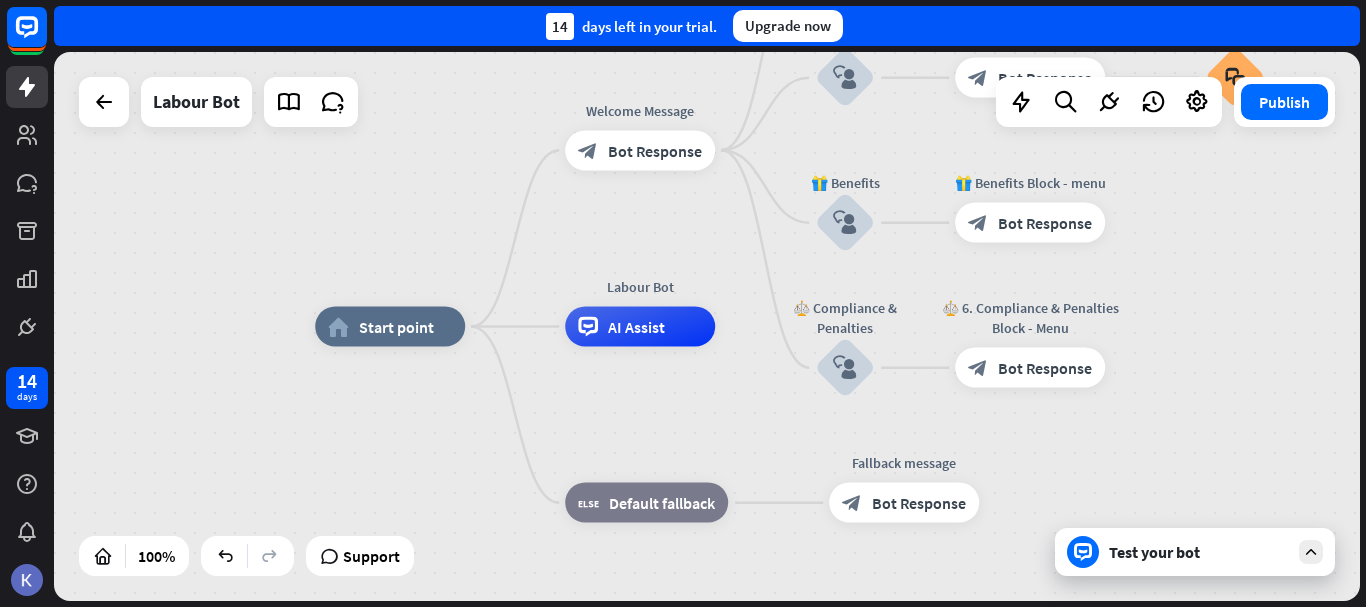 click at bounding box center [1311, 552] 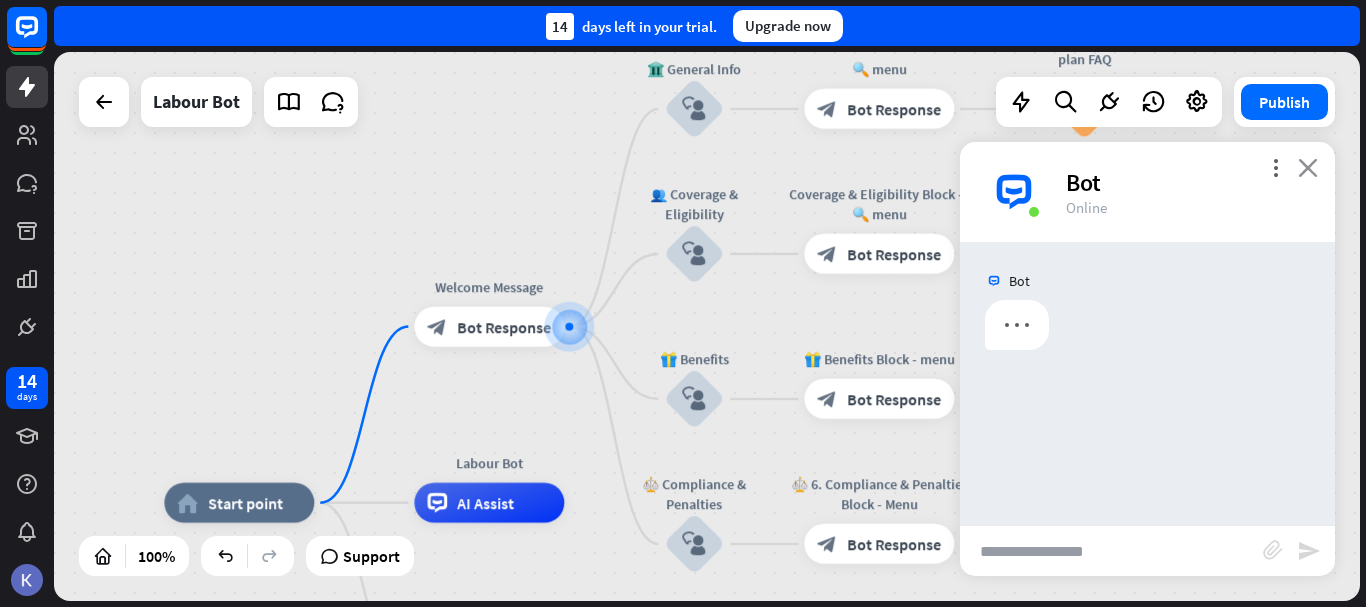click on "close" at bounding box center [1308, 167] 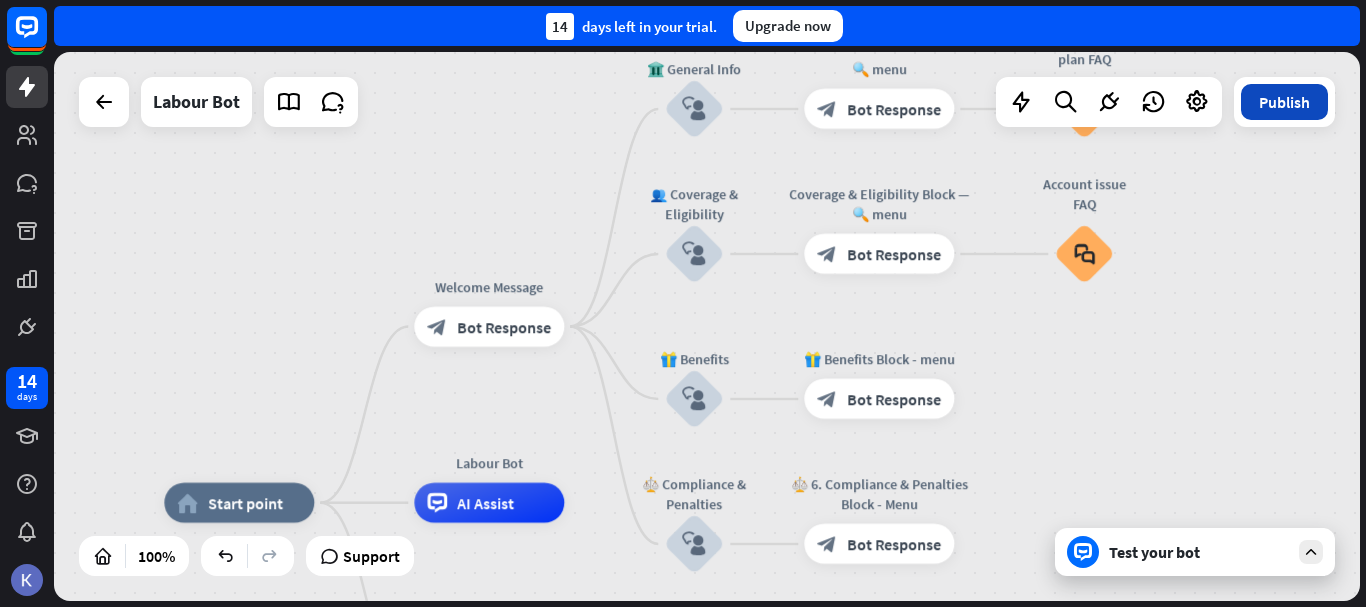 click on "Publish" at bounding box center (1284, 102) 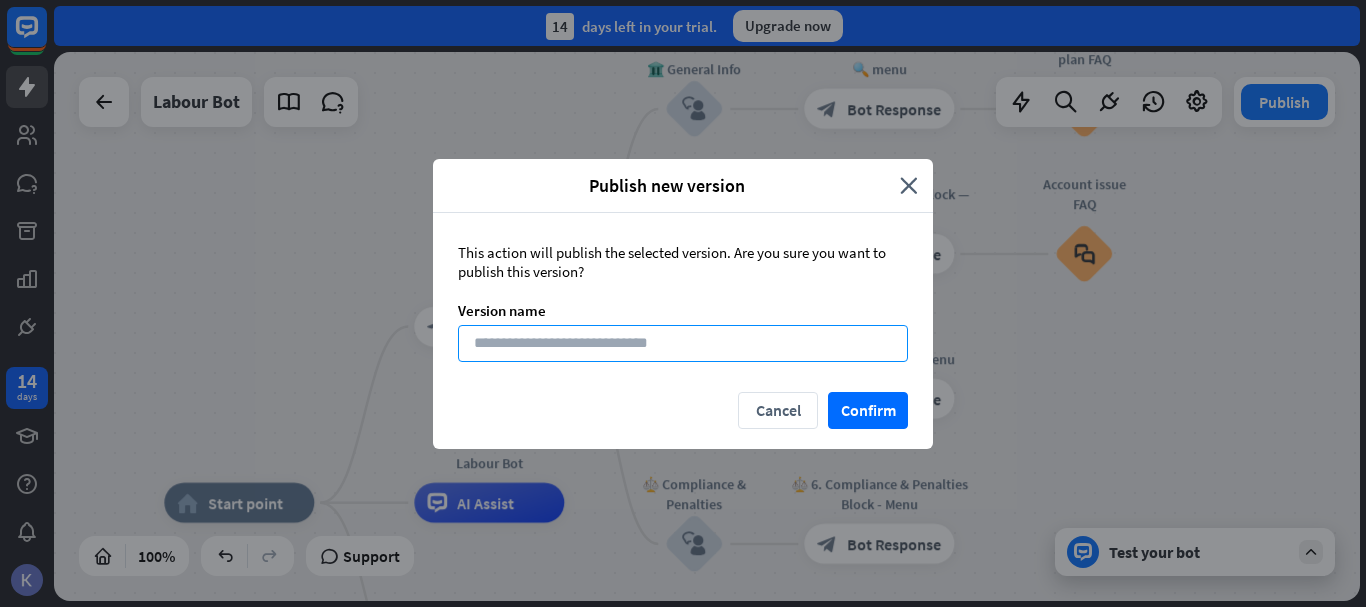 click at bounding box center [683, 343] 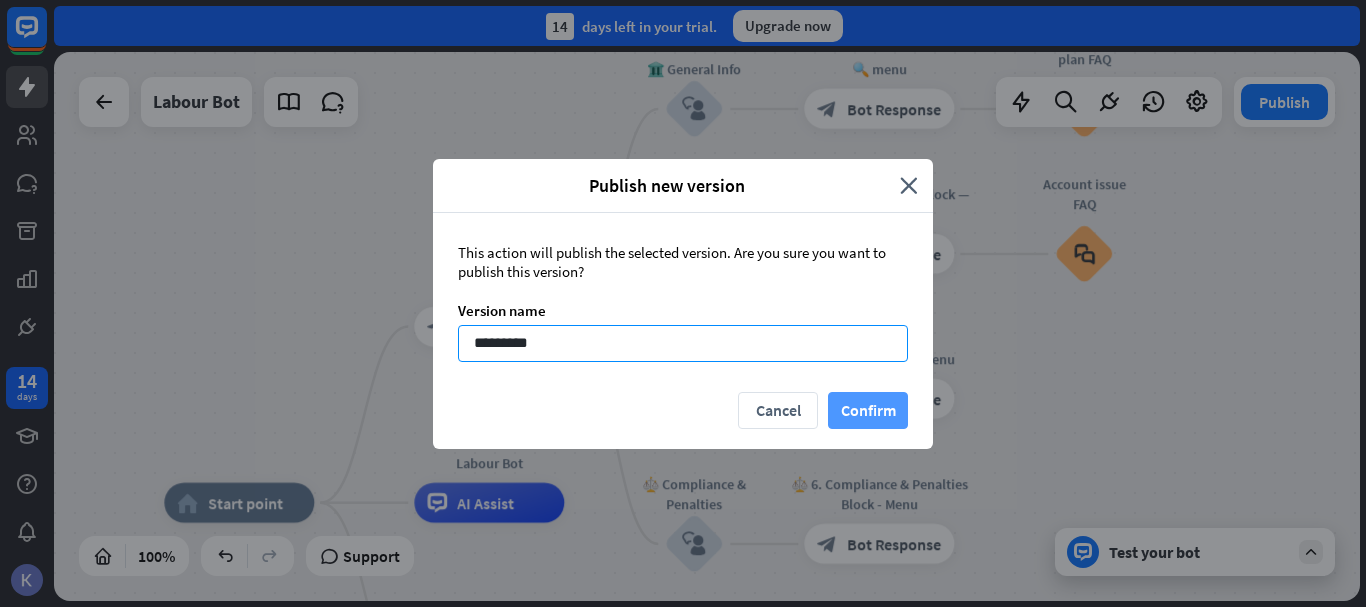 type on "*********" 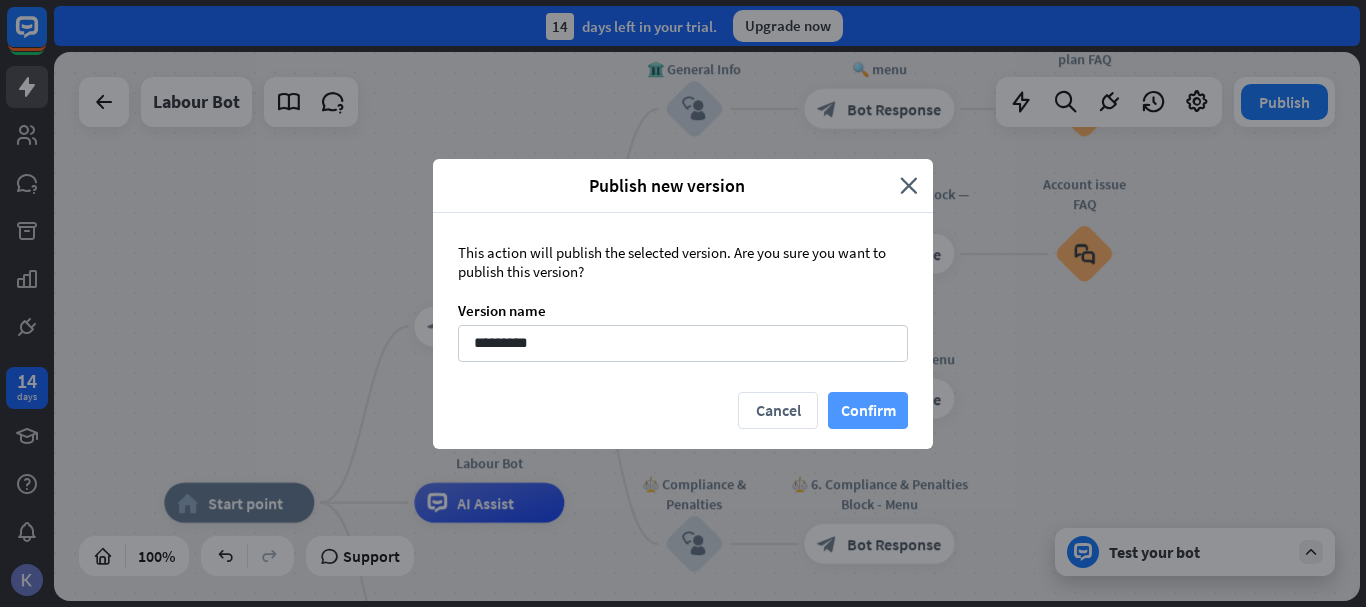 click on "Confirm" at bounding box center (868, 410) 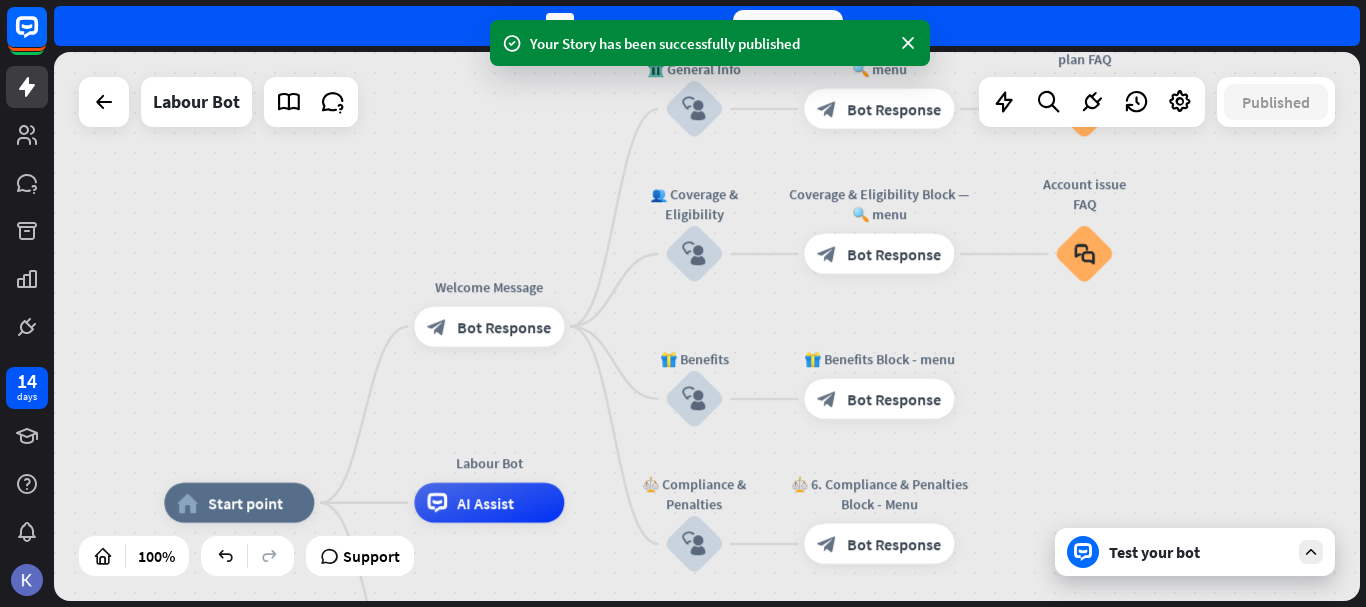 click on "Test your bot" at bounding box center (1199, 552) 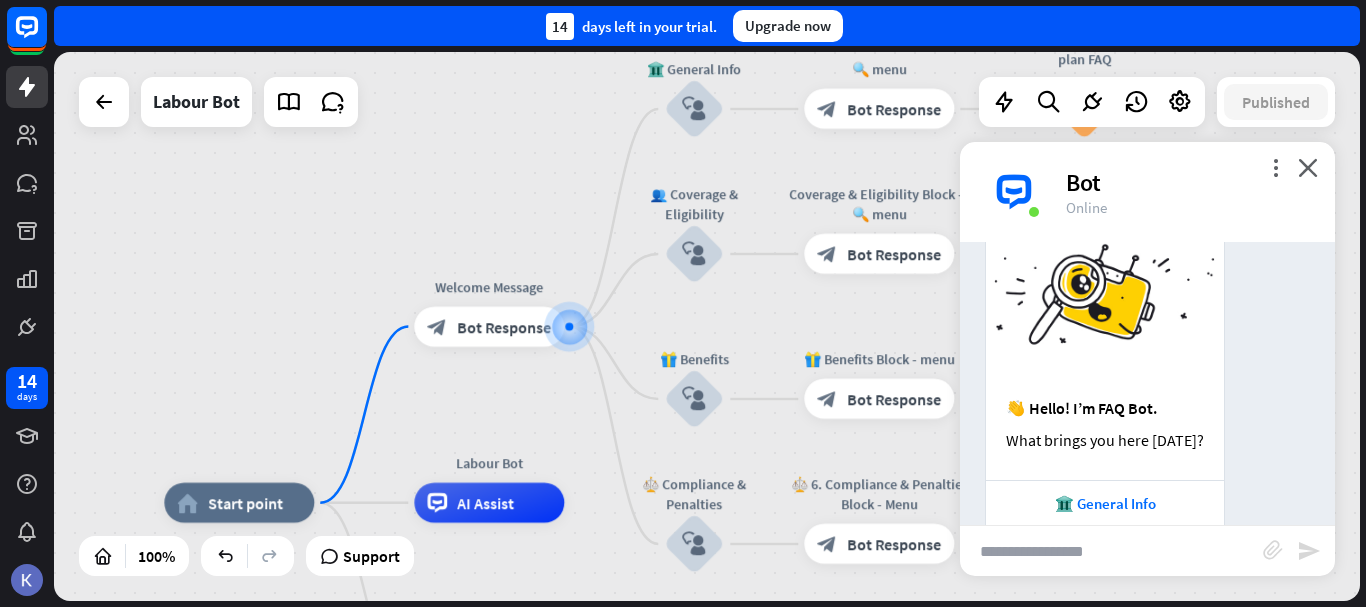 scroll, scrollTop: 83, scrollLeft: 0, axis: vertical 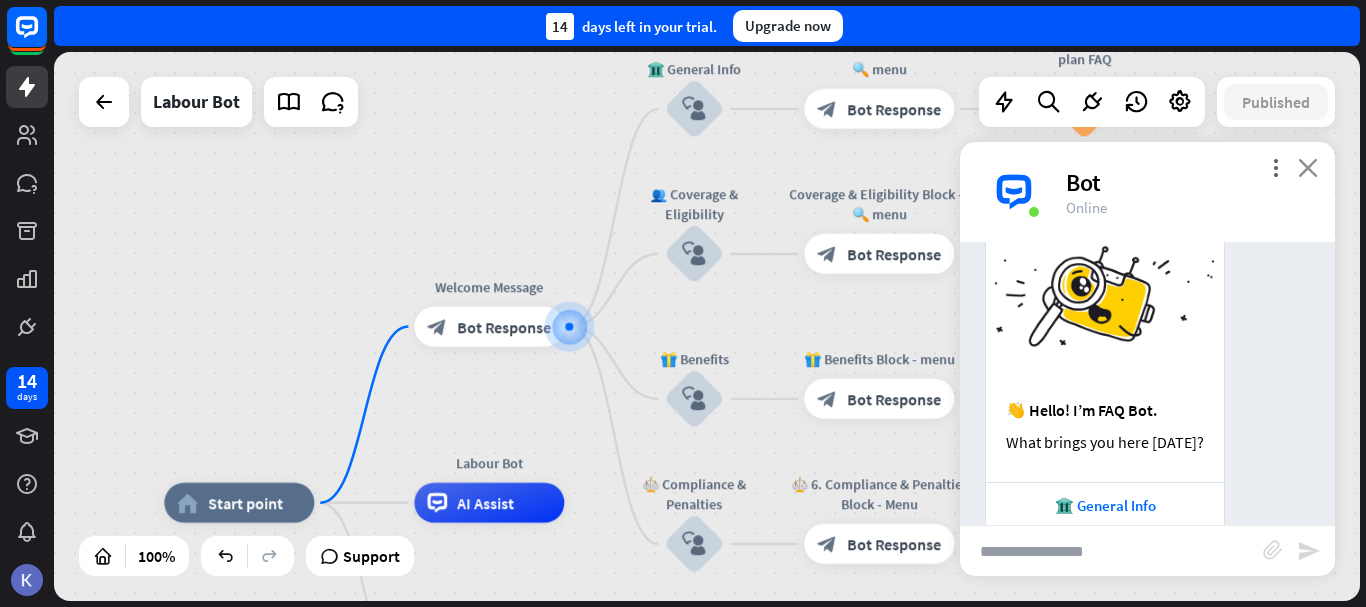 click on "close" at bounding box center [1308, 167] 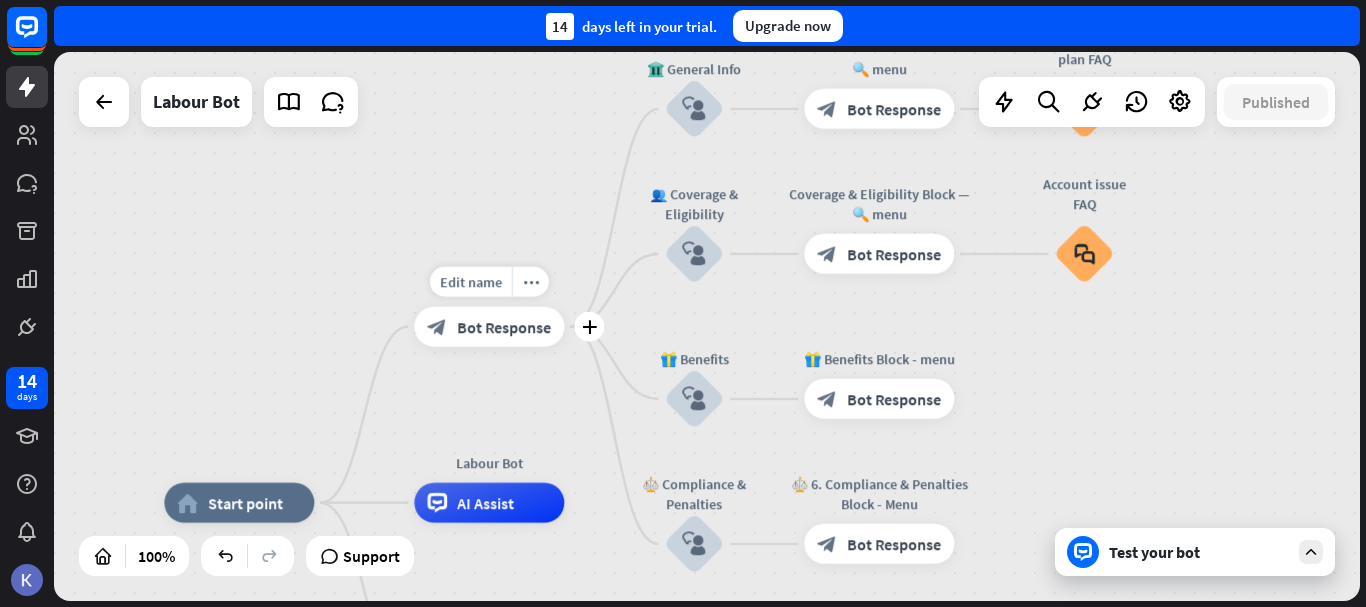 click on "Bot Response" at bounding box center (504, 327) 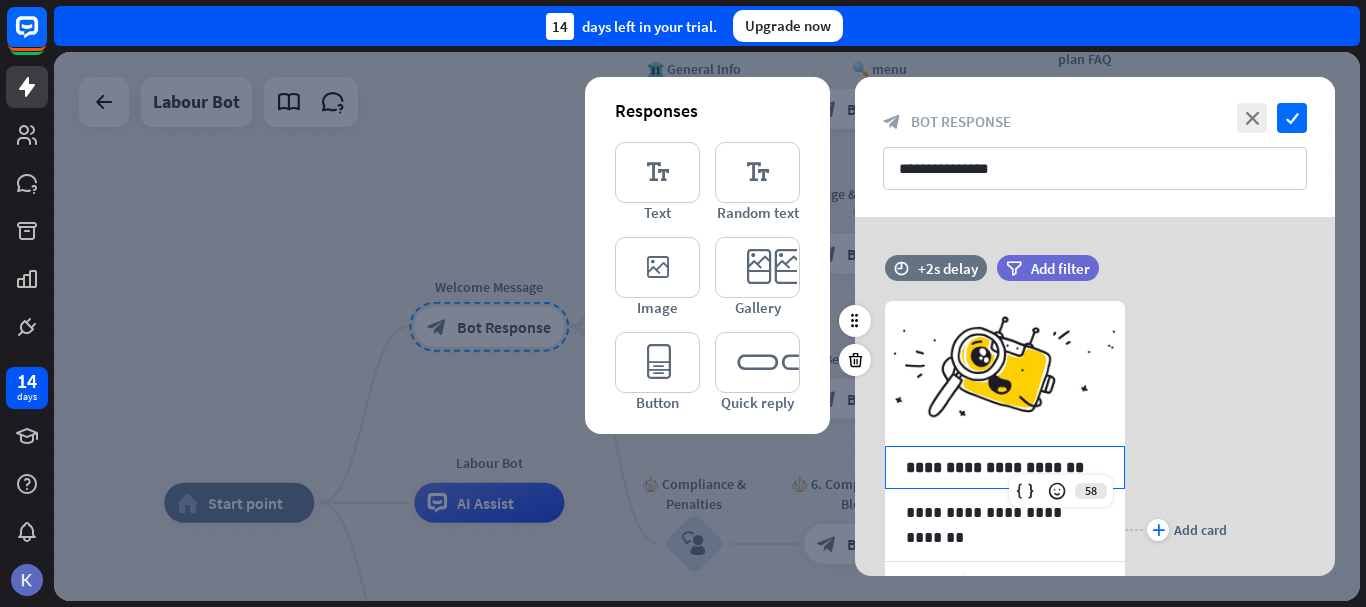 click on "**********" at bounding box center [1005, 467] 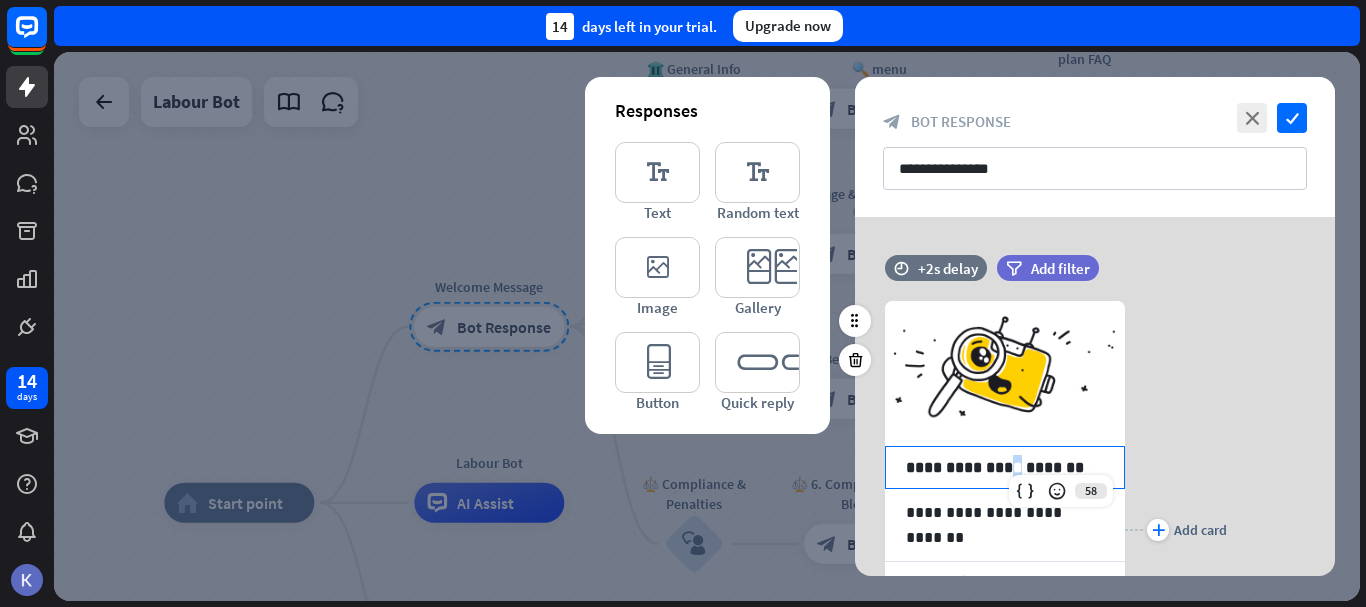 click on "**********" at bounding box center [1005, 467] 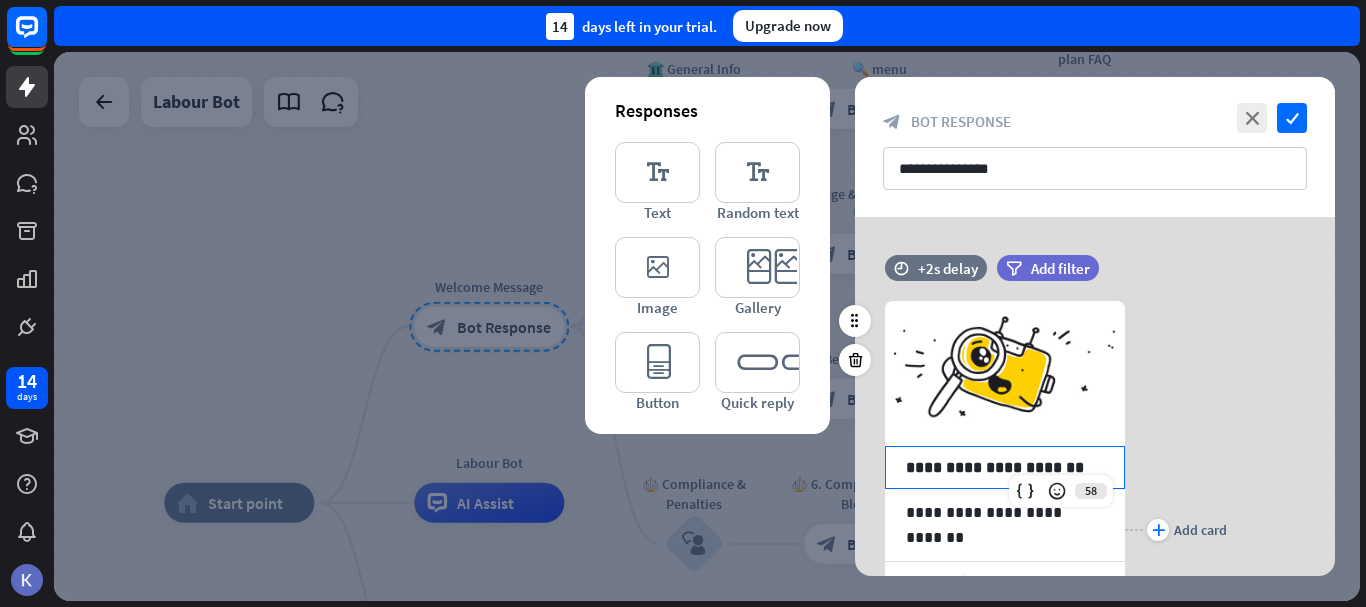 click on "**********" at bounding box center (1005, 467) 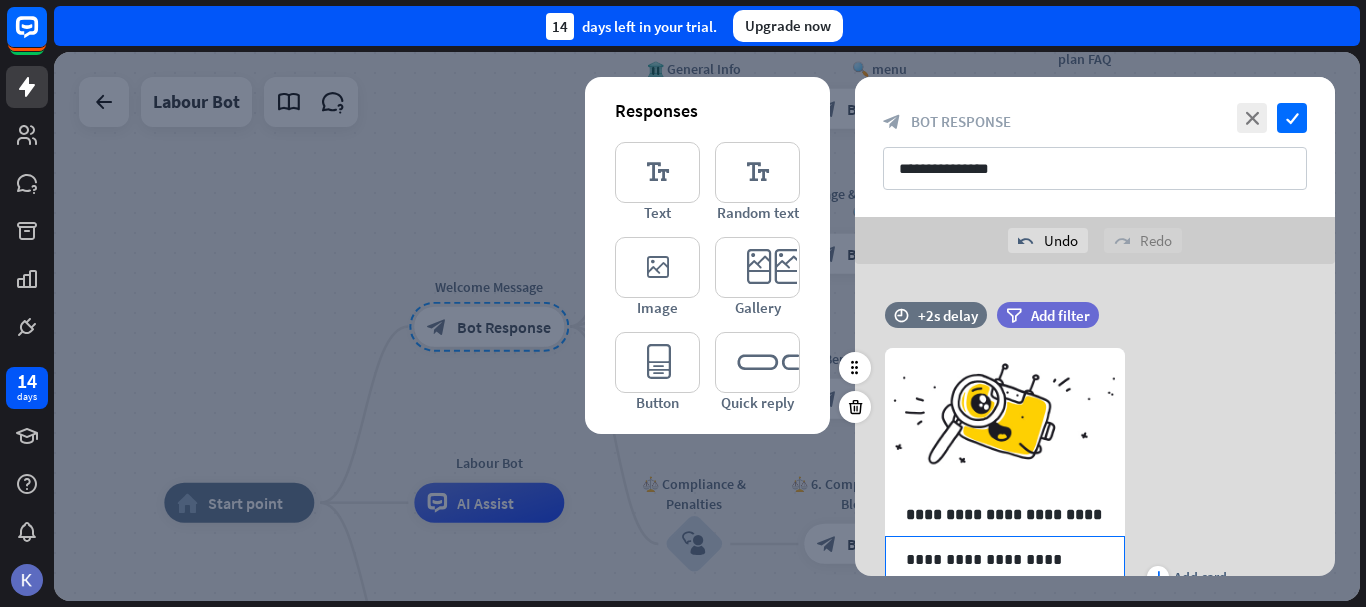 click on "**********" at bounding box center [1005, 559] 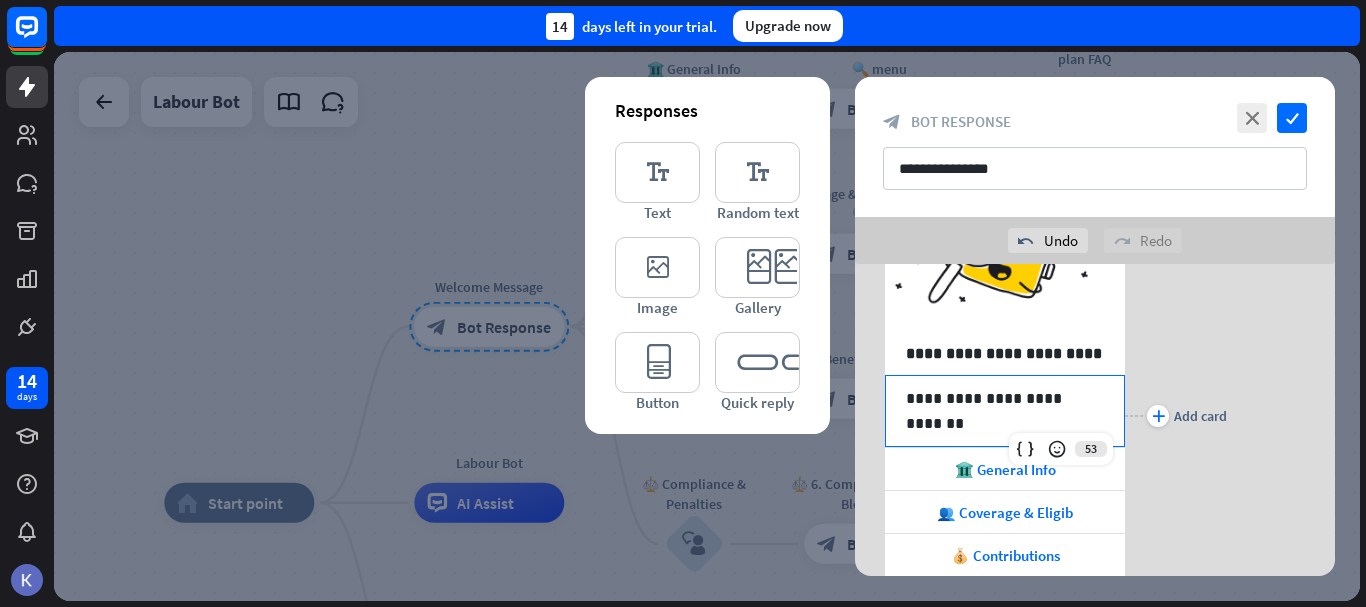 scroll, scrollTop: 180, scrollLeft: 0, axis: vertical 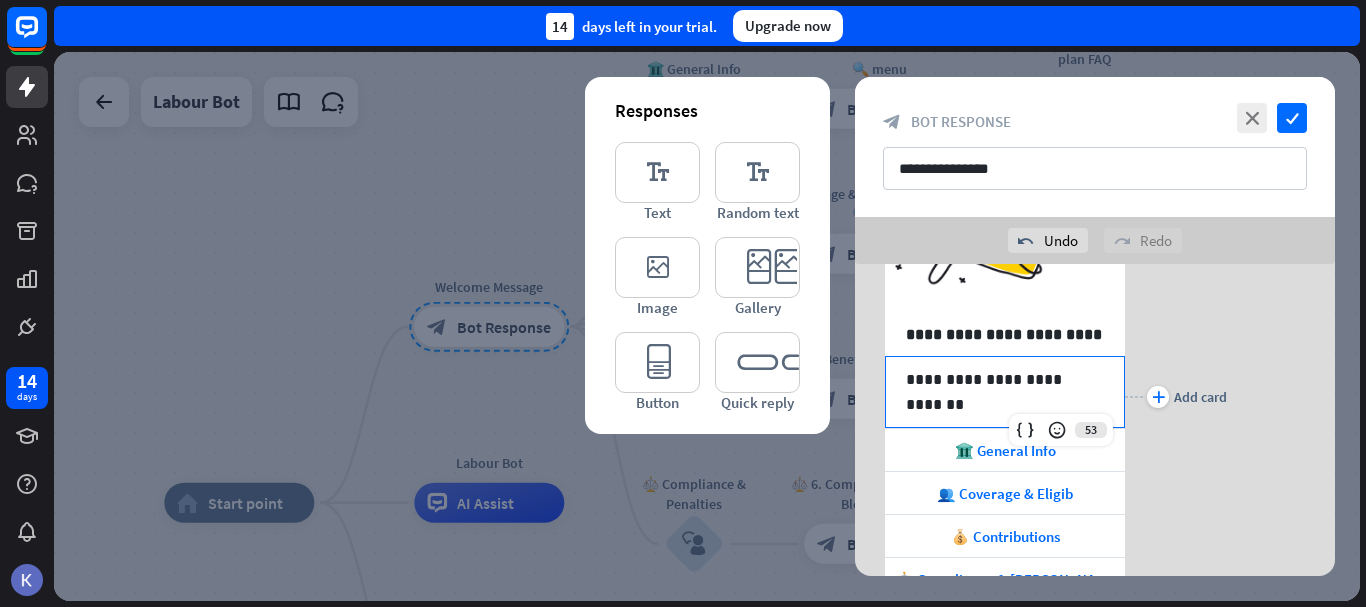 click on "**********" at bounding box center [1005, 379] 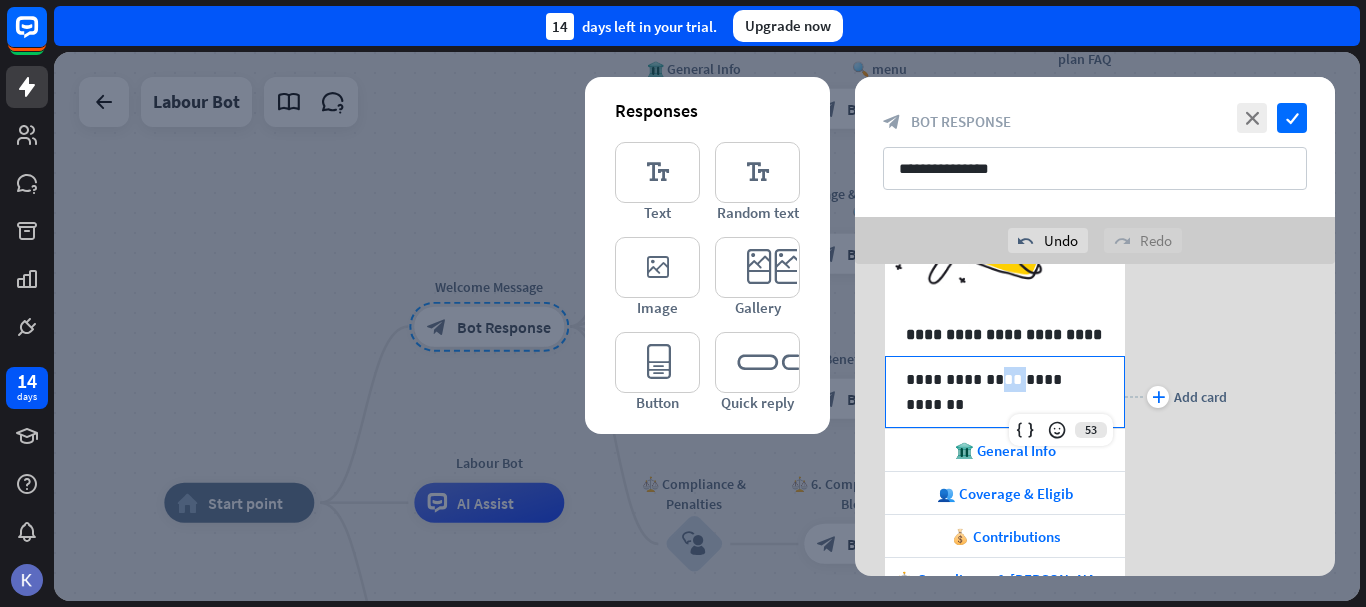 click on "**********" at bounding box center (1005, 379) 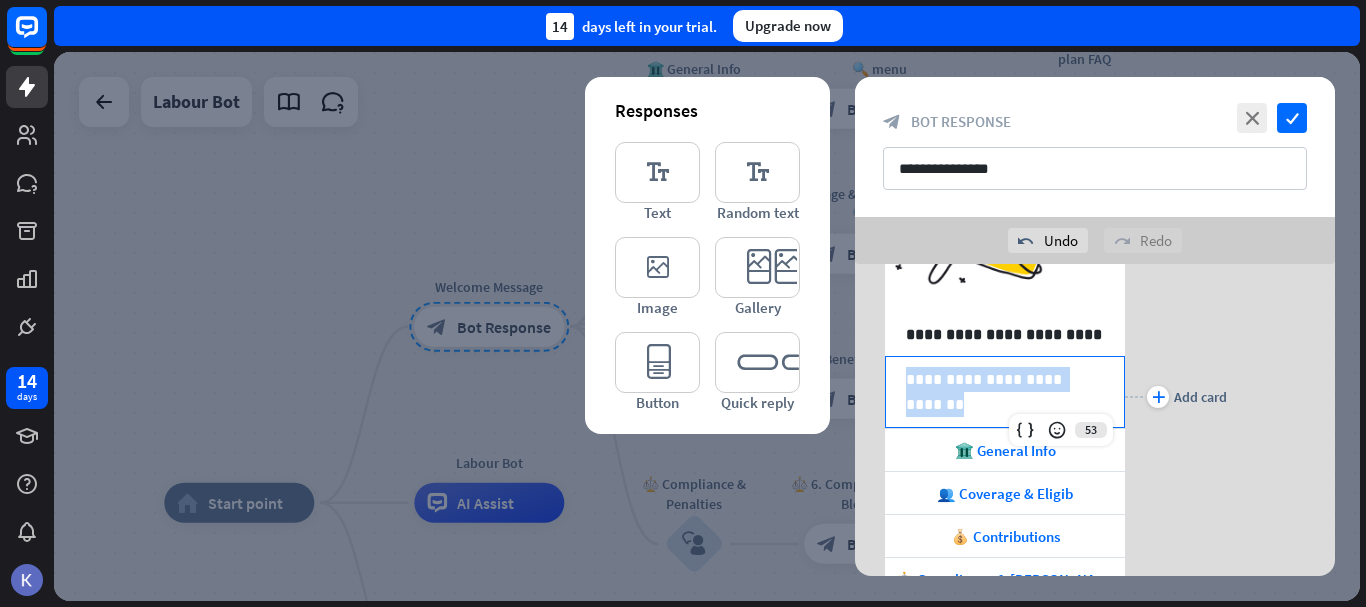 click on "**********" at bounding box center (1005, 379) 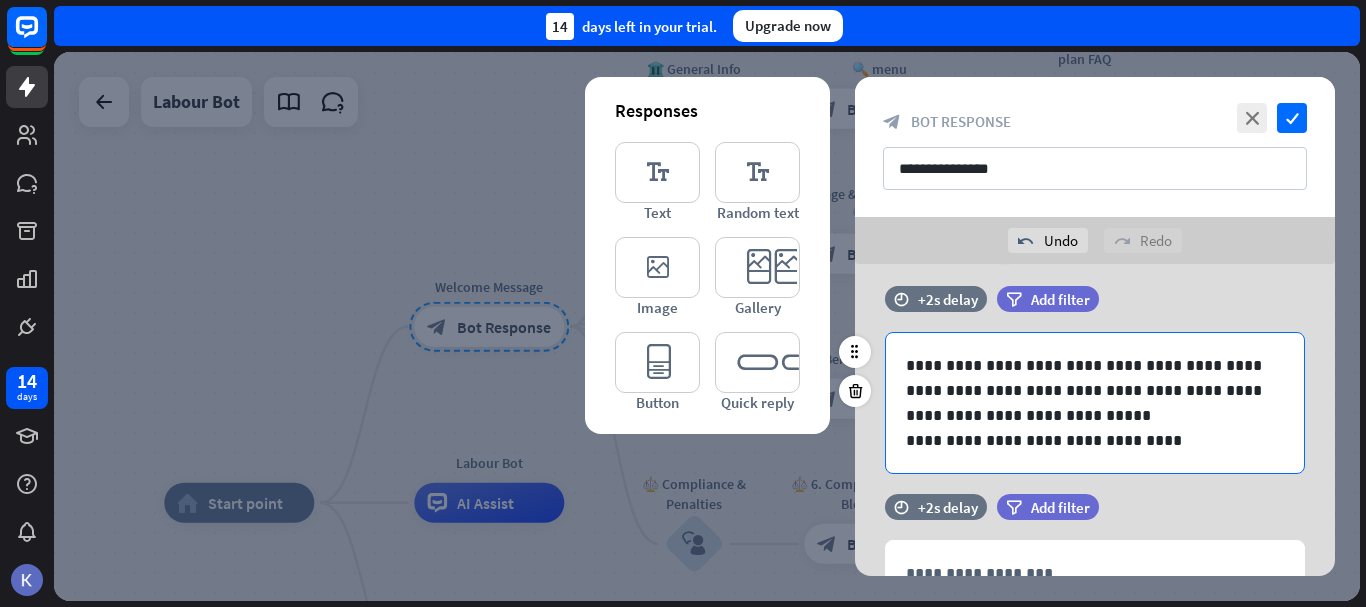 scroll, scrollTop: 670, scrollLeft: 0, axis: vertical 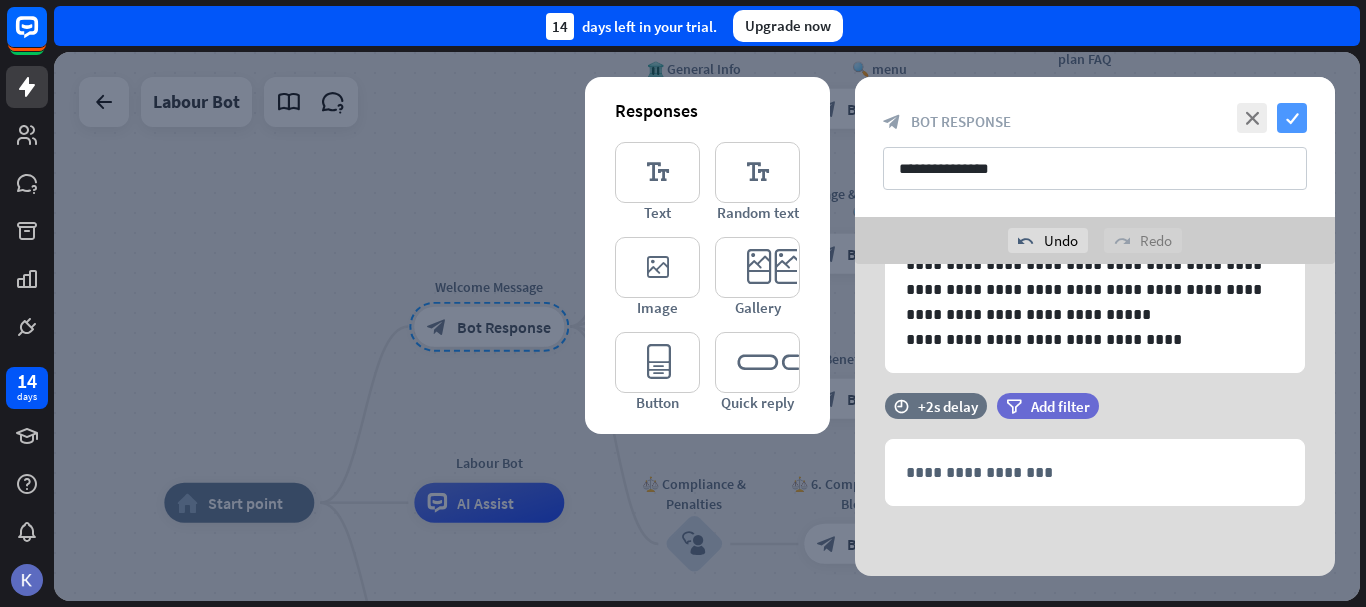 click on "check" at bounding box center (1292, 118) 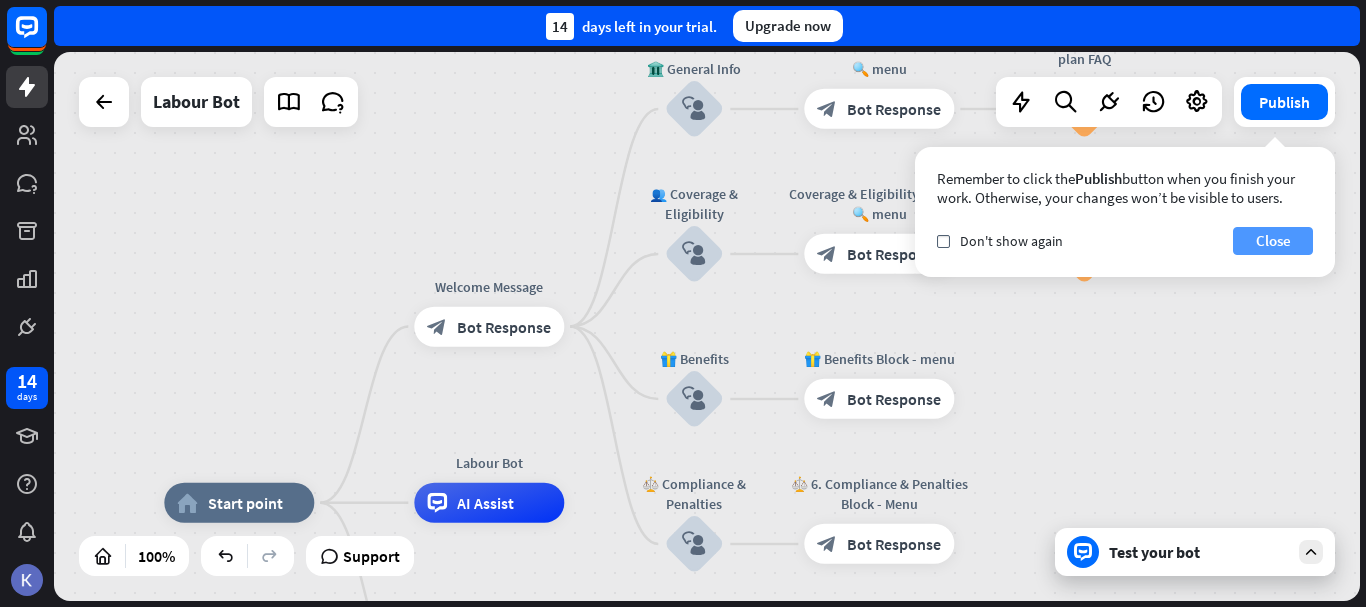 click on "Close" at bounding box center (1273, 241) 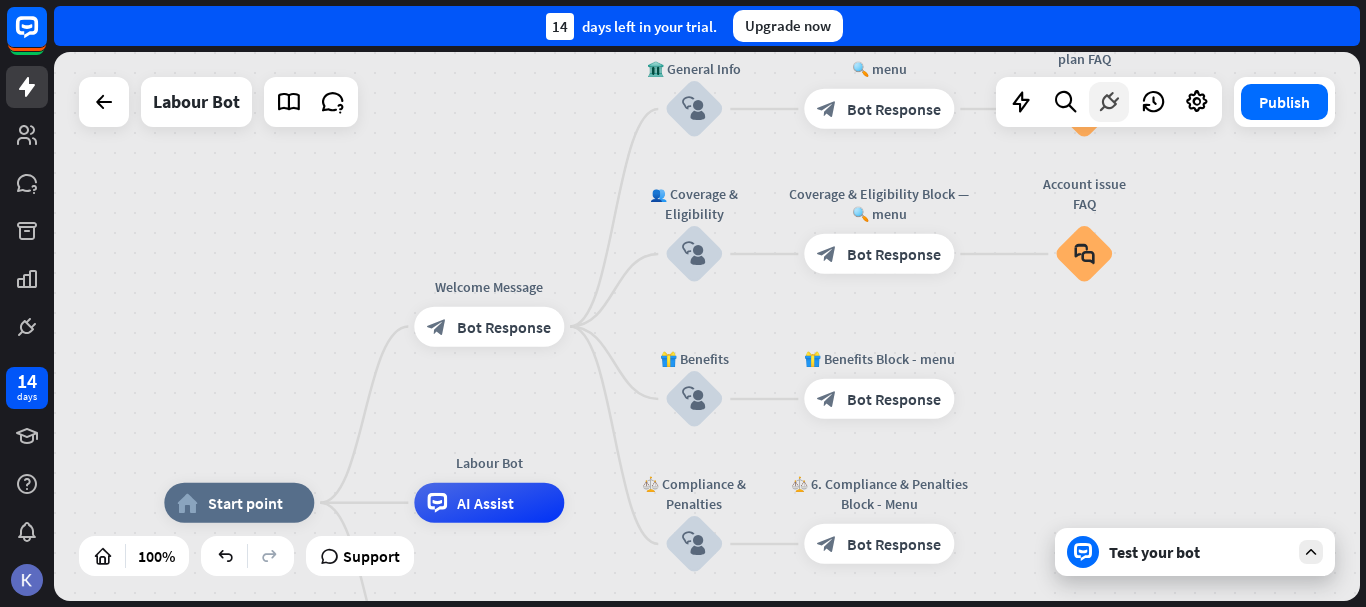 click at bounding box center [1109, 102] 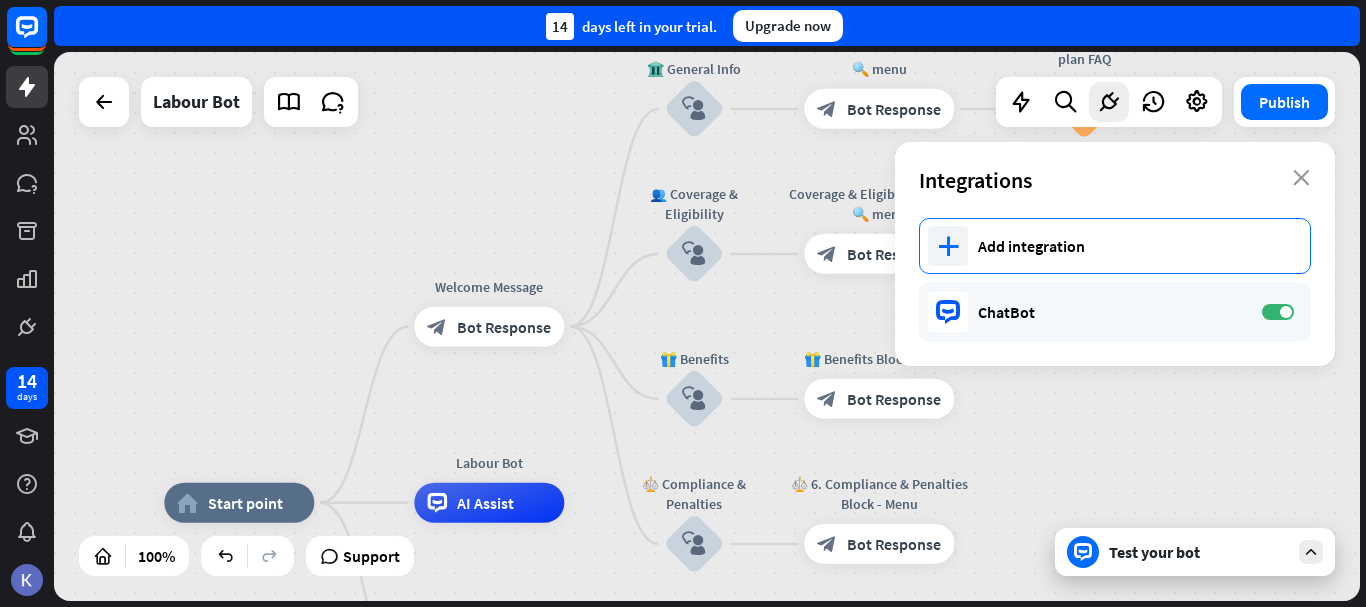 click on "plus   Add integration" at bounding box center (1115, 246) 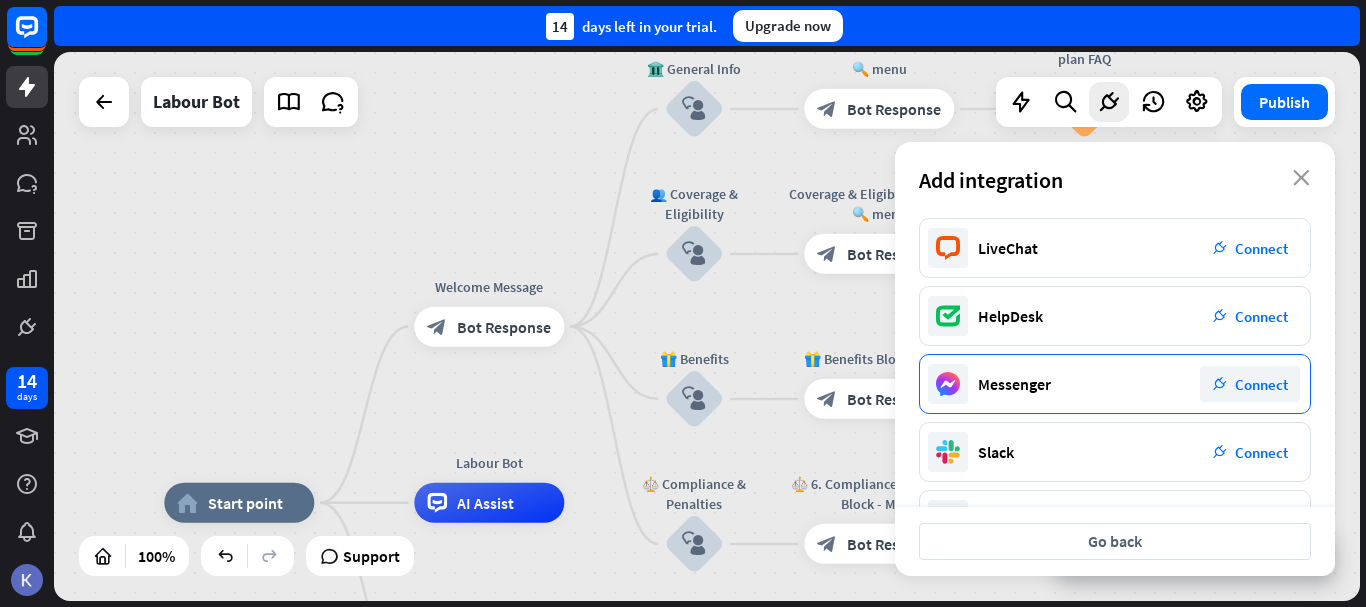 click on "Messenger" at bounding box center (1014, 384) 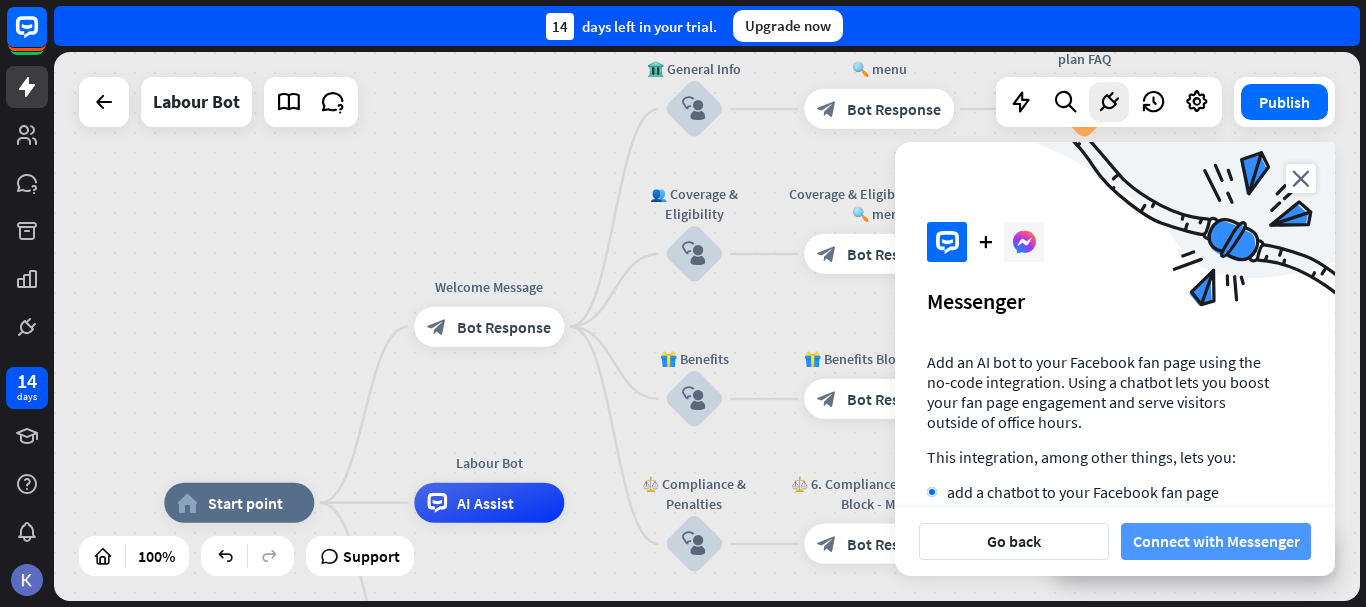 click on "Connect with Messenger" at bounding box center [1216, 541] 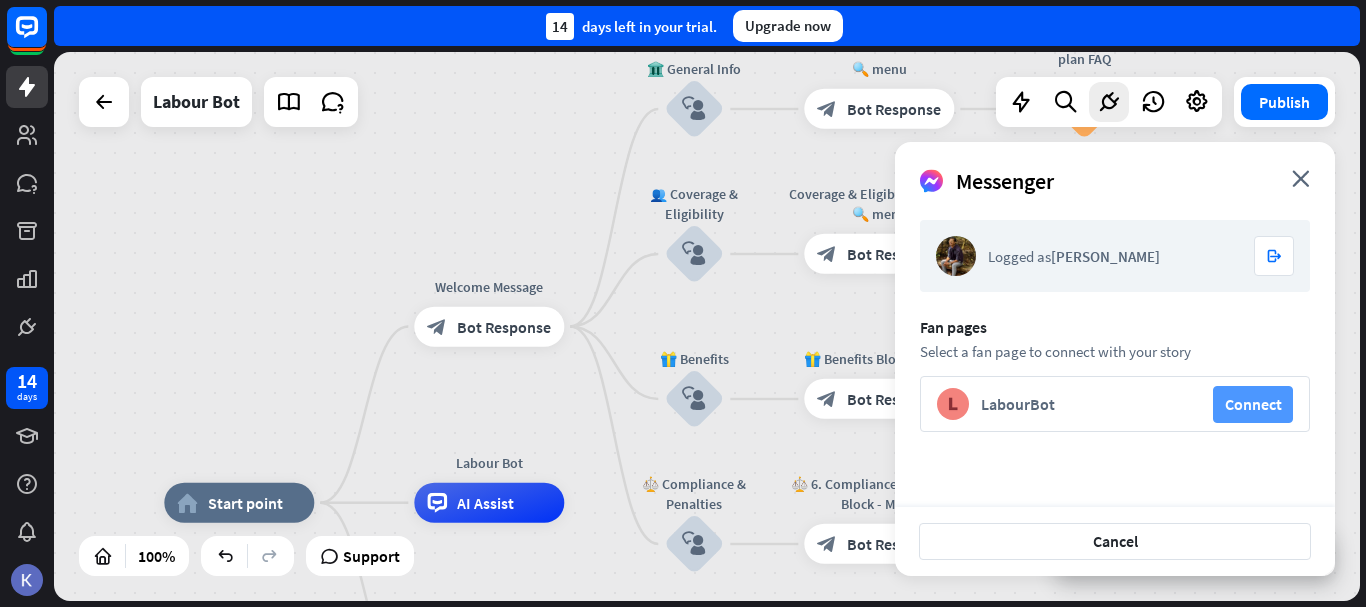 click on "Connect" at bounding box center (1253, 404) 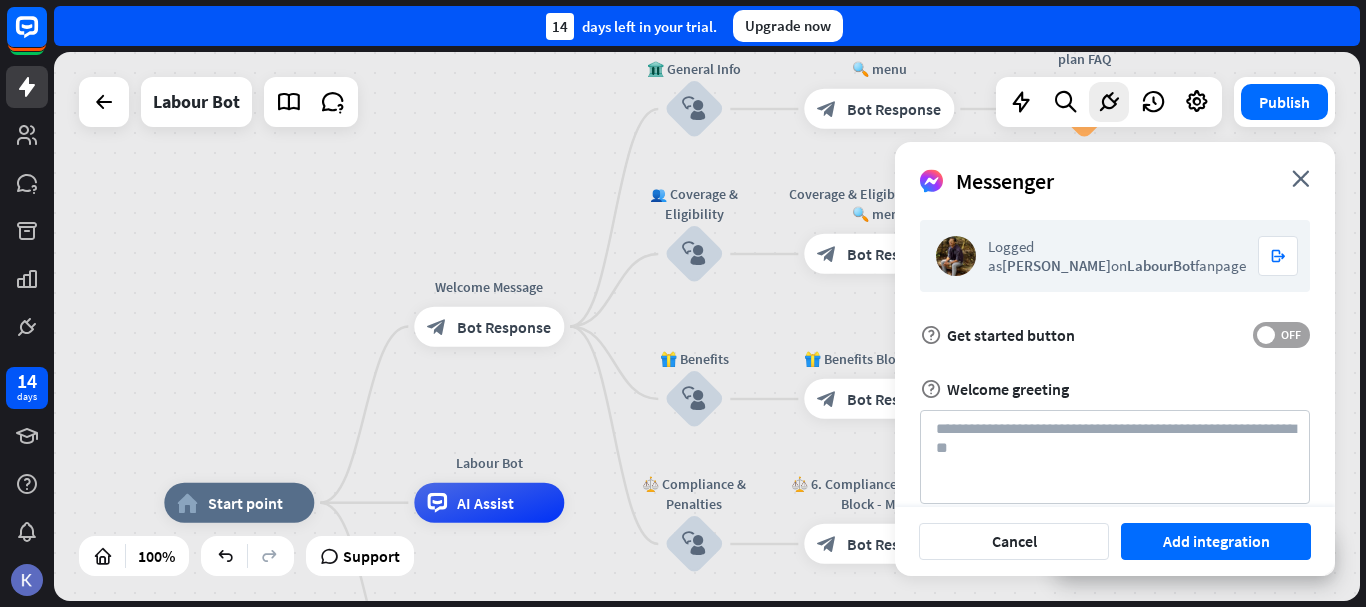 click on "OFF" at bounding box center [1290, 335] 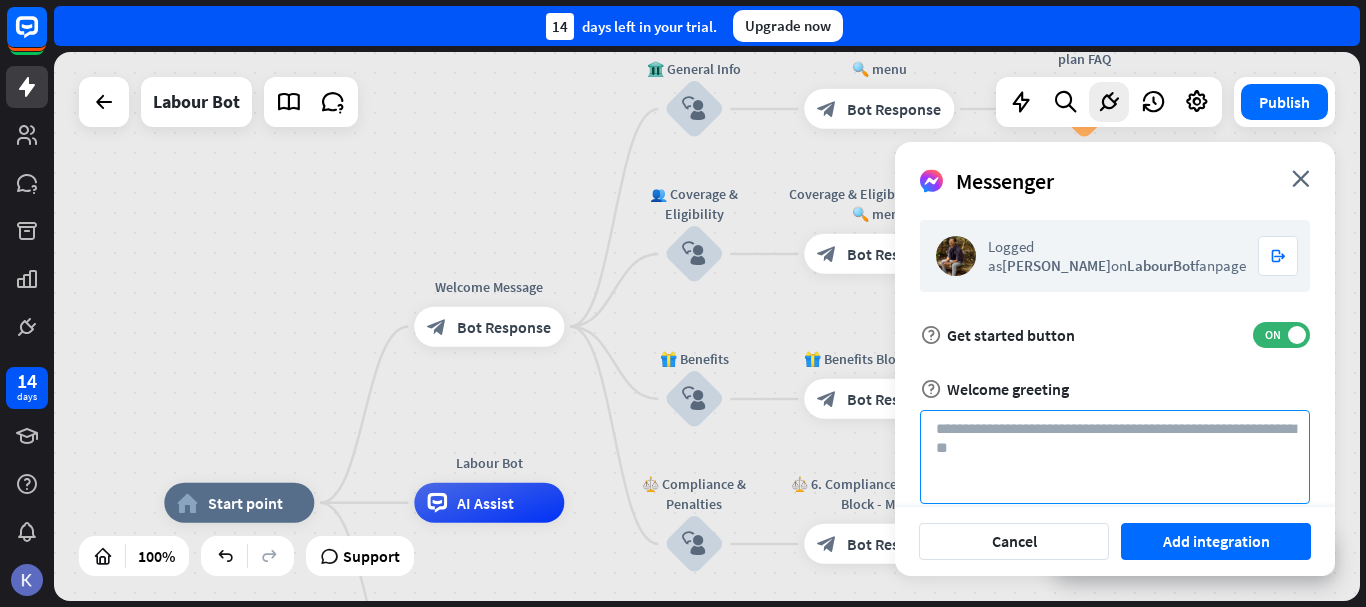 click at bounding box center (1115, 457) 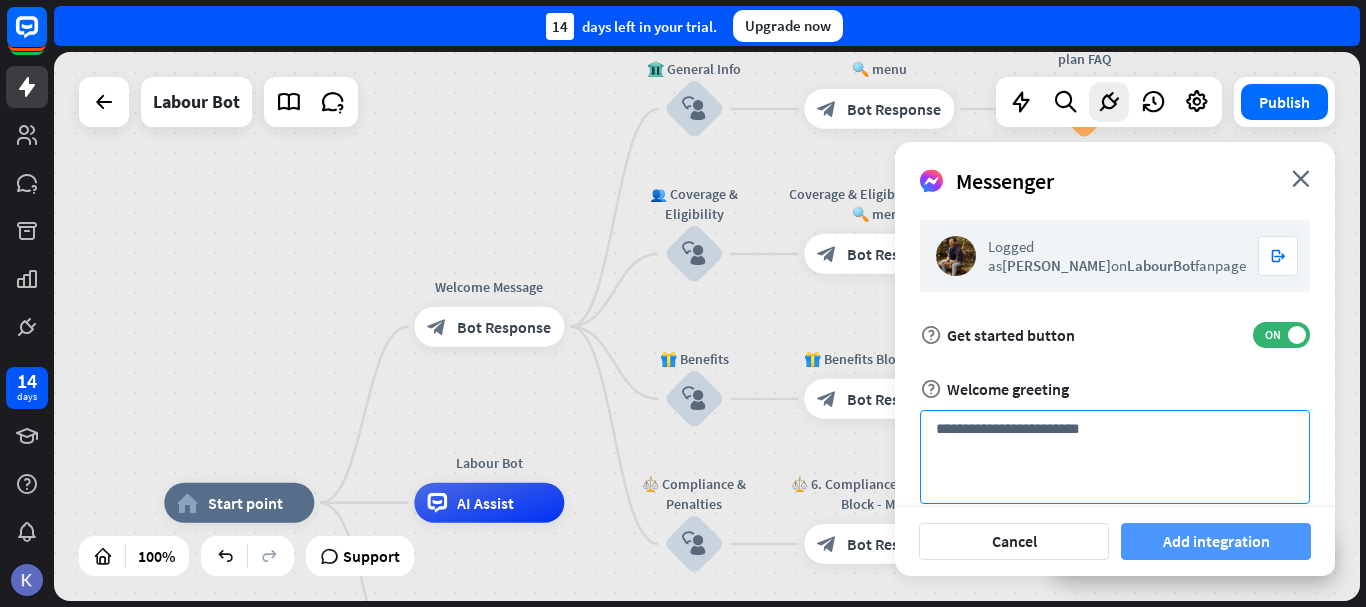 type on "**********" 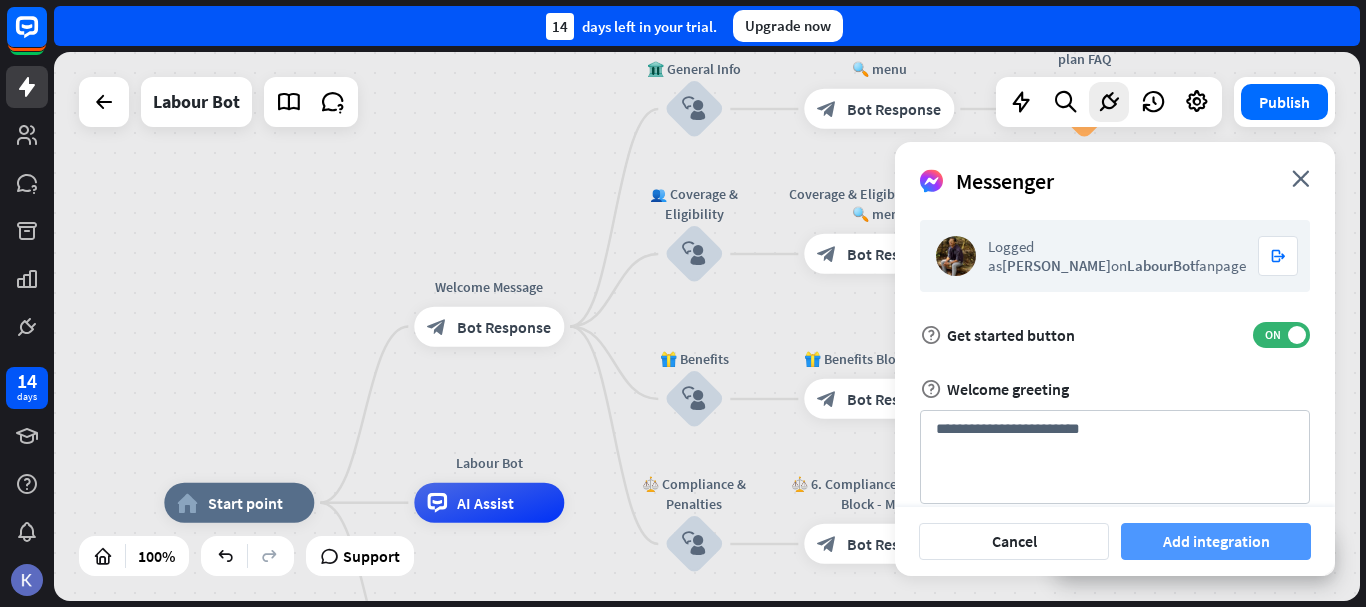 click on "Add integration" at bounding box center (1216, 541) 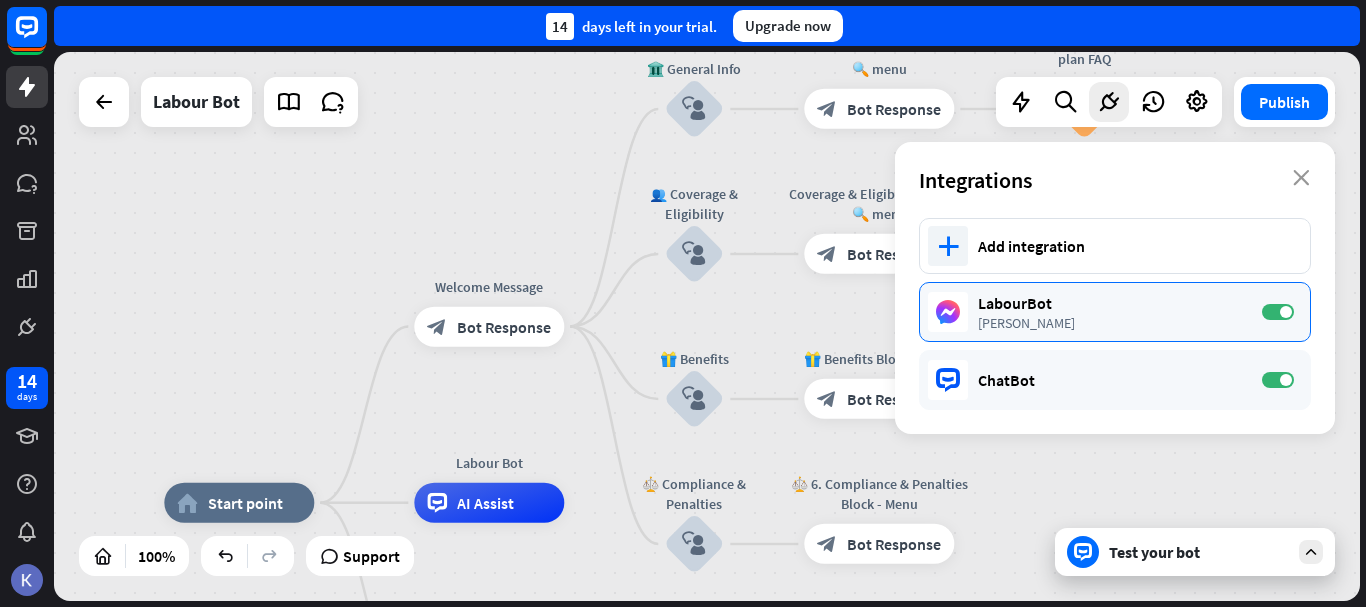 click on "[PERSON_NAME]" at bounding box center (1110, 323) 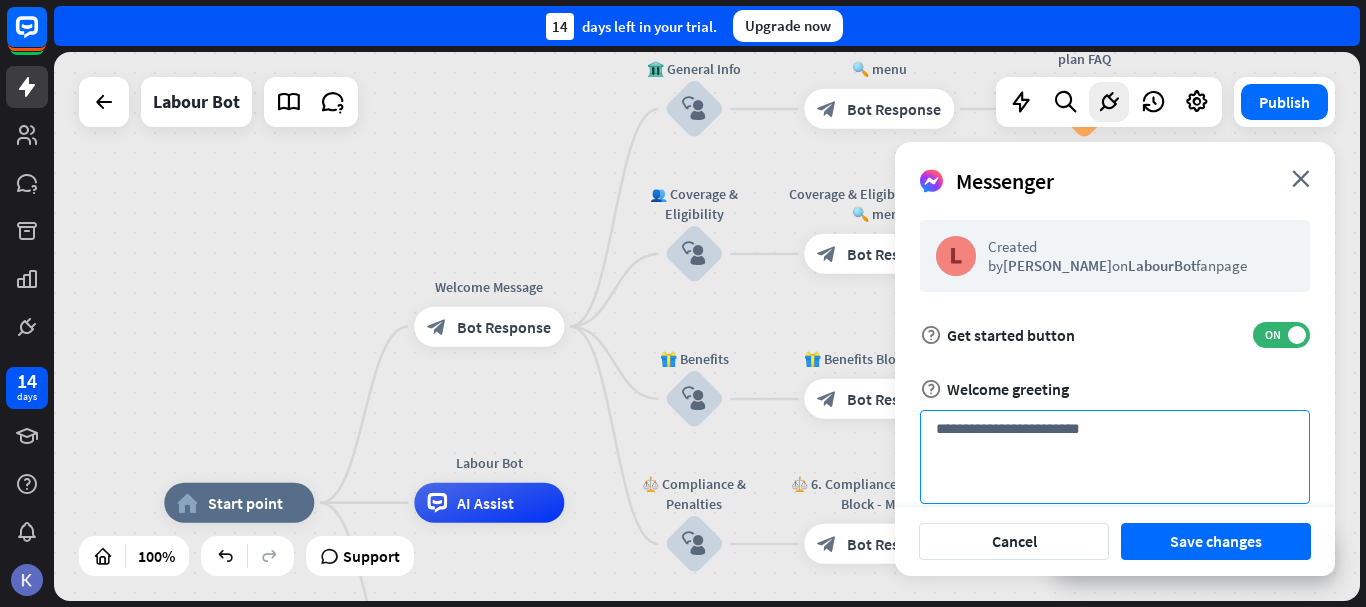 click on "**********" at bounding box center (1115, 457) 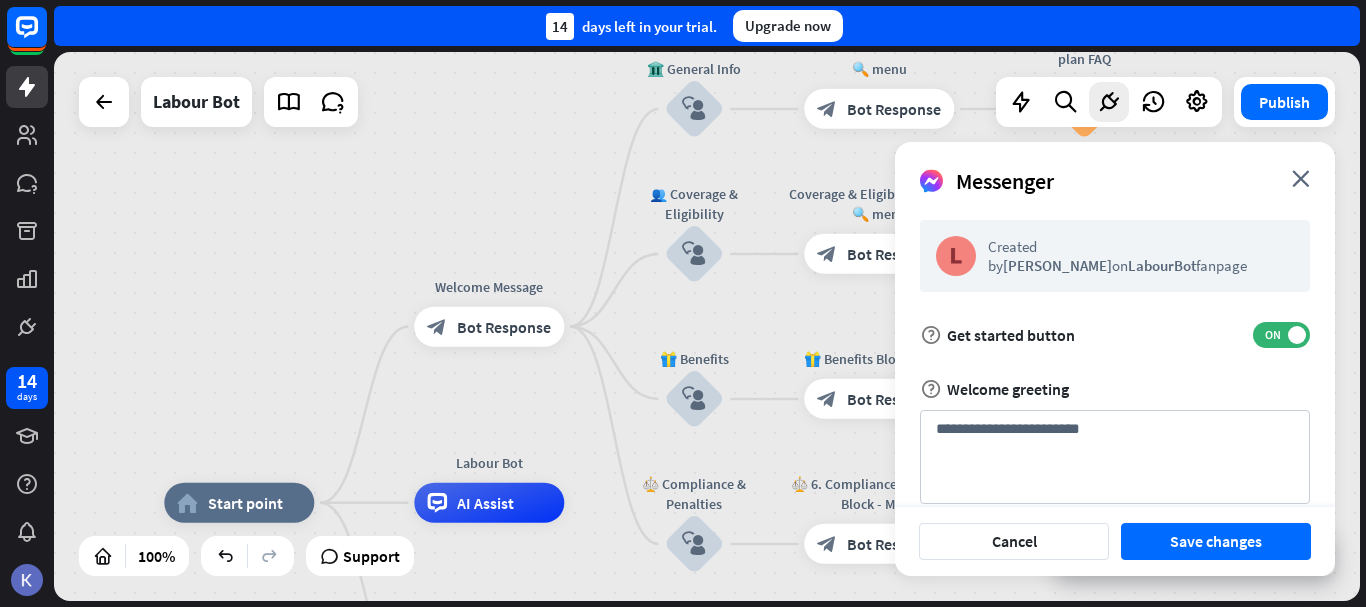 click on "Welcome greeting" at bounding box center [1008, 389] 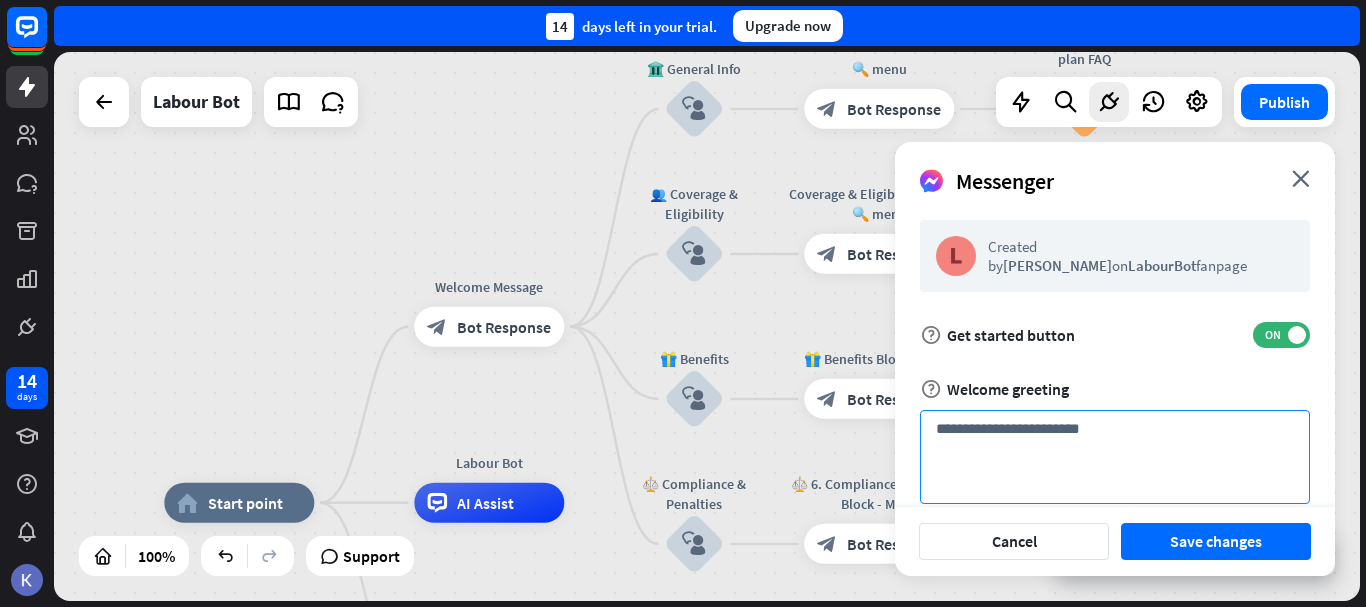 click on "**********" at bounding box center (1115, 457) 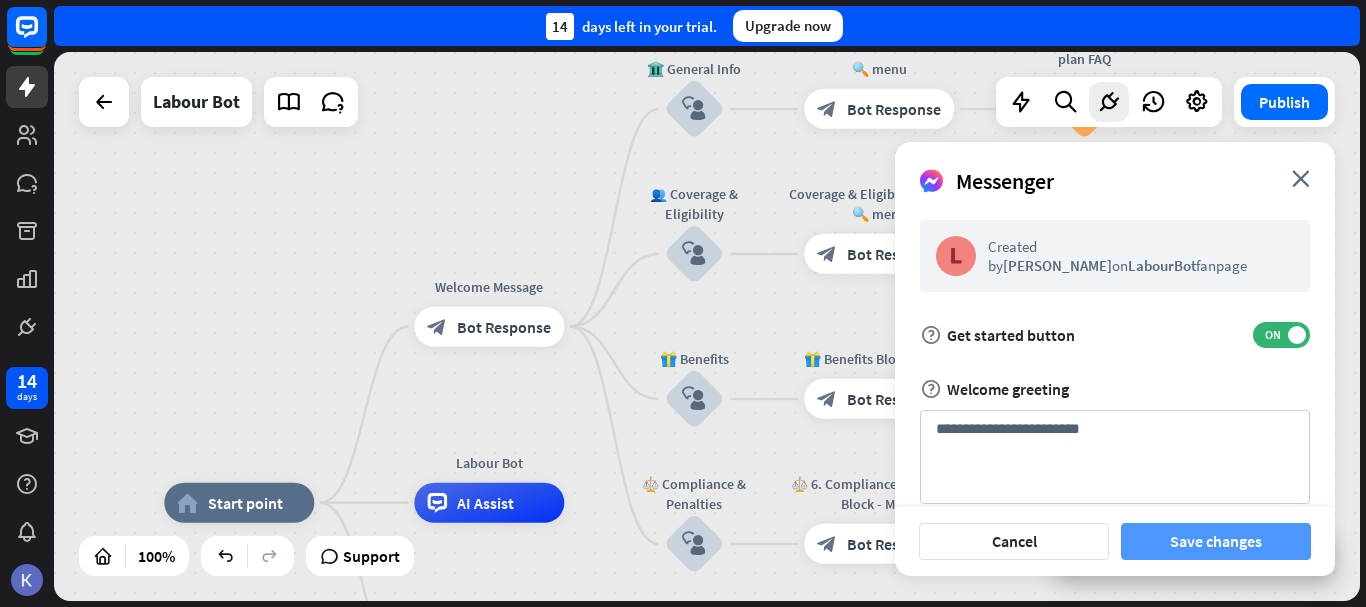 click on "Save changes" at bounding box center (1216, 541) 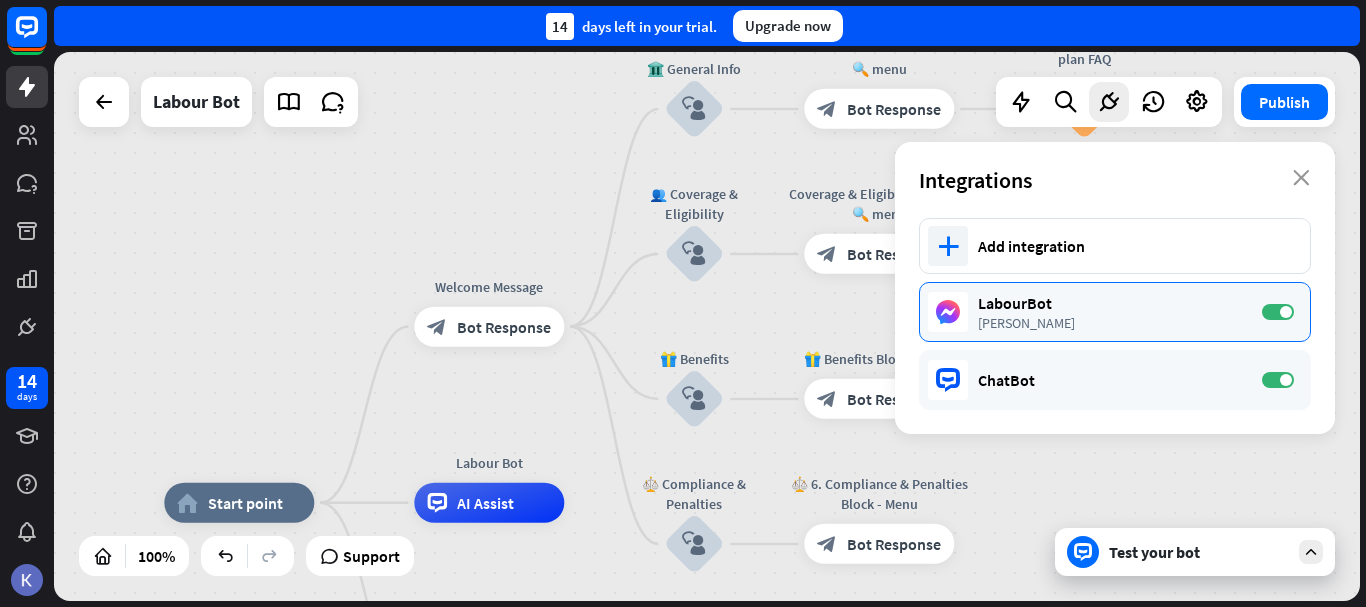 click on "LabourBot" at bounding box center (1110, 303) 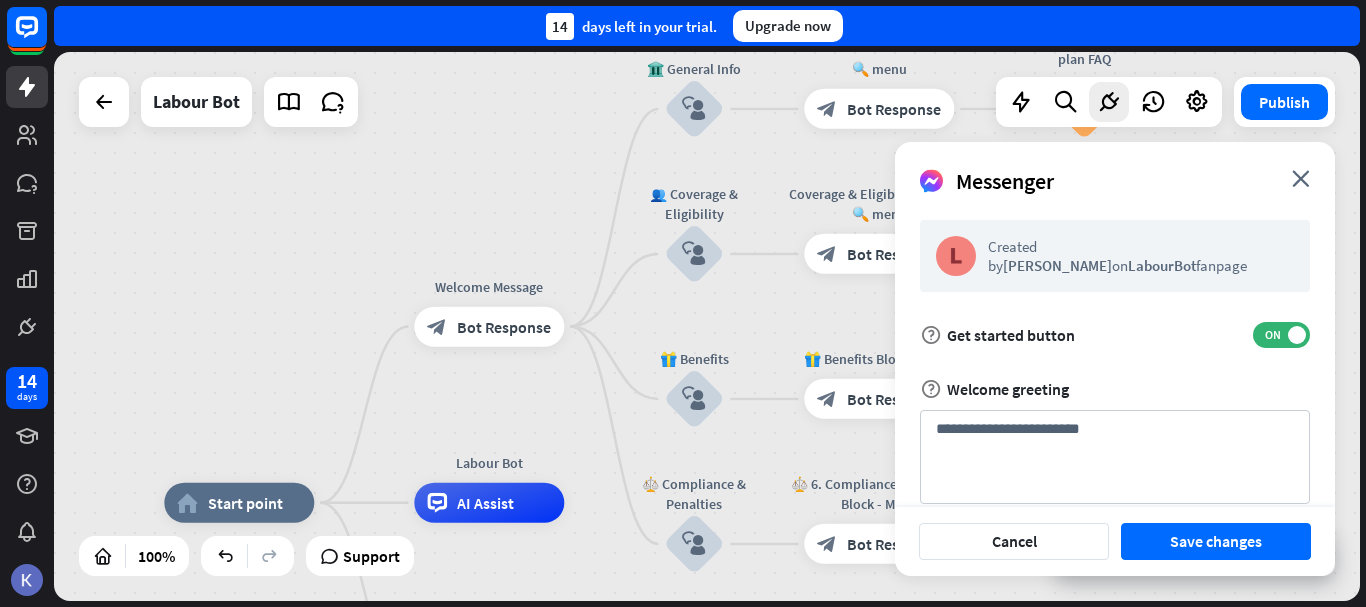 scroll, scrollTop: 153, scrollLeft: 0, axis: vertical 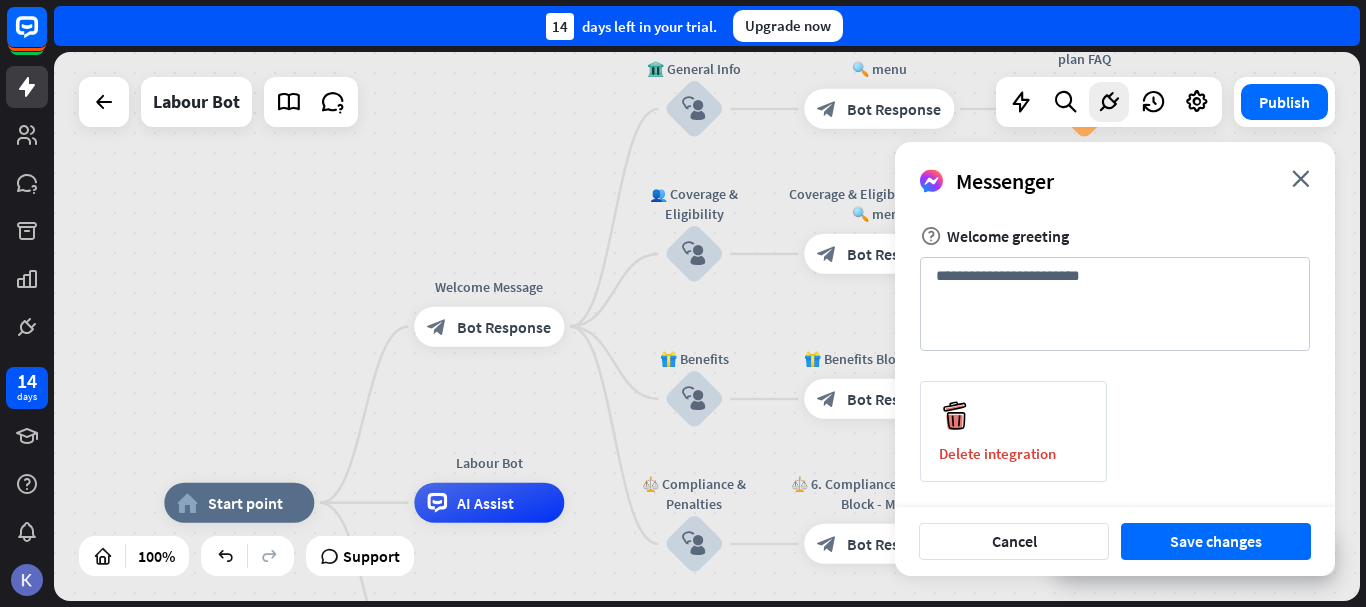 click on "Messenger   close" at bounding box center [1115, 173] 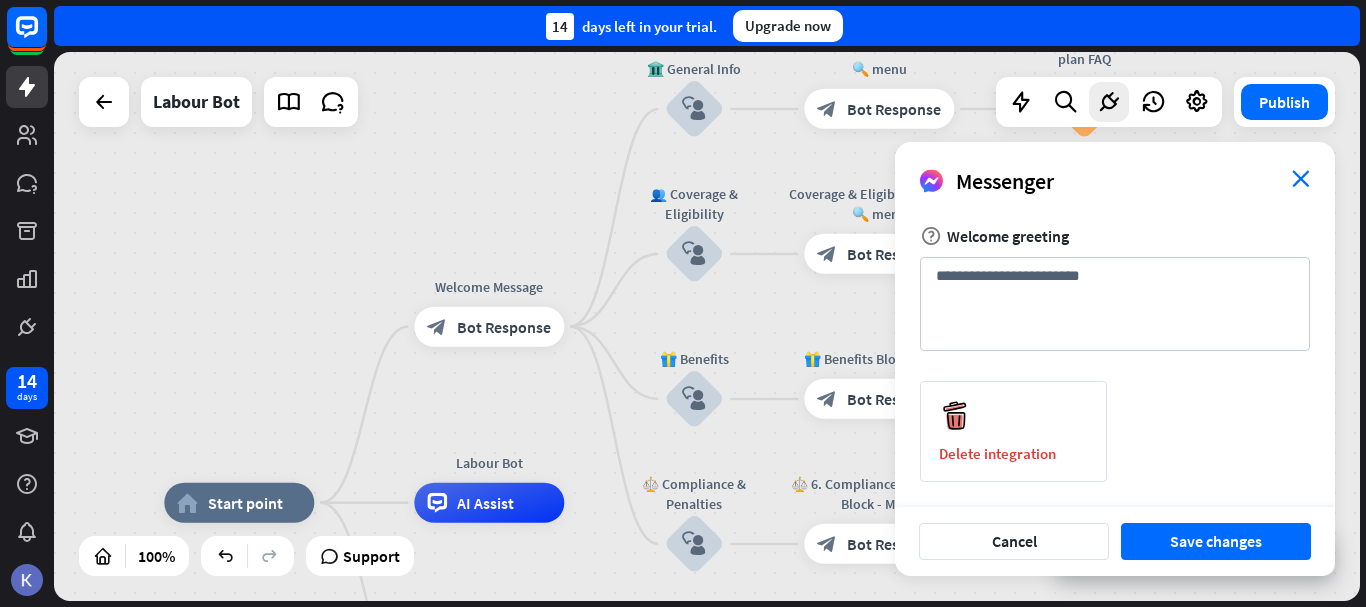 click on "close" at bounding box center (1301, 178) 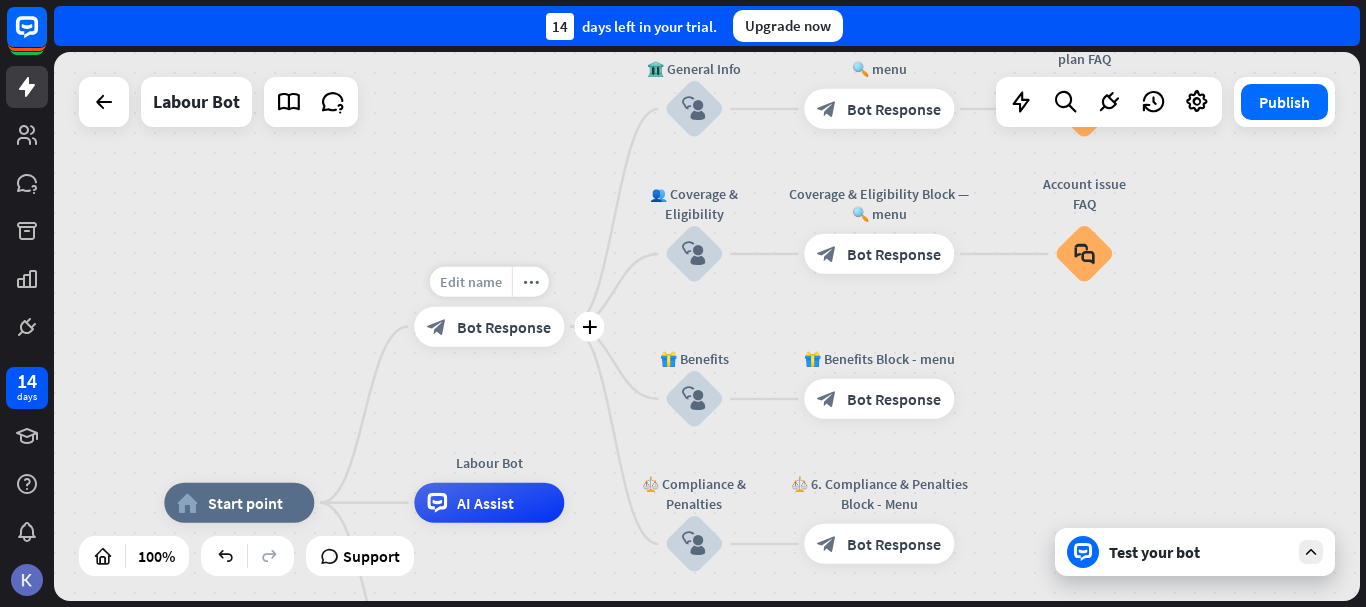 click on "Edit name" at bounding box center (471, 282) 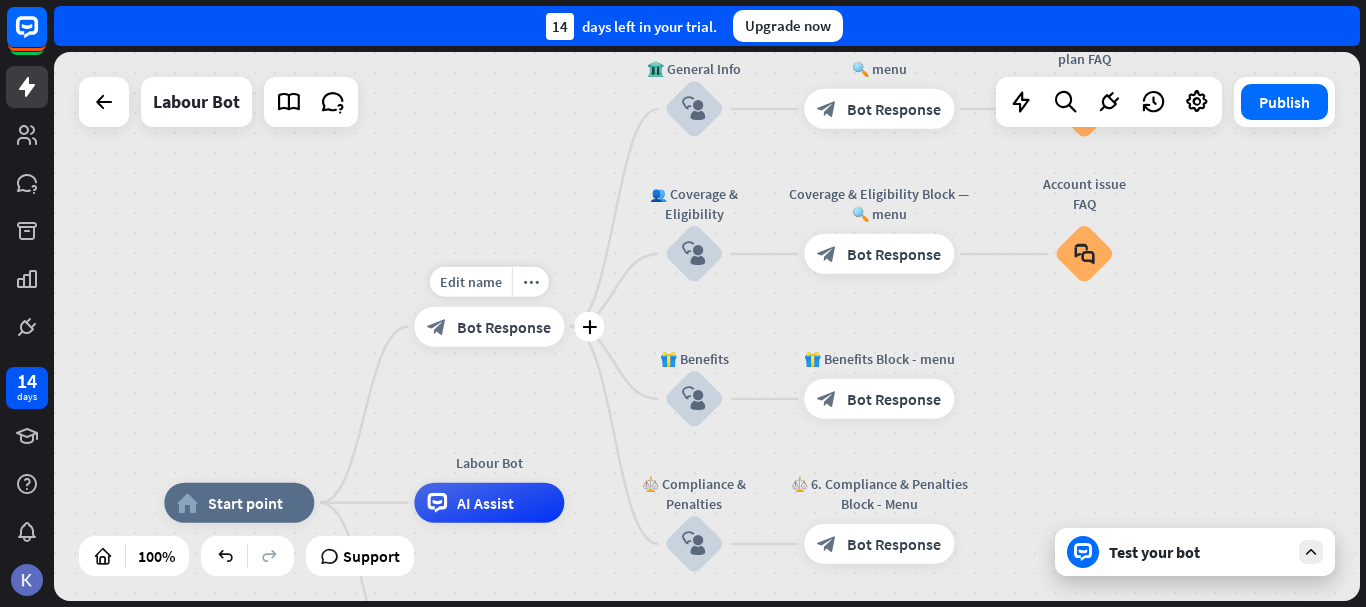 click on "Bot Response" at bounding box center [504, 327] 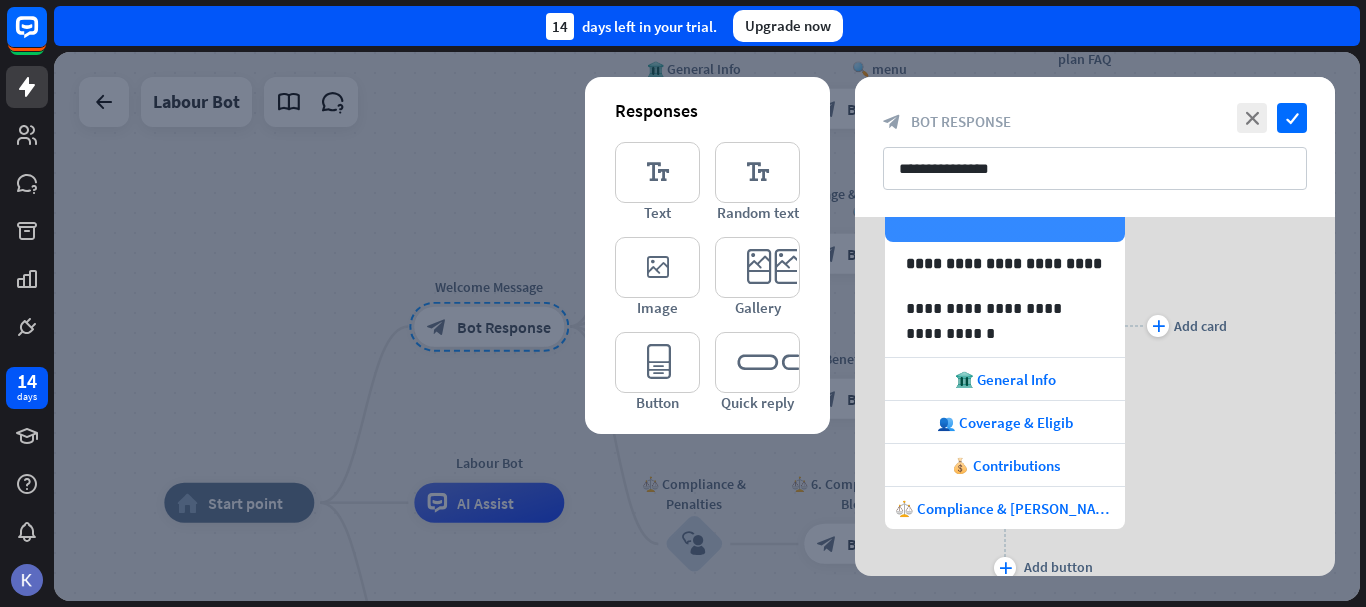scroll, scrollTop: 0, scrollLeft: 0, axis: both 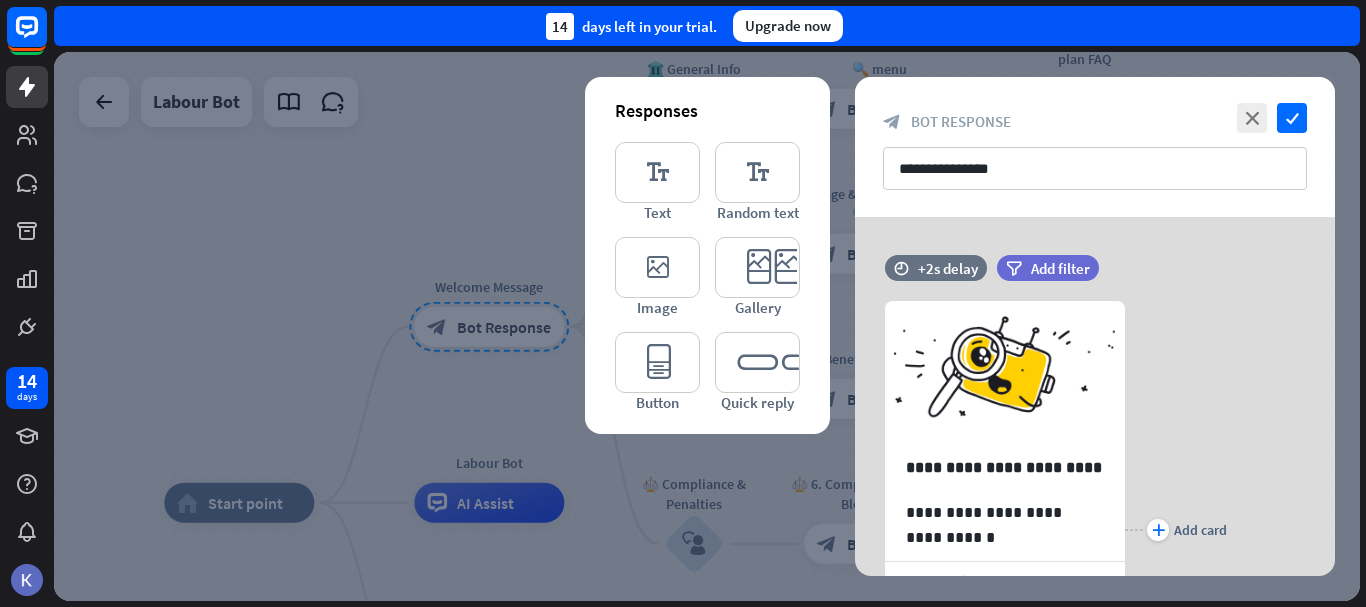 click at bounding box center (707, 326) 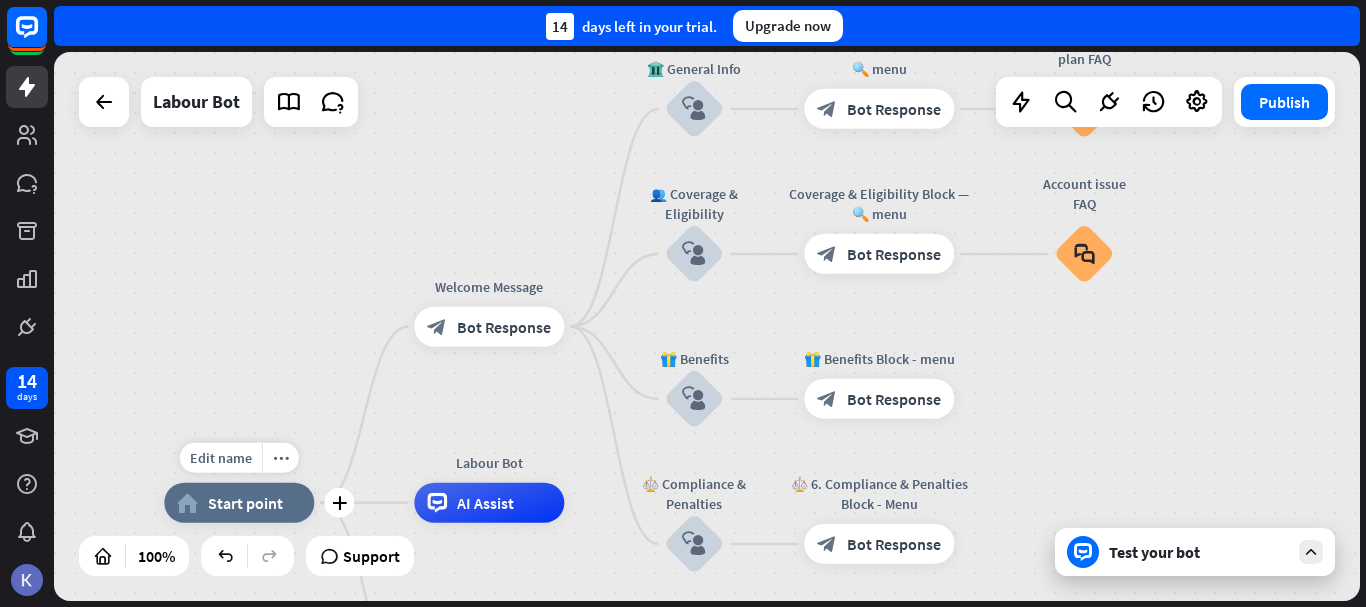 click on "Start point" at bounding box center [245, 503] 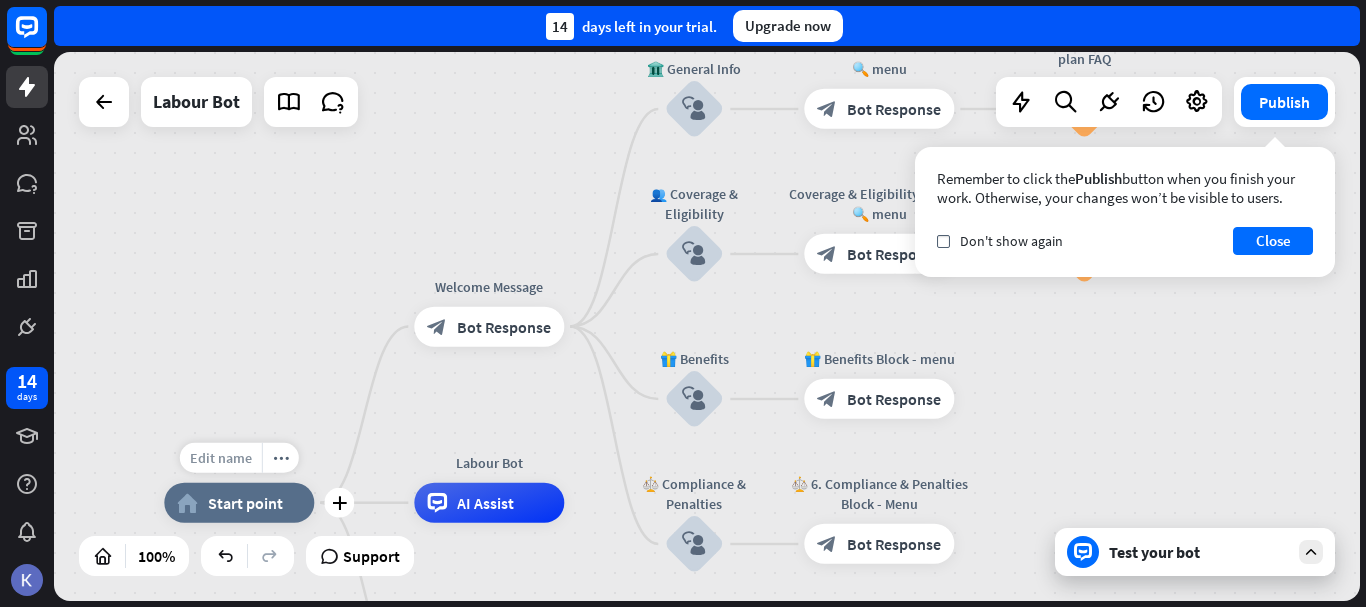 click on "Edit name" at bounding box center [221, 458] 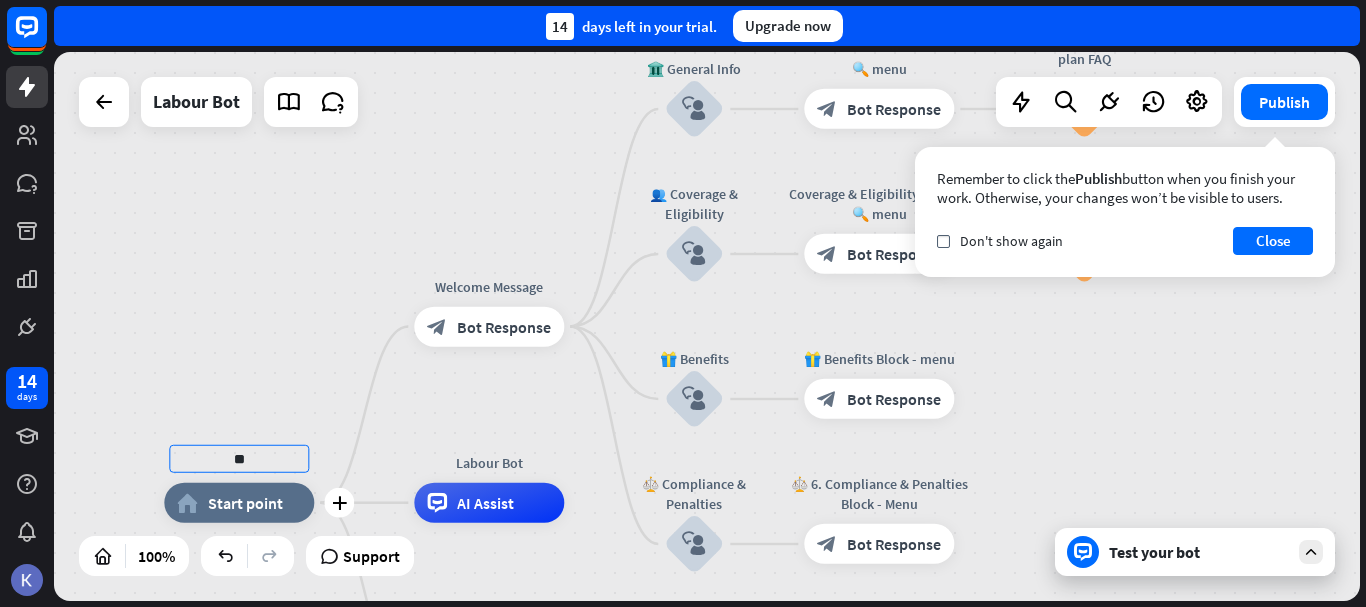 type on "**" 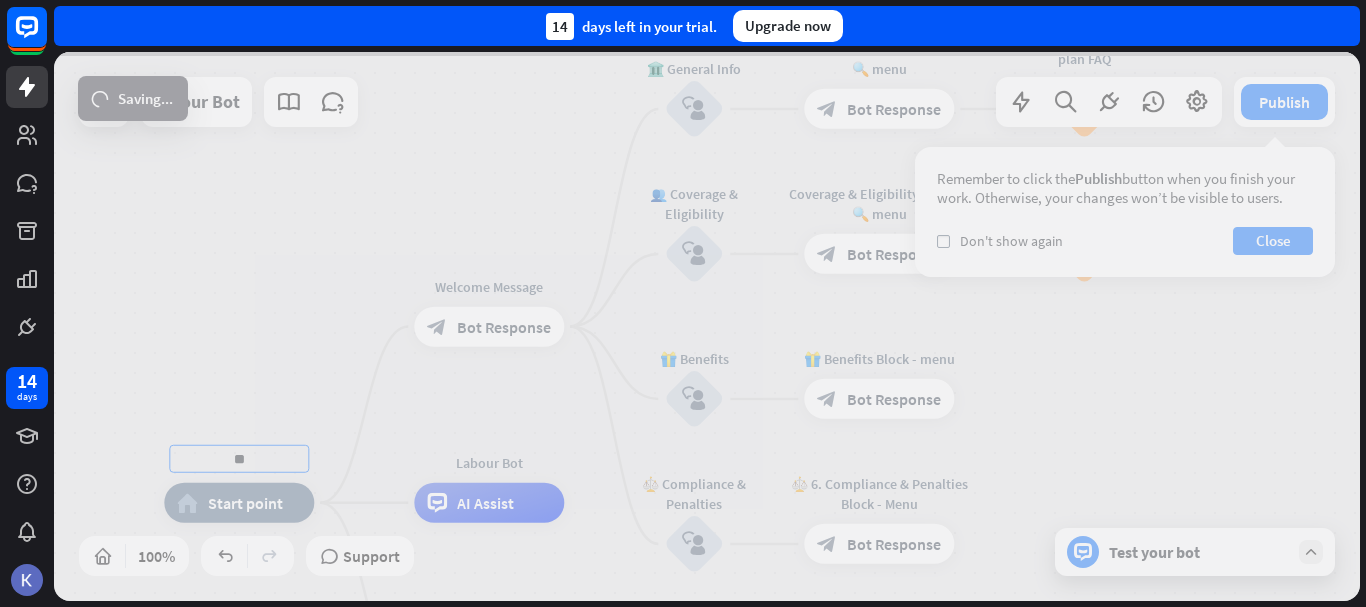 click on "**           home_2   Start point                 Welcome Message   block_bot_response   Bot Response                 🏛️ General Info   block_user_input                  🔍 menu   block_bot_response   Bot Response                 Subscription plan FAQ   block_faq                 👥 Coverage & Eligibility   block_user_input                 Coverage & Eligibility Block — 🔍 menu   block_bot_response   Bot Response                 Account issue FAQ   block_faq                 🎁 Benefits   block_user_input                 🎁  Benefits Block - menu   block_bot_response   Bot Response                 ⚖️ Compliance & Penalties   block_user_input                 ⚖️ 6. Compliance & Penalties Block - Menu   block_bot_response   Bot Response                 Labour Bot     AI Assist                   block_fallback   Default fallback                 Fallback message   block_bot_response   Bot Response
Labour Bot" at bounding box center (707, 326) 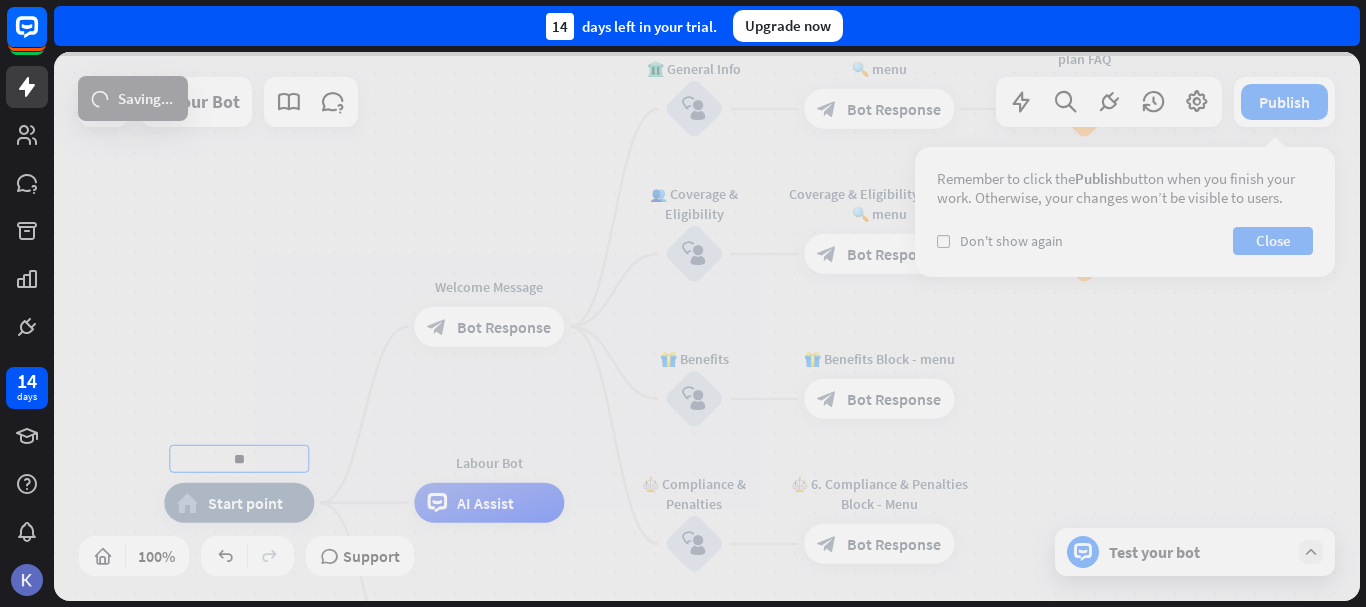 click at bounding box center (707, 326) 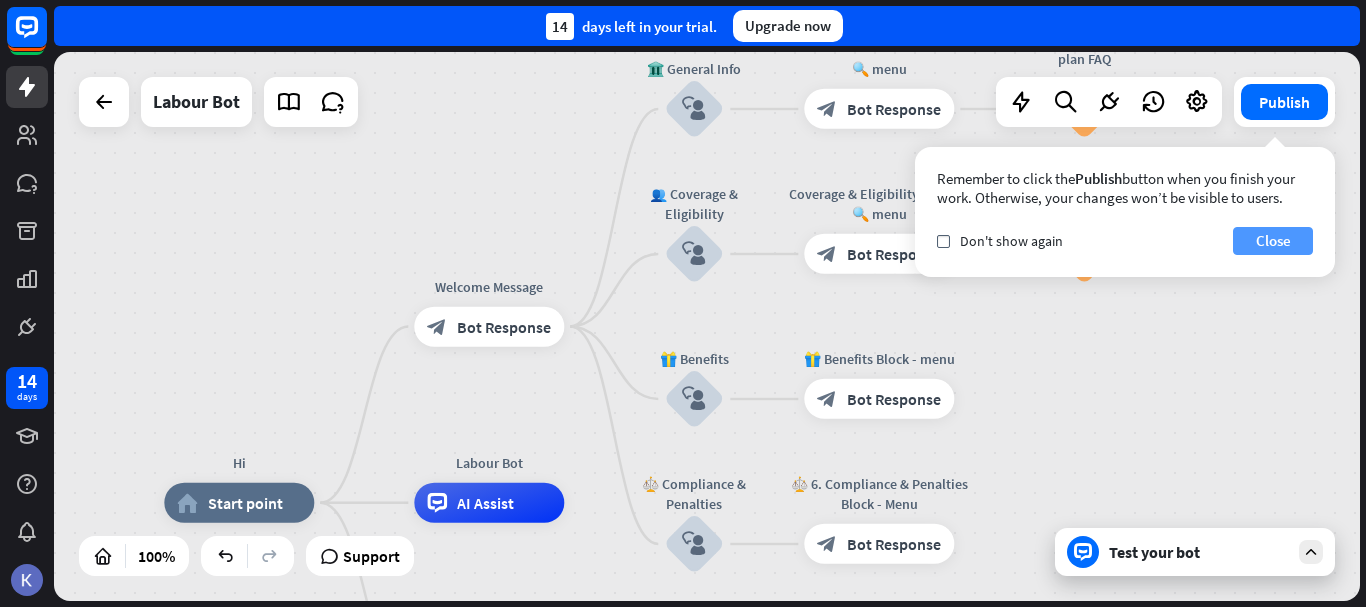 click on "Close" at bounding box center (1273, 241) 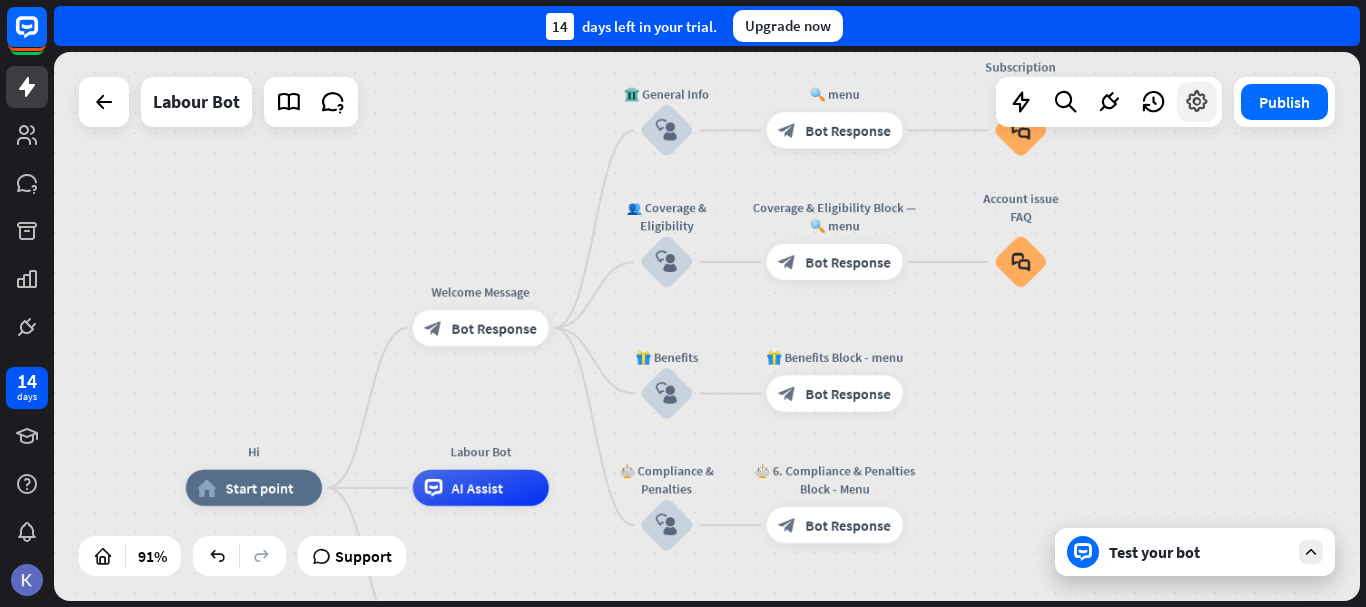 click at bounding box center [1197, 102] 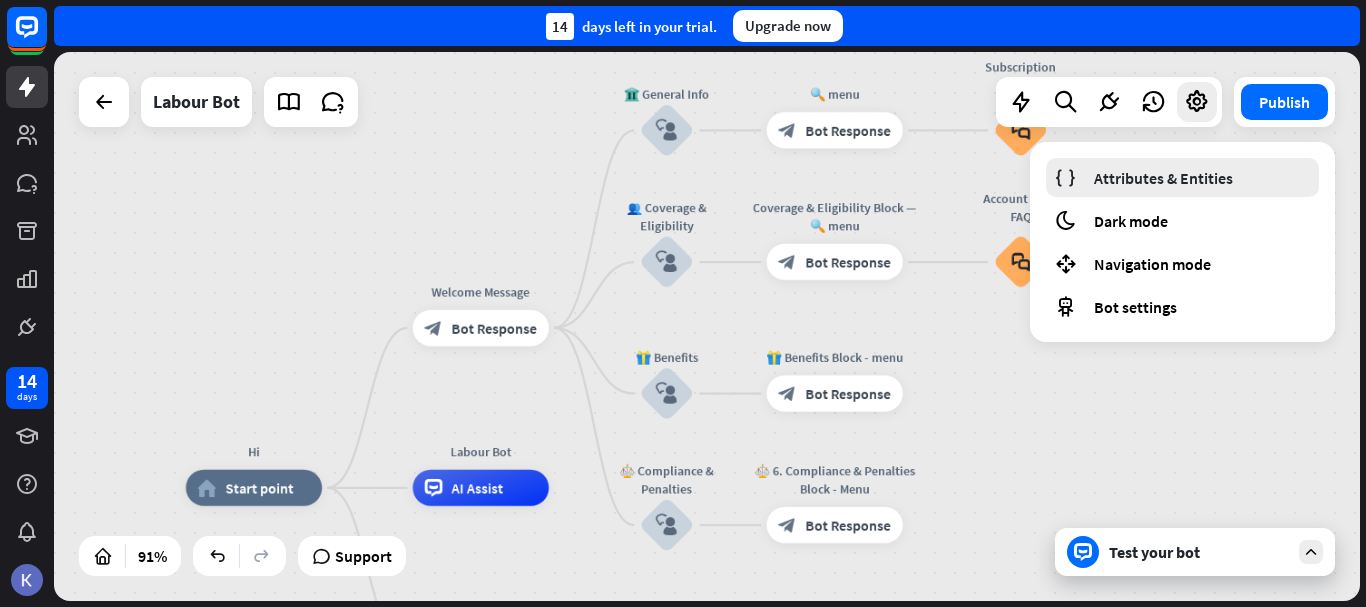 click on "Attributes & Entities" at bounding box center [1163, 178] 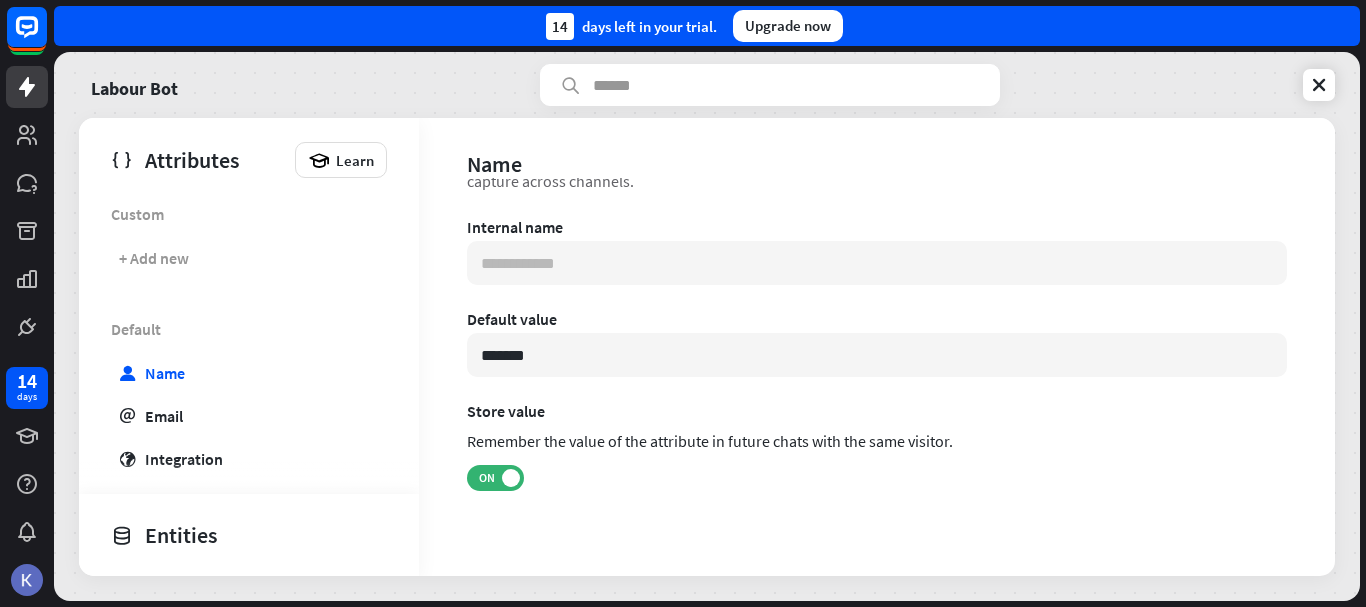scroll, scrollTop: 0, scrollLeft: 0, axis: both 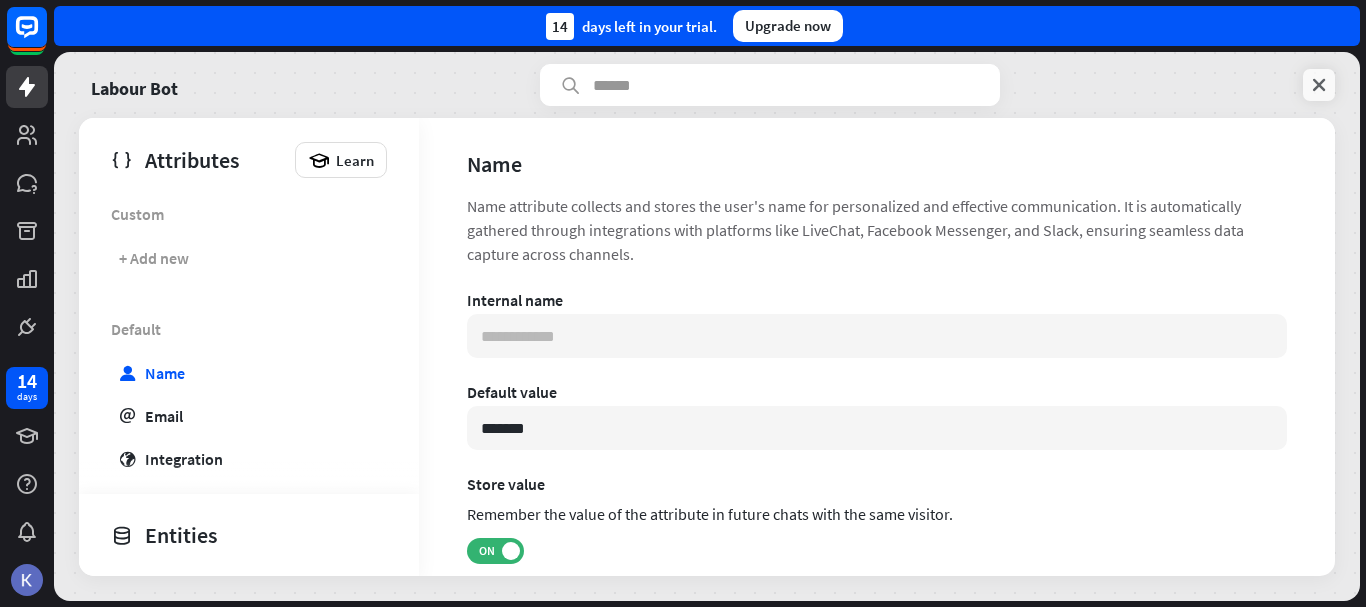 click at bounding box center [1319, 85] 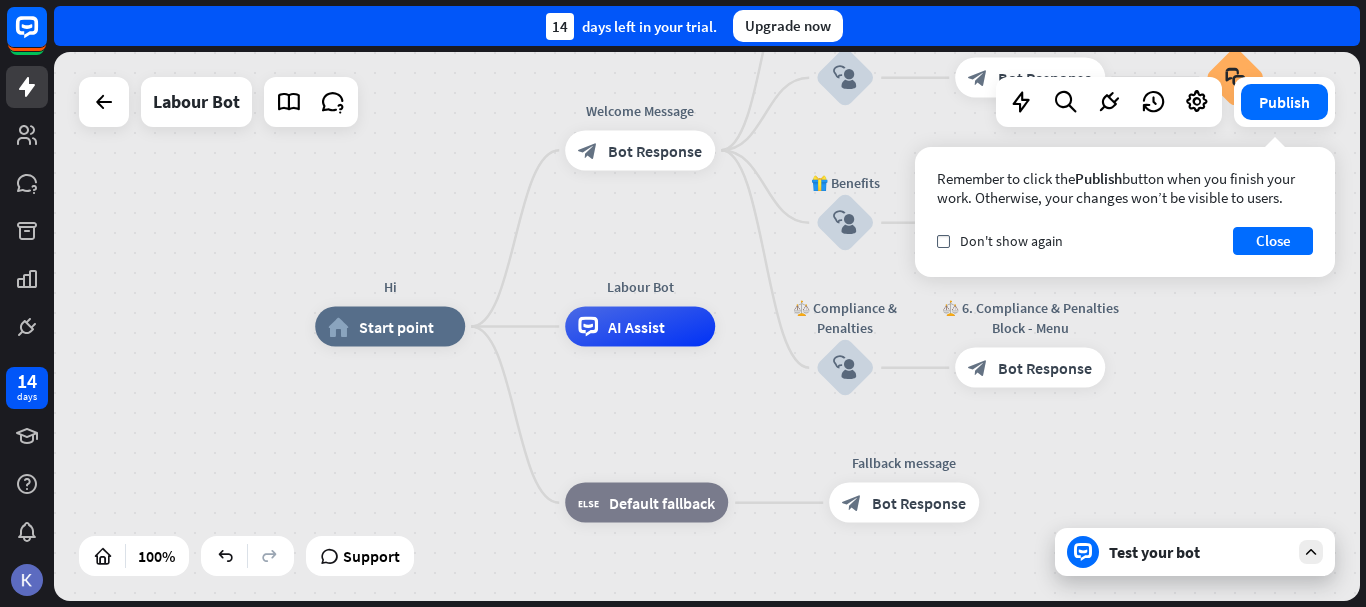 click on "Test your bot" at bounding box center (1199, 552) 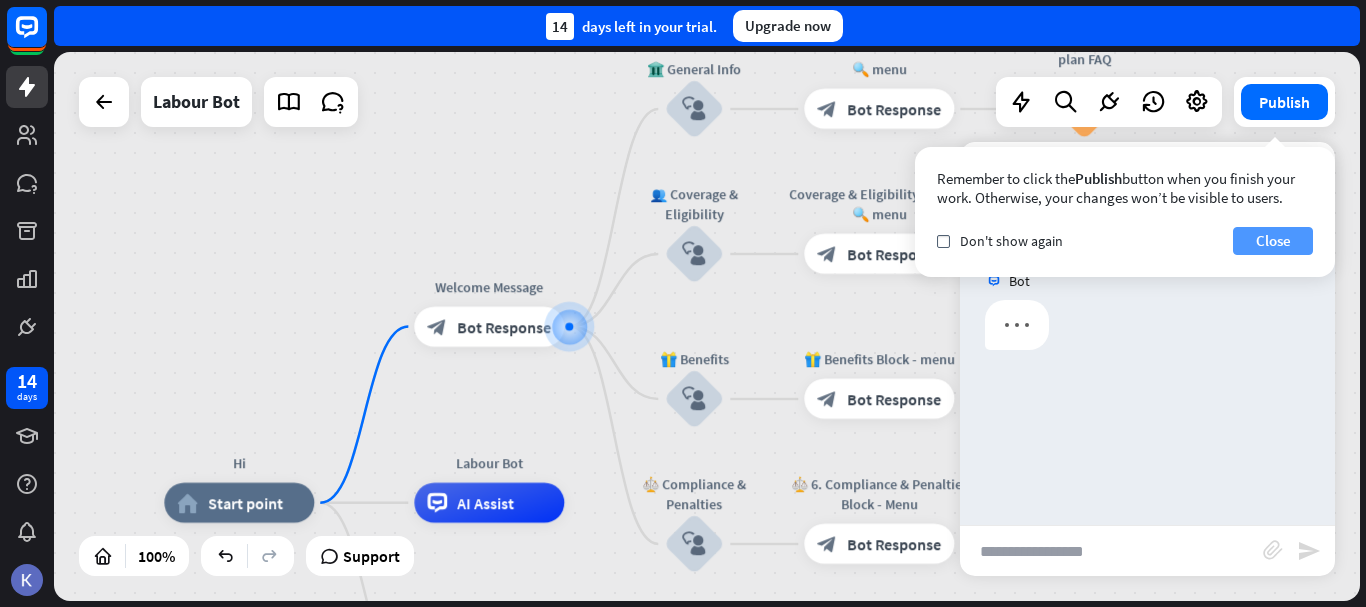click on "Close" at bounding box center (1273, 241) 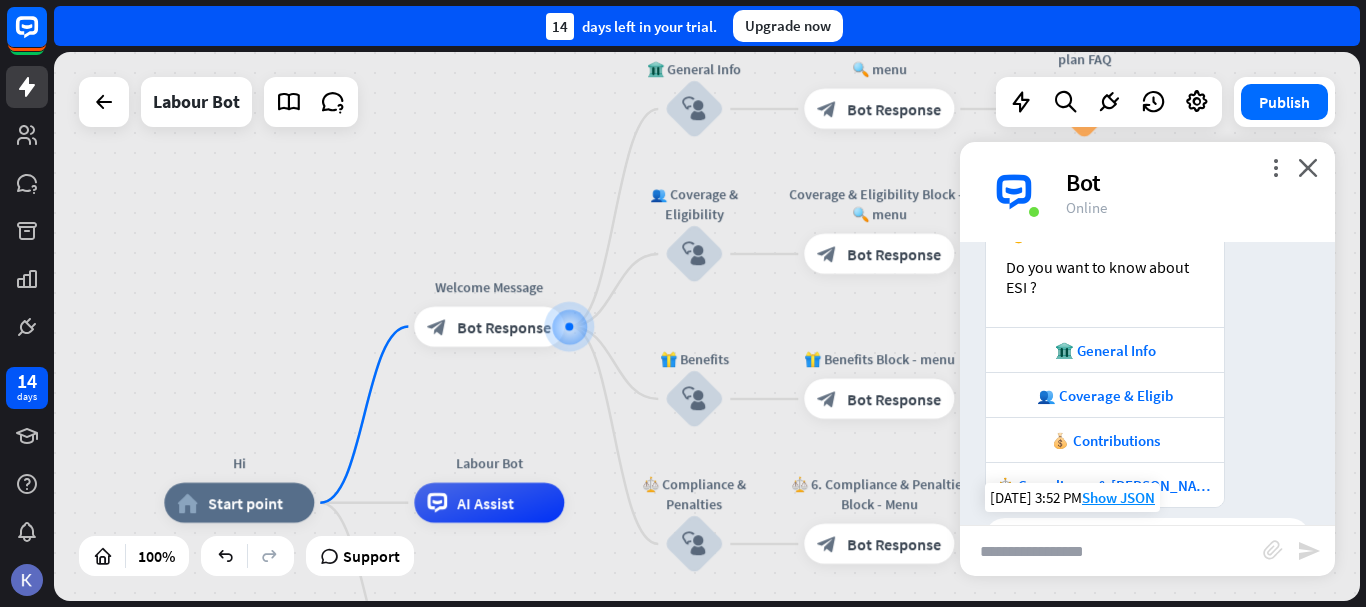 scroll, scrollTop: 263, scrollLeft: 0, axis: vertical 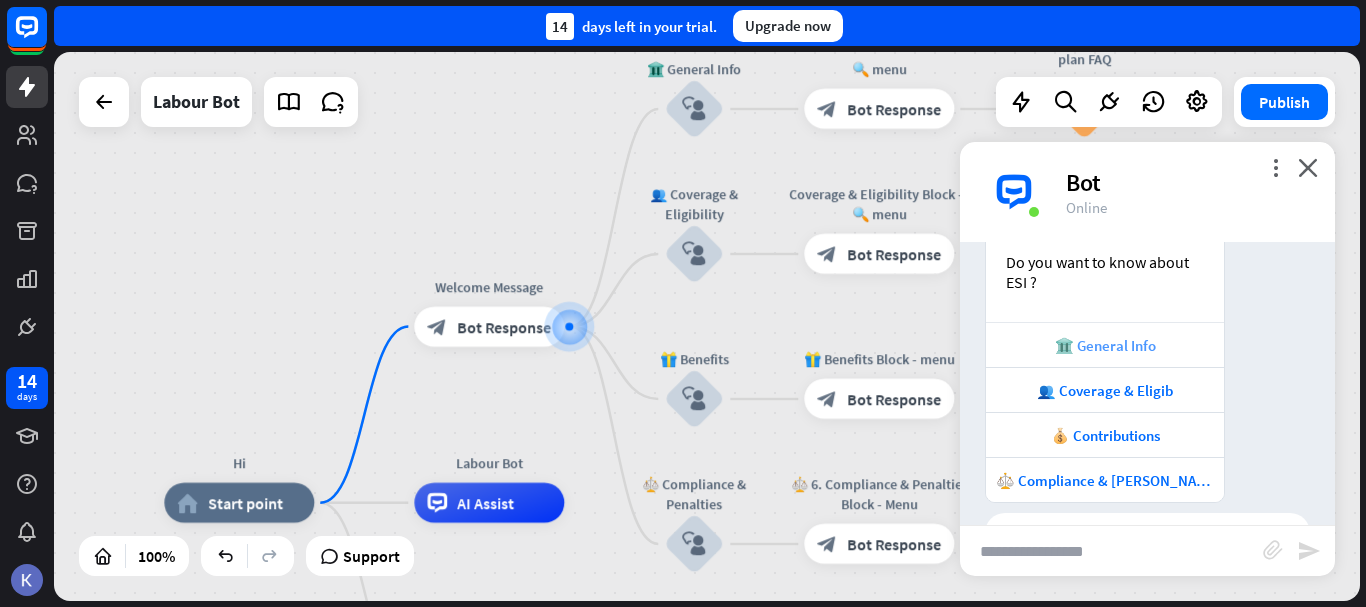 click on "🏛️ General Info" at bounding box center (1105, 345) 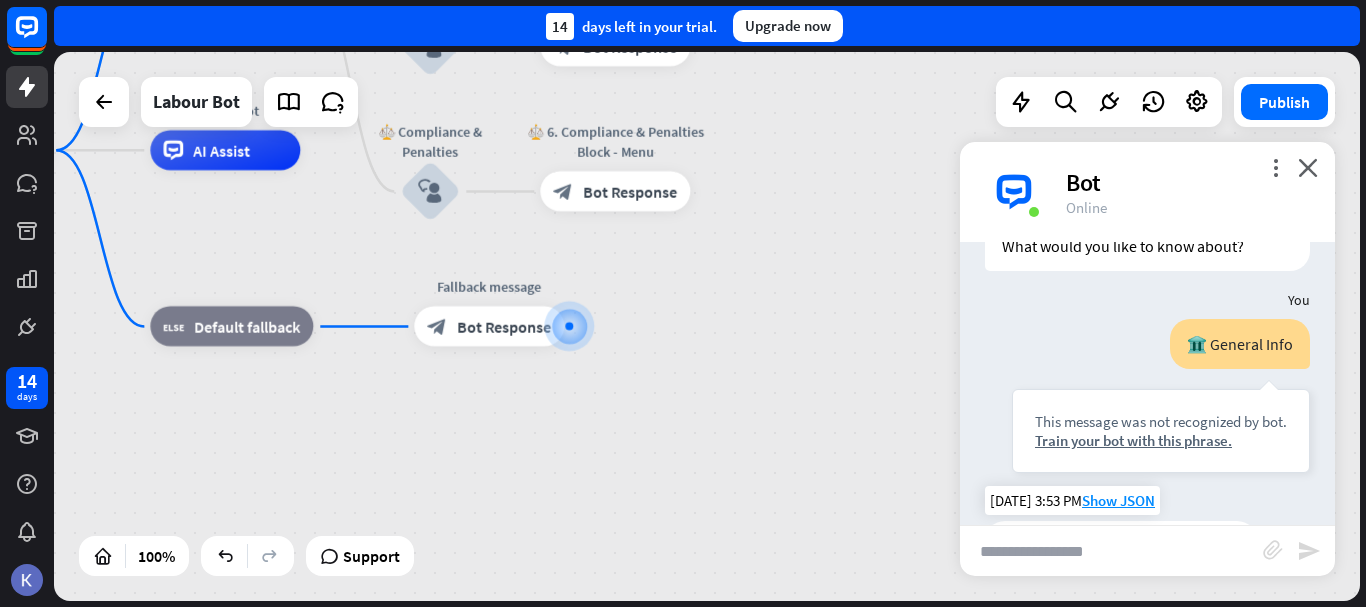 scroll, scrollTop: 614, scrollLeft: 0, axis: vertical 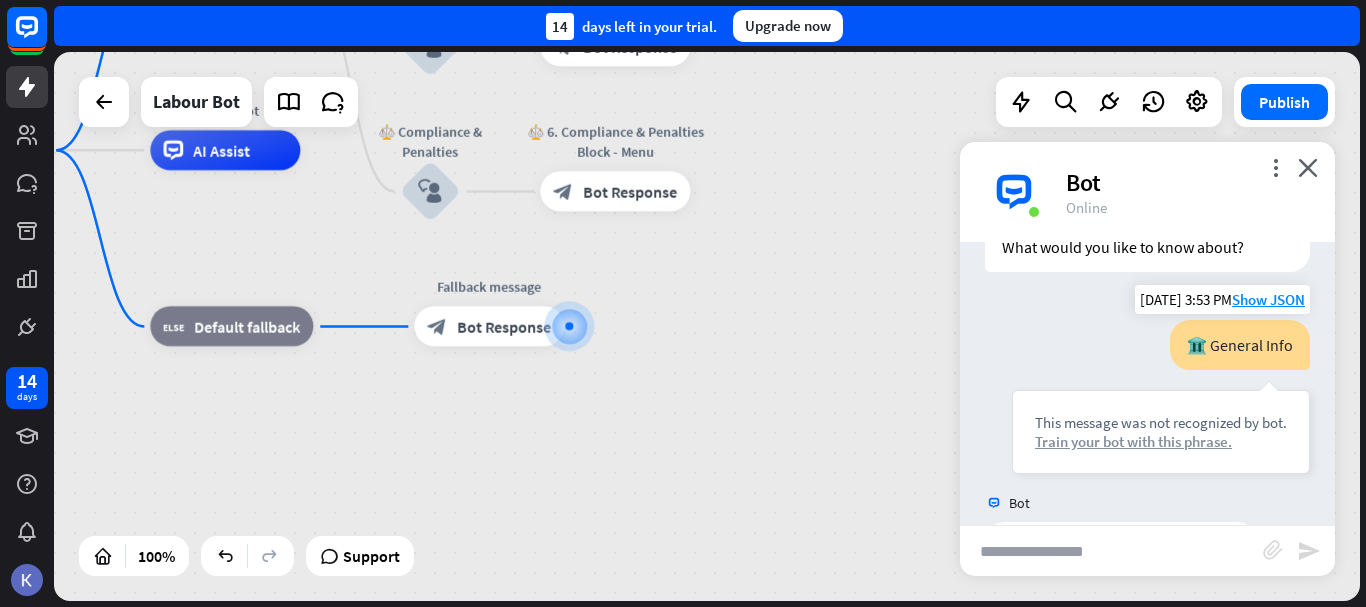 click on "Train your bot with this phrase." at bounding box center (1161, 441) 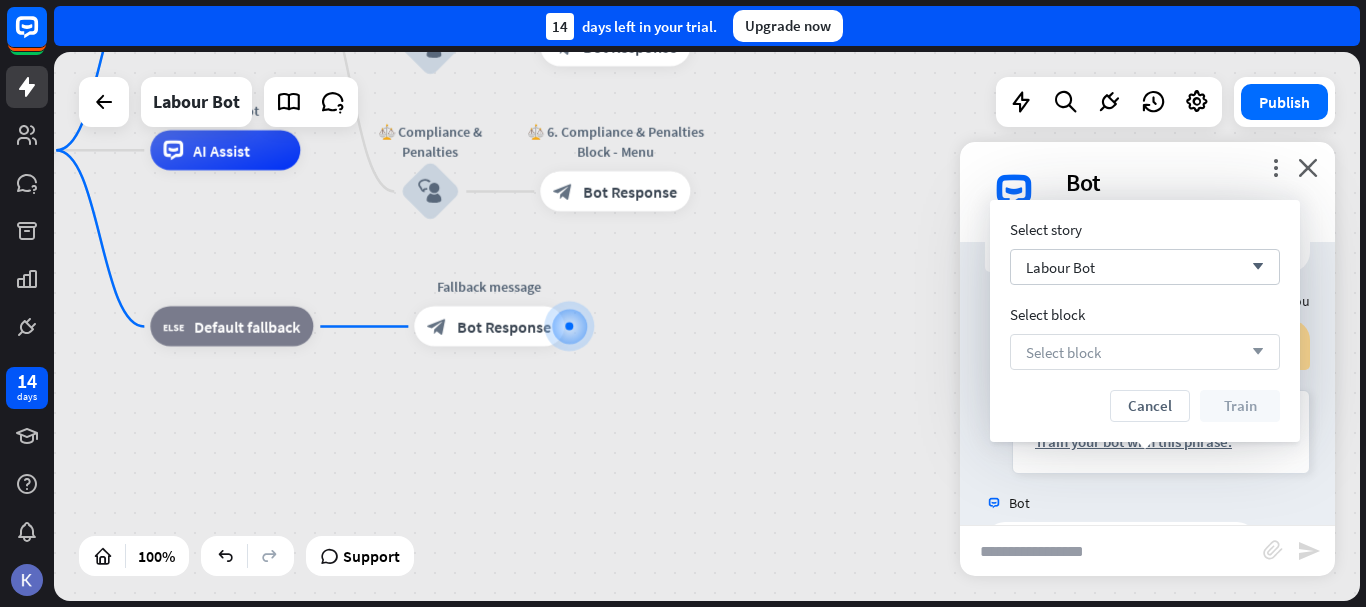 click on "Select block
arrow_down" at bounding box center (1145, 352) 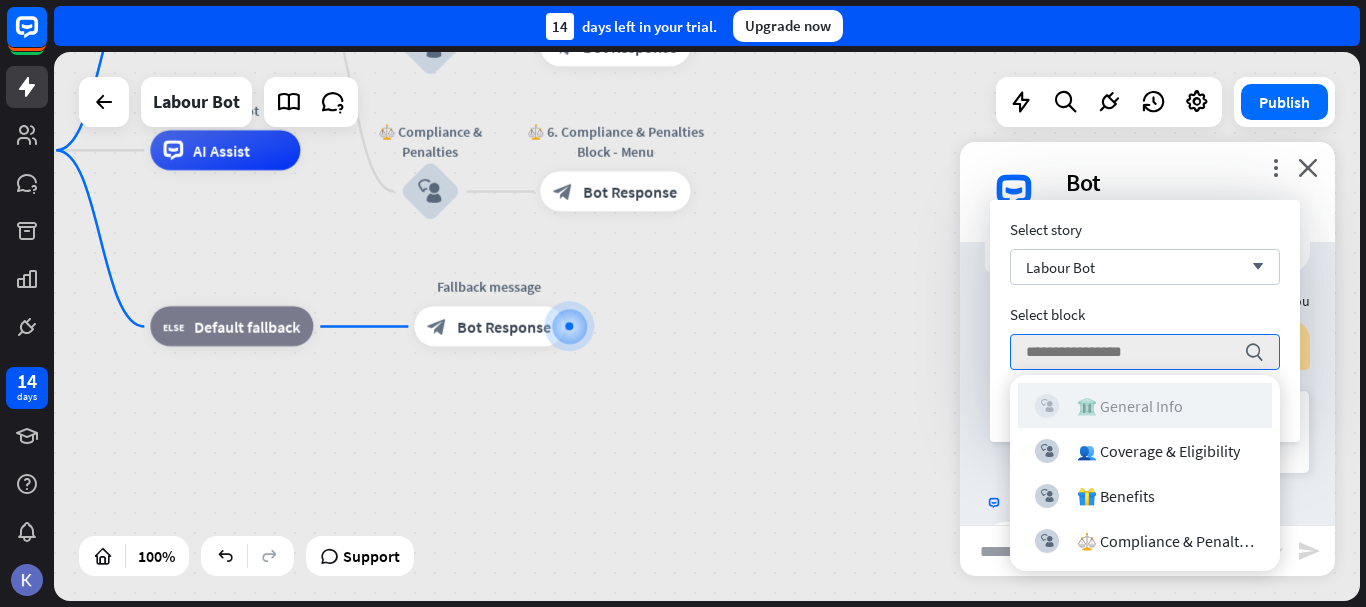 click on "🏛️ General Info" at bounding box center [1130, 406] 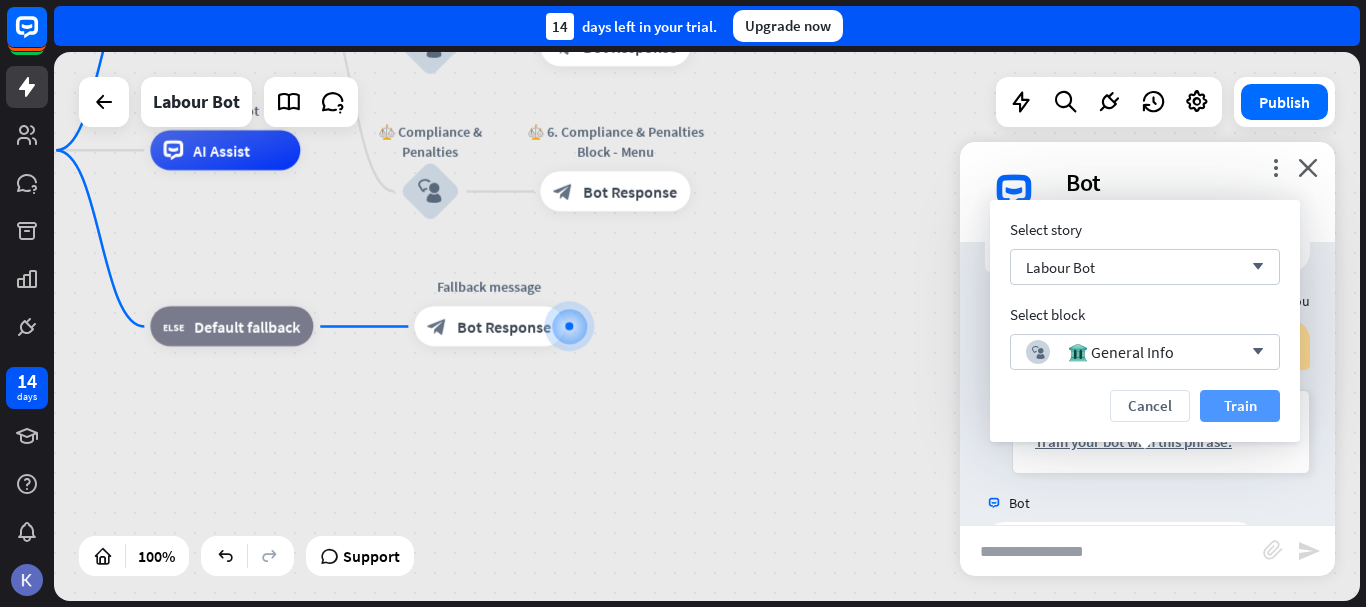 click on "Train" at bounding box center (1240, 406) 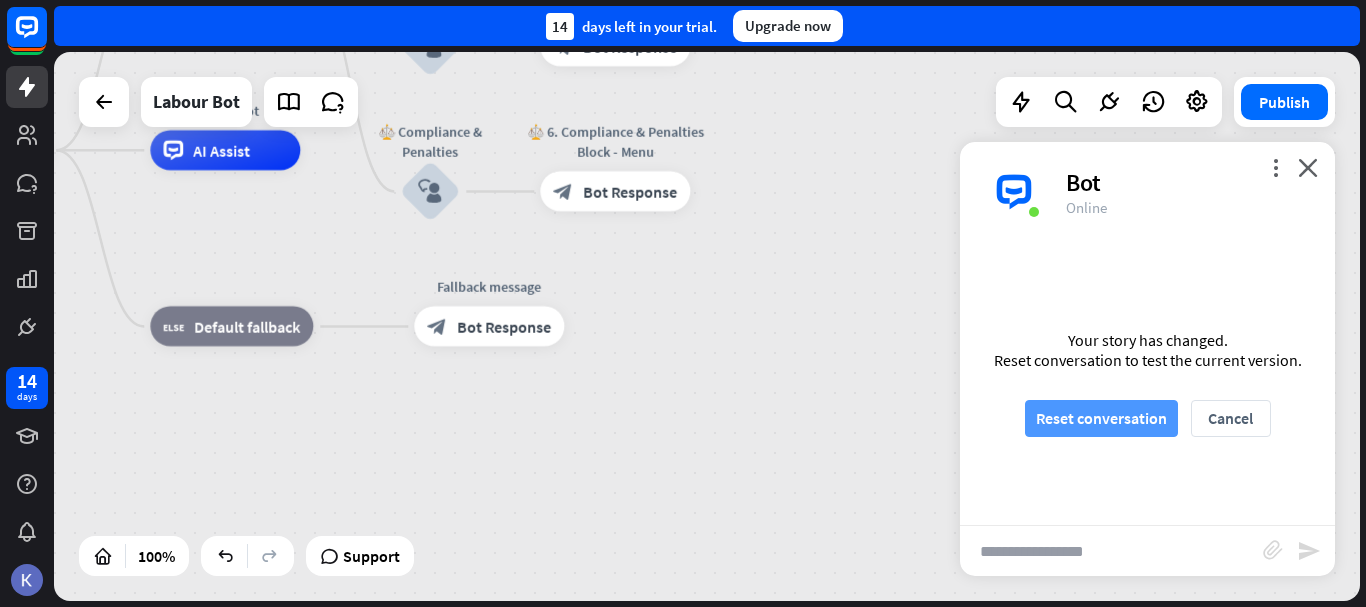 click on "Reset conversation" at bounding box center (1101, 418) 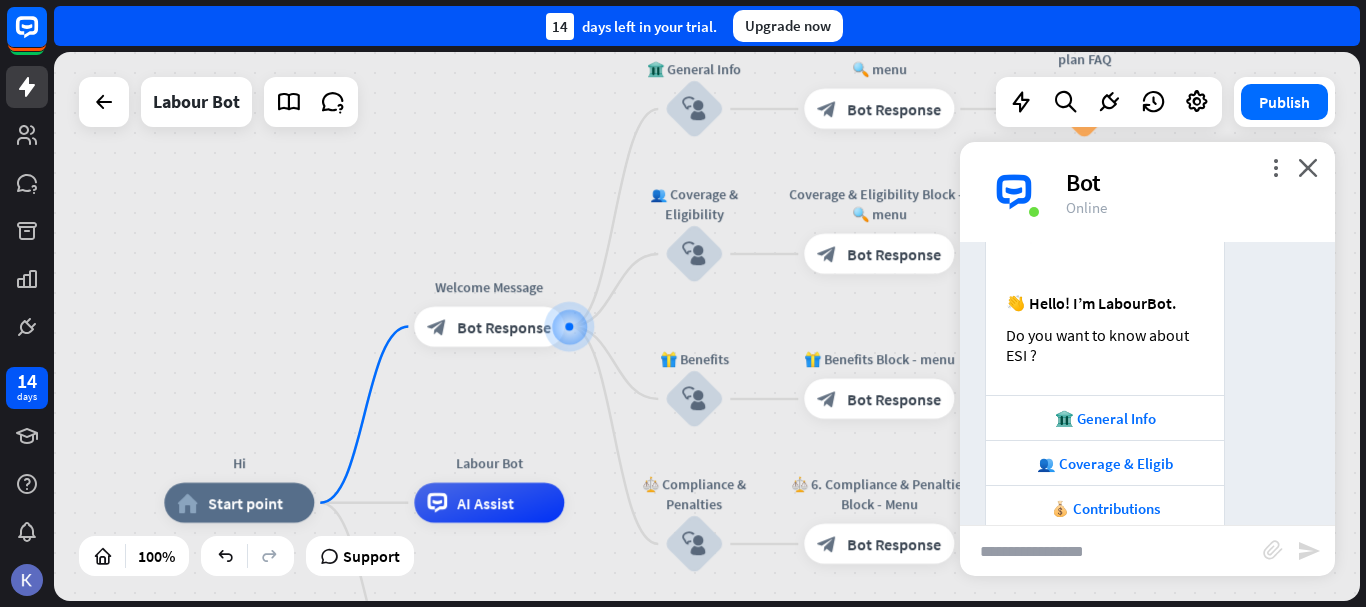 scroll, scrollTop: 187, scrollLeft: 0, axis: vertical 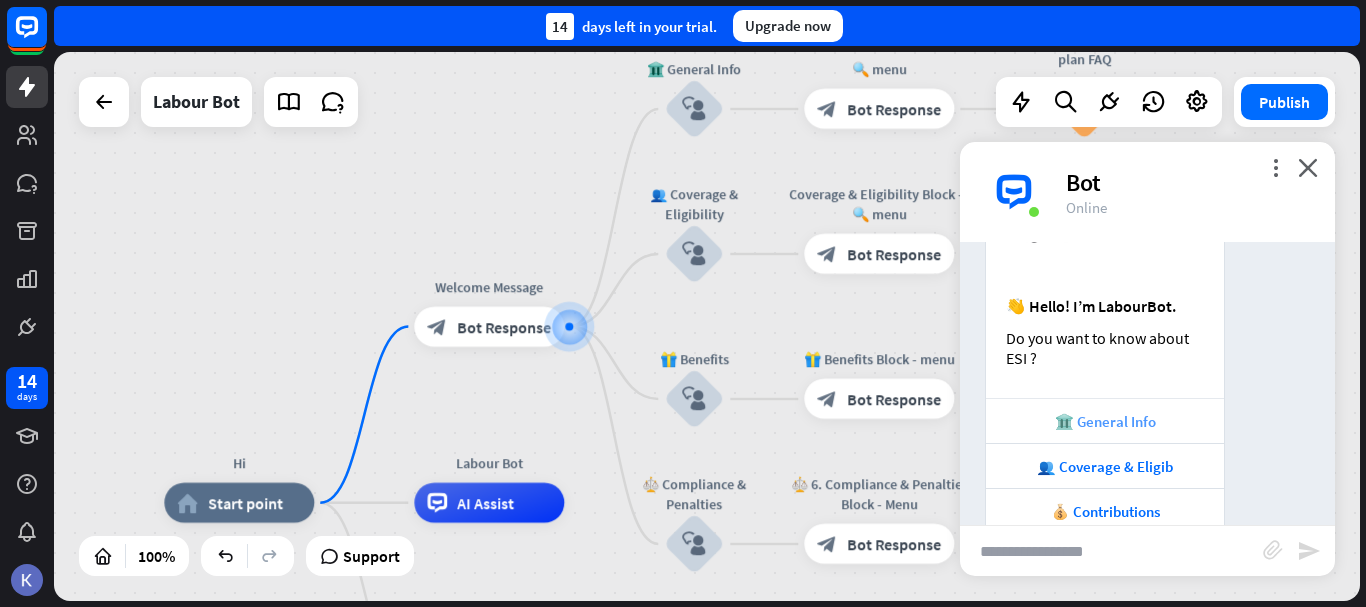click on "🏛️ General Info" at bounding box center [1105, 421] 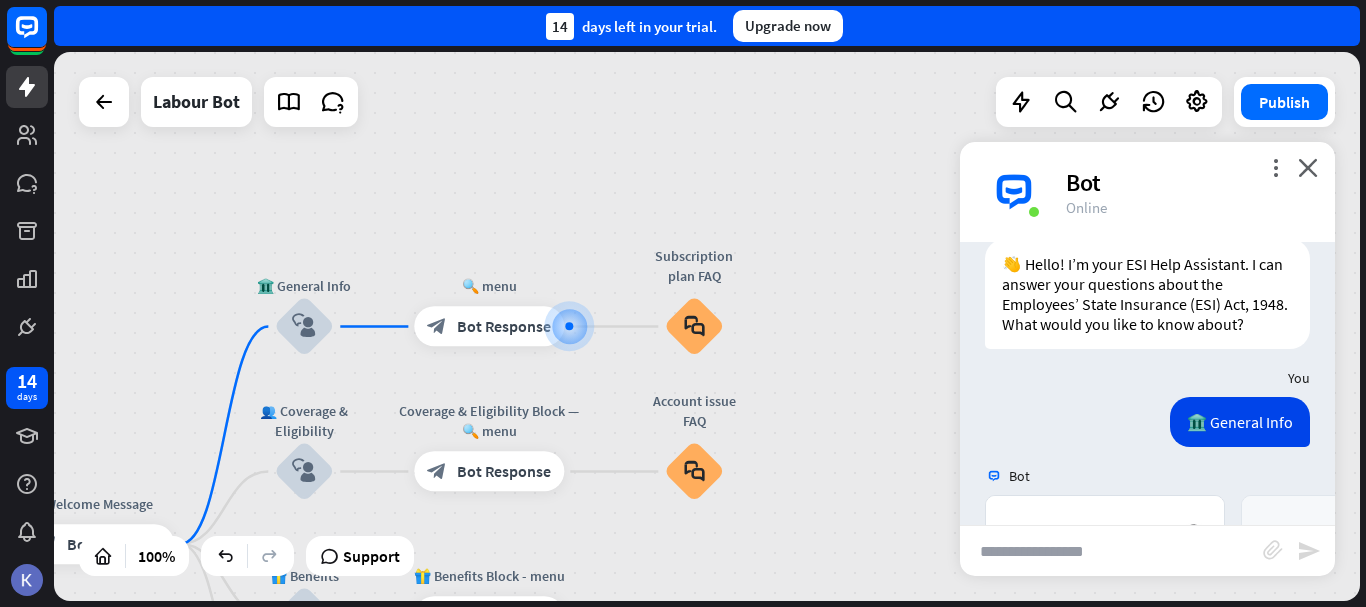 scroll, scrollTop: 908, scrollLeft: 0, axis: vertical 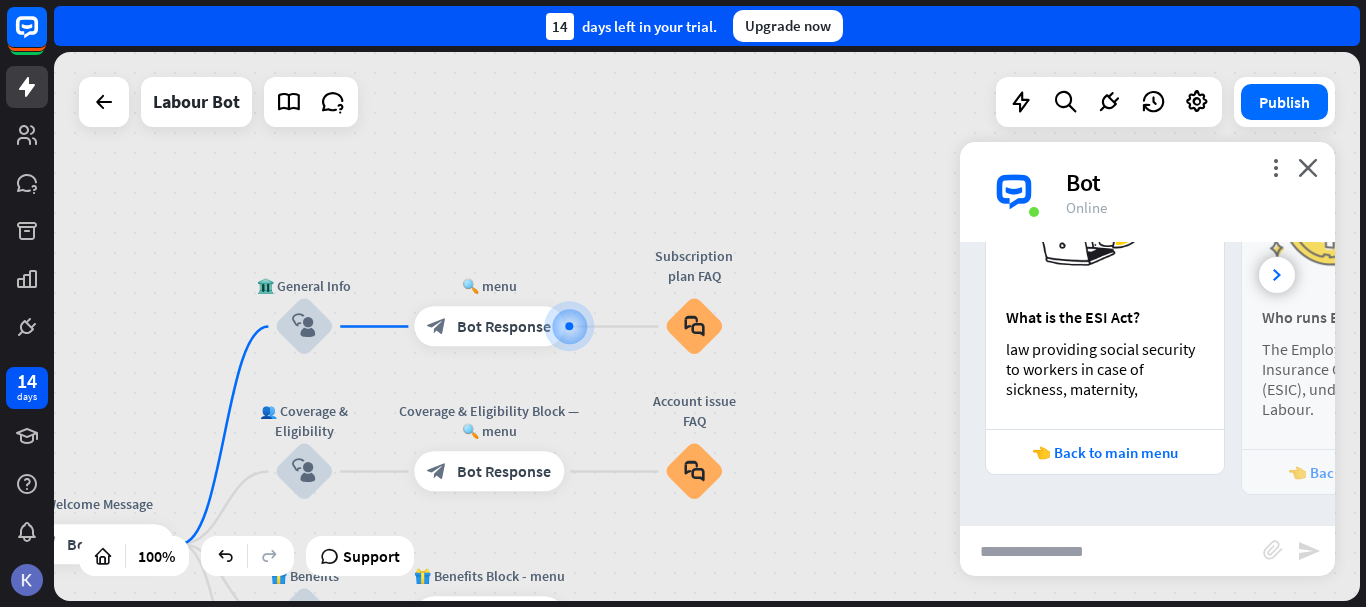 click at bounding box center [1111, 551] 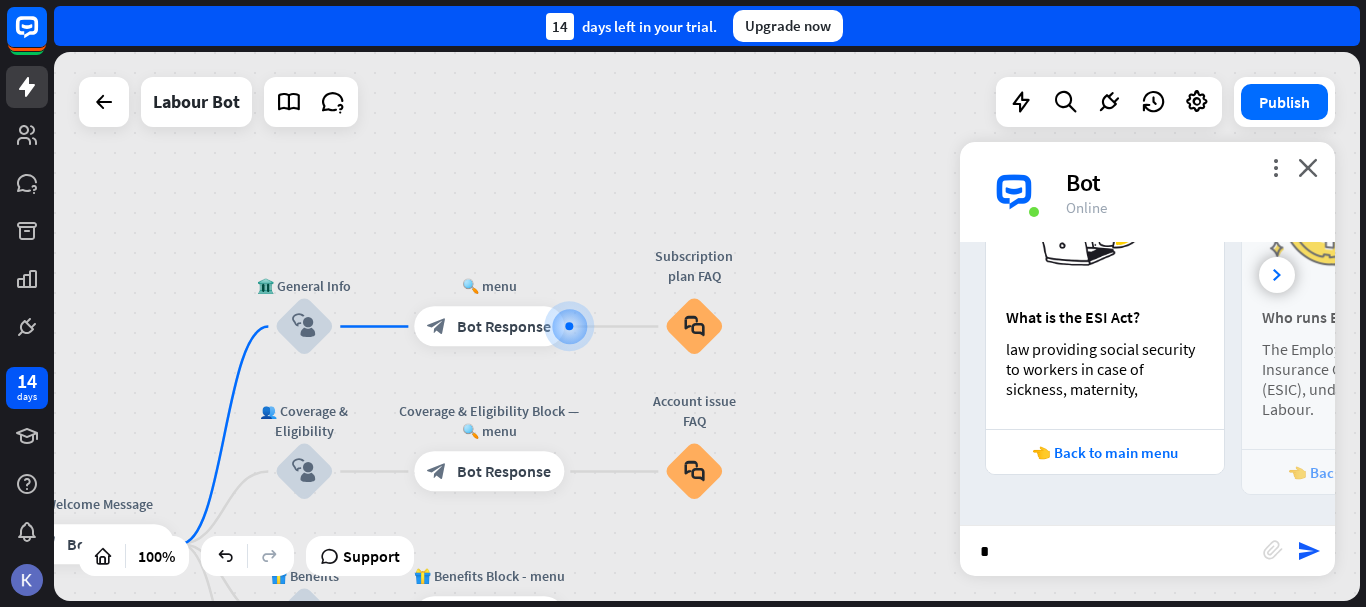 type on "**" 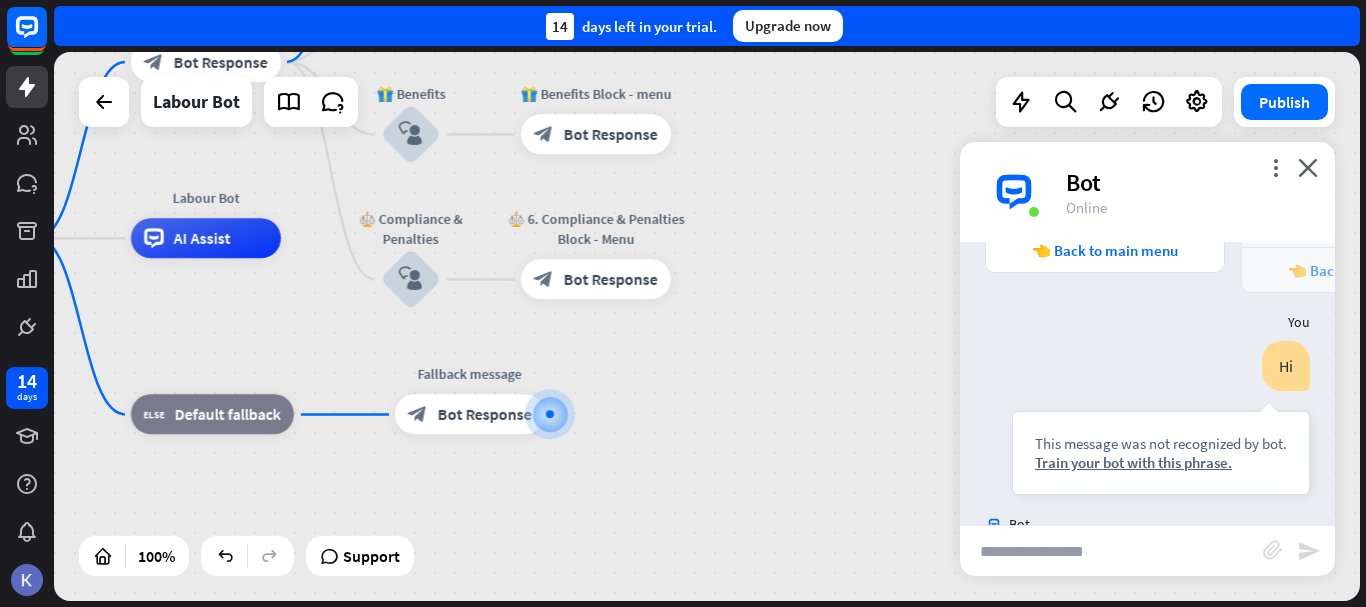 scroll, scrollTop: 1208, scrollLeft: 0, axis: vertical 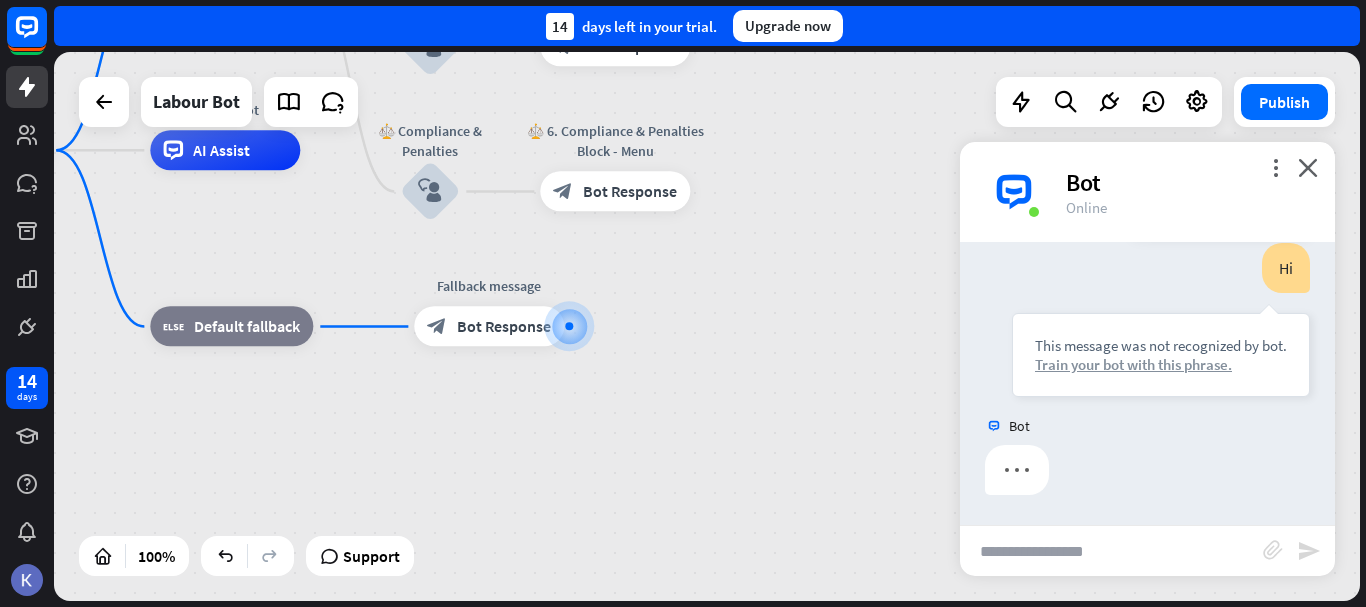 click on "Train your bot with this phrase." at bounding box center (1161, 364) 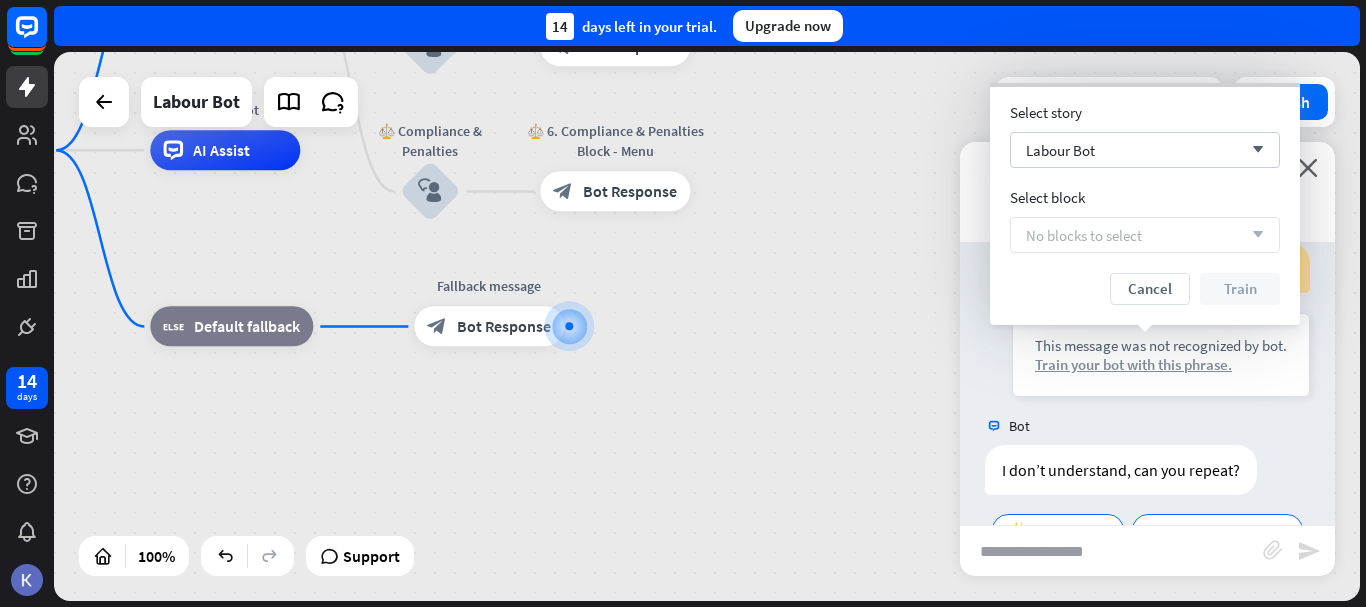 scroll, scrollTop: 1303, scrollLeft: 0, axis: vertical 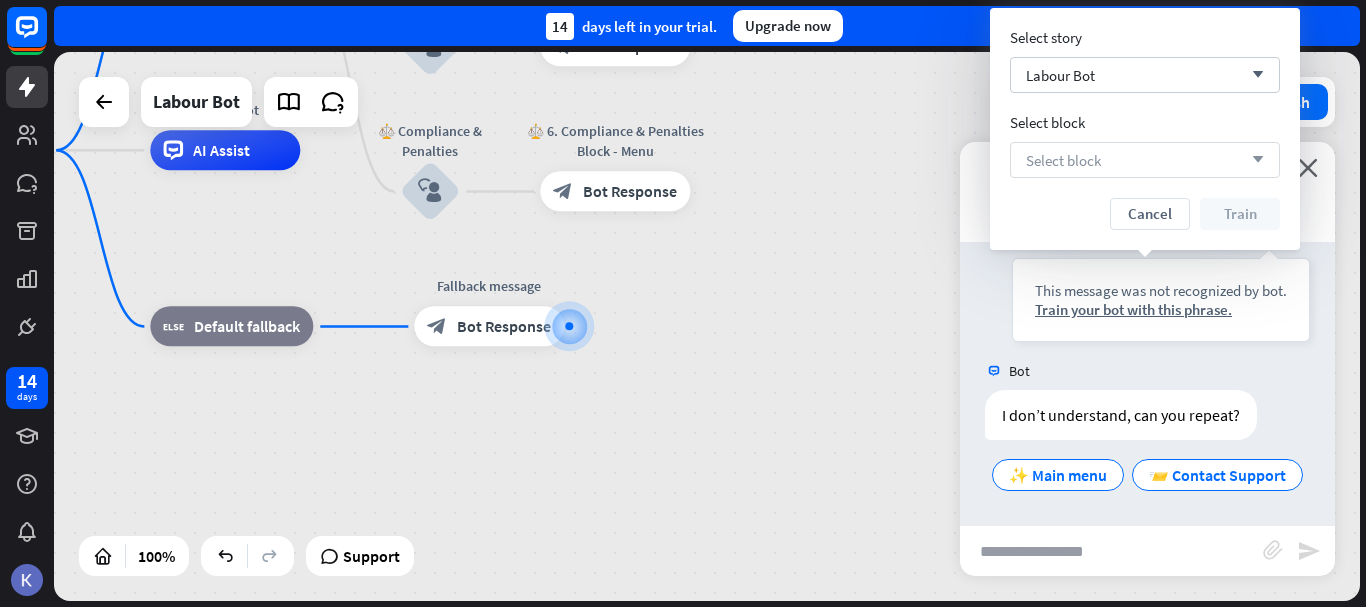 click on "Select block
arrow_down" at bounding box center (1145, 160) 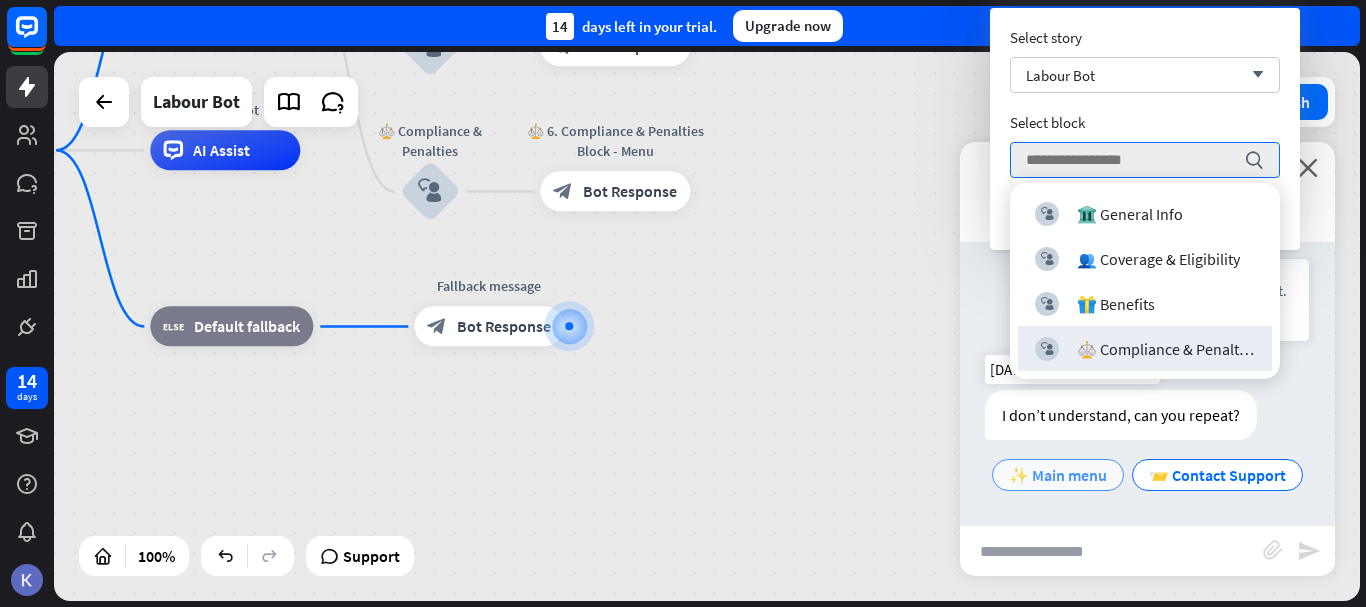 click on "✨ Main menu" at bounding box center (1058, 475) 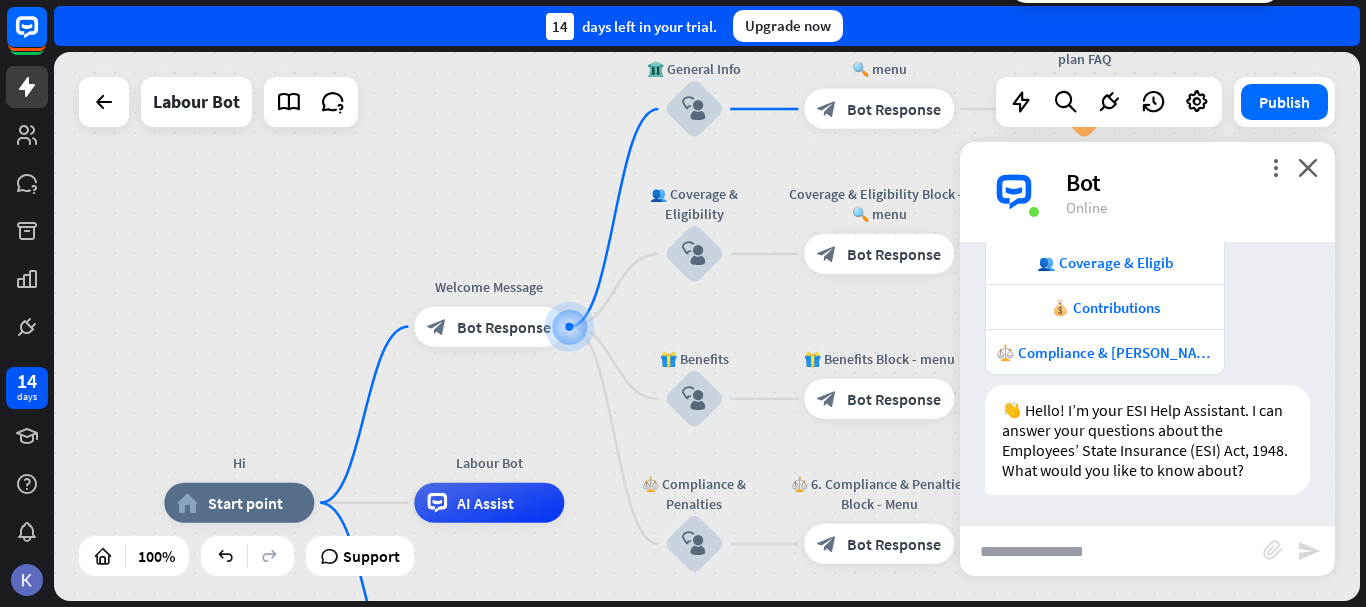 scroll, scrollTop: 1960, scrollLeft: 0, axis: vertical 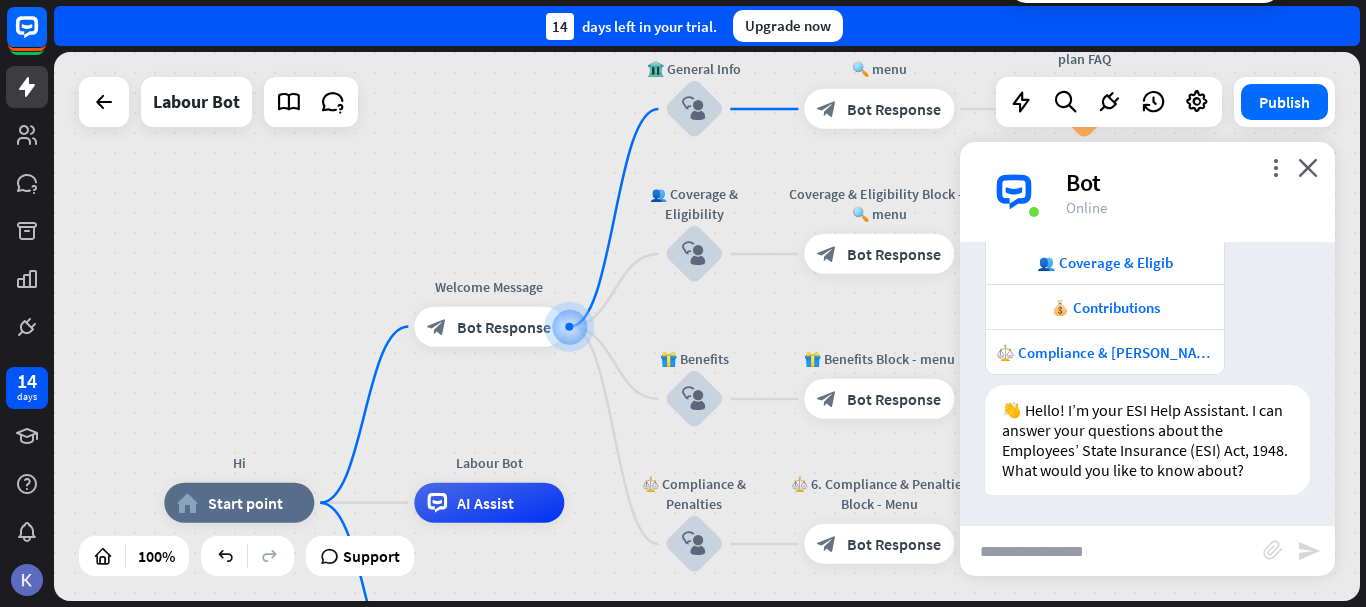click at bounding box center (1111, 551) 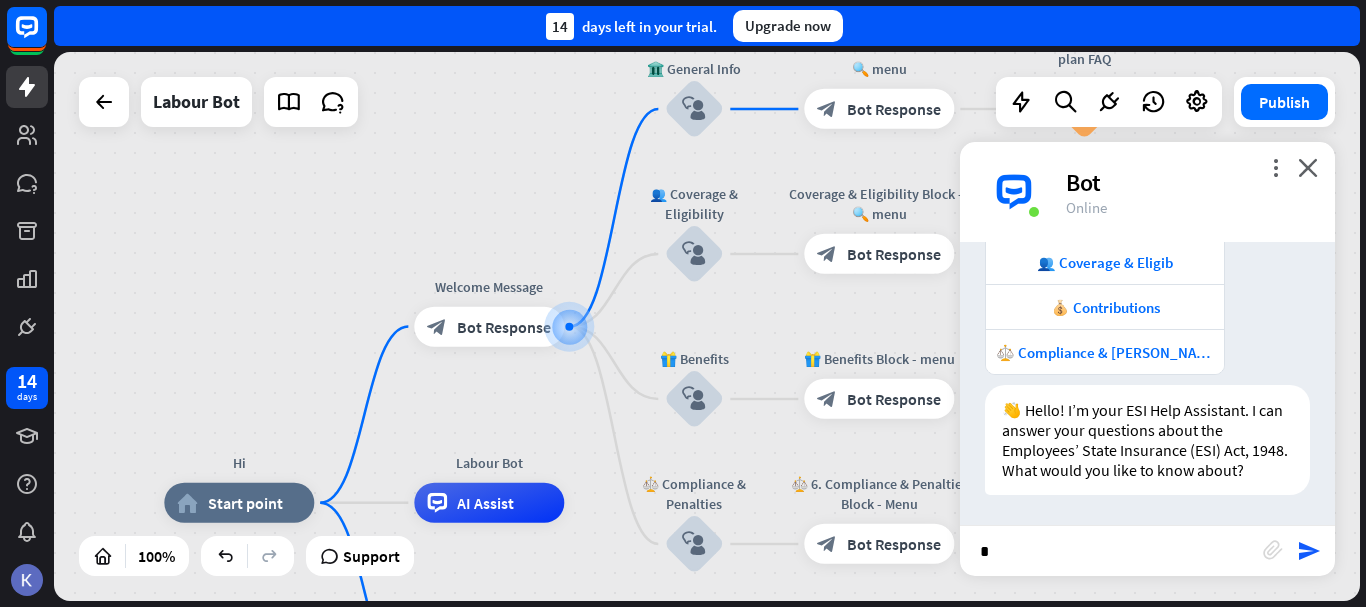 type on "**" 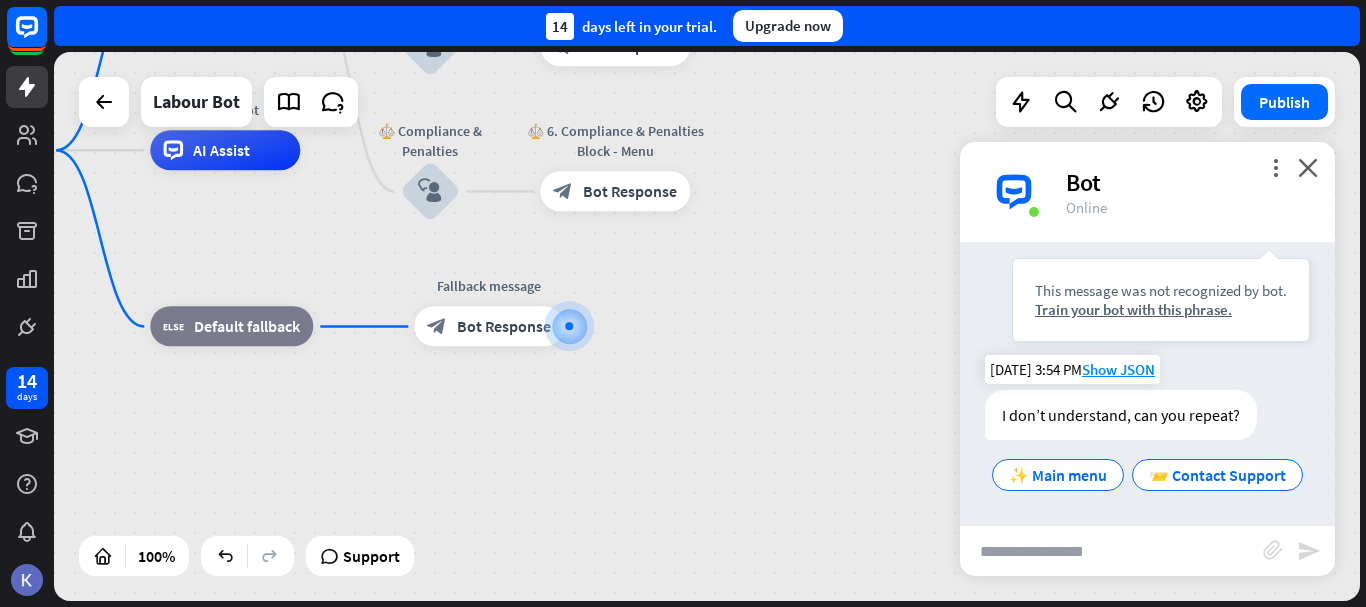 scroll, scrollTop: 2340, scrollLeft: 0, axis: vertical 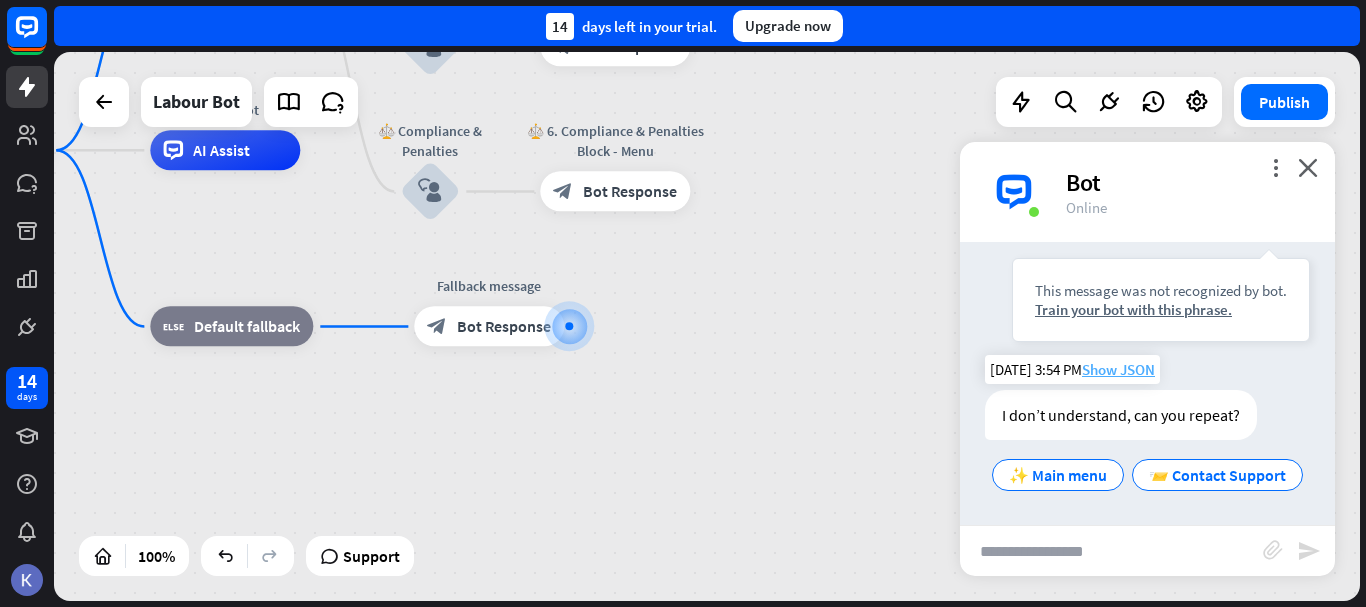 click on "Show JSON" at bounding box center [1118, 369] 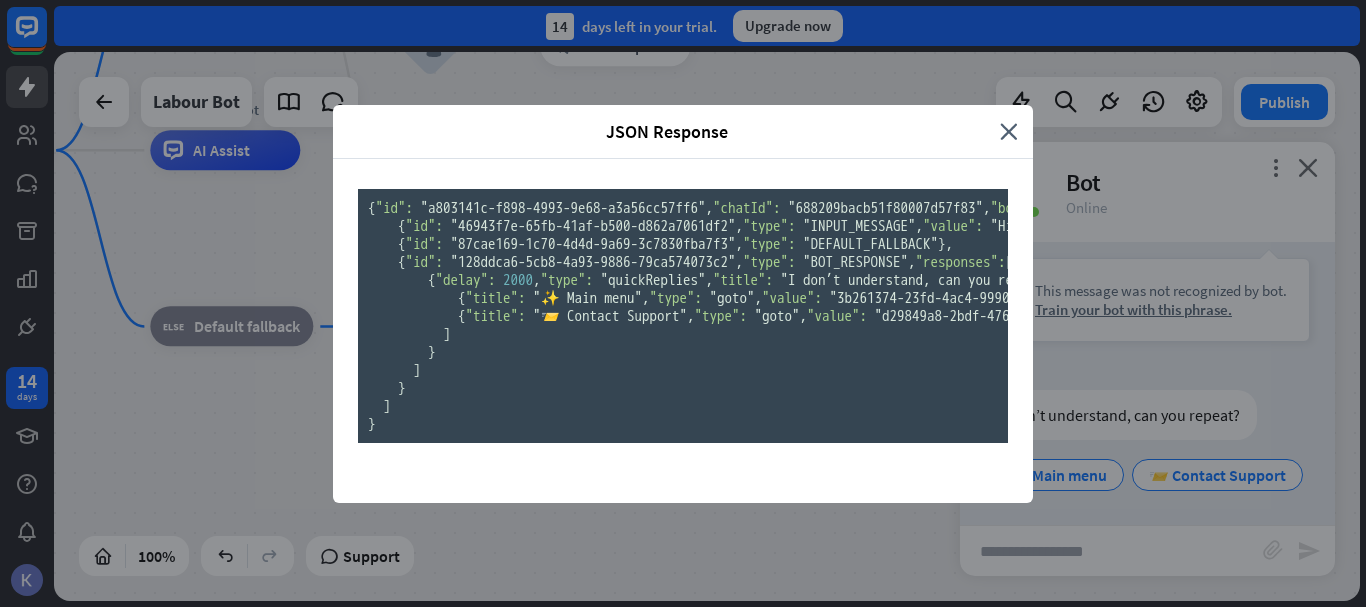 scroll, scrollTop: 0, scrollLeft: 0, axis: both 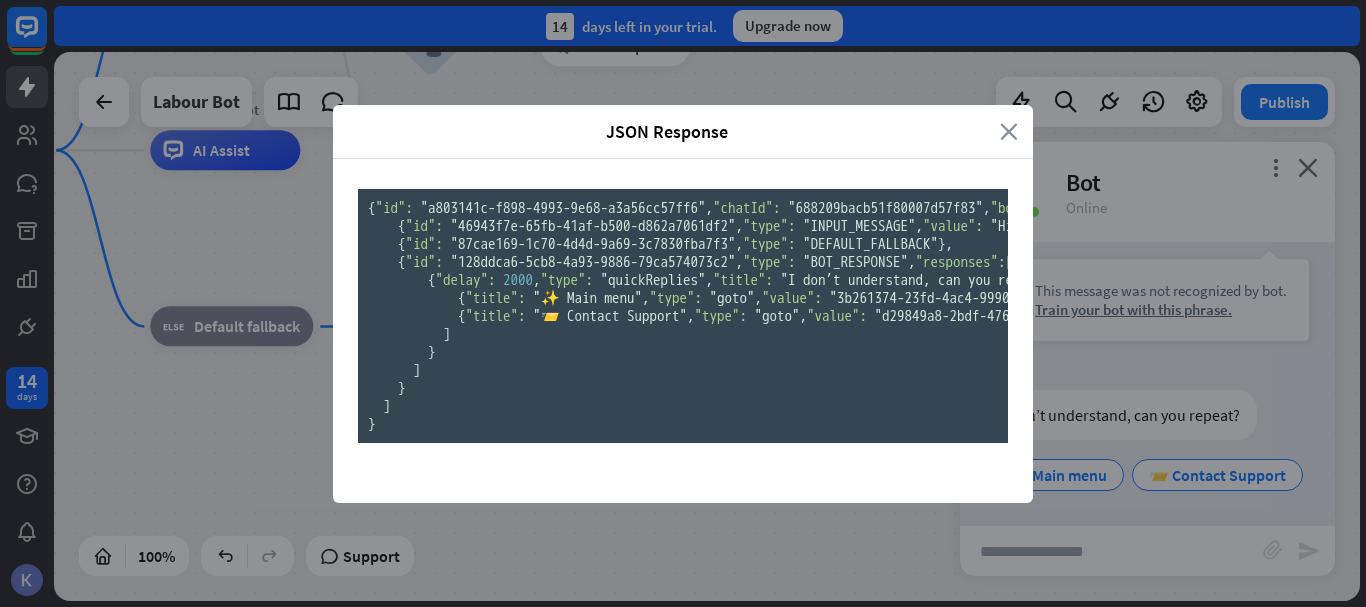 click on "close" at bounding box center [1009, 131] 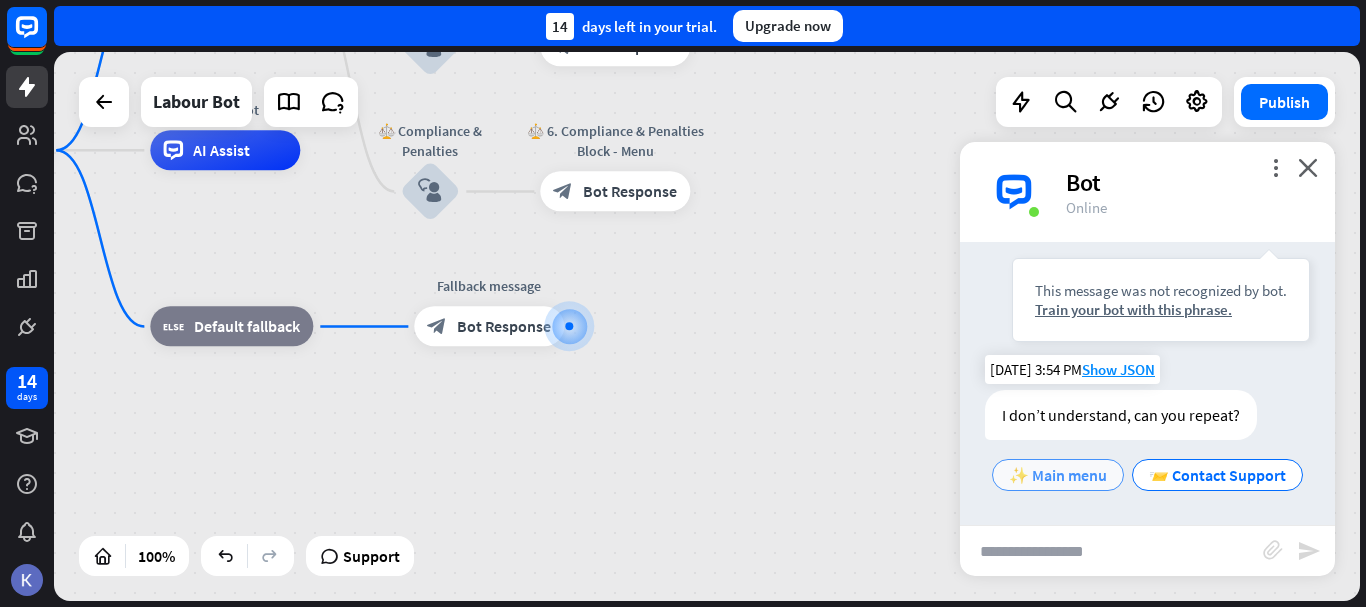 drag, startPoint x: 1091, startPoint y: 440, endPoint x: 1104, endPoint y: 461, distance: 24.698177 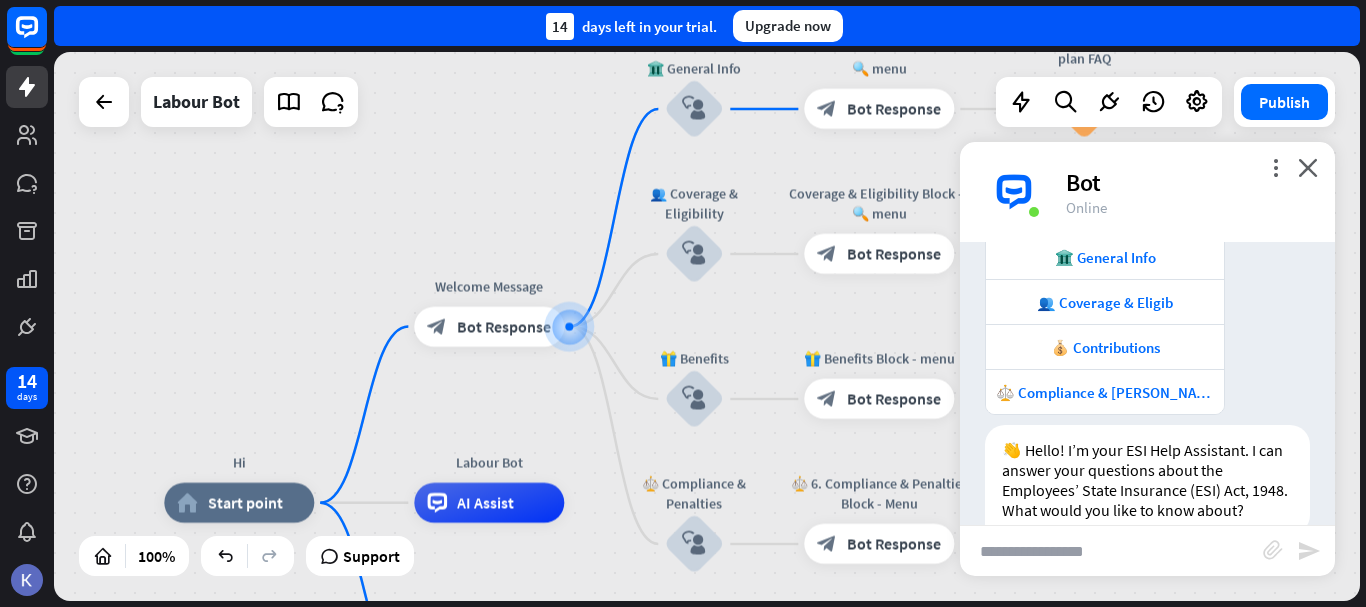 scroll, scrollTop: 3012, scrollLeft: 0, axis: vertical 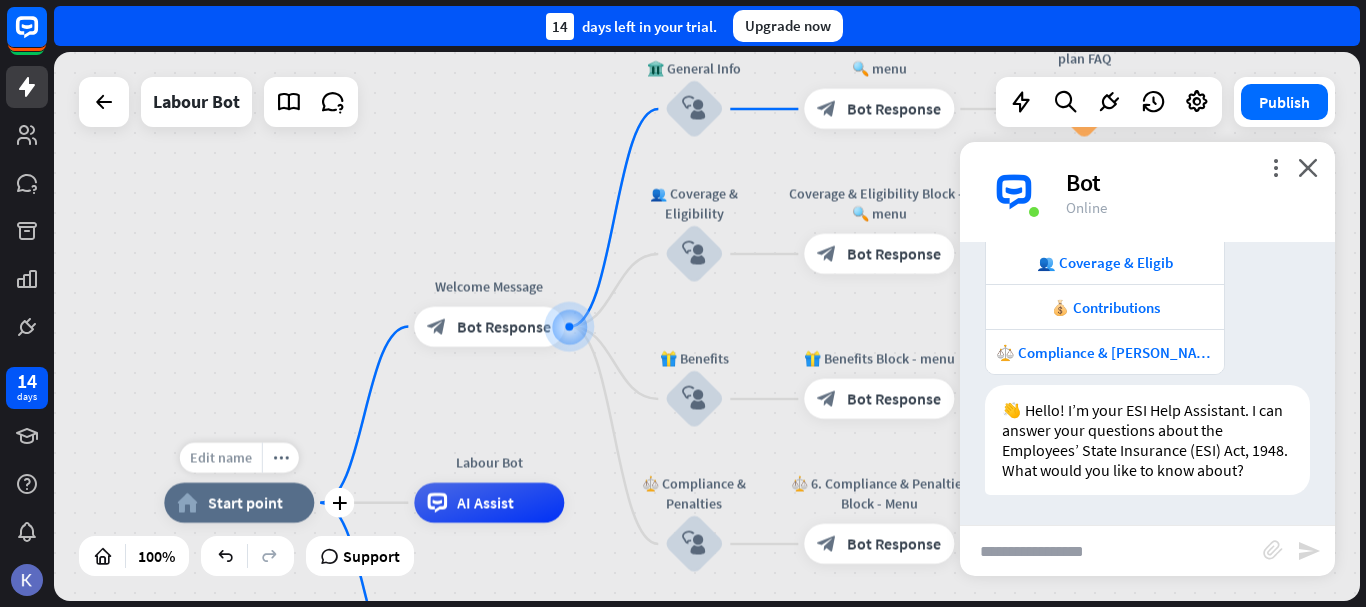 click on "Edit name" at bounding box center (221, 458) 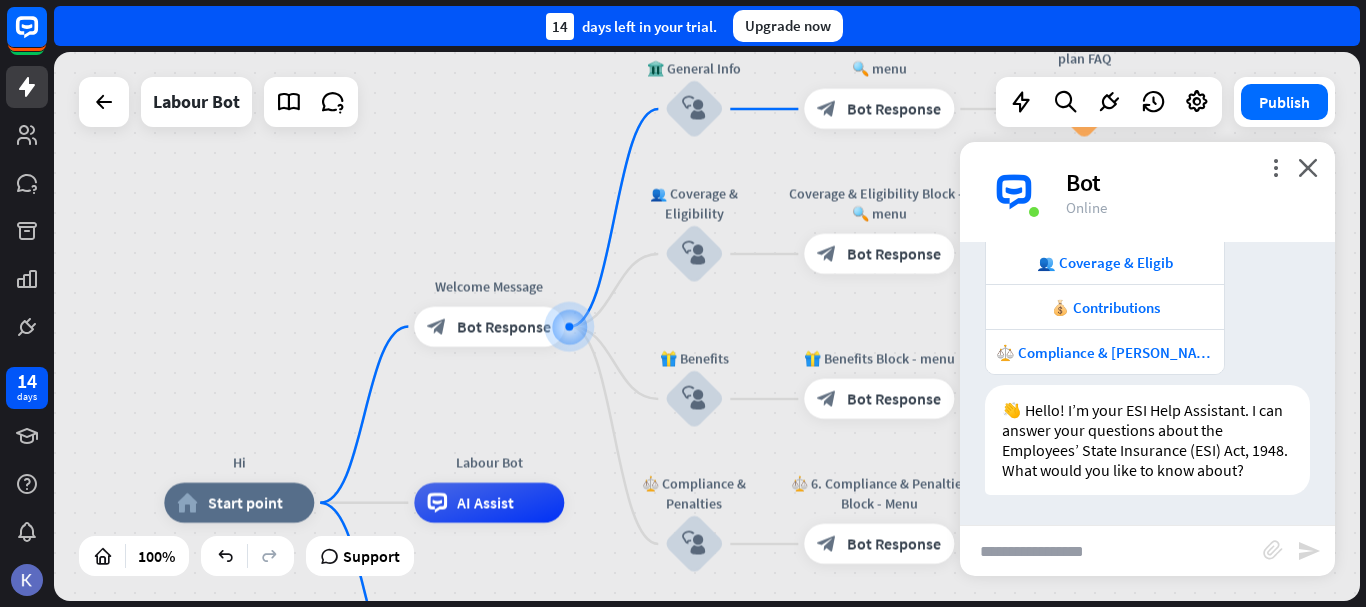 click at bounding box center (1111, 551) 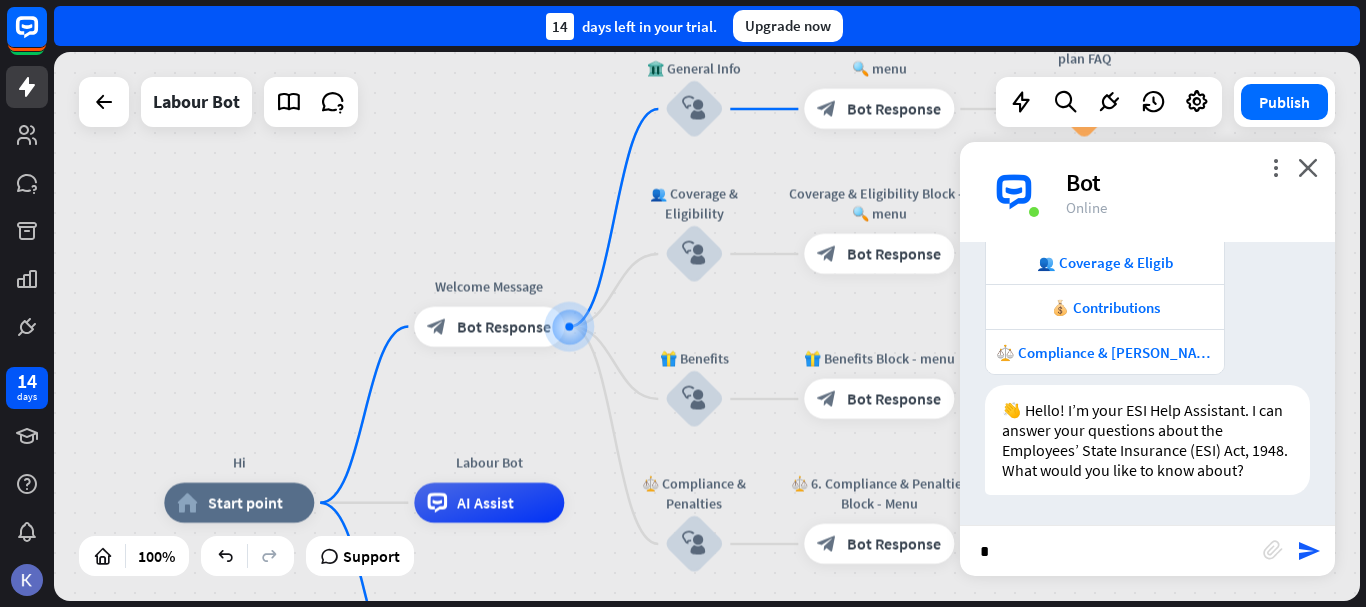 type on "**" 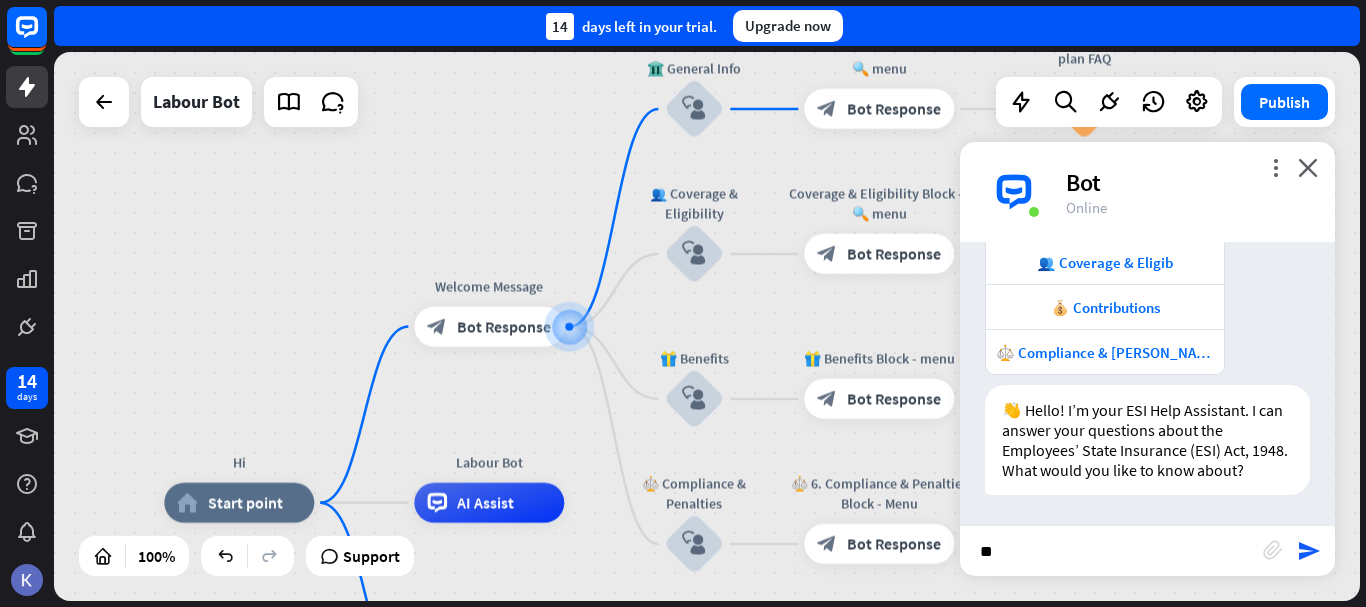 type 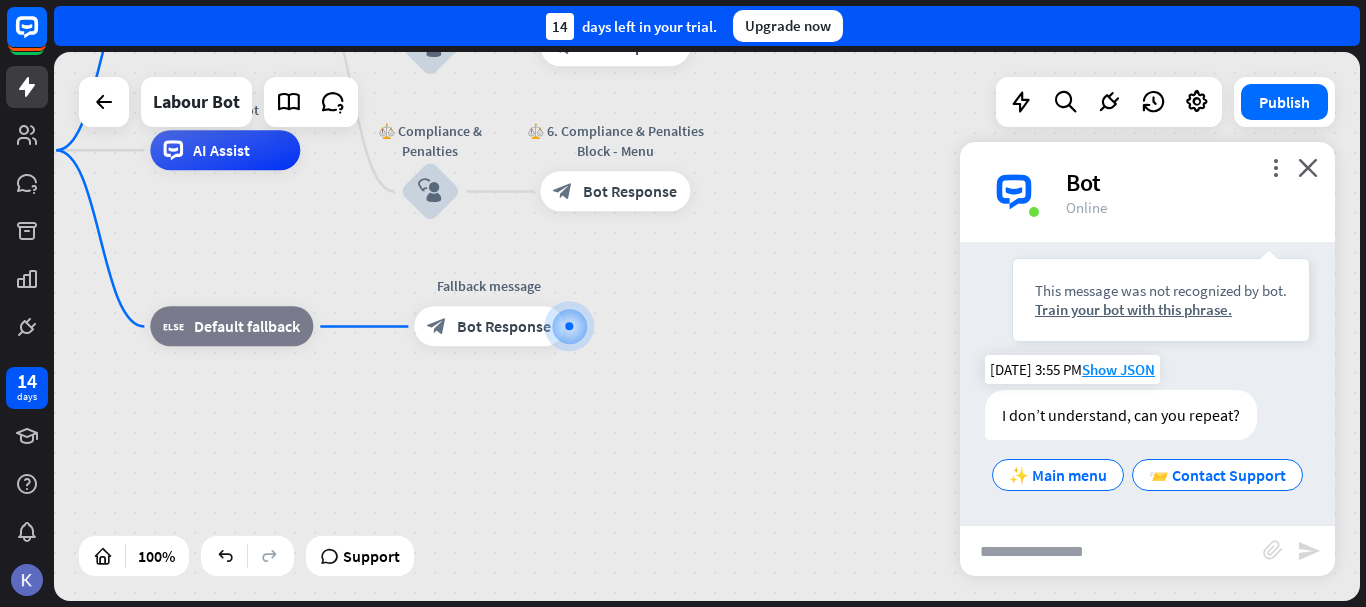 scroll, scrollTop: 3356, scrollLeft: 0, axis: vertical 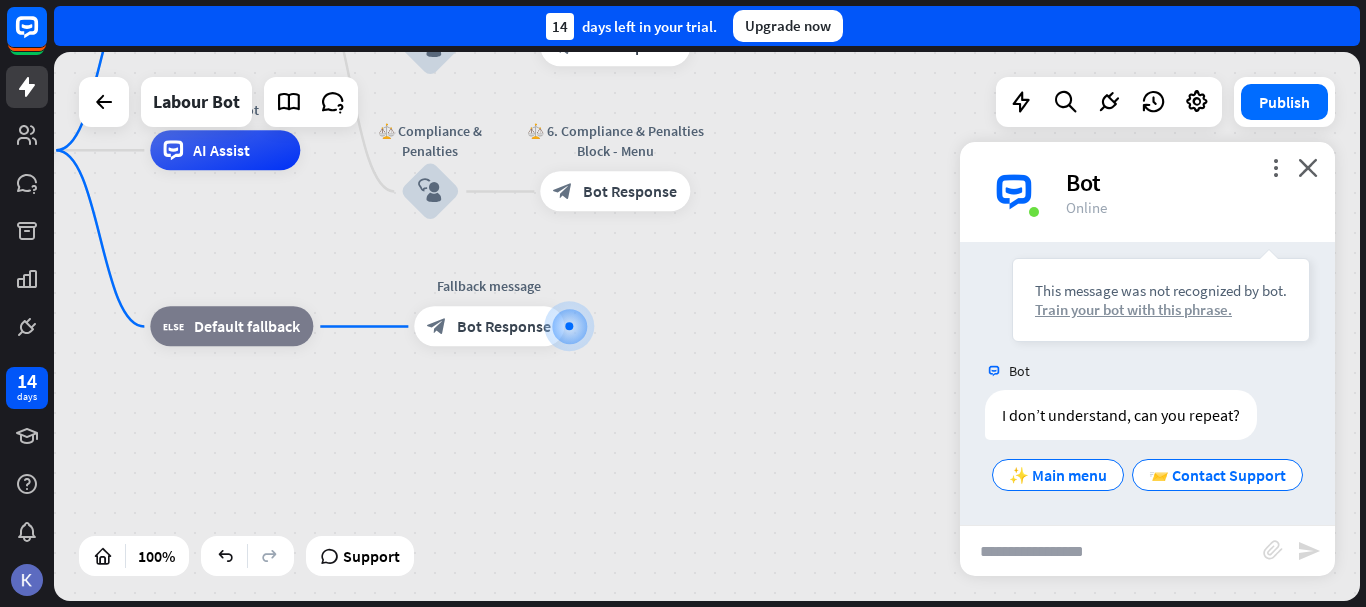 click on "Train your bot with this phrase." at bounding box center [1161, 309] 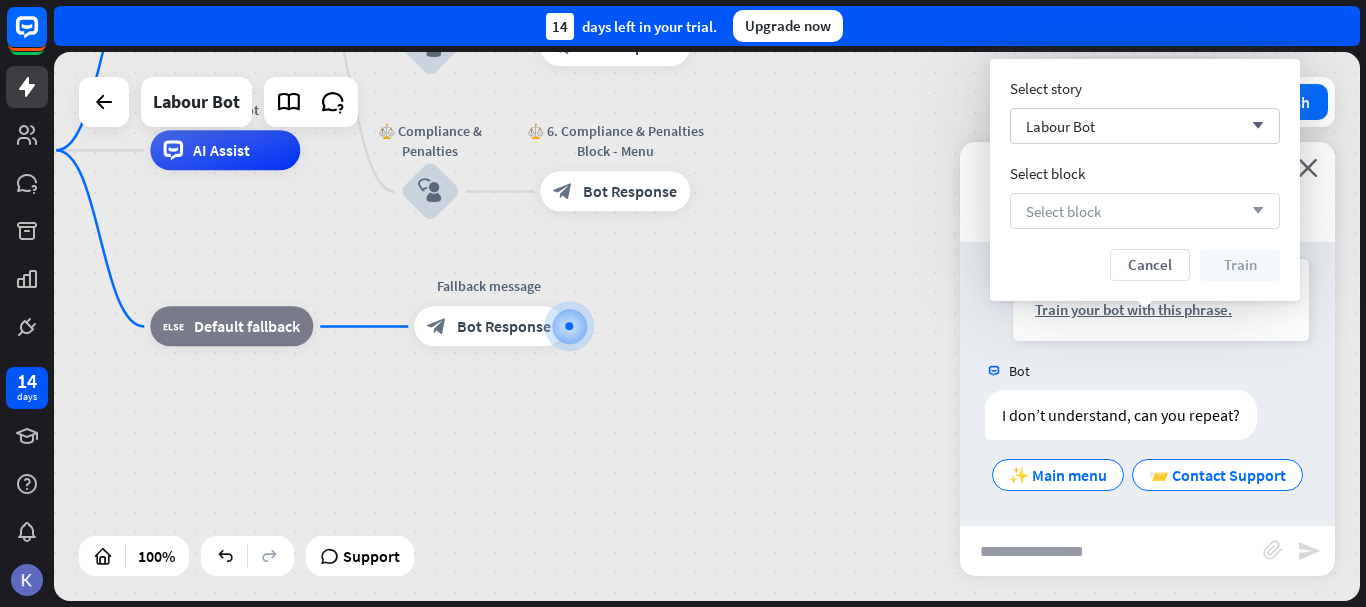 click on "Select block
arrow_down" at bounding box center [1145, 211] 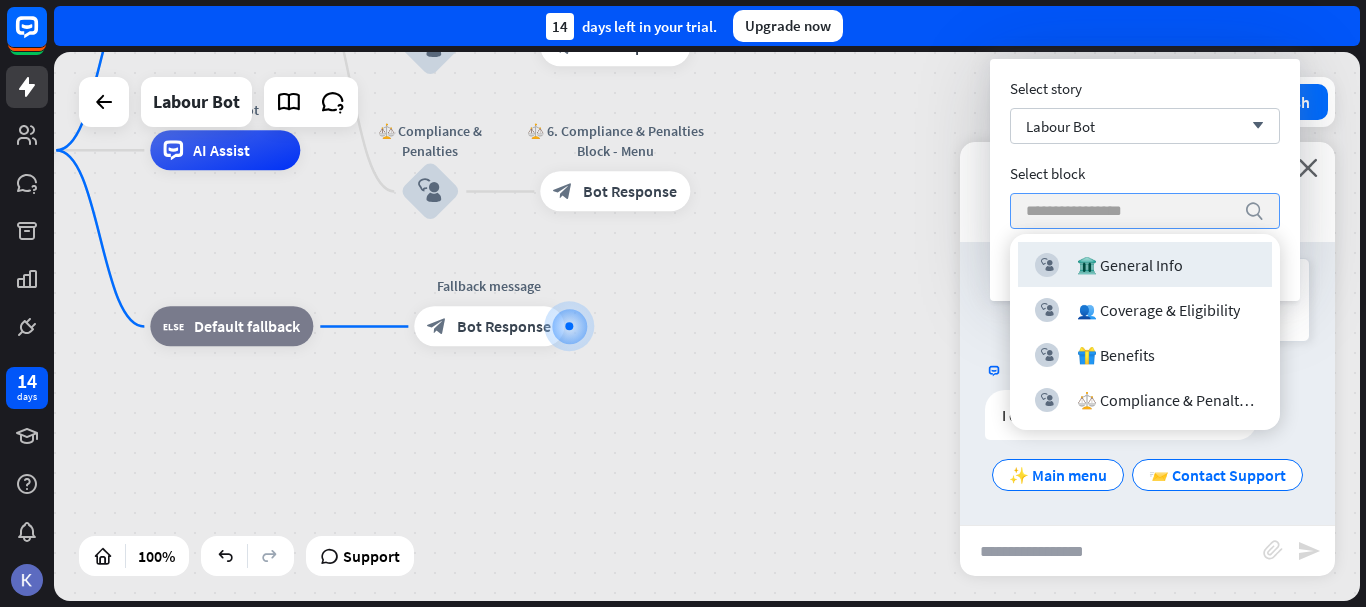 click at bounding box center (1130, 211) 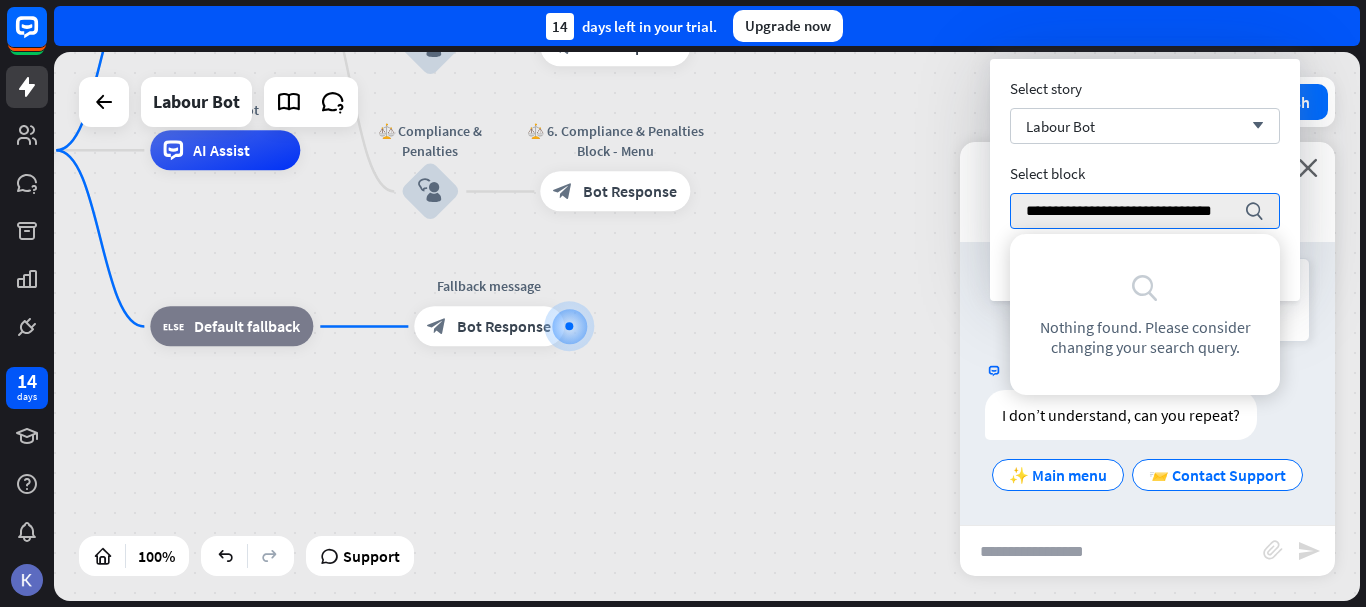 type on "**********" 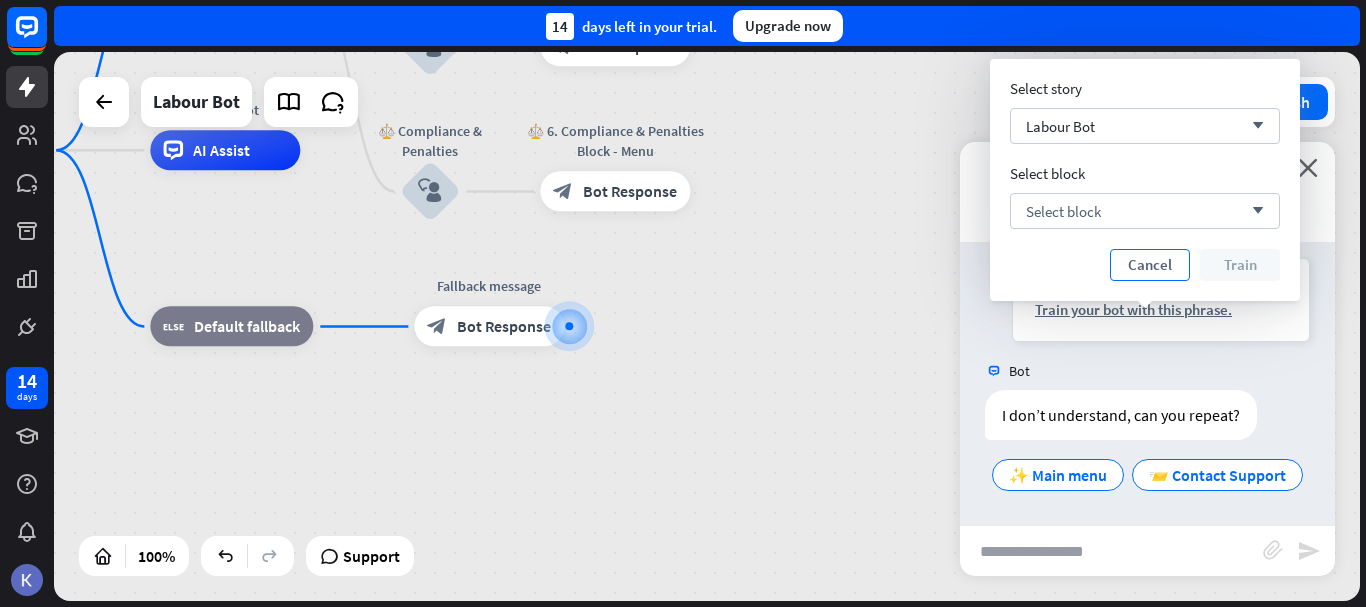 click on "Cancel" at bounding box center [1150, 265] 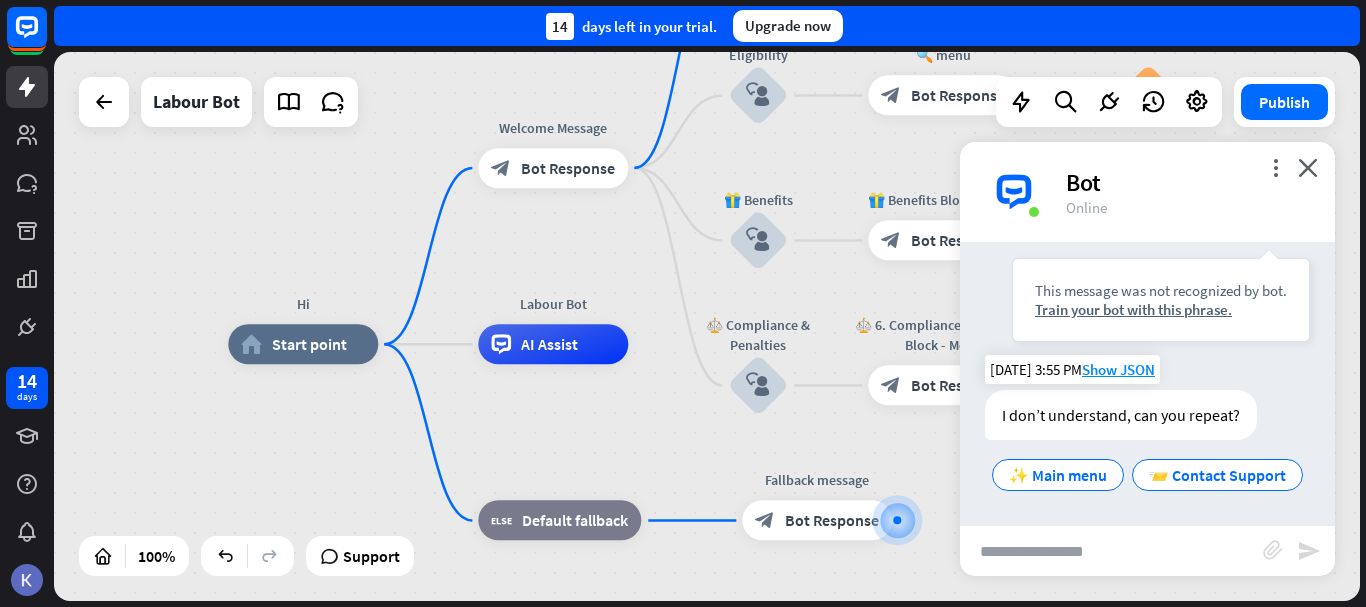 drag, startPoint x: 719, startPoint y: 277, endPoint x: 1047, endPoint y: 471, distance: 381.07742 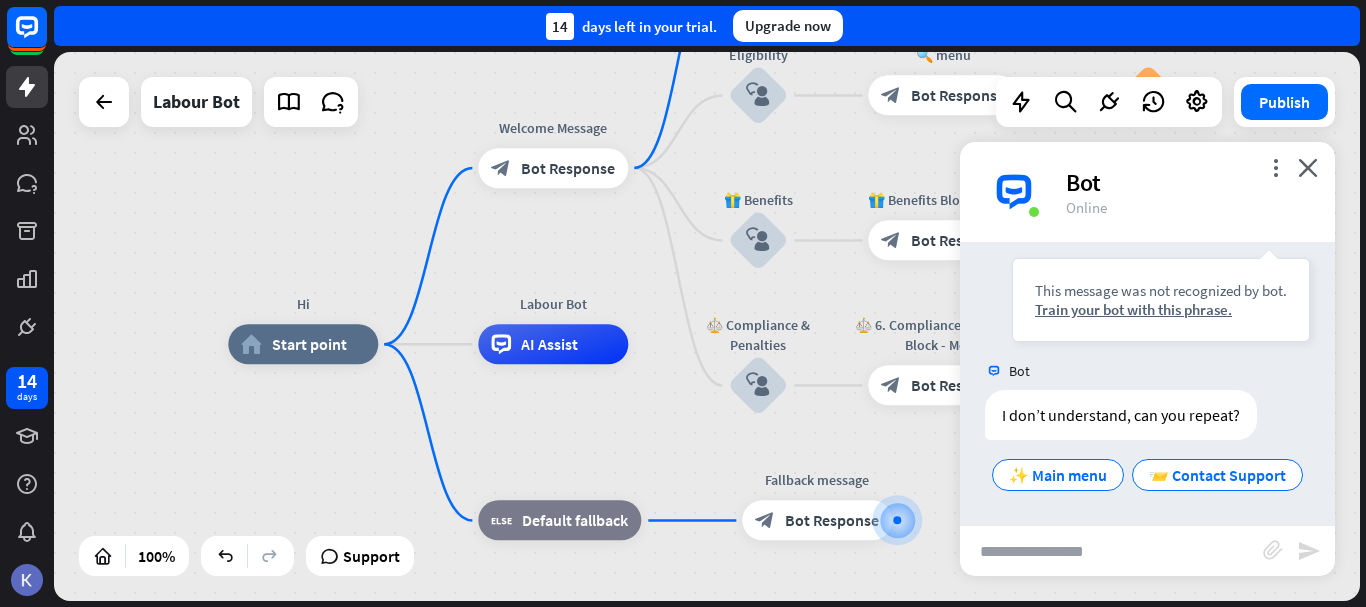 click at bounding box center (1111, 551) 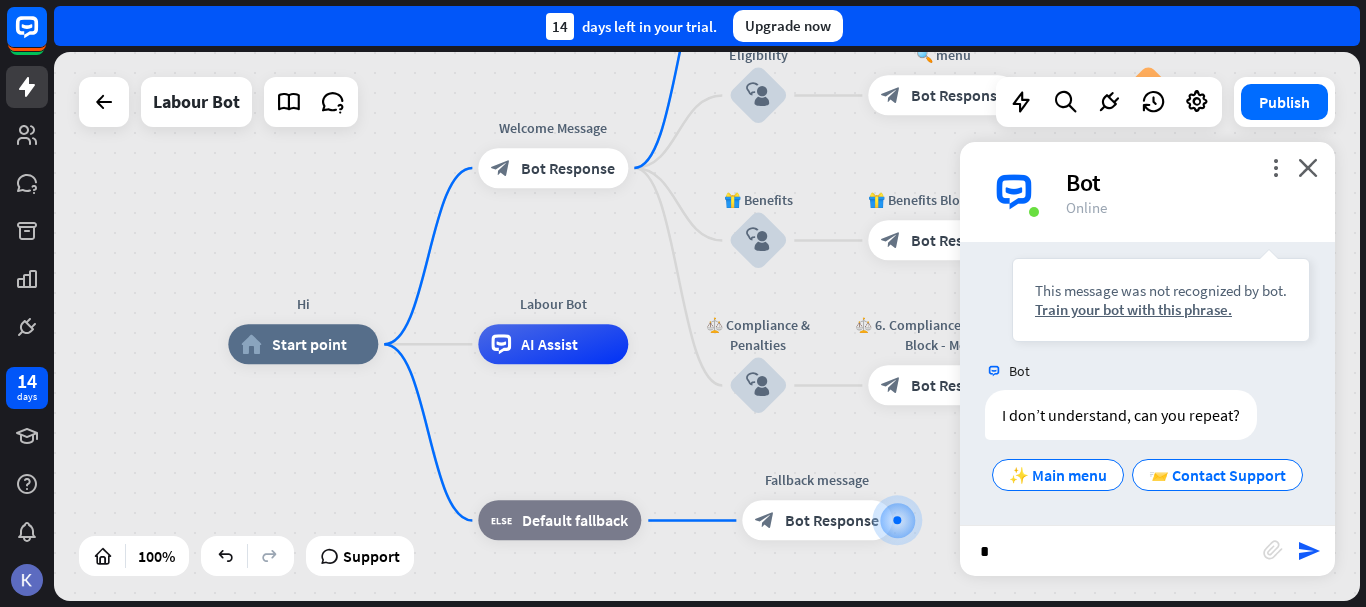 type on "**" 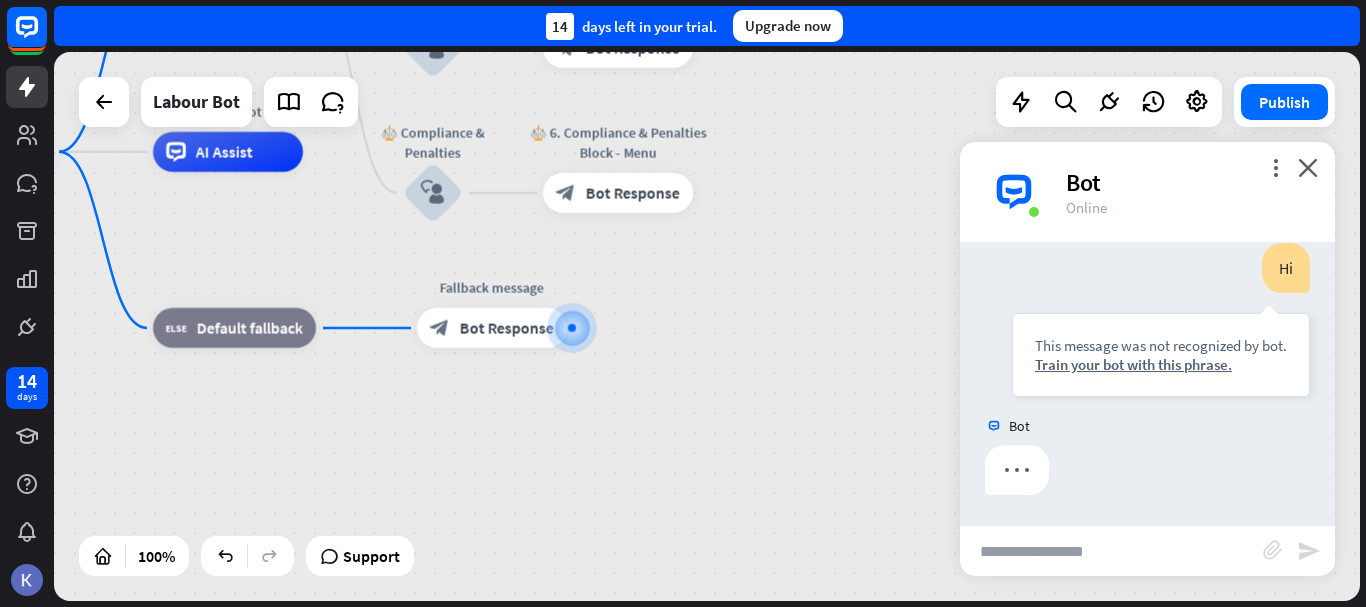 scroll, scrollTop: 3612, scrollLeft: 0, axis: vertical 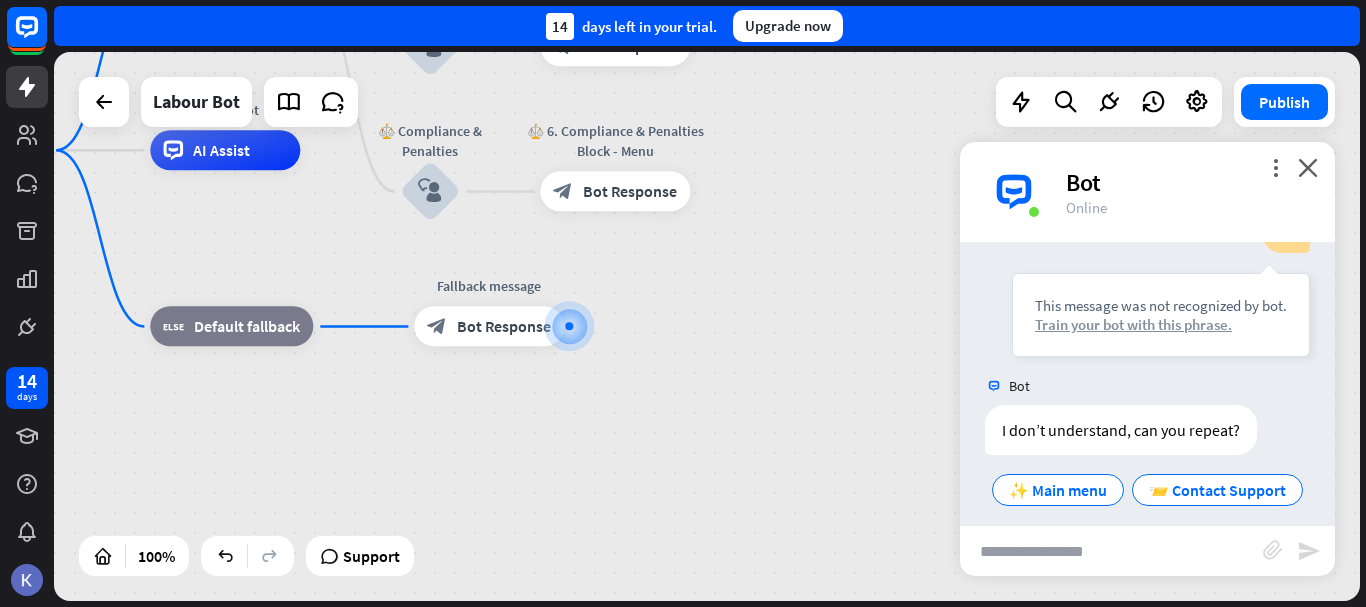 click on "Train your bot with this phrase." at bounding box center [1161, 324] 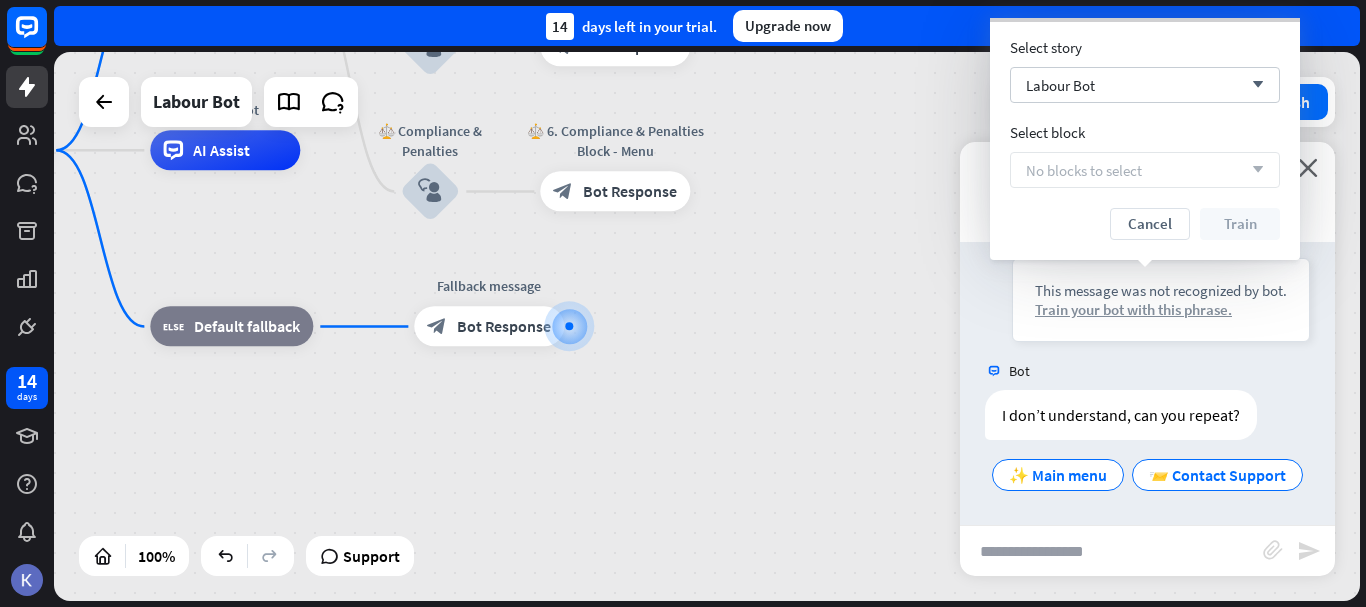 scroll, scrollTop: 3707, scrollLeft: 0, axis: vertical 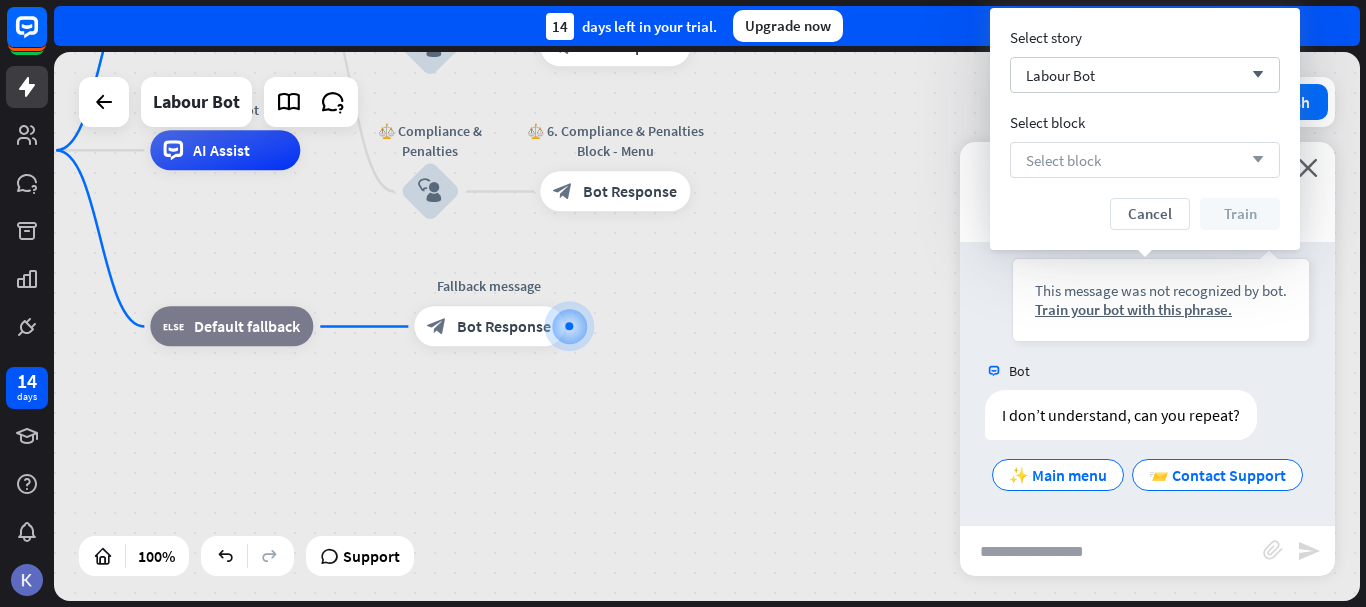 click on "Select block
arrow_down" at bounding box center [1145, 160] 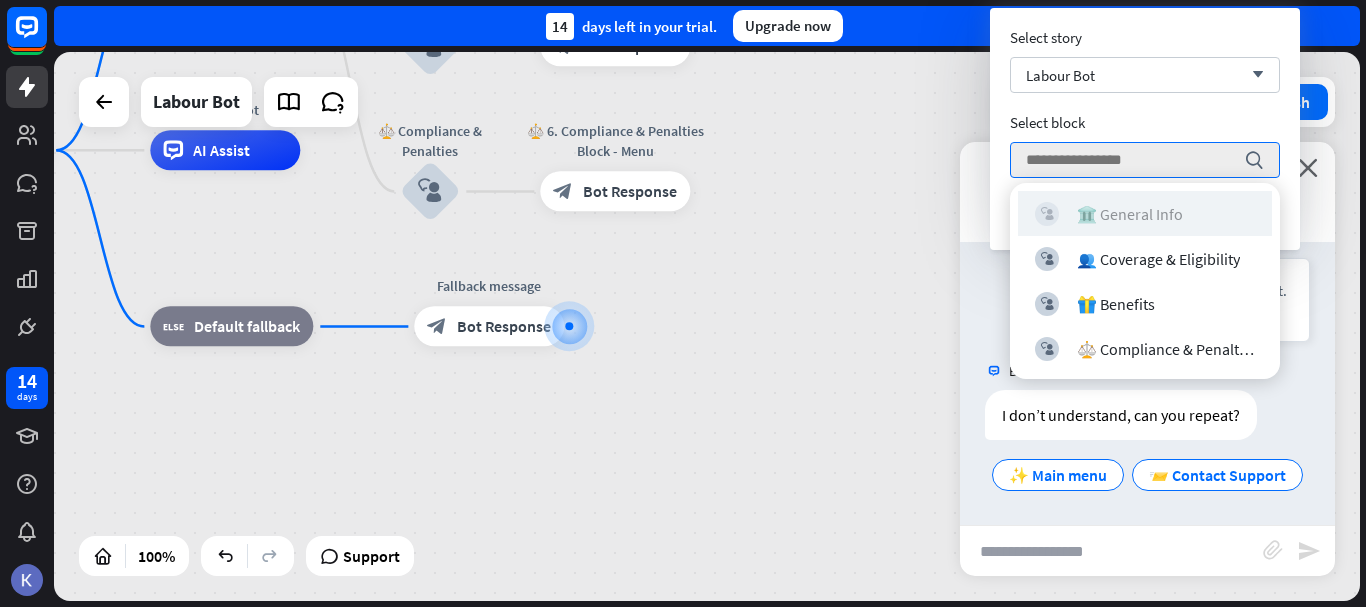 click on "🏛️ General Info" at bounding box center [1130, 214] 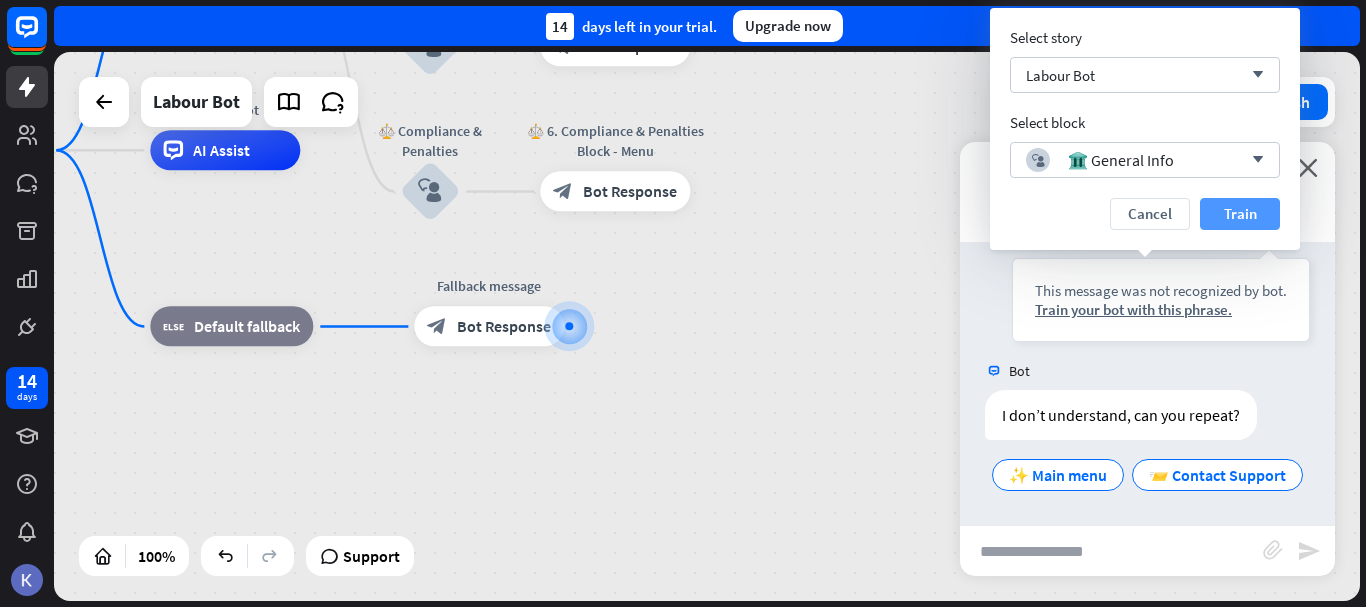 click on "Train" at bounding box center [1240, 214] 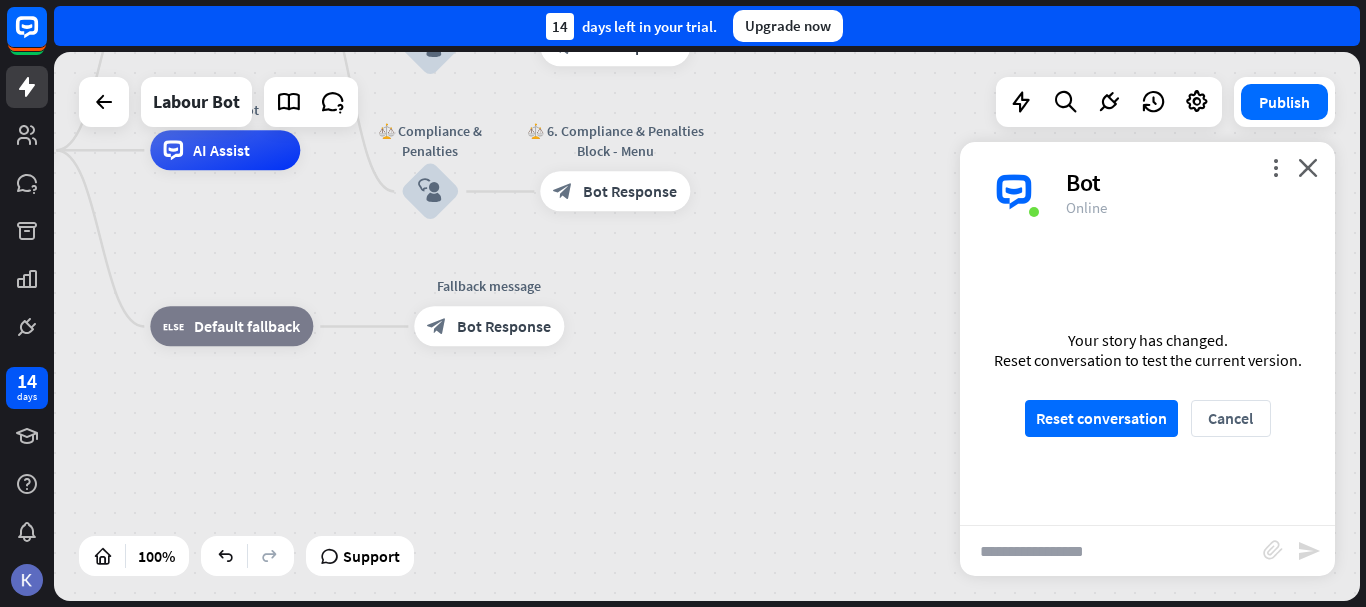 scroll, scrollTop: 3688, scrollLeft: 0, axis: vertical 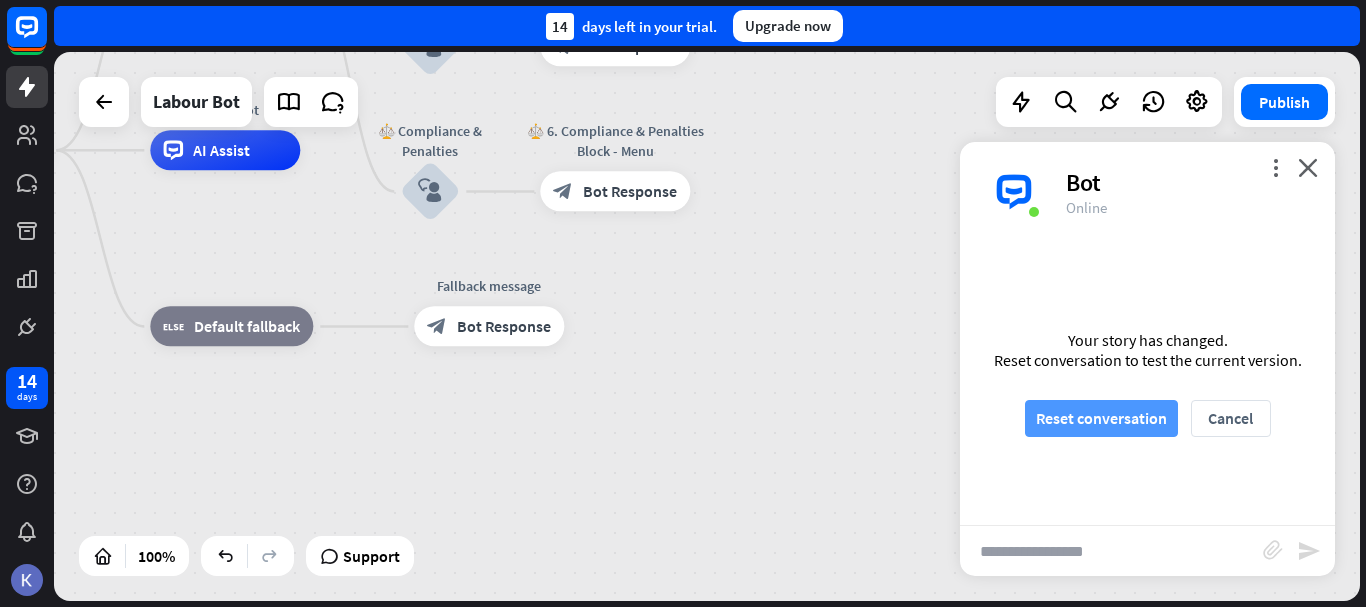 click on "Reset conversation" at bounding box center (1101, 418) 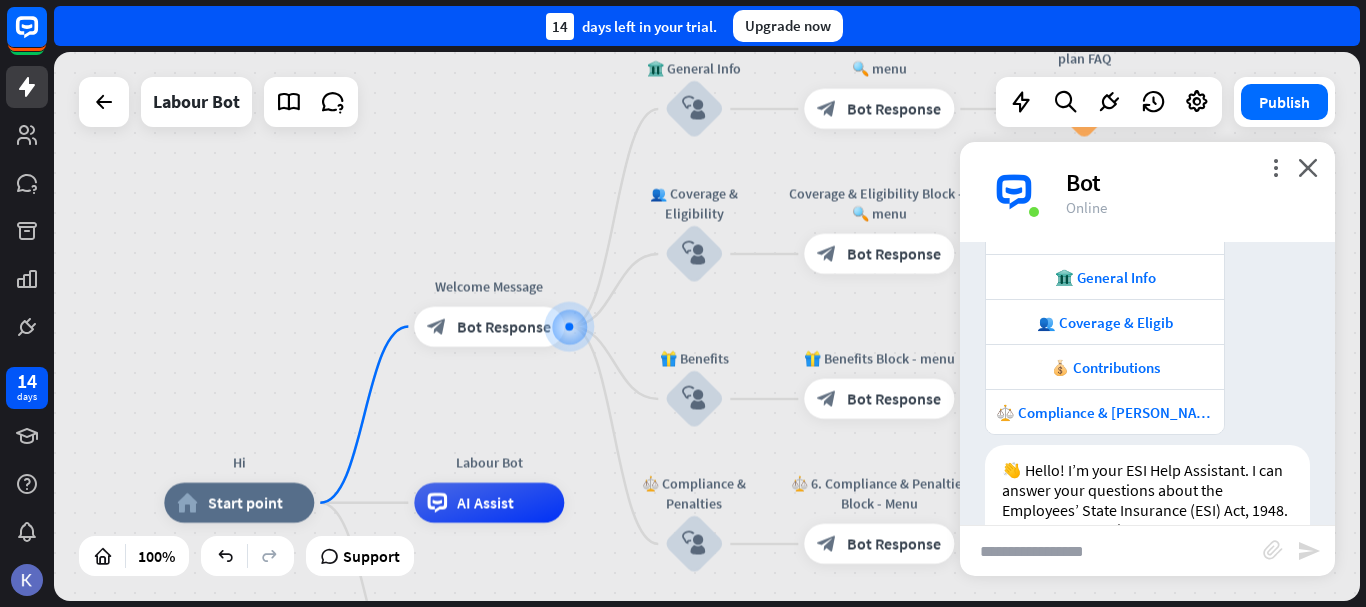 scroll, scrollTop: 411, scrollLeft: 0, axis: vertical 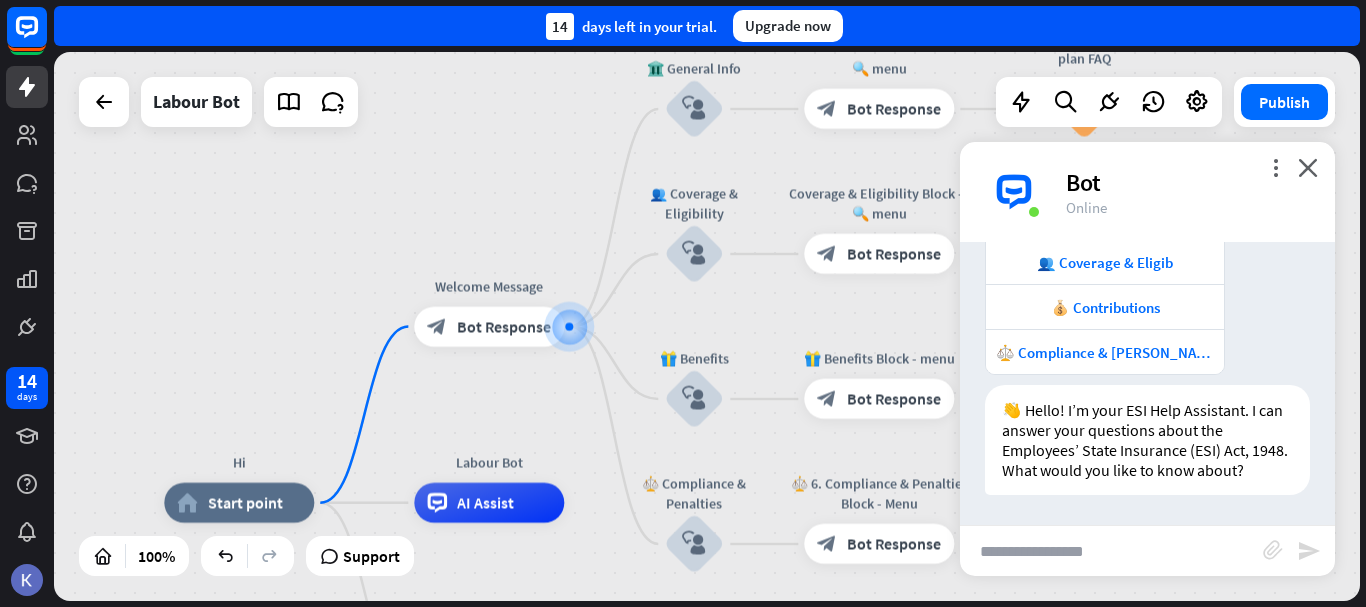click at bounding box center (1111, 551) 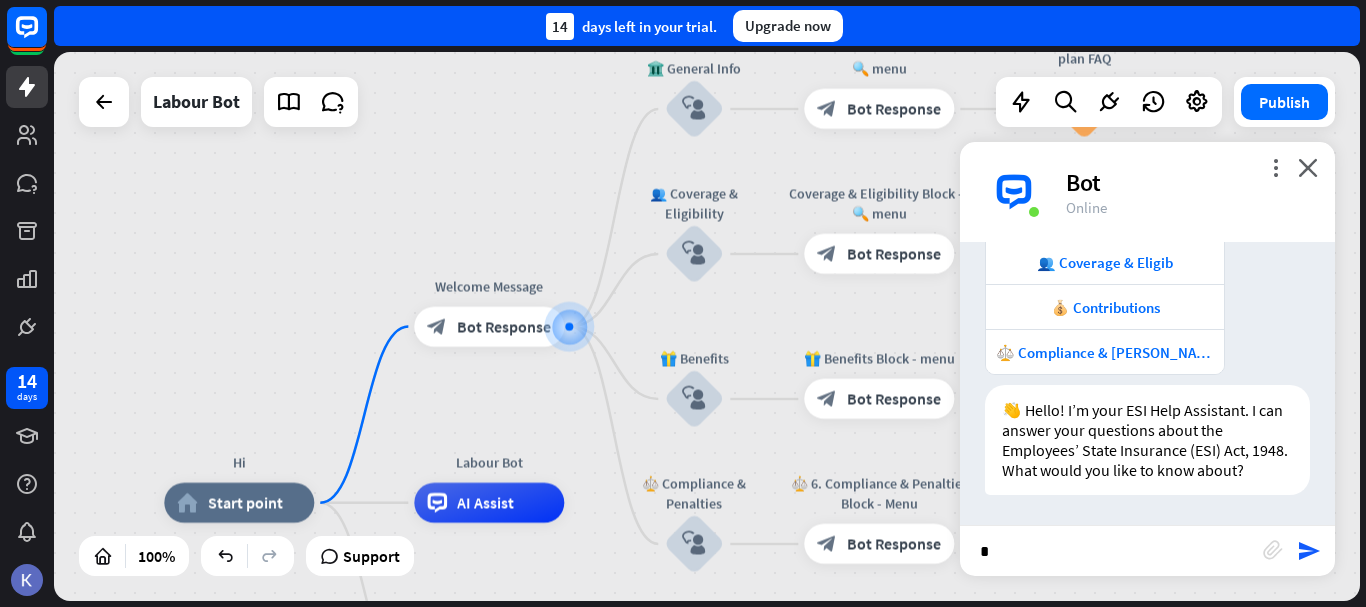 type on "**" 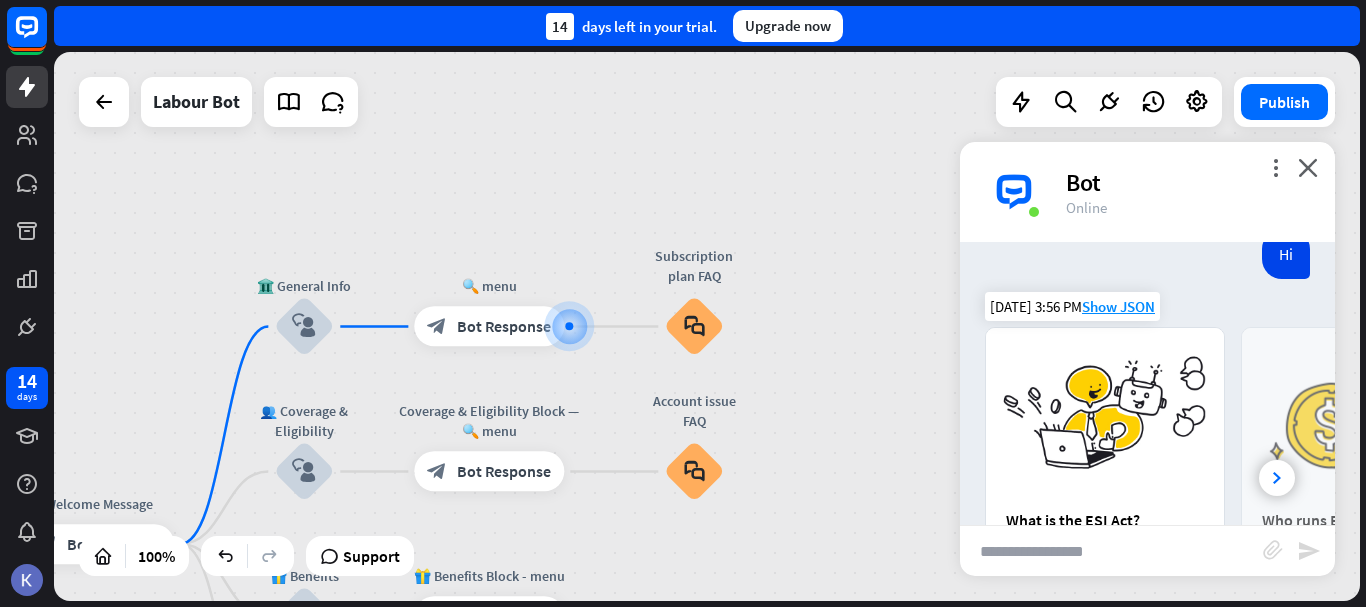 scroll, scrollTop: 908, scrollLeft: 0, axis: vertical 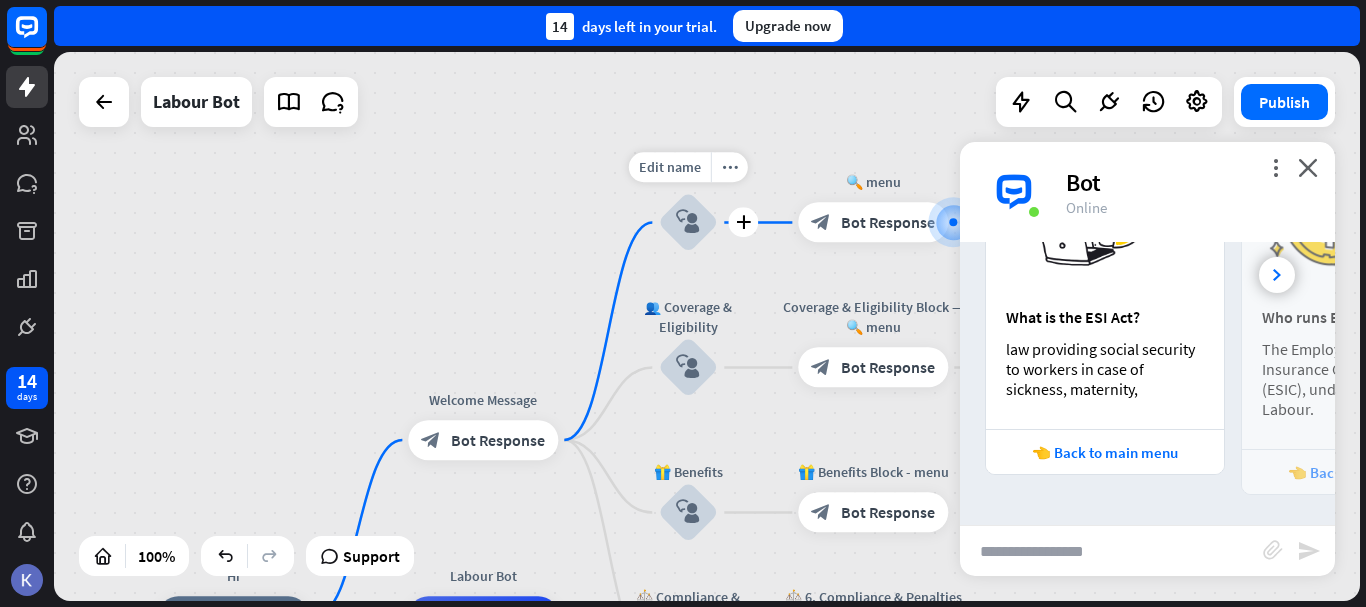 drag, startPoint x: 367, startPoint y: 362, endPoint x: 752, endPoint y: 256, distance: 399.32568 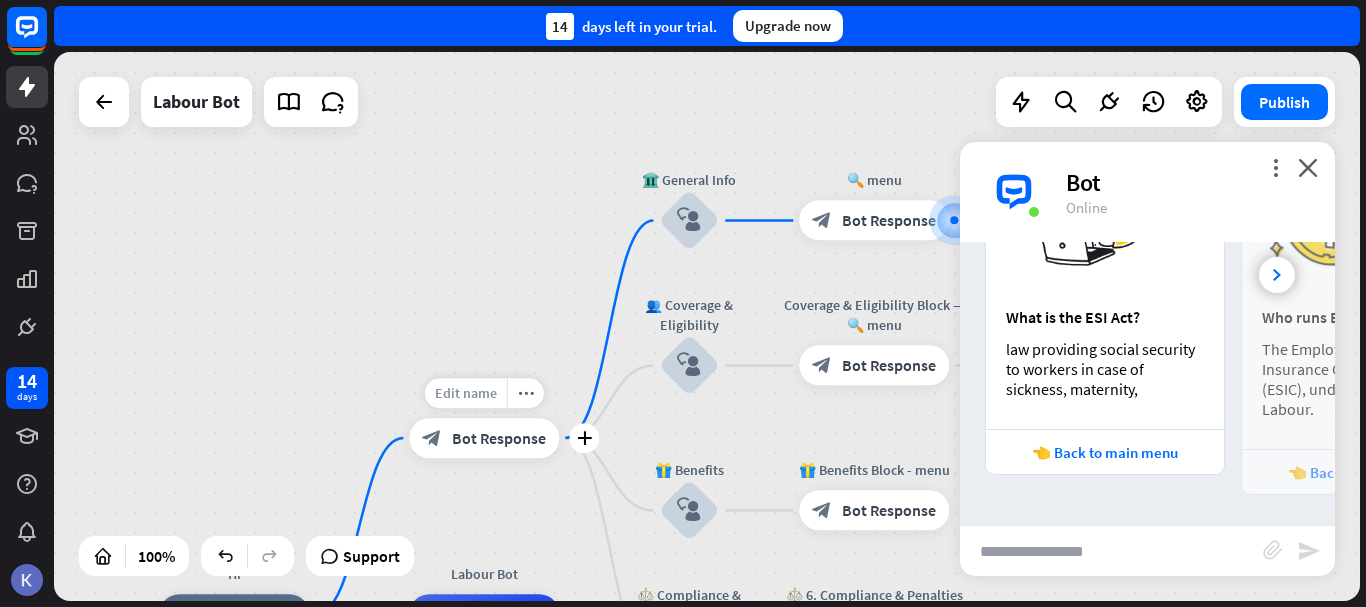 click on "Edit name" at bounding box center [466, 393] 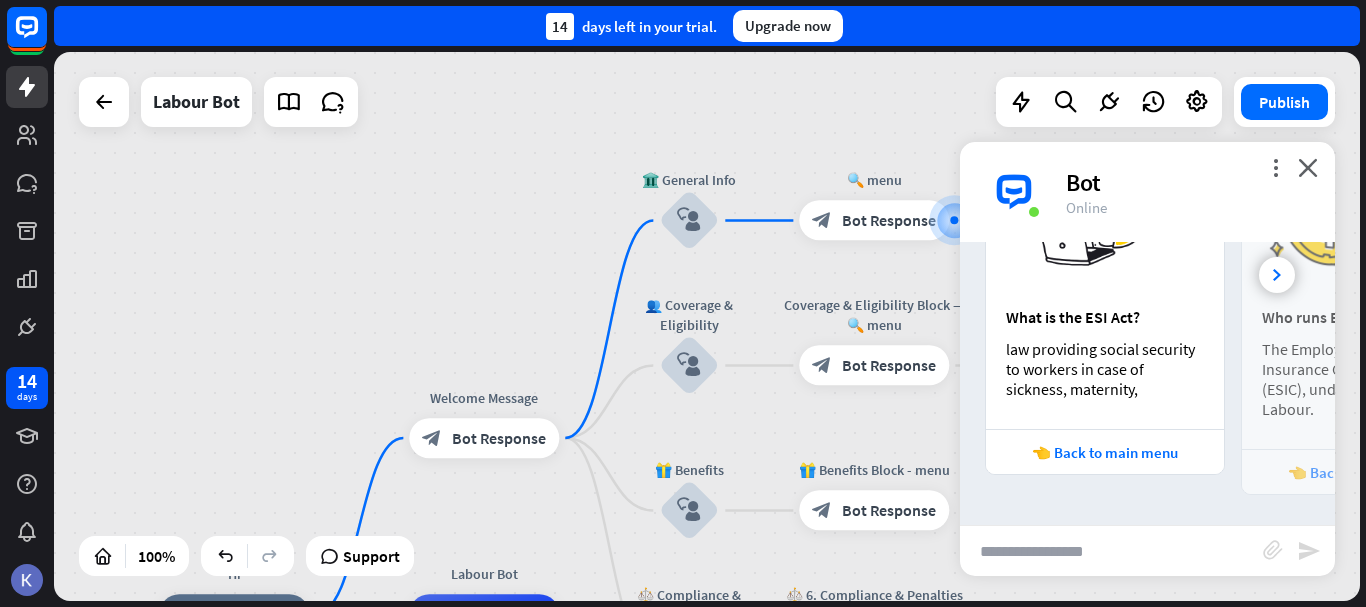click on "**********" at bounding box center (707, 326) 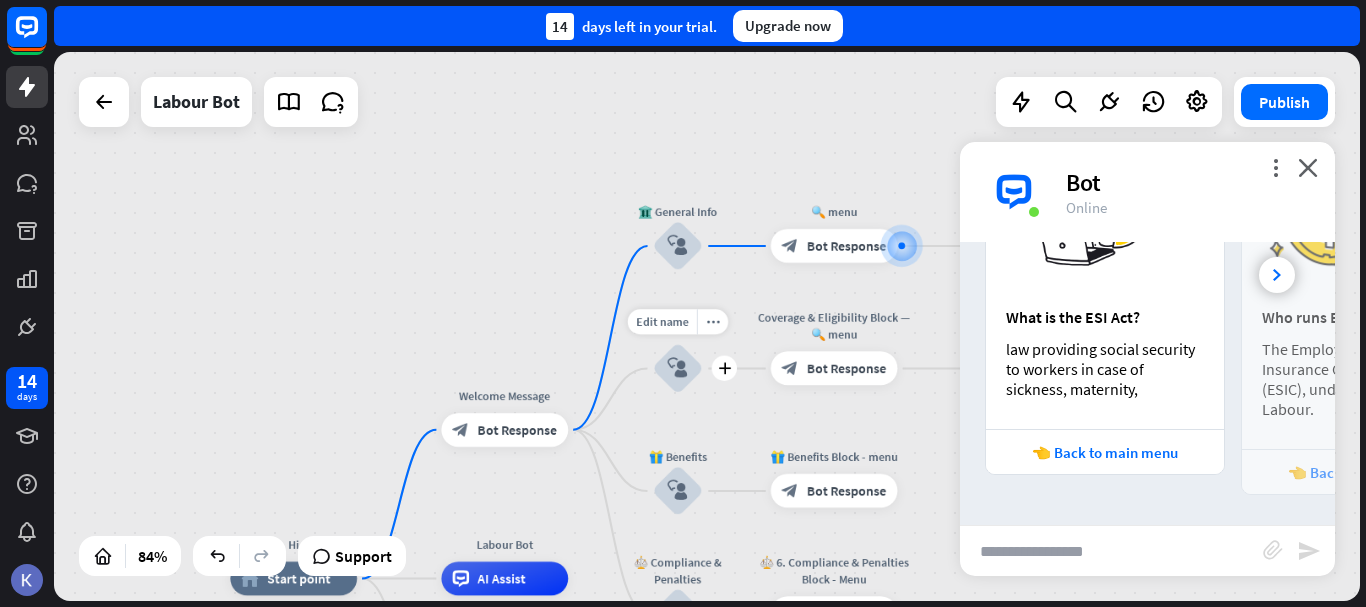 click on "Edit name   more_horiz         plus     block_user_input" at bounding box center (678, 368) 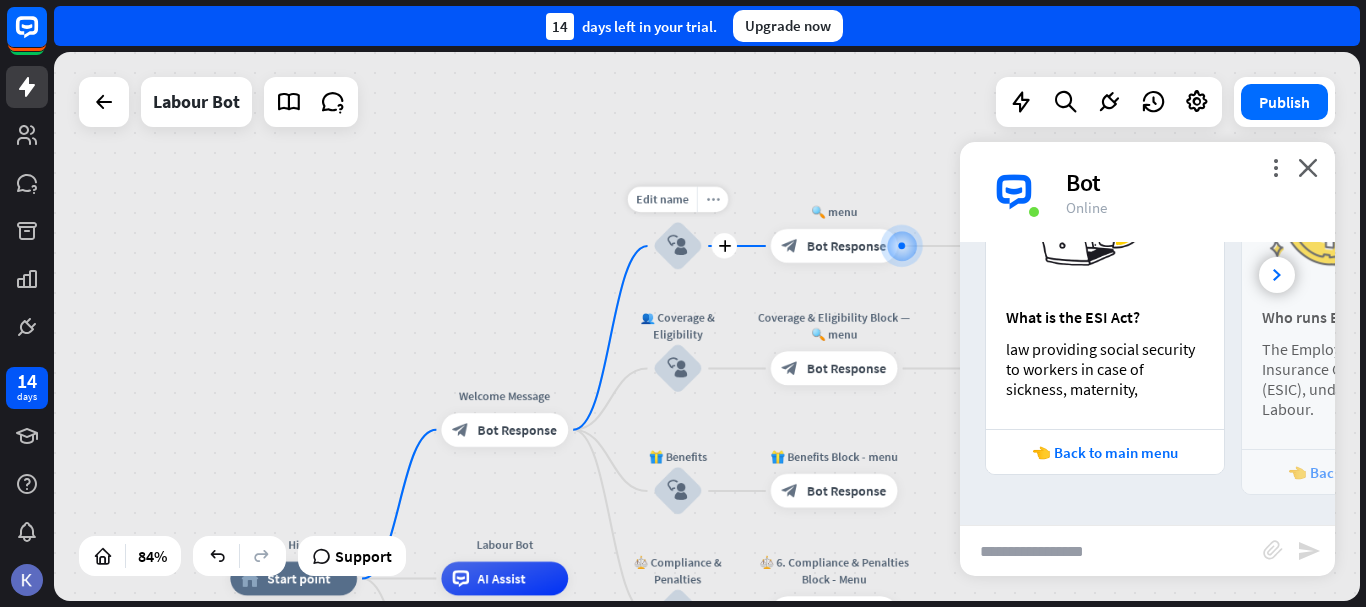 click on "more_horiz" at bounding box center (713, 199) 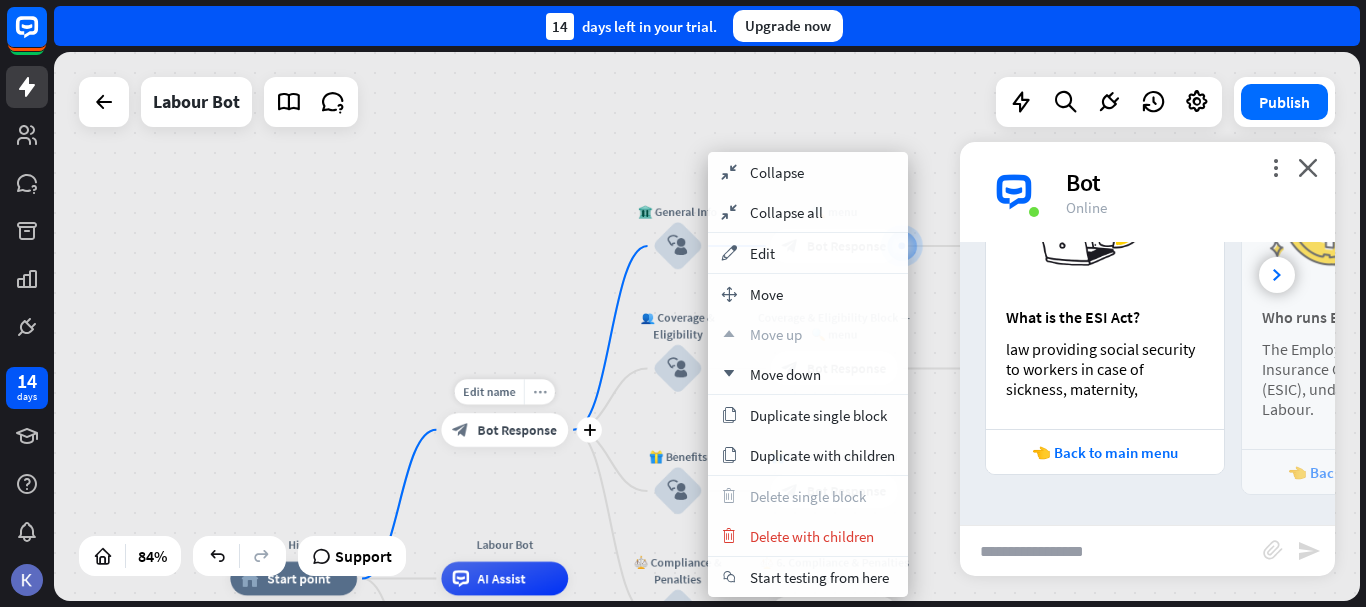 click on "more_horiz" at bounding box center (540, 391) 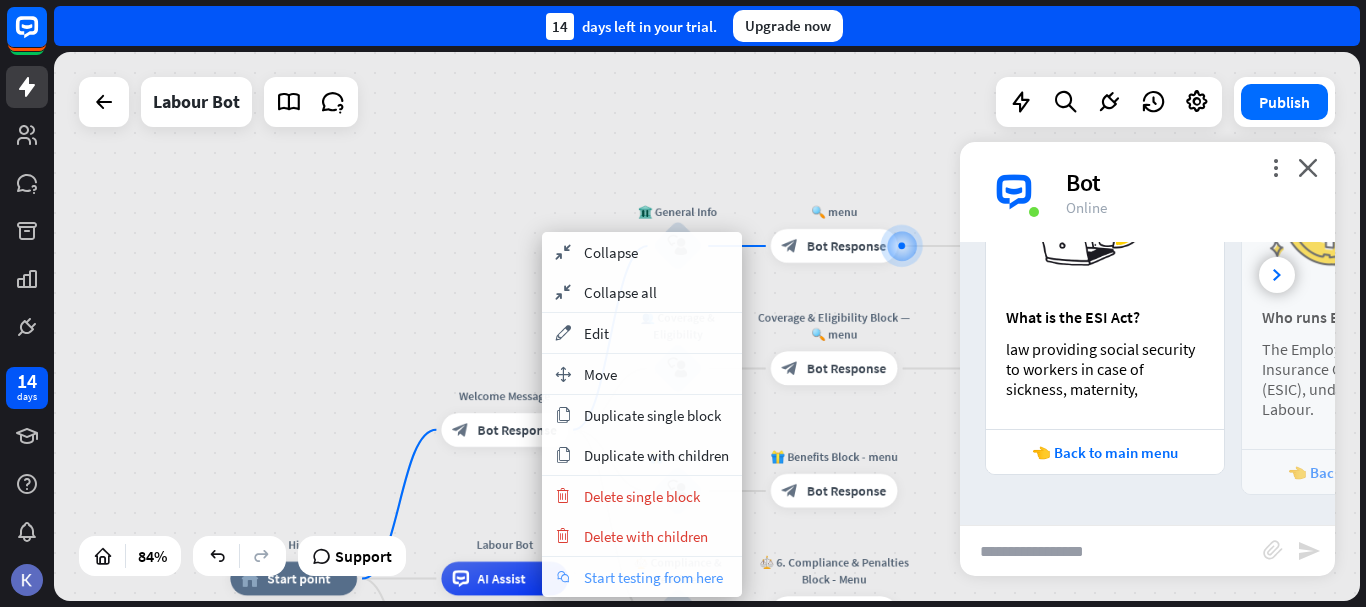 click on "Start testing from here" at bounding box center [653, 577] 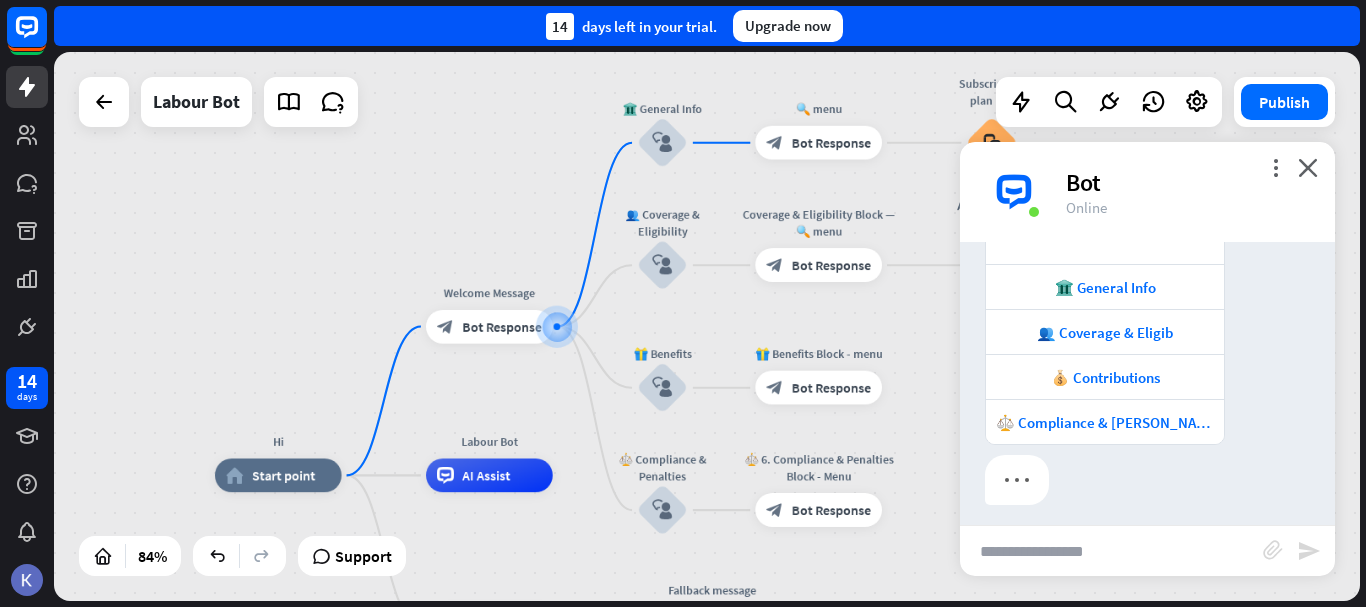 scroll, scrollTop: 1444, scrollLeft: 0, axis: vertical 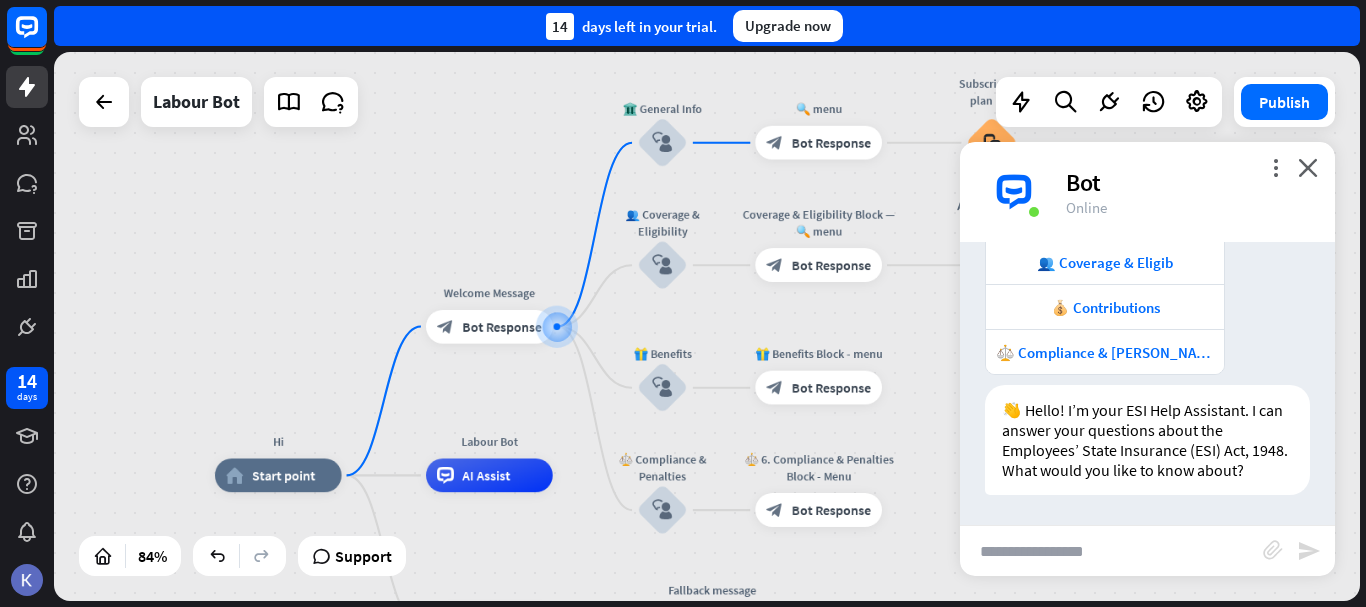 click at bounding box center [1111, 551] 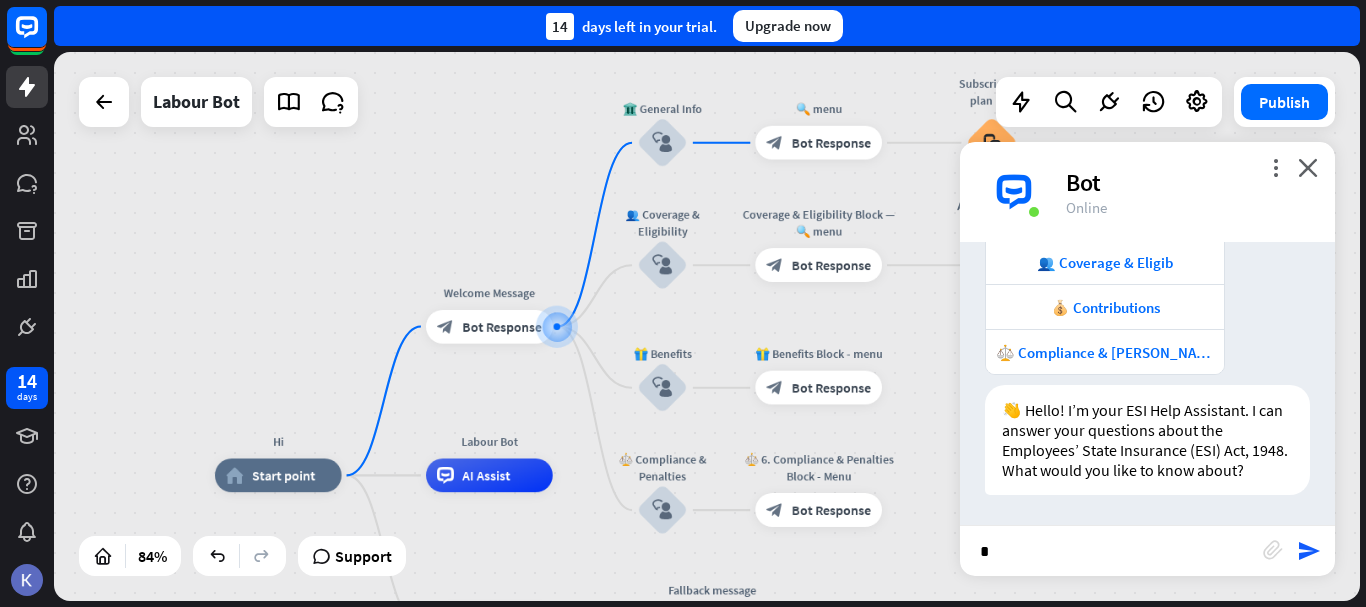 type on "**" 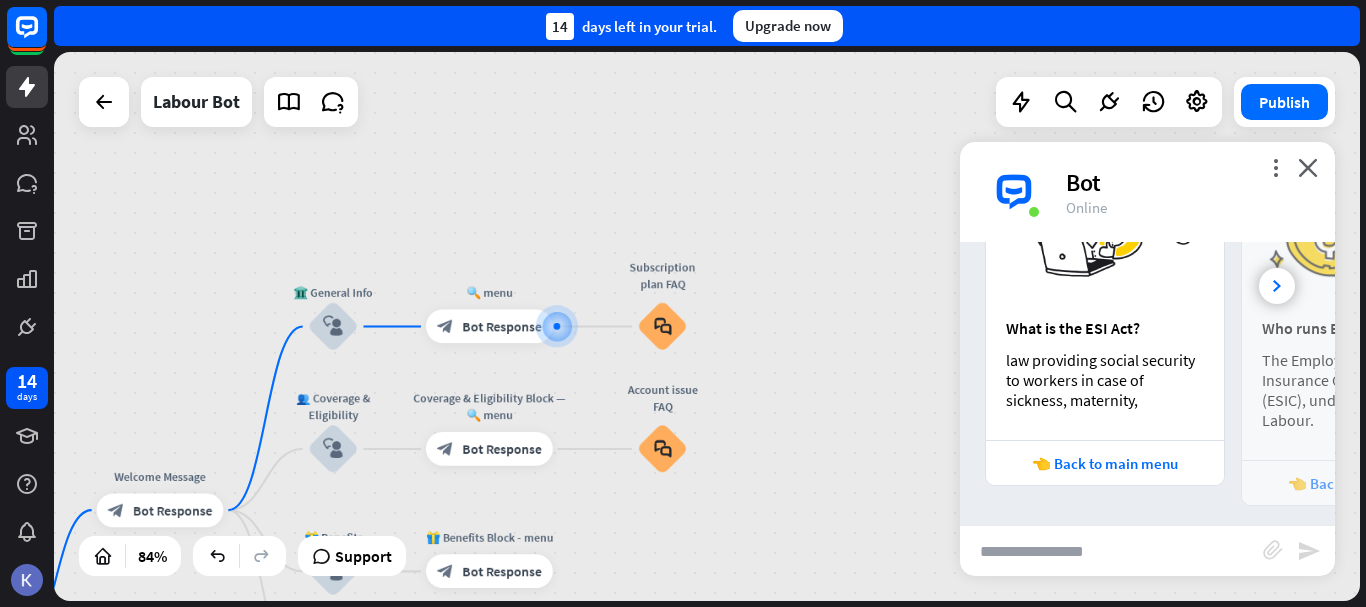 scroll, scrollTop: 2021, scrollLeft: 0, axis: vertical 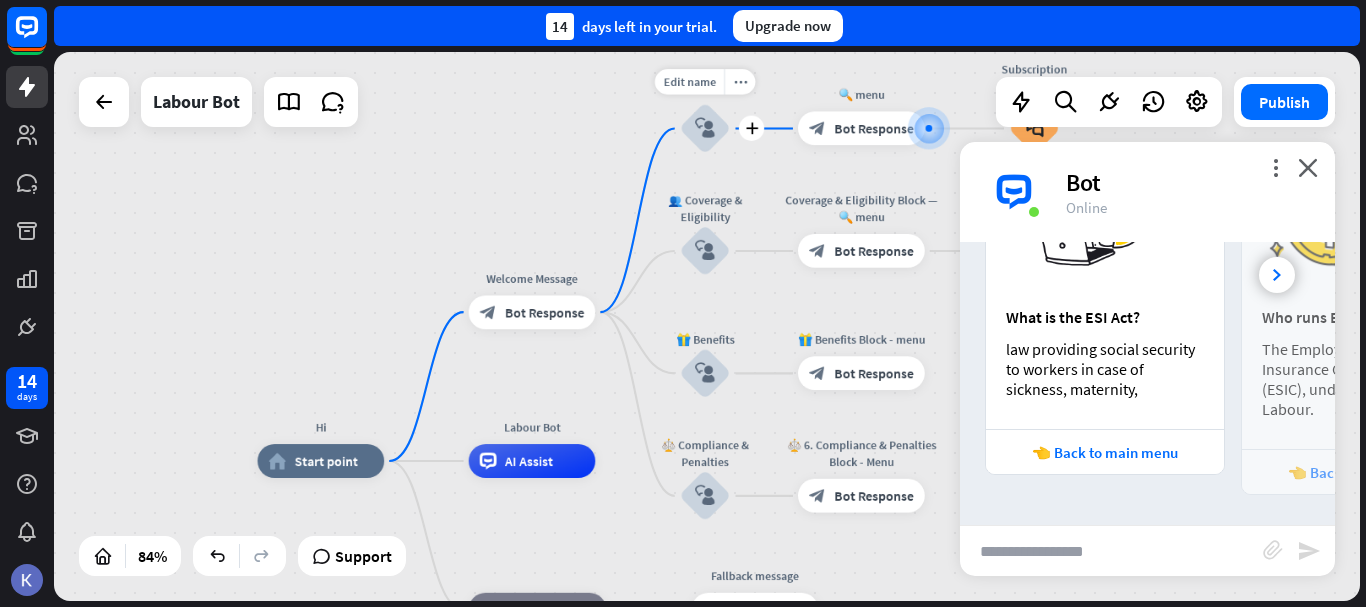 drag, startPoint x: 364, startPoint y: 366, endPoint x: 736, endPoint y: 168, distance: 421.41193 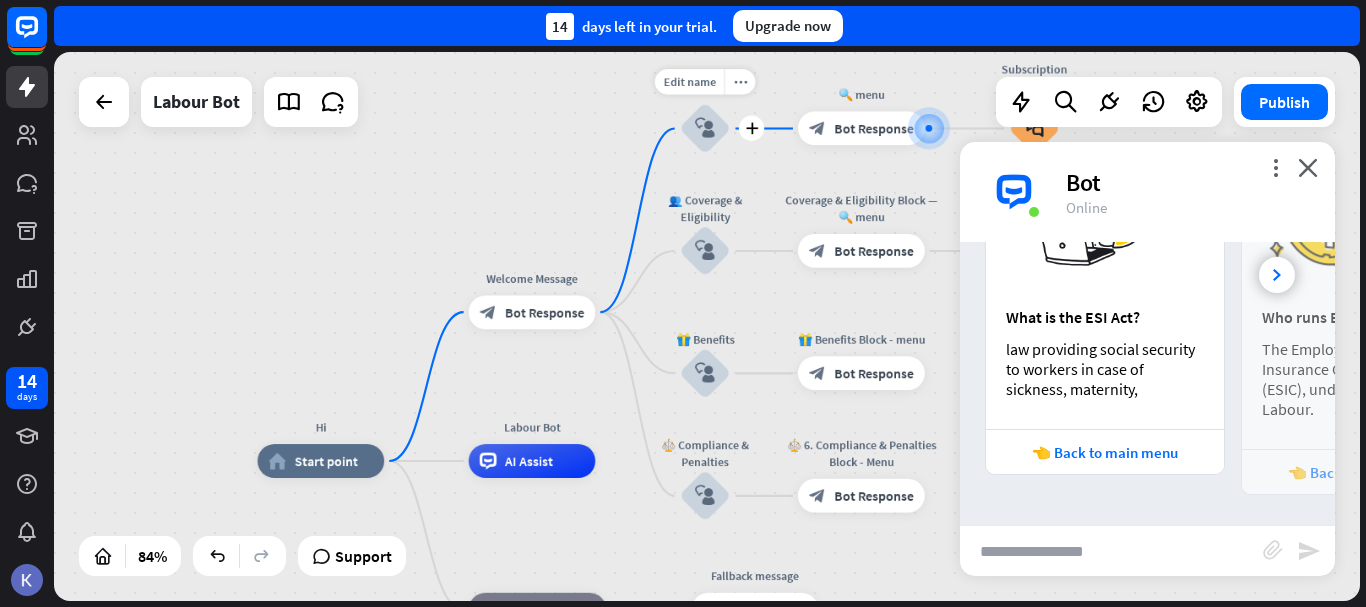 click on "Edit name   more_horiz         plus     block_user_input" at bounding box center [705, 128] 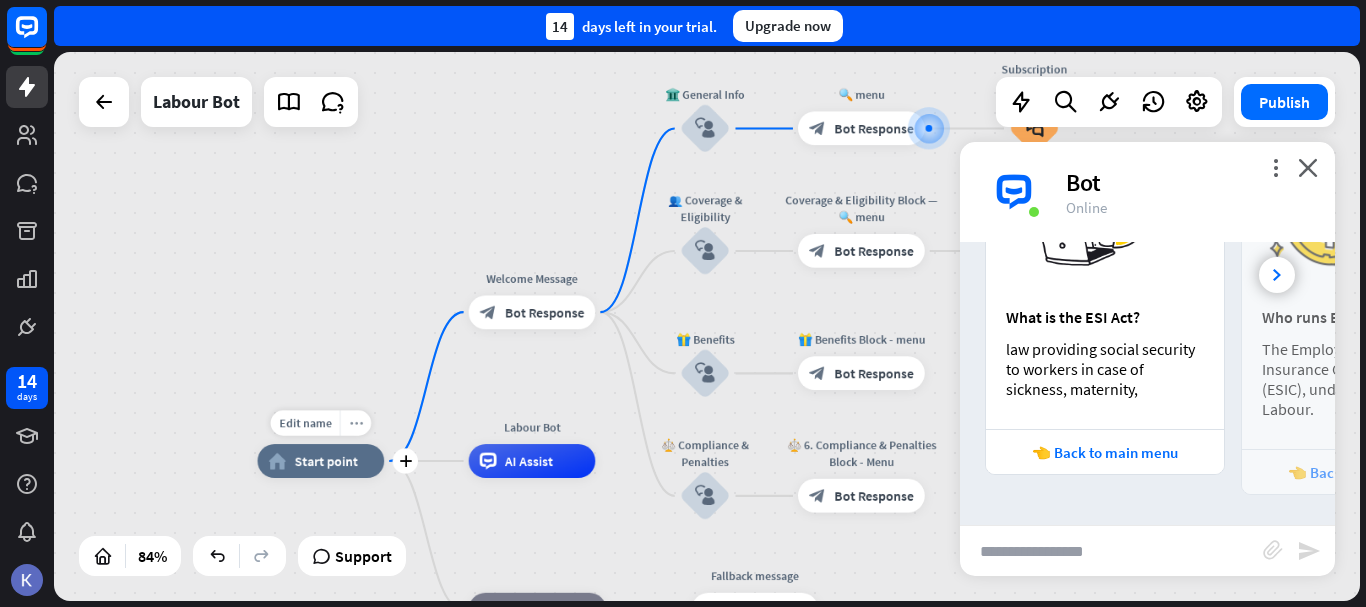 click on "more_horiz" at bounding box center [356, 423] 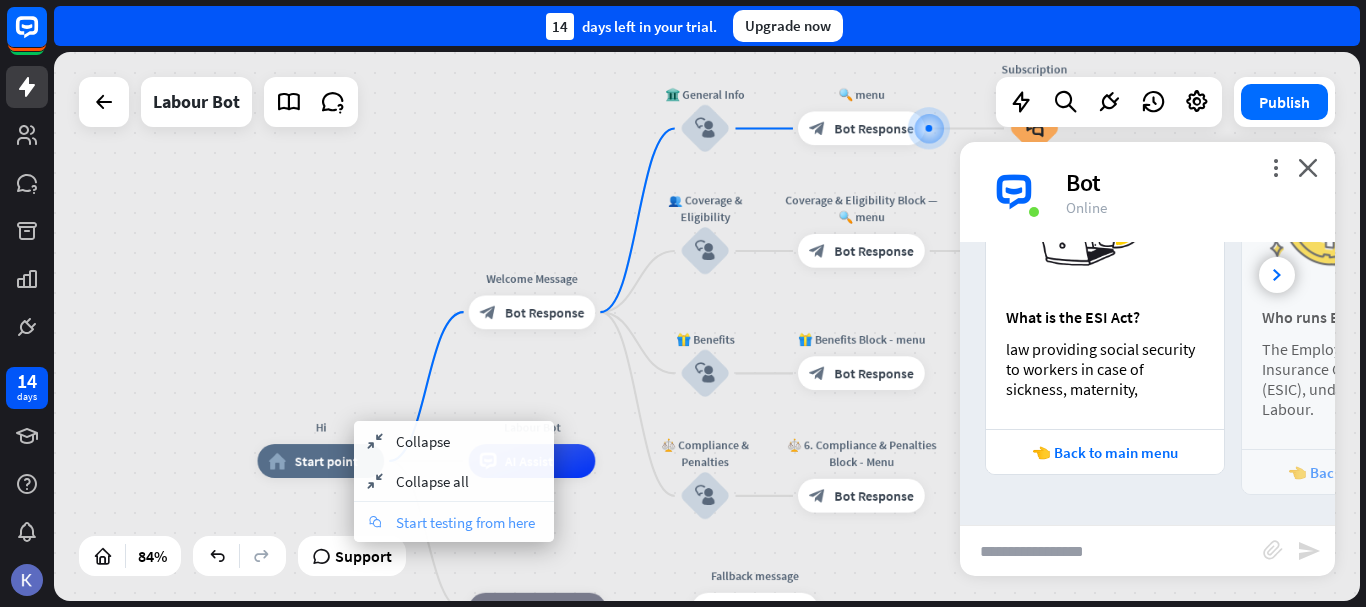 click on "Start testing from here" at bounding box center [465, 522] 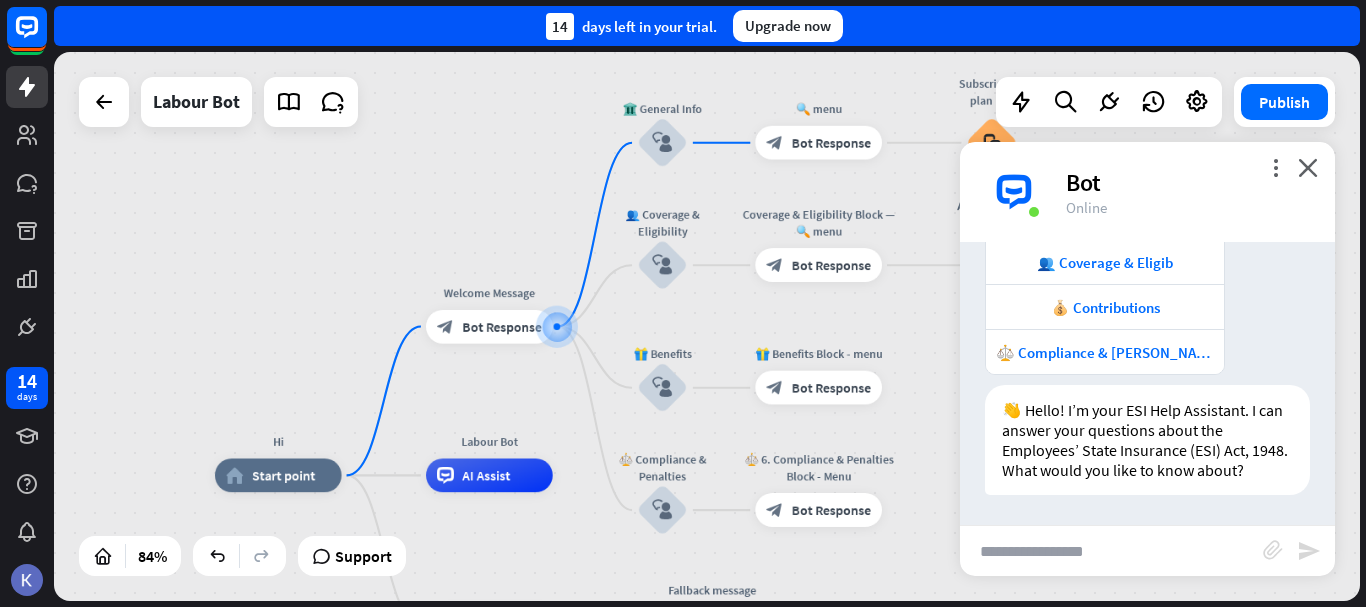 scroll, scrollTop: 2637, scrollLeft: 0, axis: vertical 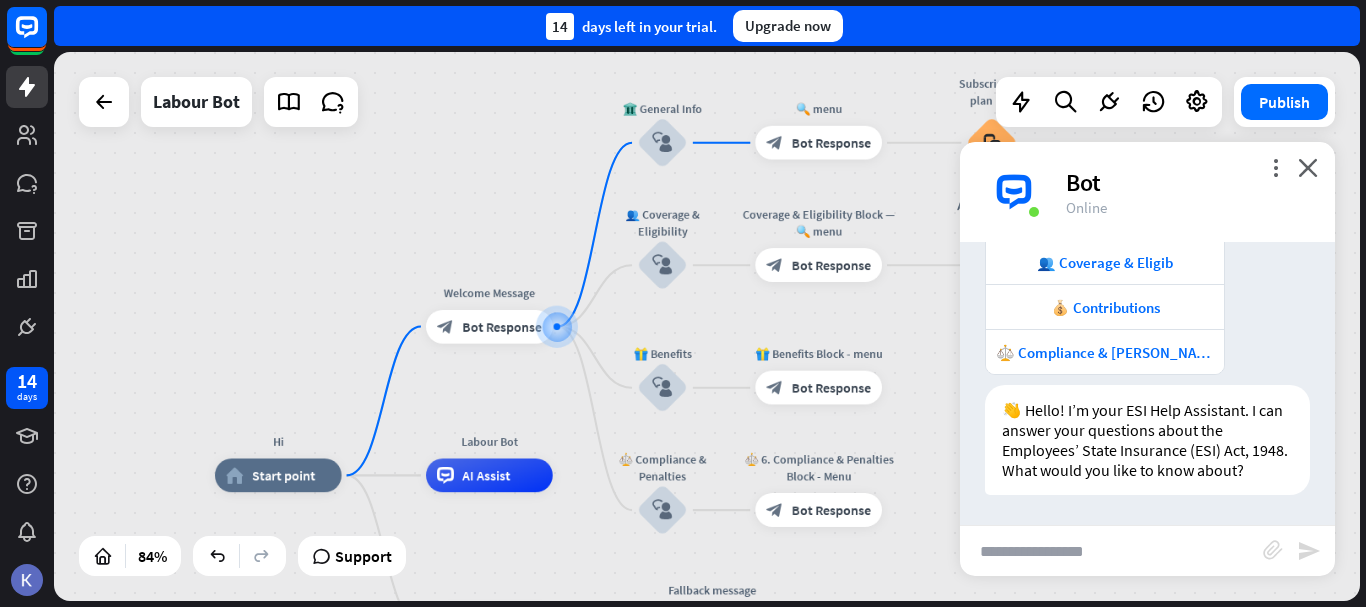 click at bounding box center [1111, 551] 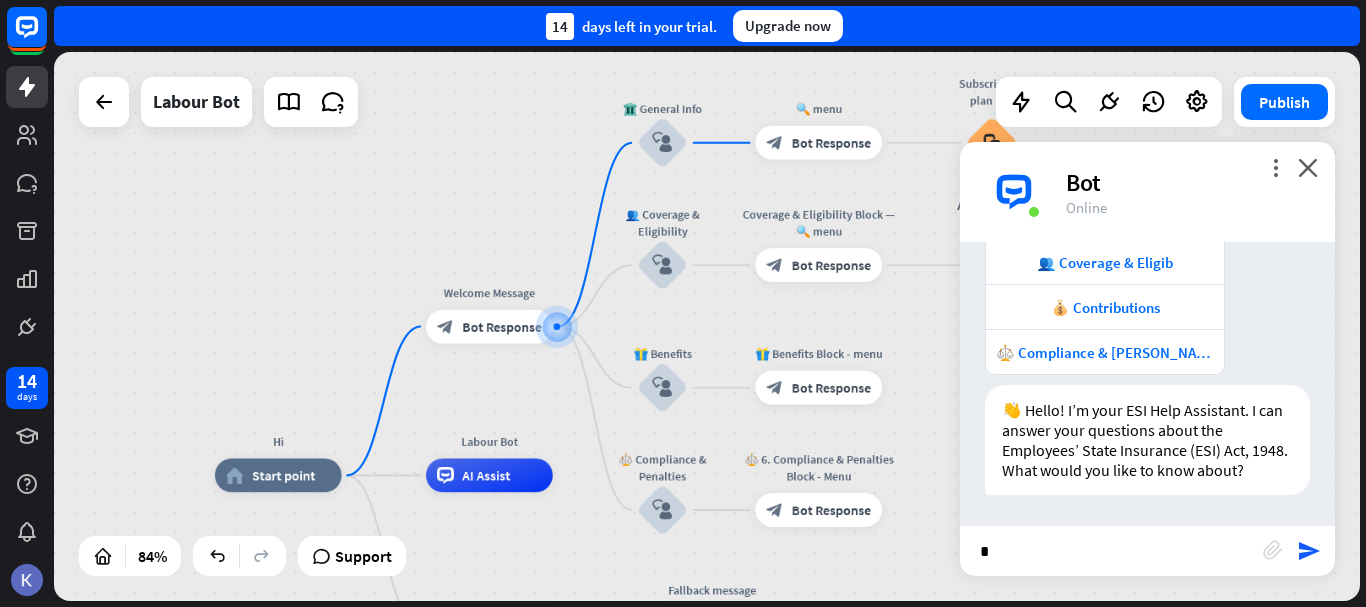 type on "**" 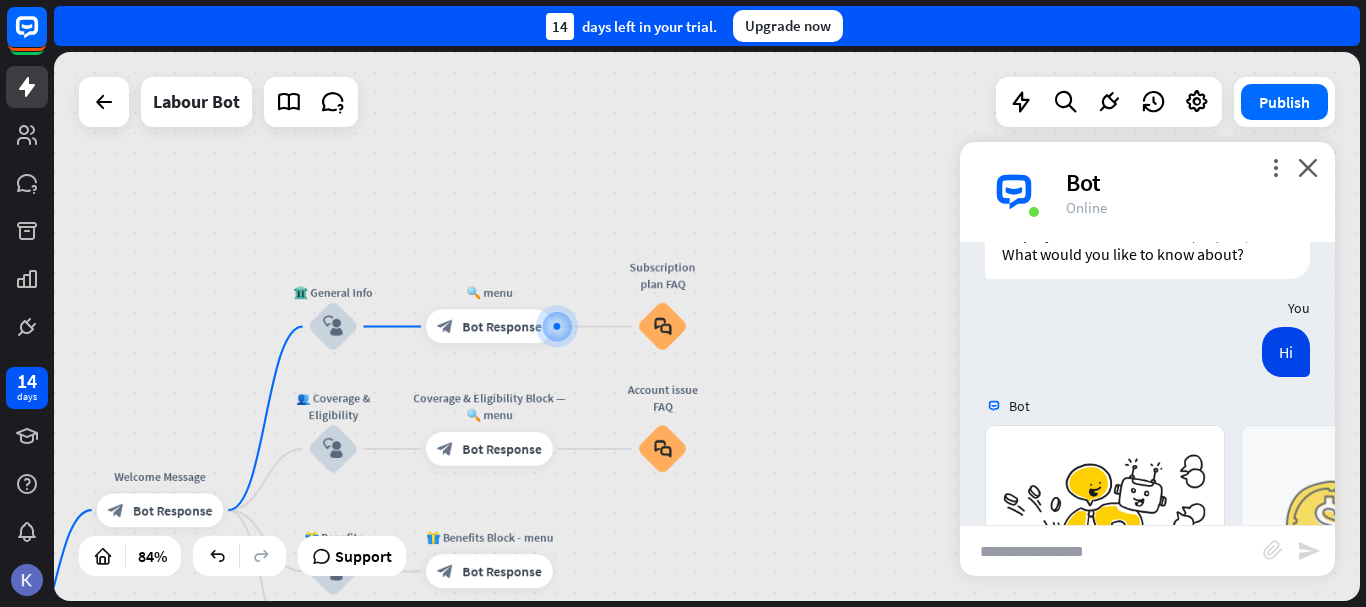 scroll, scrollTop: 3134, scrollLeft: 0, axis: vertical 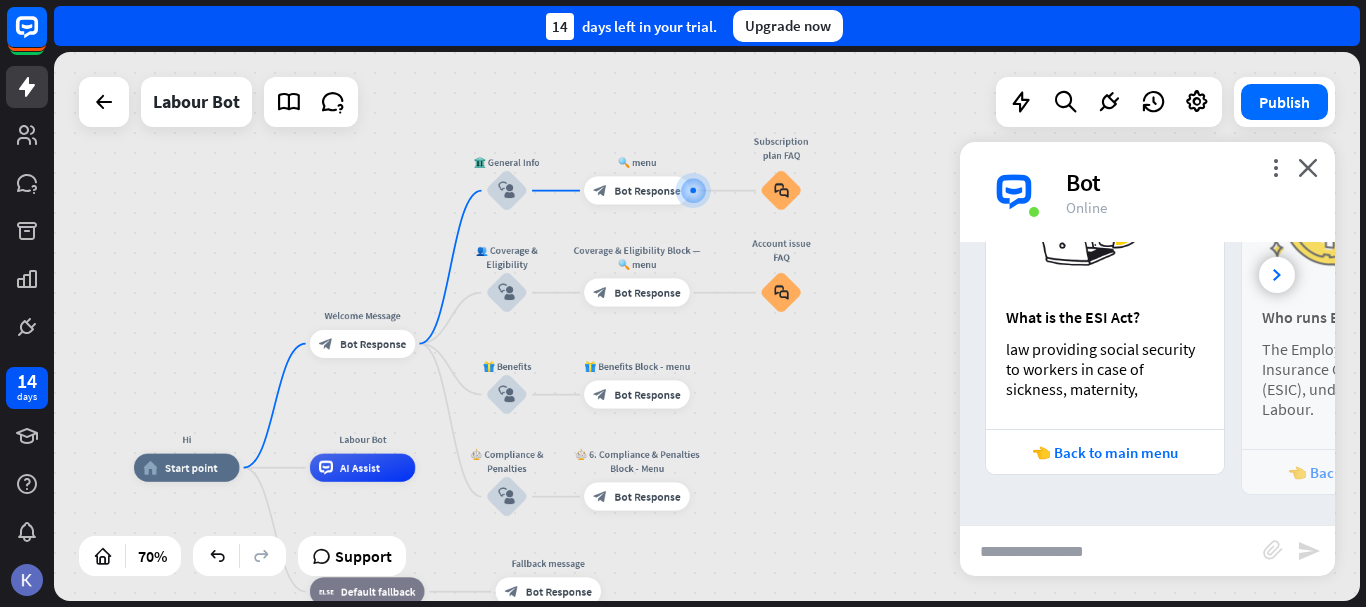 drag, startPoint x: 599, startPoint y: 168, endPoint x: 716, endPoint y: 59, distance: 159.90622 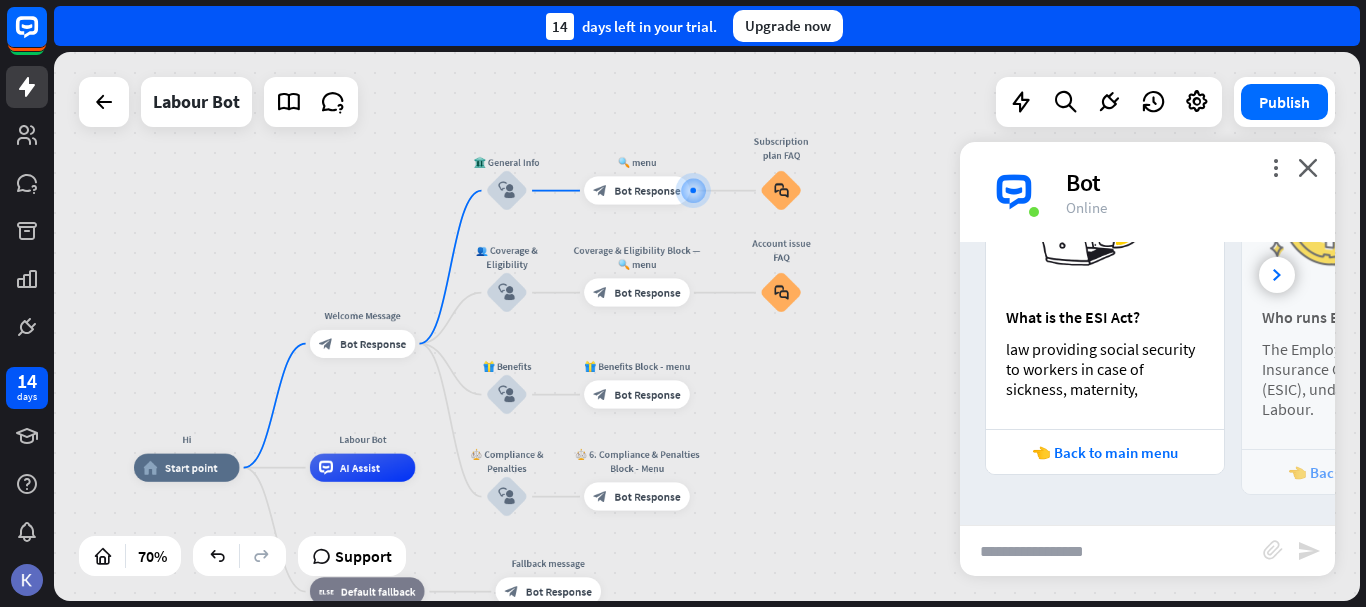 click on "Hi   home_2   Start point                 Welcome Message   block_bot_response   Bot Response                 🏛️ General Info   block_user_input                  🔍 menu   block_bot_response   Bot Response                     Subscription plan FAQ   block_faq                 👥 Coverage & Eligibility   block_user_input                 Coverage & Eligibility Block — 🔍 menu   block_bot_response   Bot Response                 Account issue FAQ   block_faq                 🎁 Benefits   block_user_input                 🎁  Benefits Block - menu   block_bot_response   Bot Response                 ⚖️ Compliance & Penalties   block_user_input                 ⚖️ 6. Compliance & Penalties Block - Menu   block_bot_response   Bot Response                 Labour Bot     AI Assist                   block_fallback   Default fallback                 Fallback message   block_bot_response   Bot Response" at bounding box center (707, 326) 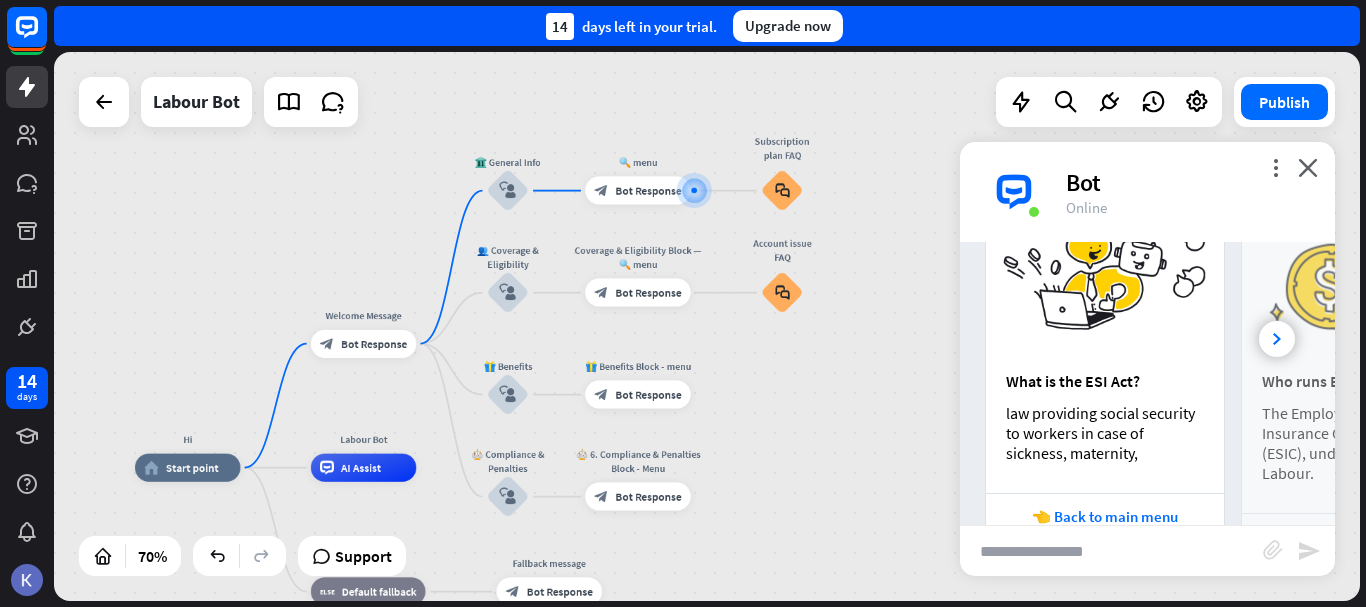 scroll, scrollTop: 3071, scrollLeft: 0, axis: vertical 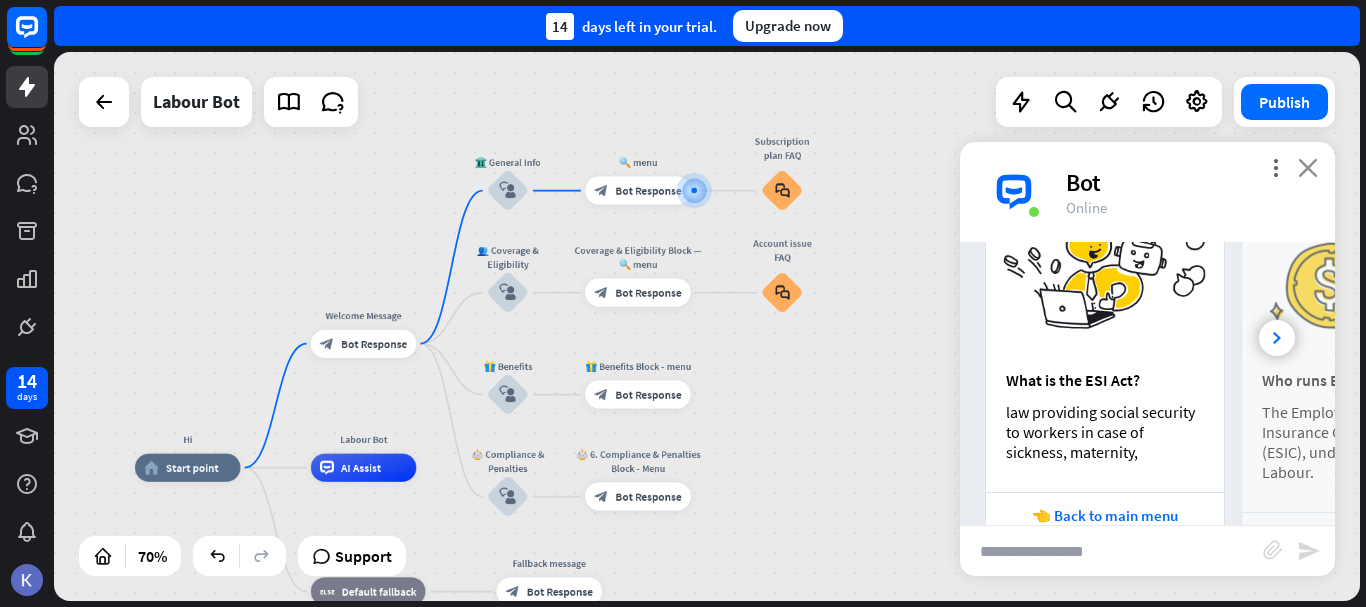 click on "close" at bounding box center (1308, 167) 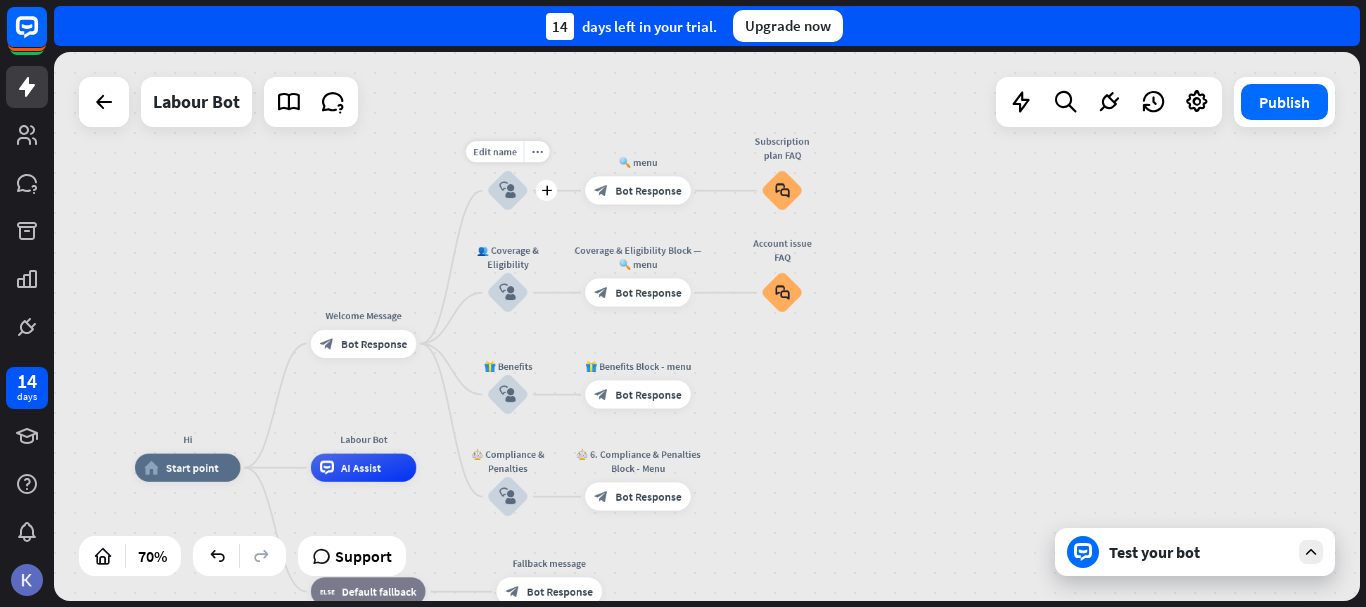 click on "block_user_input" at bounding box center (507, 190) 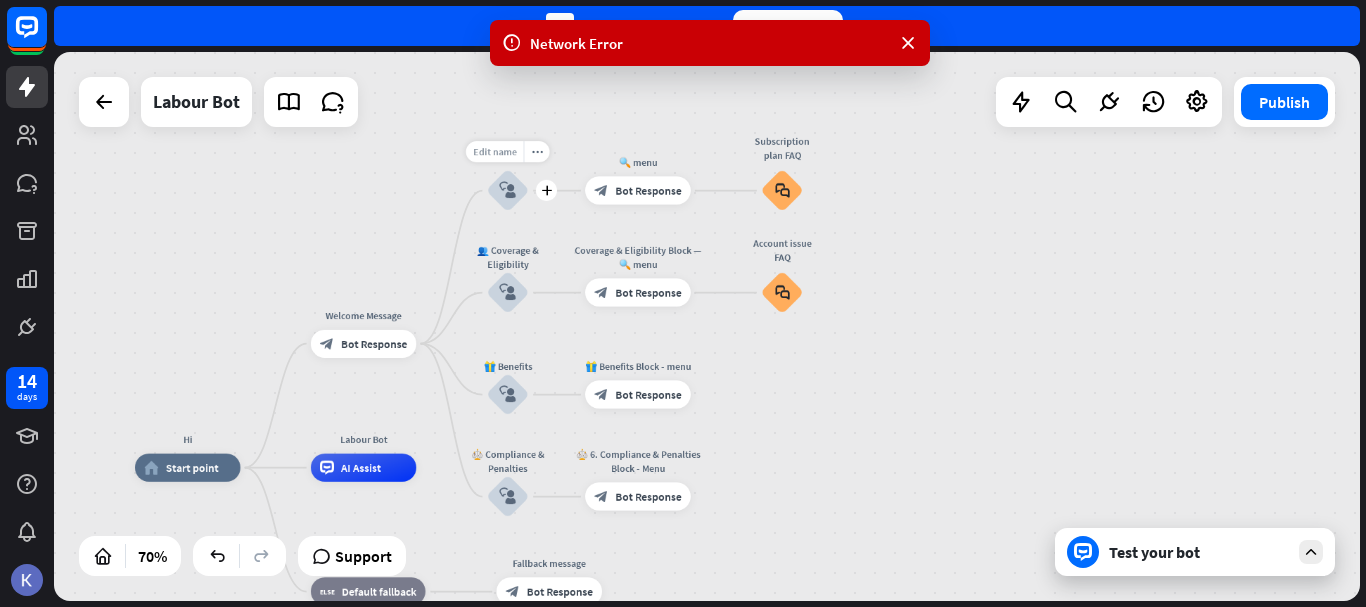 click on "Edit name" at bounding box center [495, 152] 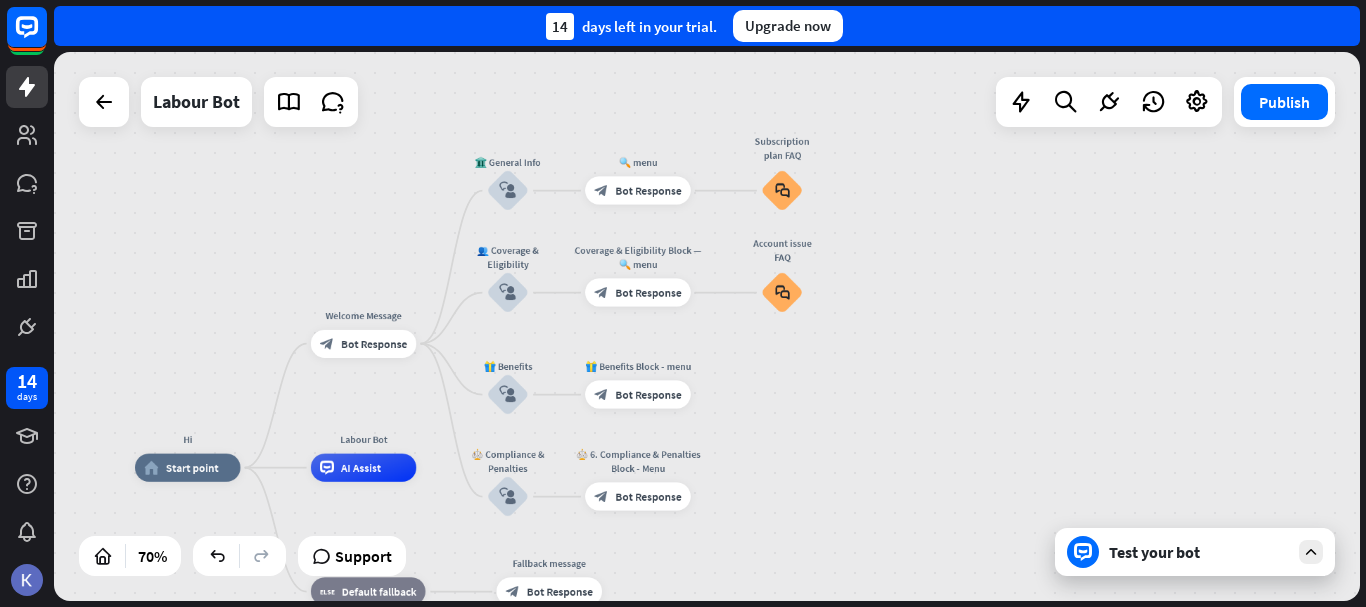 click on "Hi   home_2   Start point                 Welcome Message   block_bot_response   Bot Response                 🏛️ General Info   block_user_input                  🔍 menu   block_bot_response   Bot Response                 Subscription plan FAQ   block_faq                 👥 Coverage & Eligibility   block_user_input                 Coverage & Eligibility Block — 🔍 menu   block_bot_response   Bot Response                 Account issue FAQ   block_faq                 🎁 Benefits   block_user_input                 🎁  Benefits Block - menu   block_bot_response   Bot Response                 ⚖️ Compliance & Penalties   block_user_input                 ⚖️ 6. Compliance & Penalties Block - Menu   block_bot_response   Bot Response                 Labour Bot     AI Assist                   block_fallback   Default fallback                 Fallback message   block_bot_response   Bot Response" at bounding box center (707, 326) 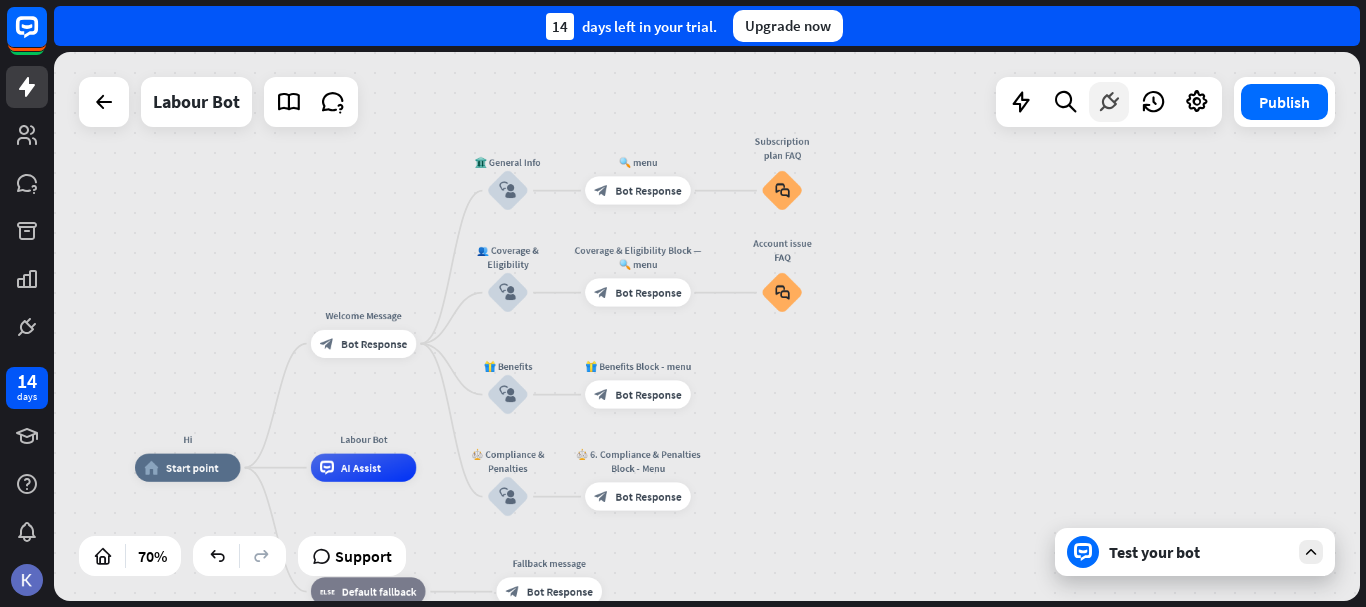 click at bounding box center (1109, 102) 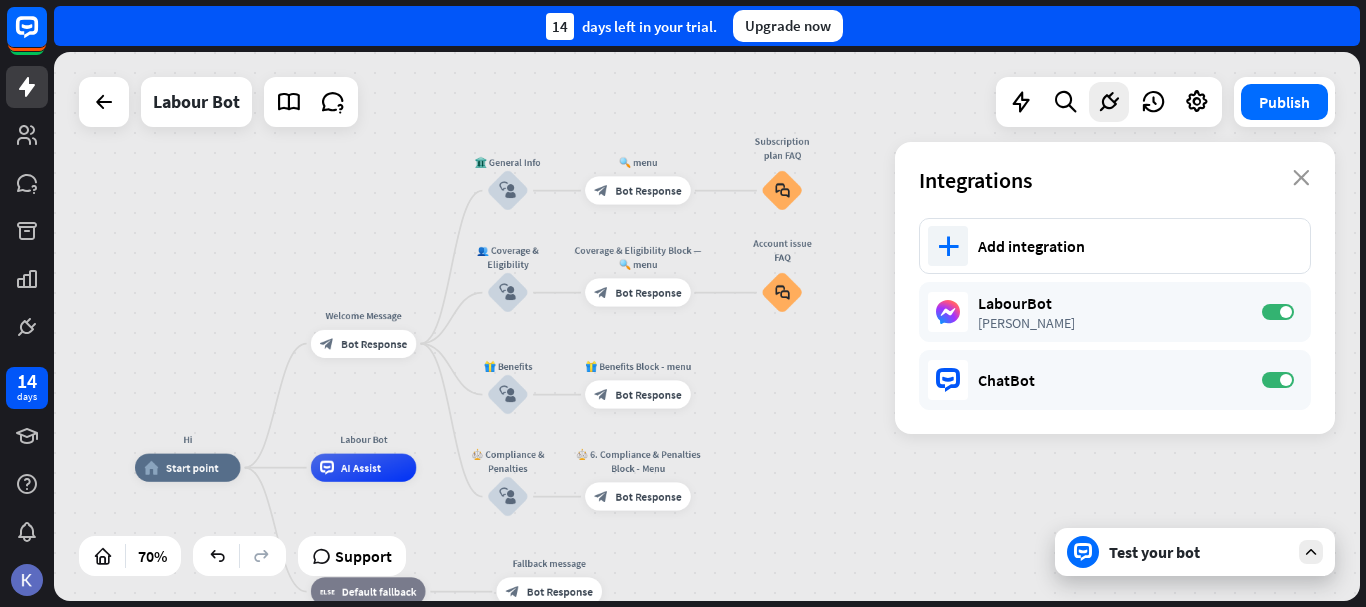 click on "Test your bot" at bounding box center (1199, 552) 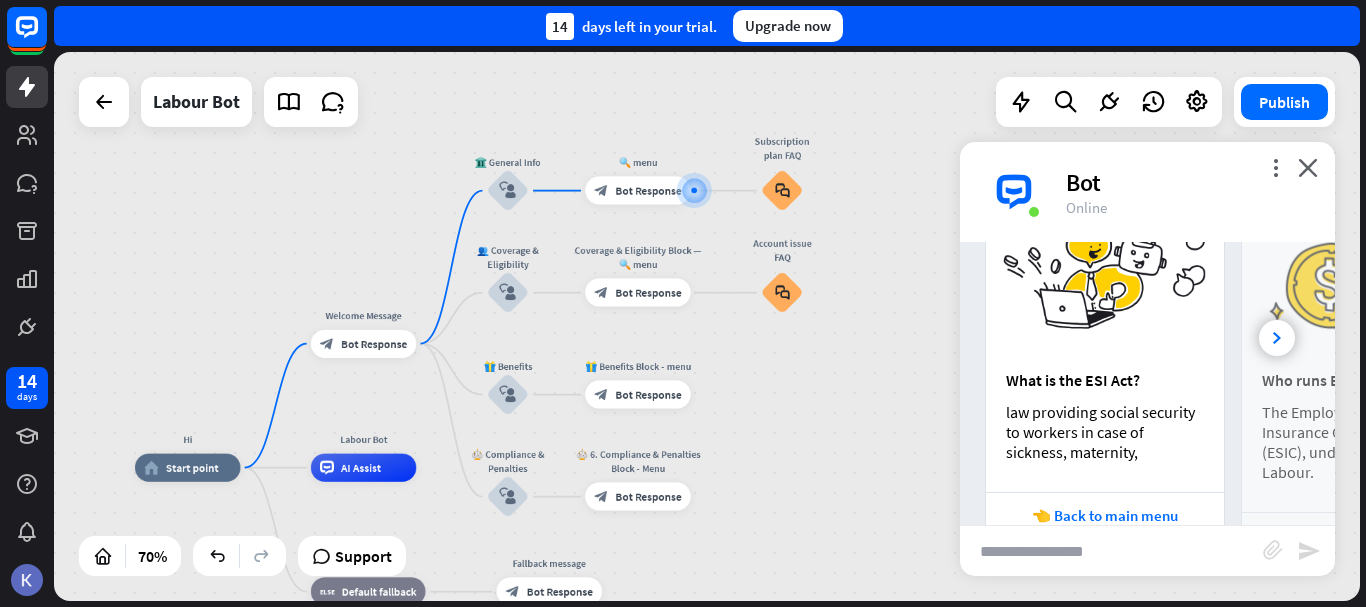 scroll, scrollTop: 3131, scrollLeft: 0, axis: vertical 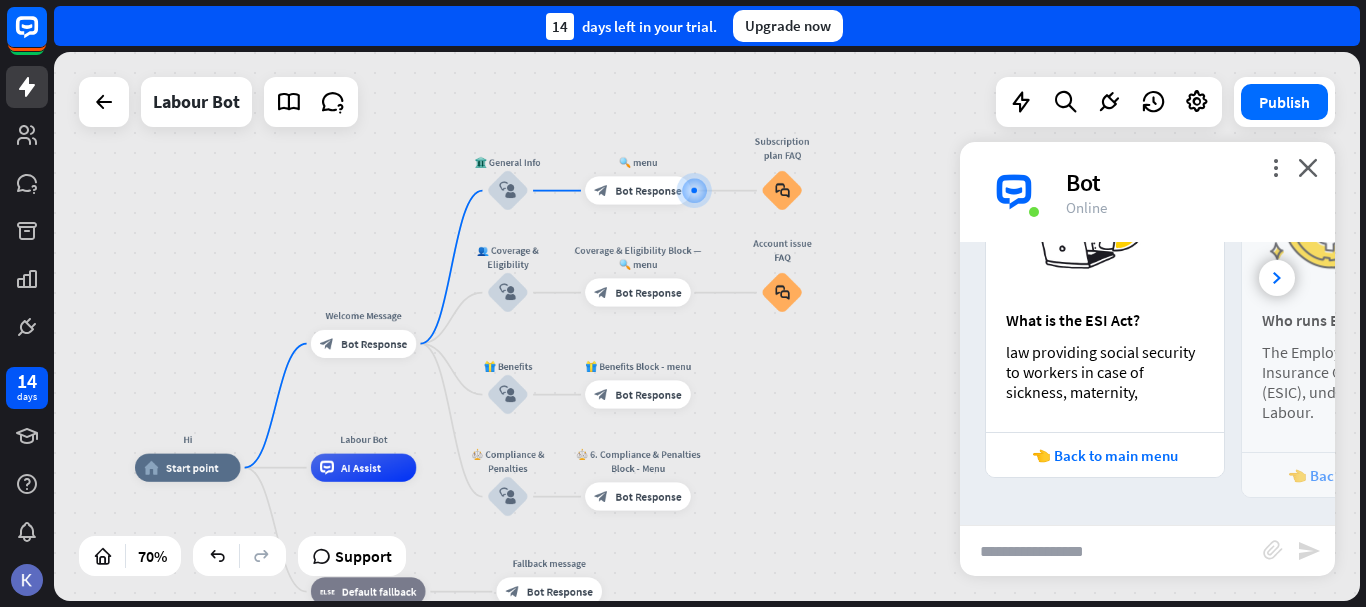 click at bounding box center [1111, 551] 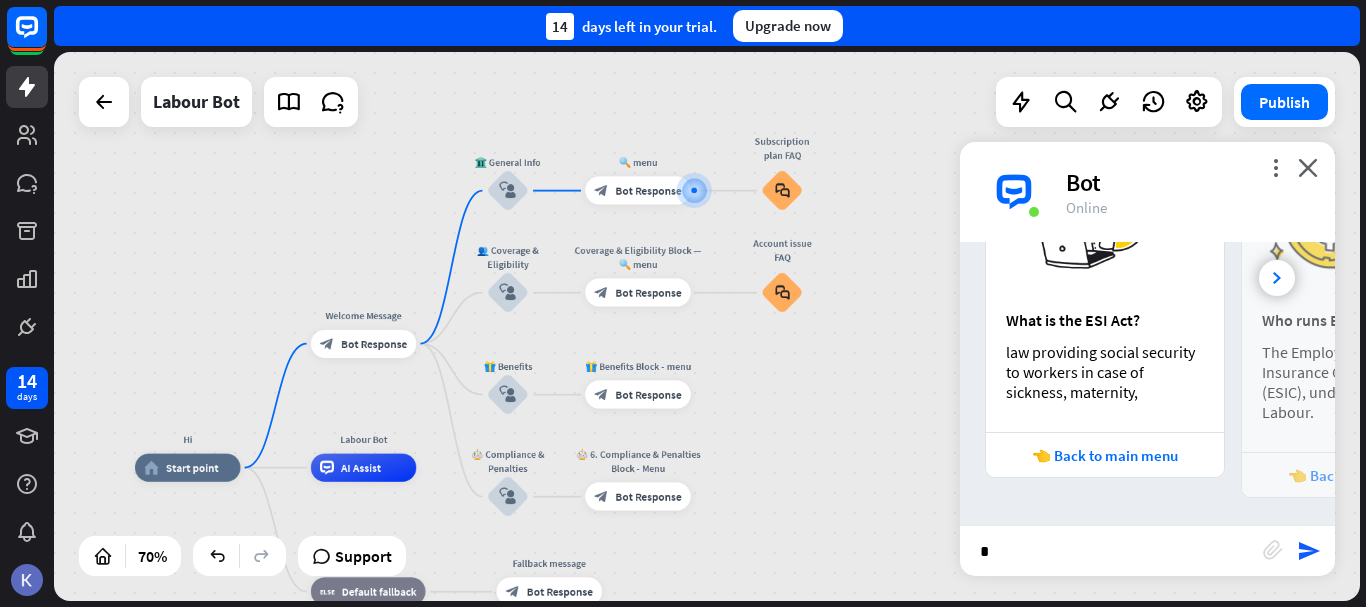 type on "**" 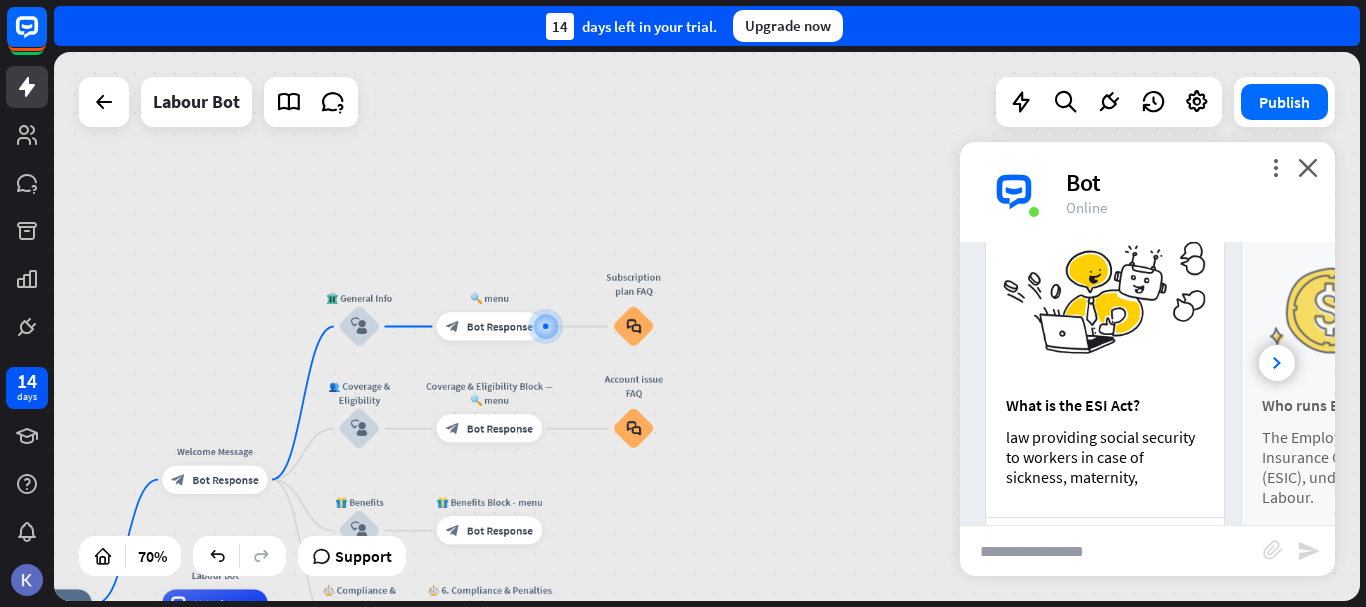 scroll, scrollTop: 3566, scrollLeft: 0, axis: vertical 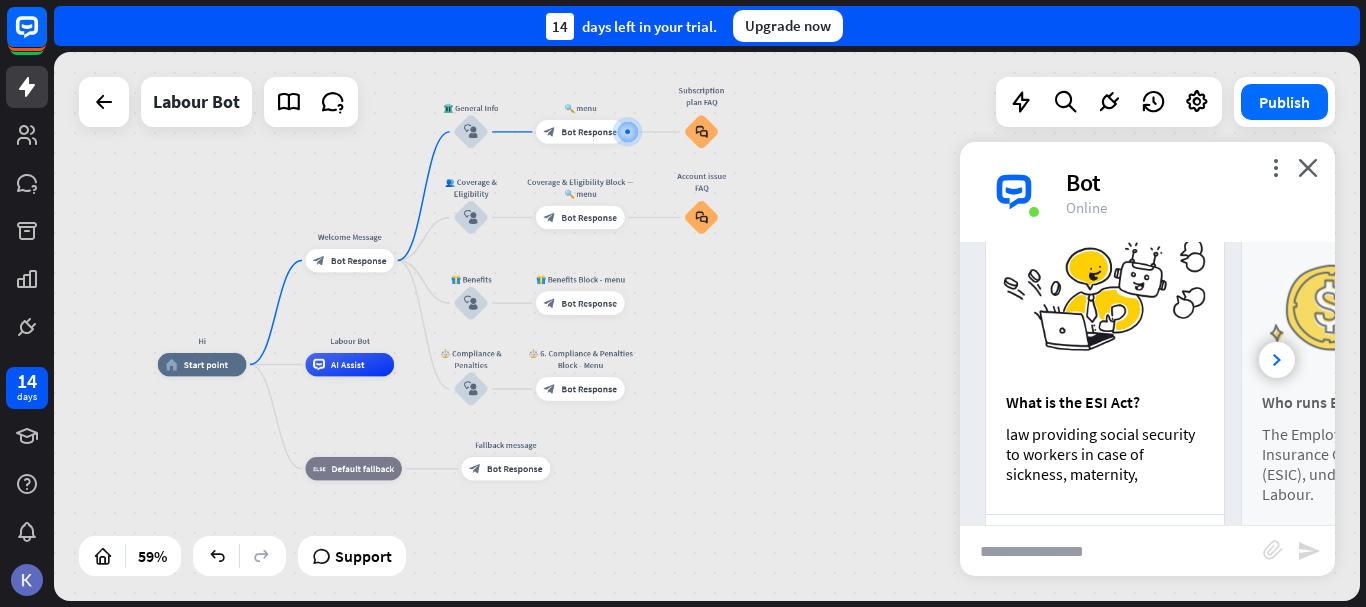 drag, startPoint x: 810, startPoint y: 402, endPoint x: 856, endPoint y: 185, distance: 221.822 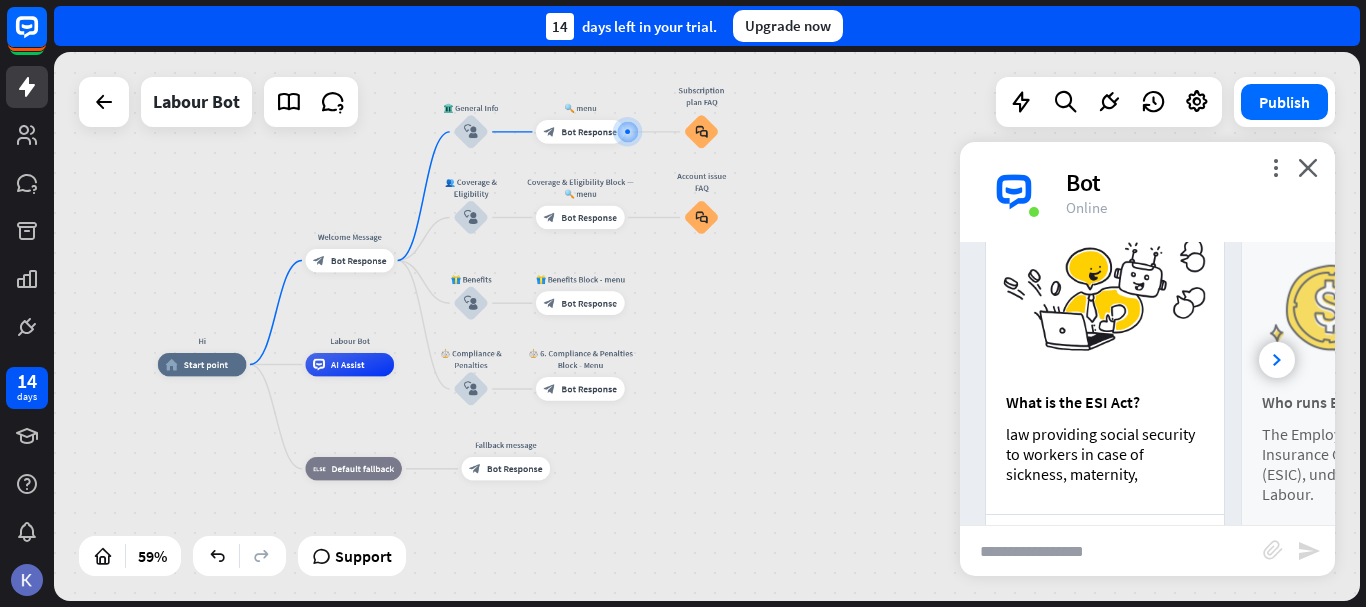 click on "Hi   home_2   Start point                 Welcome Message   block_bot_response   Bot Response                 🏛️ General Info   block_user_input                  🔍 menu   block_bot_response   Bot Response                     Subscription plan FAQ   block_faq                 👥 Coverage & Eligibility   block_user_input                 Coverage & Eligibility Block — 🔍 menu   block_bot_response   Bot Response                 Account issue FAQ   block_faq                 🎁 Benefits   block_user_input                 🎁  Benefits Block - menu   block_bot_response   Bot Response                 ⚖️ Compliance & Penalties   block_user_input                 ⚖️ 6. Compliance & Penalties Block - Menu   block_bot_response   Bot Response                 Labour Bot     AI Assist                   block_fallback   Default fallback                 Fallback message   block_bot_response   Bot Response" at bounding box center (707, 326) 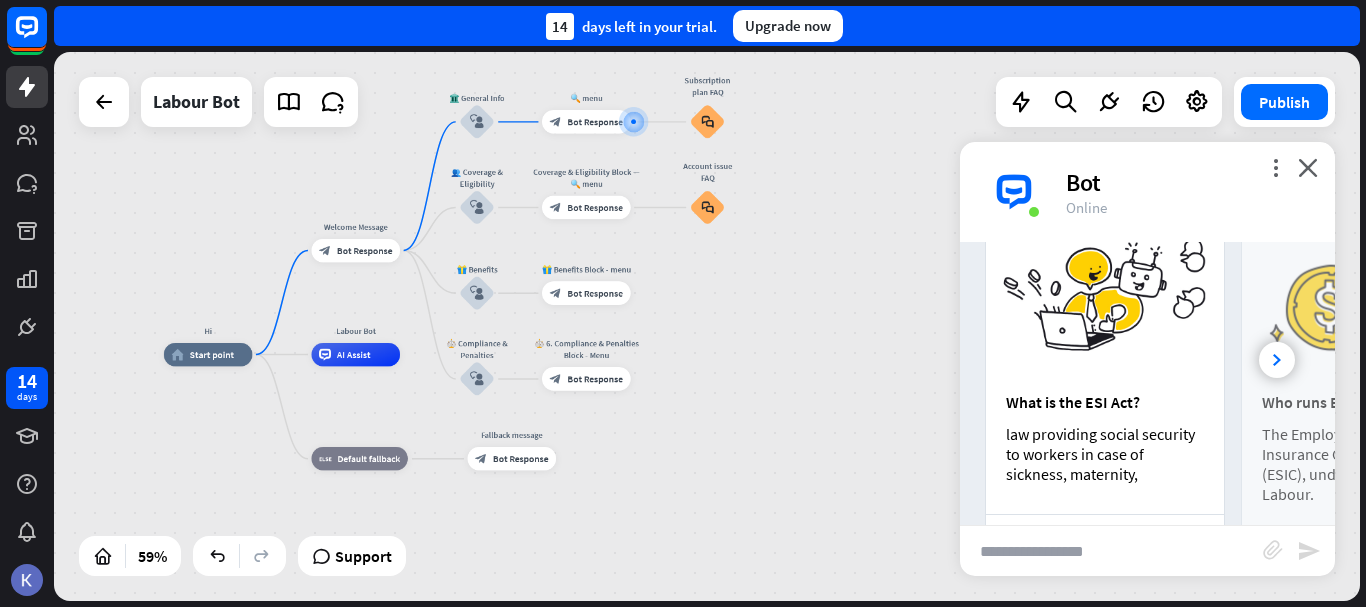 click at bounding box center [1111, 551] 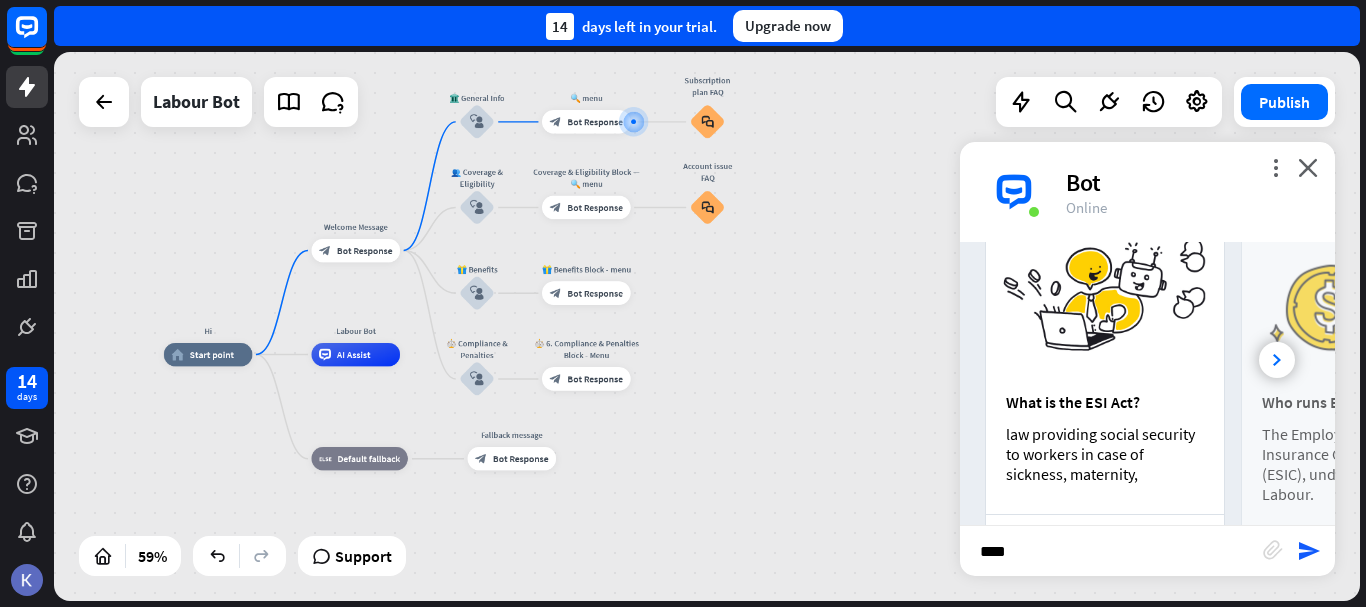 type on "*****" 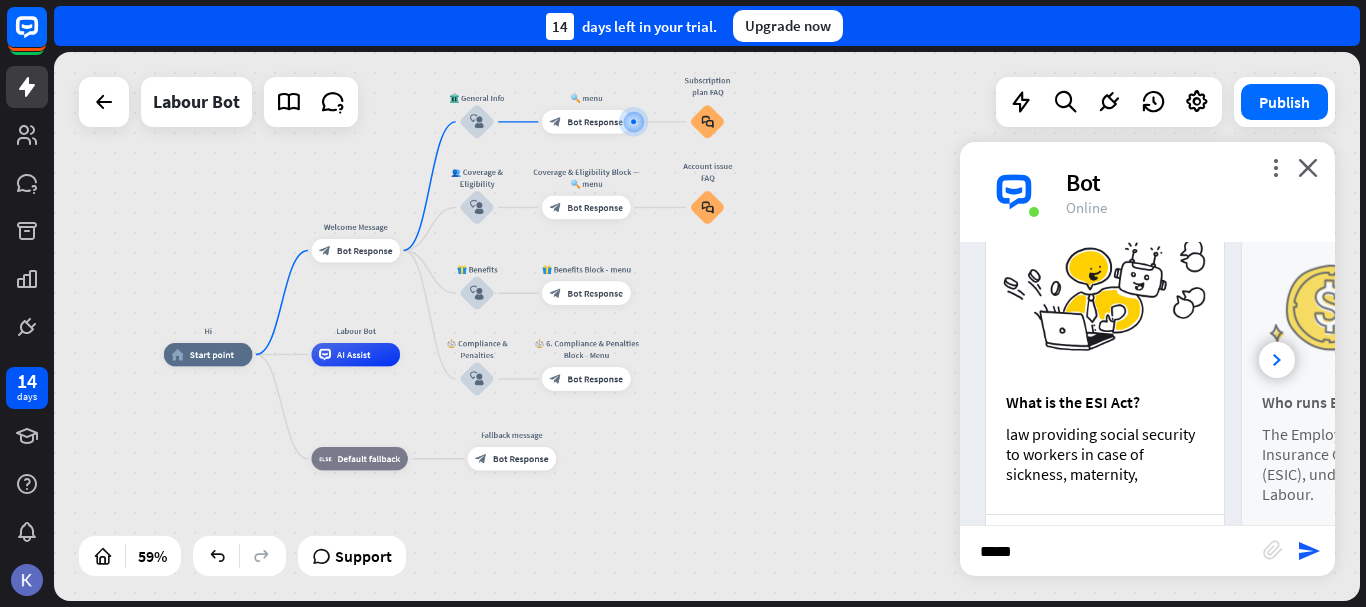 type 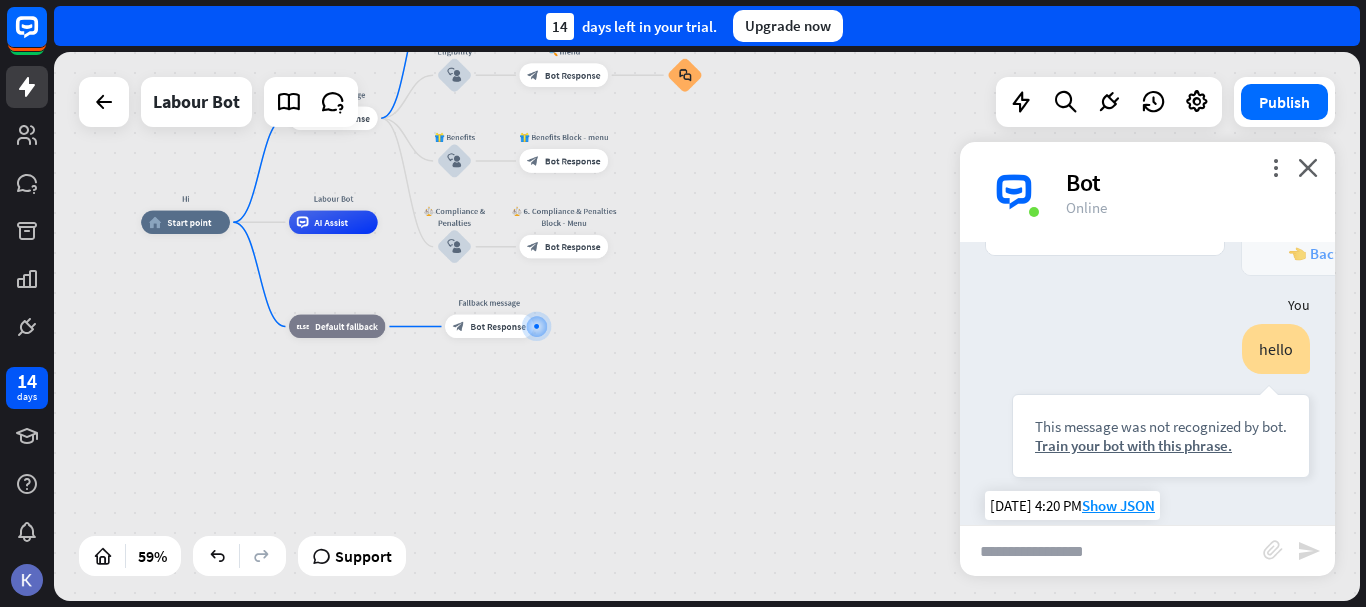 scroll, scrollTop: 3864, scrollLeft: 0, axis: vertical 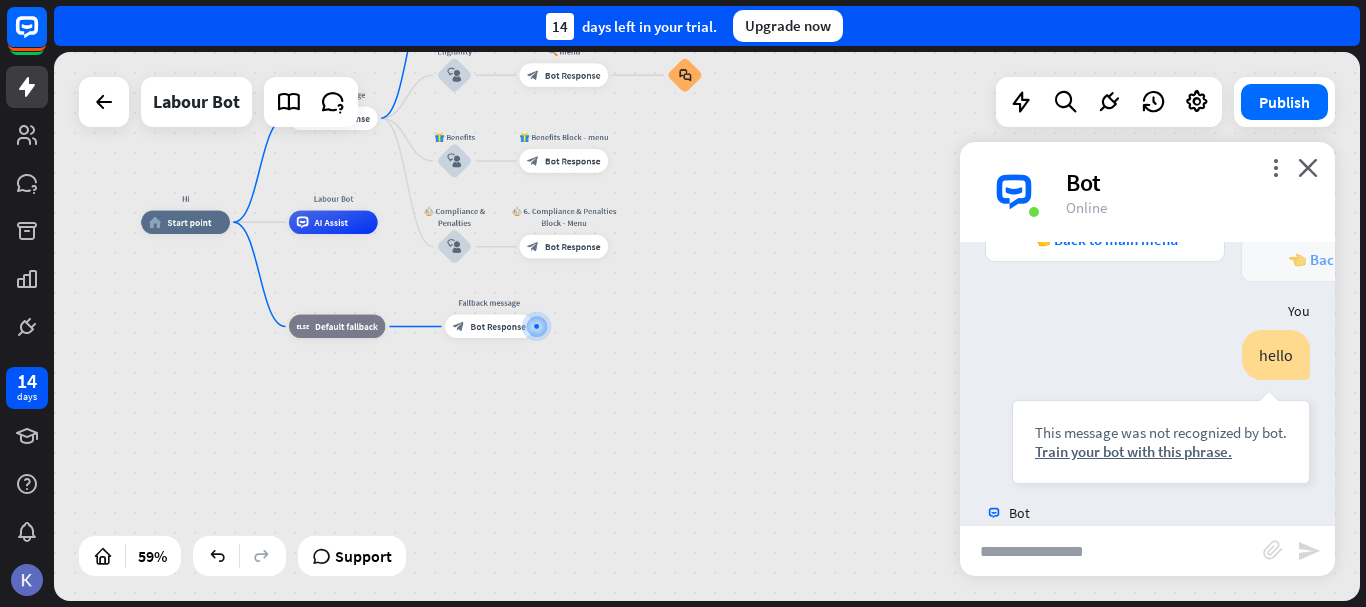 click on "Hi   home_2   Start point                 Welcome Message   block_bot_response   Bot Response                 🏛️ General Info   block_user_input                  🔍 menu   block_bot_response   Bot Response                 Subscription plan FAQ   block_faq                 👥 Coverage & Eligibility   block_user_input                 Coverage & Eligibility Block — 🔍 menu   block_bot_response   Bot Response                 Account issue FAQ   block_faq                 🎁 Benefits   block_user_input                 🎁  Benefits Block - menu   block_bot_response   Bot Response                 ⚖️ Compliance & Penalties   block_user_input                 ⚖️ 6. Compliance & Penalties Block - Menu   block_bot_response   Bot Response                 Labour Bot     AI Assist                   block_fallback   Default fallback                 Fallback message   block_bot_response   Bot Response" at bounding box center [527, 384] 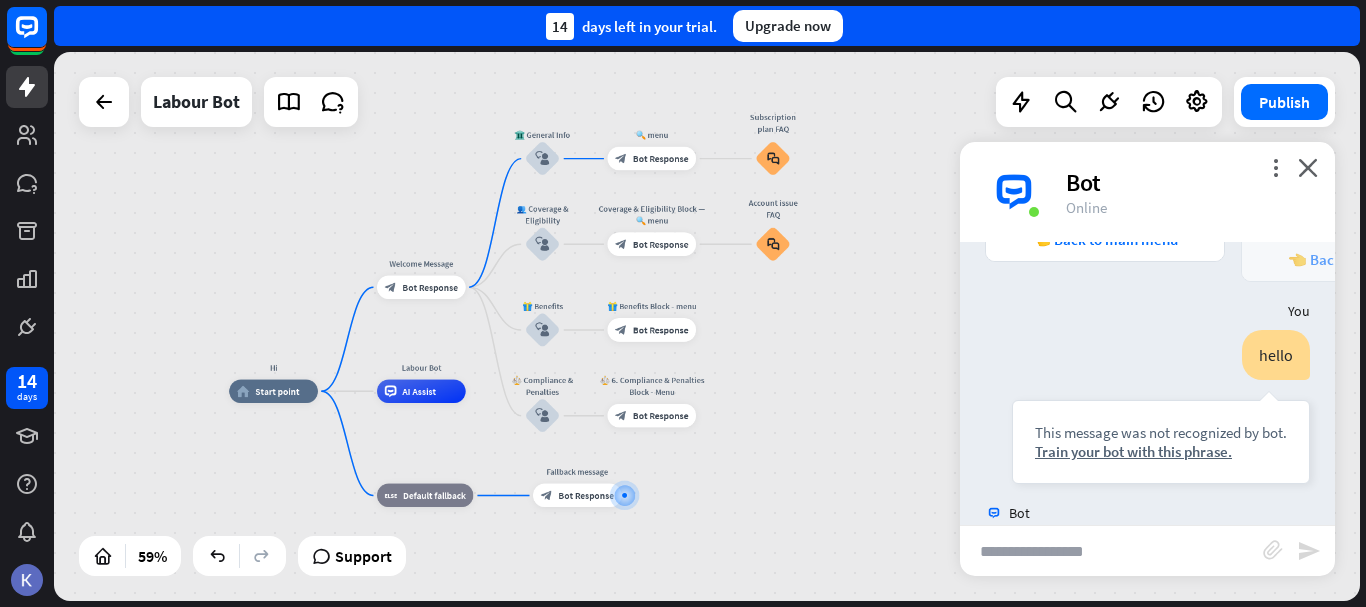 drag, startPoint x: 656, startPoint y: 284, endPoint x: 750, endPoint y: 454, distance: 194.25757 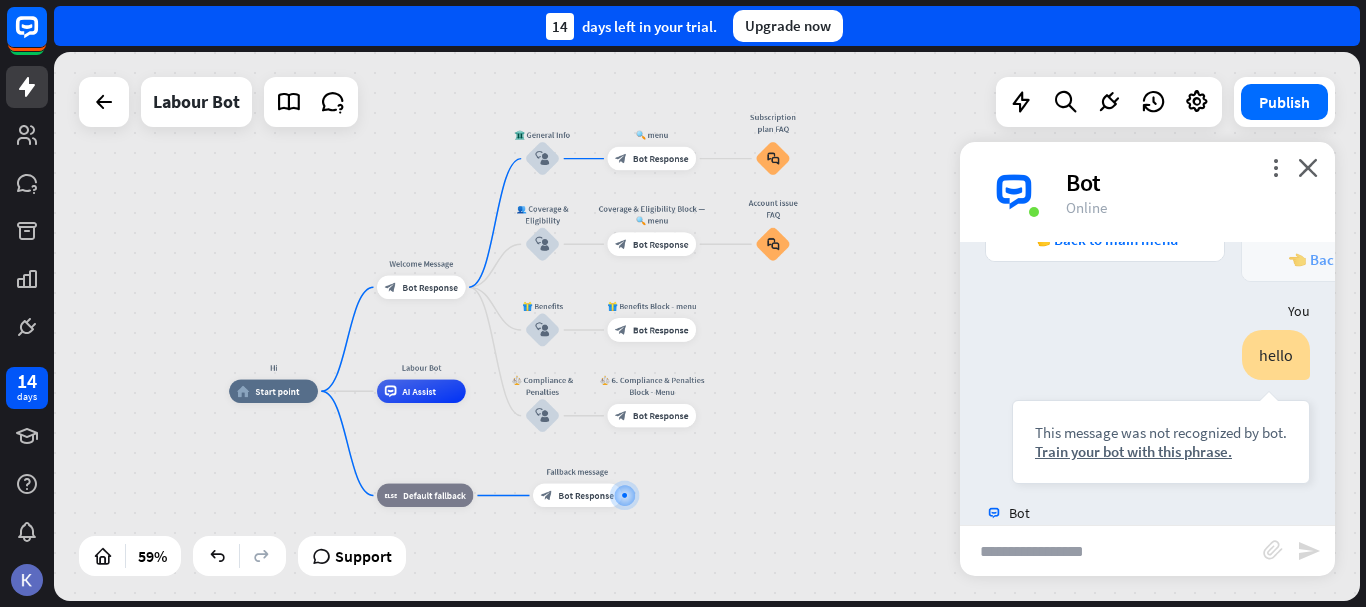 click on "Hi   home_2   Start point                 Welcome Message   block_bot_response   Bot Response                 🏛️ General Info   block_user_input                  🔍 menu   block_bot_response   Bot Response                 Subscription plan FAQ   block_faq                 👥 Coverage & Eligibility   block_user_input                 Coverage & Eligibility Block — 🔍 menu   block_bot_response   Bot Response                 Account issue FAQ   block_faq                 🎁 Benefits   block_user_input                 🎁  Benefits Block - menu   block_bot_response   Bot Response                 ⚖️ Compliance & Penalties   block_user_input                 ⚖️ 6. Compliance & Penalties Block - Menu   block_bot_response   Bot Response                 Labour Bot     AI Assist                   block_fallback   Default fallback                 Fallback message   block_bot_response   Bot Response" at bounding box center (615, 553) 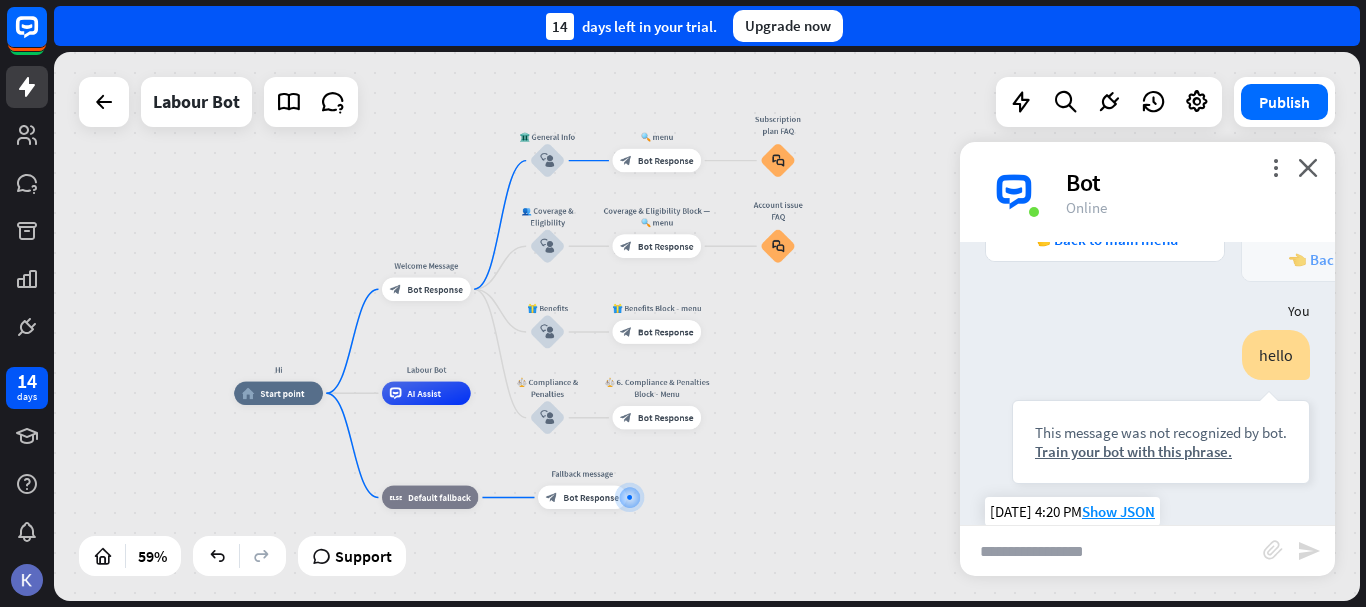 scroll, scrollTop: 4026, scrollLeft: 0, axis: vertical 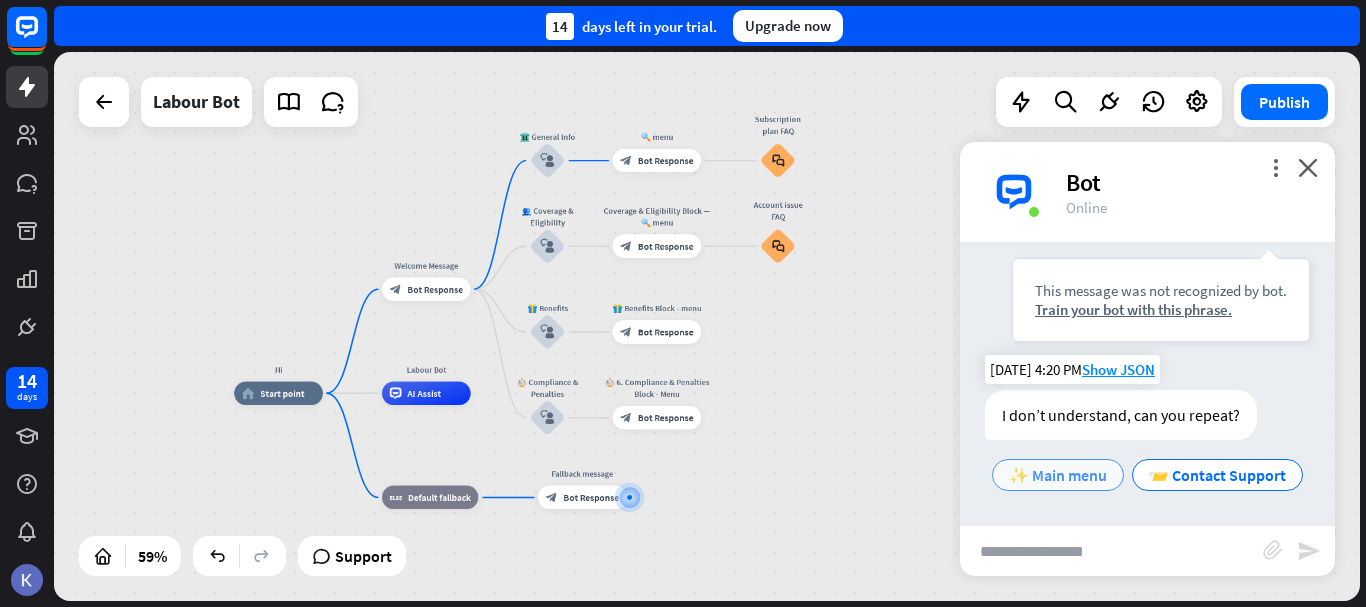 click on "✨ Main menu" at bounding box center [1058, 475] 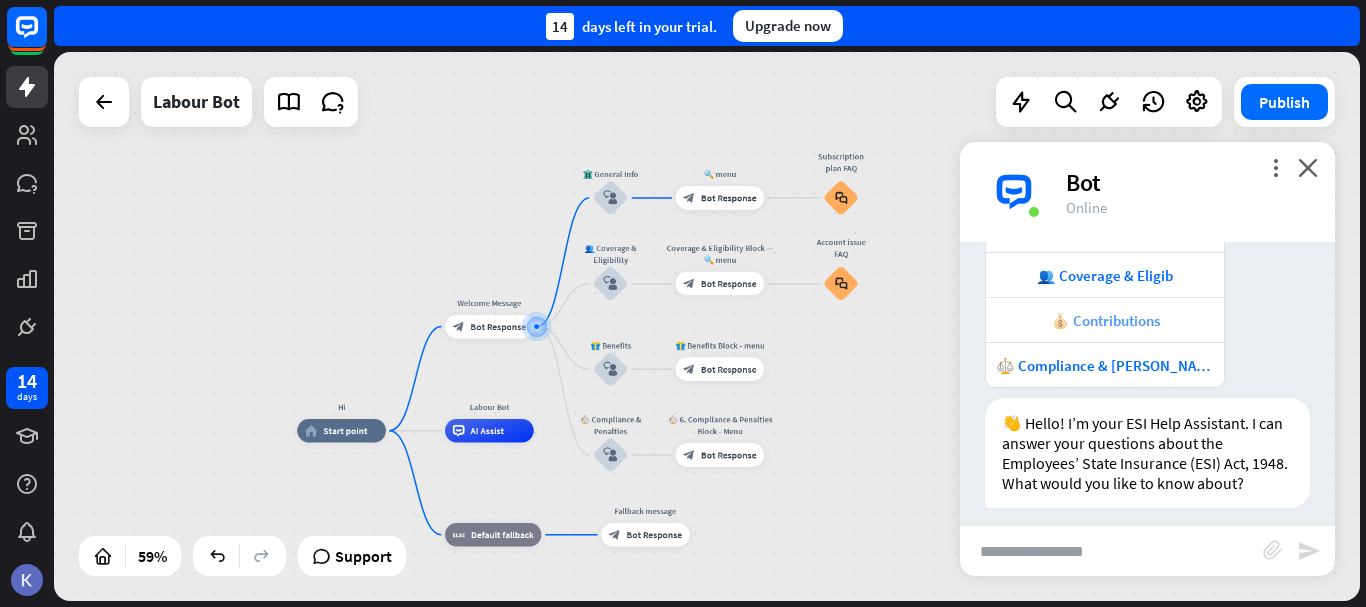 scroll, scrollTop: 4683, scrollLeft: 0, axis: vertical 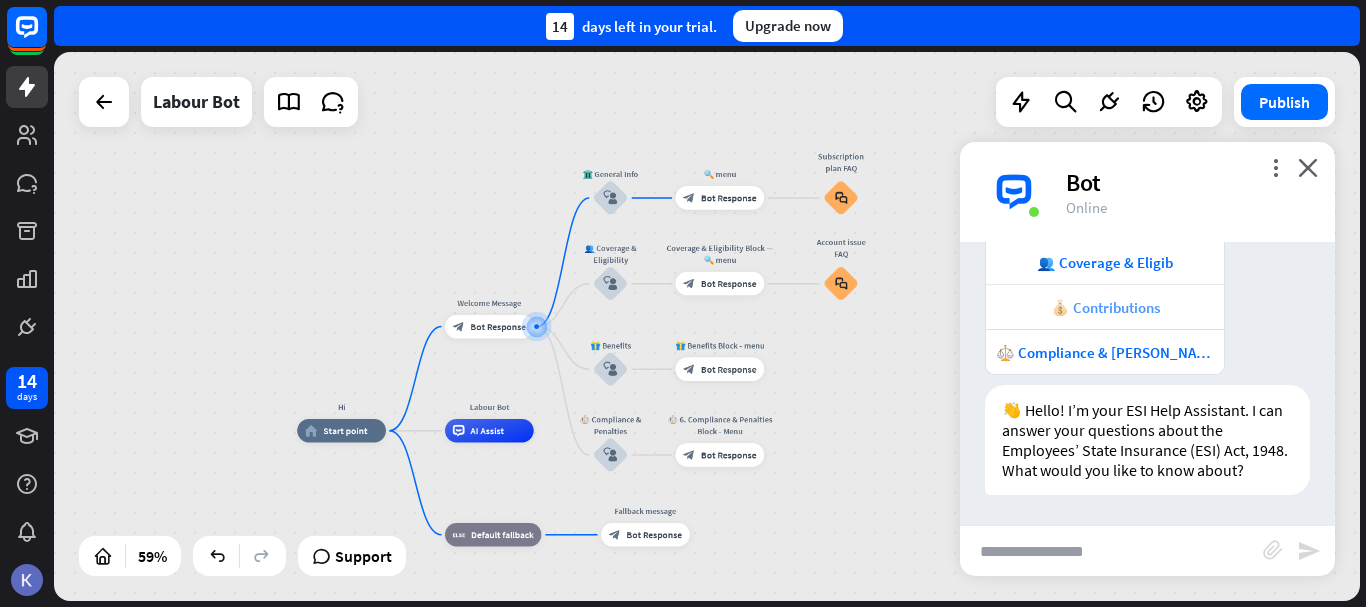 click on "💰 Contributions" at bounding box center [1105, 307] 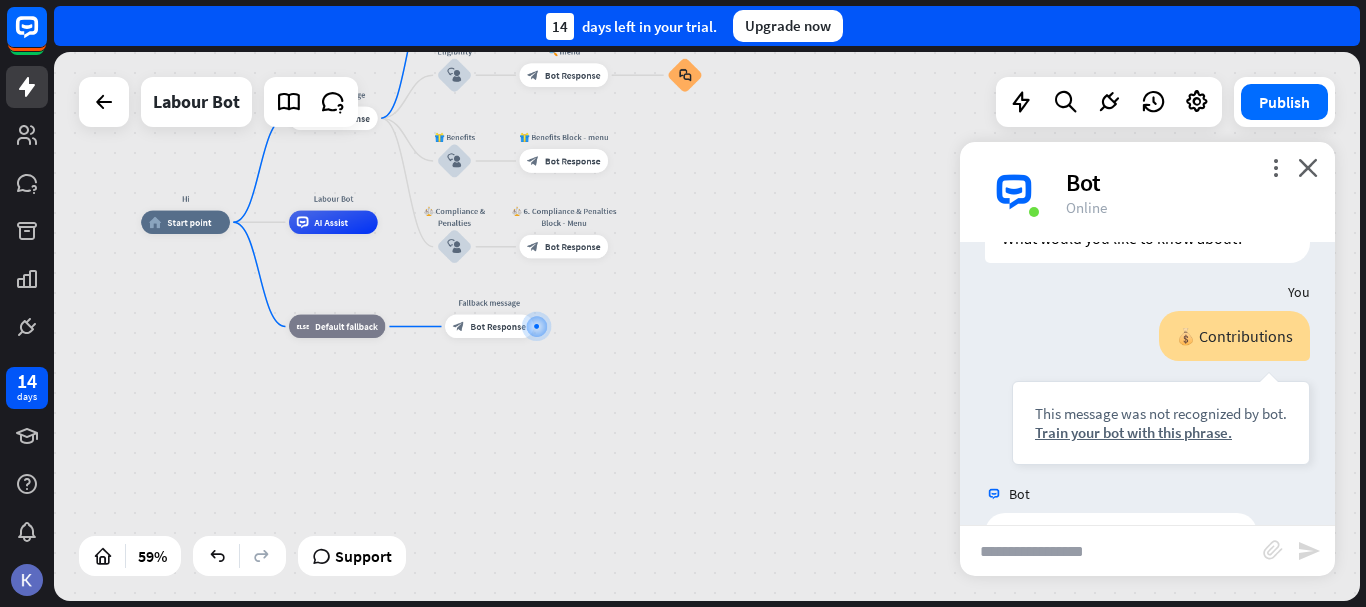 scroll, scrollTop: 4914, scrollLeft: 0, axis: vertical 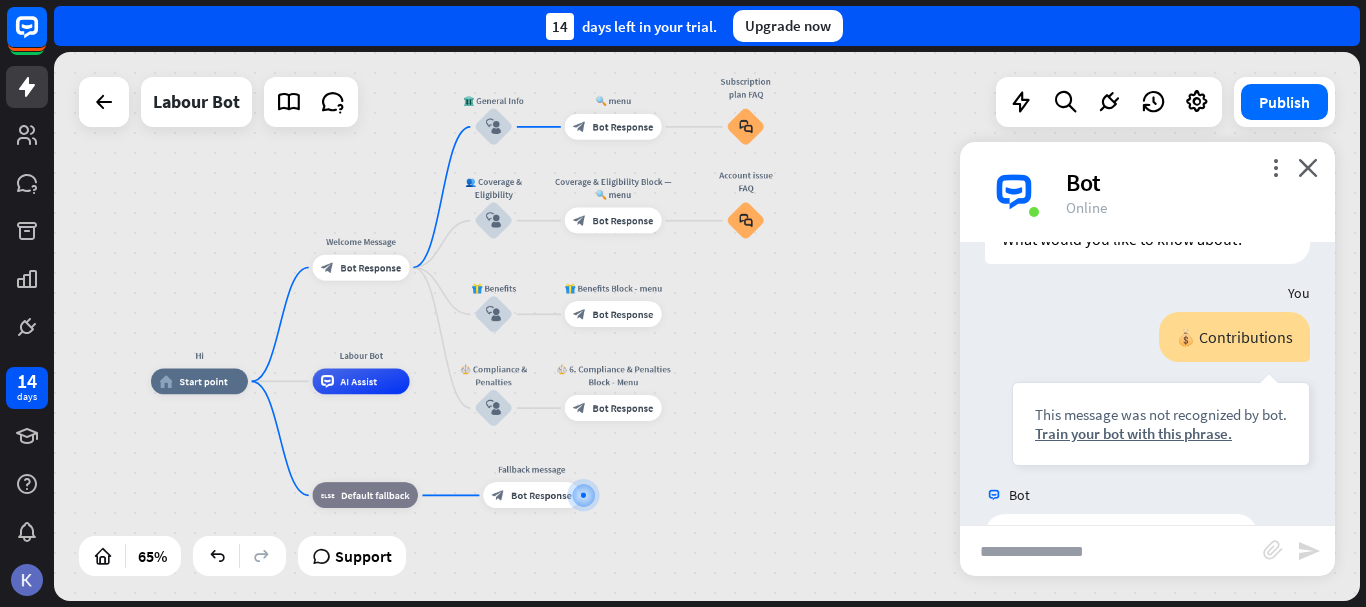 drag, startPoint x: 713, startPoint y: 211, endPoint x: 795, endPoint y: 388, distance: 195.07178 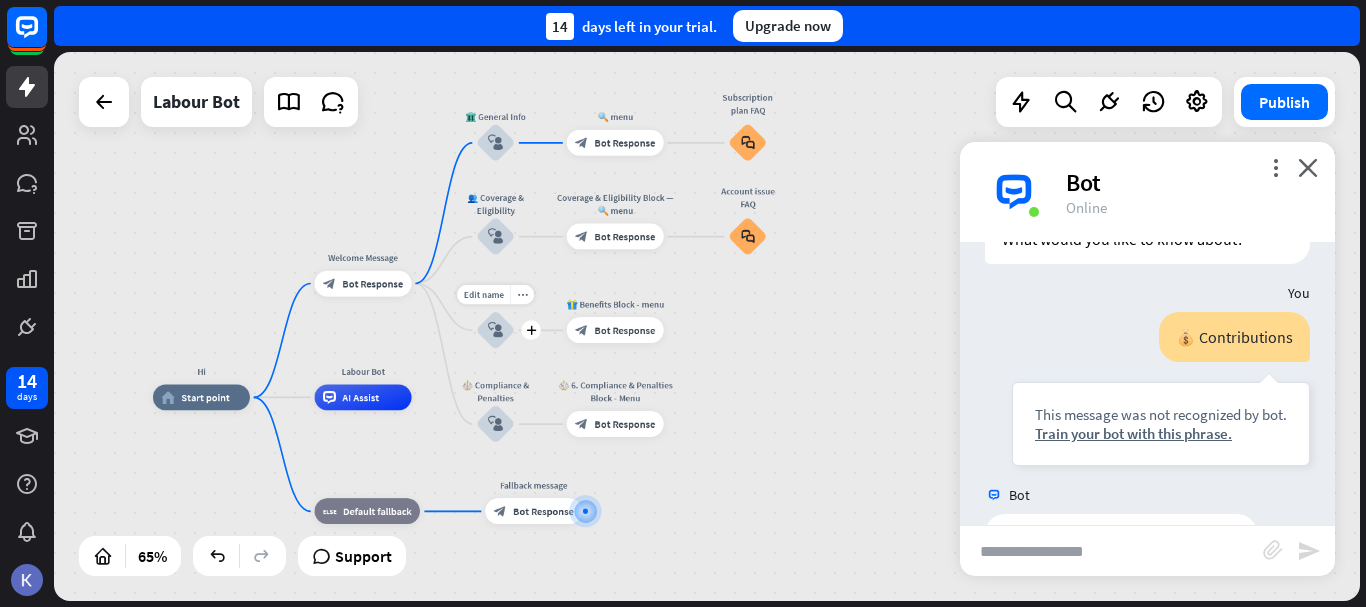 click on "block_user_input" at bounding box center [496, 331] 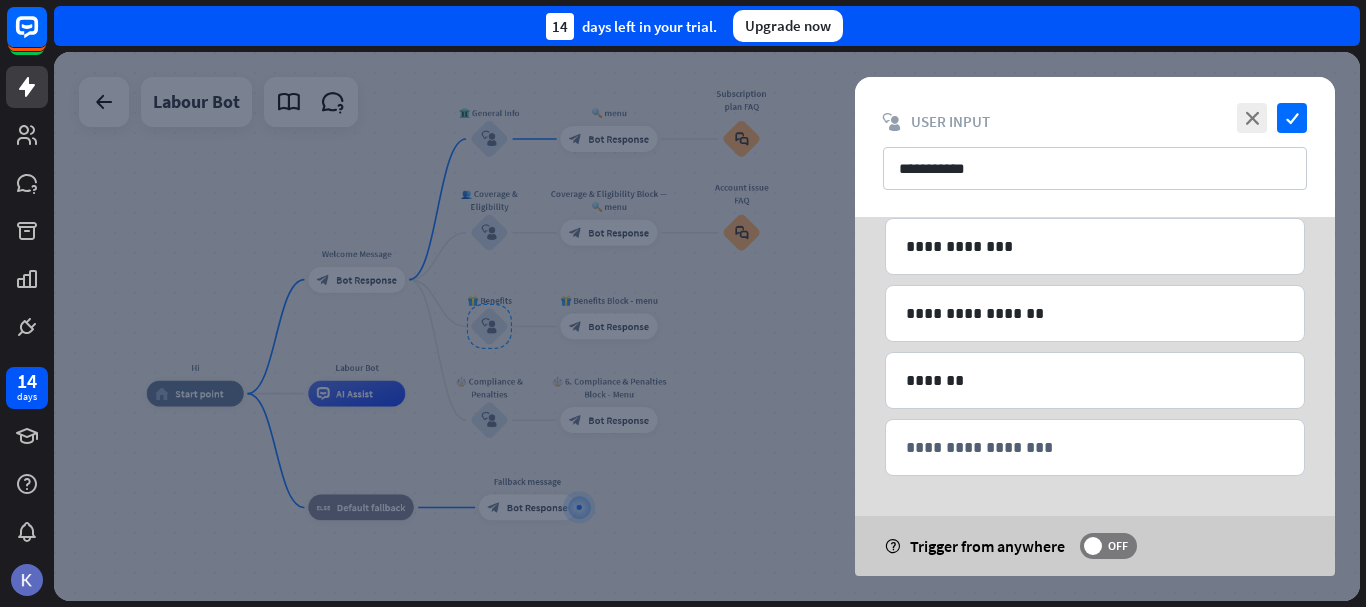 scroll, scrollTop: 0, scrollLeft: 0, axis: both 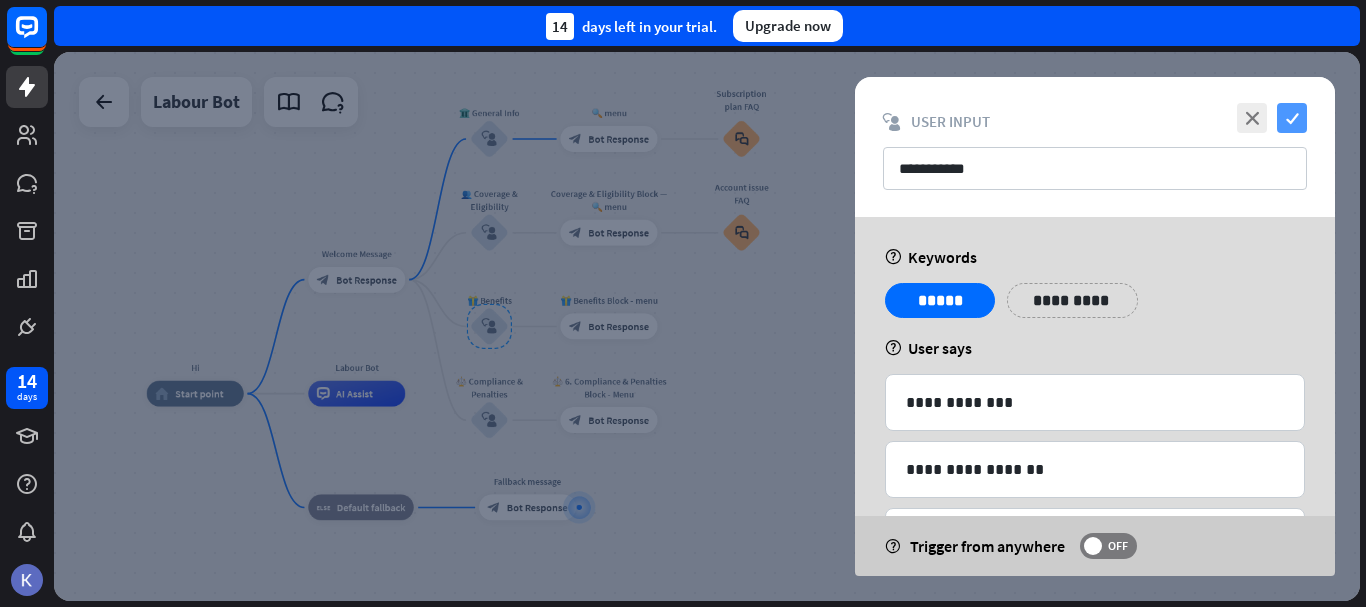 click on "check" at bounding box center (1292, 118) 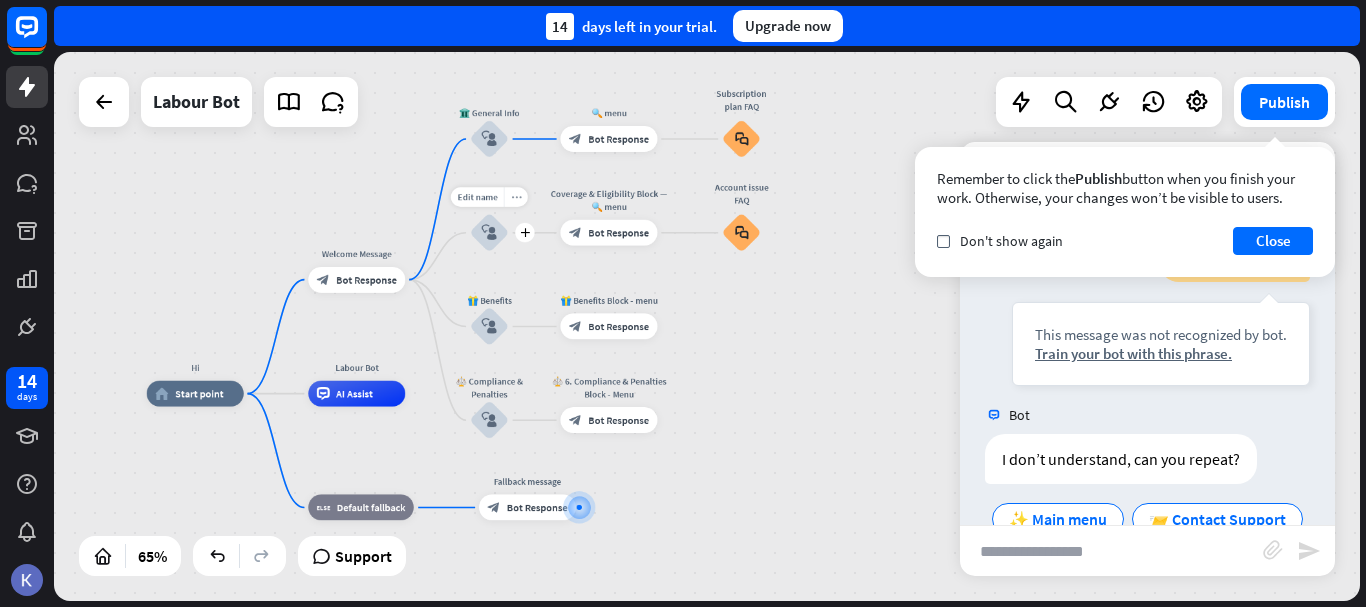 click on "more_horiz" at bounding box center (516, 196) 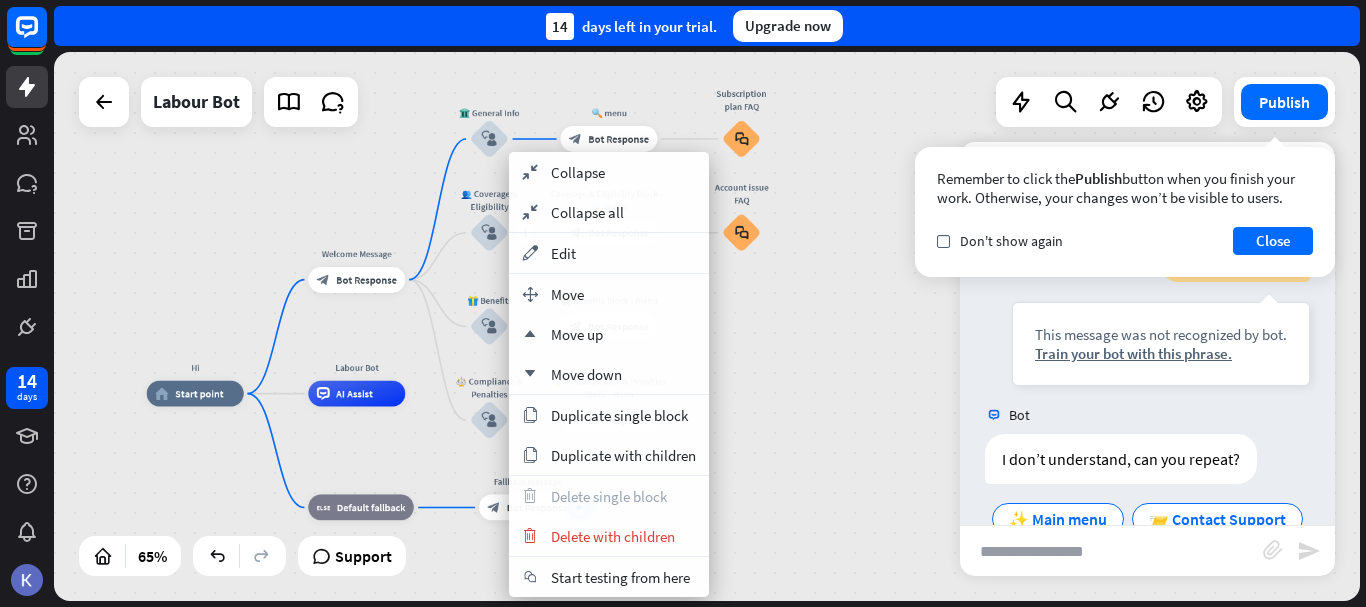 click on "block_user_input" at bounding box center [489, 232] 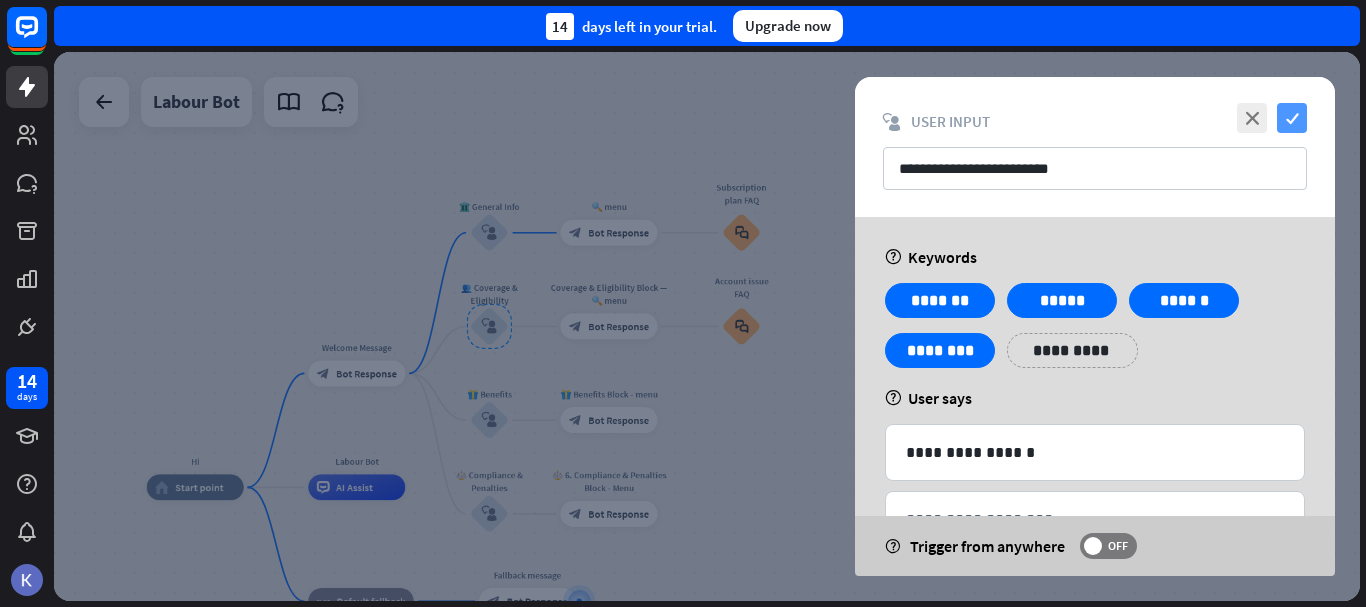 click on "check" at bounding box center [1292, 118] 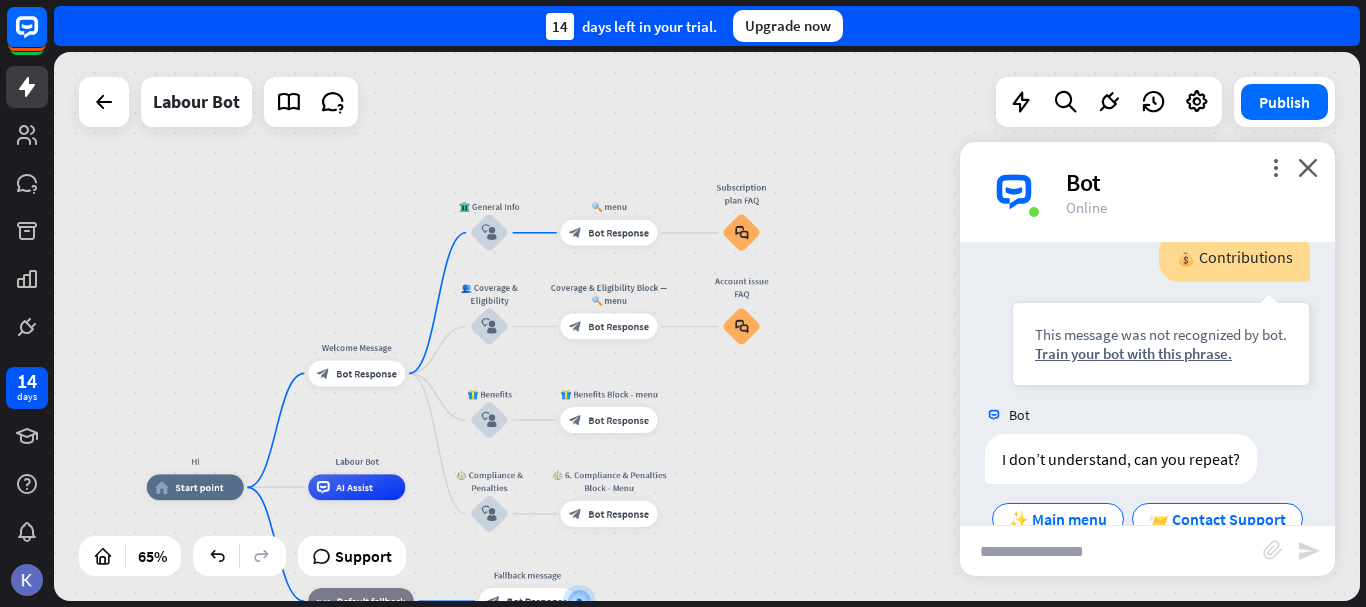 scroll, scrollTop: 5074, scrollLeft: 0, axis: vertical 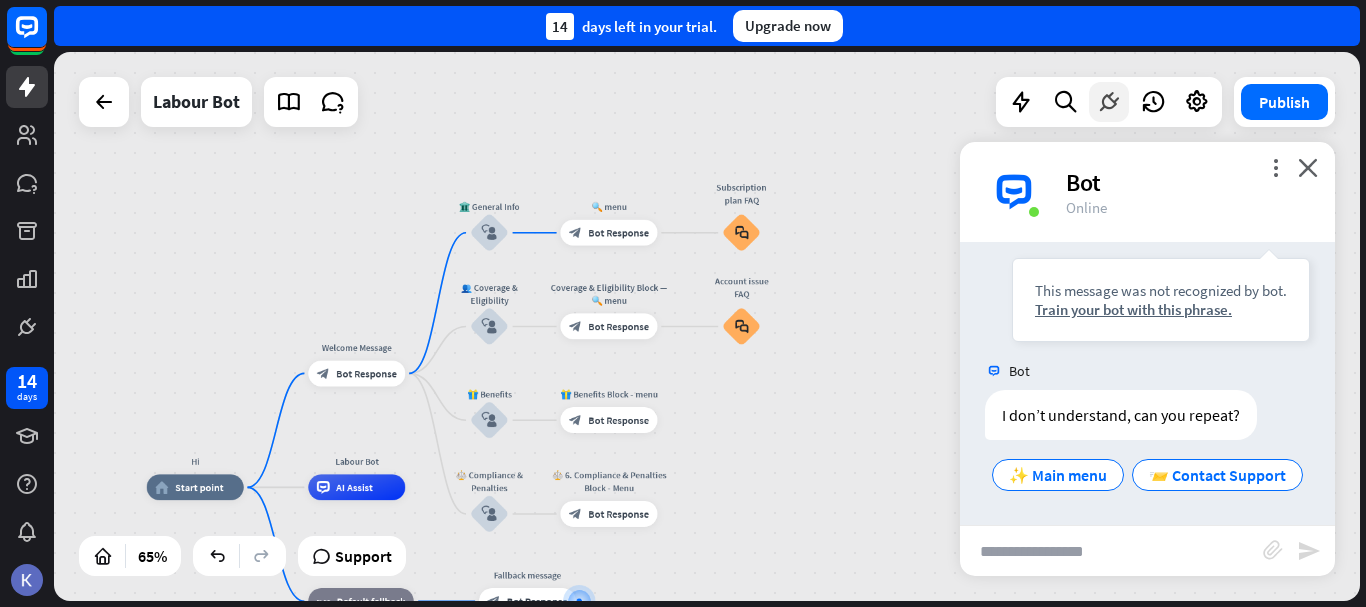 click at bounding box center [1109, 102] 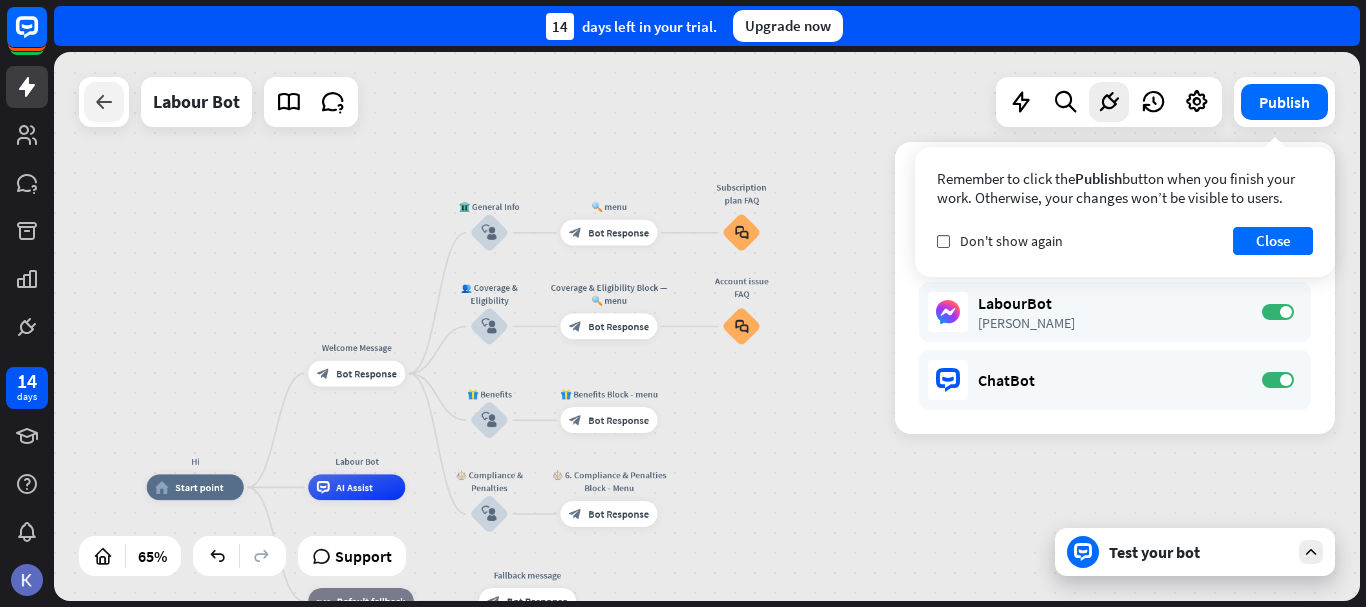 click at bounding box center (104, 102) 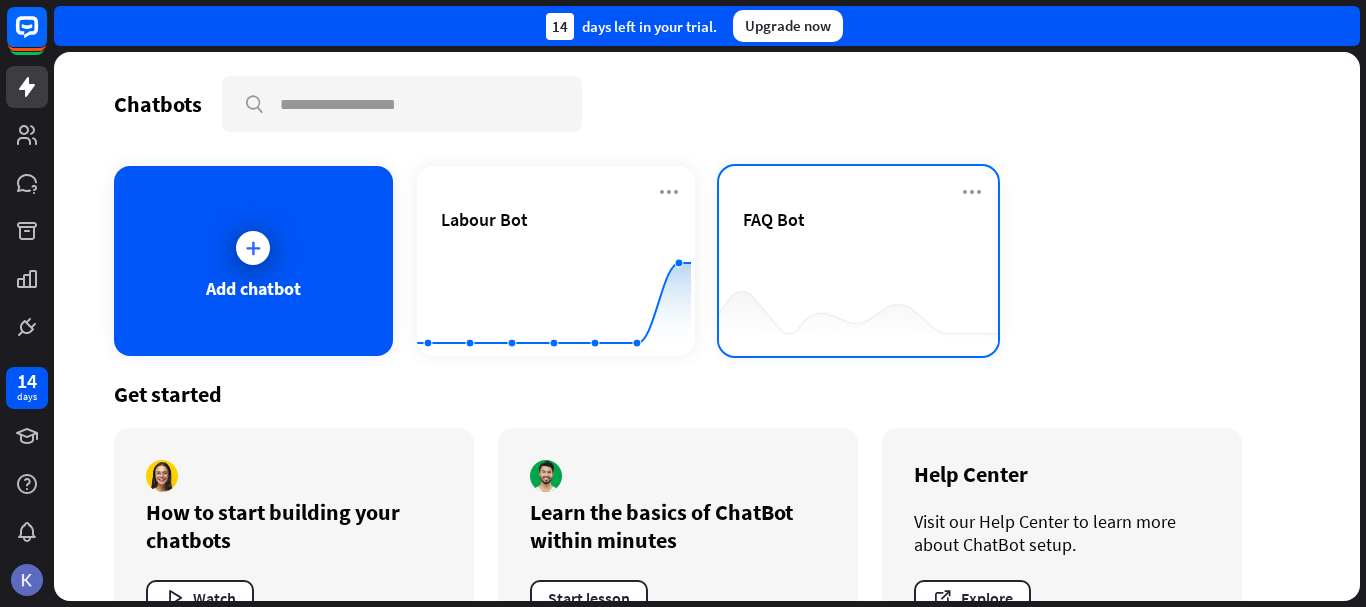 click on "FAQ Bot" at bounding box center (858, 243) 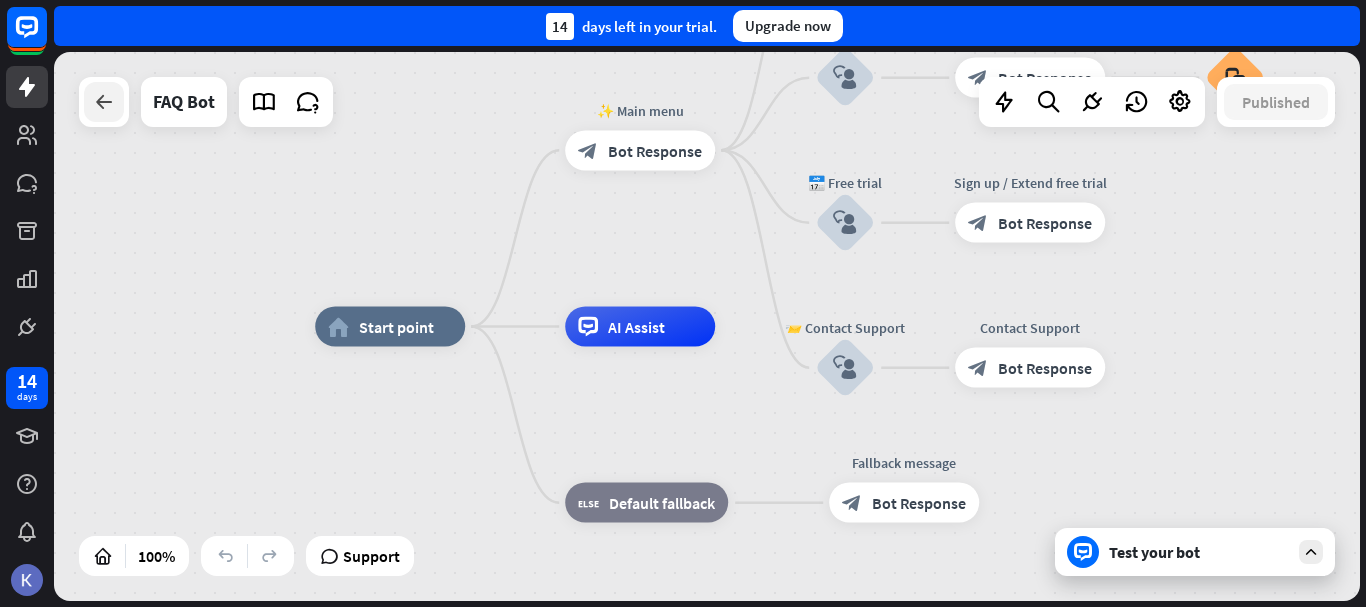 click at bounding box center (104, 102) 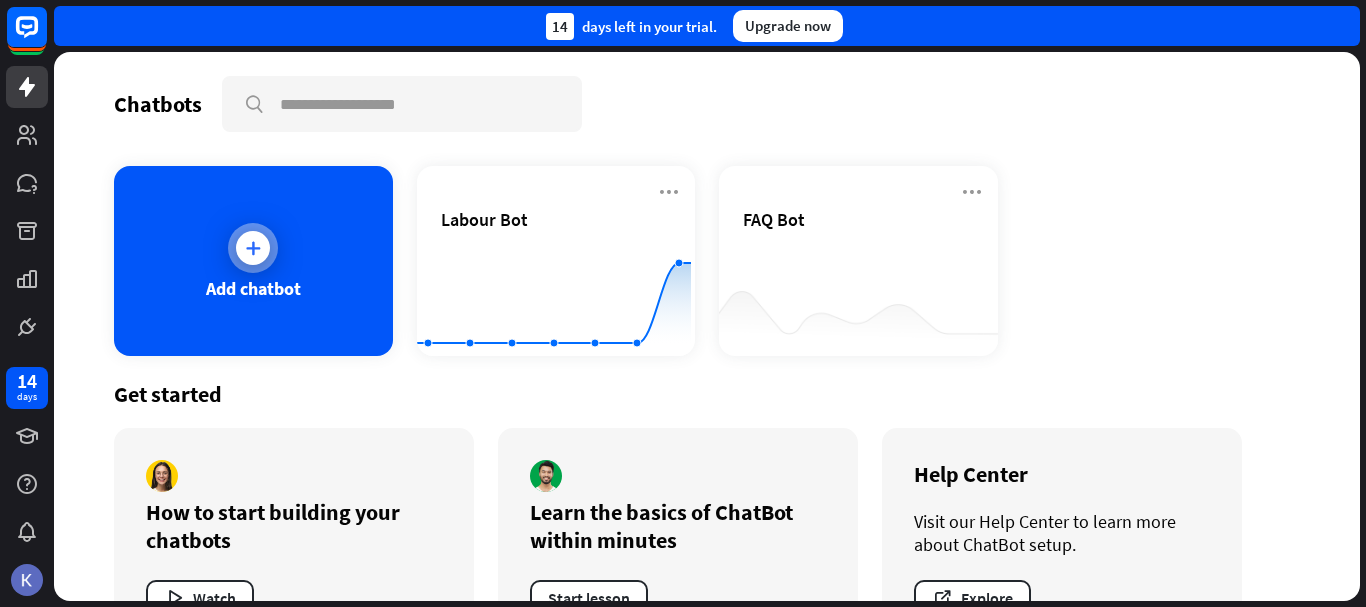 scroll, scrollTop: 1, scrollLeft: 0, axis: vertical 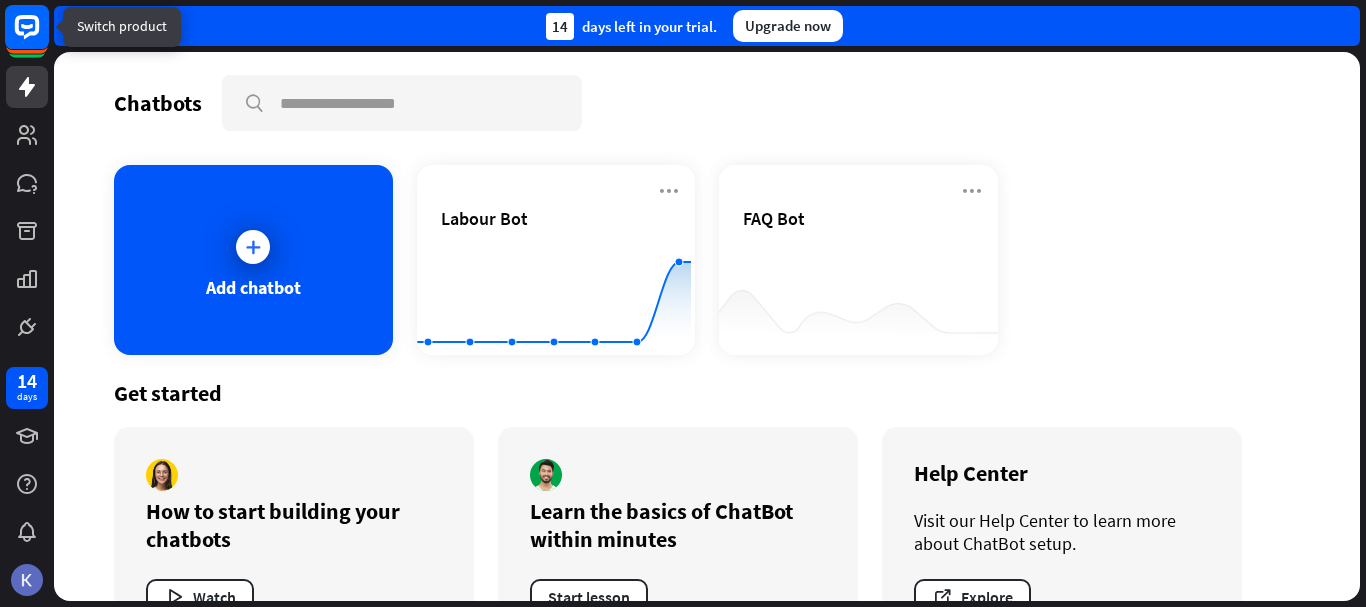click 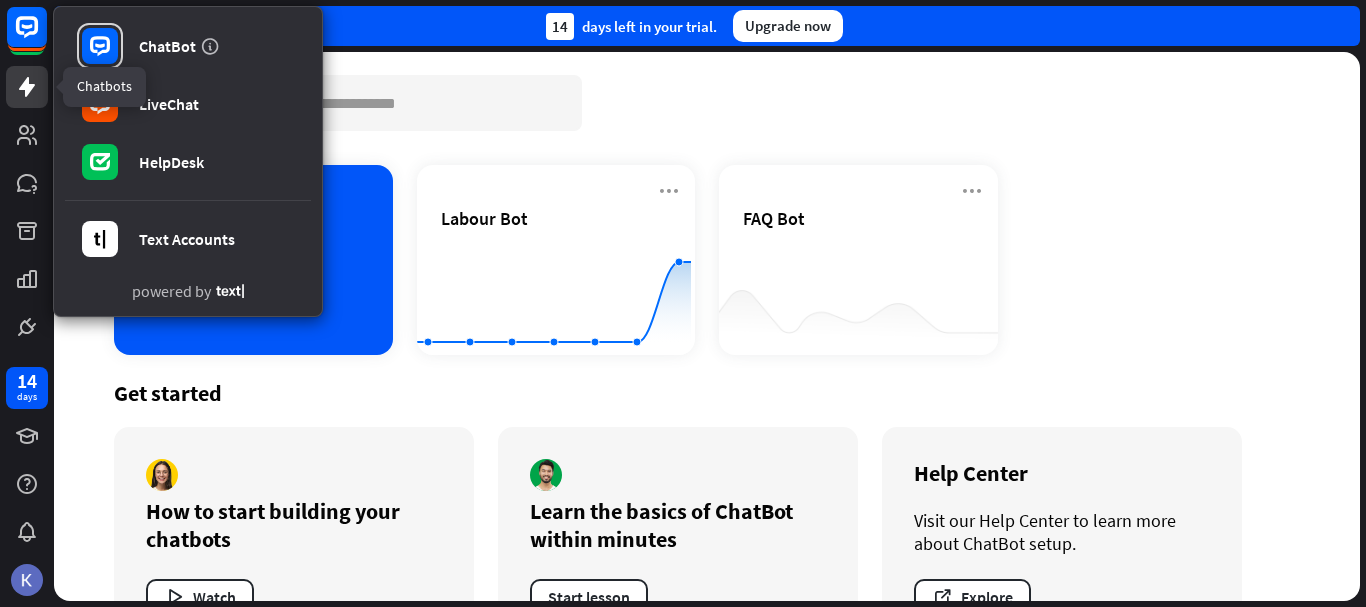 click 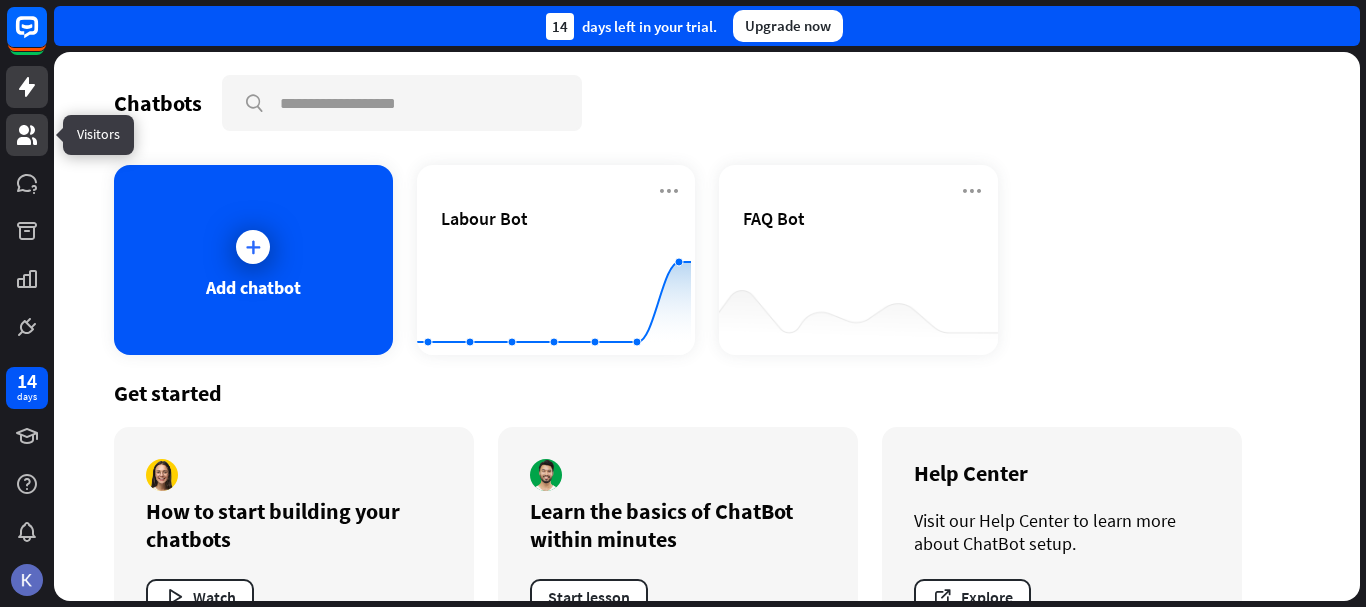 click at bounding box center [27, 135] 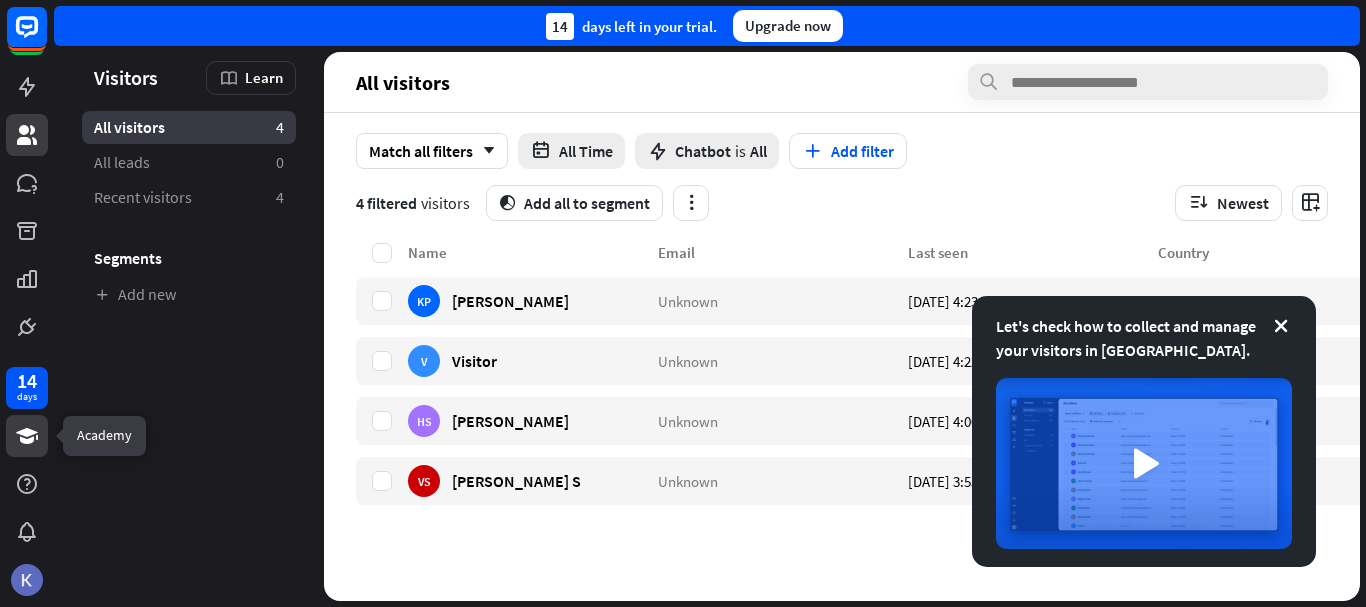 click 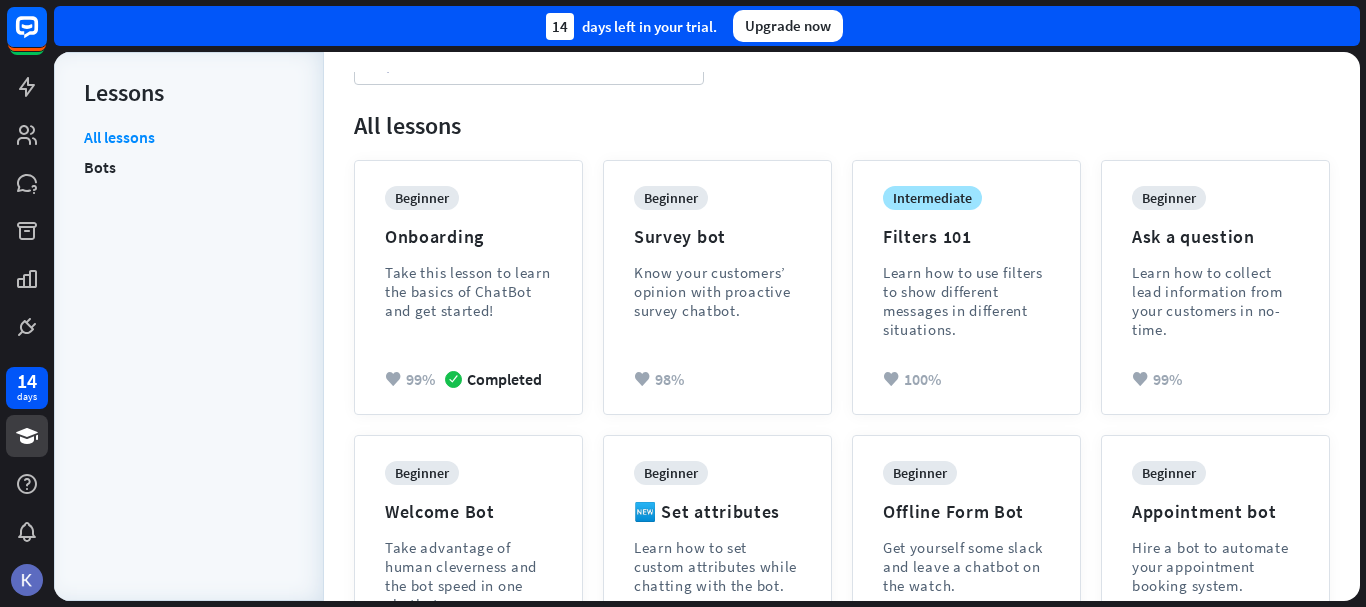 scroll, scrollTop: 0, scrollLeft: 0, axis: both 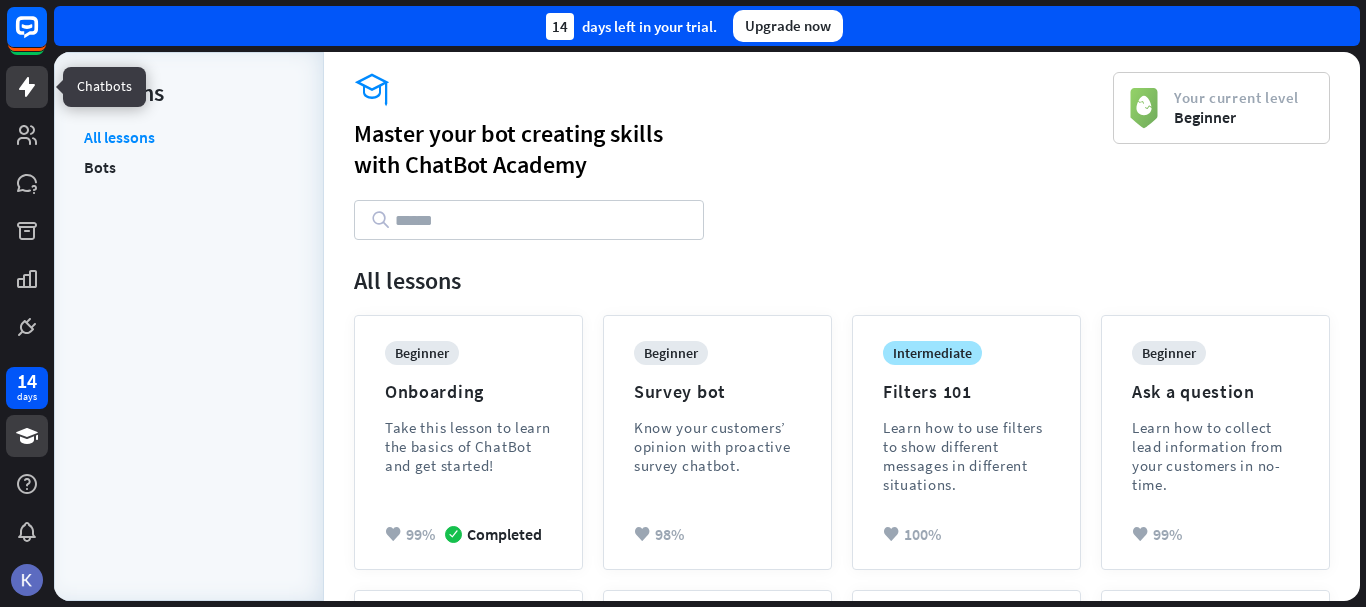click 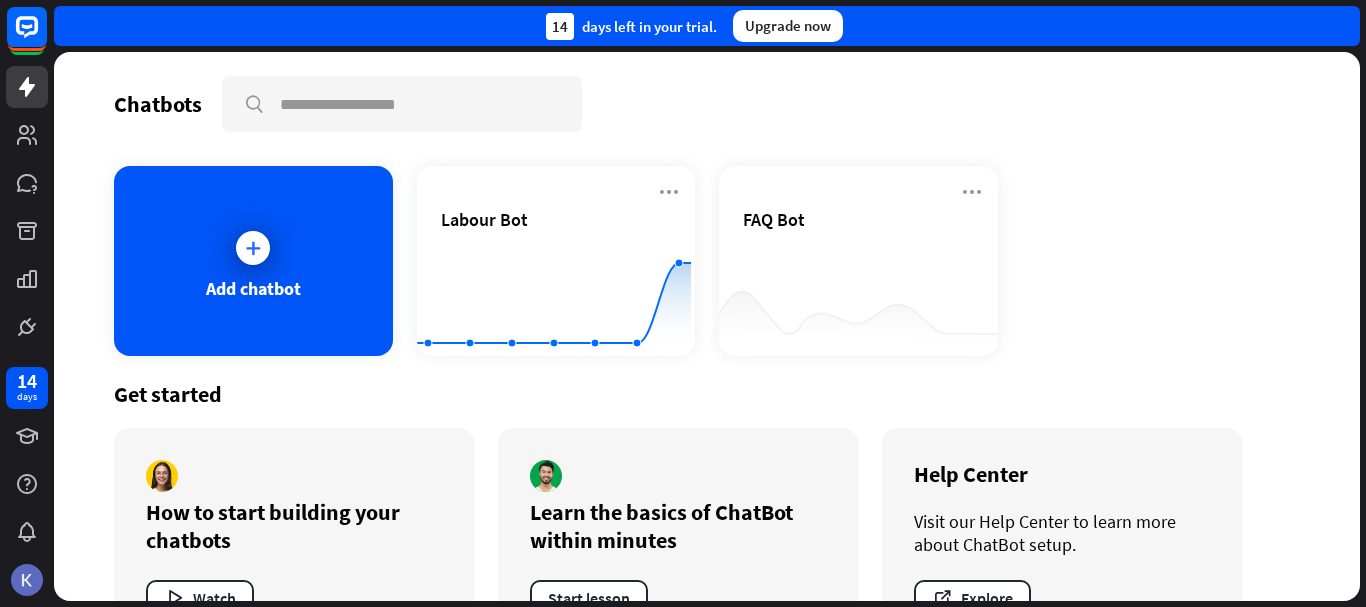 scroll, scrollTop: 71, scrollLeft: 0, axis: vertical 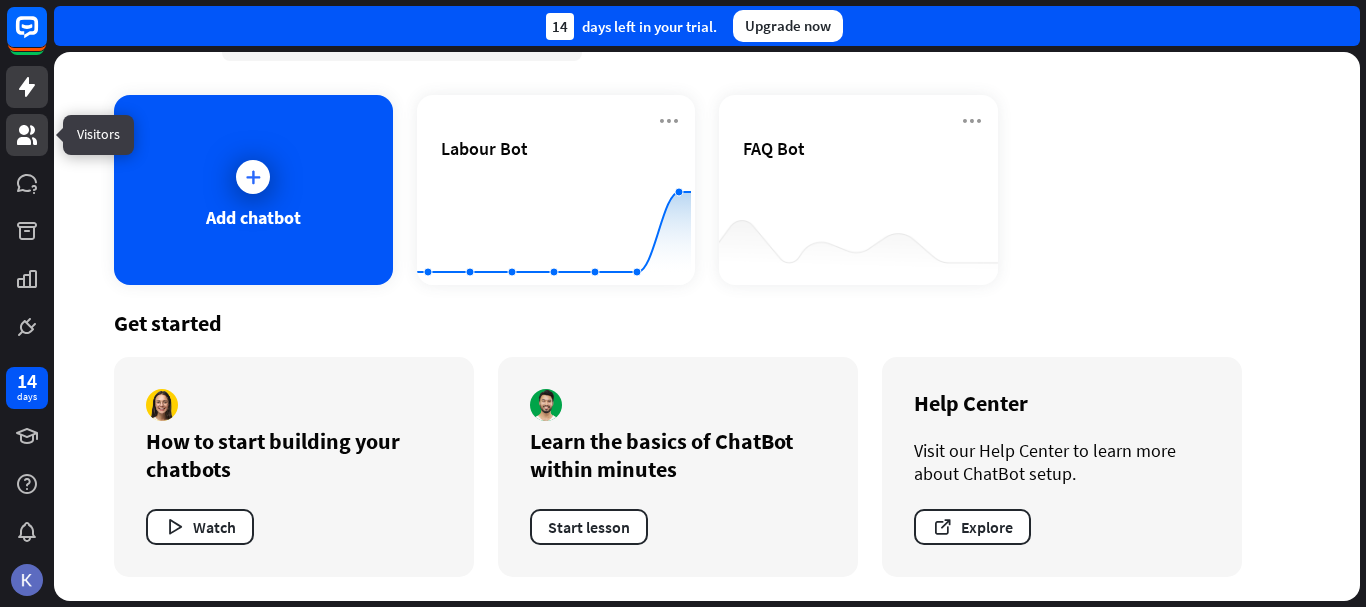 click at bounding box center [27, 135] 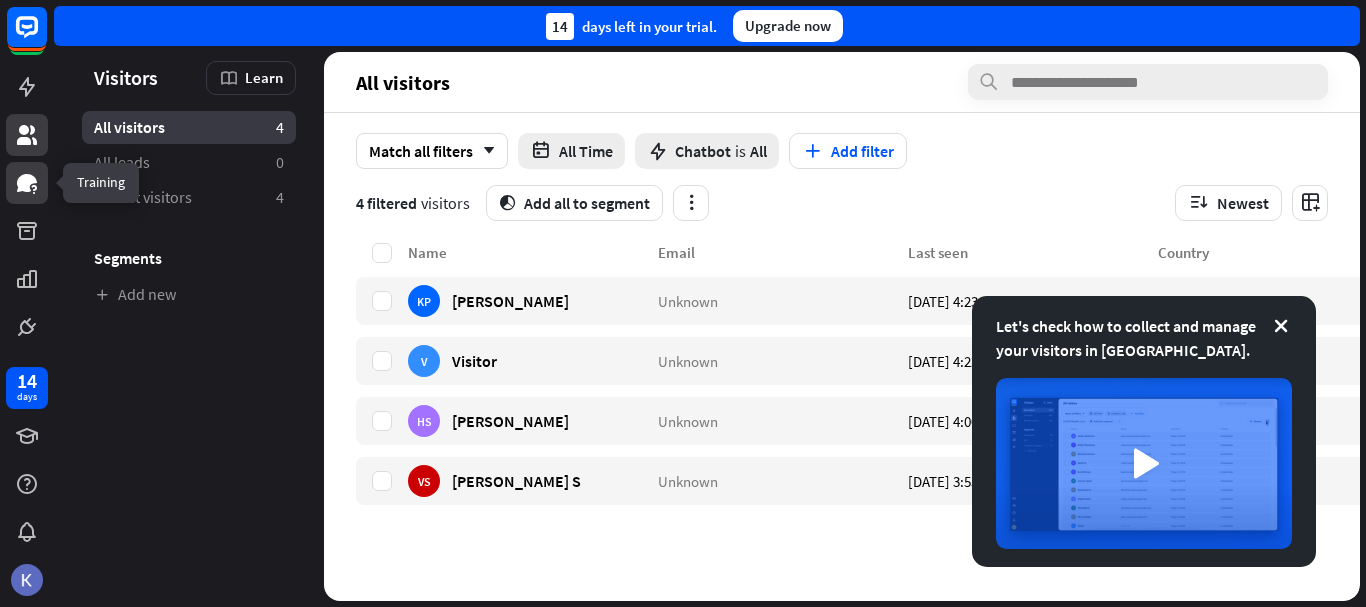 click 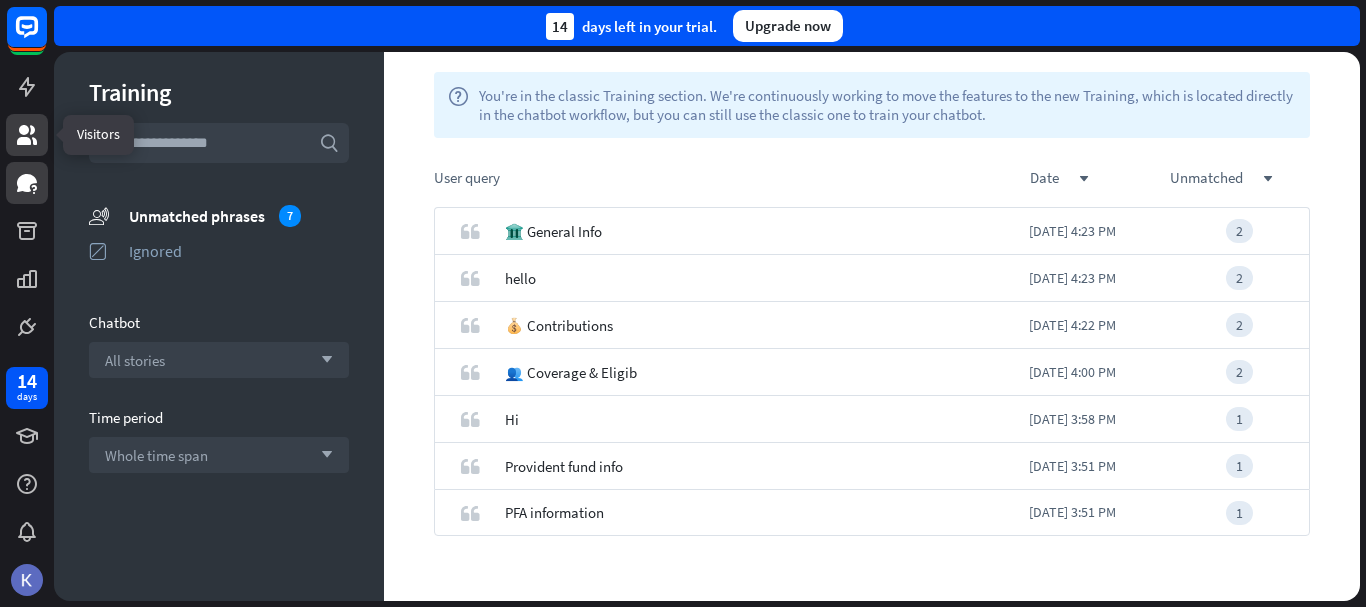 click 